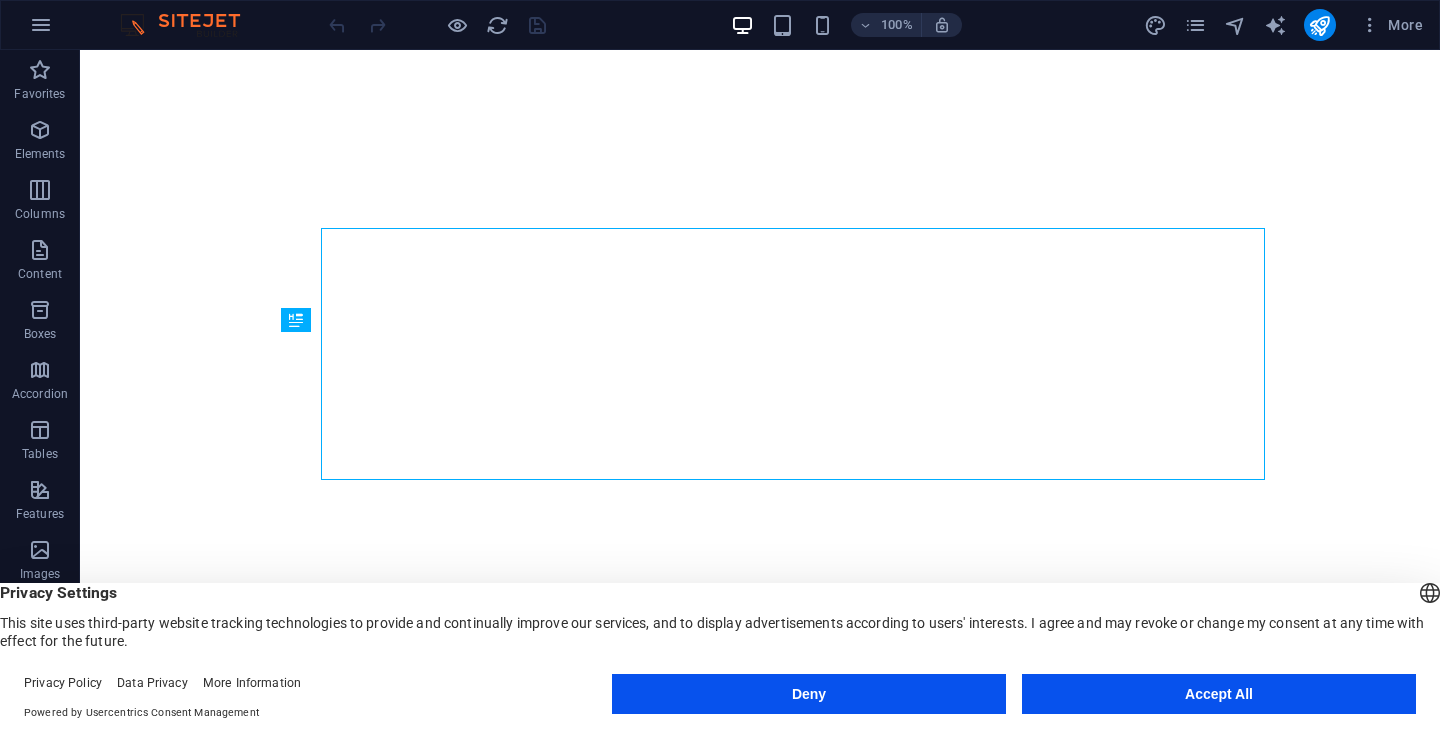 scroll, scrollTop: 0, scrollLeft: 0, axis: both 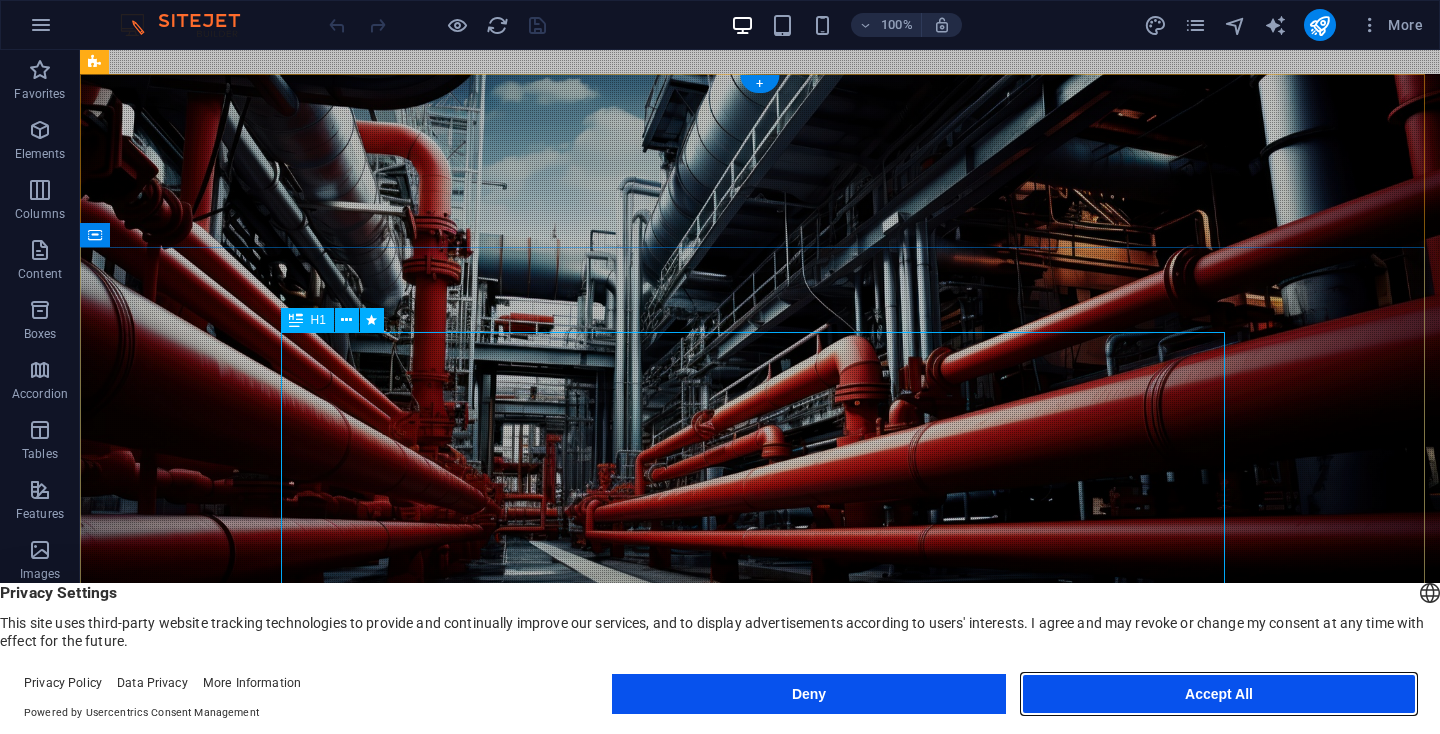 click on "Accept All" at bounding box center (1219, 694) 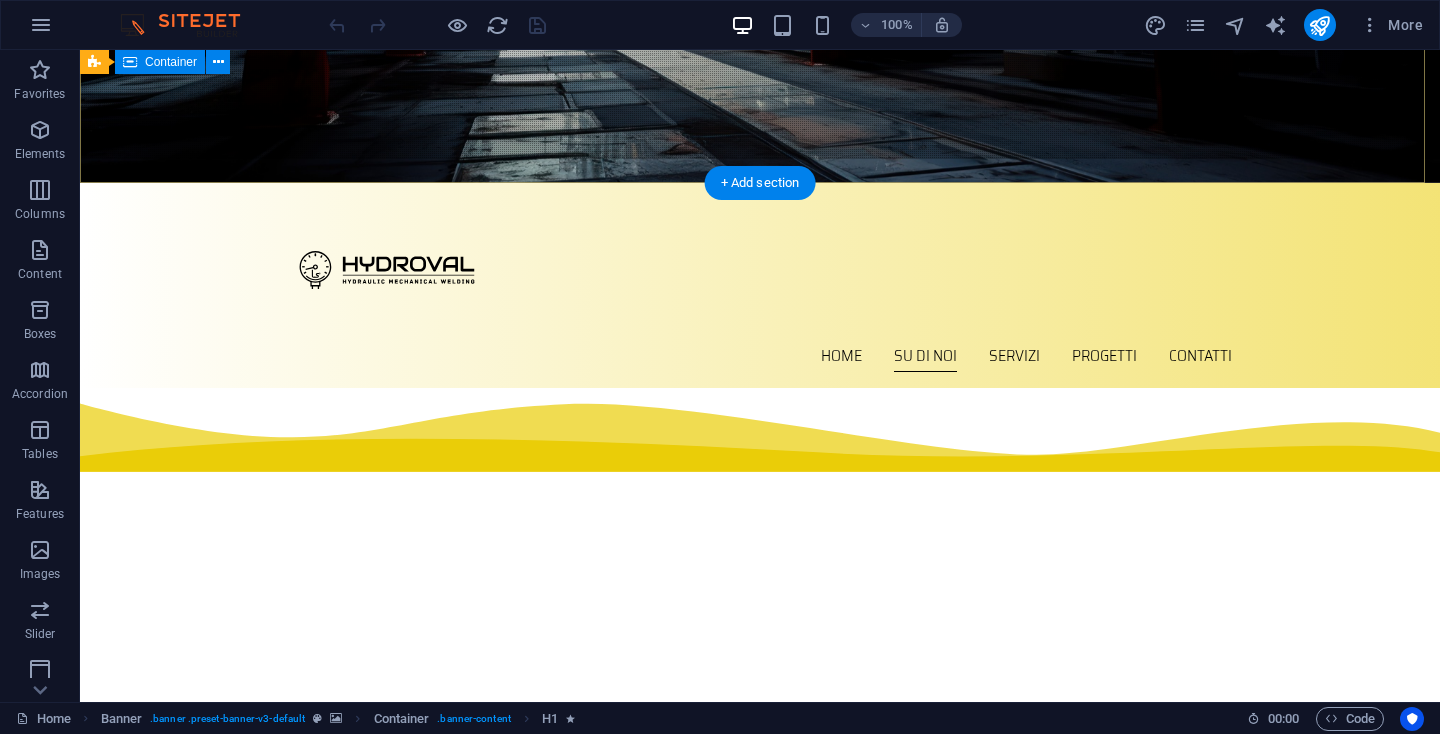 scroll, scrollTop: 661, scrollLeft: 0, axis: vertical 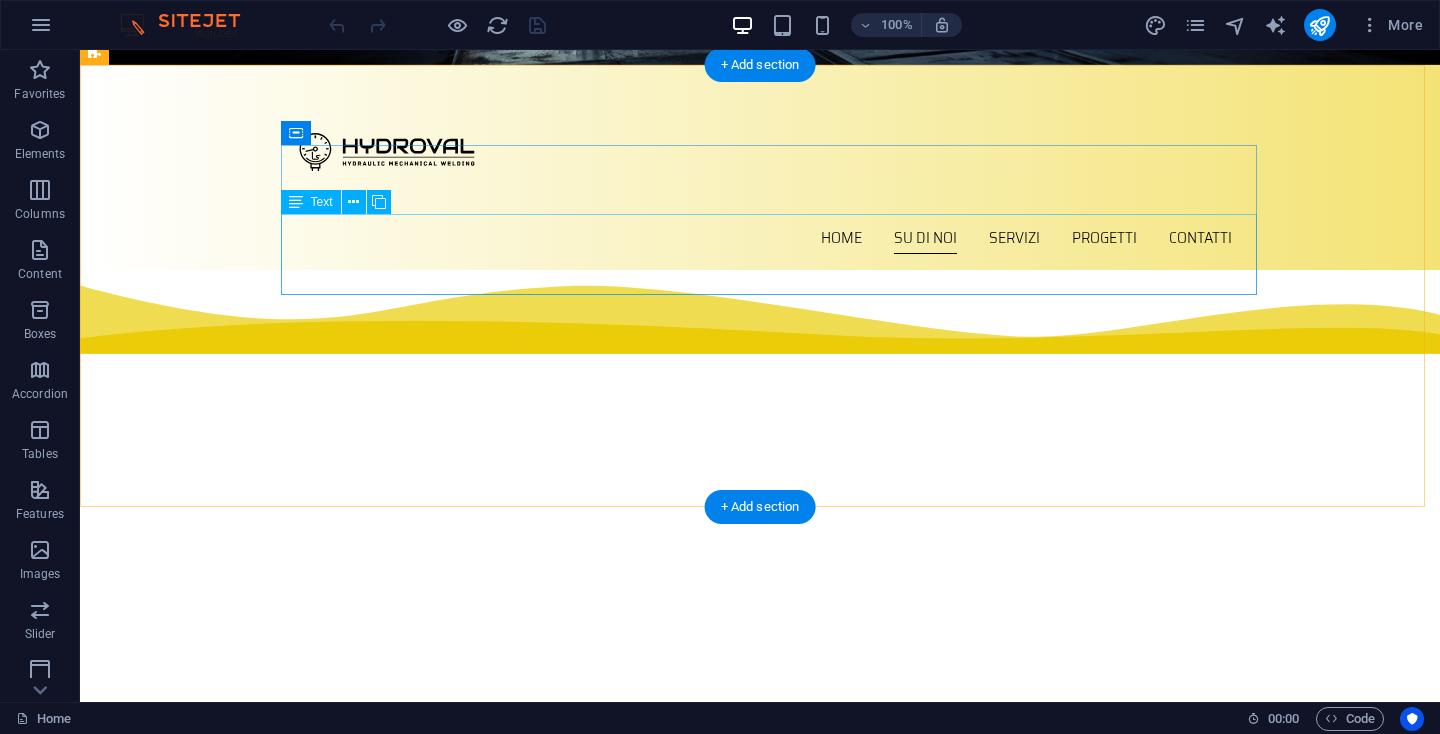 click on "L’ambizione di HYDROVAL è quella di soddisfare nel migliore dei modi i propri Clienti con i quali viene instaurata una partnership solida, basata sulla professionalità, la fiducia e la competenza. Ogni giorno passione, innovazione ed entusiasmo caratterizzano il nostro lavoro e la nostra vita." at bounding box center [568, 1109] 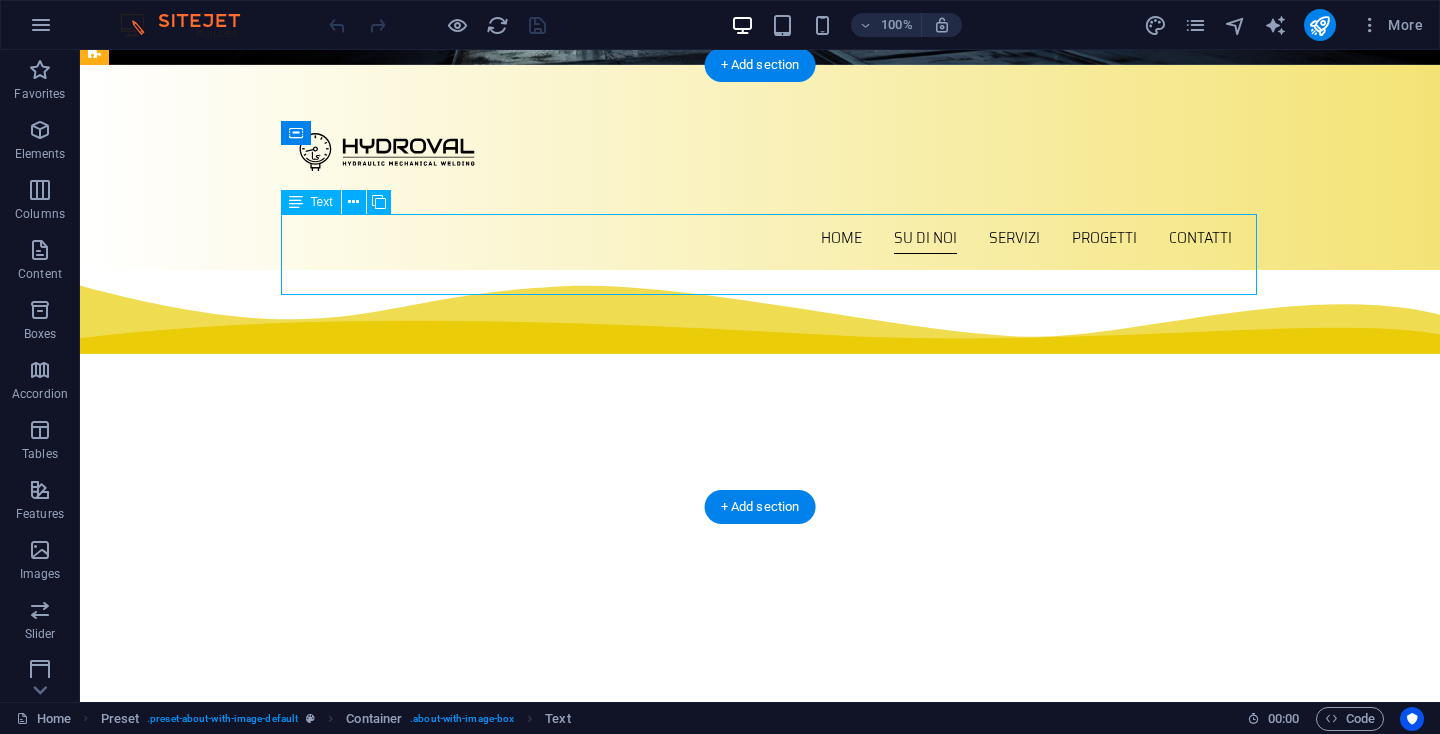 click on "L’ambizione di HYDROVAL è quella di soddisfare nel migliore dei modi i propri Clienti con i quali viene instaurata una partnership solida, basata sulla professionalità, la fiducia e la competenza. Ogni giorno passione, innovazione ed entusiasmo caratterizzano il nostro lavoro e la nostra vita." at bounding box center (568, 1109) 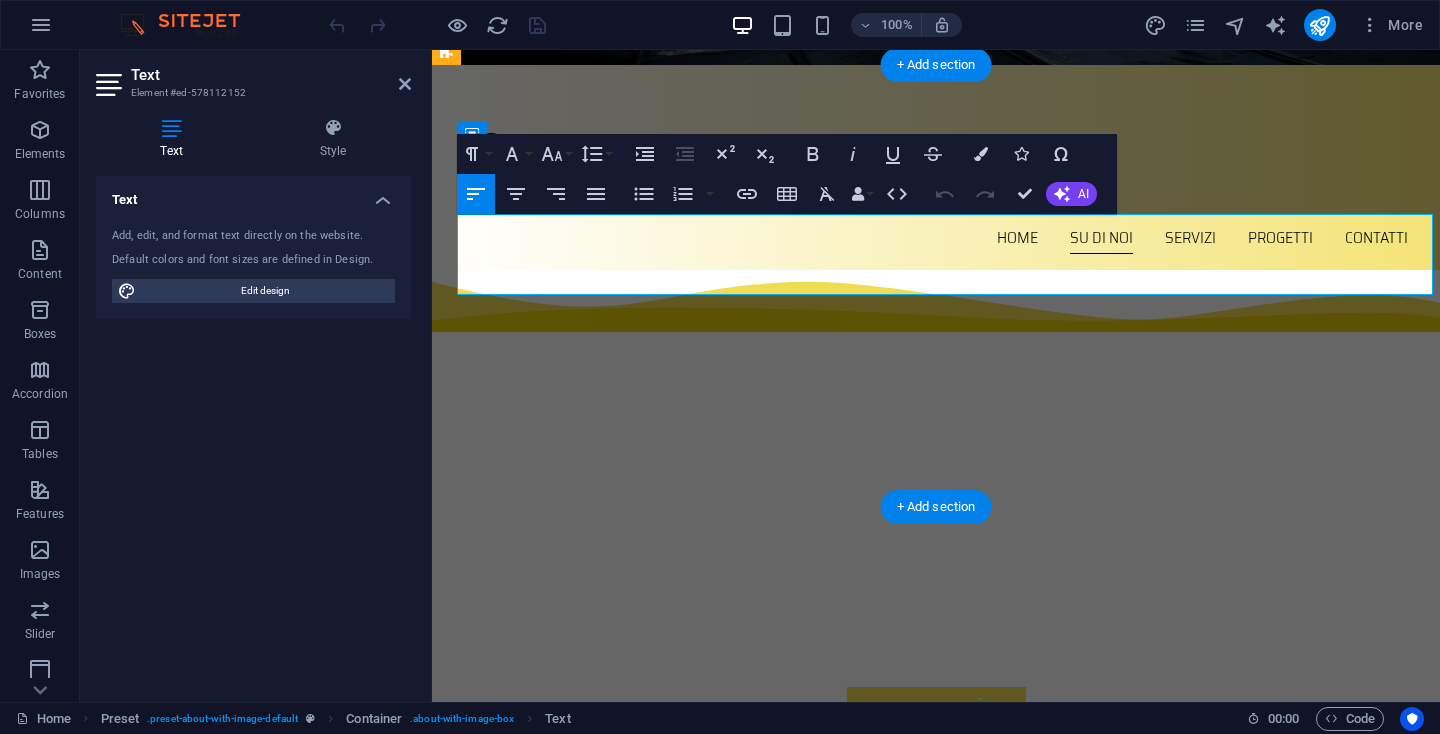 drag, startPoint x: 1229, startPoint y: 278, endPoint x: 458, endPoint y: 226, distance: 772.7516 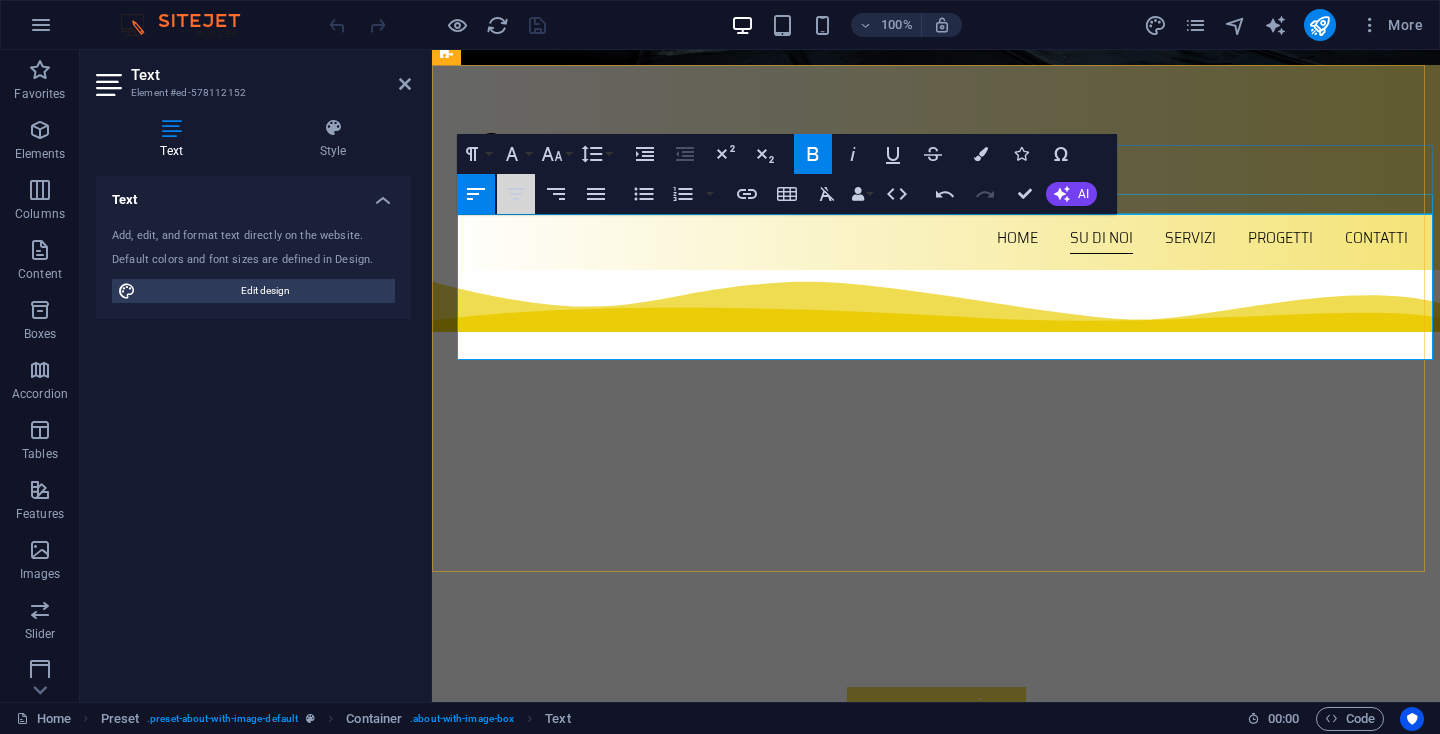 click 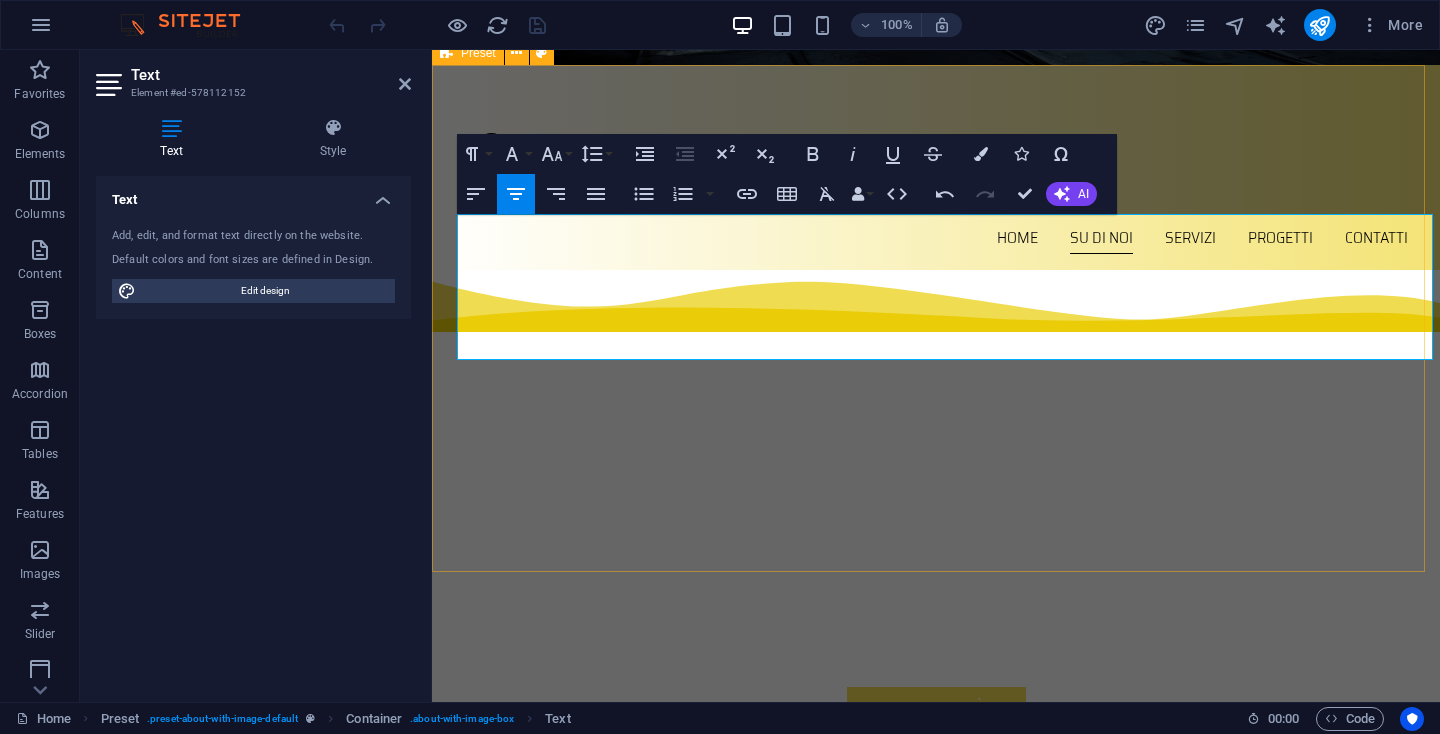 drag, startPoint x: 875, startPoint y: 317, endPoint x: 434, endPoint y: 210, distance: 453.7951 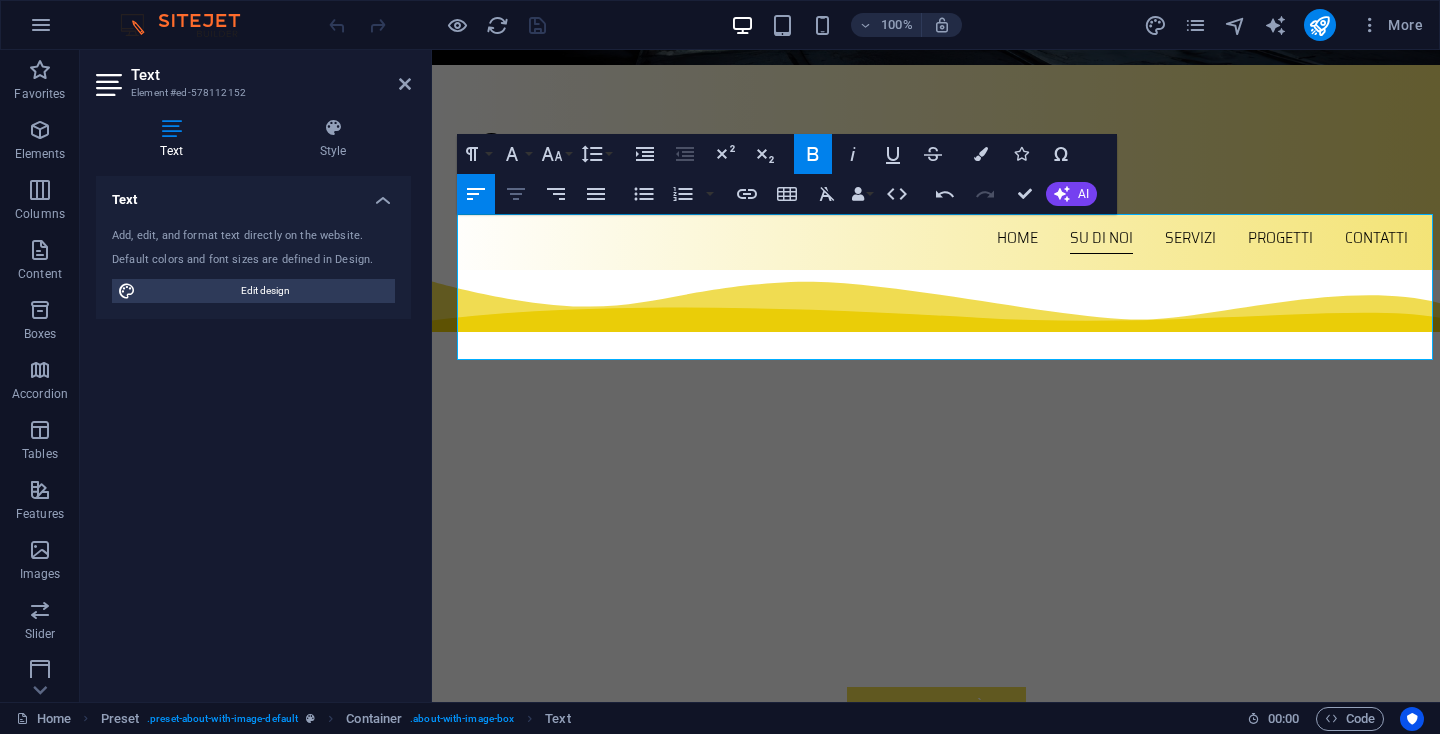 click 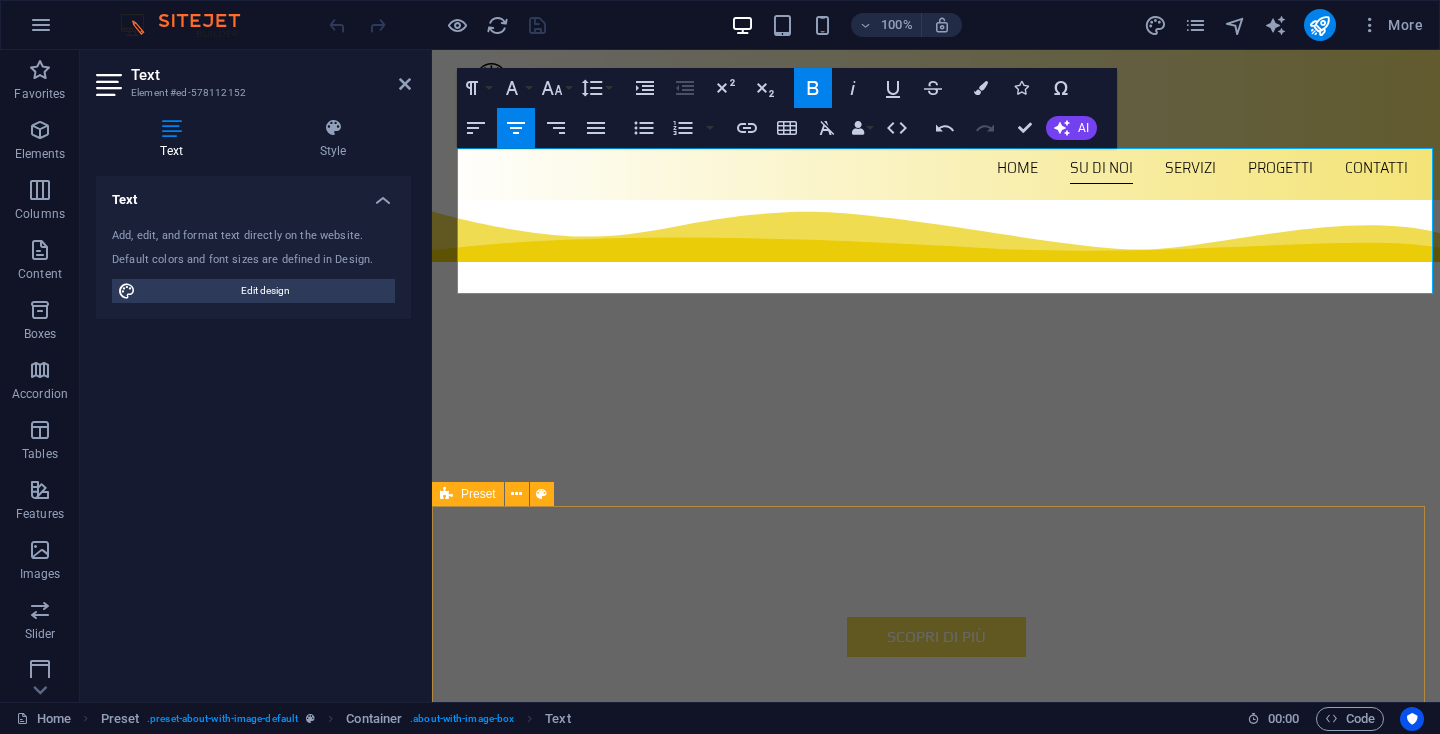 scroll, scrollTop: 705, scrollLeft: 0, axis: vertical 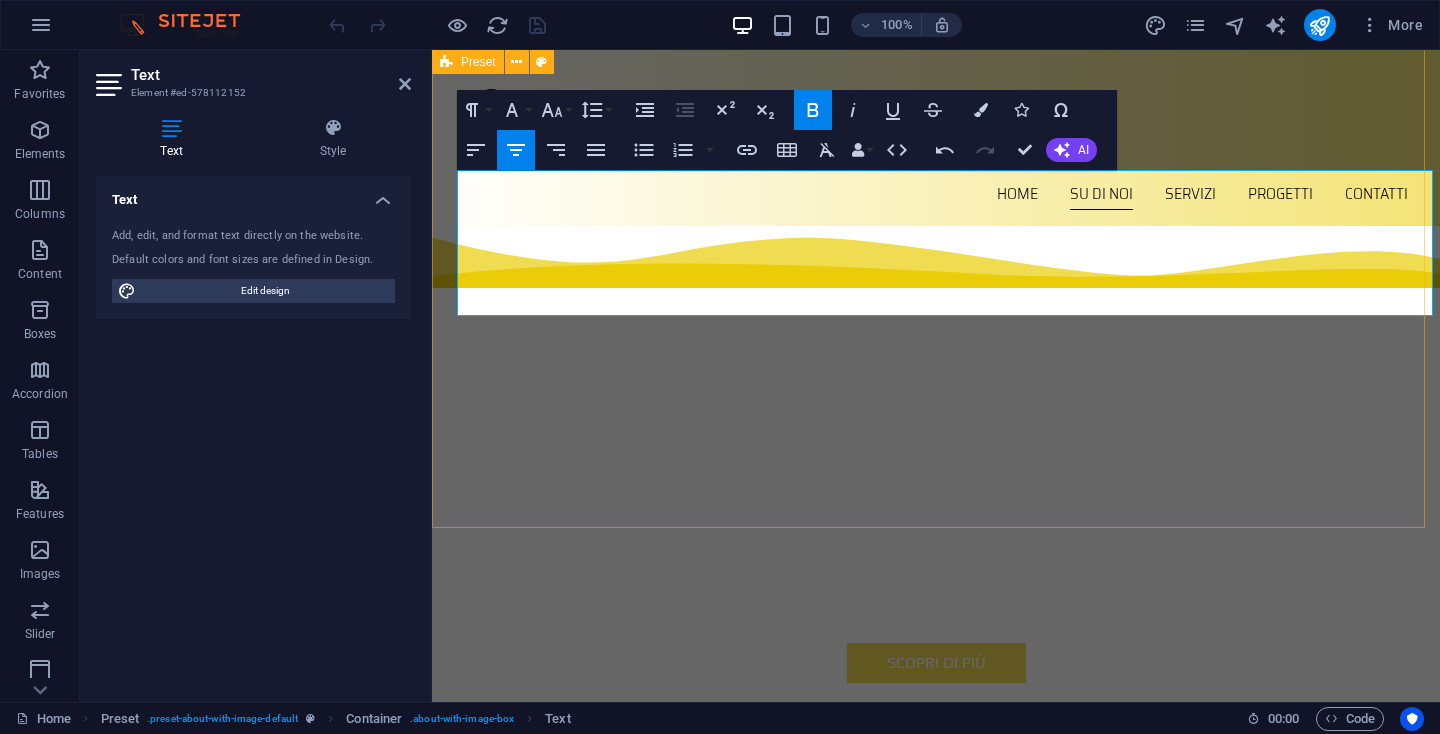click on "SU DI NOI In HYDROVAL puntiamo all’eccellenza operativa e alla massima soddisfazione del Cliente, attraverso soluzioni tecniche avanzate e un approccio orientato ai risultati. Costruiamo relazioni di lungo termine fondate su professionalità, fiducia reciproca e competenze specialistiche. Il nostro lavoro è guidato ogni giorno da passione, innovazione e rigore progettuale, valori che definiscono il nostro metodo e ispirano ogni collaborazione. Affidati a un partner che trasforma l’esperienza in valore concreto." at bounding box center (936, 1047) 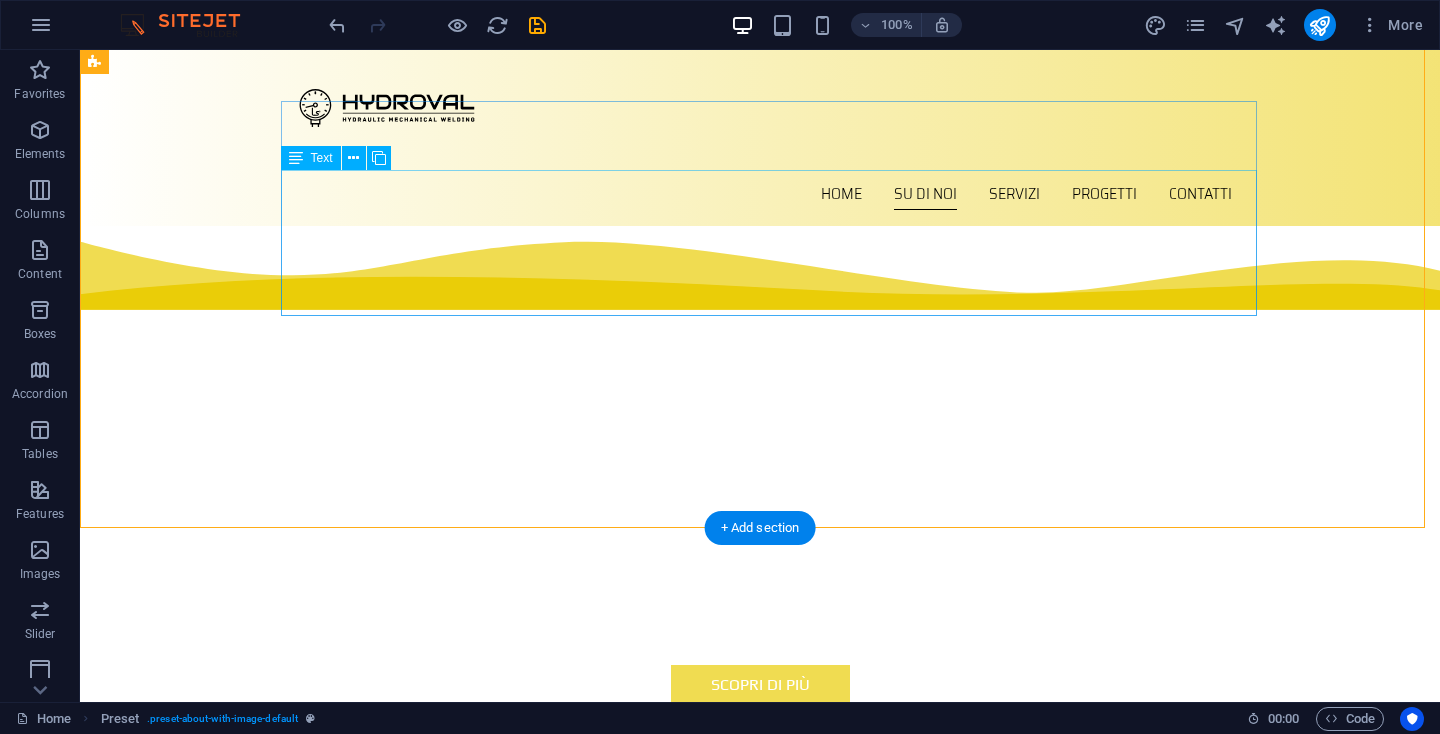 click on "In HYDROVAL puntiamo all’eccellenza operativa e alla massima soddisfazione del Cliente, attraverso soluzioni tecniche avanzate e un approccio orientato ai risultati. Costruiamo relazioni di lungo termine fondate su professionalità, fiducia reciproca e competenze specialistiche. Il nostro lavoro è guidato ogni giorno da passione, innovazione e rigore progettuale, valori che definiscono il nostro metodo e ispirano ogni collaborazione. Affidati a un partner che trasforma l’esperienza in valore concreto." at bounding box center (568, 1102) 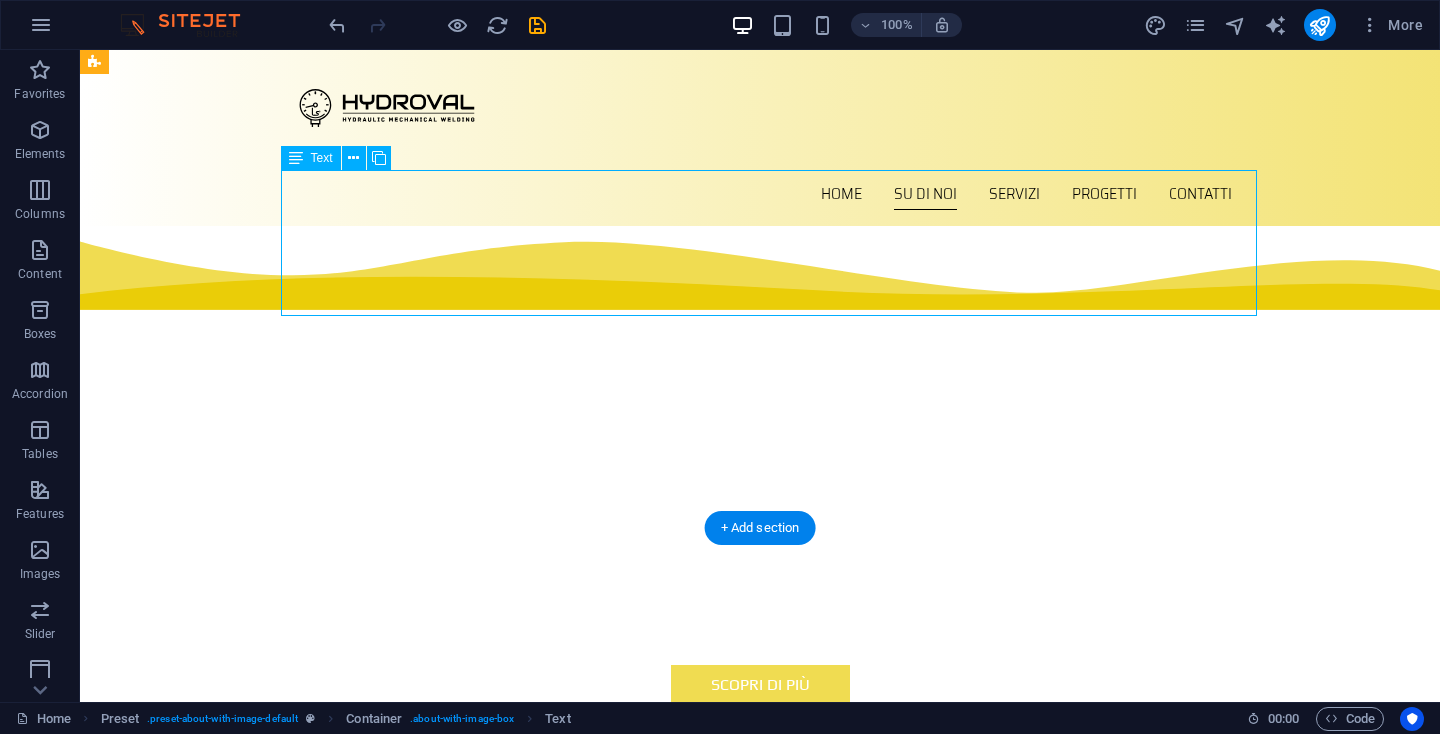 click on "In HYDROVAL puntiamo all’eccellenza operativa e alla massima soddisfazione del Cliente, attraverso soluzioni tecniche avanzate e un approccio orientato ai risultati. Costruiamo relazioni di lungo termine fondate su professionalità, fiducia reciproca e competenze specialistiche. Il nostro lavoro è guidato ogni giorno da passione, innovazione e rigore progettuale, valori che definiscono il nostro metodo e ispirano ogni collaborazione. Affidati a un partner che trasforma l’esperienza in valore concreto." at bounding box center (568, 1102) 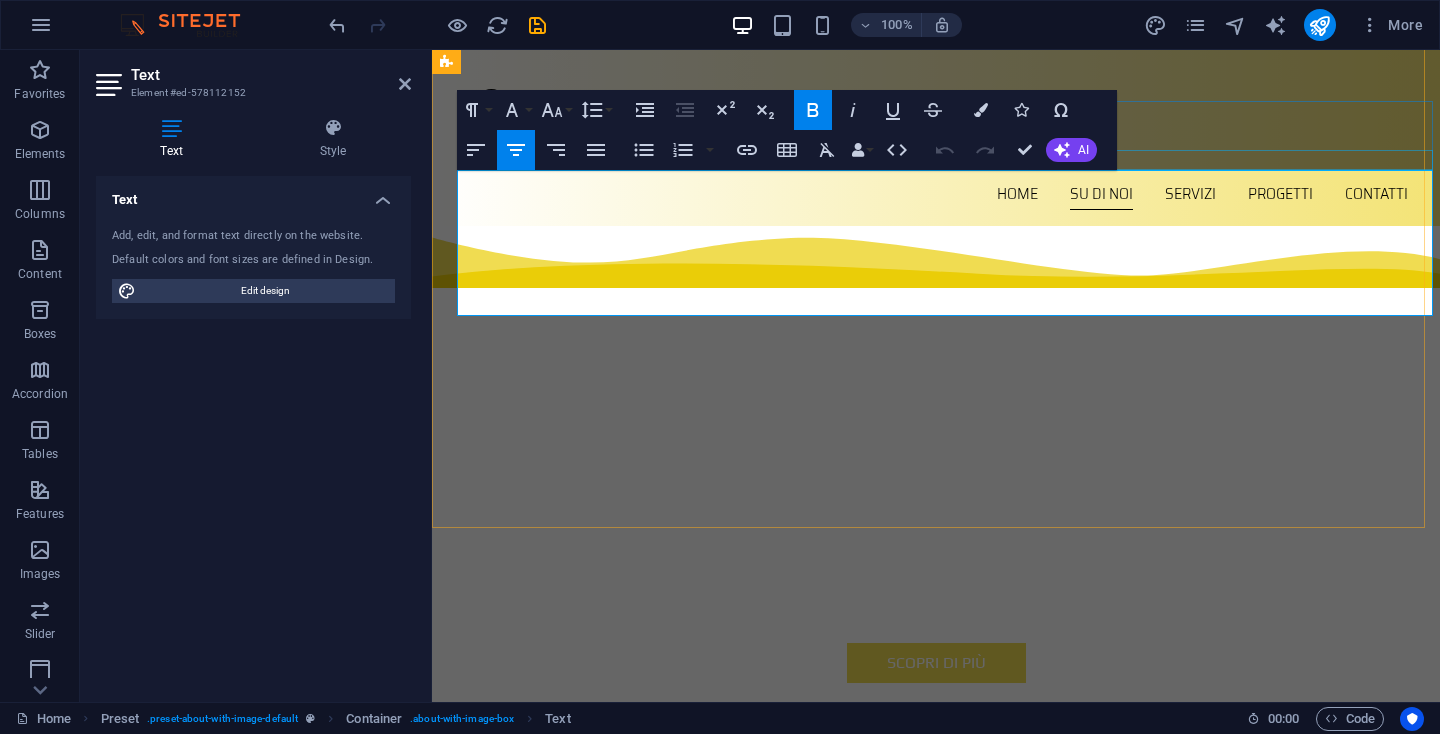 drag, startPoint x: 1231, startPoint y: 298, endPoint x: 922, endPoint y: 218, distance: 319.18802 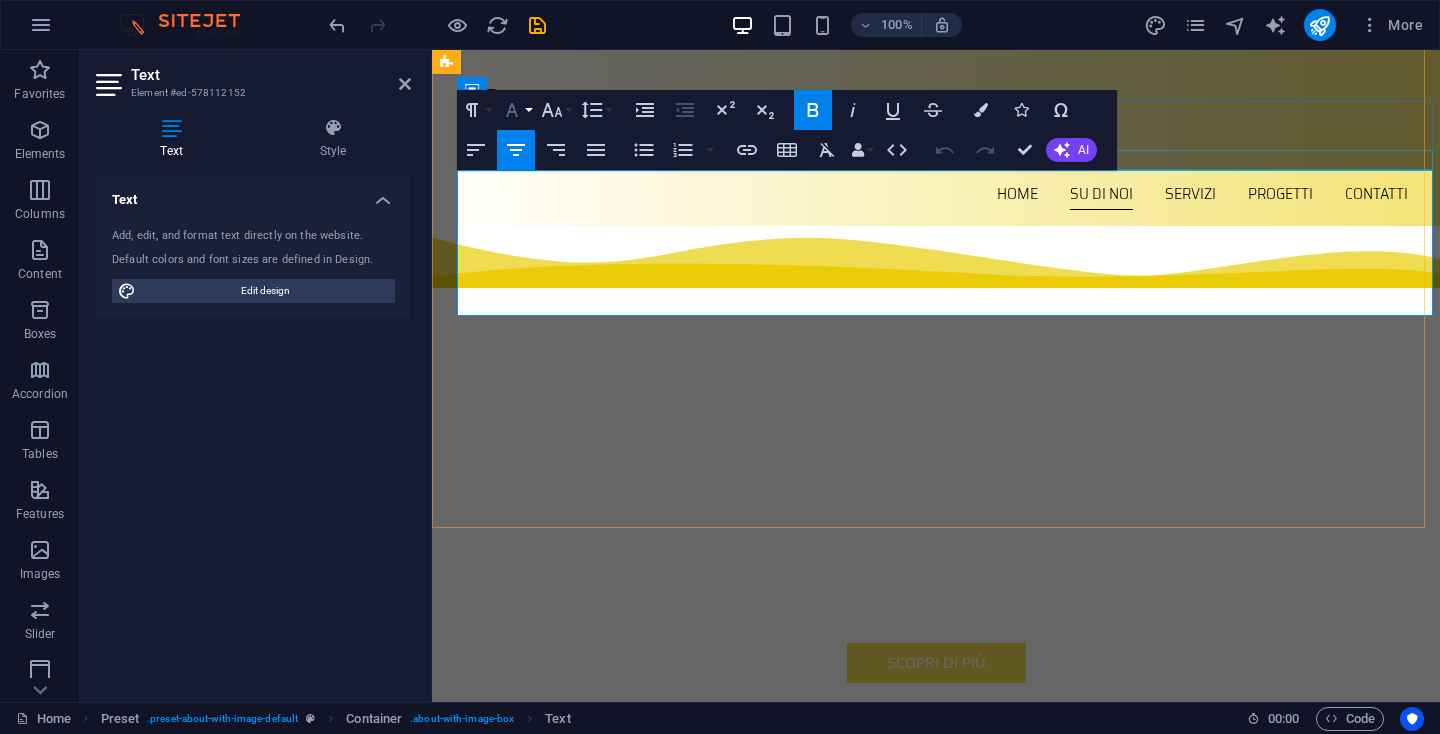 click 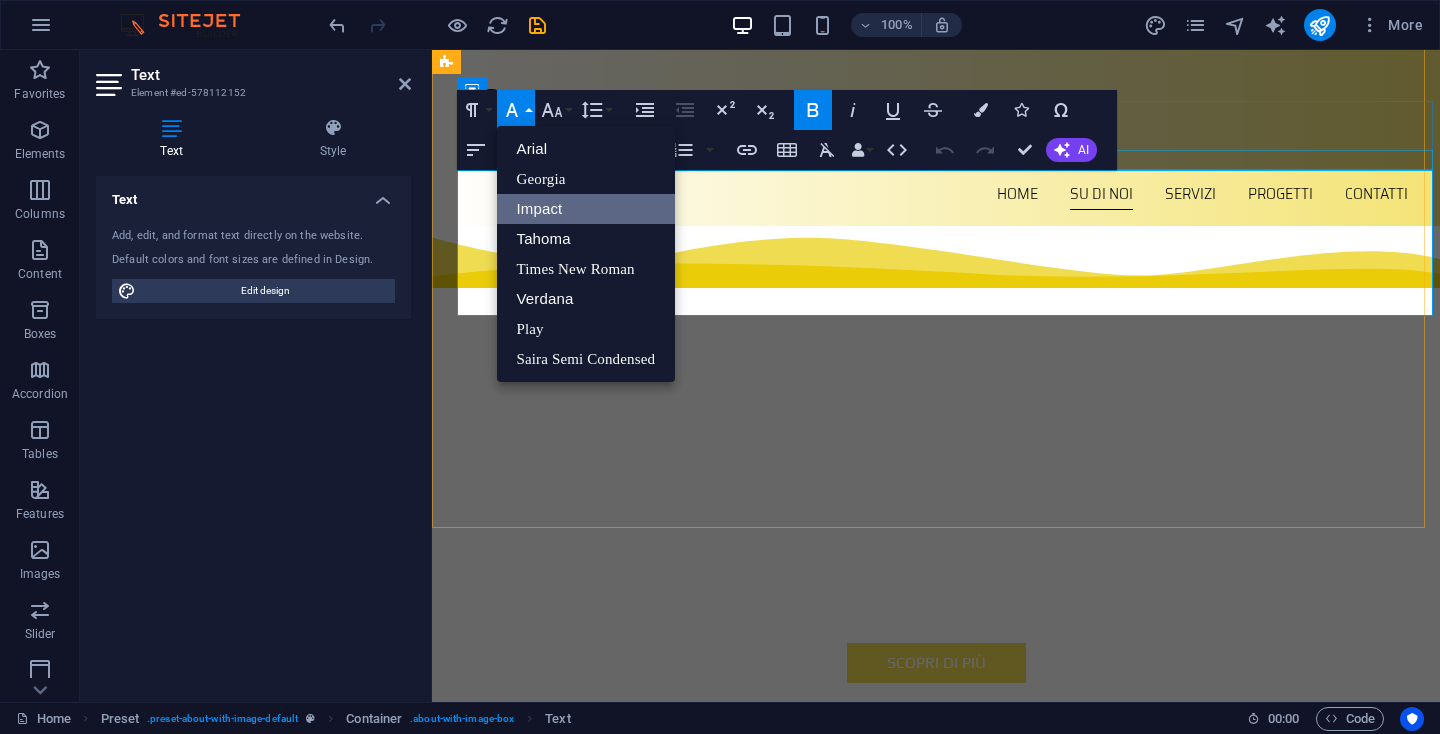 click on "Impact" at bounding box center [586, 209] 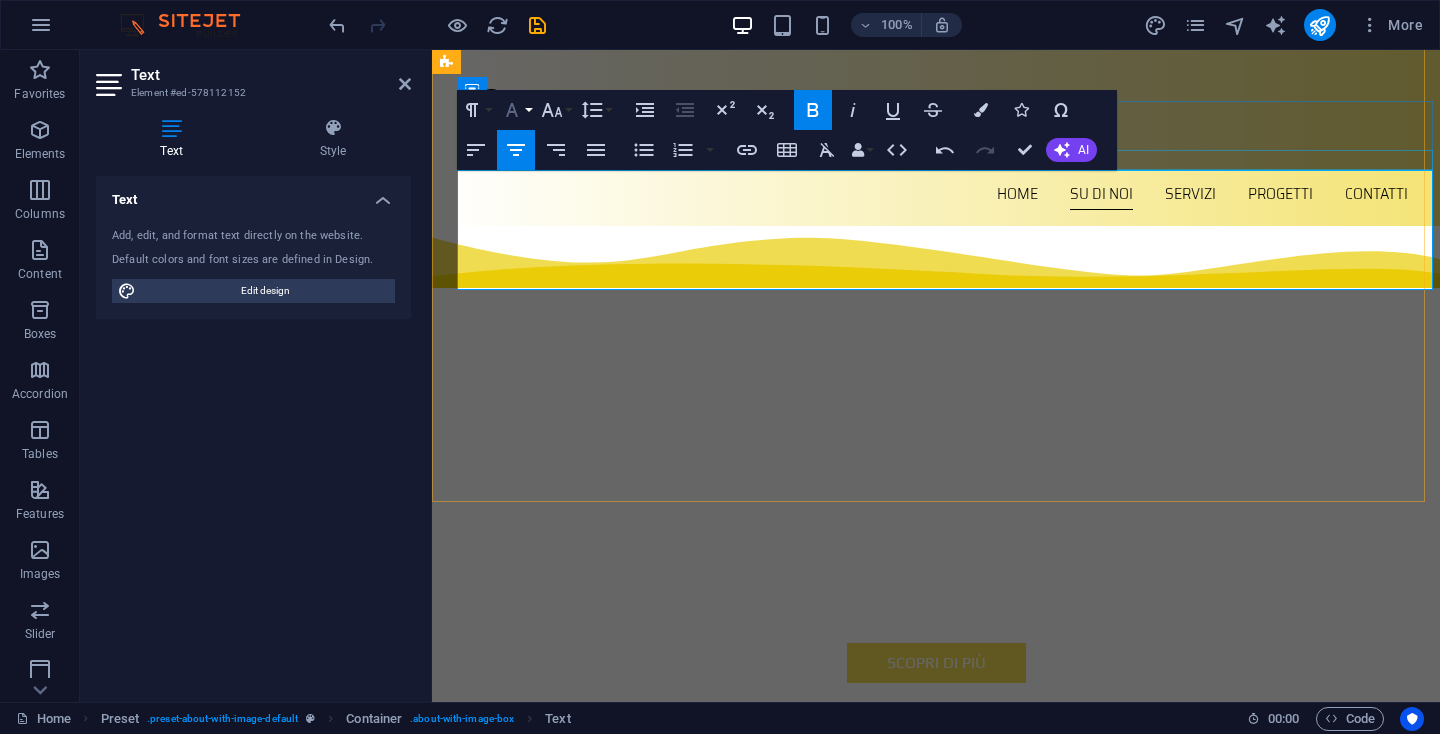 click 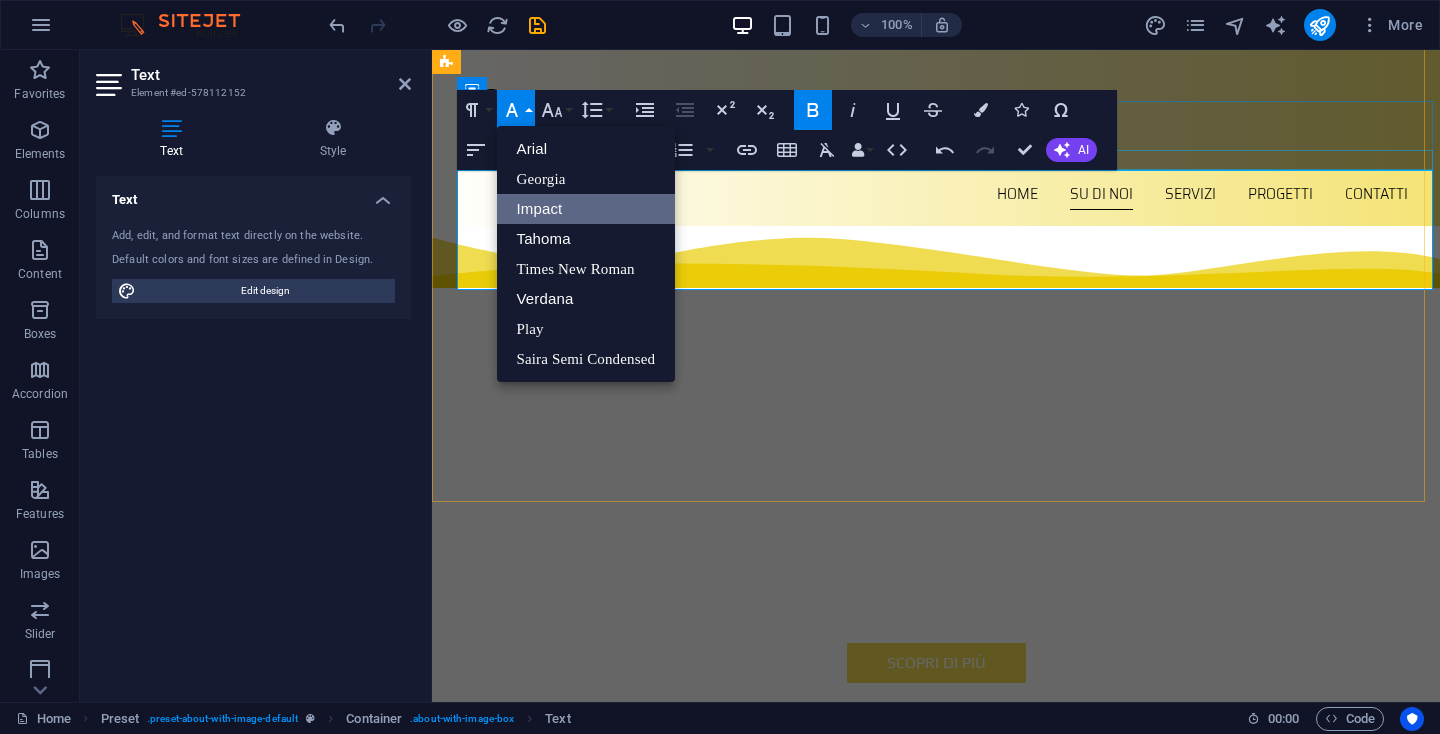 scroll, scrollTop: 0, scrollLeft: 0, axis: both 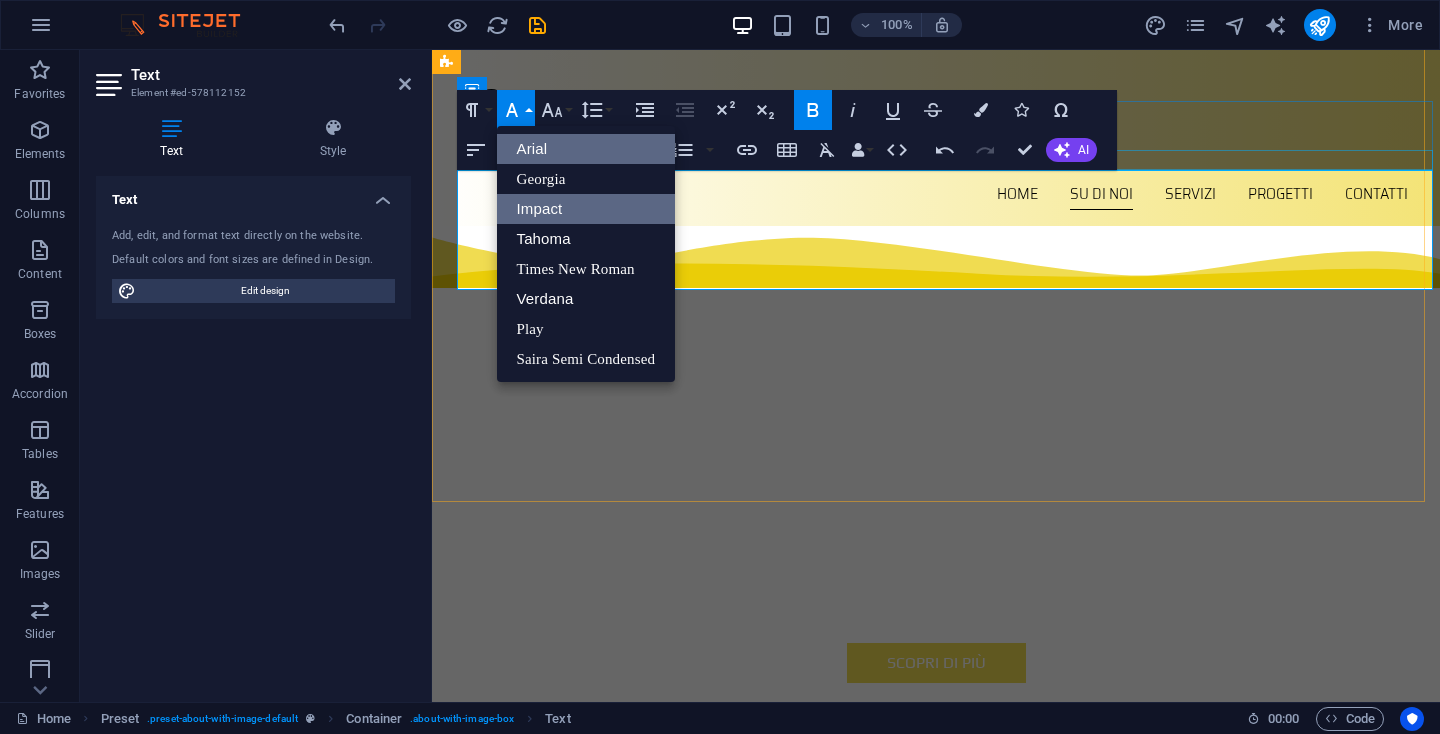 click on "Arial" at bounding box center (586, 149) 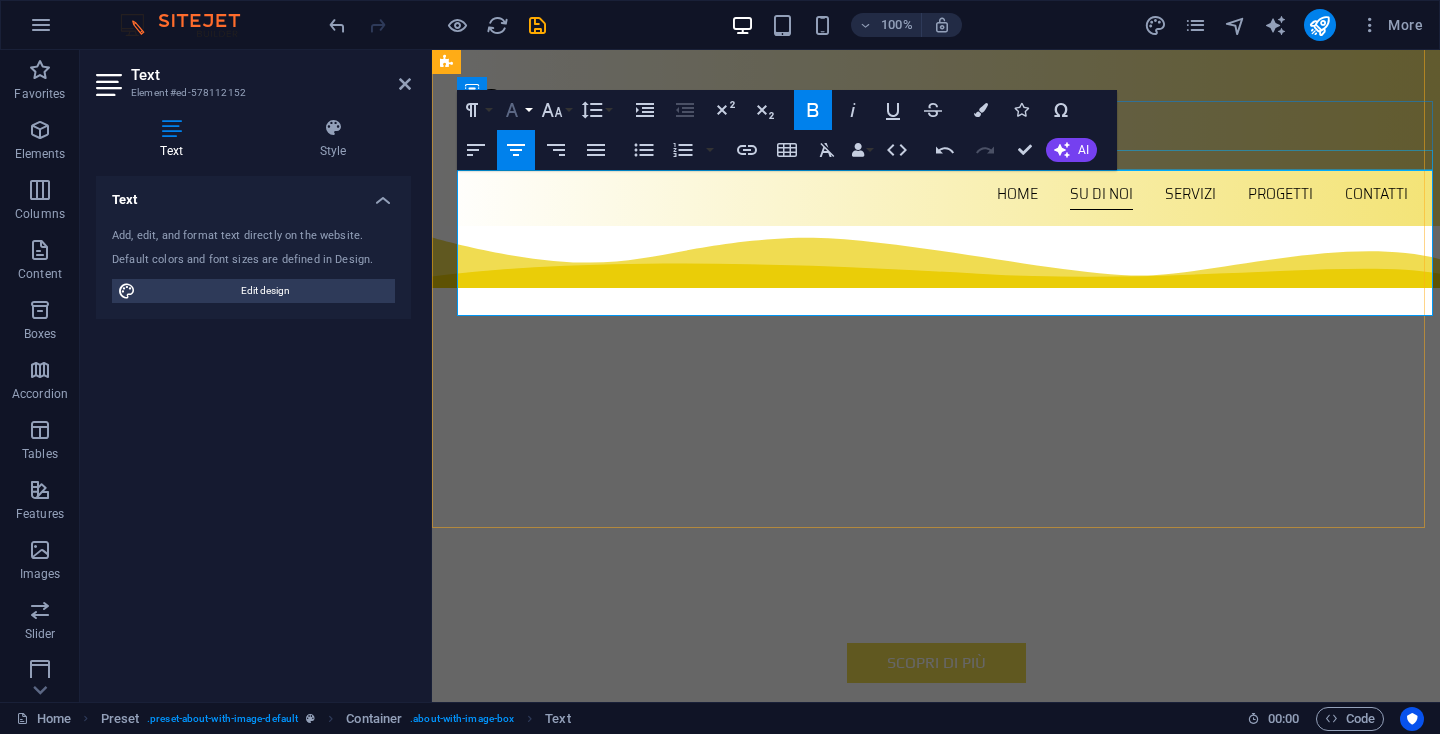 click 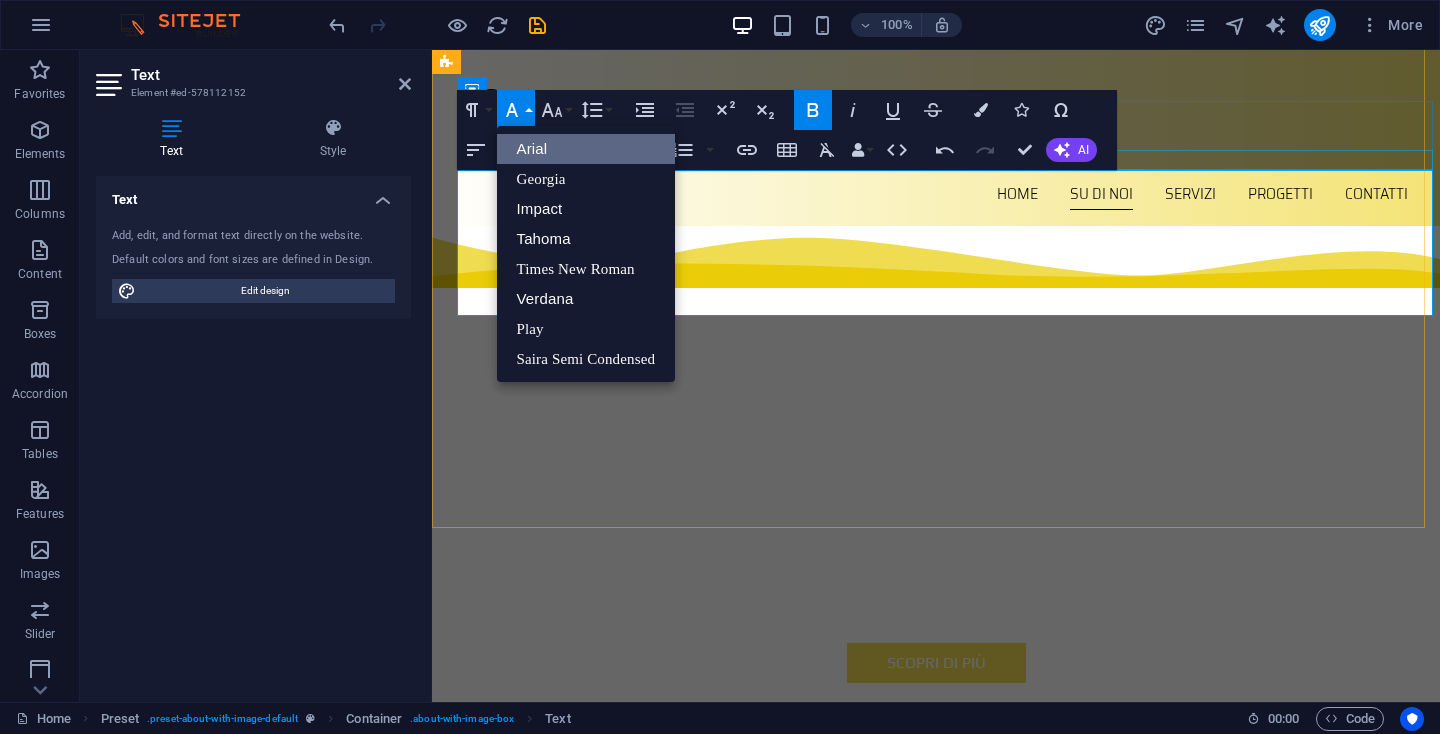 scroll, scrollTop: 0, scrollLeft: 0, axis: both 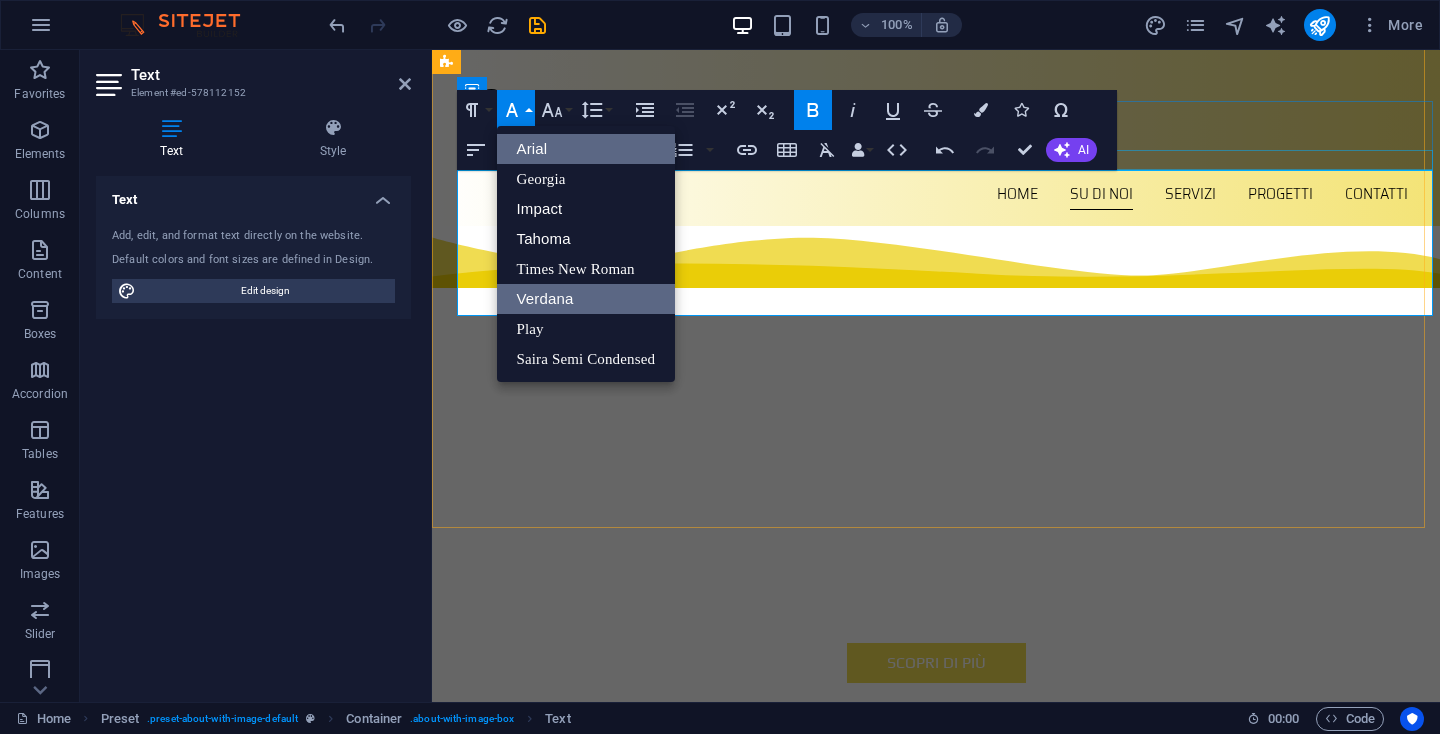 click on "Verdana" at bounding box center [586, 299] 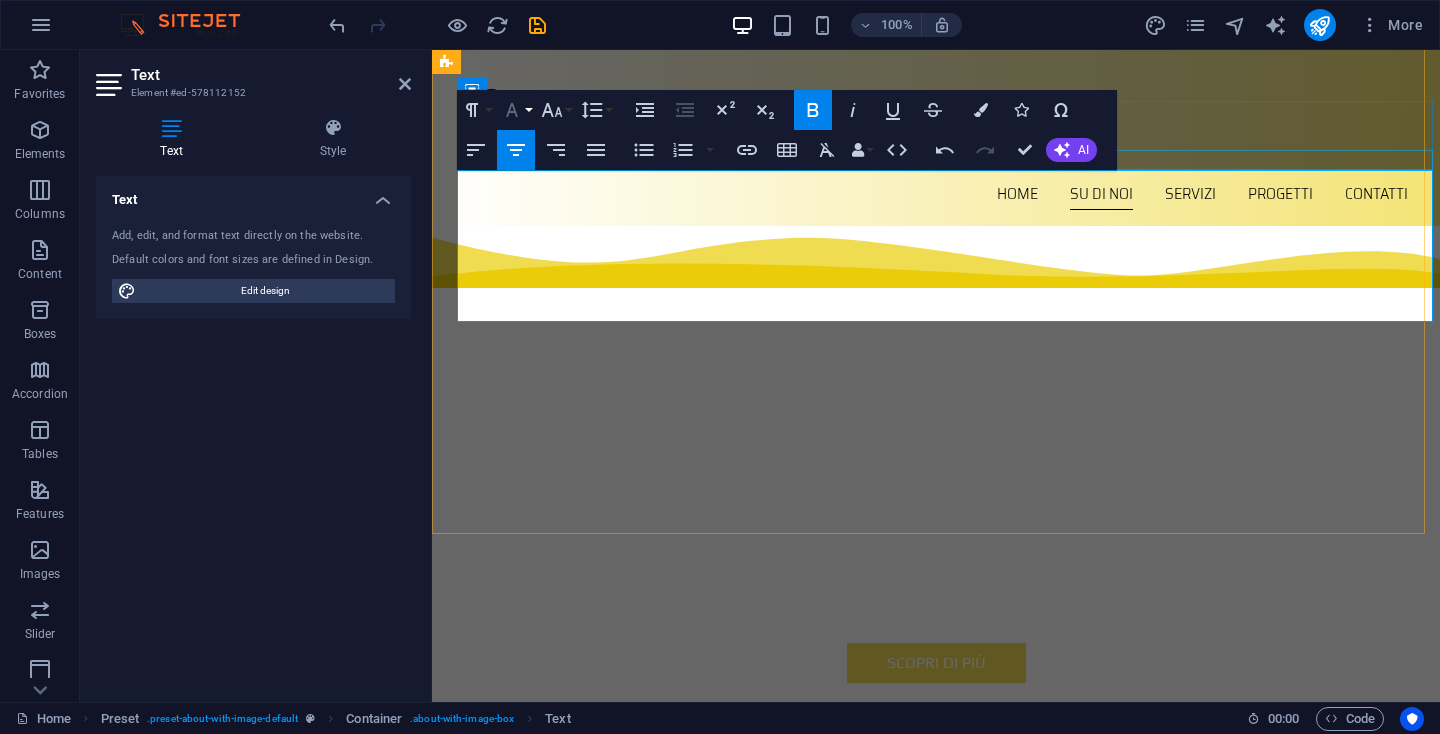 click 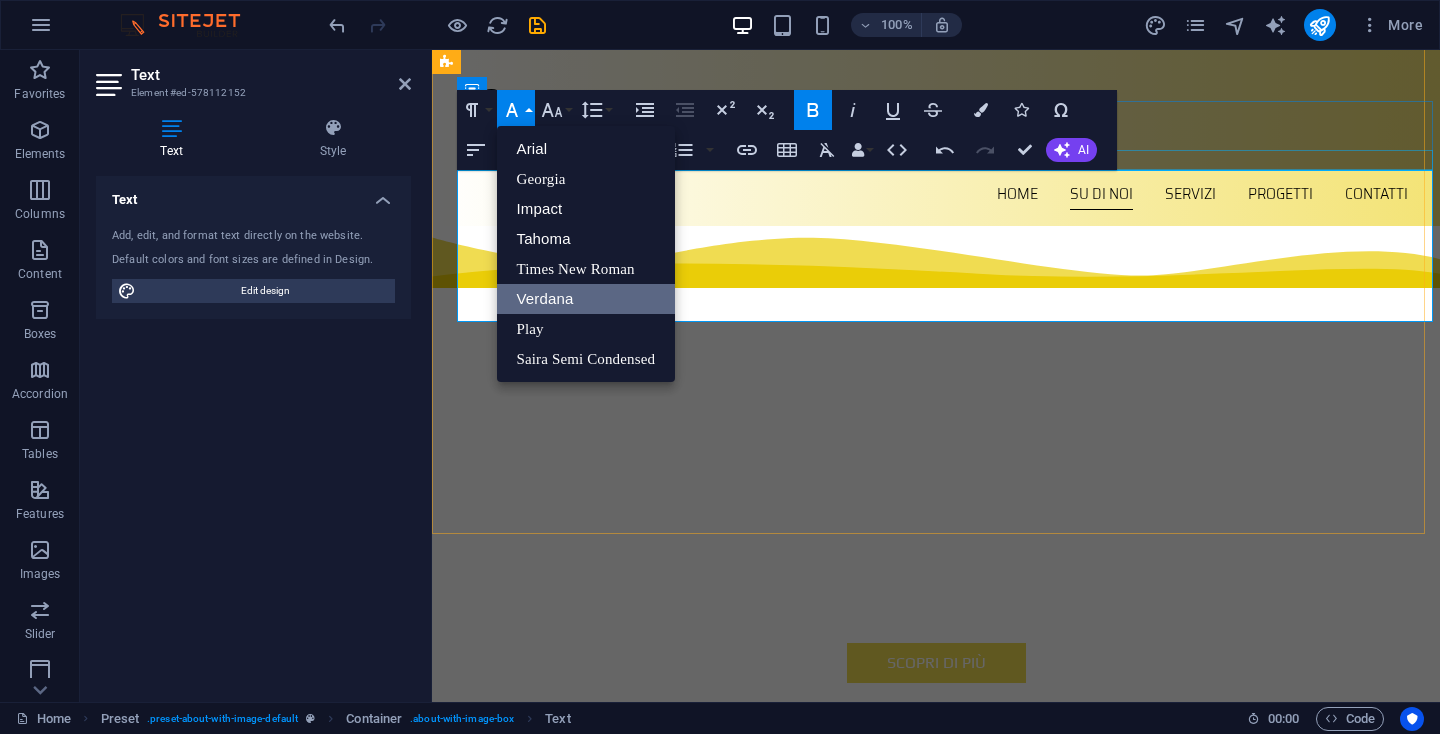 scroll, scrollTop: 0, scrollLeft: 0, axis: both 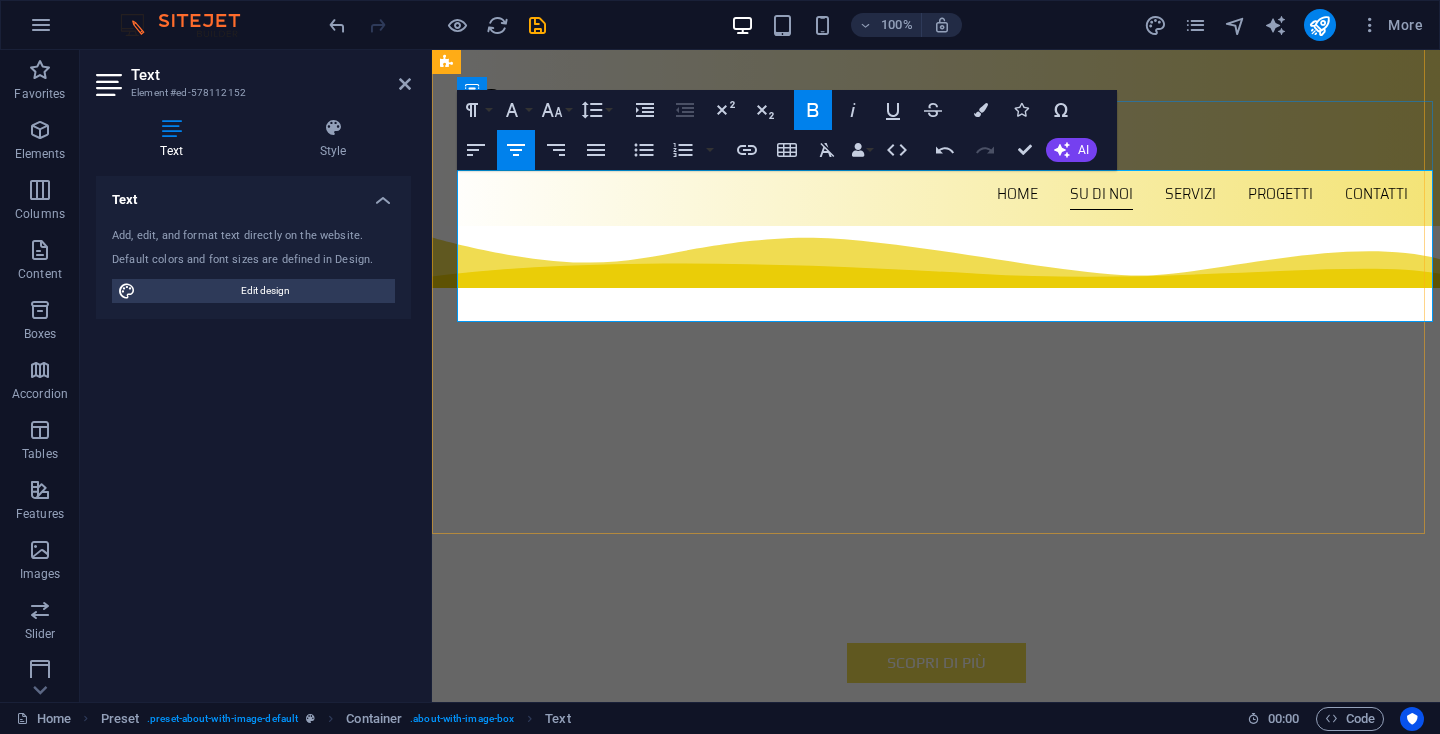 click on "Affidati a un partner che trasforma l’esperienza in valore concreto." at bounding box center (920, 1102) 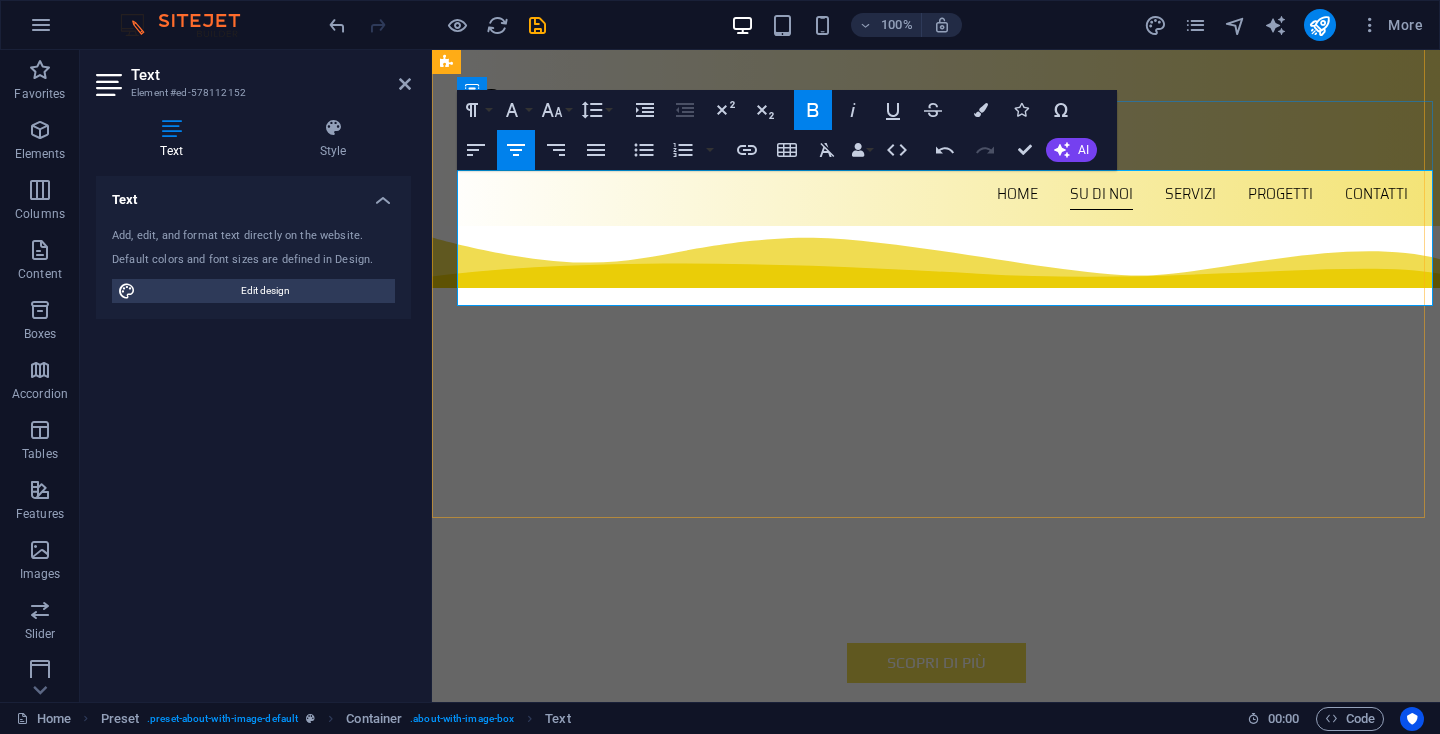 drag, startPoint x: 1250, startPoint y: 276, endPoint x: 615, endPoint y: 272, distance: 635.0126 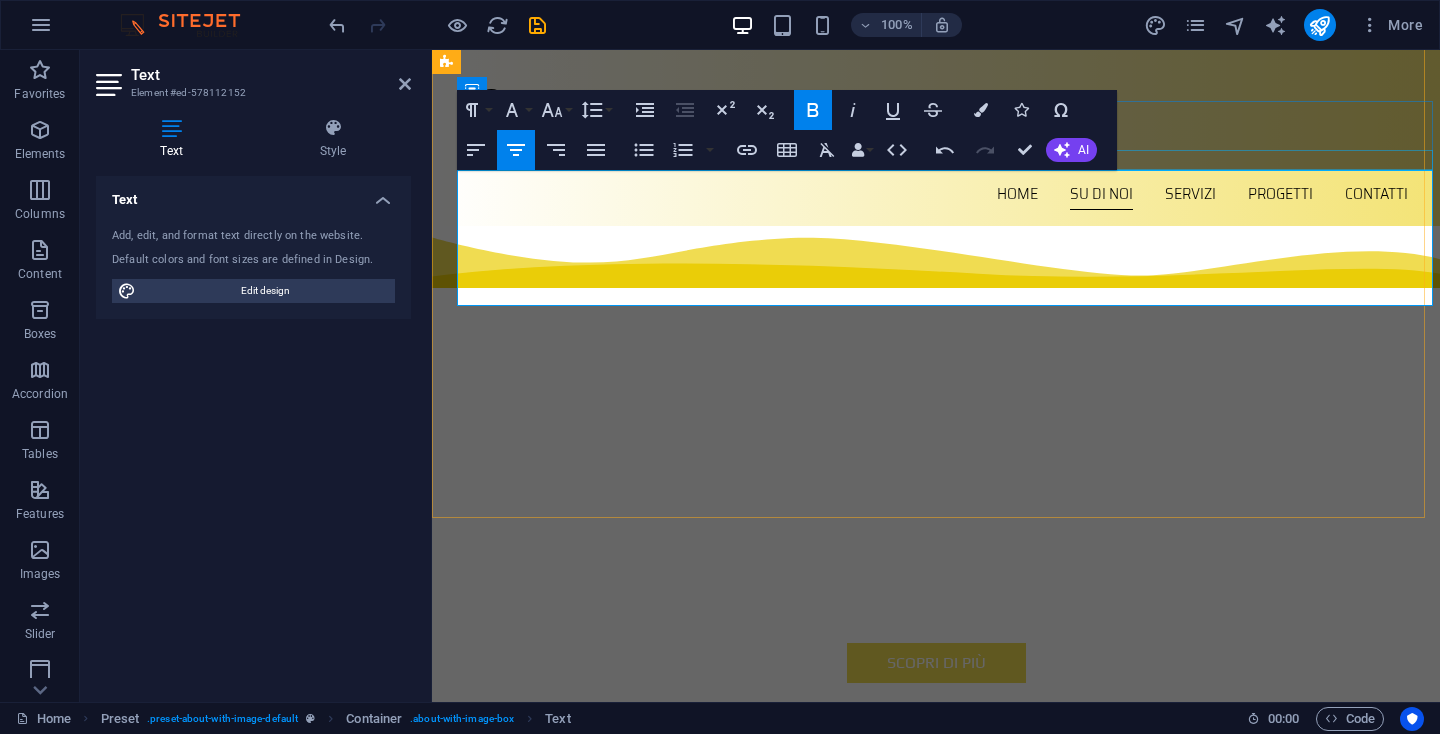 click 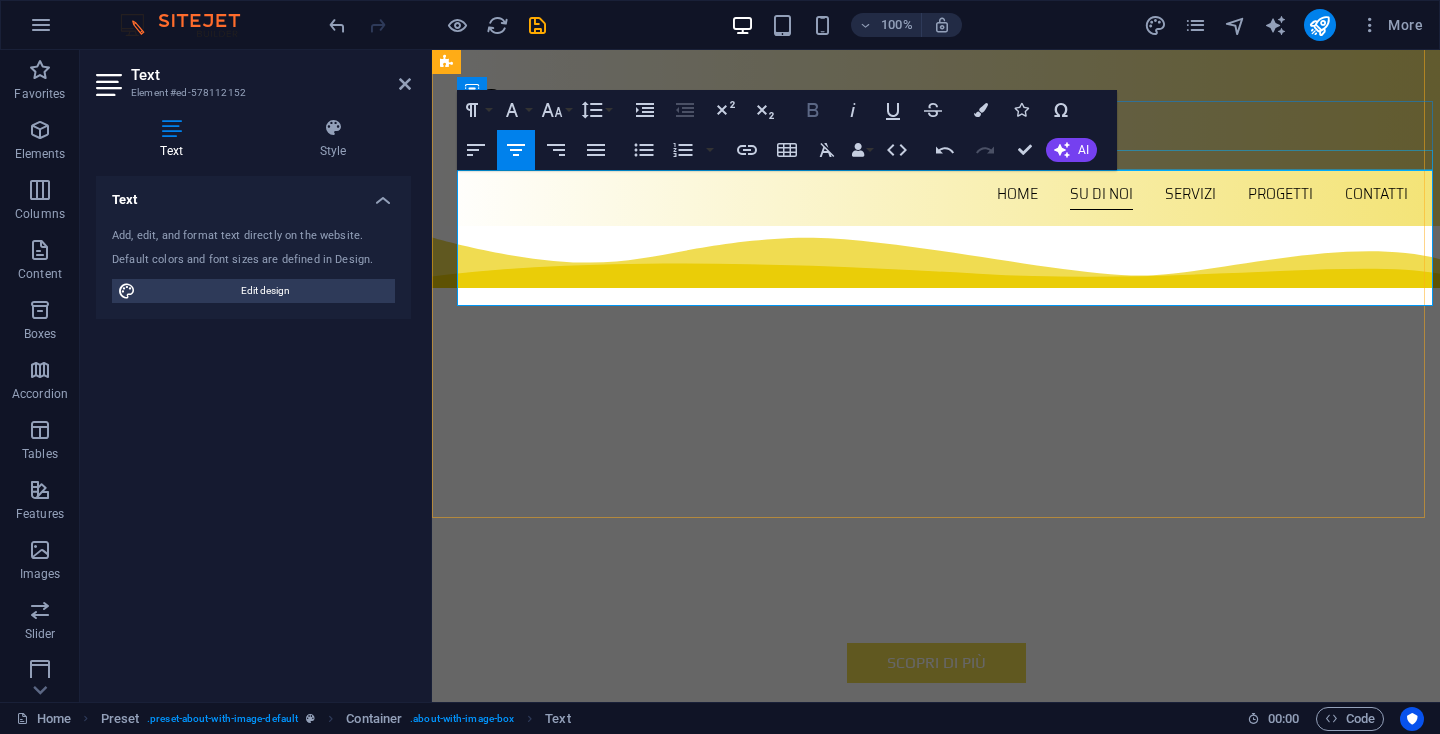 click 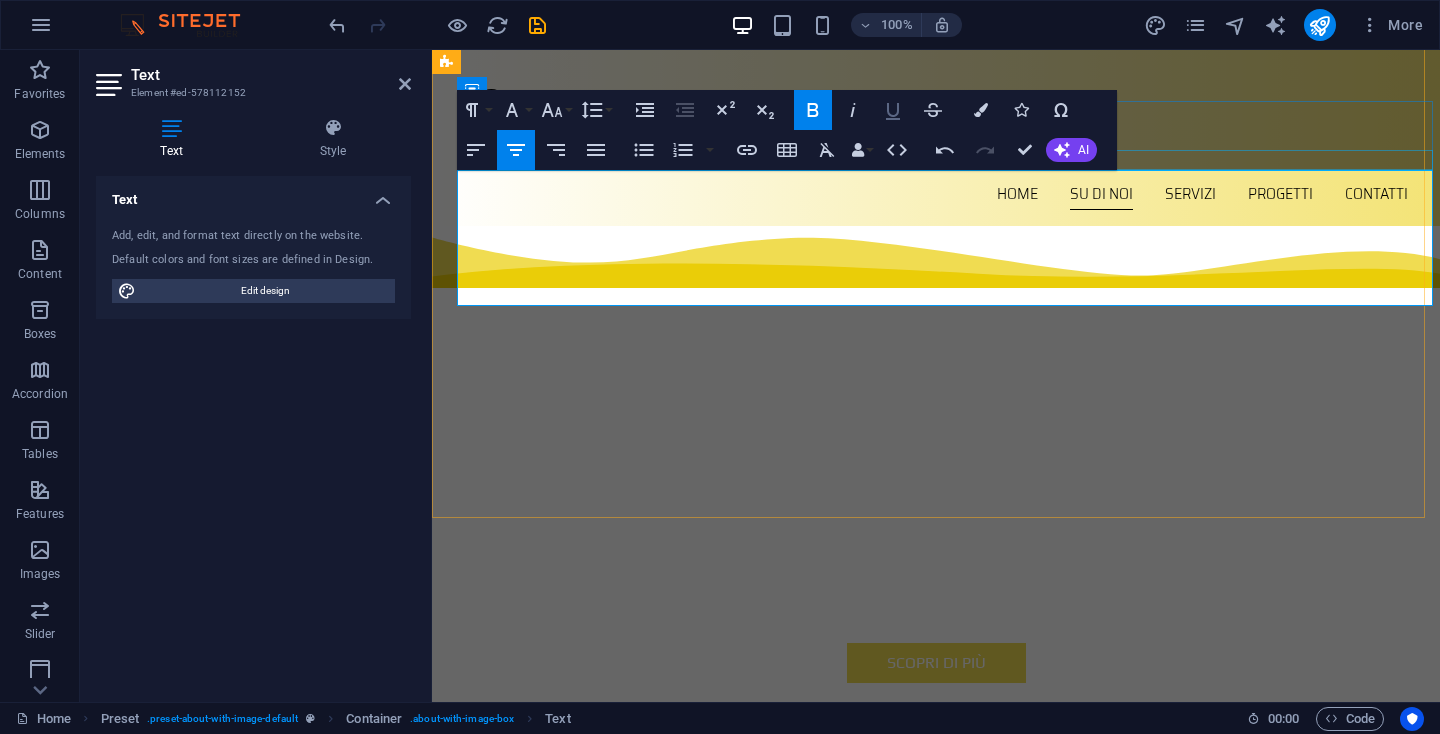 click 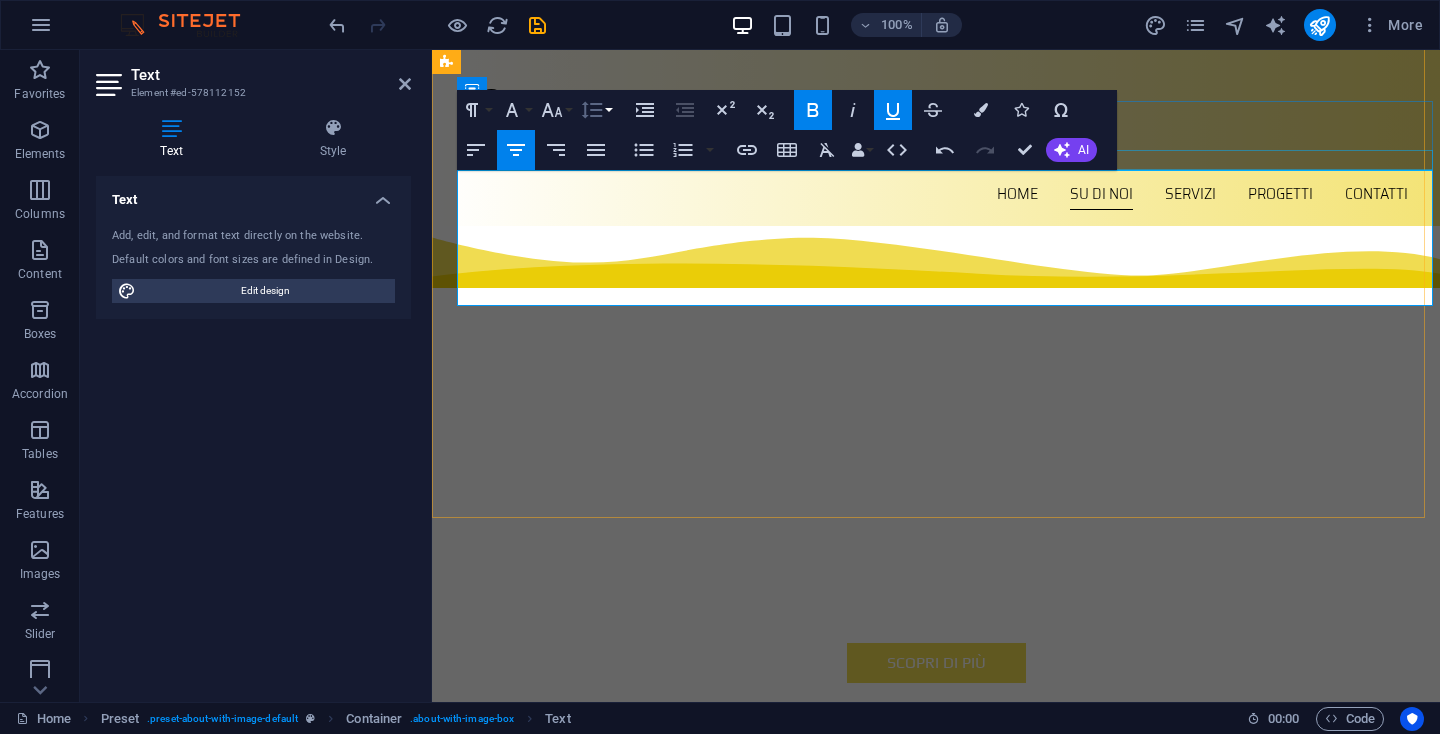click on "Line Height" at bounding box center (596, 110) 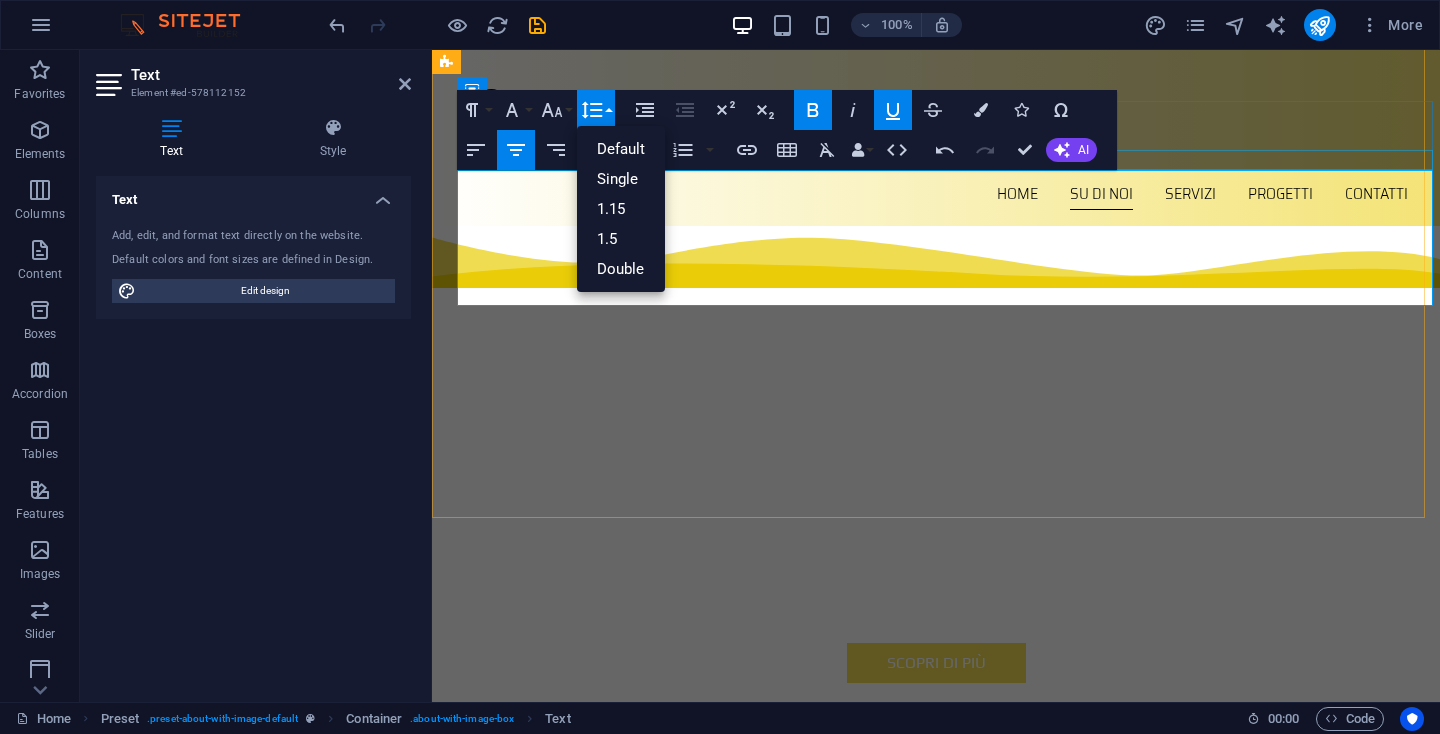 click on "Line Height" at bounding box center (596, 110) 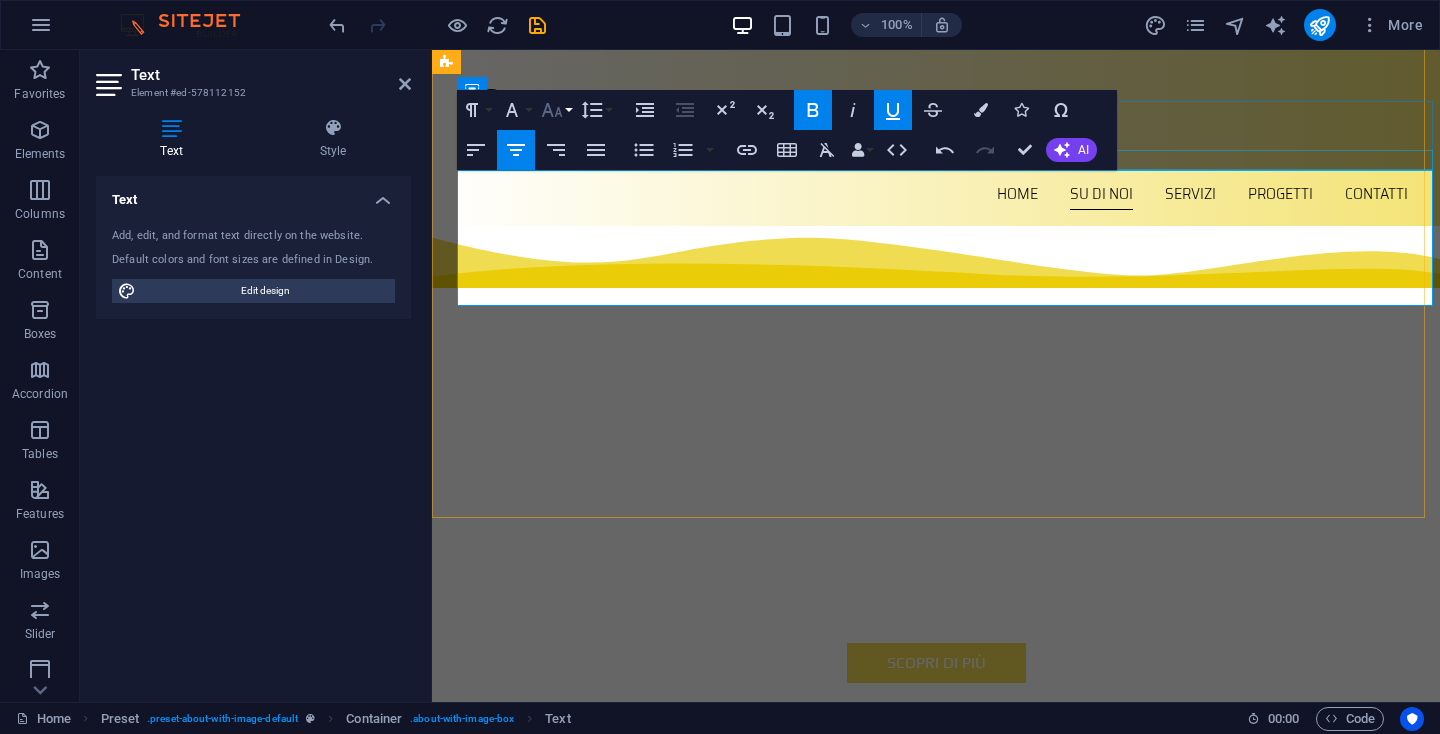 click on "Font Size" at bounding box center (556, 110) 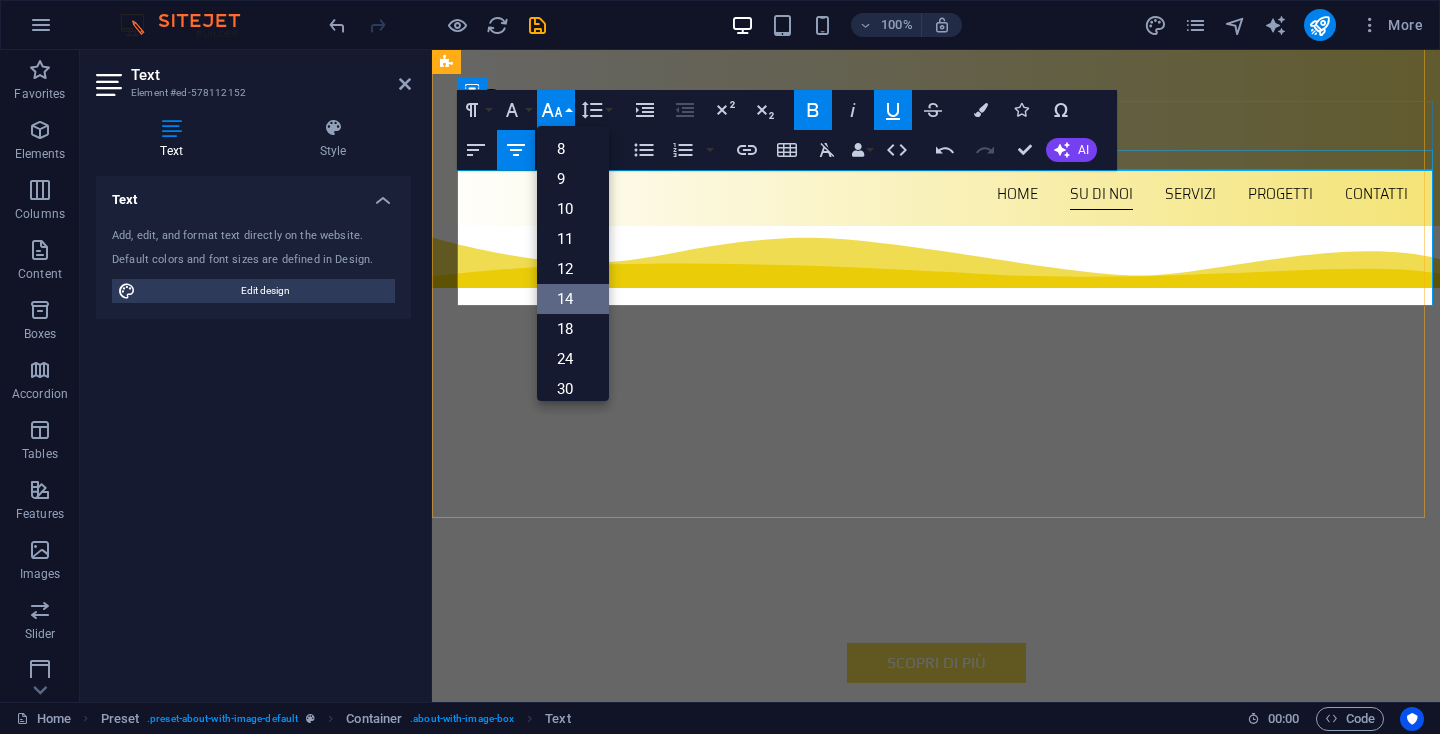 click on "14" at bounding box center (573, 299) 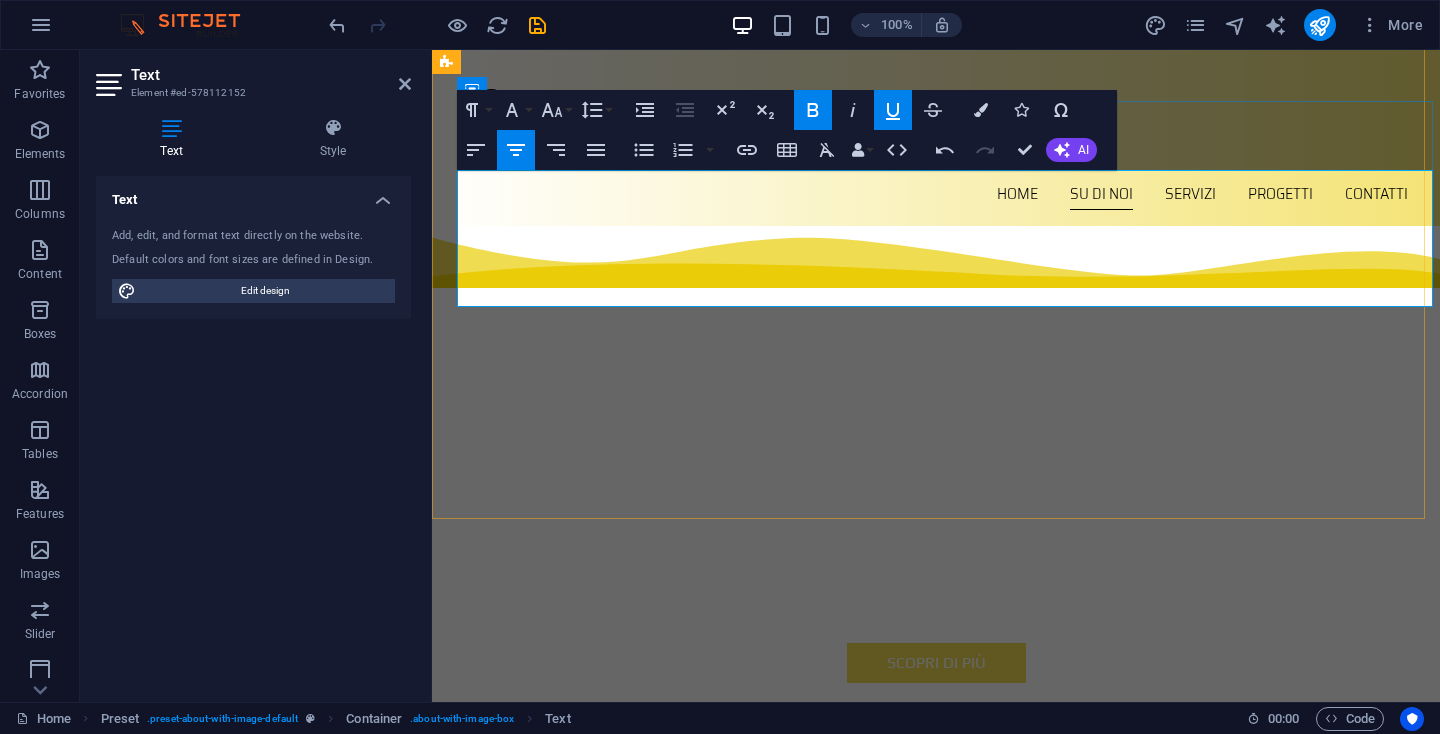 click on "In HYDROVAL puntiamo all’eccellenza operativa e alla massima soddisfazione del Cliente, attraverso soluzioni tecniche avanzate e un approccio orientato ai risultati. Costruiamo relazioni di lungo termine fondate su professionalità, fiducia reciproca e competenze specialistiche. Il nostro lavoro è guidato ogni giorno da passione, innovazione e rigore progettuale, valori che definiscono il nostro metodo e ispirano ogni collaborazione. Affidati a un partner che trasforma l’esperienza in valore concreto." at bounding box center [920, 1050] 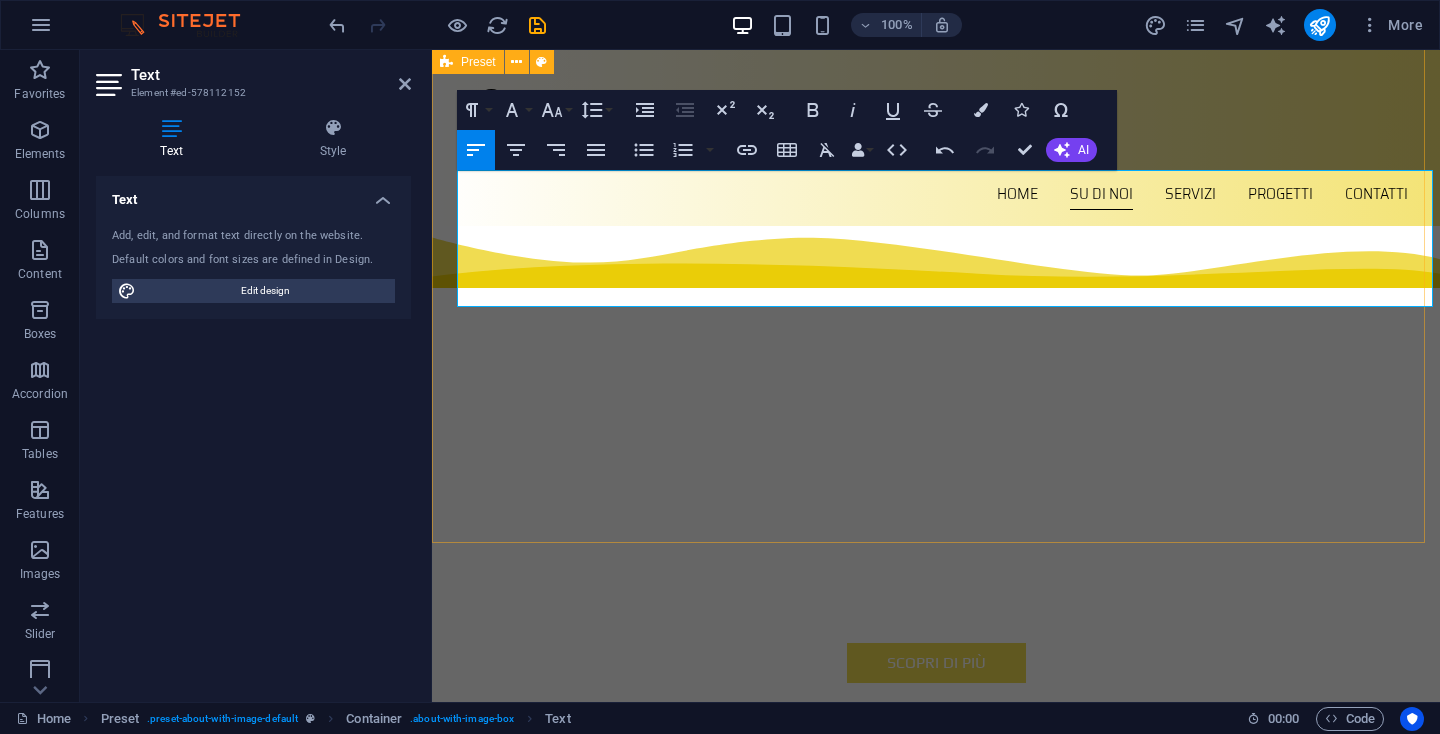 click on "SU DI NOI In HYDROVAL puntiamo all’eccellenza operativa e alla massima soddisfazione del Cliente, attraverso soluzioni tecniche avanzate e un approccio orientato ai risultati. Costruiamo relazioni di lungo termine fondate su professionalità, fiducia reciproca e competenze specialistiche. Il nostro lavoro è guidato ogni giorno da passione, innovazione e rigore progettuale, valori che definiscono il nostro metodo e ispirano ogni collaborazione. Affidati a un partner che trasforma l’esperienza in valore concreto." at bounding box center [936, 1051] 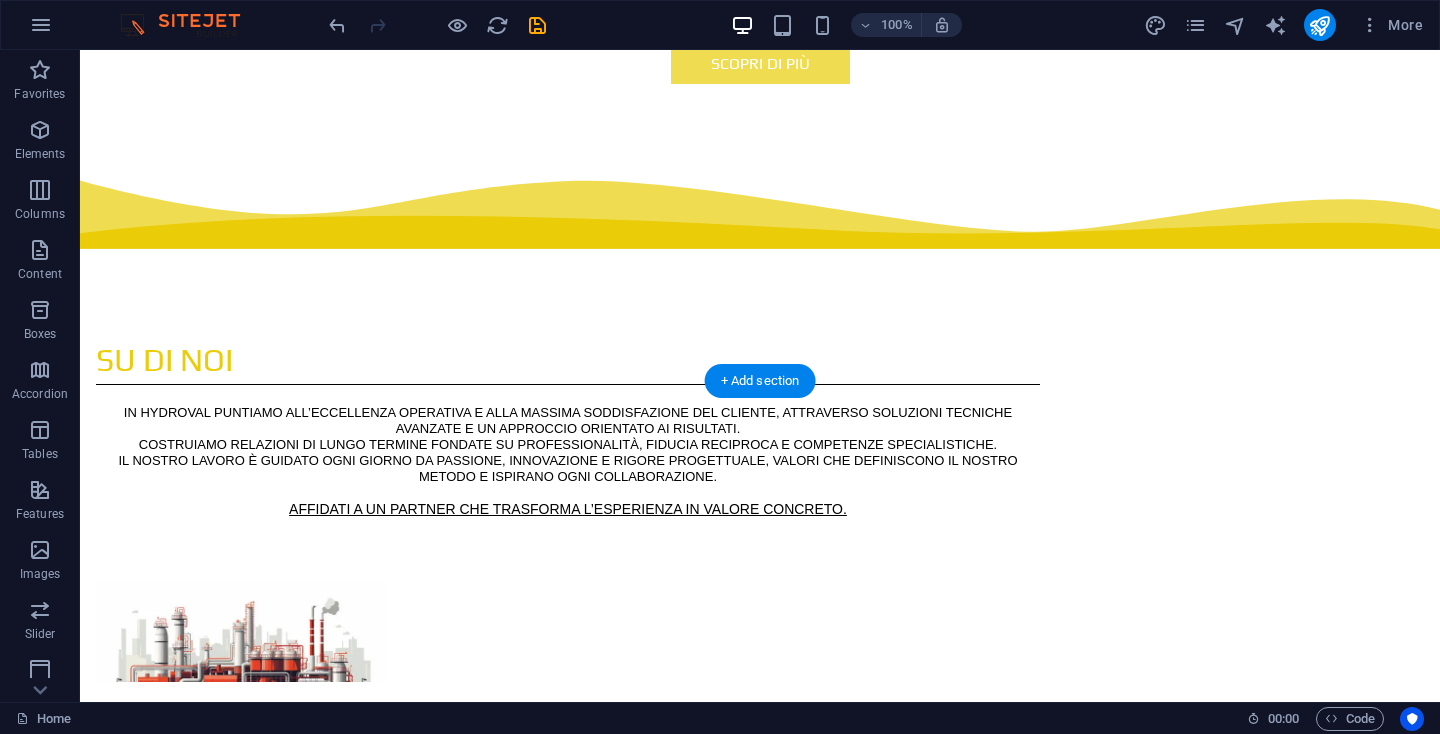 scroll, scrollTop: 1120, scrollLeft: 0, axis: vertical 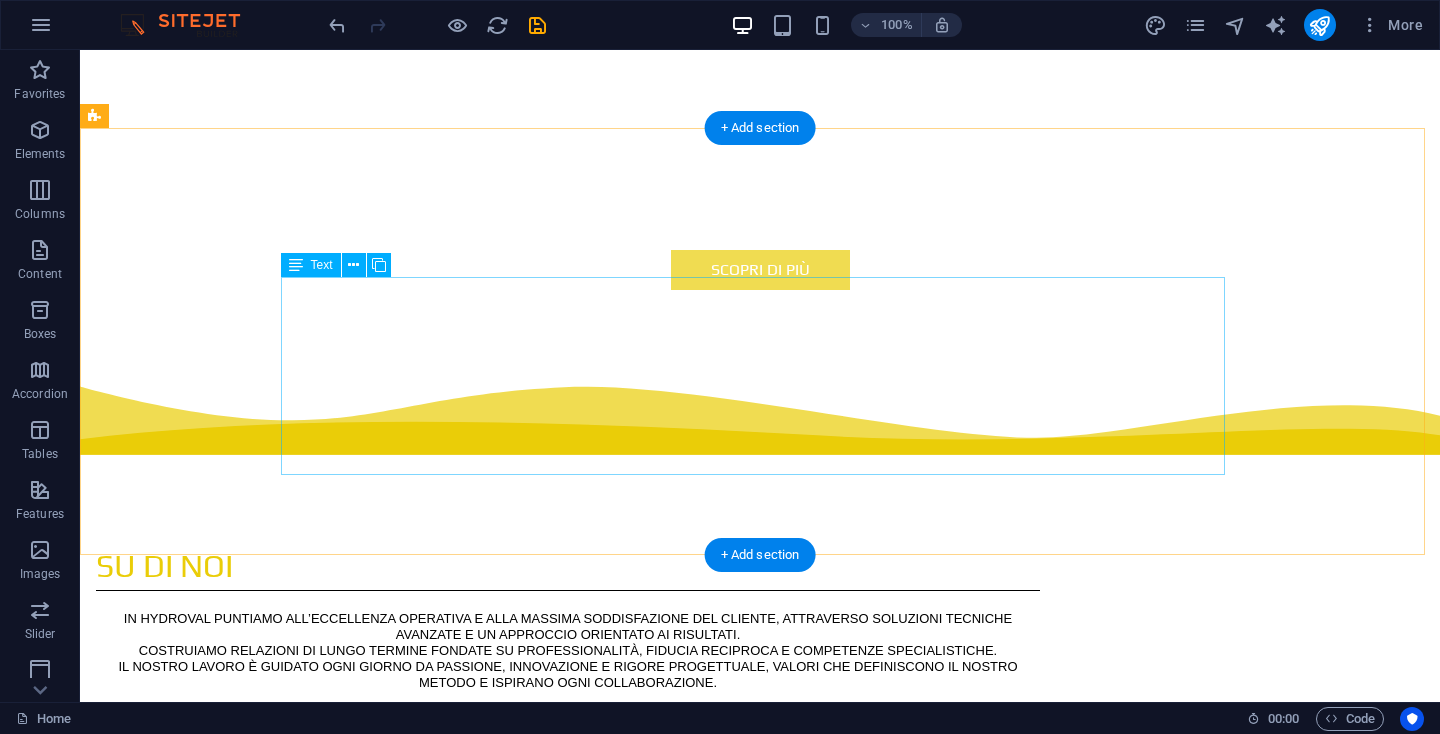 click on "Sappiamo che un impianto guasto o ineﬃciente può comportare gravi danni e costi non previsti per la tua azienda. Ecco perché ci occupiamo della   manutenzione periodica ordinaria   di tutti i tuoi impianti, per mantenerne costante l’alto livello di eﬃcienza, e interveniamo   anche in urgenza , in caso di guasti, per un ripristino veloce e professionale dell’impianto. Terminata la fase di diagnosi, in accordo con il cliente, possiamo procedere allo   smontaggio , revisione   o   sostituzione   dei componenti difettosi o al montaggio dei componenti revisionati o nuovi. Questo servizio è previsto per i settori nei quali viene fatto largo uso di componentistica oleodinamica   come ad esempio acciaierie, fonderie, estrusione, cartiere, iniezione ecc." at bounding box center (760, 1299) 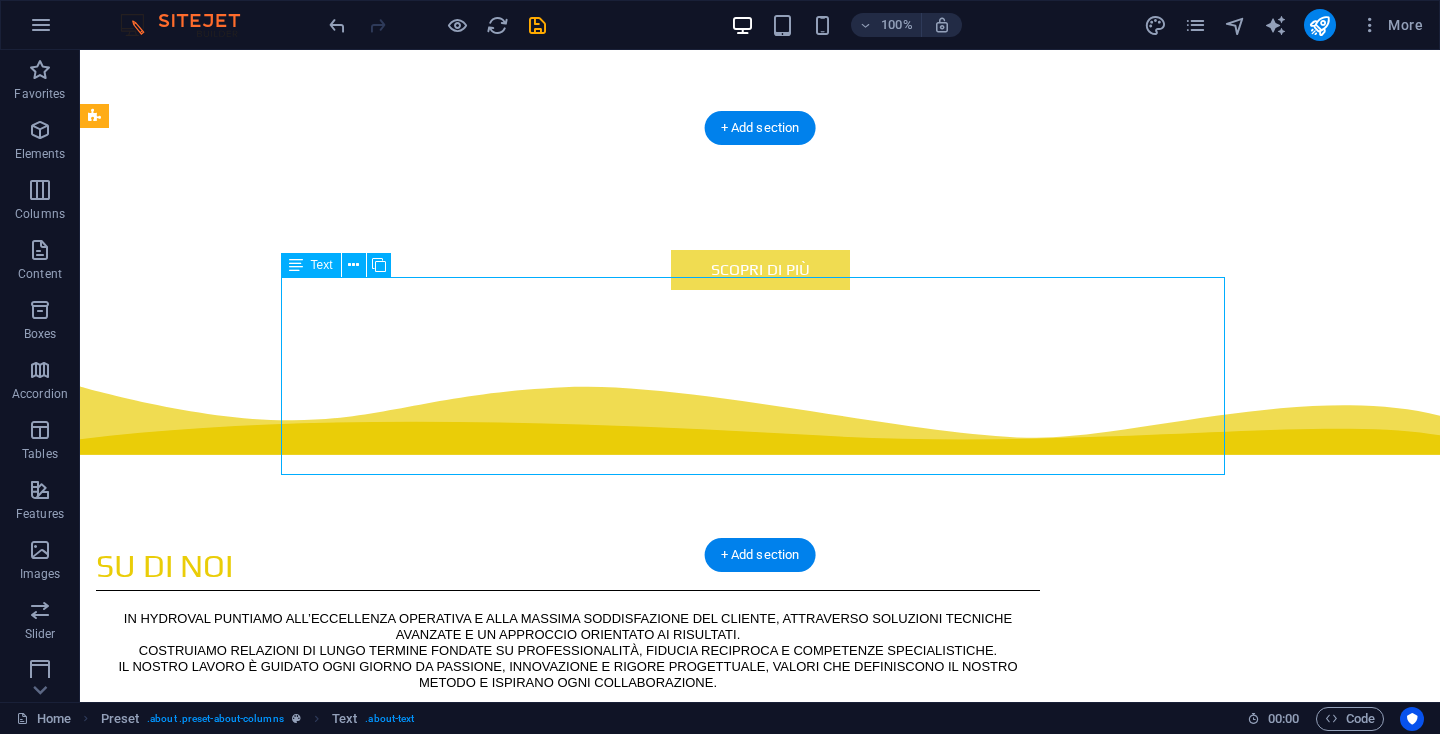 click on "Sappiamo che un impianto guasto o ineﬃciente può comportare gravi danni e costi non previsti per la tua azienda. Ecco perché ci occupiamo della   manutenzione periodica ordinaria   di tutti i tuoi impianti, per mantenerne costante l’alto livello di eﬃcienza, e interveniamo   anche in urgenza , in caso di guasti, per un ripristino veloce e professionale dell’impianto. Terminata la fase di diagnosi, in accordo con il cliente, possiamo procedere allo   smontaggio , revisione   o   sostituzione   dei componenti difettosi o al montaggio dei componenti revisionati o nuovi. Questo servizio è previsto per i settori nei quali viene fatto largo uso di componentistica oleodinamica   come ad esempio acciaierie, fonderie, estrusione, cartiere, iniezione ecc." at bounding box center (760, 1299) 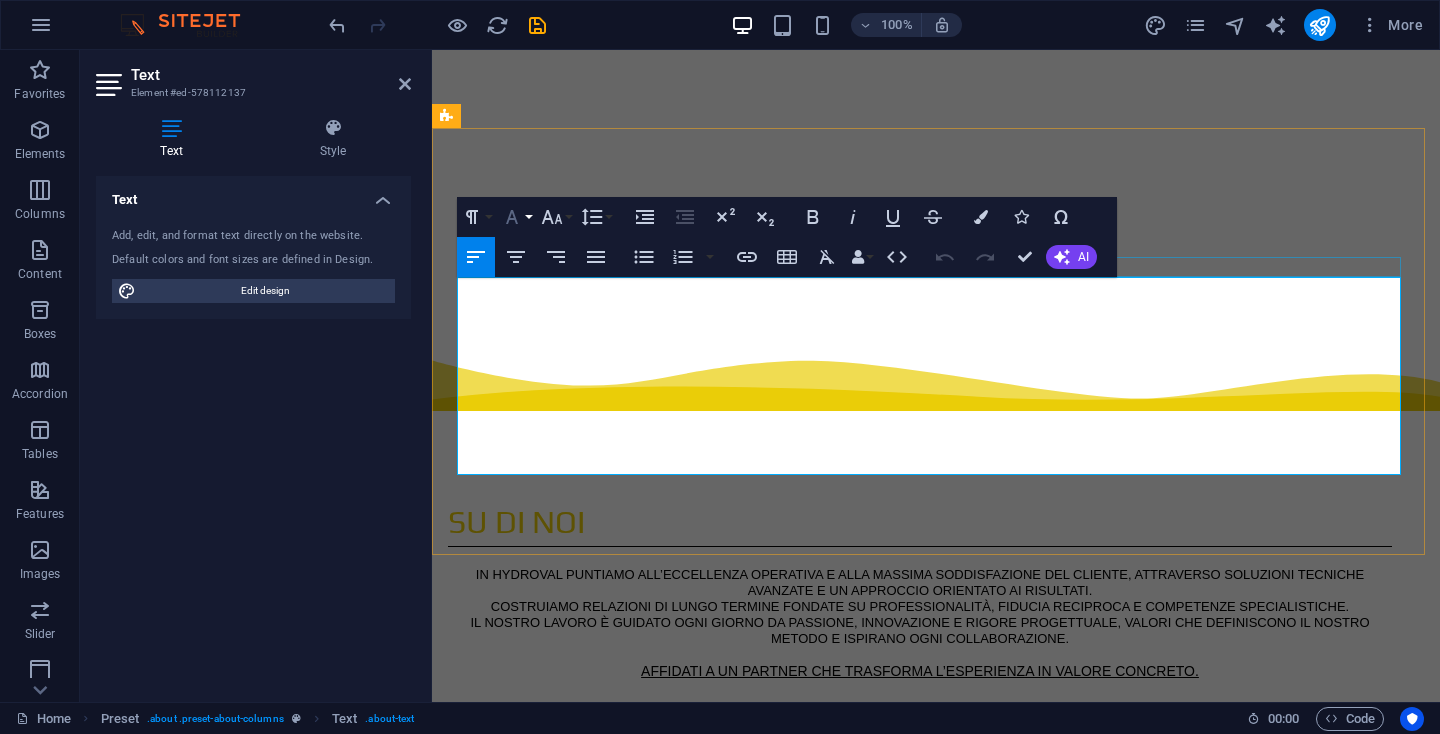 click 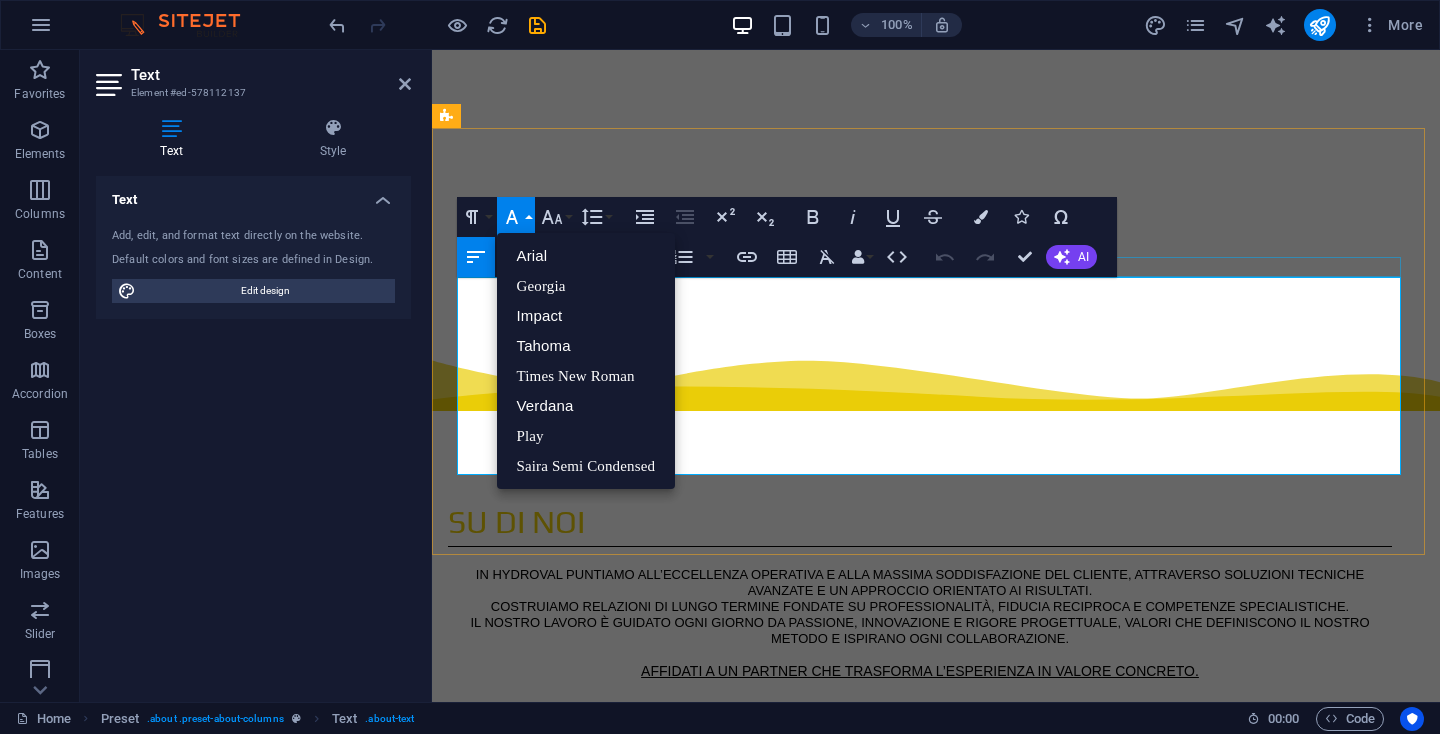 click 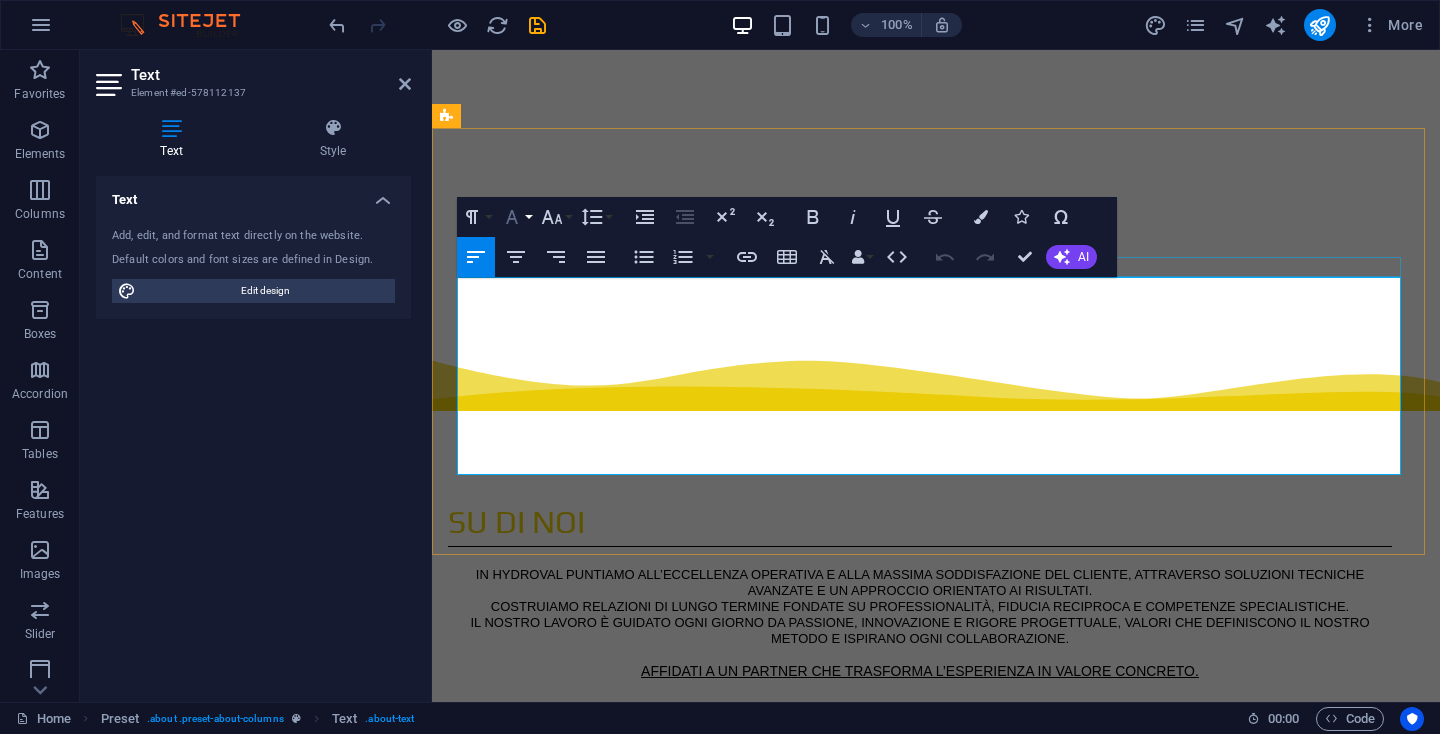 click 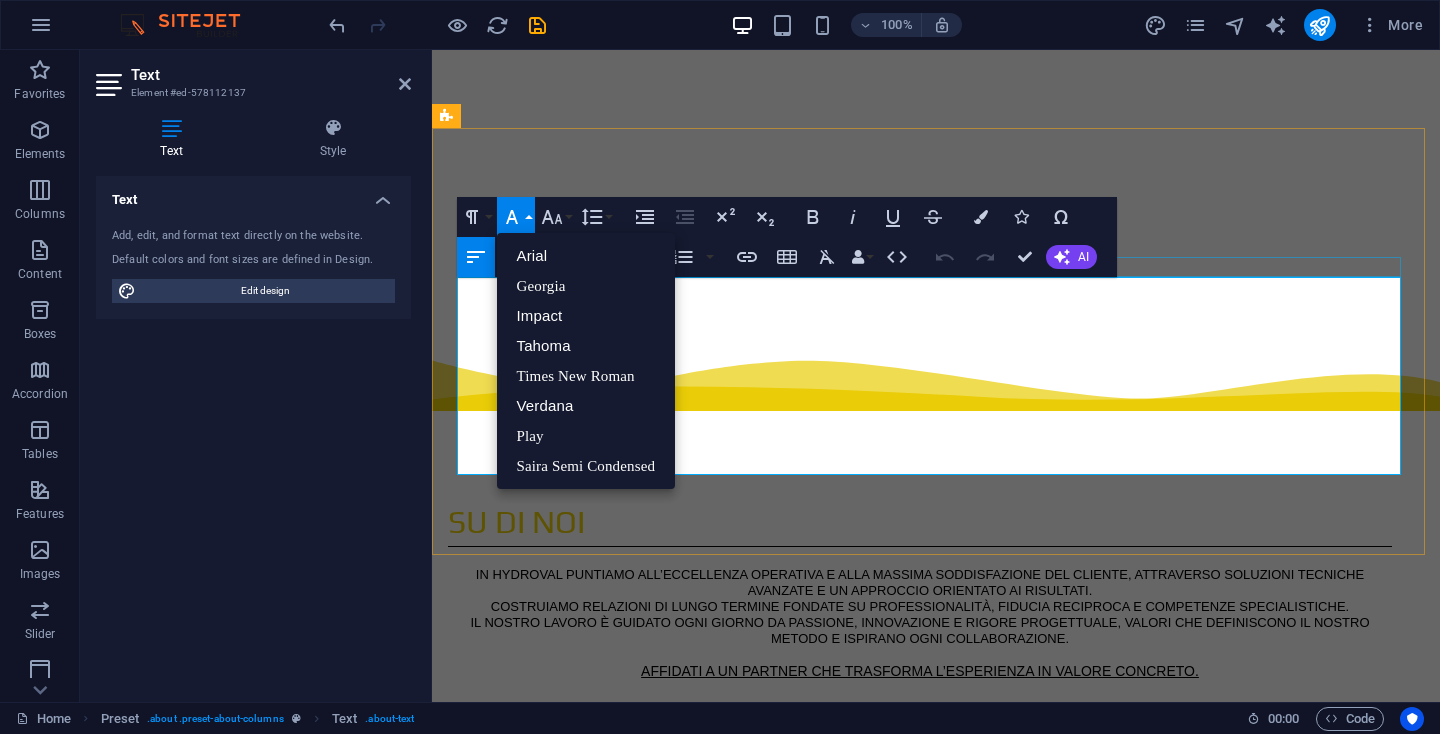 click 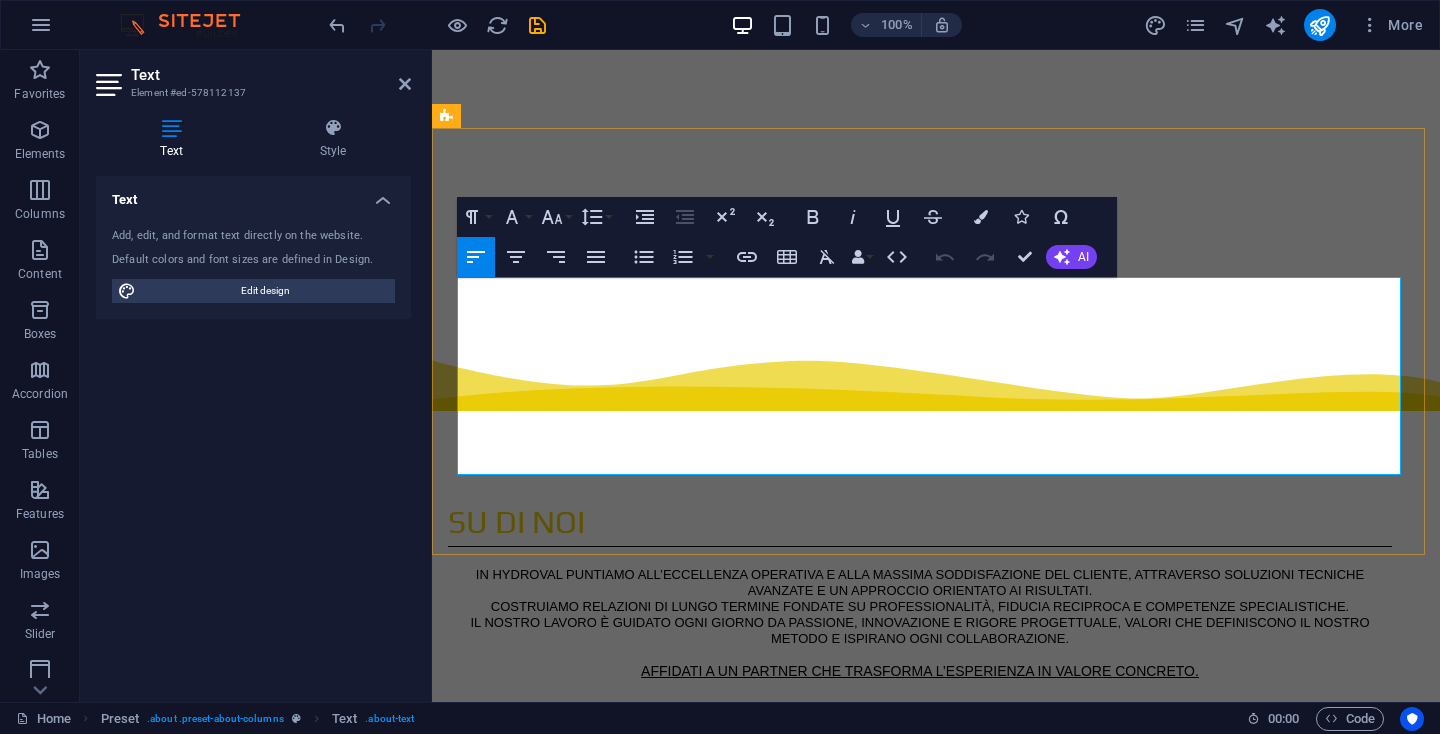 drag, startPoint x: 460, startPoint y: 288, endPoint x: 1229, endPoint y: 441, distance: 784.0727 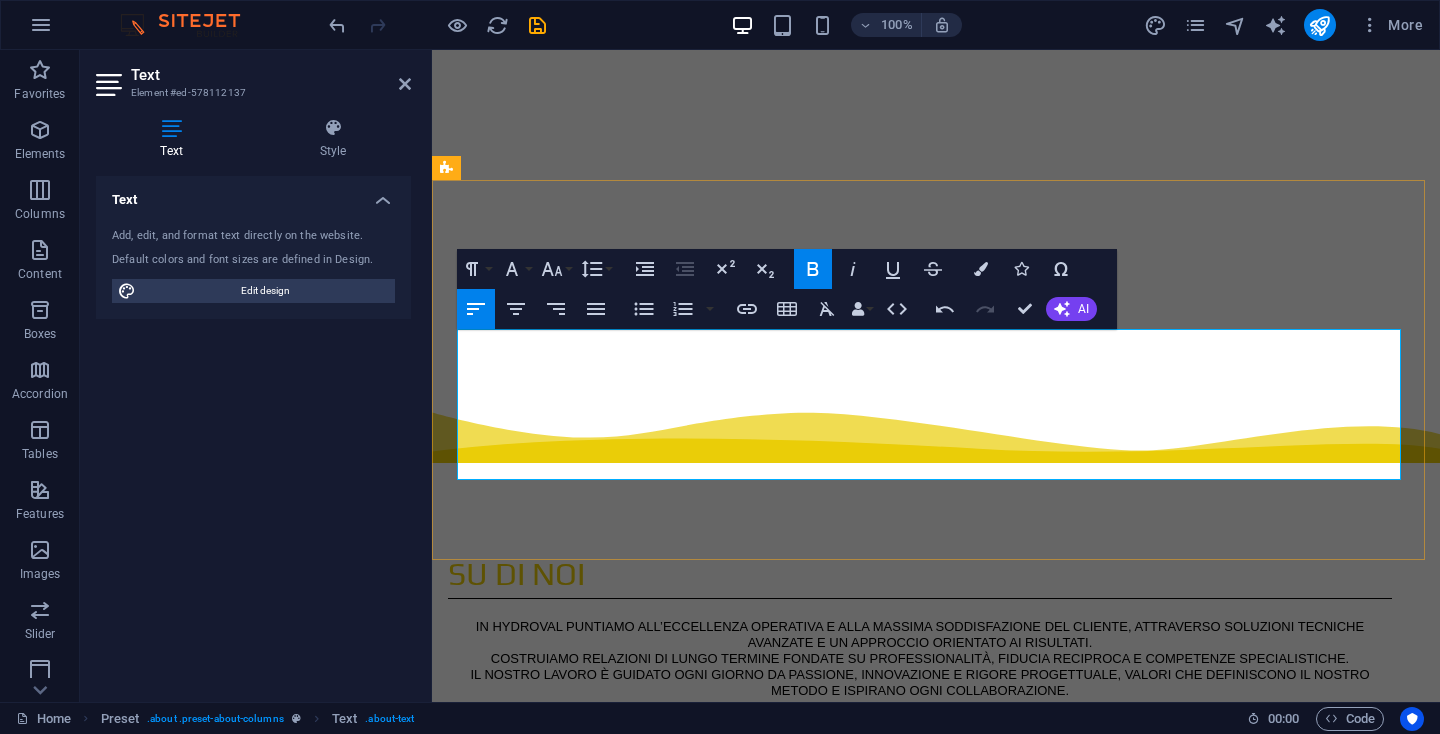 scroll, scrollTop: 1036, scrollLeft: 0, axis: vertical 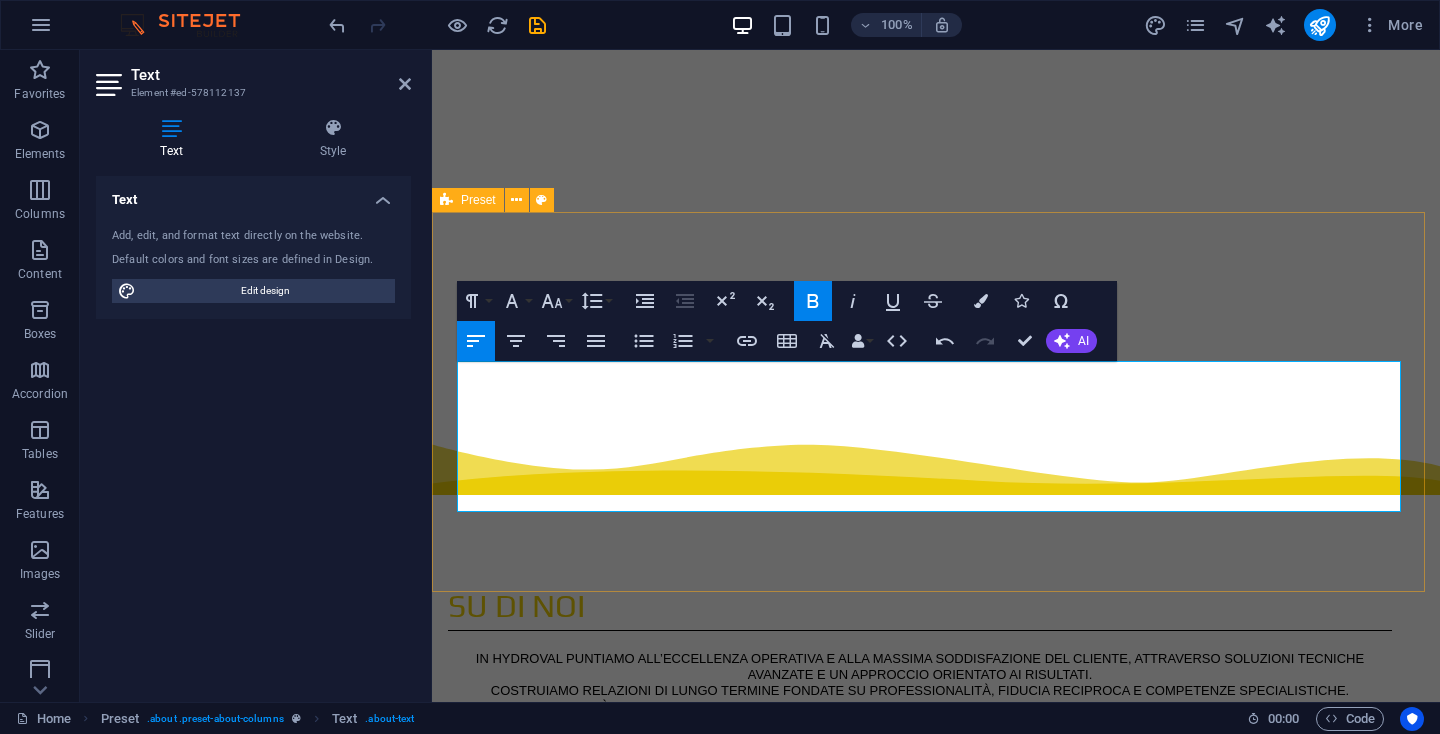 drag, startPoint x: 460, startPoint y: 372, endPoint x: 1329, endPoint y: 516, distance: 880.85016 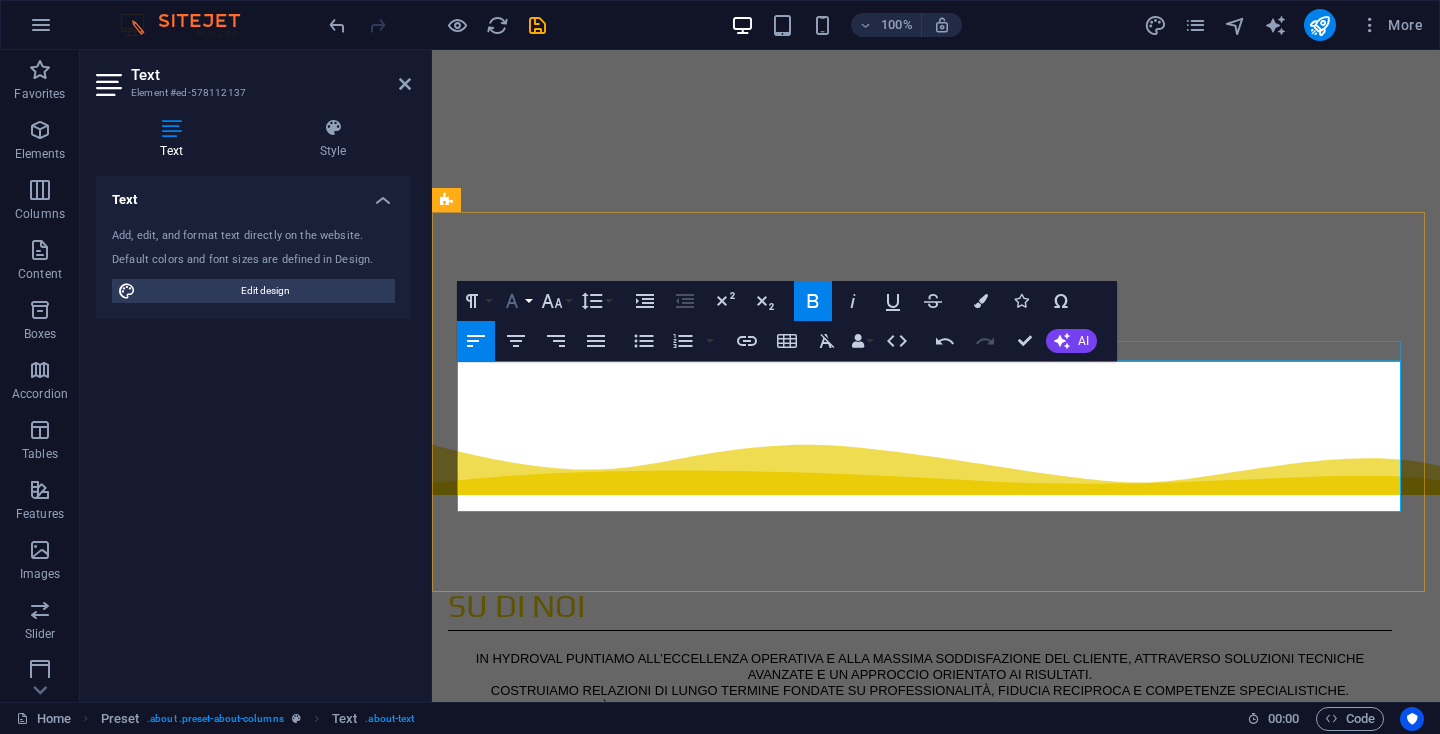 click 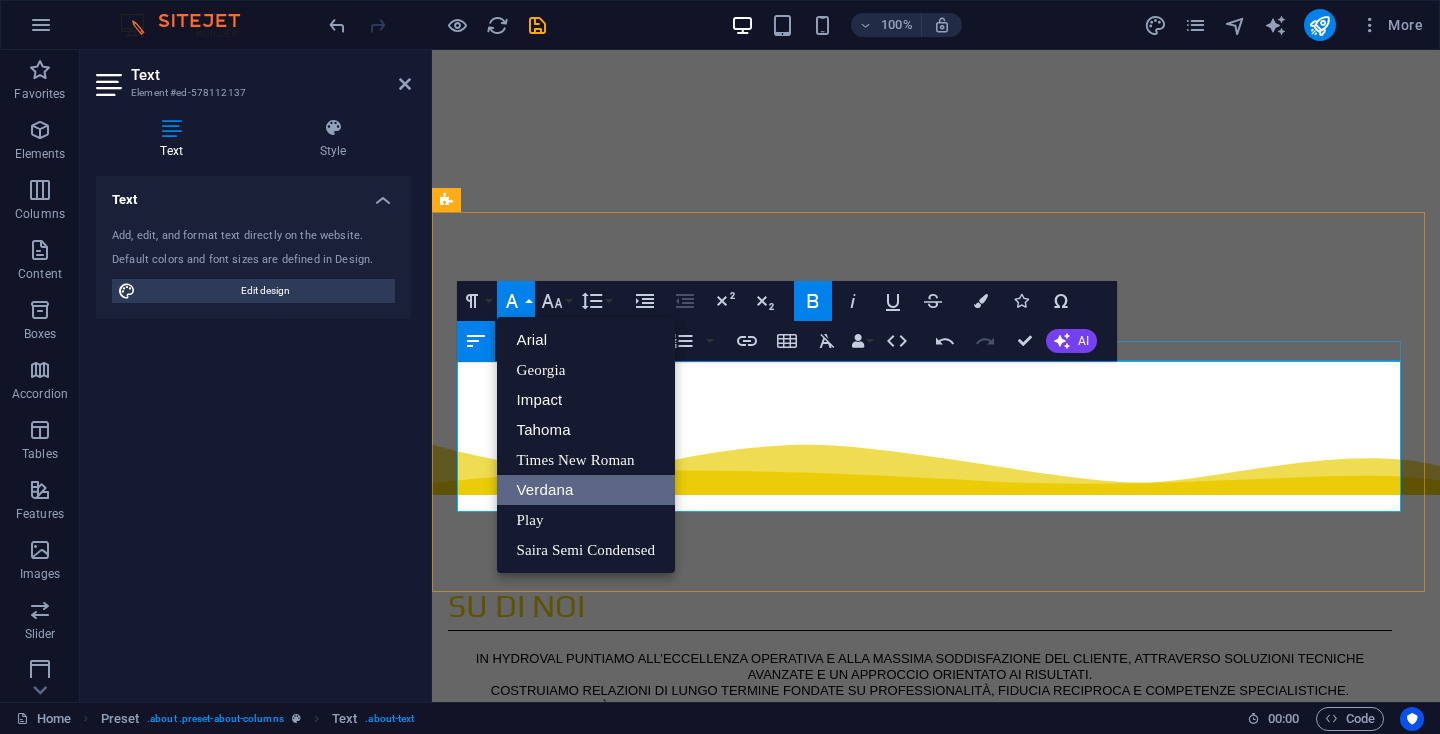 click on "Verdana" at bounding box center (586, 490) 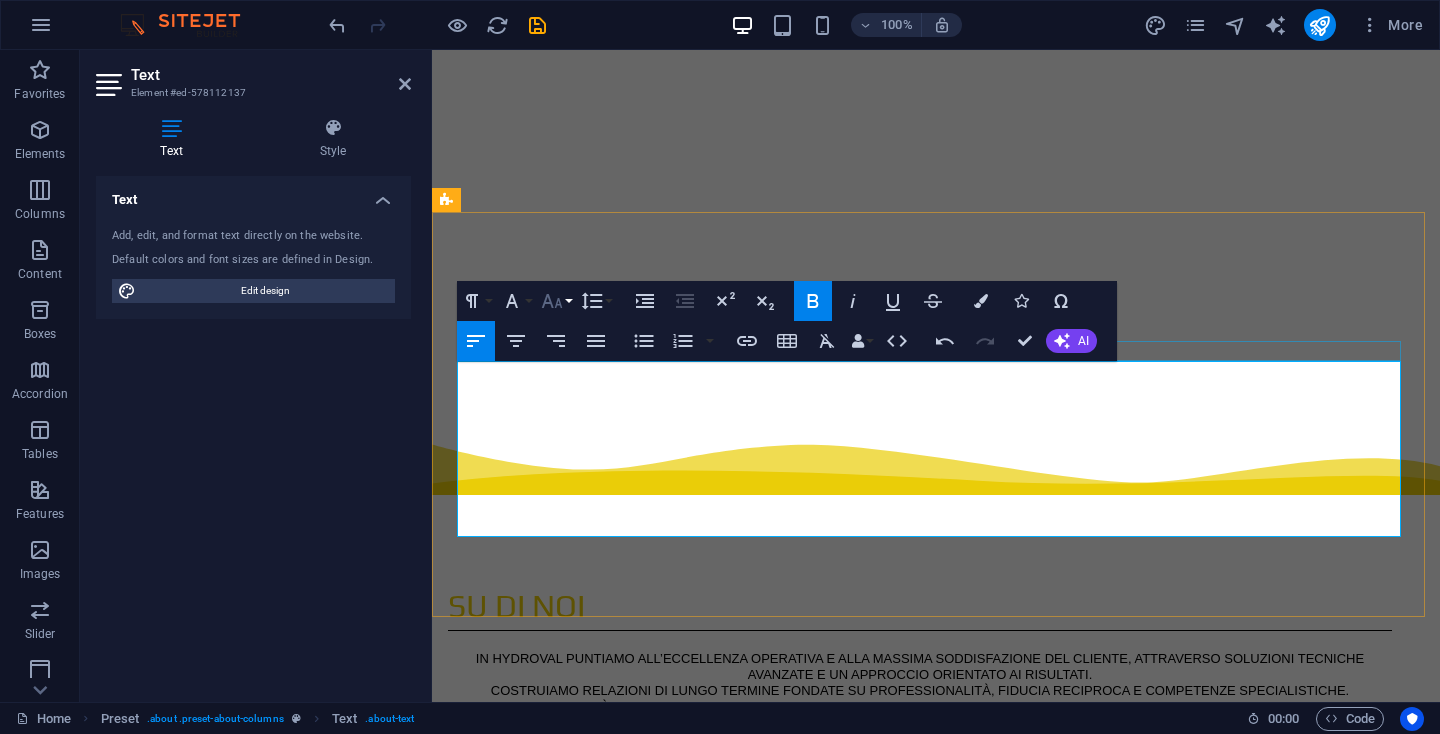 click 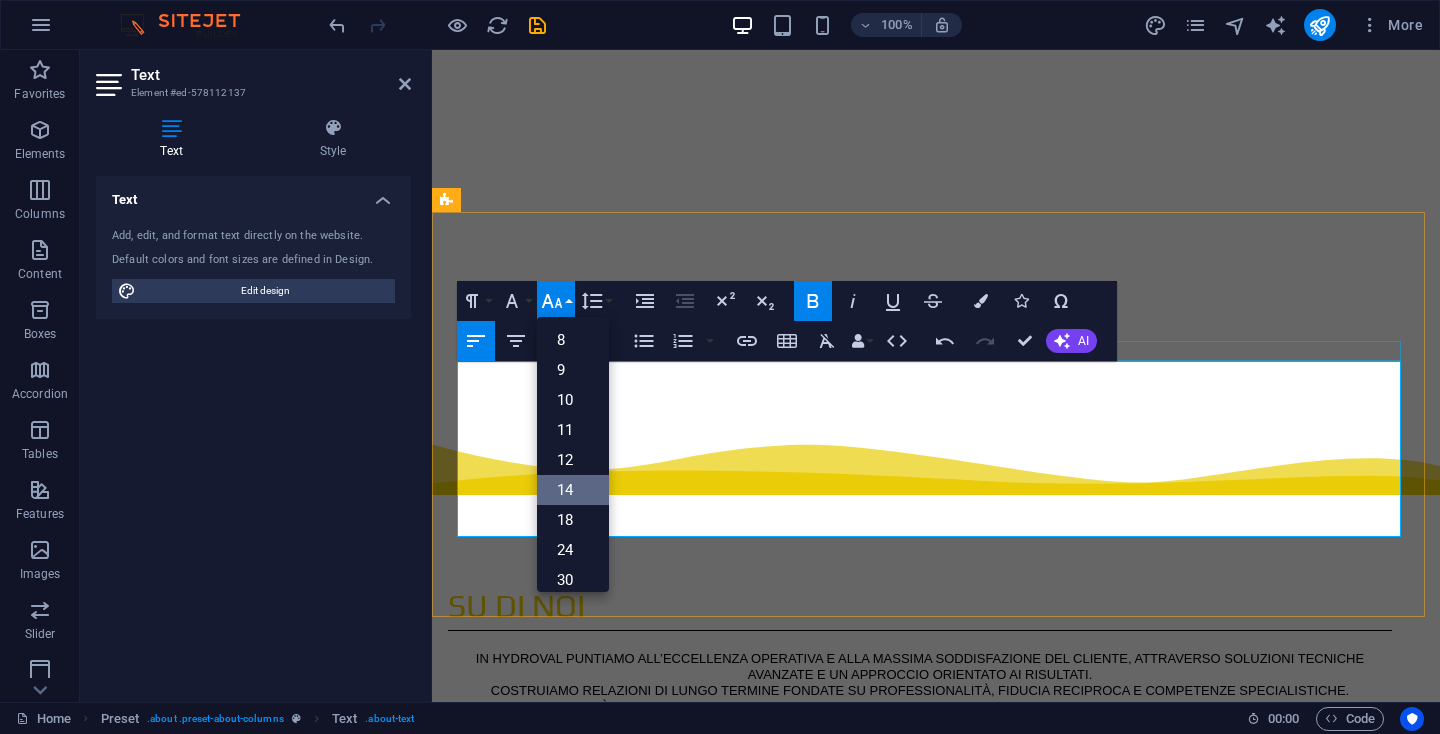 click on "14" at bounding box center (573, 490) 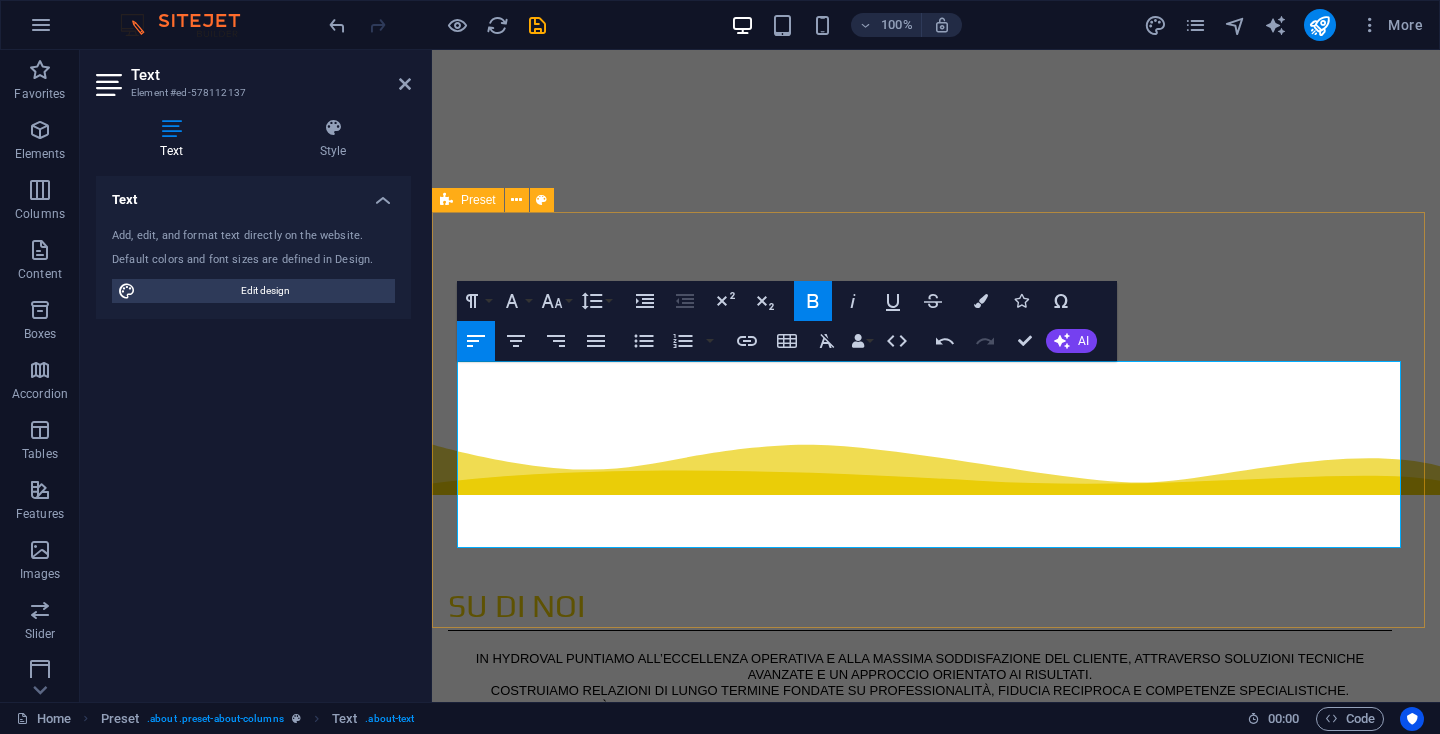 click on "I NOSTRI SERVIZI Un impianto inefficiente o guasto può causare gravi interruzioni operative e costi non pianificati. Per questo HYDROVAL offre un servizio completo di manutenzione ordinaria e straordinaria, volto a garantire l’affidabilità e l’efficienza dei sistemi produttivi. Siamo strutturati per intervenire con rapidità anche in caso di emergenza, assicurando ripristini puntuali e professionali. Dopo una diagnosi tecnica condivisa con il cliente, realizziamo:     •    Smontaggio, revisione o sostituzione di componenti usurati o danneggiati     •    Montaggio di componenti revisionati o nuovi Operiamo in settori ad alto contenuto tecnico, in particolare dove si fa largo uso di componentistica oleodinamica e idraulica: acciaierie, fonderie, impianti di estrusione, cartiere, impianti di iniezione, e impianti del settore idrico (pubblici e industriali)." at bounding box center (936, 1259) 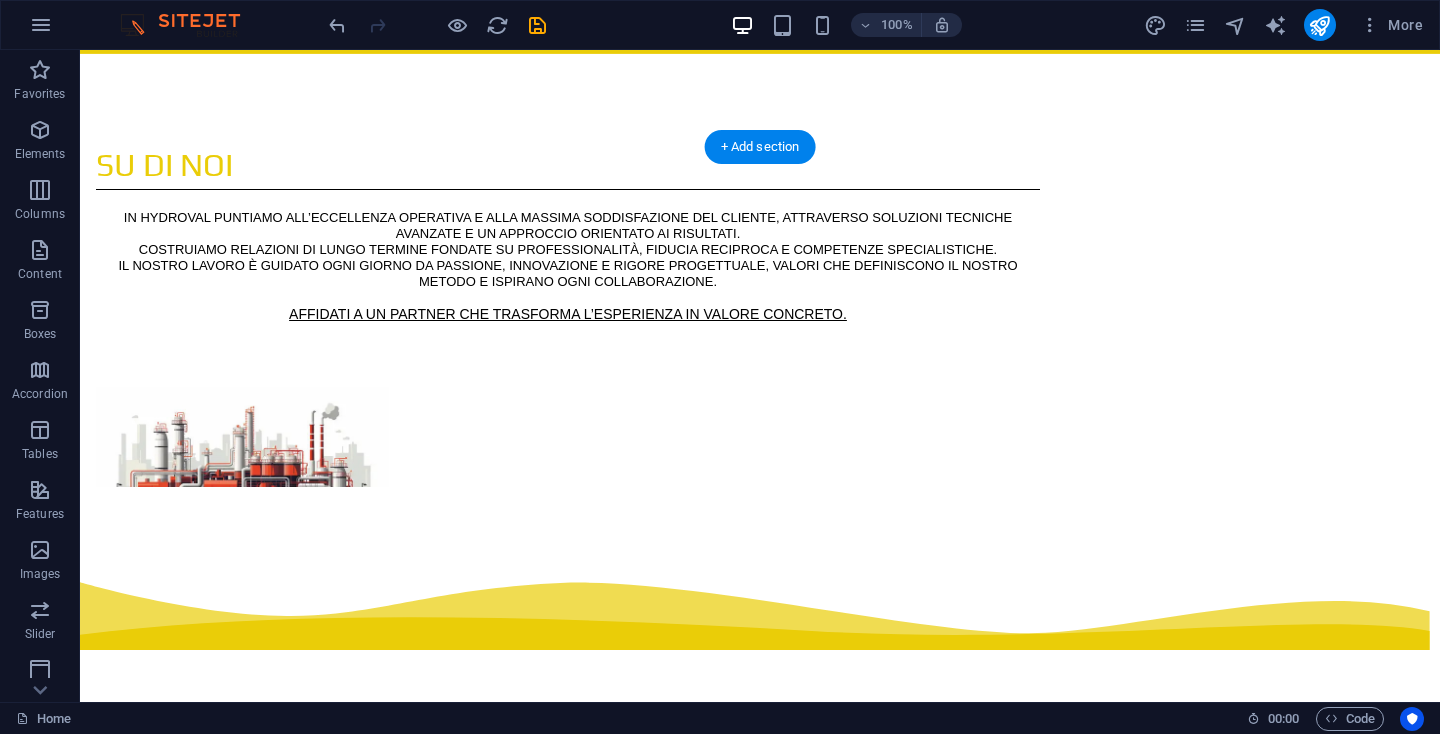 scroll, scrollTop: 1517, scrollLeft: 0, axis: vertical 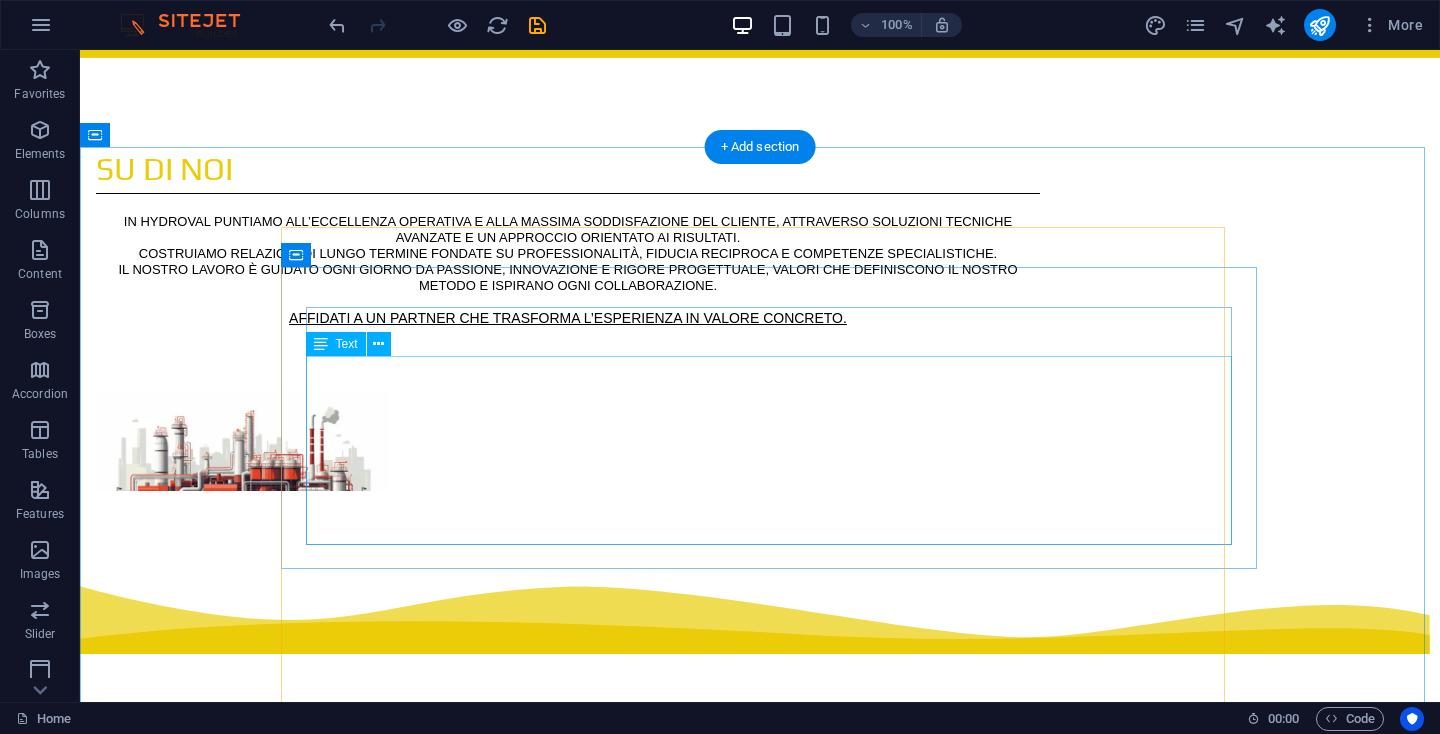click on "Oﬀre ai propri clienti non solo la realizzazione di impianti oleodinamici su progetto ad hoc, ma anche la revisione e manutenzione di impianti già in uso, la modifica meccanica e idraulica di presse o impianti oleodinamici per il loro adeguamento ai nuovi progetti di lavorazione e servizi di manutenzione periodica di presse oleodinamiche o di grandi impianti oleodinamici presso clienti che seguono ormai da tempo." at bounding box center [760, 2424] 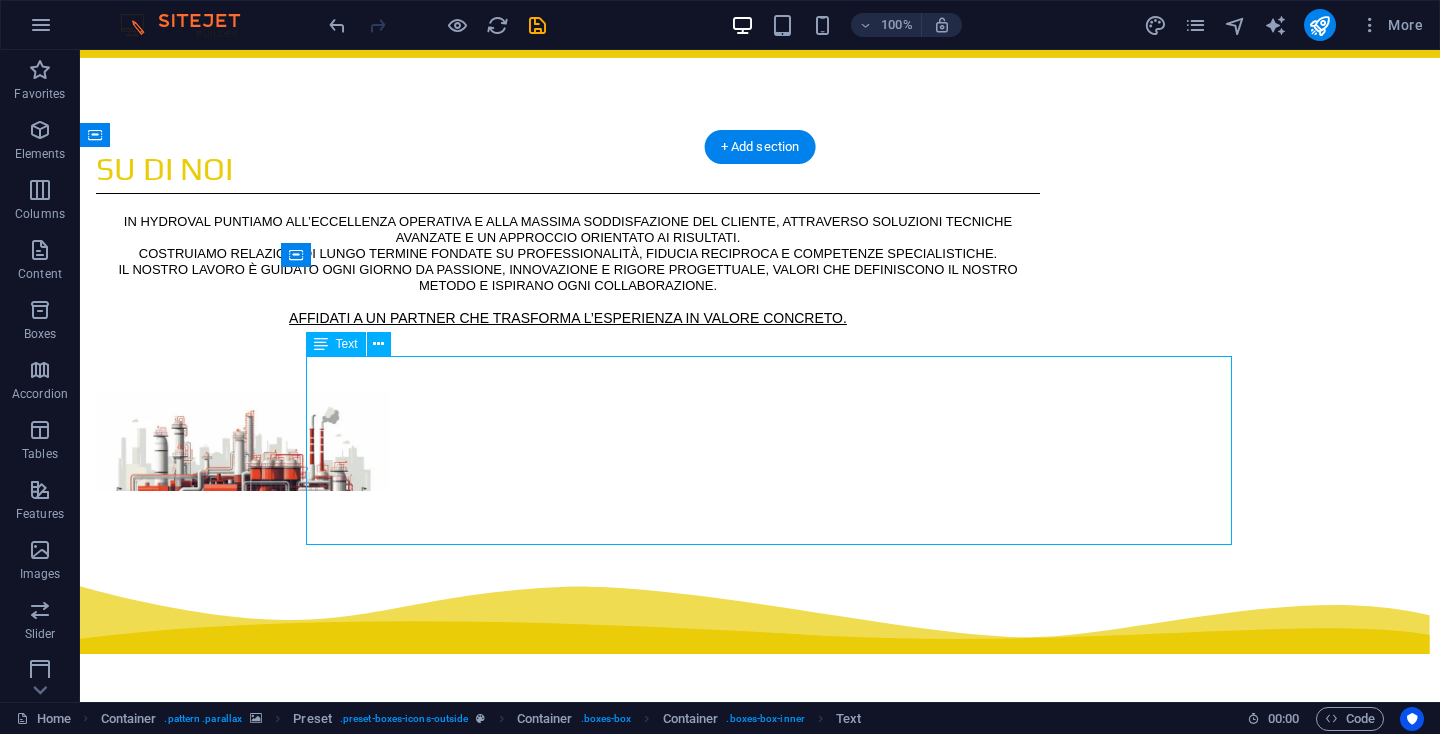 click on "Oﬀre ai propri clienti non solo la realizzazione di impianti oleodinamici su progetto ad hoc, ma anche la revisione e manutenzione di impianti già in uso, la modifica meccanica e idraulica di presse o impianti oleodinamici per il loro adeguamento ai nuovi progetti di lavorazione e servizi di manutenzione periodica di presse oleodinamiche o di grandi impianti oleodinamici presso clienti che seguono ormai da tempo." at bounding box center (760, 2424) 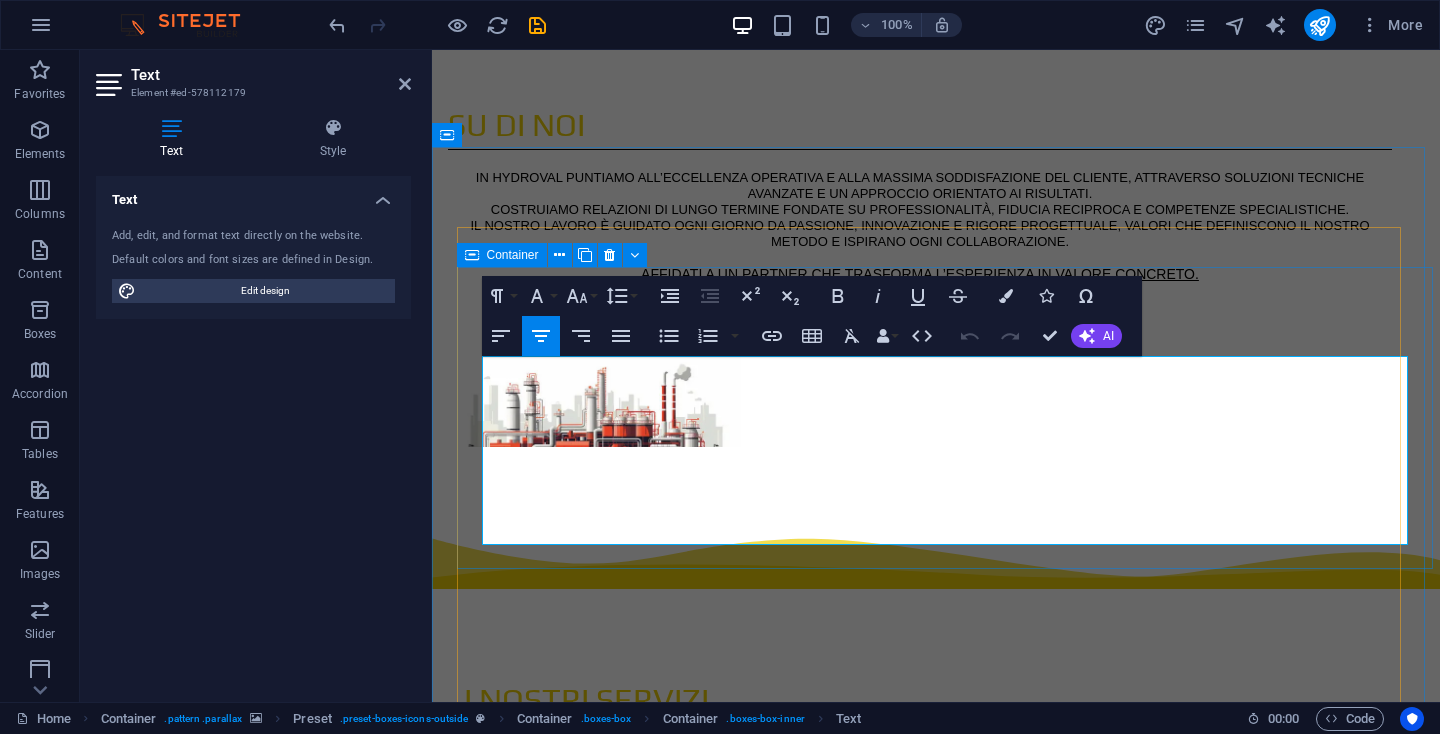 drag, startPoint x: 794, startPoint y: 369, endPoint x: 864, endPoint y: 553, distance: 196.86543 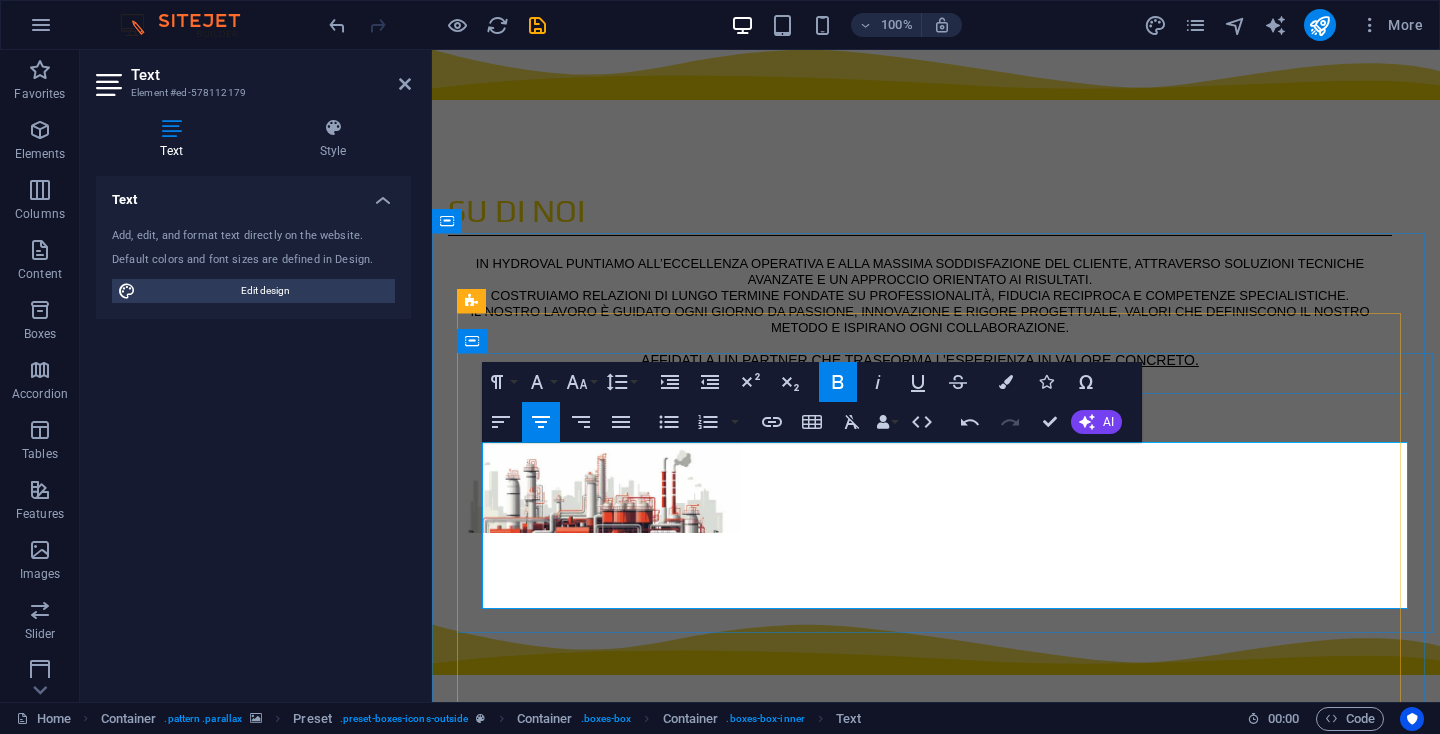 scroll, scrollTop: 1477, scrollLeft: 0, axis: vertical 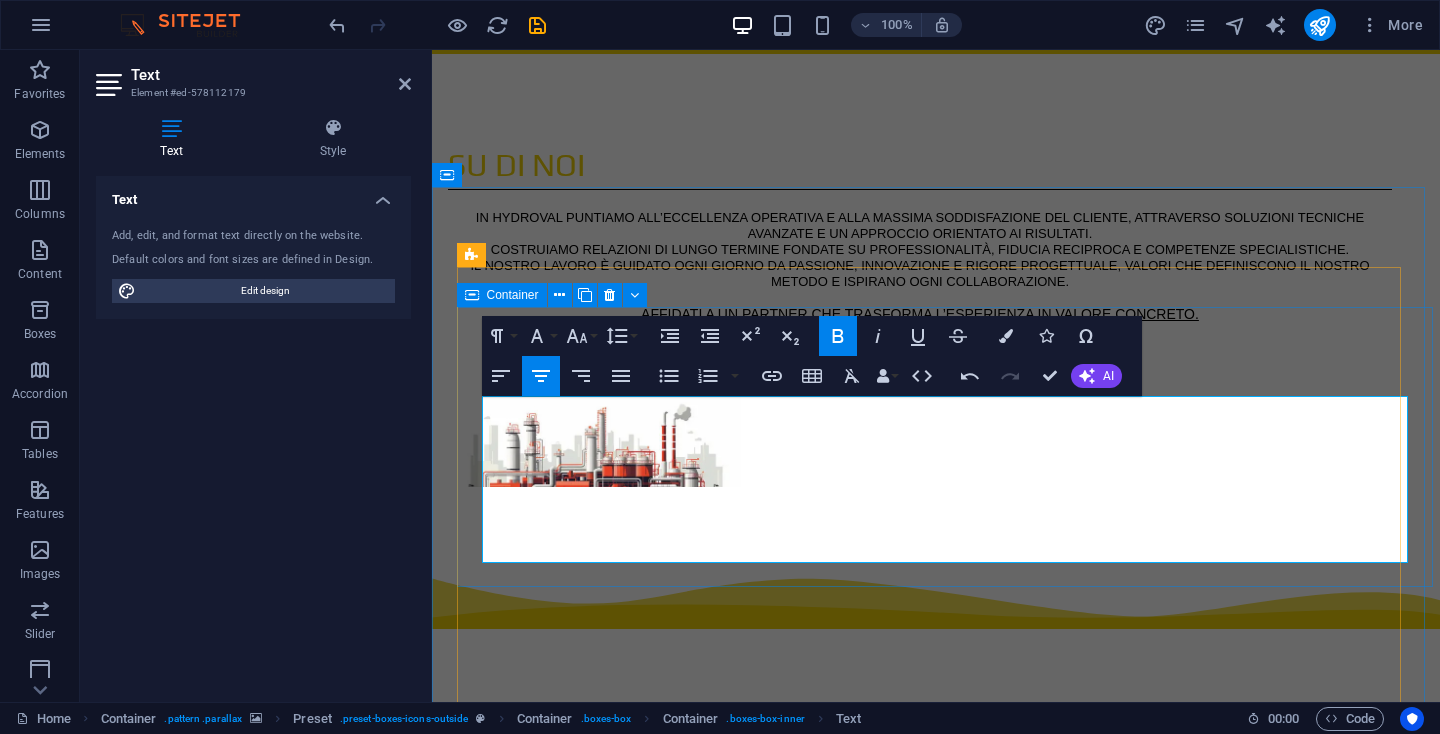 drag, startPoint x: 529, startPoint y: 409, endPoint x: 1168, endPoint y: 570, distance: 658.9704 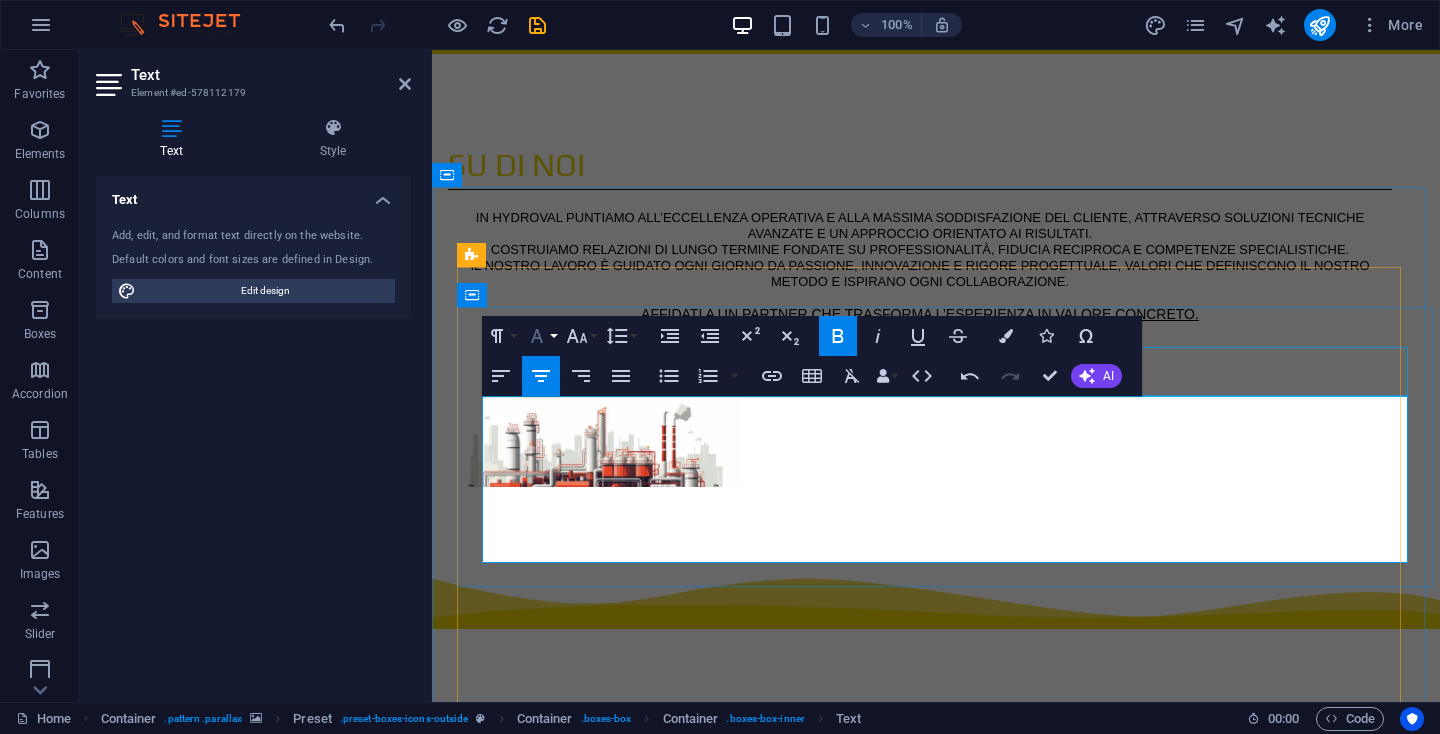 click on "Font Family" at bounding box center (541, 336) 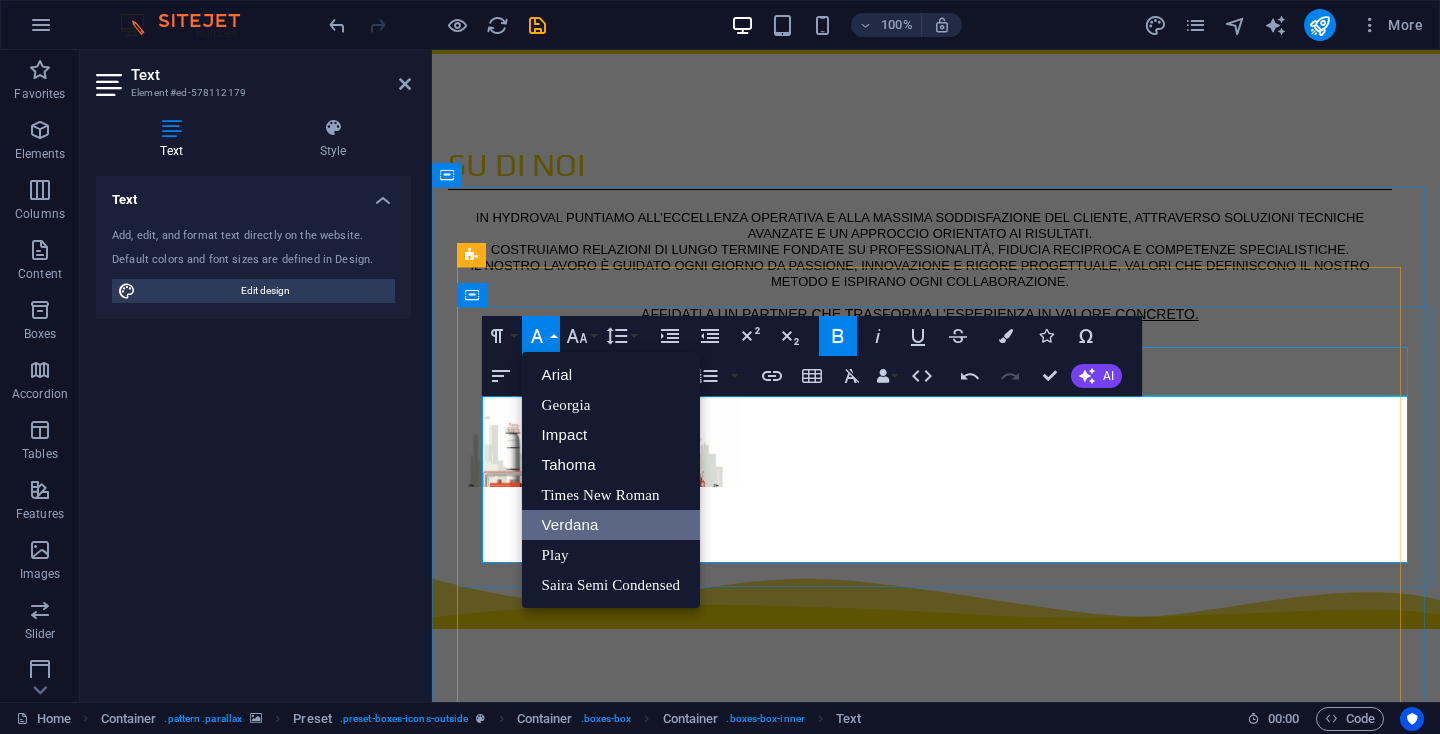 click on "Verdana" at bounding box center [611, 525] 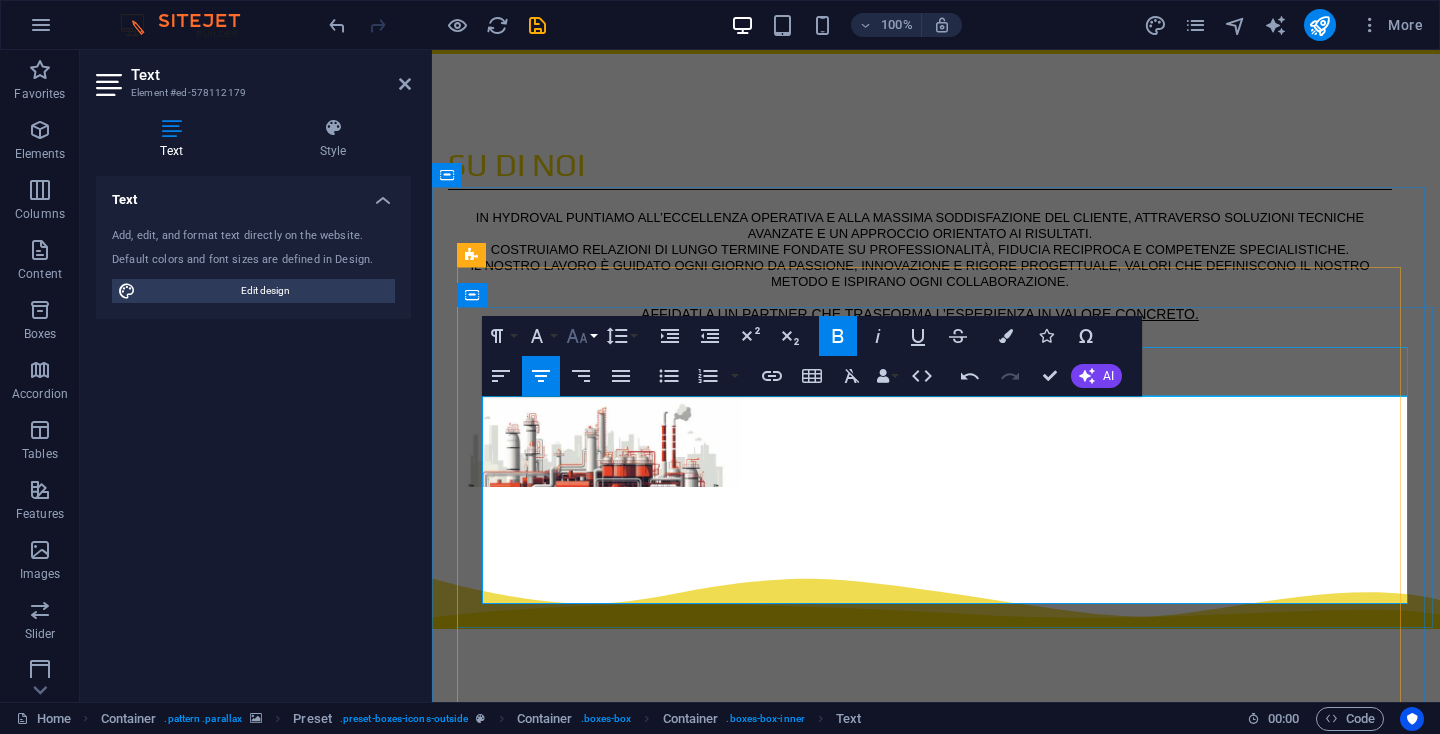 click on "Font Size" at bounding box center (581, 336) 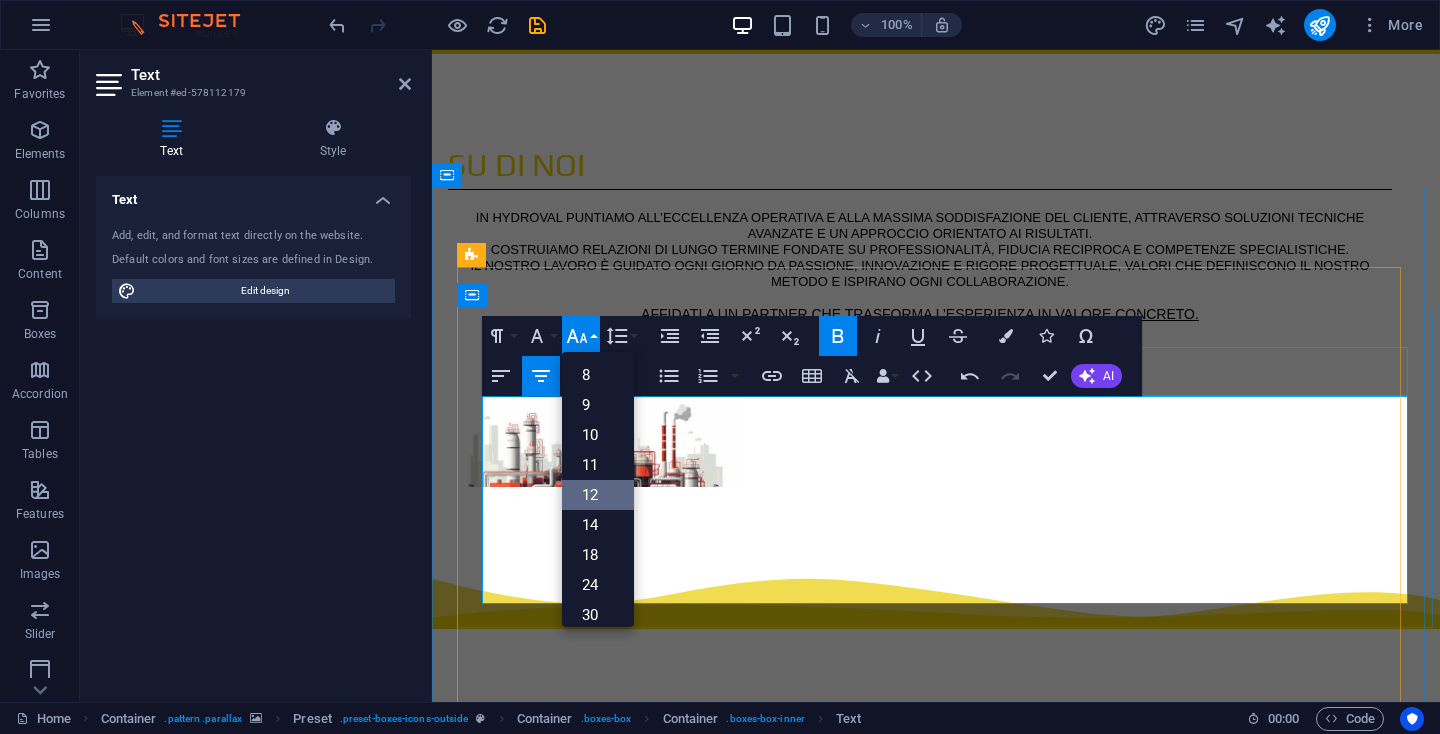 click on "12" at bounding box center [598, 495] 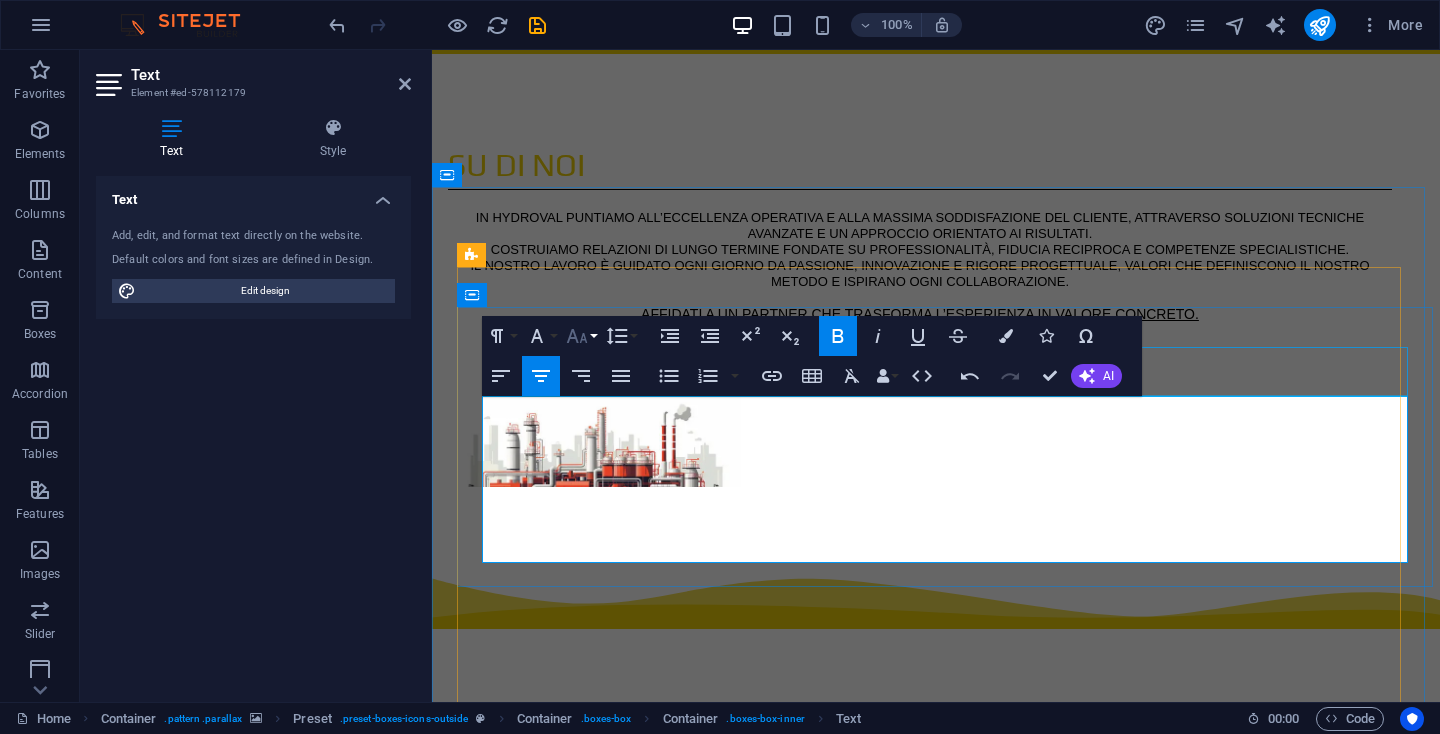 click 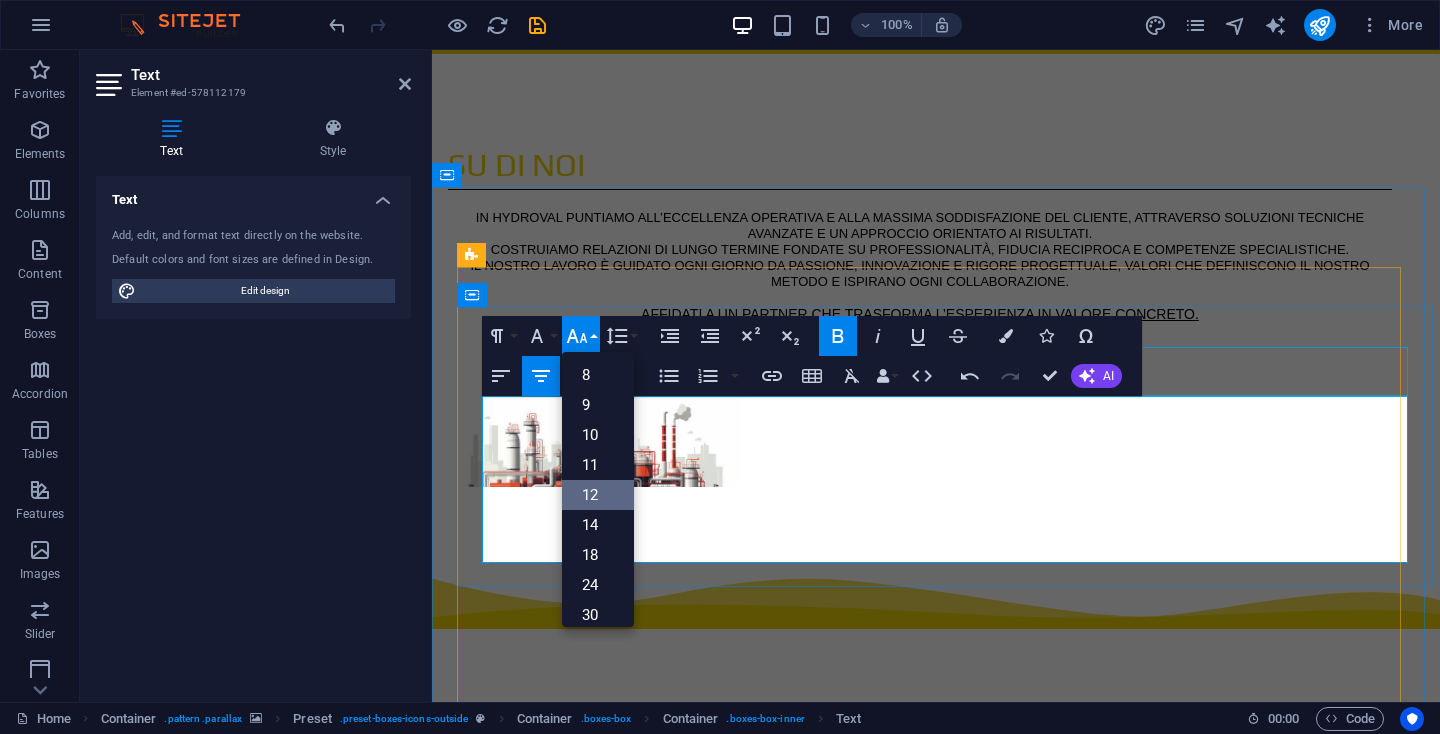 scroll, scrollTop: 143, scrollLeft: 0, axis: vertical 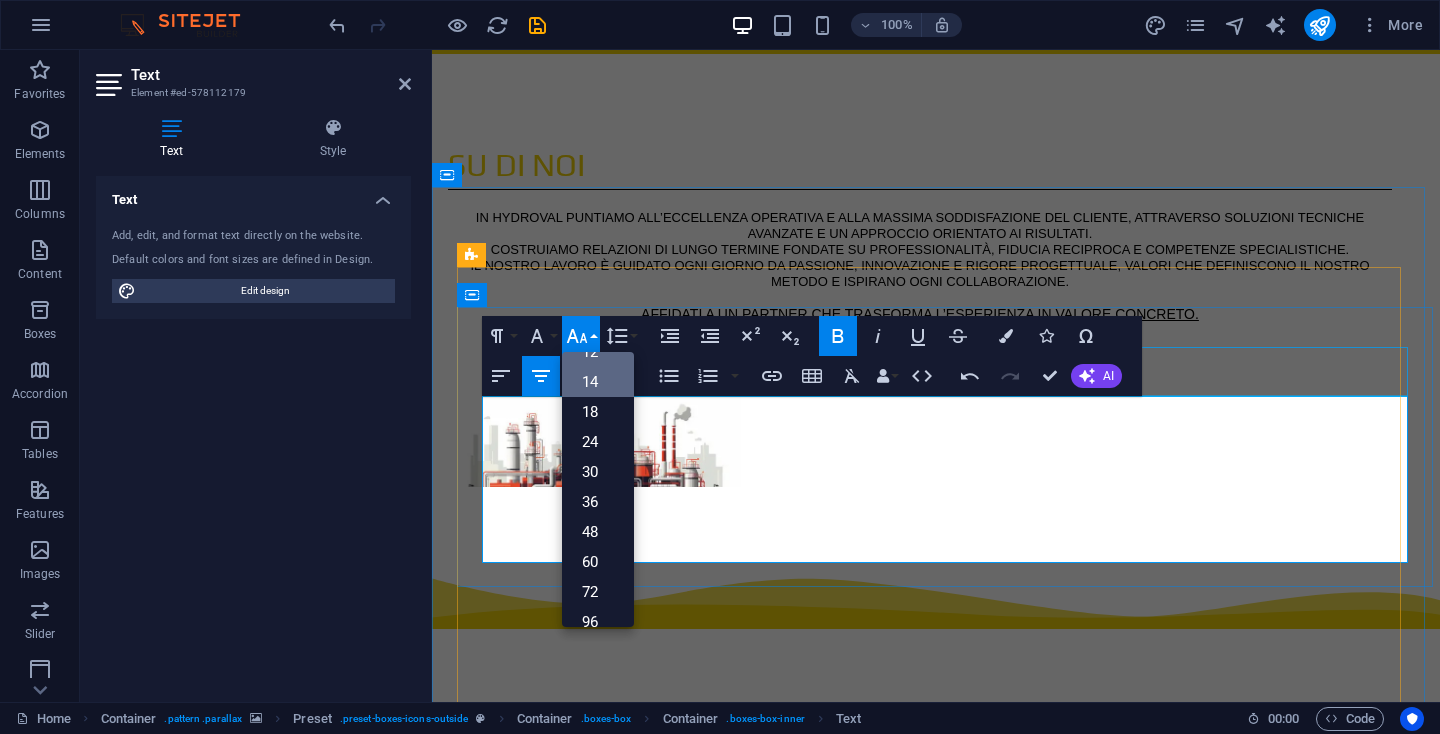 click on "14" at bounding box center (598, 382) 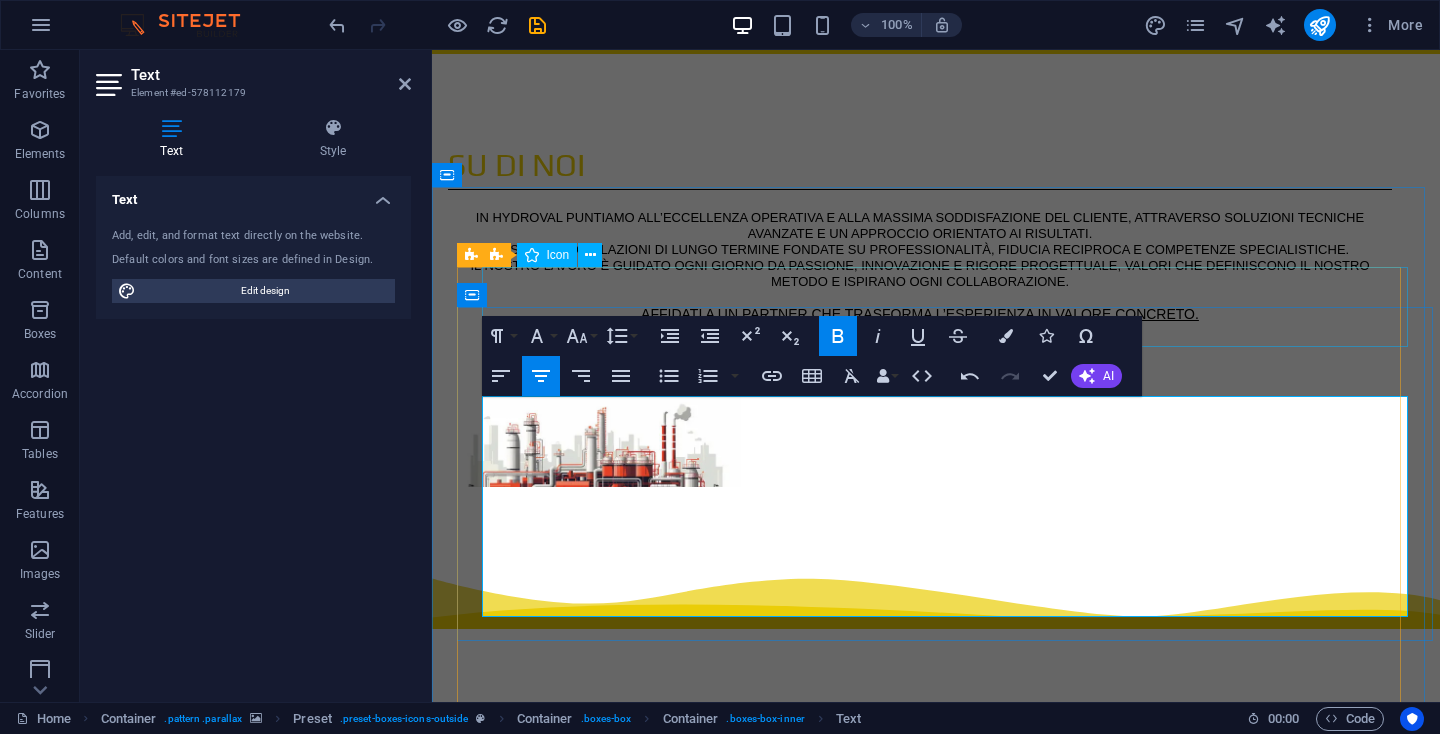 click at bounding box center [936, 2231] 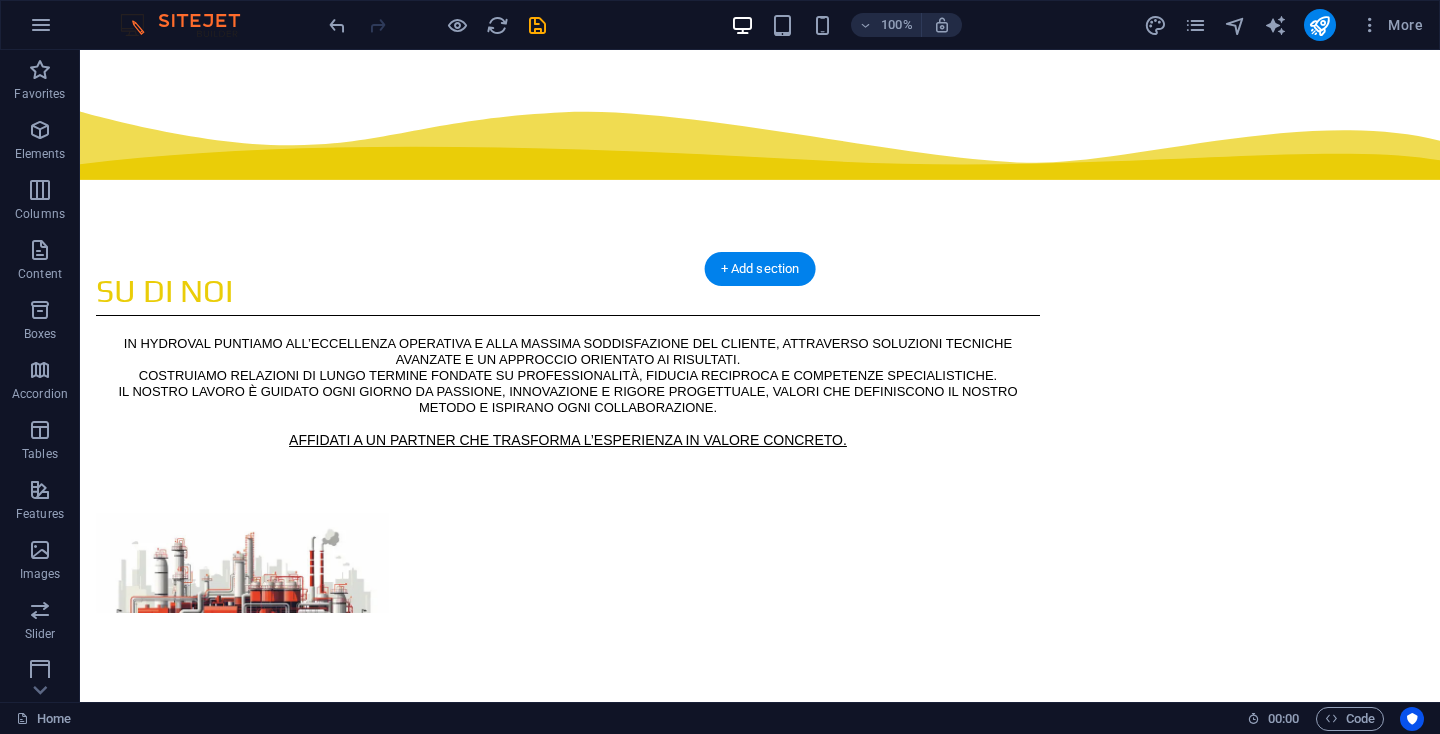 scroll, scrollTop: 1526, scrollLeft: 0, axis: vertical 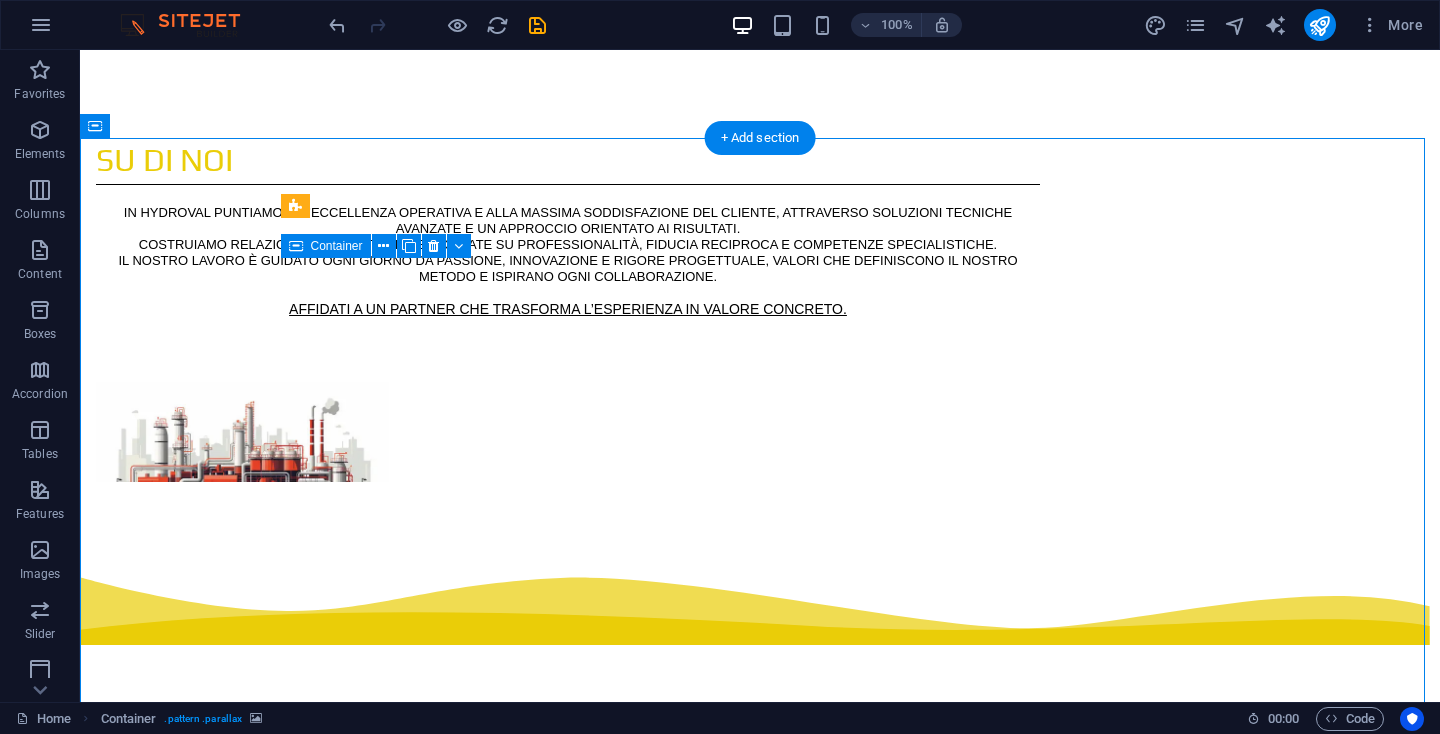 drag, startPoint x: 286, startPoint y: 417, endPoint x: 301, endPoint y: 417, distance: 15 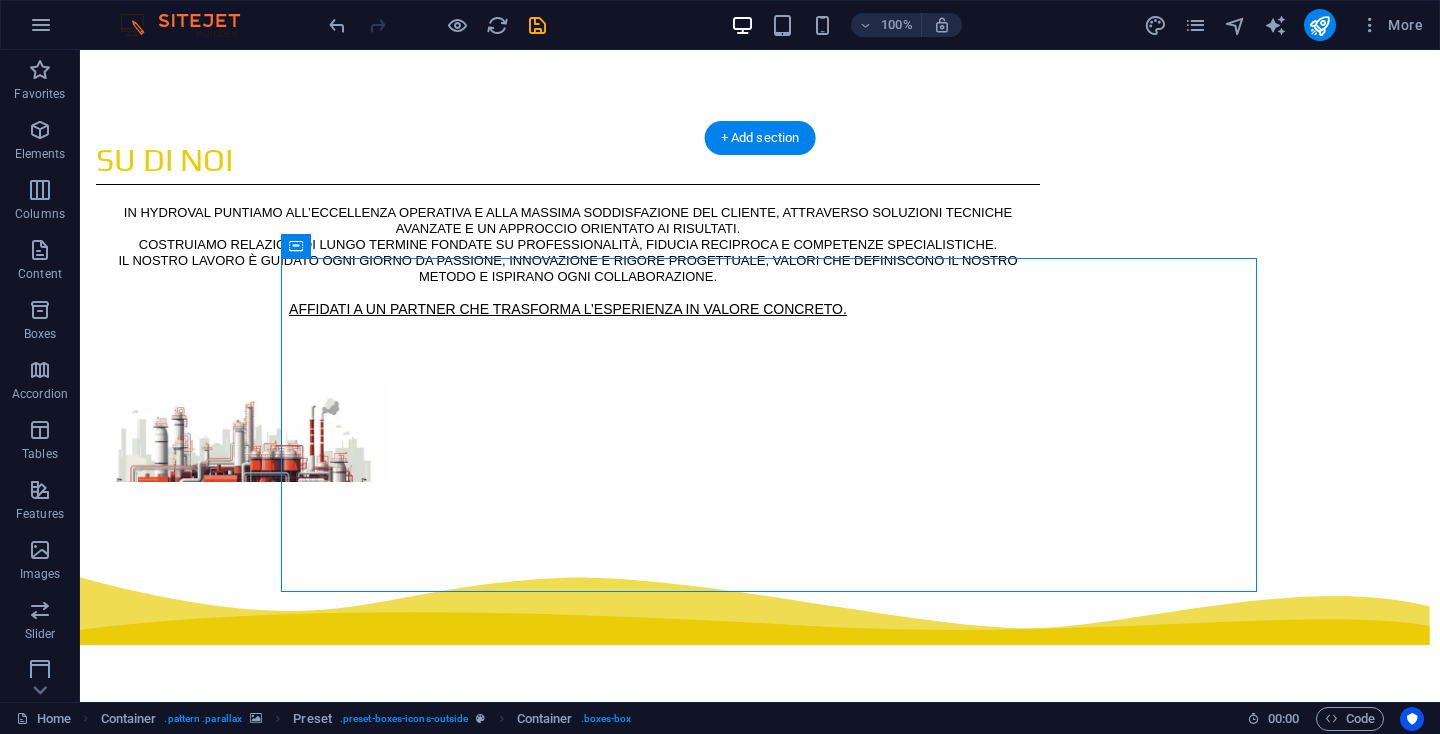 click at bounding box center [760, 1562] 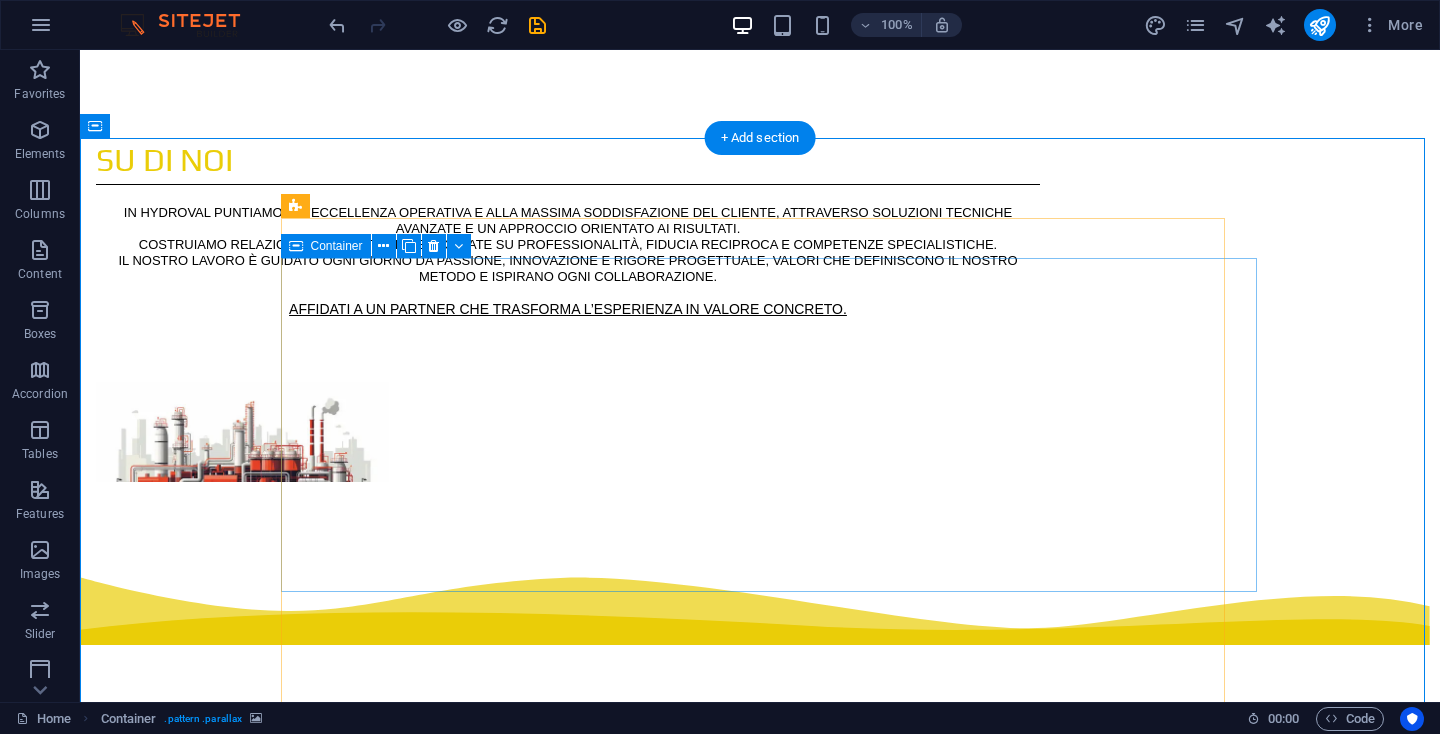 click on "Sviluppo HYDROVAL supporta i propri clienti nello sviluppo di impianti personalizzati, progettati su misura per applicazioni oleodinamiche e idrauliche complesse, sia in ambito industriale che idrico. Offriamo soluzioni complete che includono:     •    La realizzazione di nuovi impianti oleodinamici e idraulici su specifica richiesta     •    La revisione, modifica e adeguamento tecnico di impianti esistenti, comprese presse industriali e sistemi idraulici     •    L’integrazione di aggiornamenti meccanici e idraulici per adattare gli impianti a nuovi cicli produttivi o normative     •    La manutenzione periodica programmata presso impianti industriali e strutture del settore idrico Ogni progetto viene sviluppato in stretta collaborazione con il cliente, per garantire prestazioni elevate, continuità operativa e massima affidabilità tecnica." at bounding box center (760, 2414) 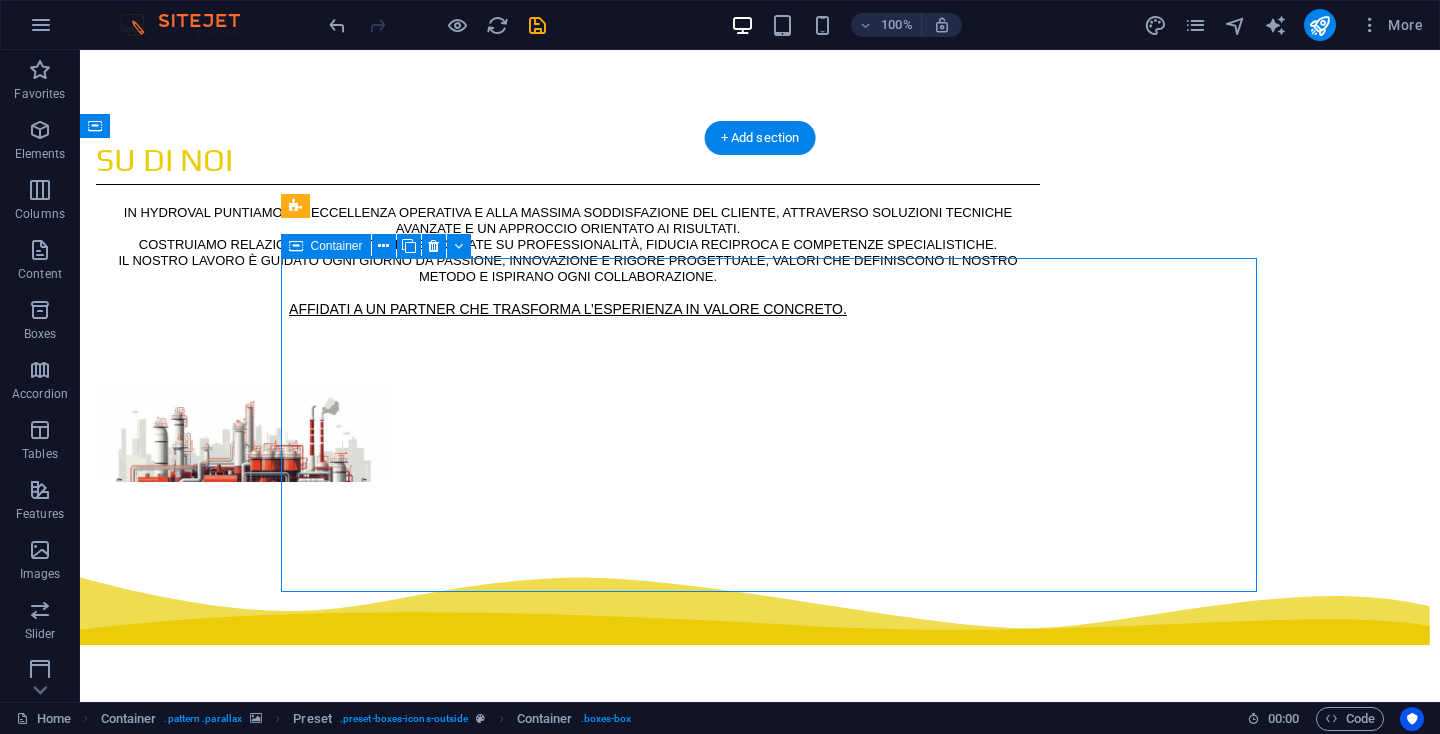 drag, startPoint x: 298, startPoint y: 395, endPoint x: 339, endPoint y: 399, distance: 41.19466 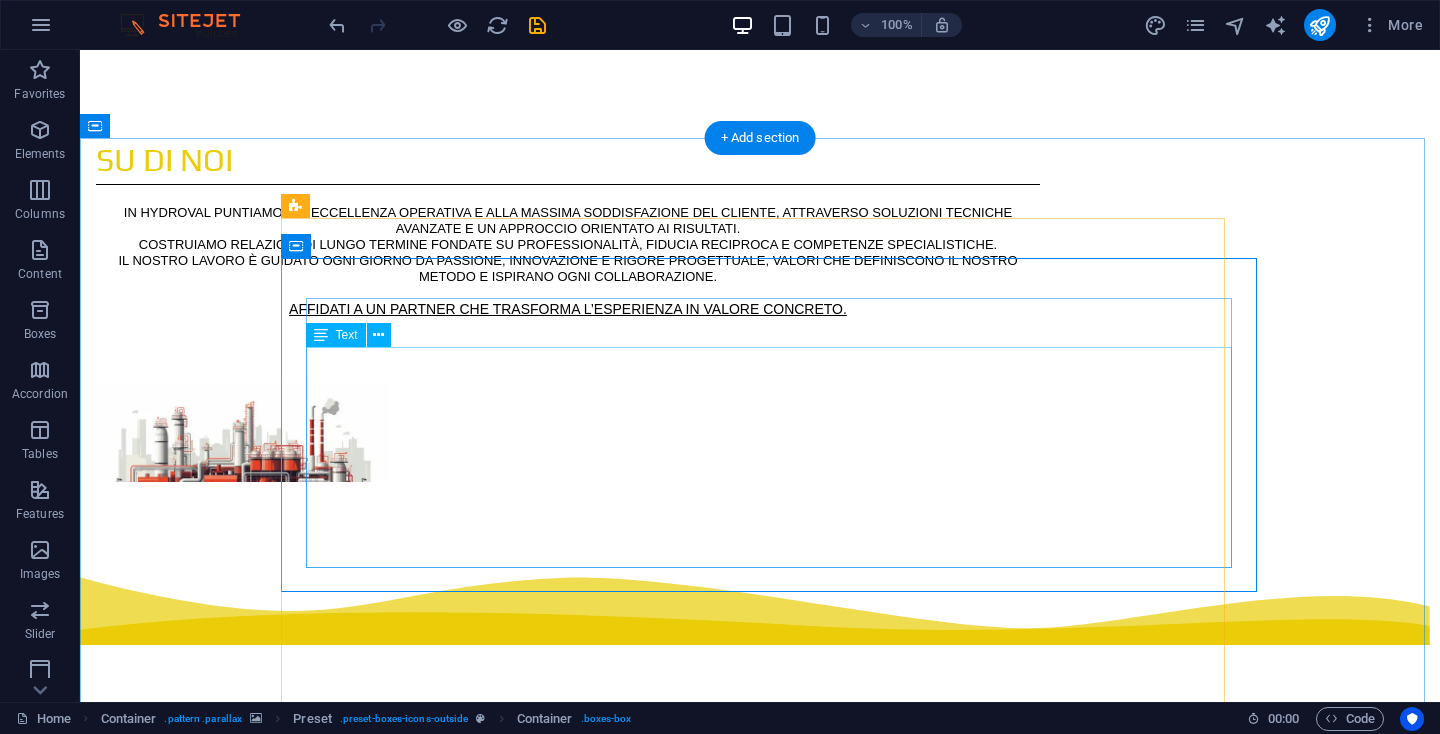 click on "HYDROVAL supporta i propri clienti nello sviluppo di impianti personalizzati, progettati su misura per applicazioni oleodinamiche e idrauliche complesse, sia in ambito industriale che idrico. Offriamo soluzioni complete che includono:     •    La realizzazione di nuovi impianti oleodinamici e idraulici su specifica richiesta     •    La revisione, modifica e adeguamento tecnico di impianti esistenti, comprese presse industriali e sistemi idraulici     •    L’integrazione di aggiornamenti meccanici e idraulici per adattare gli impianti a nuovi cicli produttivi o normative     •    La manutenzione periodica programmata presso impianti industriali e strutture del settore idrico Ogni progetto viene sviluppato in stretta collaborazione con il cliente, per garantire prestazioni elevate, continuità operativa e massima affidabilità tecnica." at bounding box center (760, 2447) 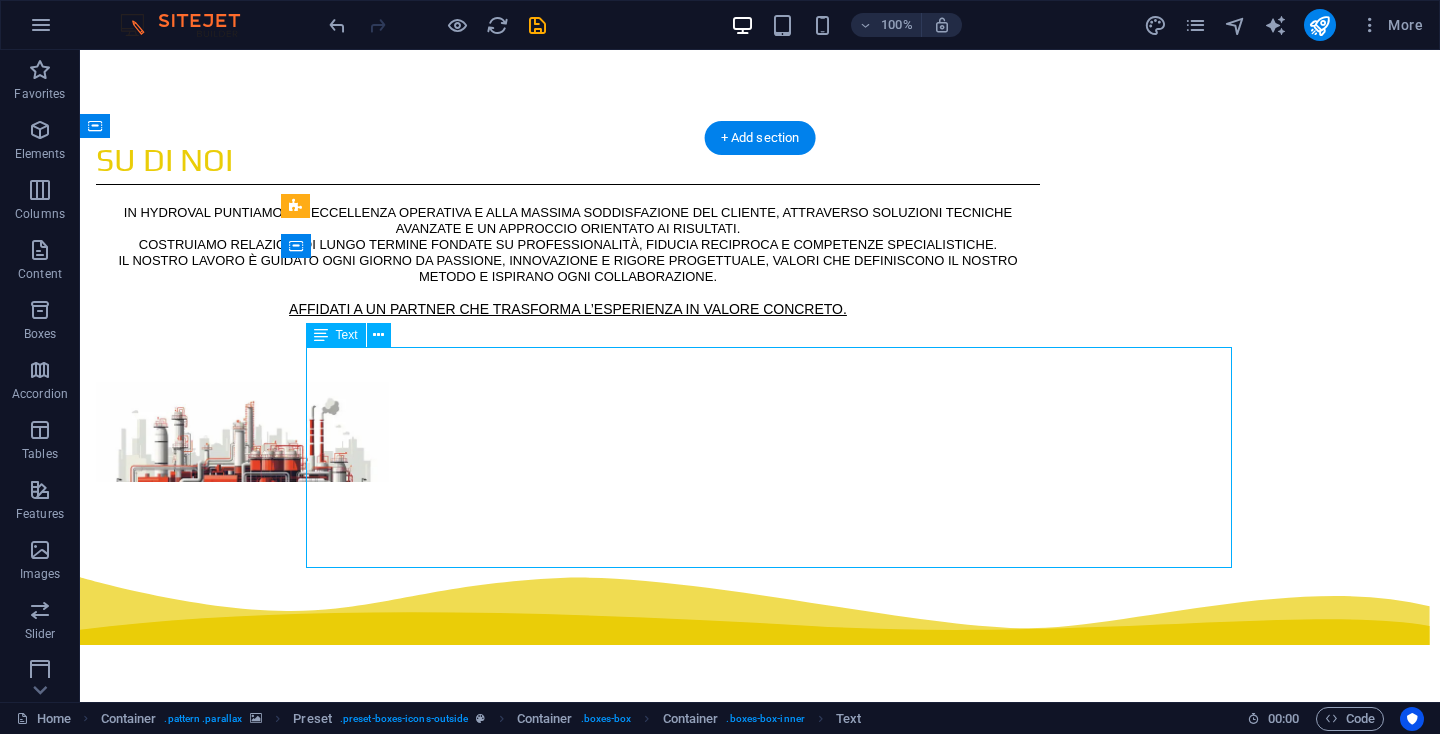 drag, startPoint x: 1127, startPoint y: 517, endPoint x: 807, endPoint y: 469, distance: 323.58 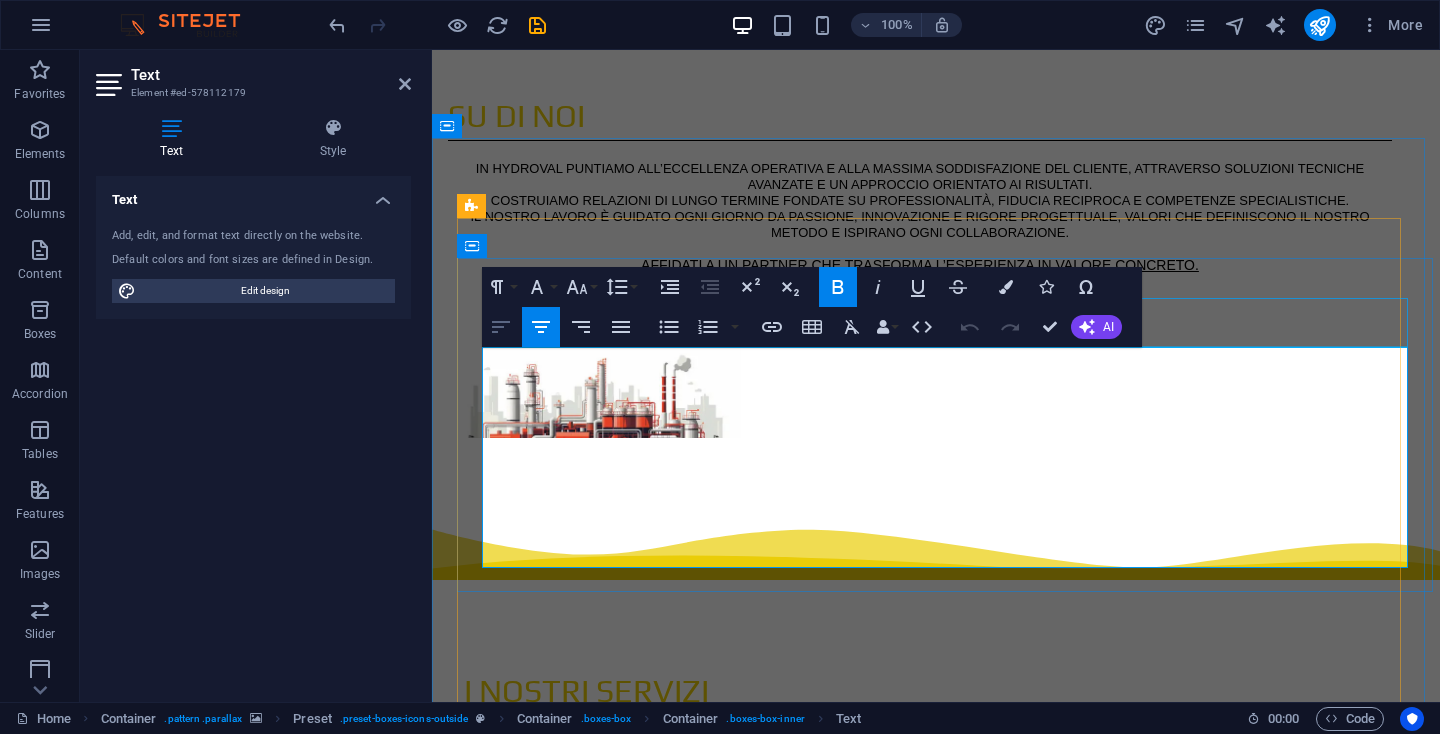 click 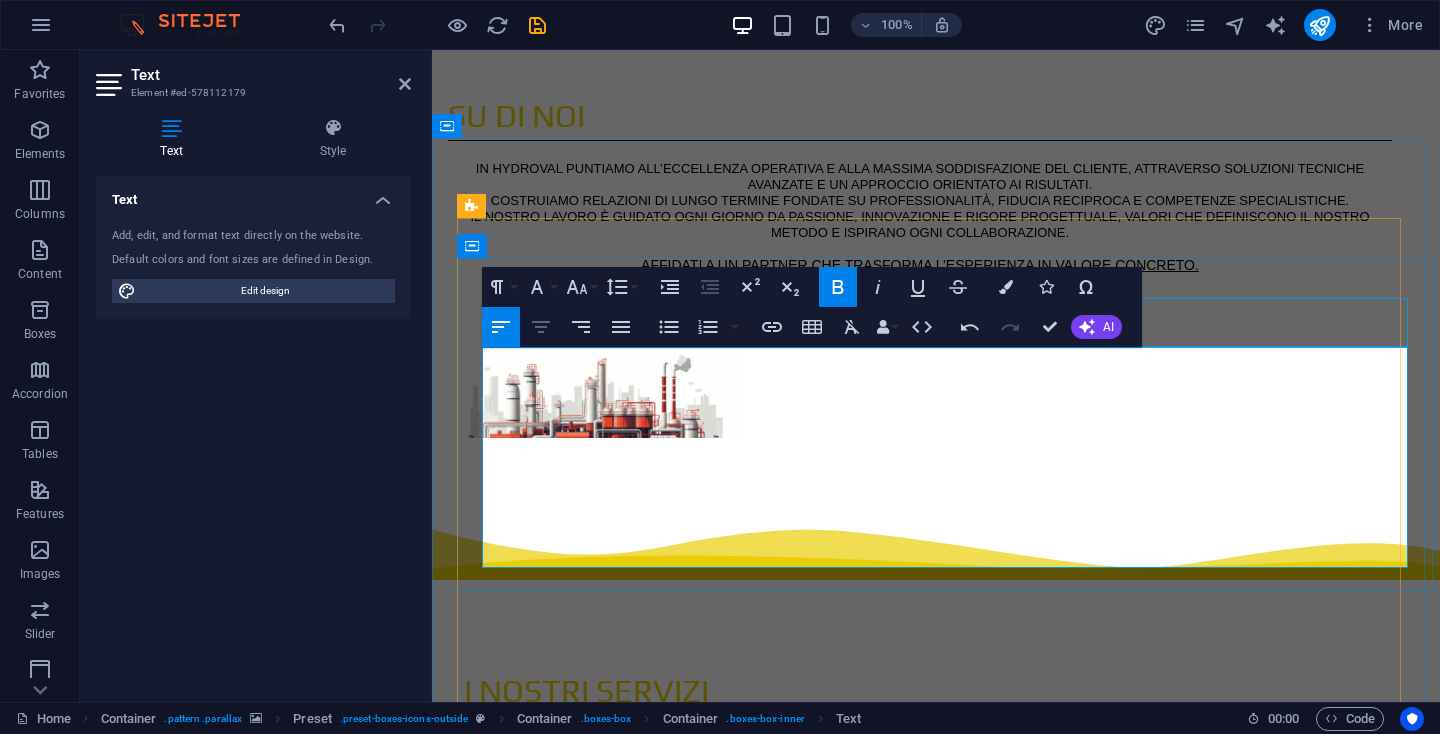 click 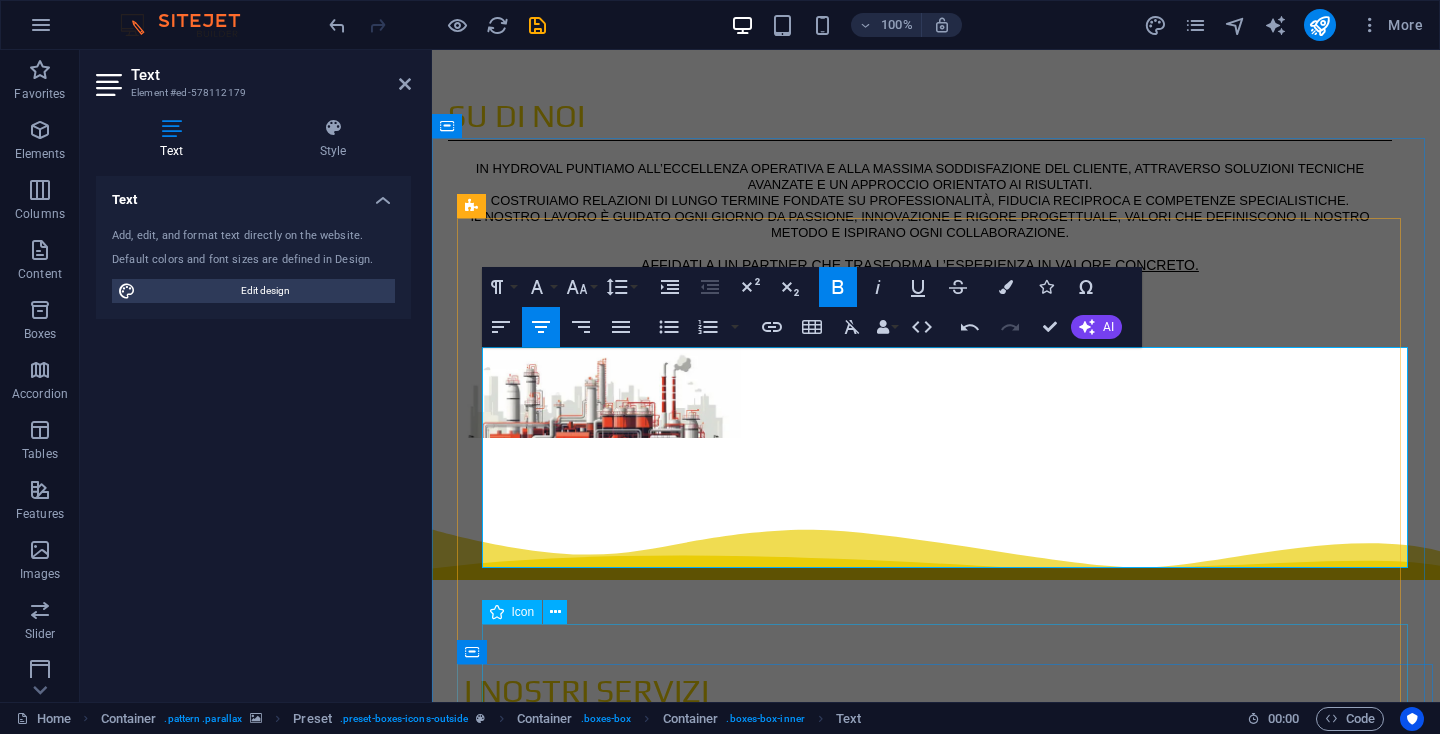 drag, startPoint x: 507, startPoint y: 357, endPoint x: 973, endPoint y: 679, distance: 566.4274 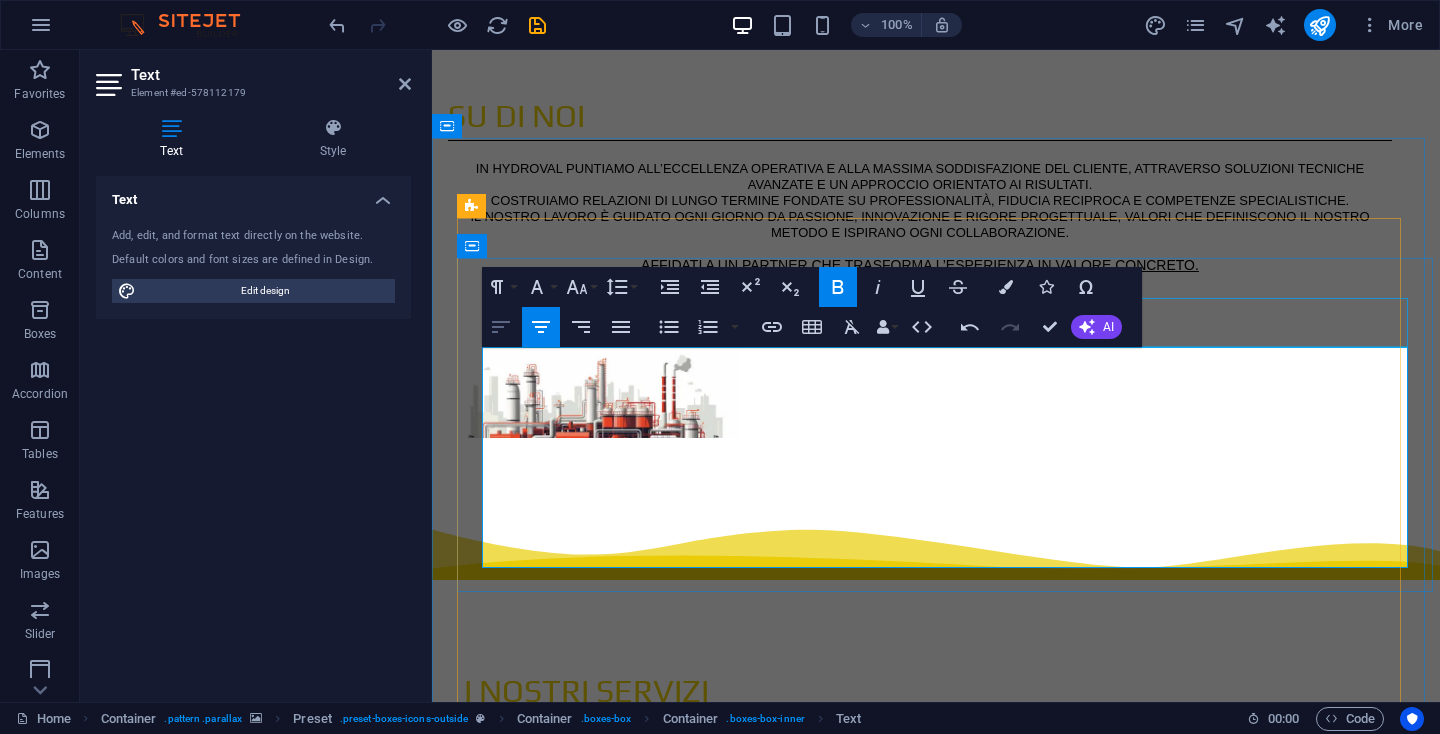 click 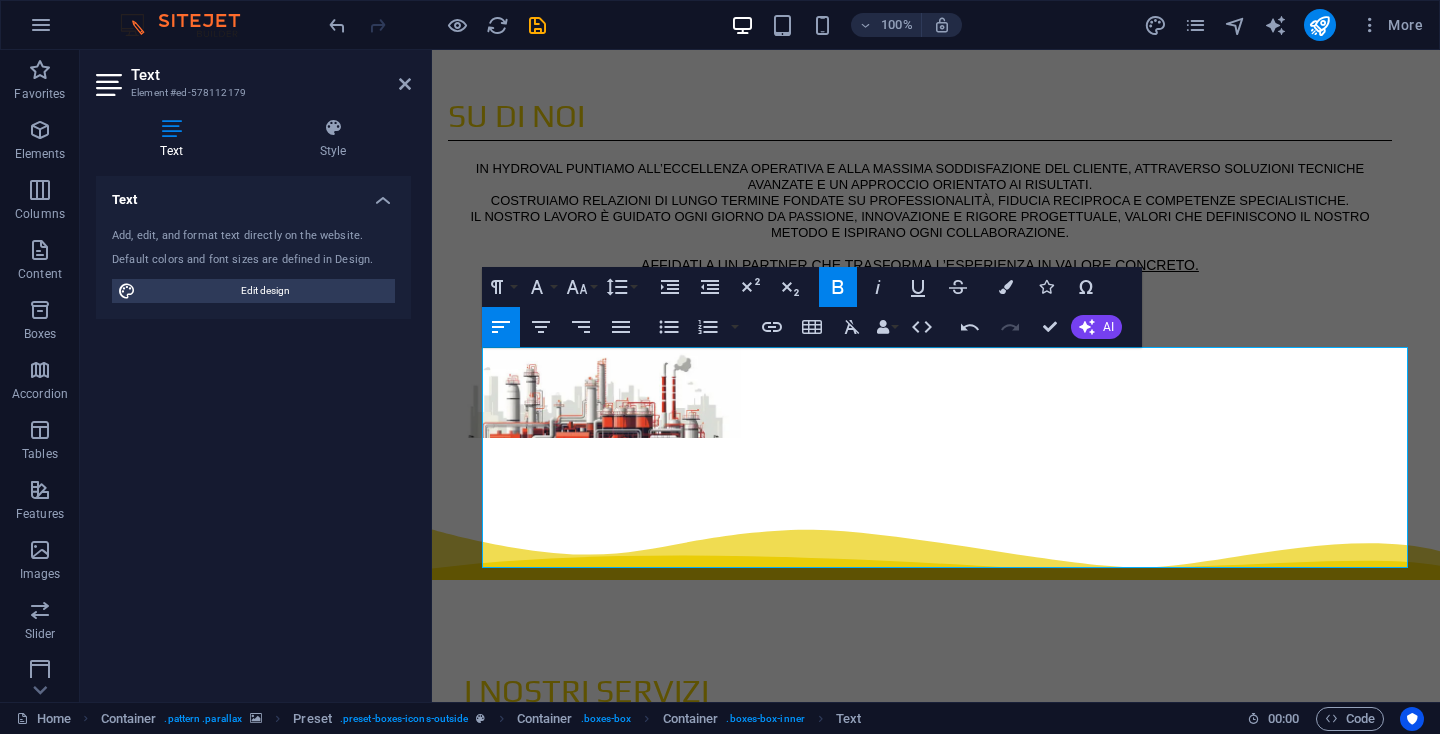 click at bounding box center (936, 1497) 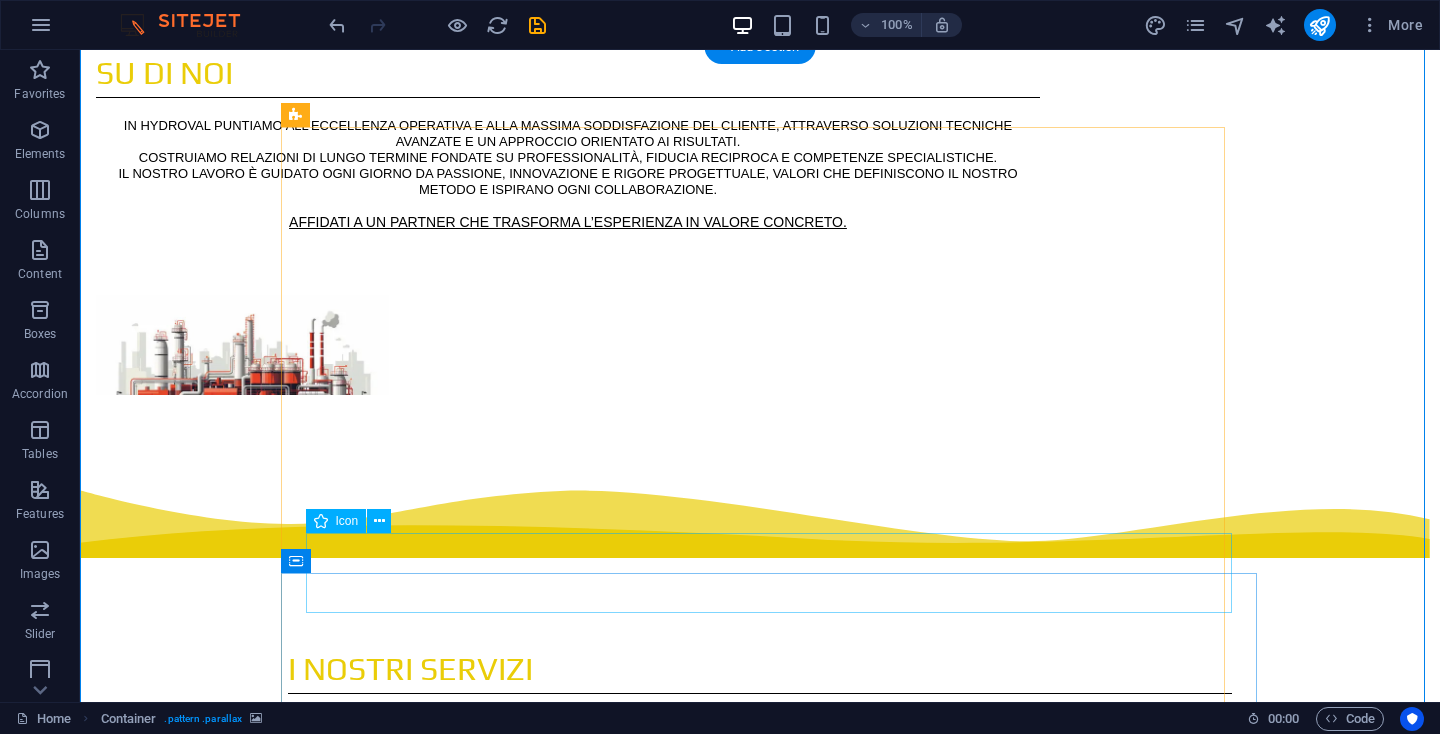 scroll, scrollTop: 1641, scrollLeft: 0, axis: vertical 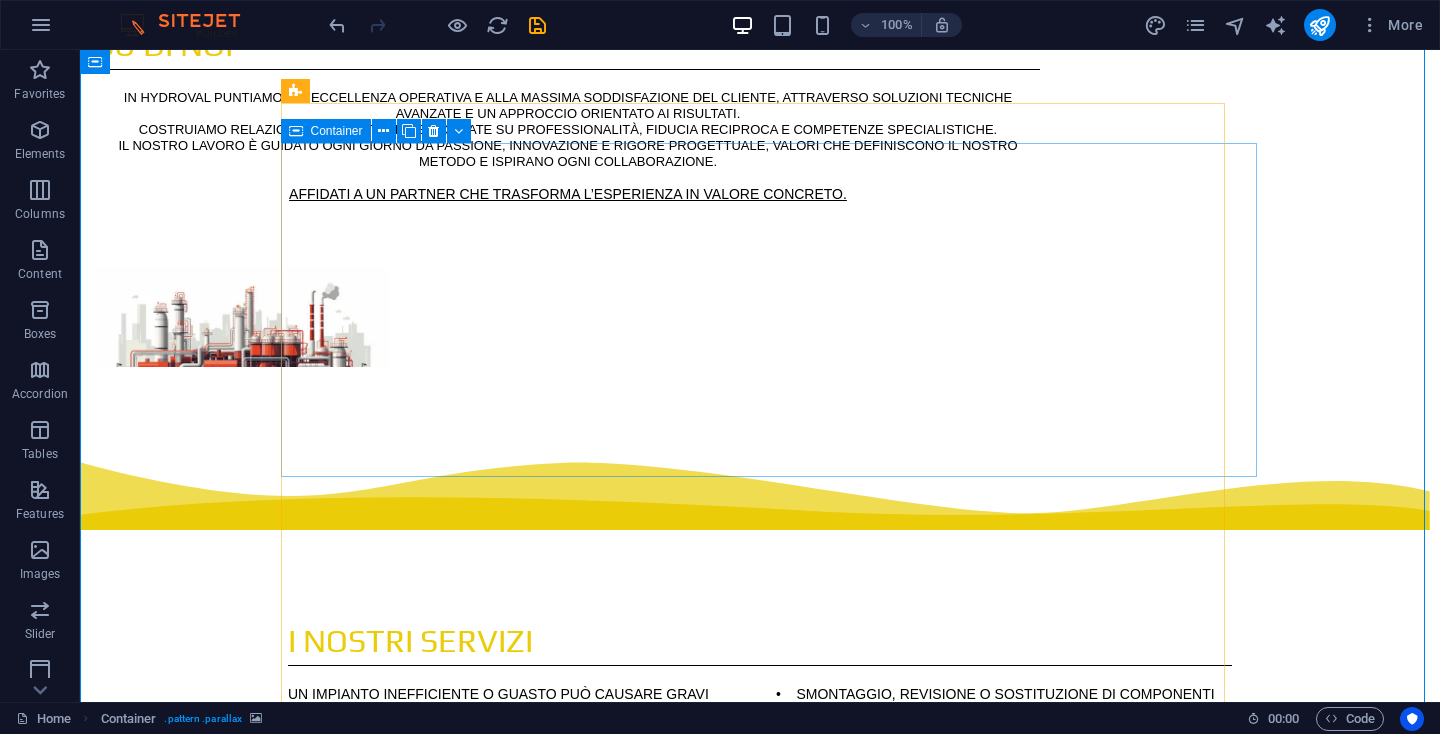 click on "Sviluppo HYDROVAL supporta i propri clienti nello sviluppo di impianti personalizzati, progettati su misura per applicazioni oleodinamiche e idrauliche complesse, sia in ambito industriale che idrico. Offriamo soluzioni complete che includono:     •    La realizzazione di nuovi impianti oleodinamici e idraulici su specifica richiesta     •    La revisione, modifica e adeguamento tecnico di impianti esistenti, comprese presse industriali e sistemi idraulici     •    L’integrazione di aggiornamenti meccanici e idraulici per adattare gli impianti a nuovi cicli produttivi o normative     •    La manutenzione periodica programmata presso impianti industriali e strutture del settore idrico Ogni progetto viene sviluppato in stretta collaborazione con il cliente, per garantire prestazioni elevate, continuità operativa e massima affidabilità tecnica." at bounding box center [760, 2299] 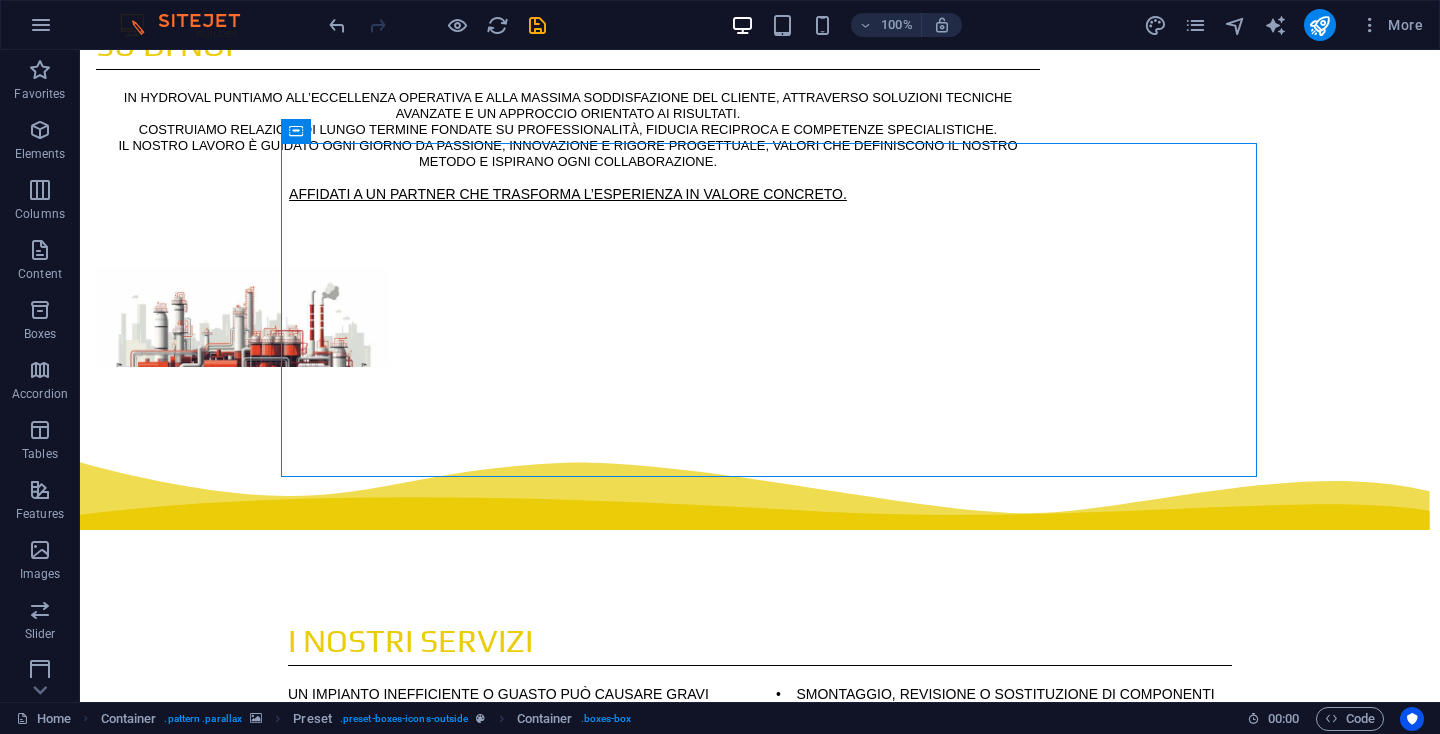 click at bounding box center [760, 1505] 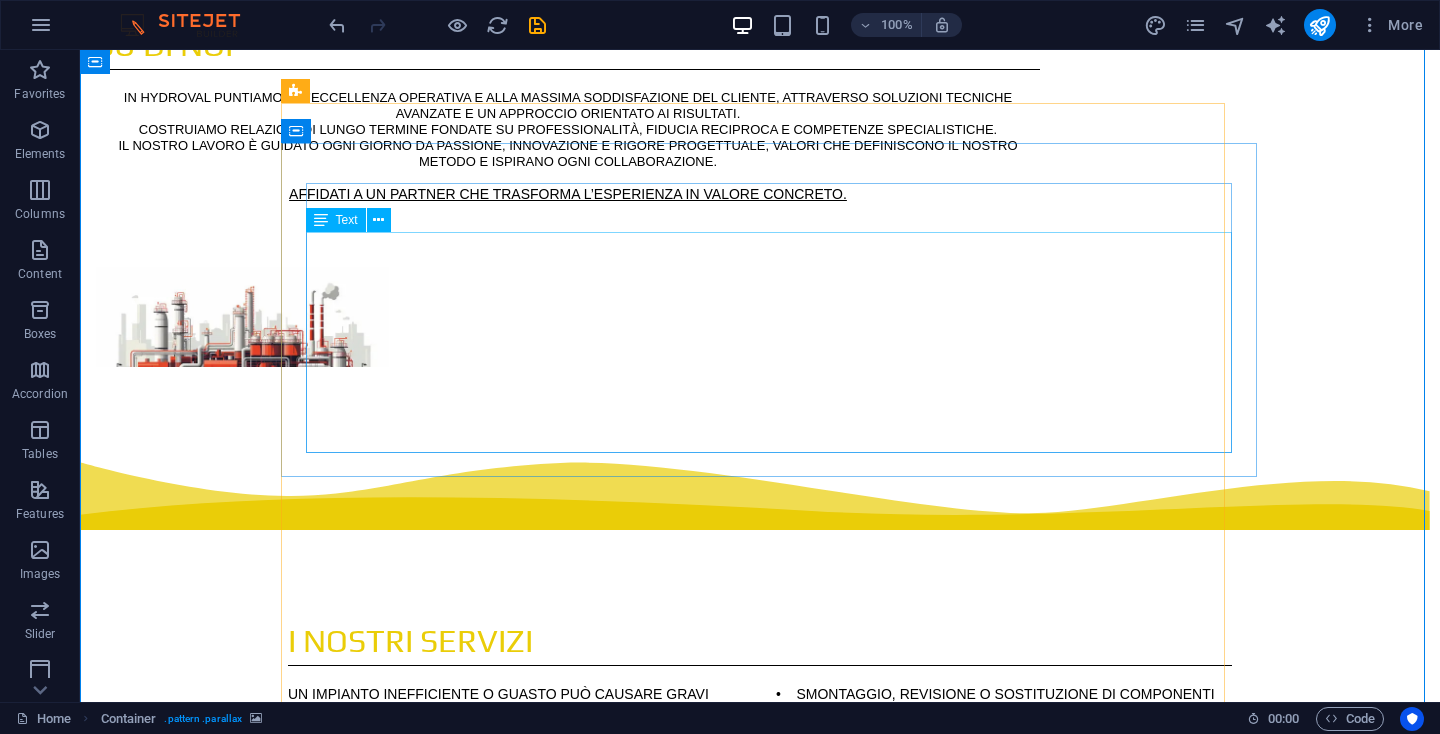 click on "HYDROVAL supporta i propri clienti nello sviluppo di impianti personalizzati, progettati su misura per applicazioni oleodinamiche e idrauliche complesse, sia in ambito industriale che idrico. Offriamo soluzioni complete che includono:     •    La realizzazione di nuovi impianti oleodinamici e idraulici su specifica richiesta     •    La revisione, modifica e adeguamento tecnico di impianti esistenti, comprese presse industriali e sistemi idraulici     •    L’integrazione di aggiornamenti meccanici e idraulici per adattare gli impianti a nuovi cicli produttivi o normative     •    La manutenzione periodica programmata presso impianti industriali e strutture del settore idrico Ogni progetto viene sviluppato in stretta collaborazione con il cliente, per garantire prestazioni elevate, continuità operativa e massima affidabilità tecnica." at bounding box center [760, 2332] 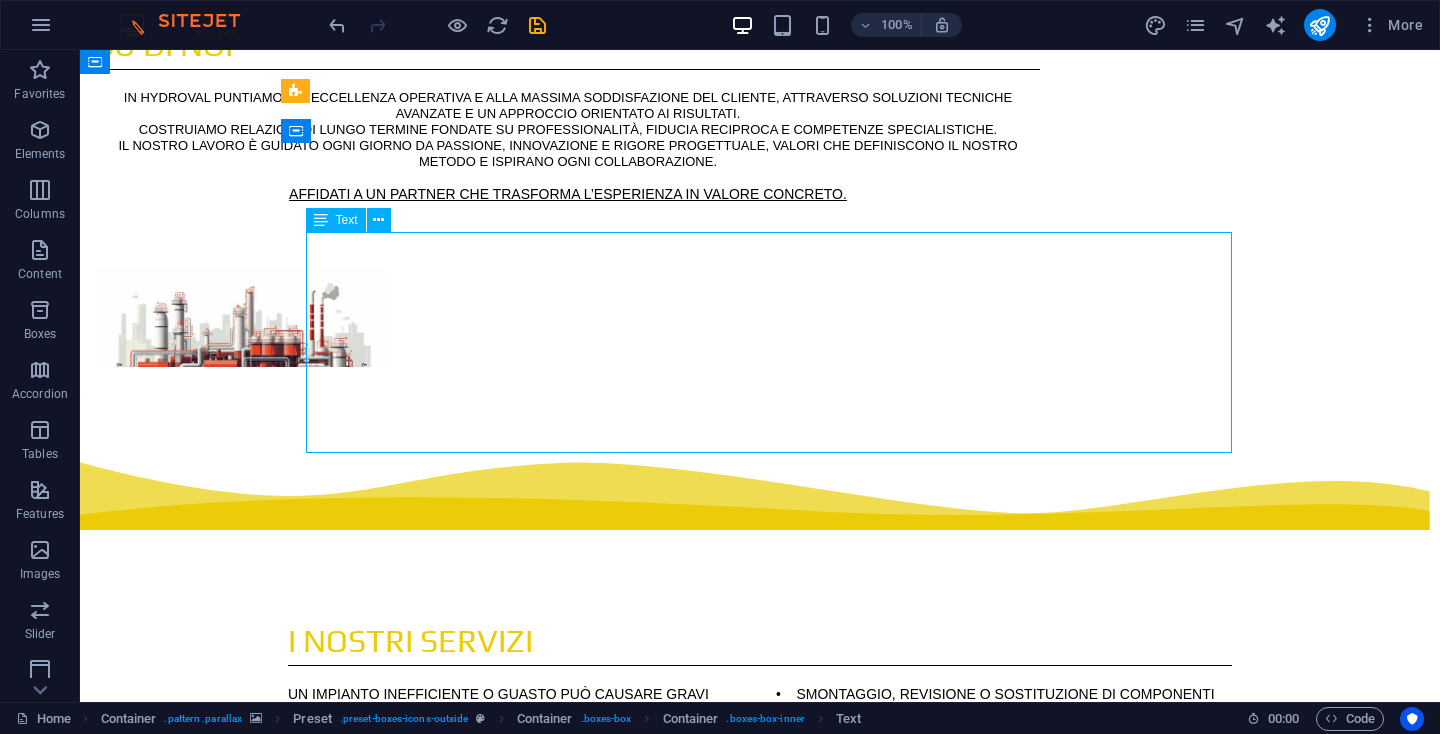 click on "HYDROVAL supporta i propri clienti nello sviluppo di impianti personalizzati, progettati su misura per applicazioni oleodinamiche e idrauliche complesse, sia in ambito industriale che idrico. Offriamo soluzioni complete che includono:     •    La realizzazione di nuovi impianti oleodinamici e idraulici su specifica richiesta     •    La revisione, modifica e adeguamento tecnico di impianti esistenti, comprese presse industriali e sistemi idraulici     •    L’integrazione di aggiornamenti meccanici e idraulici per adattare gli impianti a nuovi cicli produttivi o normative     •    La manutenzione periodica programmata presso impianti industriali e strutture del settore idrico Ogni progetto viene sviluppato in stretta collaborazione con il cliente, per garantire prestazioni elevate, continuità operativa e massima affidabilità tecnica." at bounding box center (760, 2332) 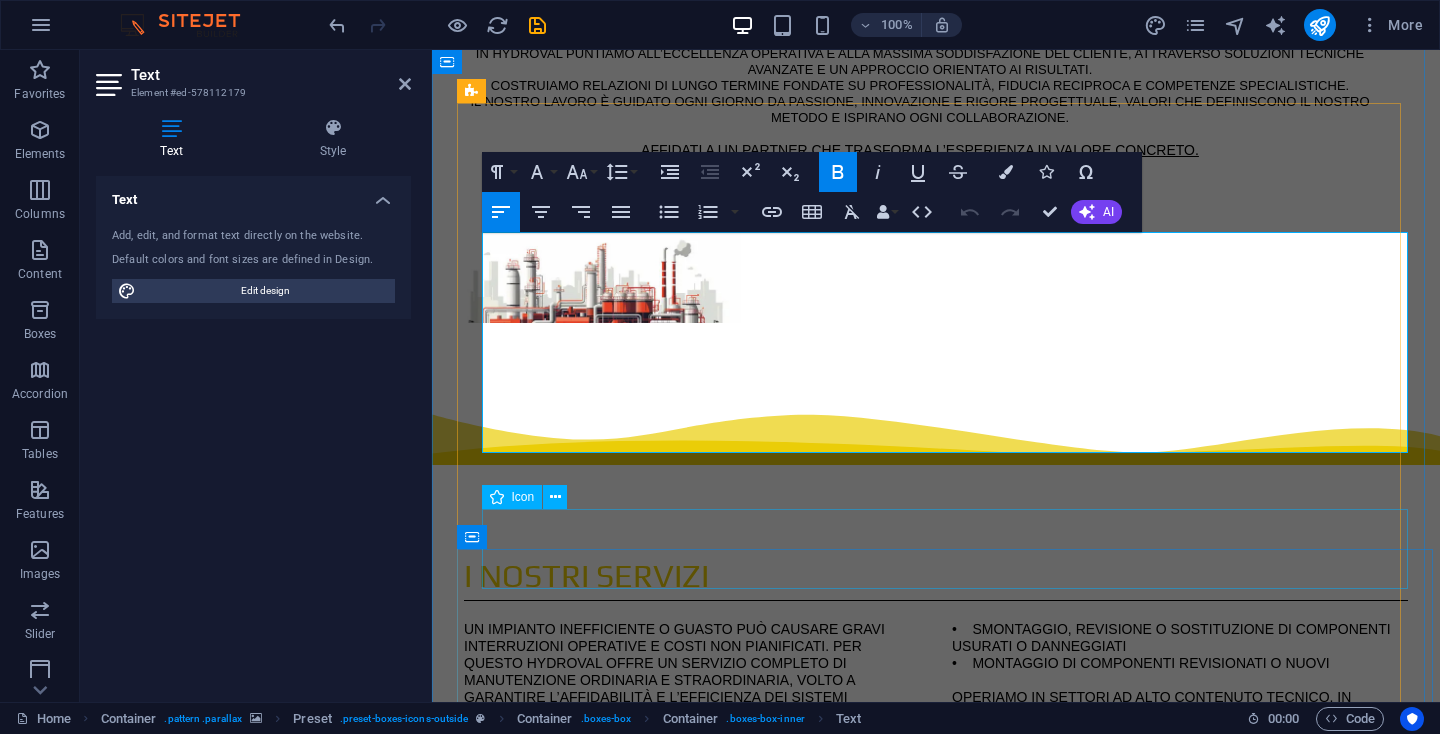 drag, startPoint x: 485, startPoint y: 244, endPoint x: 1115, endPoint y: 511, distance: 684.2434 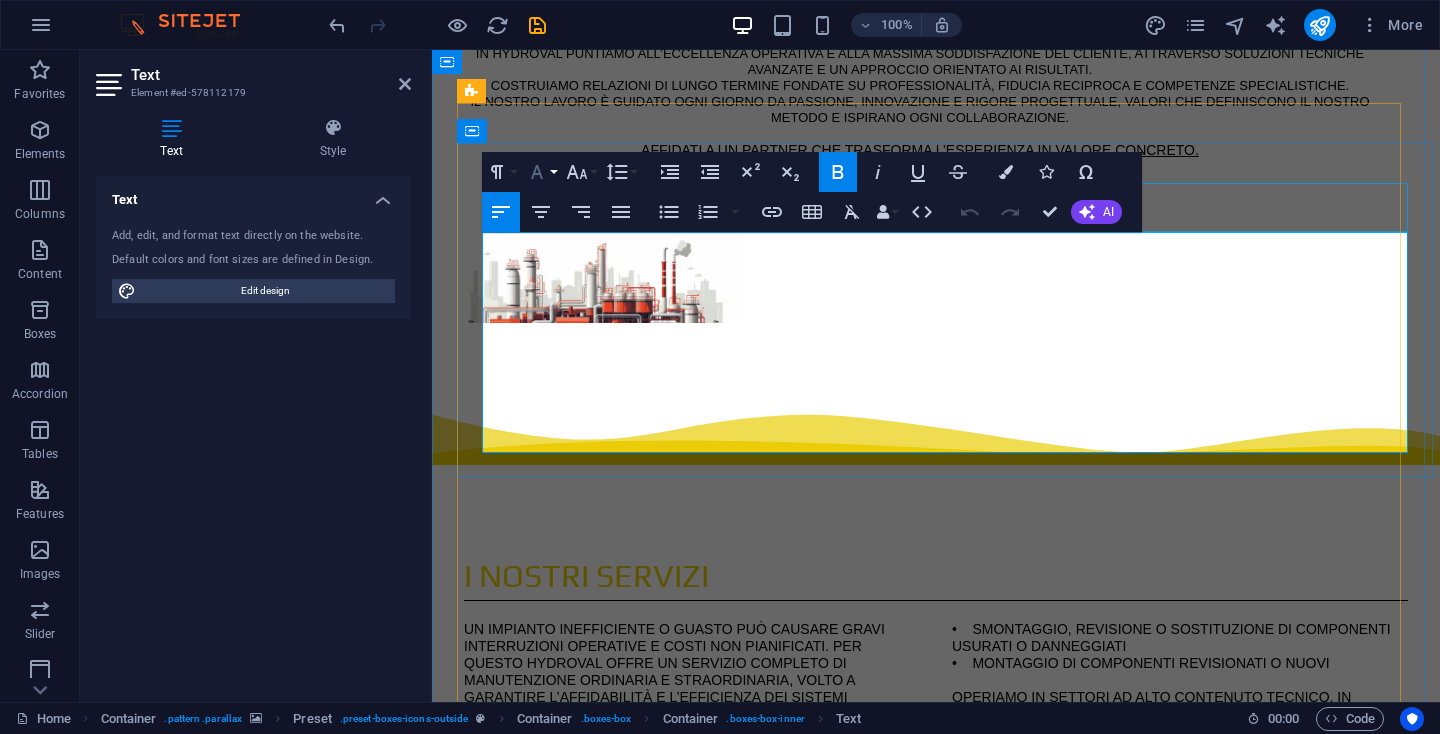 click on "Font Family" at bounding box center [541, 172] 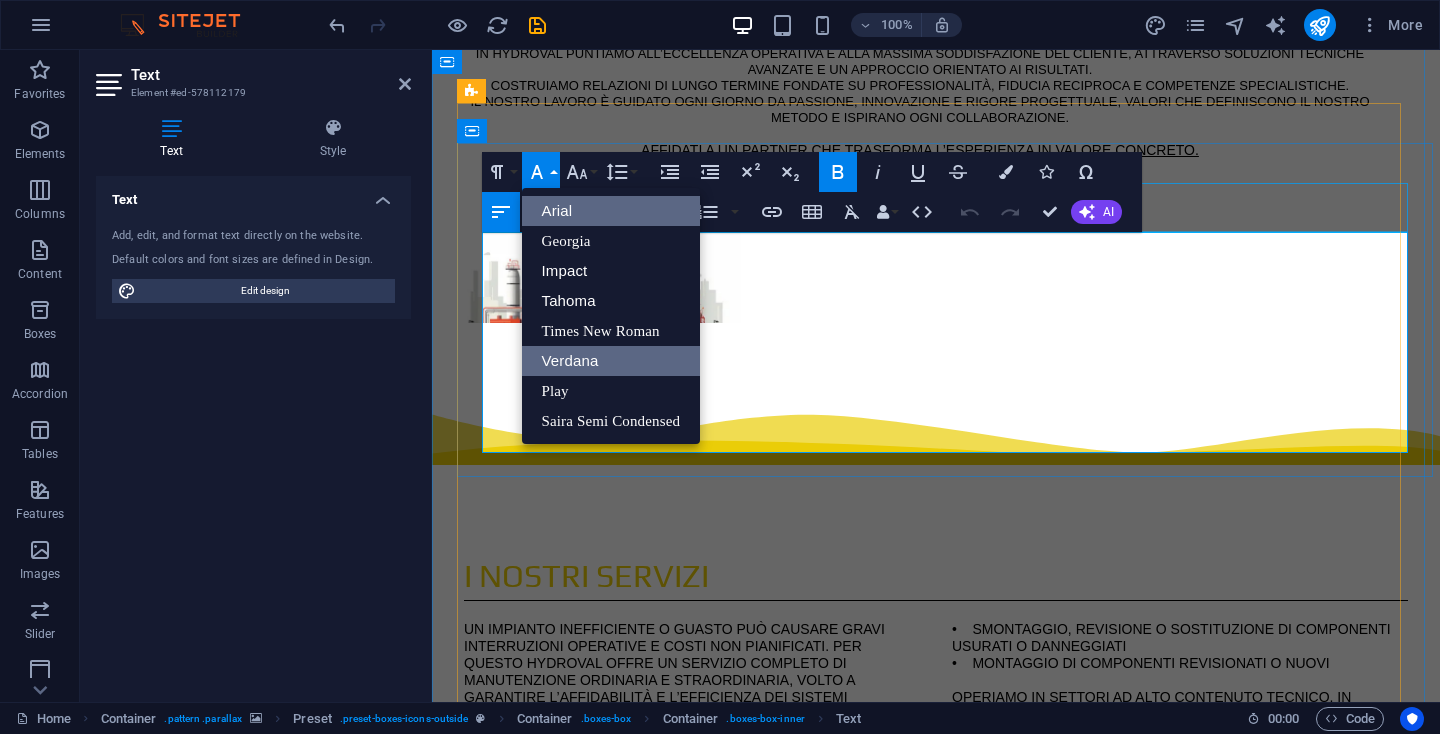 scroll, scrollTop: 0, scrollLeft: 0, axis: both 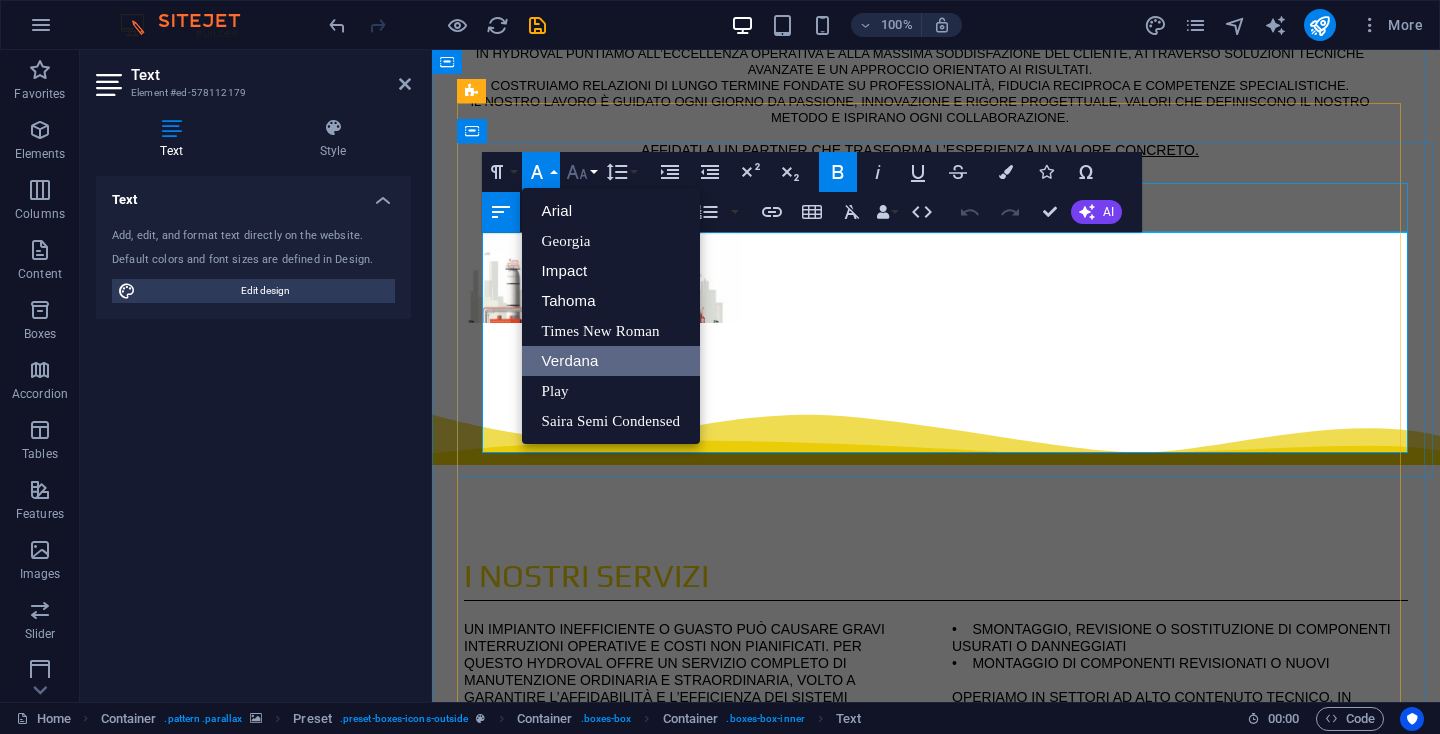 click 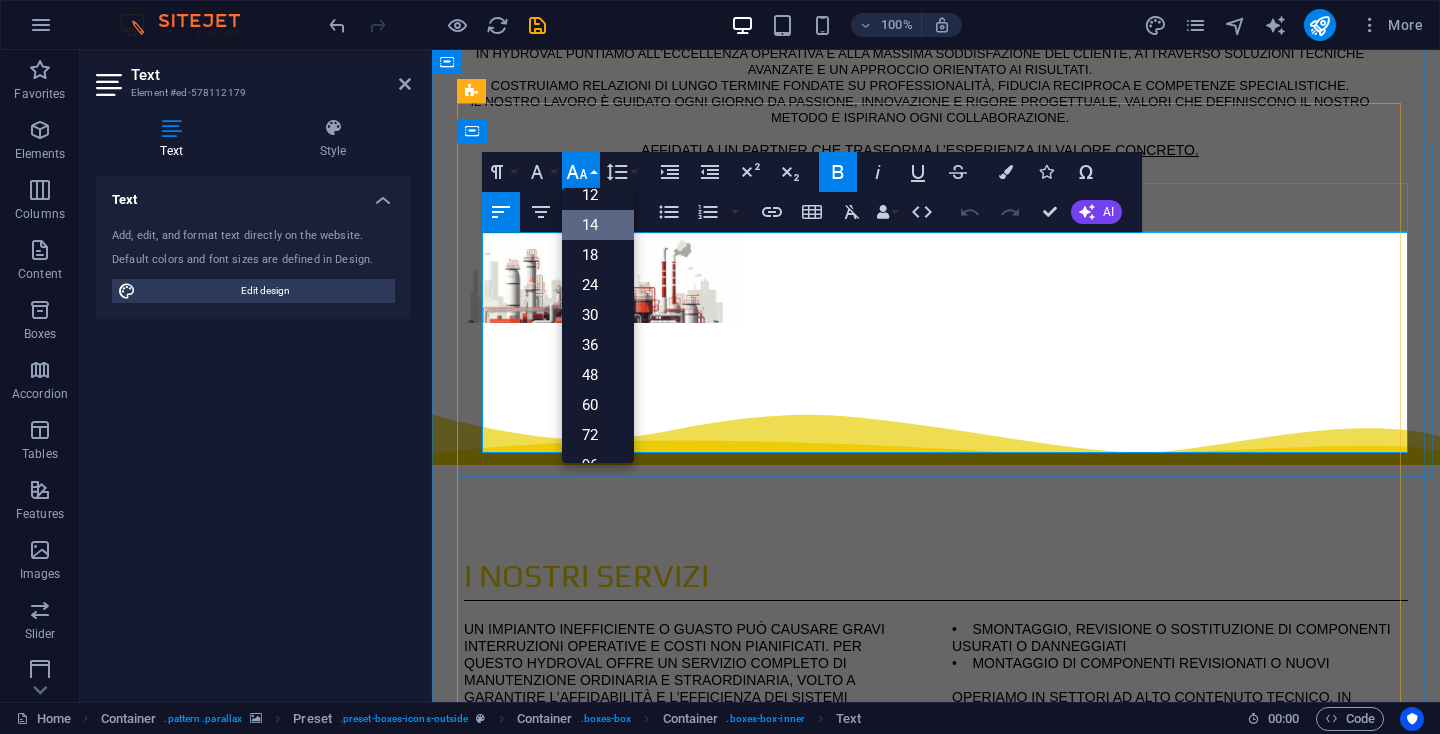 scroll, scrollTop: 0, scrollLeft: 0, axis: both 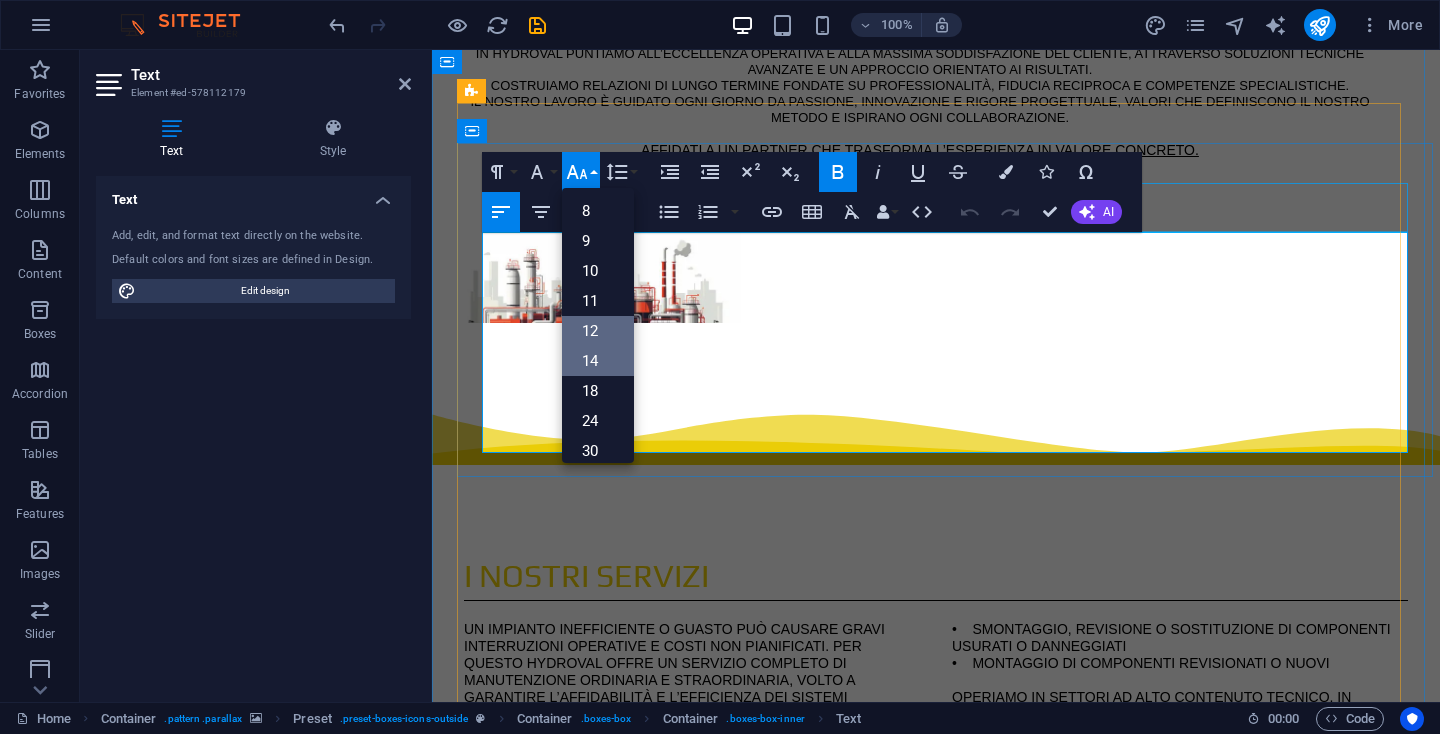 click on "12" at bounding box center [598, 331] 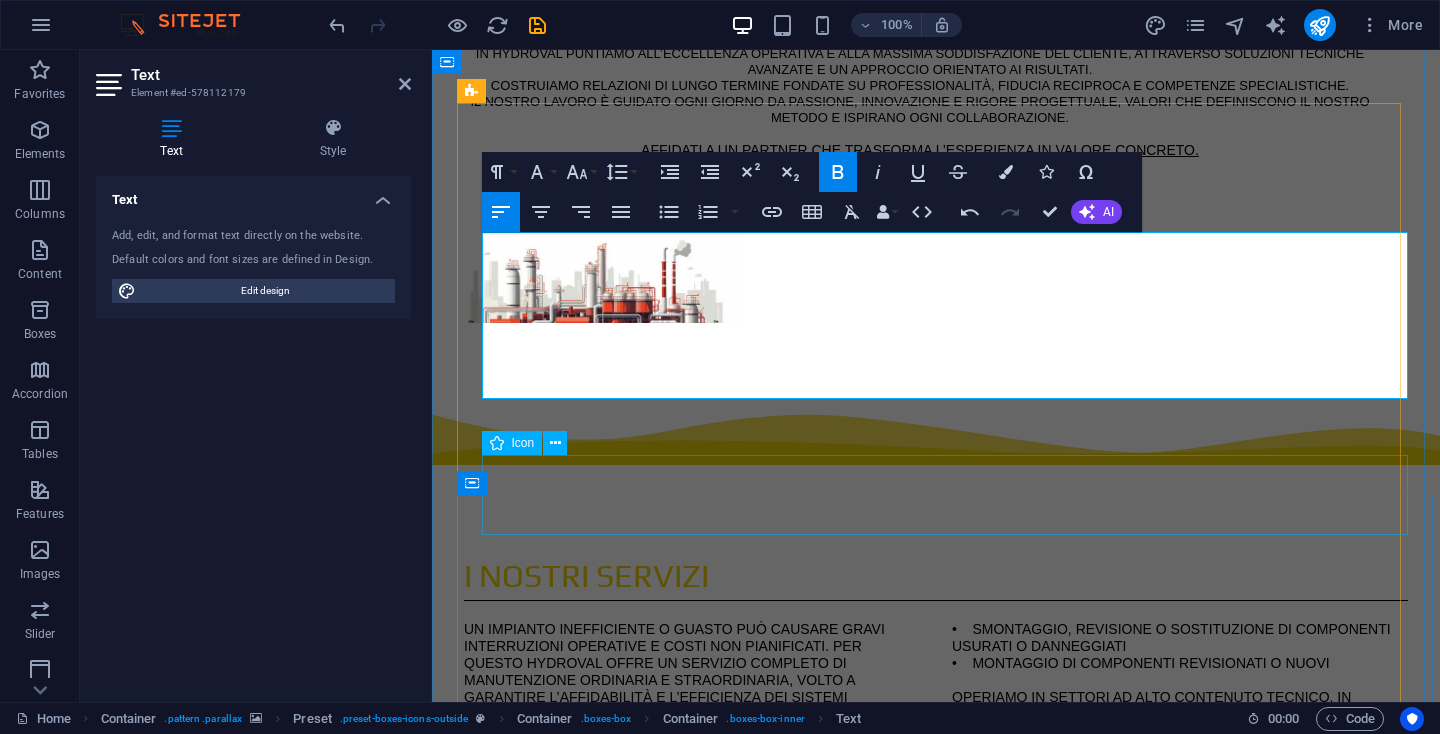 click at bounding box center [936, 2386] 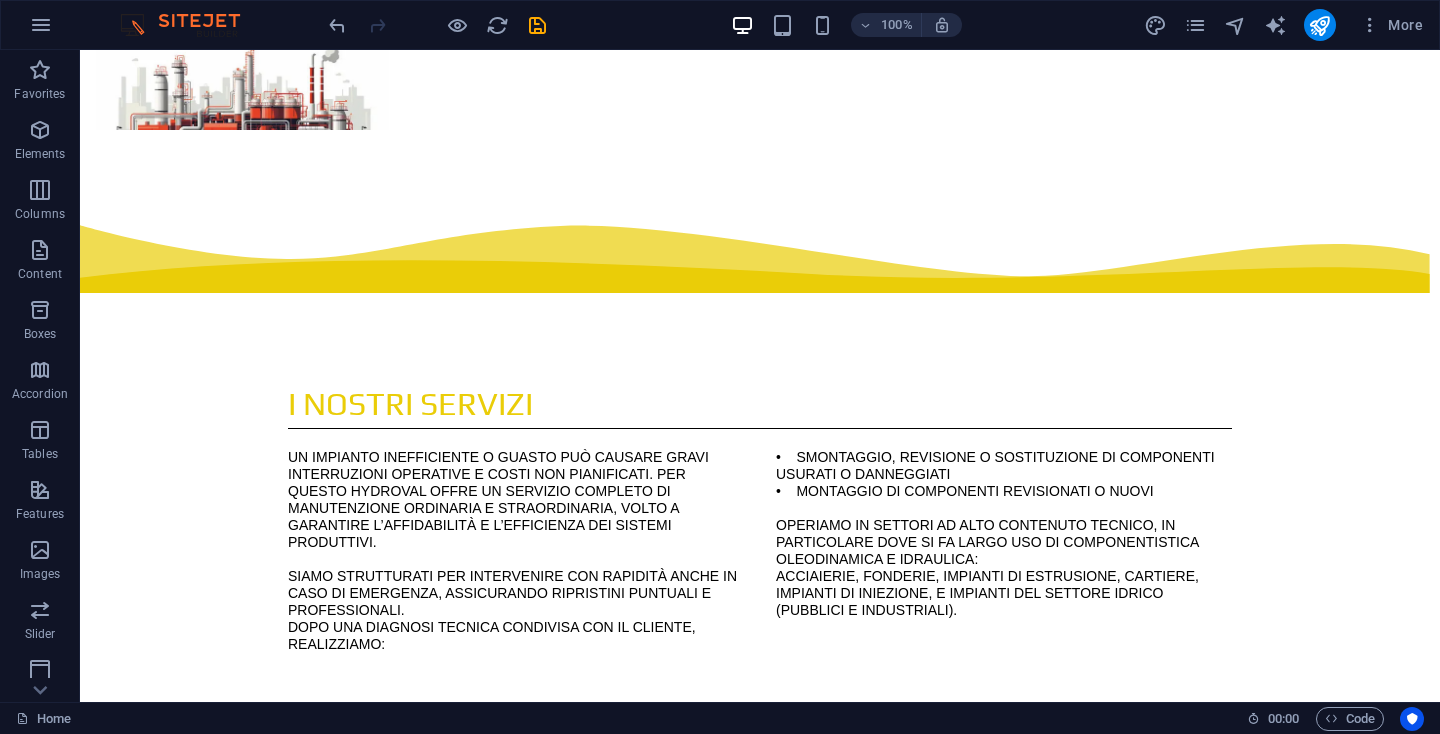 scroll, scrollTop: 1924, scrollLeft: 0, axis: vertical 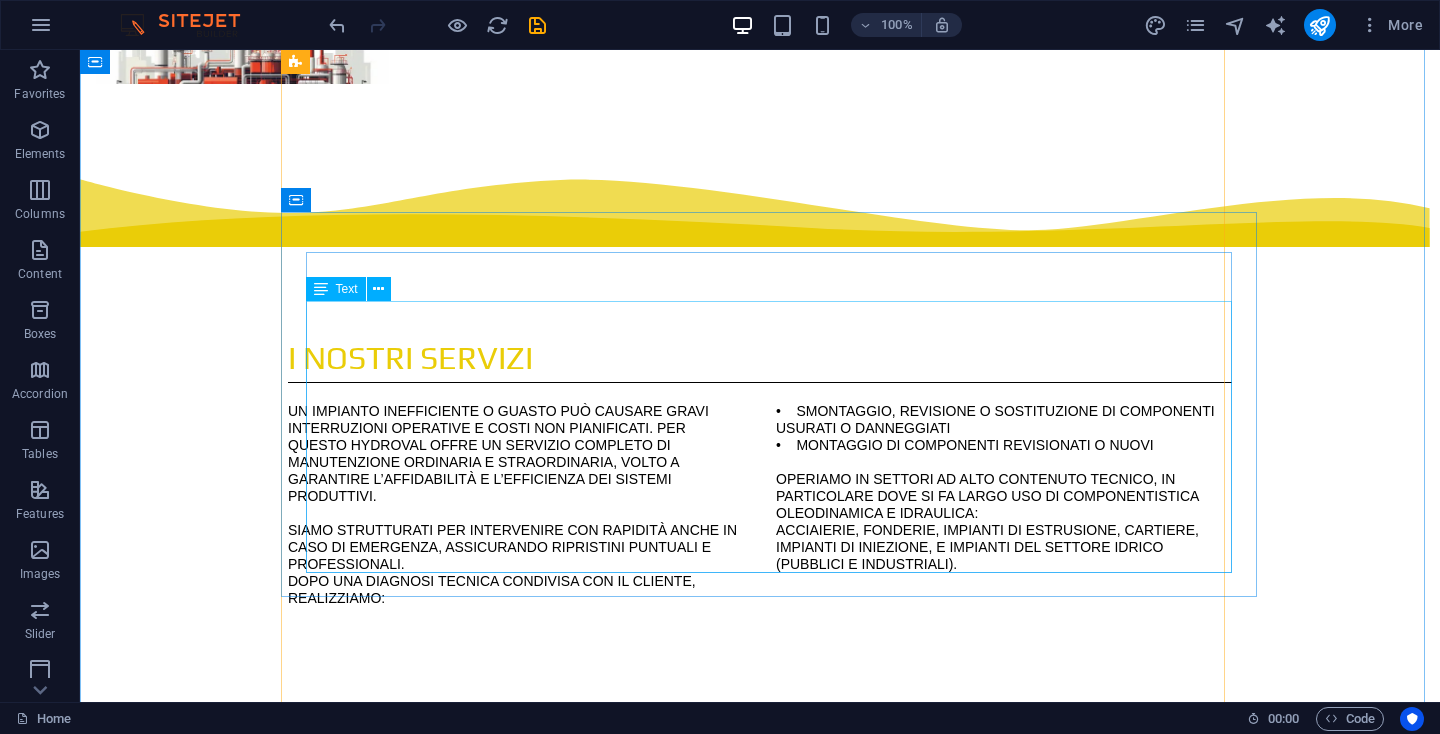 click on "•   Carpenteria metallica in ACCIAIO AL CARBONIO-ACCIAIO INOX •   Sagomatura tubi rigidi (in opera oppure su disegno) •   Saldatura tig (certificata) •   Saldatura filo (certificata) •   Saldatura acciaio-inox (certificata) •   Saldatura alluminio (certificata) •   Saldatura elettrodo (certificata) •   Montaggio di impianti secondo disegni tecnici •   Modifiche di impianti già in uso (meccaniche, idrauliche, strutturali) •   Realizzazione impianti oleodinamici ad alta e altissima pressione •   Assistenza, revisione e manutenzione programmata piccoli, medi, grandi impianti oleodinamici e meccanici" at bounding box center [760, 2394] 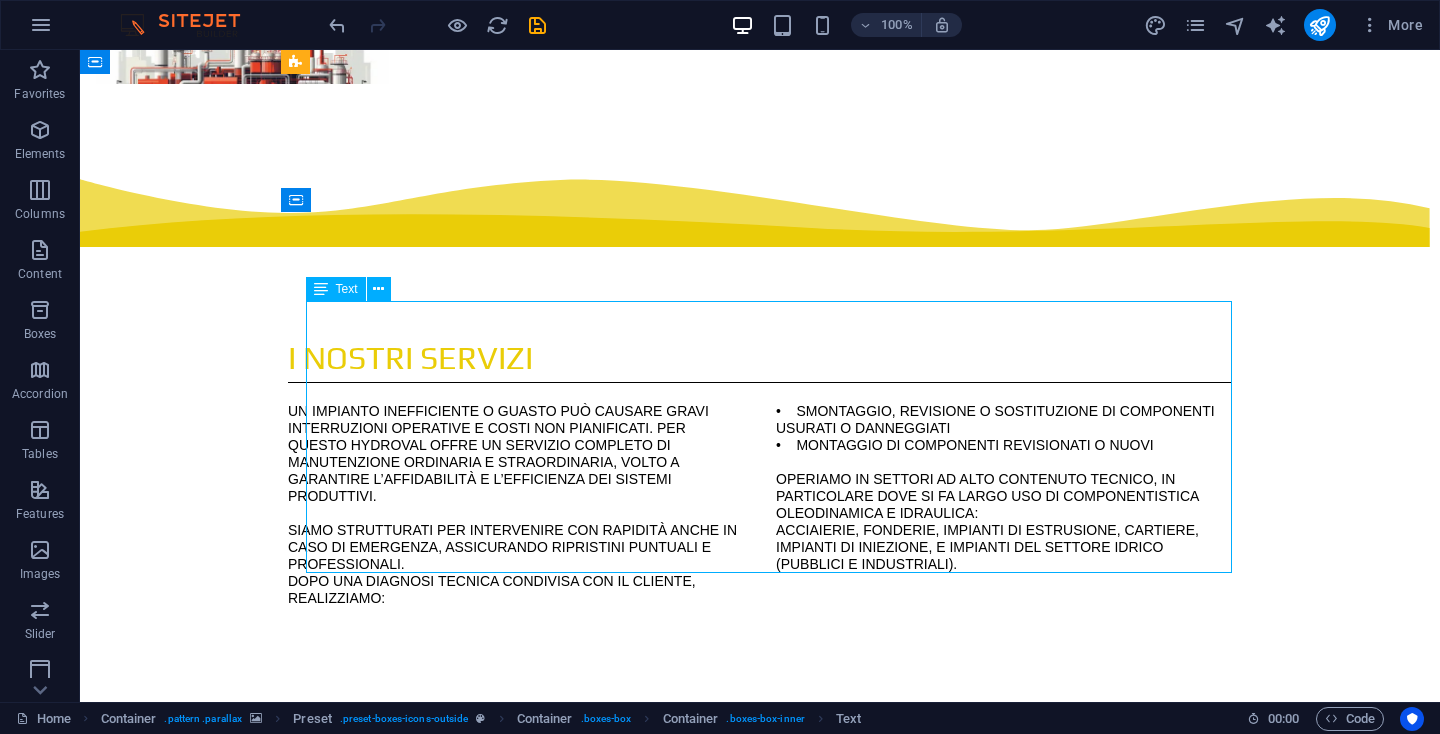 click on "•   Carpenteria metallica in ACCIAIO AL CARBONIO-ACCIAIO INOX •   Sagomatura tubi rigidi (in opera oppure su disegno) •   Saldatura tig (certificata) •   Saldatura filo (certificata) •   Saldatura acciaio-inox (certificata) •   Saldatura alluminio (certificata) •   Saldatura elettrodo (certificata) •   Montaggio di impianti secondo disegni tecnici •   Modifiche di impianti già in uso (meccaniche, idrauliche, strutturali) •   Realizzazione impianti oleodinamici ad alta e altissima pressione •   Assistenza, revisione e manutenzione programmata piccoli, medi, grandi impianti oleodinamici e meccanici" at bounding box center (760, 2394) 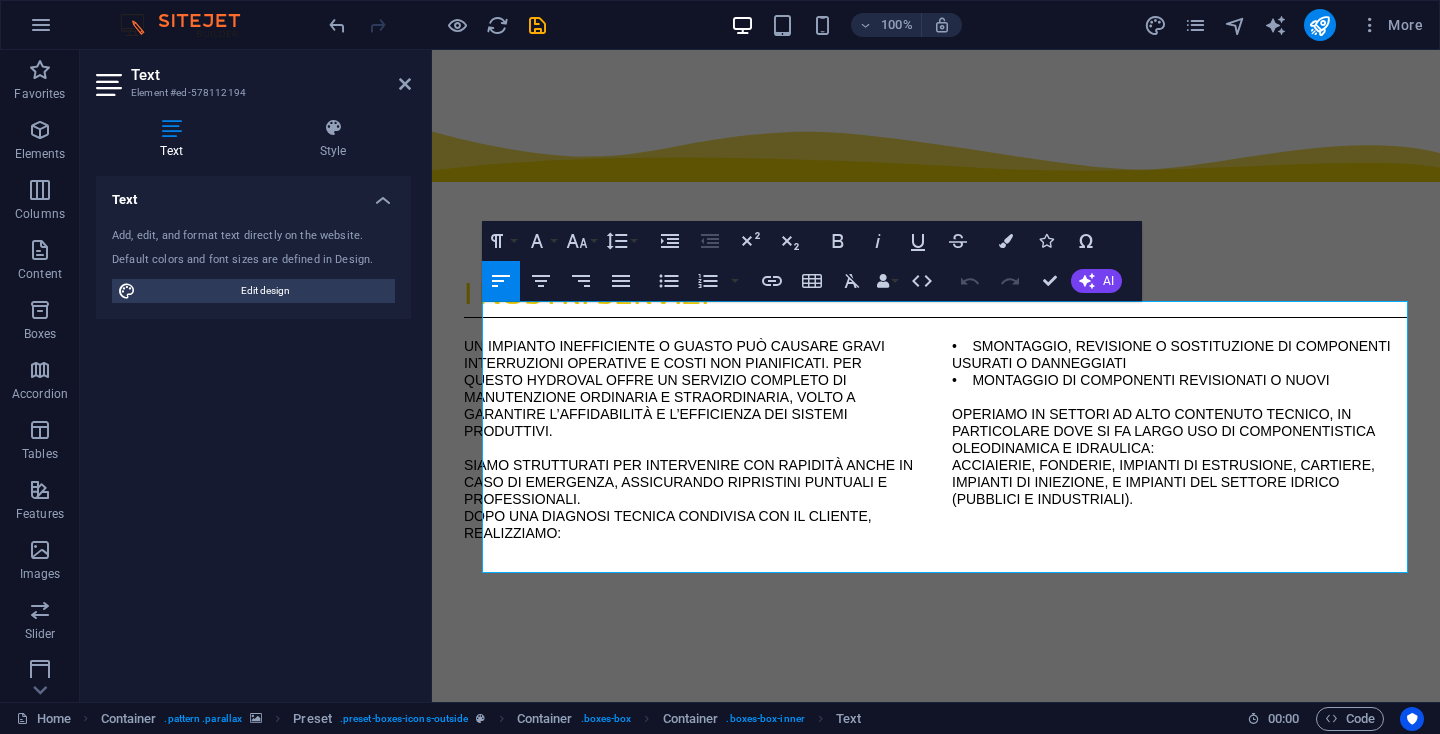 click at bounding box center [429, 376] 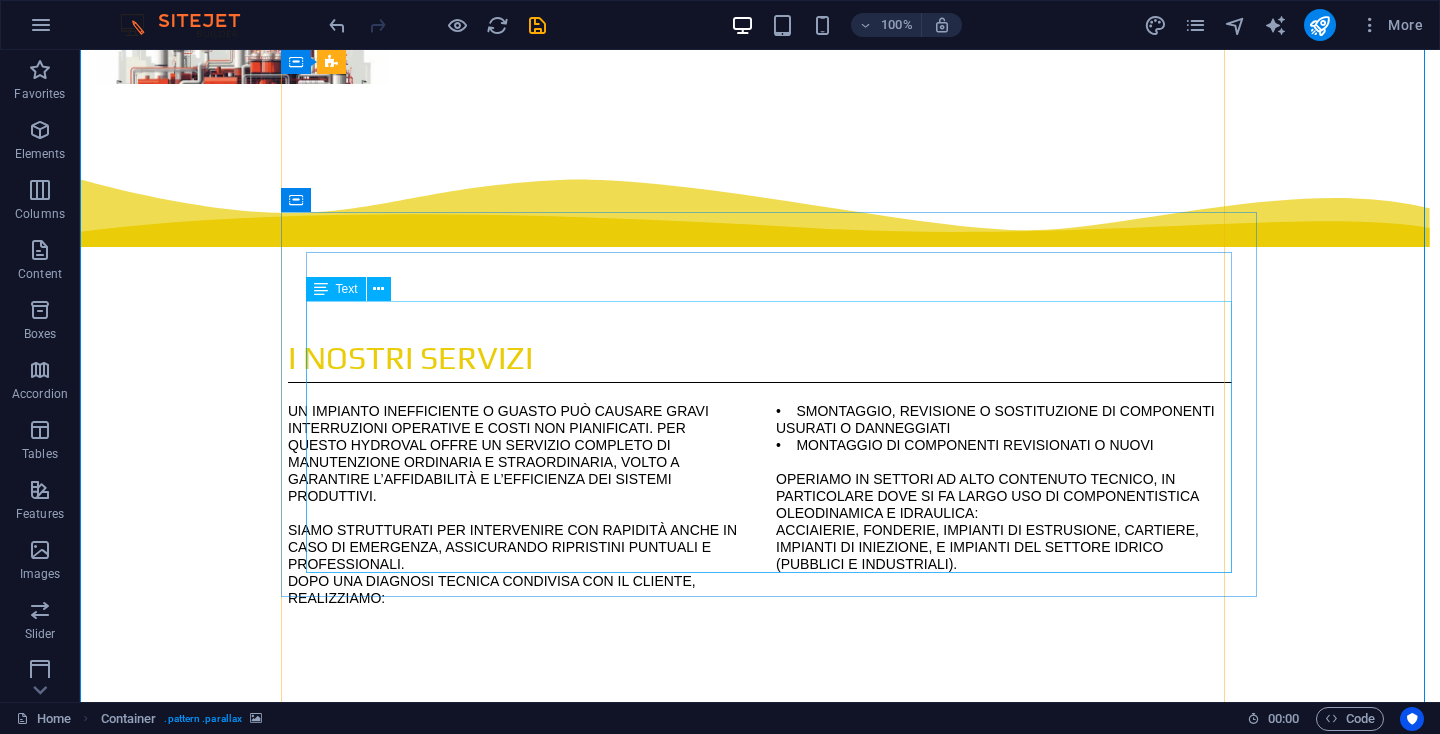 click on "•   Carpenteria metallica in ACCIAIO AL CARBONIO-ACCIAIO INOX •   Sagomatura tubi rigidi (in opera oppure su disegno) •   Saldatura tig (certificata) •   Saldatura filo (certificata) •   Saldatura acciaio-inox (certificata) •   Saldatura alluminio (certificata) •   Saldatura elettrodo (certificata) •   Montaggio di impianti secondo disegni tecnici •   Modifiche di impianti già in uso (meccaniche, idrauliche, strutturali) •   Realizzazione impianti oleodinamici ad alta e altissima pressione •   Assistenza, revisione e manutenzione programmata piccoli, medi, grandi impianti oleodinamici e meccanici" at bounding box center [760, 2394] 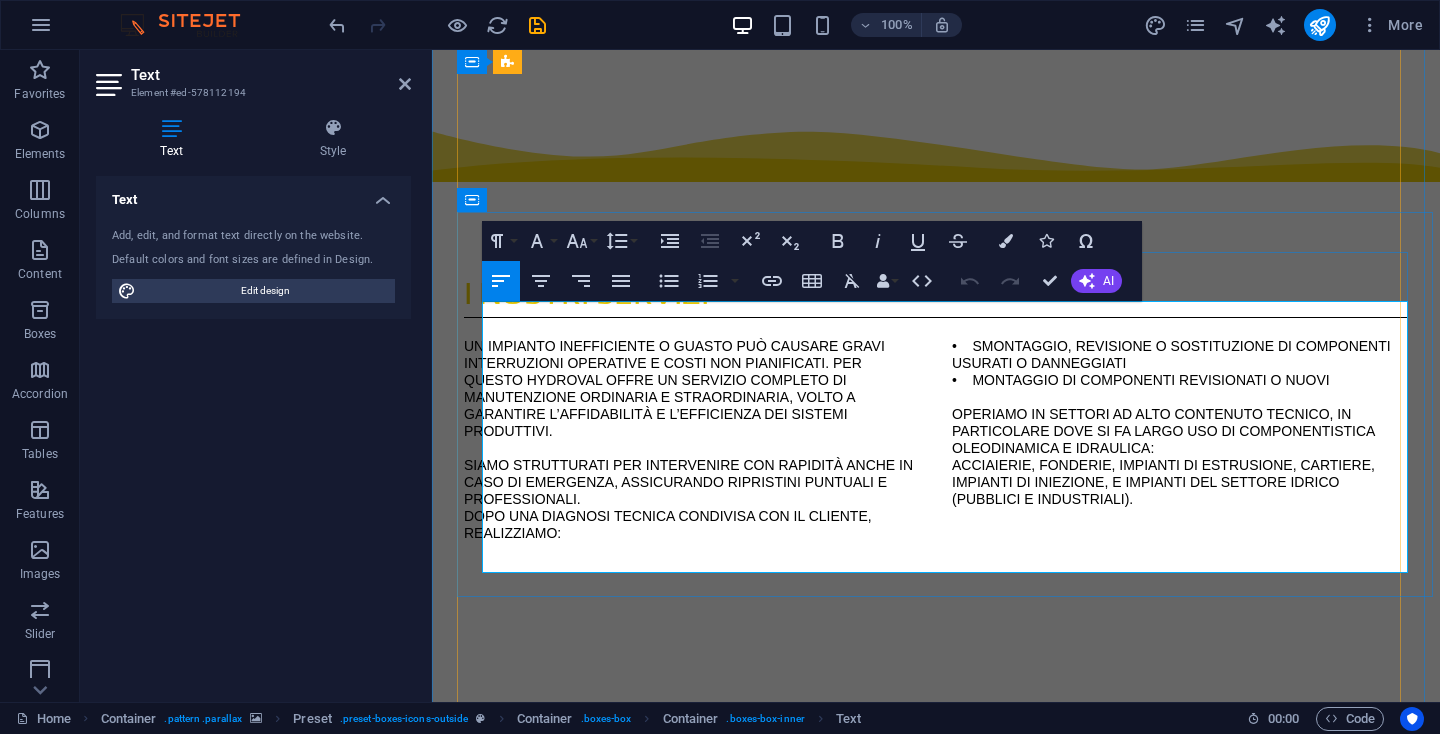 drag, startPoint x: 483, startPoint y: 306, endPoint x: 742, endPoint y: 562, distance: 364.16617 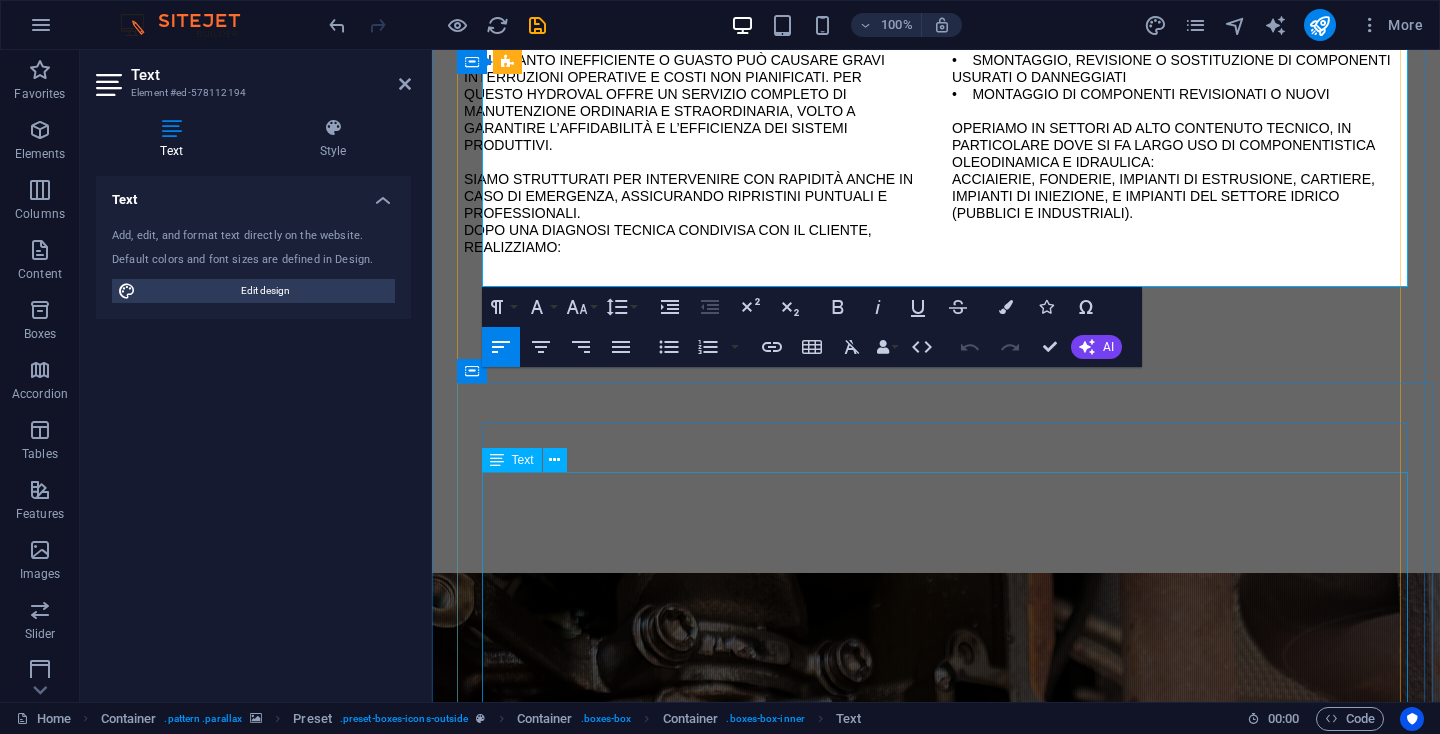 scroll, scrollTop: 2087, scrollLeft: 0, axis: vertical 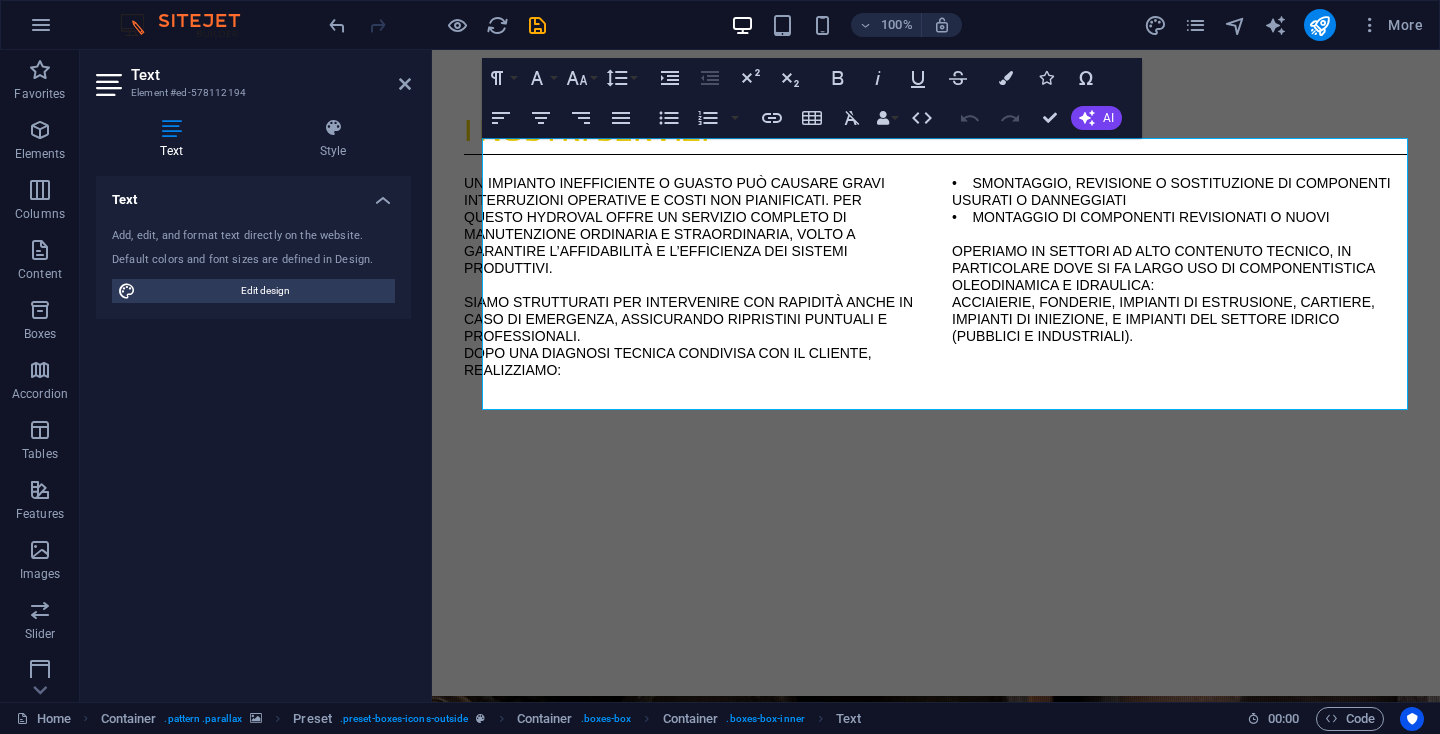 click on "idrauliche, strutturali)" at bounding box center (936, 2214) 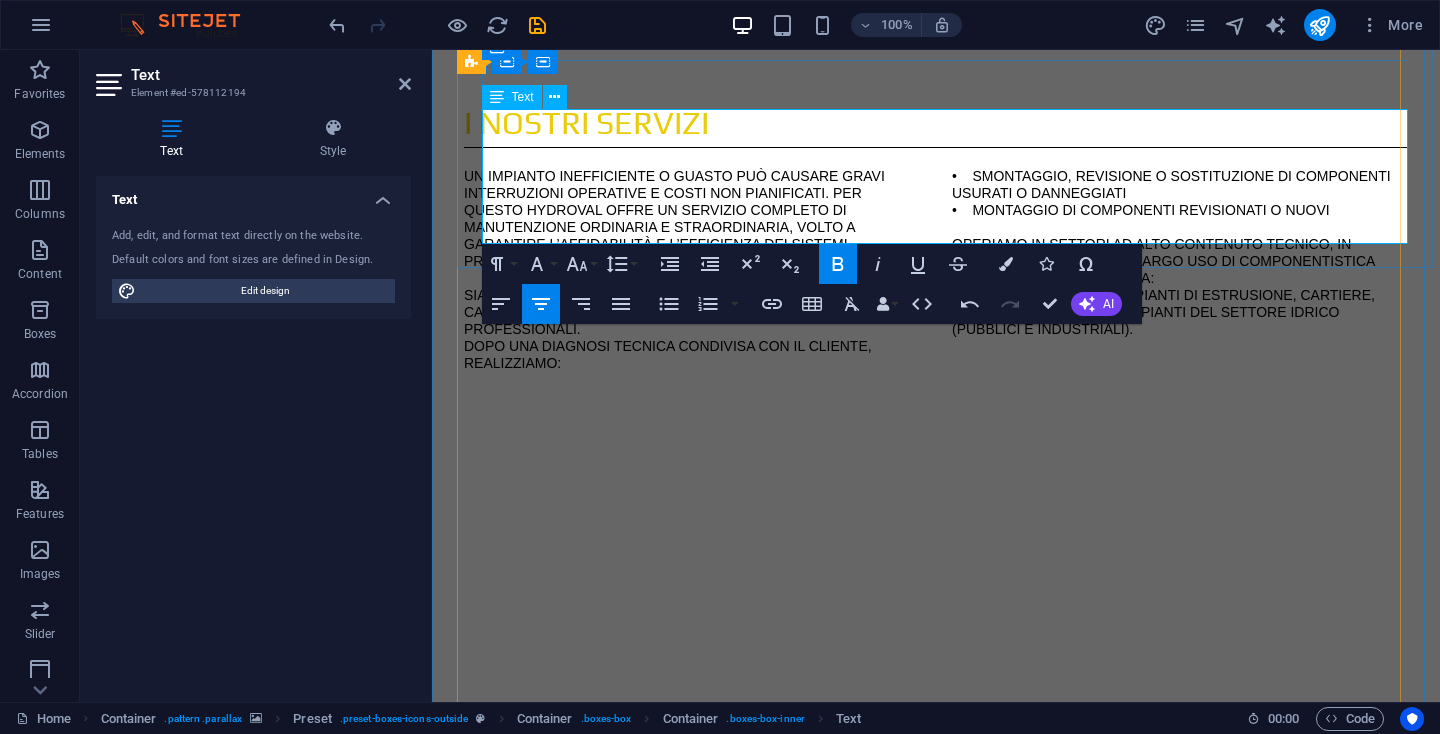 scroll, scrollTop: 1997, scrollLeft: 0, axis: vertical 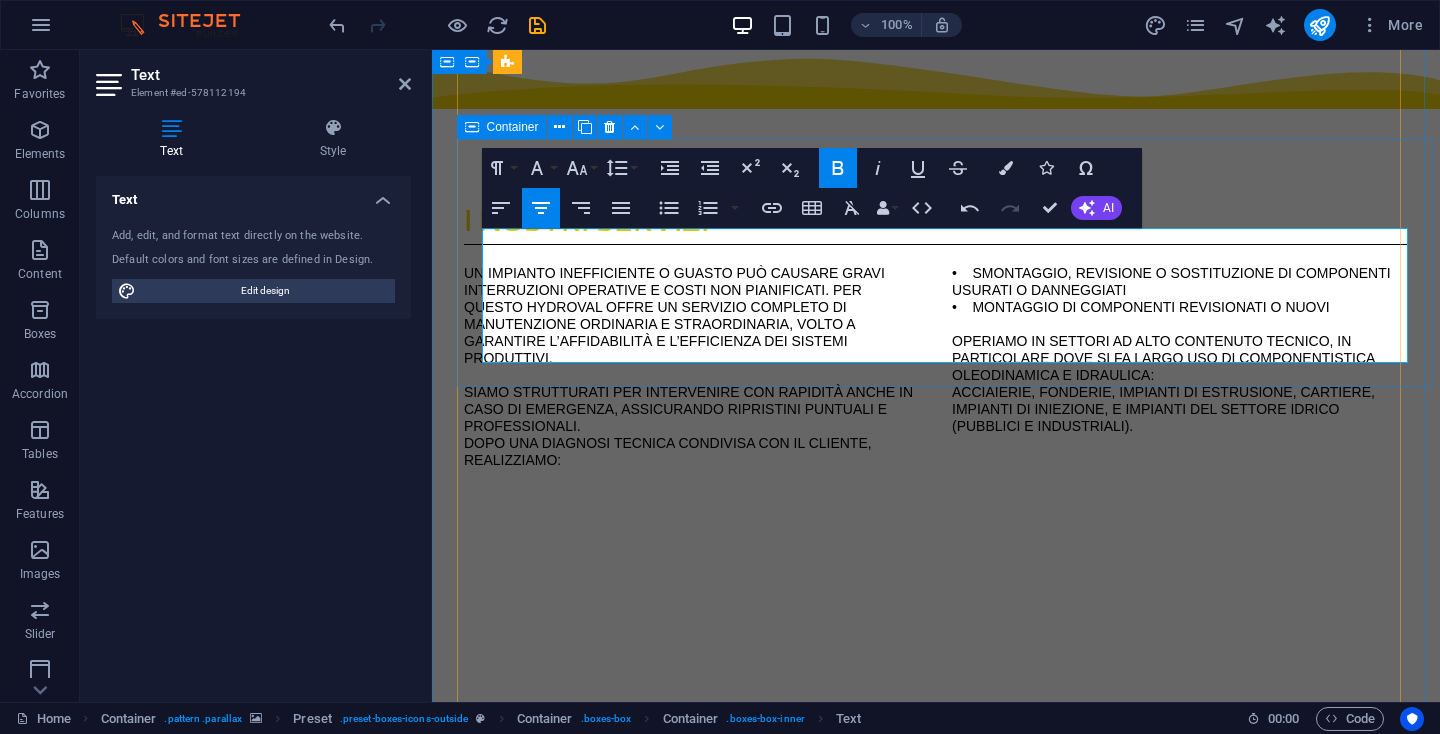 drag, startPoint x: 694, startPoint y: 239, endPoint x: 1029, endPoint y: 369, distance: 359.33966 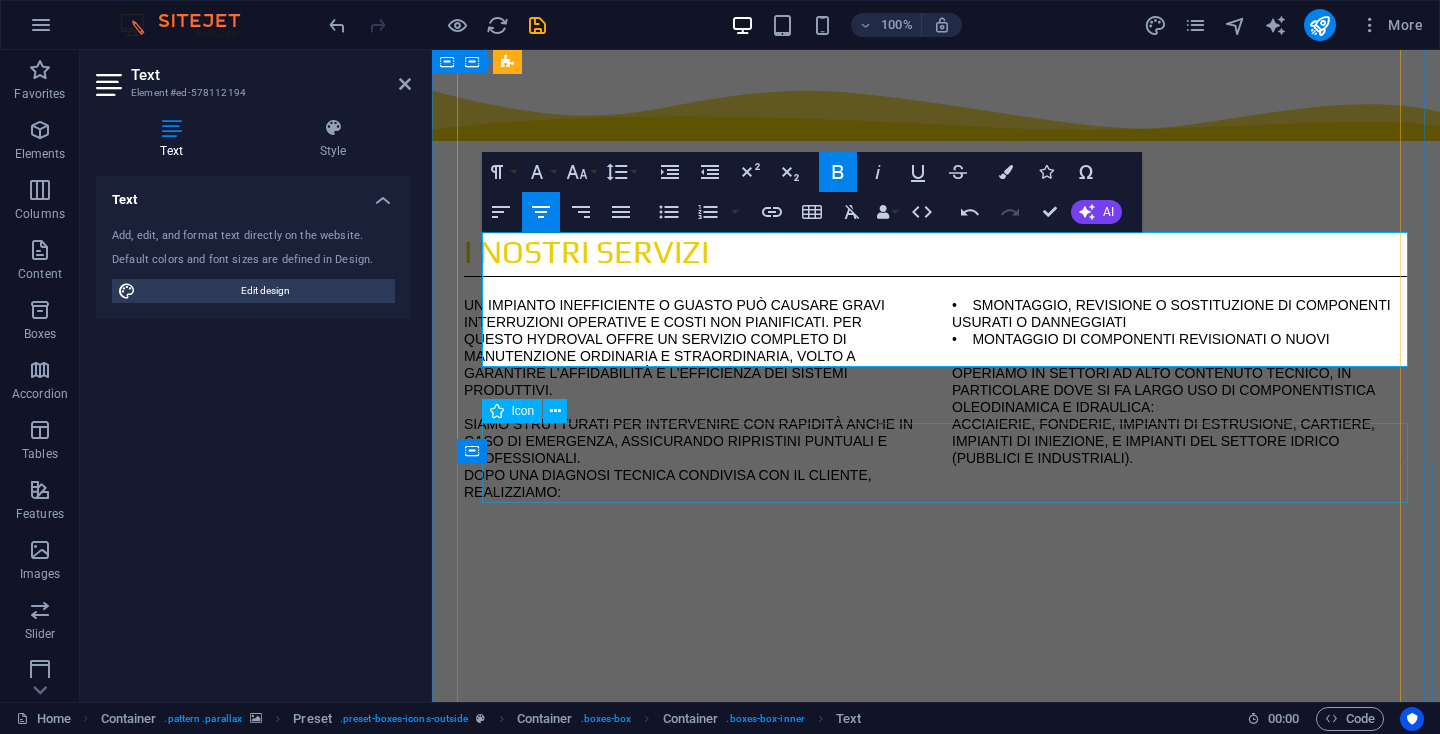 scroll, scrollTop: 1751, scrollLeft: 0, axis: vertical 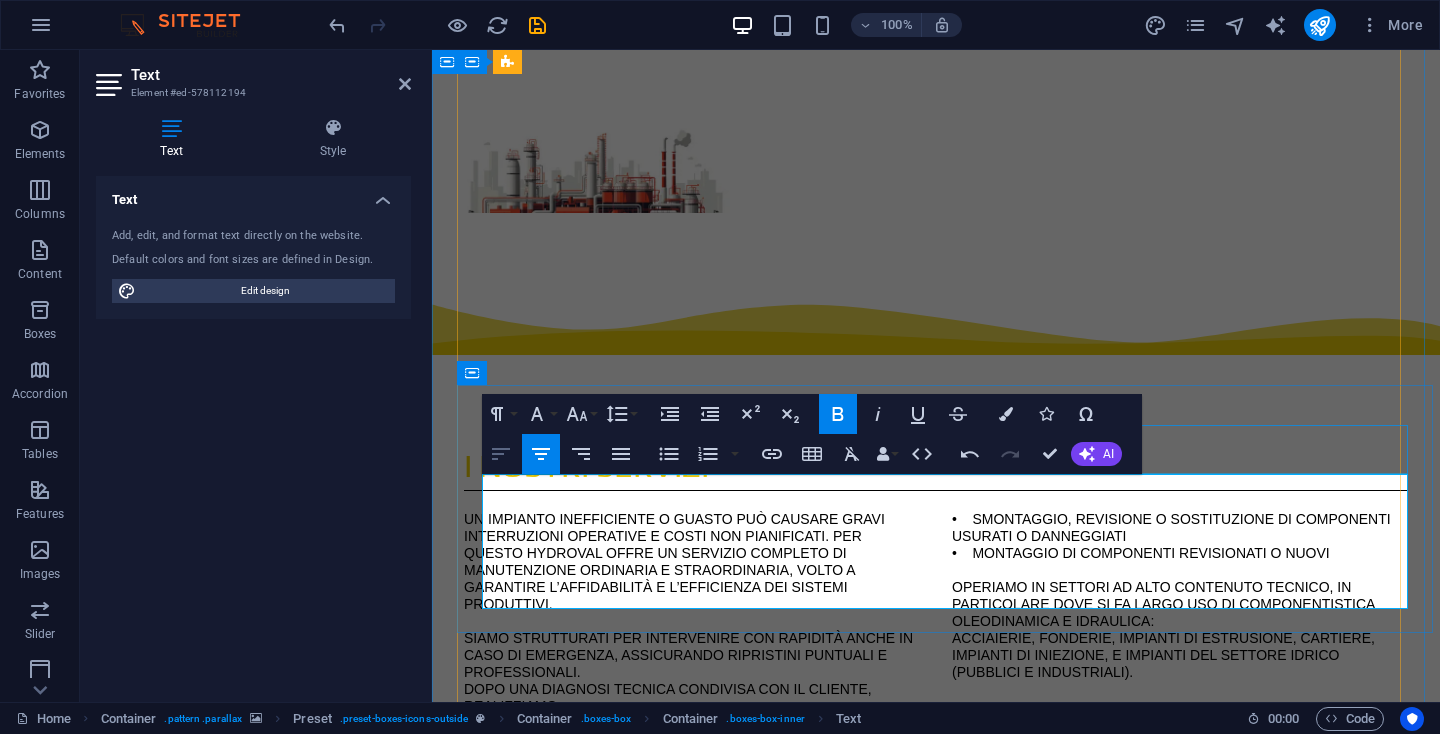 click 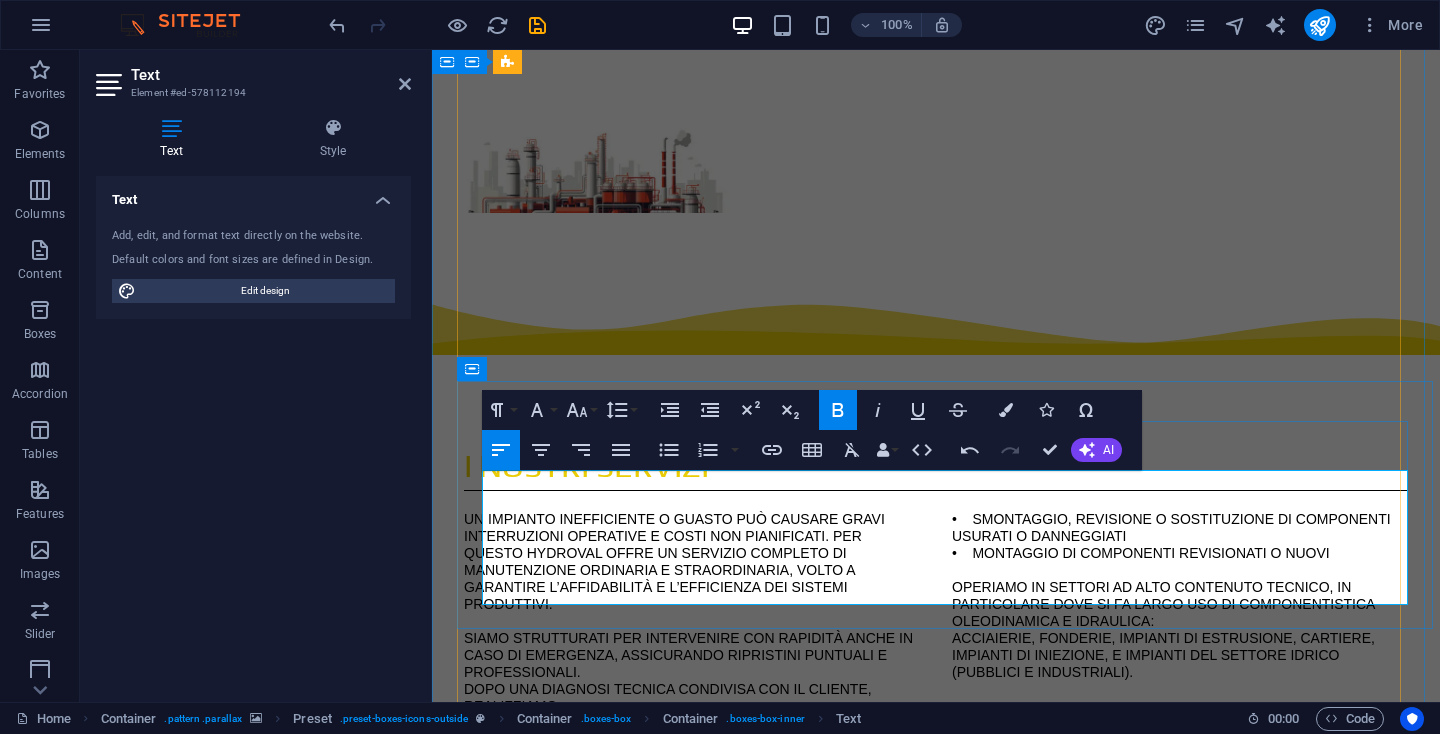 scroll, scrollTop: 1807, scrollLeft: 0, axis: vertical 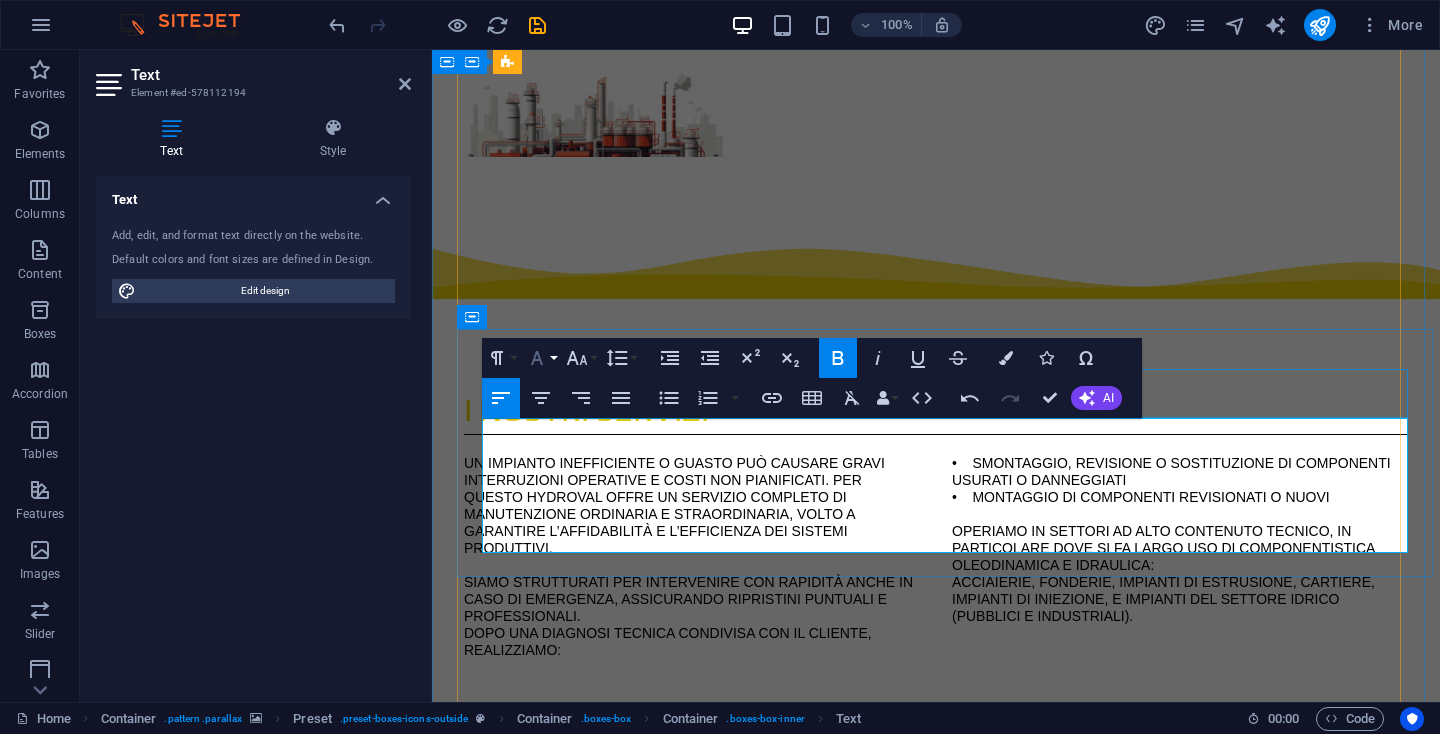 click 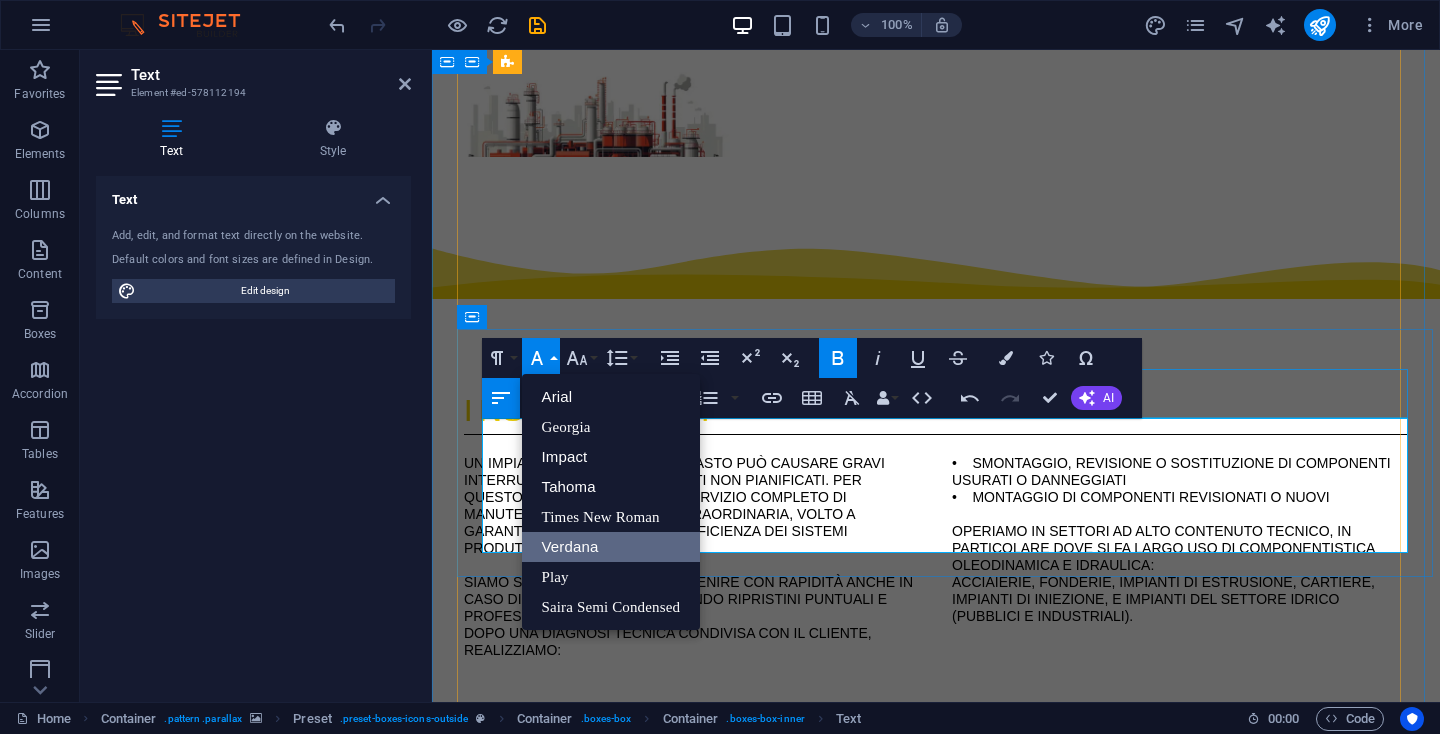click on "Verdana" at bounding box center [611, 547] 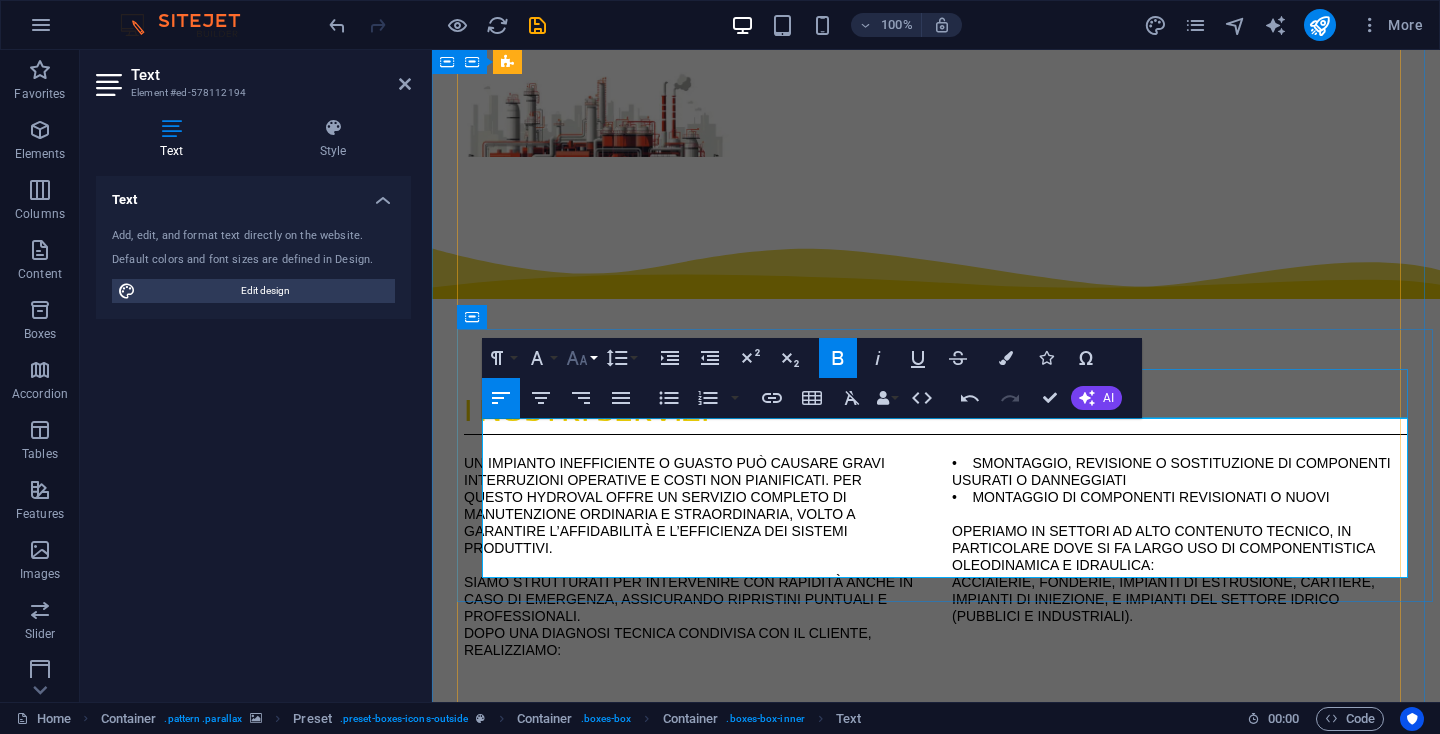 click 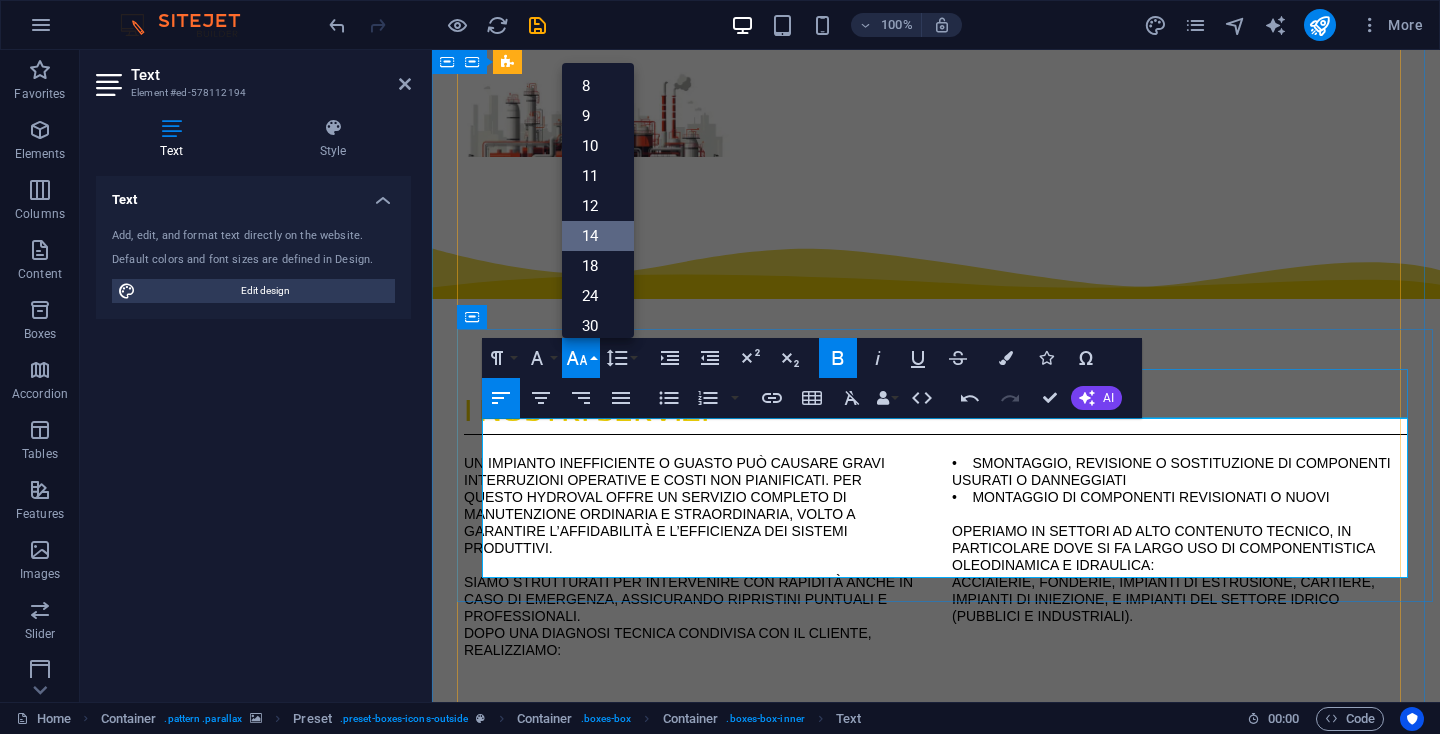 click on "14" at bounding box center [598, 236] 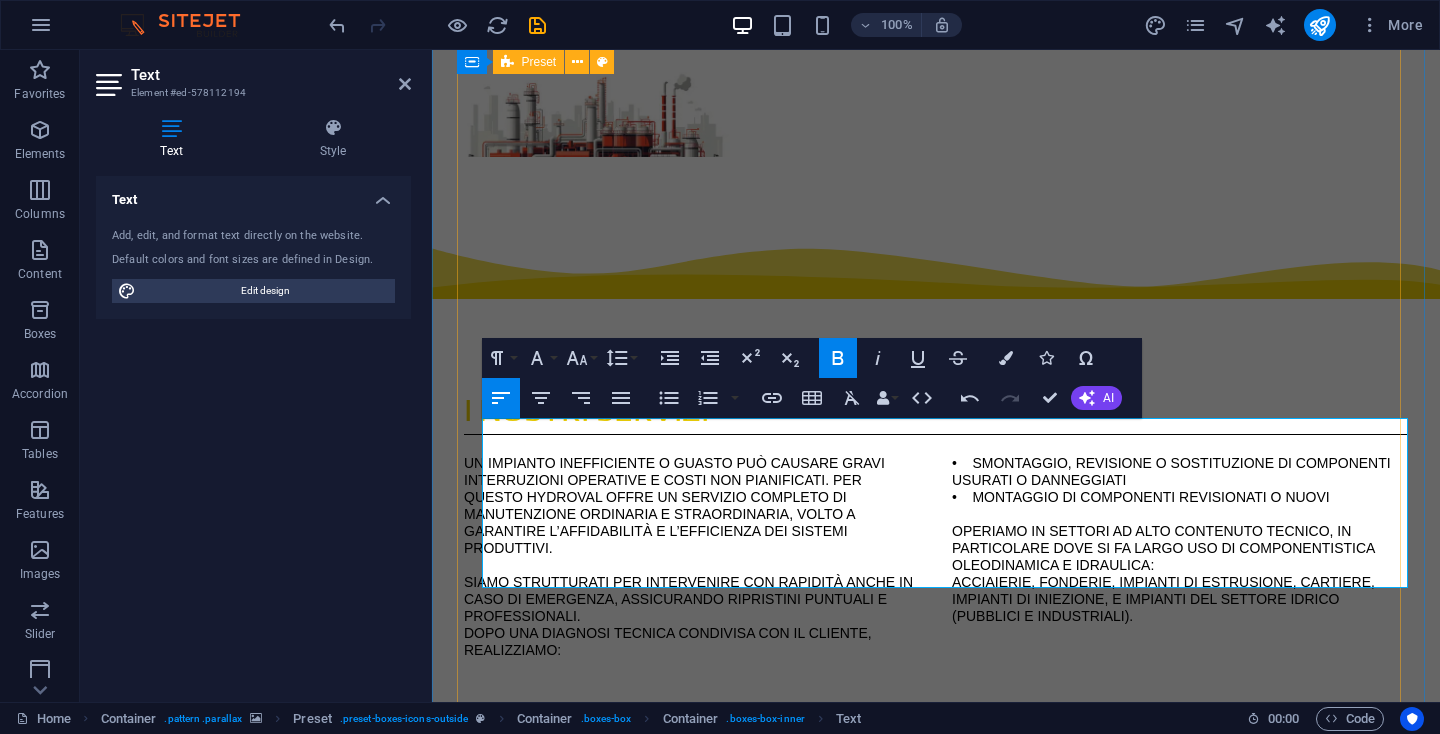click on "Sviluppo HYDROVAL supporta i propri clienti nello sviluppo di impianti personalizzati, progettati su misura per applicazioni oleodinamiche e idrauliche complesse, sia in ambito industriale che idrico. Offriamo soluzioni complete che includono:     •    La realizzazione di nuovi impianti oleodinamici e idraulici su specifica richiesta     •    La revisione, modifica e adeguamento tecnico di impianti esistenti, comprese presse industriali e sistemi idraulici     •    L’integrazione di aggiornamenti meccanici e idraulici per adattare gli impianti a nuovi cicli produttivi o normative     •    La manutenzione periodica programmata presso impianti industriali e strutture del settore idrico Ogni progetto viene sviluppato in stretta collaborazione con il cliente, per garantire prestazioni elevate, continuità operativa e massima affidabilità tecnica. Costruzione Servizi di carpenteria metallica e impiantistica oleodinamica e idrica: Finalizzazione Grazie all'impegno ed alla costante" at bounding box center (936, 2333) 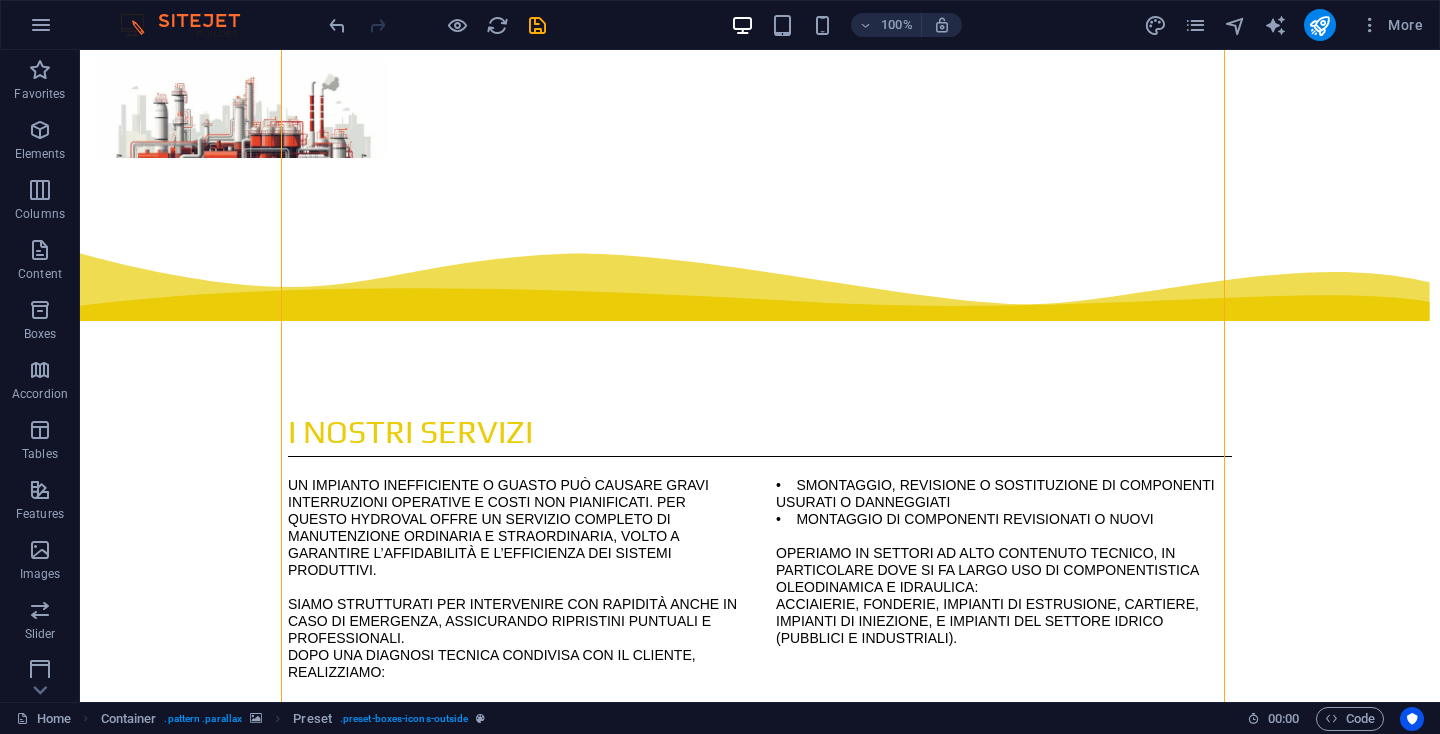 scroll, scrollTop: 1767, scrollLeft: 0, axis: vertical 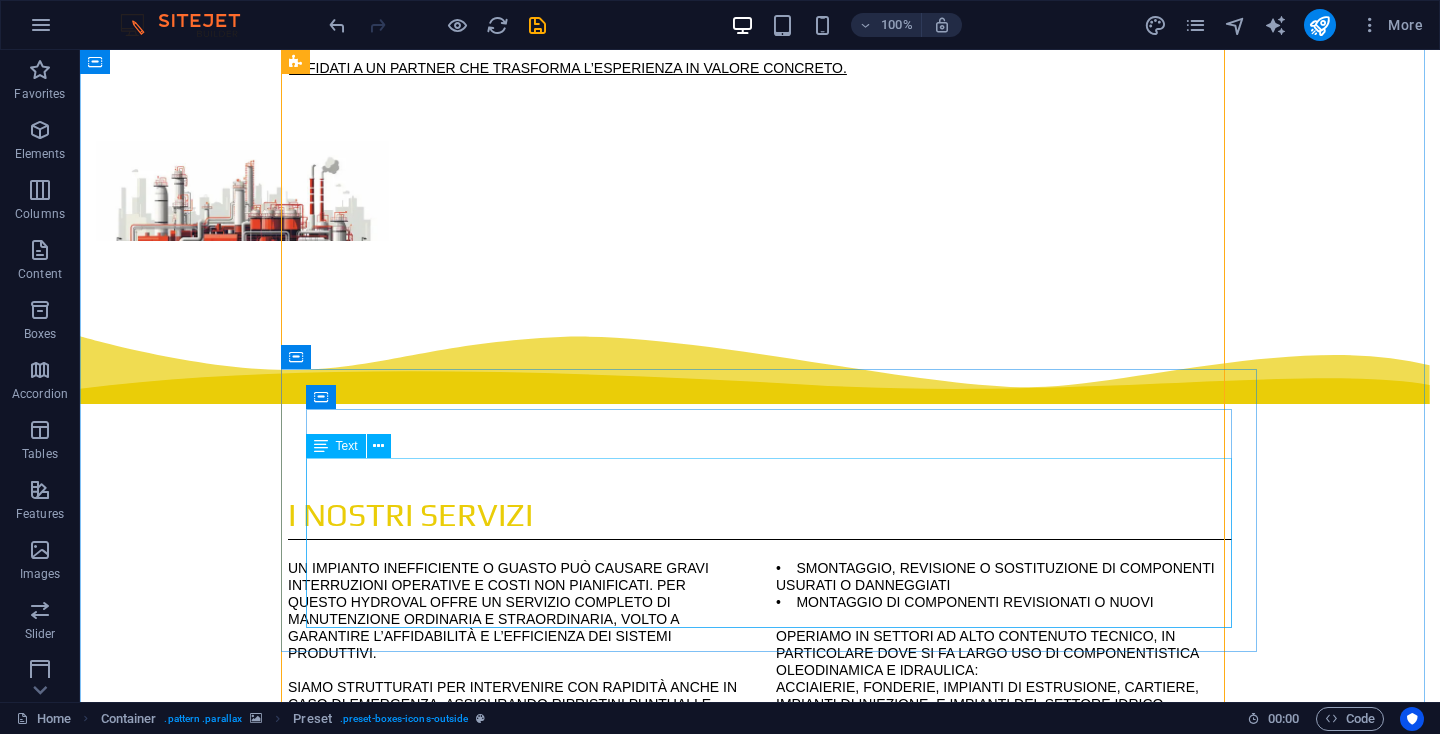 click on "Servizi di carpenteria metallica e impiantistica oleodinamica e idrica:     •    Carpenteria metallica in acciaio al carbonio e acciaio inox     •    Sagomatura tubi rigidi, eseguita in opera o su disegno tecnico     •    Saldatura certificata con processi TIG, filo continuo, elettrodo, per acciaio al carbonio, acciaio inox e alluminio     •    Montaggio impianti secondo specifiche e disegni tecnici     •    Modifiche strutturali, meccaniche e idrauliche su impianti esistenti     •    Realizzazione di impianti oleodinamici e idrici operanti ad alta e altissima pressione     •    Assistenza tecnica, revisione e manutenzione programmata di impianti oleodinamici, idrici e meccanici, di diverse dimensioni e complessità" at bounding box center (760, 2449) 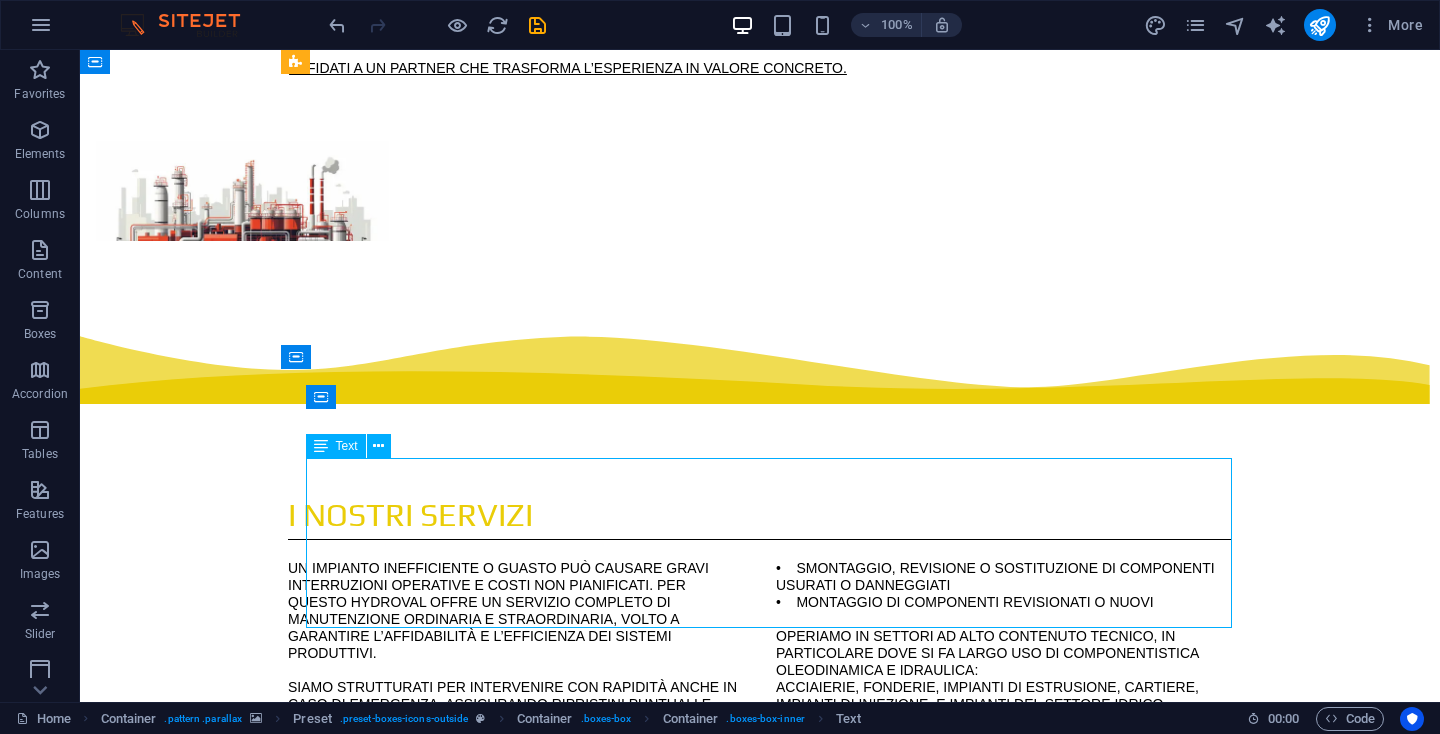 click on "Servizi di carpenteria metallica e impiantistica oleodinamica e idrica:     •    Carpenteria metallica in acciaio al carbonio e acciaio inox     •    Sagomatura tubi rigidi, eseguita in opera o su disegno tecnico     •    Saldatura certificata con processi TIG, filo continuo, elettrodo, per acciaio al carbonio, acciaio inox e alluminio     •    Montaggio impianti secondo specifiche e disegni tecnici     •    Modifiche strutturali, meccaniche e idrauliche su impianti esistenti     •    Realizzazione di impianti oleodinamici e idrici operanti ad alta e altissima pressione     •    Assistenza tecnica, revisione e manutenzione programmata di impianti oleodinamici, idrici e meccanici, di diverse dimensioni e complessità" at bounding box center [760, 2449] 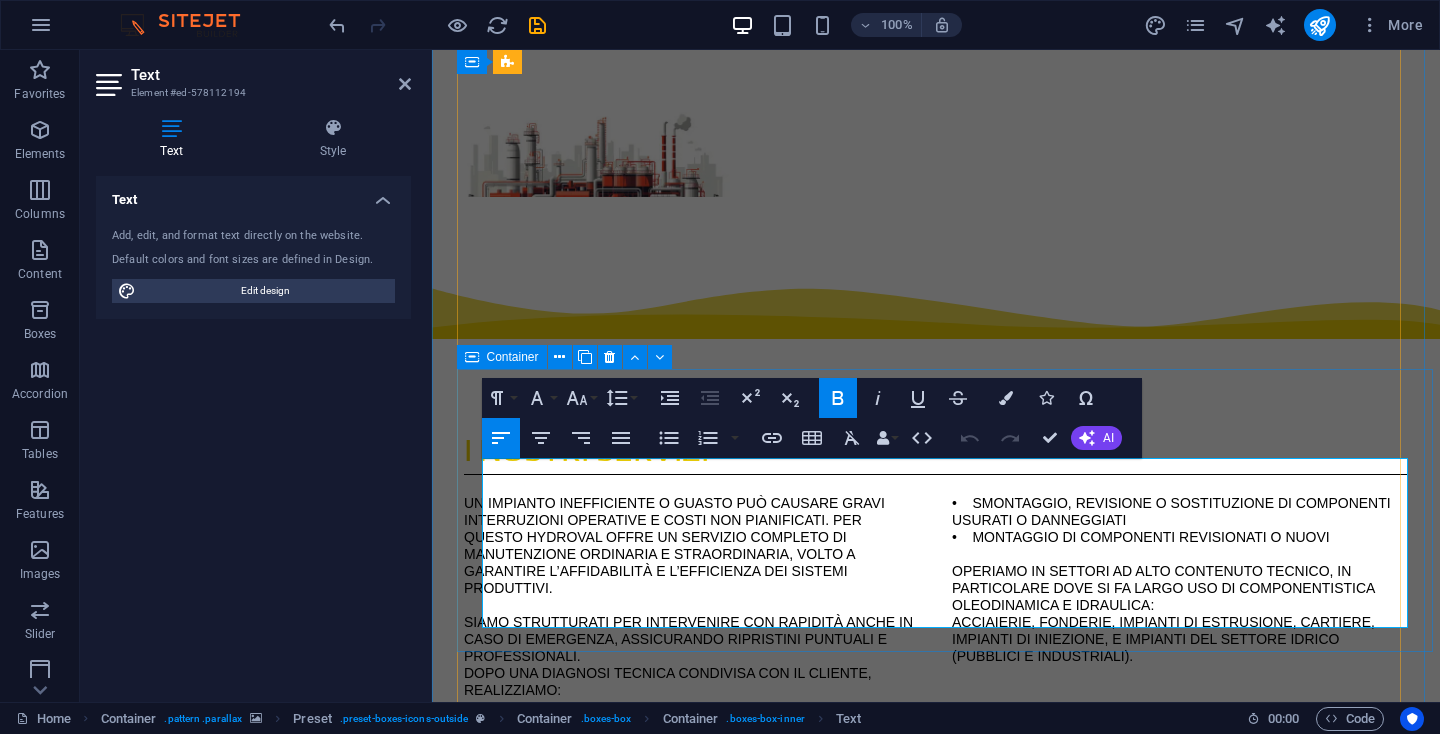 drag, startPoint x: 941, startPoint y: 612, endPoint x: 476, endPoint y: 433, distance: 498.26297 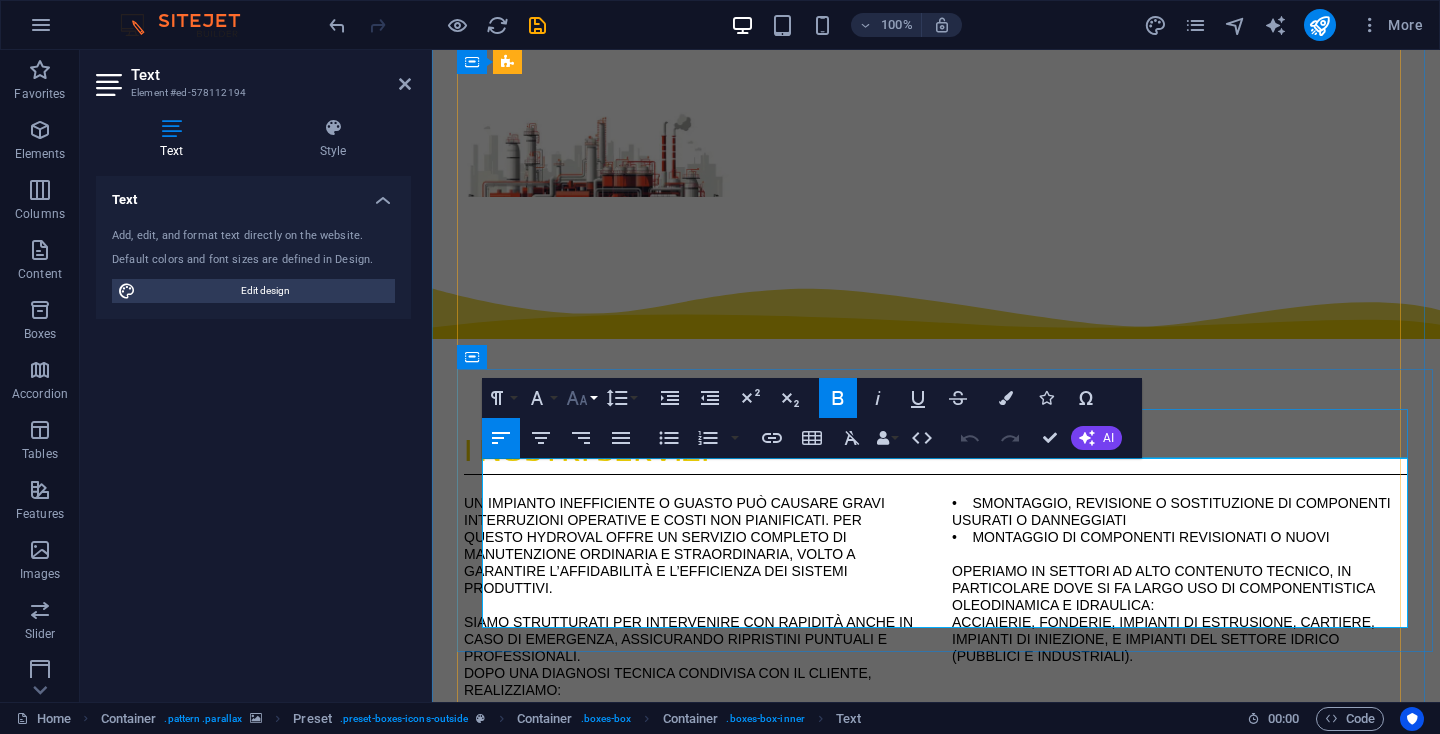 click 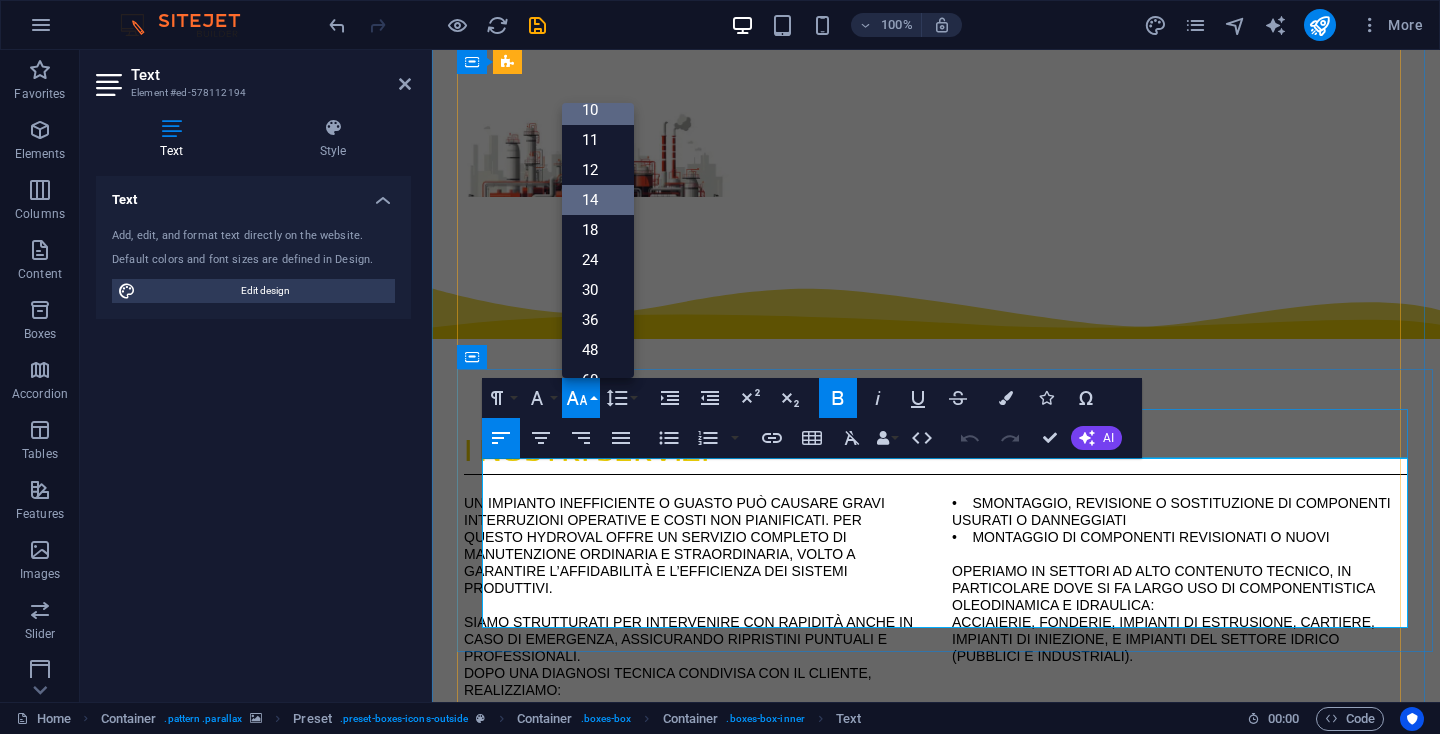 scroll, scrollTop: 14, scrollLeft: 0, axis: vertical 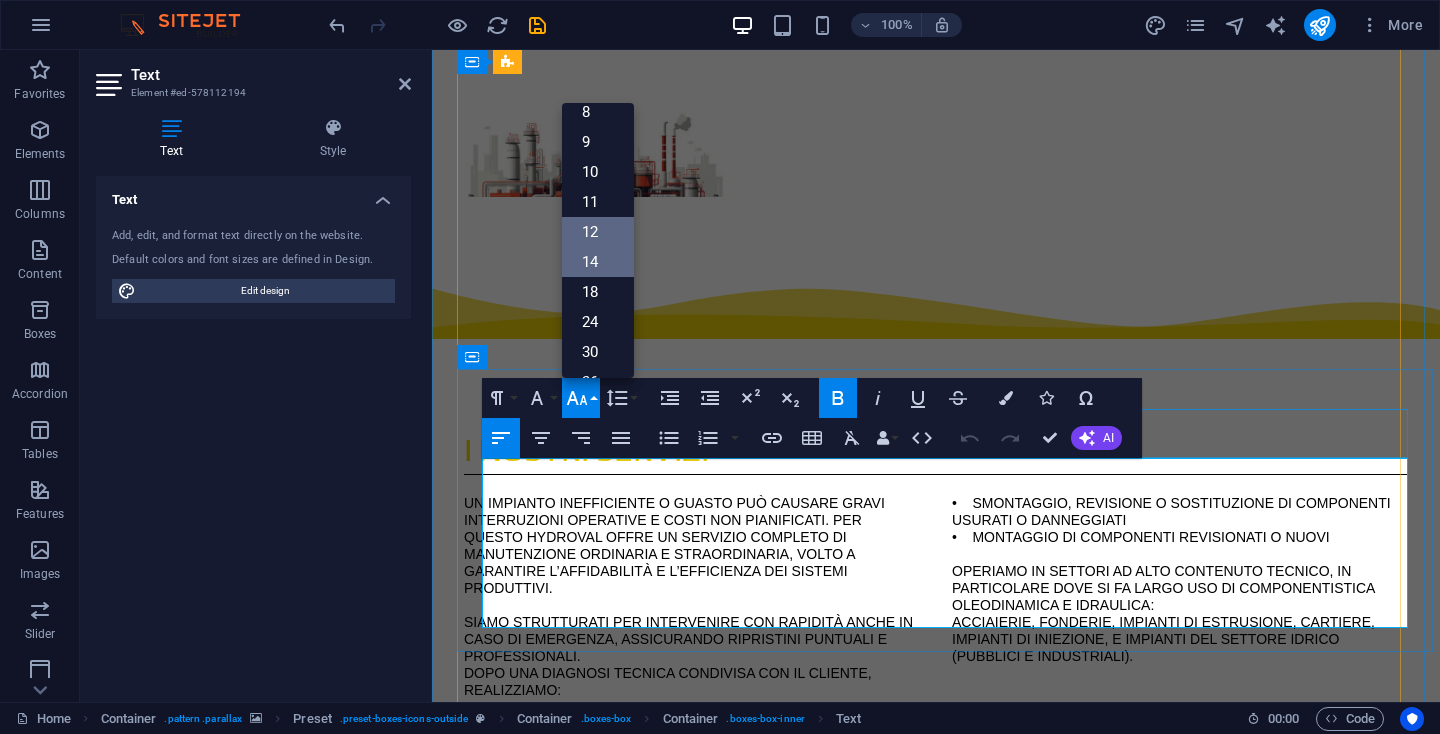 click on "12" at bounding box center (598, 232) 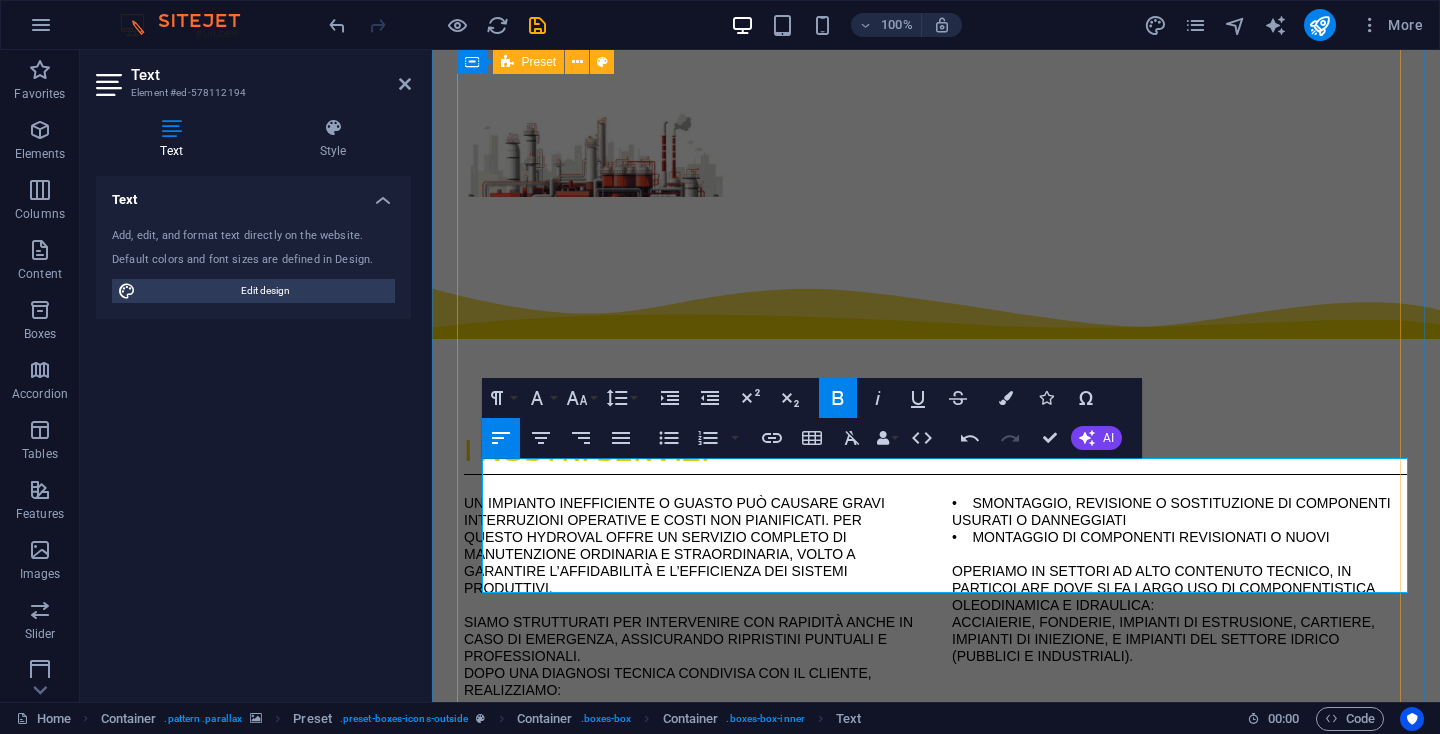 click on "Sviluppo HYDROVAL supporta i propri clienti nello sviluppo di impianti personalizzati, progettati su misura per applicazioni oleodinamiche e idrauliche complesse, sia in ambito industriale che idrico. Offriamo soluzioni complete che includono:     •    La realizzazione di nuovi impianti oleodinamici e idraulici su specifica richiesta     •    La revisione, modifica e adeguamento tecnico di impianti esistenti, comprese presse industriali e sistemi idraulici     •    L’integrazione di aggiornamenti meccanici e idraulici per adattare gli impianti a nuovi cicli produttivi o normative     •    La manutenzione periodica programmata presso impianti industriali e strutture del settore idrico Ogni progetto viene sviluppato in stretta collaborazione con il cliente, per garantire prestazioni elevate, continuità operativa e massima affidabilità tecnica. Costruzione Servizi di carpenteria metallica e impiantistica oleodinamica e idrica: Finalizzazione Grazie all'impegno ed alla costante" at bounding box center (936, 2343) 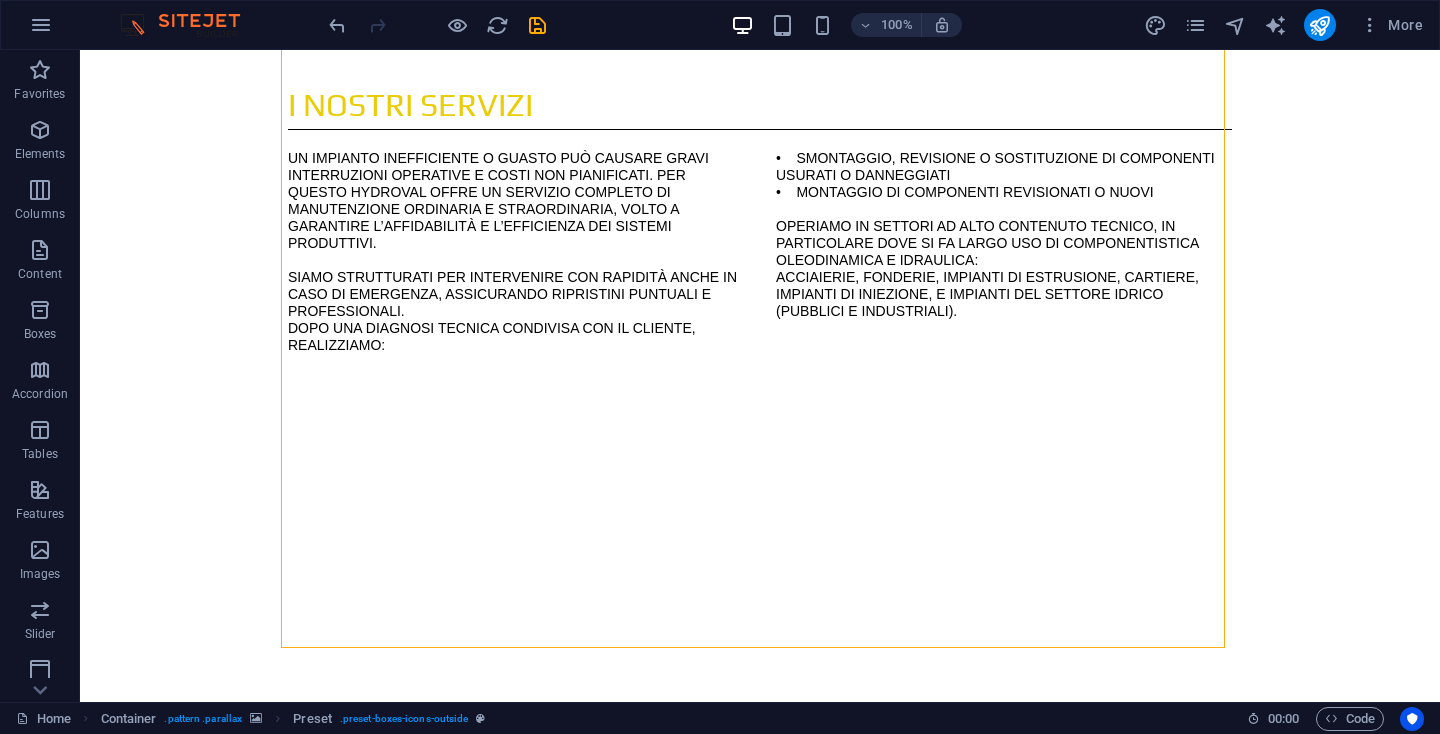 scroll, scrollTop: 2253, scrollLeft: 0, axis: vertical 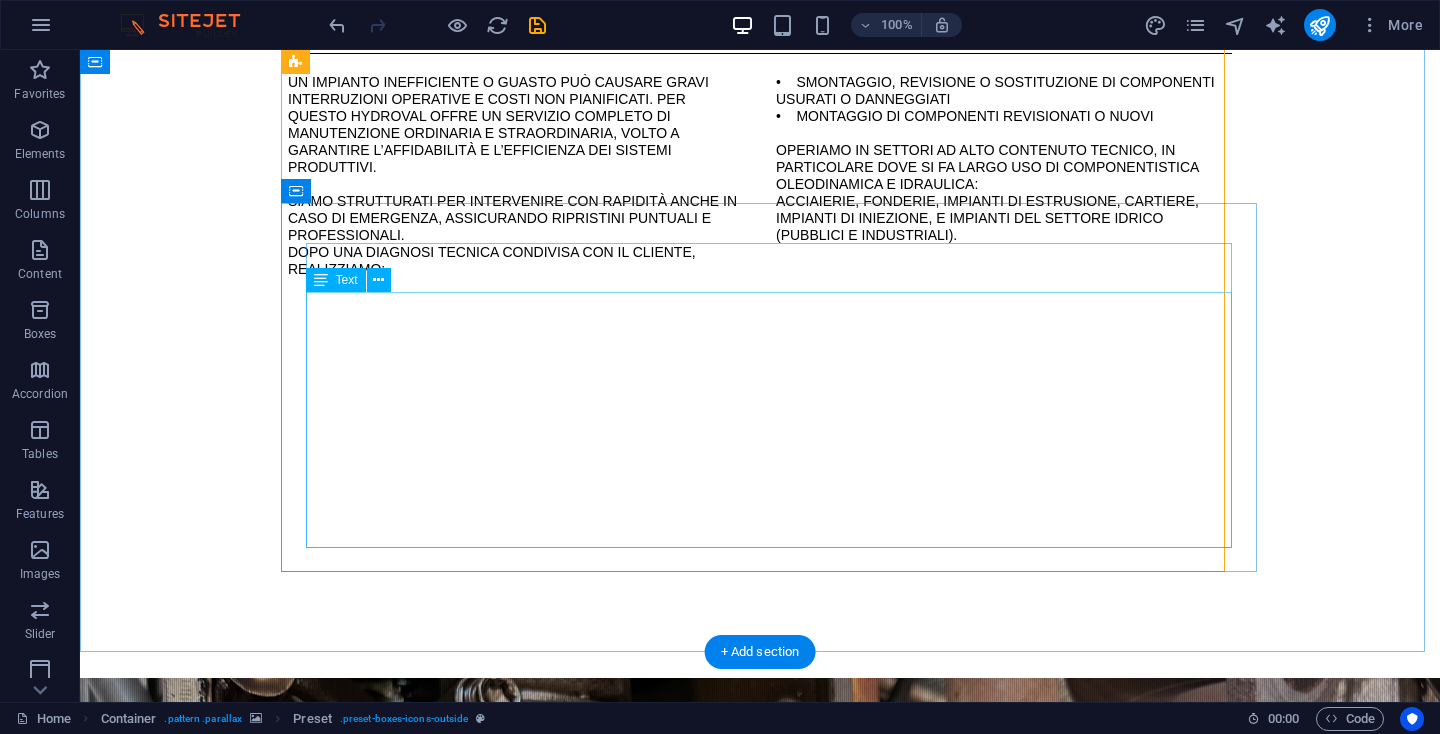 click on "La lunga permanenza sul mercato come dipendenti permette alla HYDROVAL di operare su presse oleodinamiche di diversi produttori e di qualsiasi potenza, da quelle da banco a quelle con una forza di migliaia di tonnellate, con suﬃciente esperienza per aﬀrontare le problematiche più diverse nel rispetto delle normative recepite per il settore (UNI EN 693 e Direttiva Macchine 2006/42/CE)." at bounding box center [760, 2305] 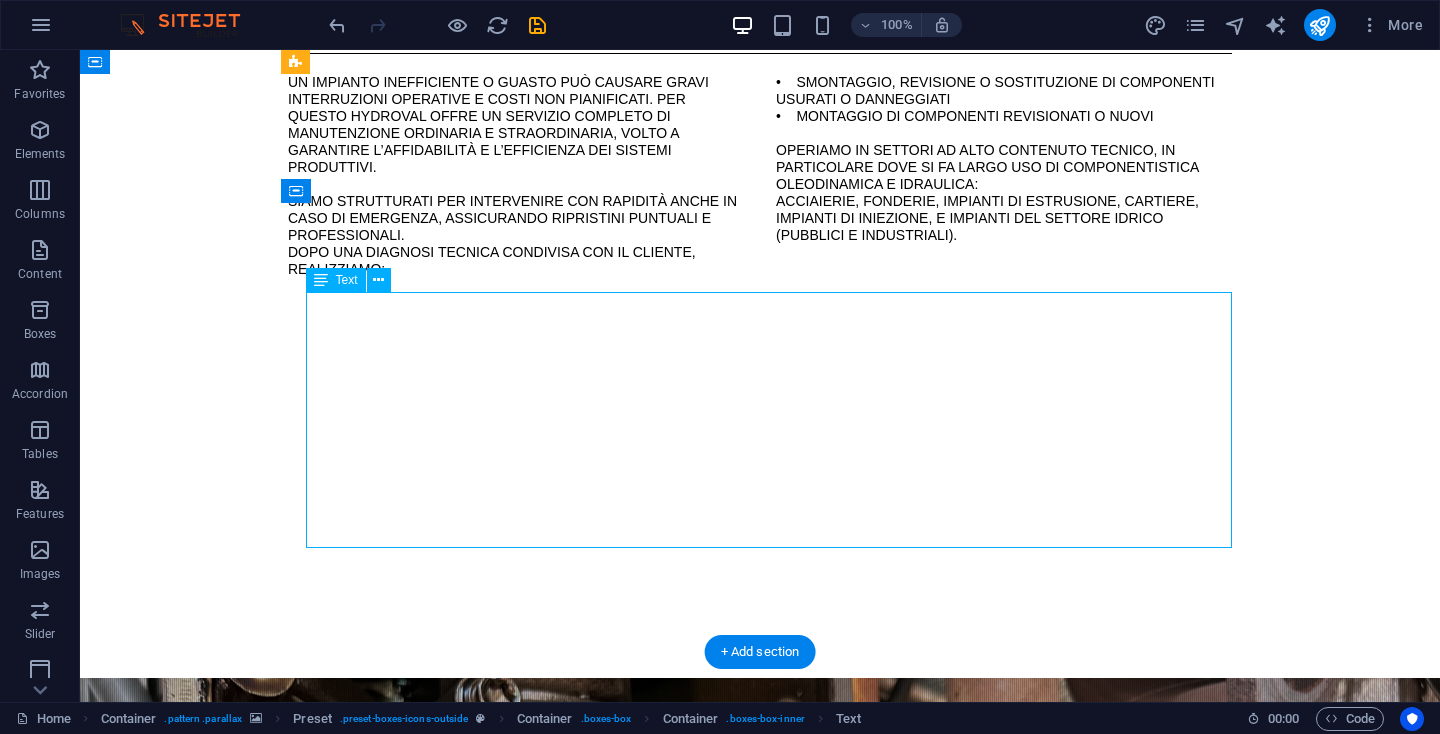 click on "La lunga permanenza sul mercato come dipendenti permette alla HYDROVAL di operare su presse oleodinamiche di diversi produttori e di qualsiasi potenza, da quelle da banco a quelle con una forza di migliaia di tonnellate, con suﬃciente esperienza per aﬀrontare le problematiche più diverse nel rispetto delle normative recepite per il settore (UNI EN 693 e Direttiva Macchine 2006/42/CE)." at bounding box center (760, 2305) 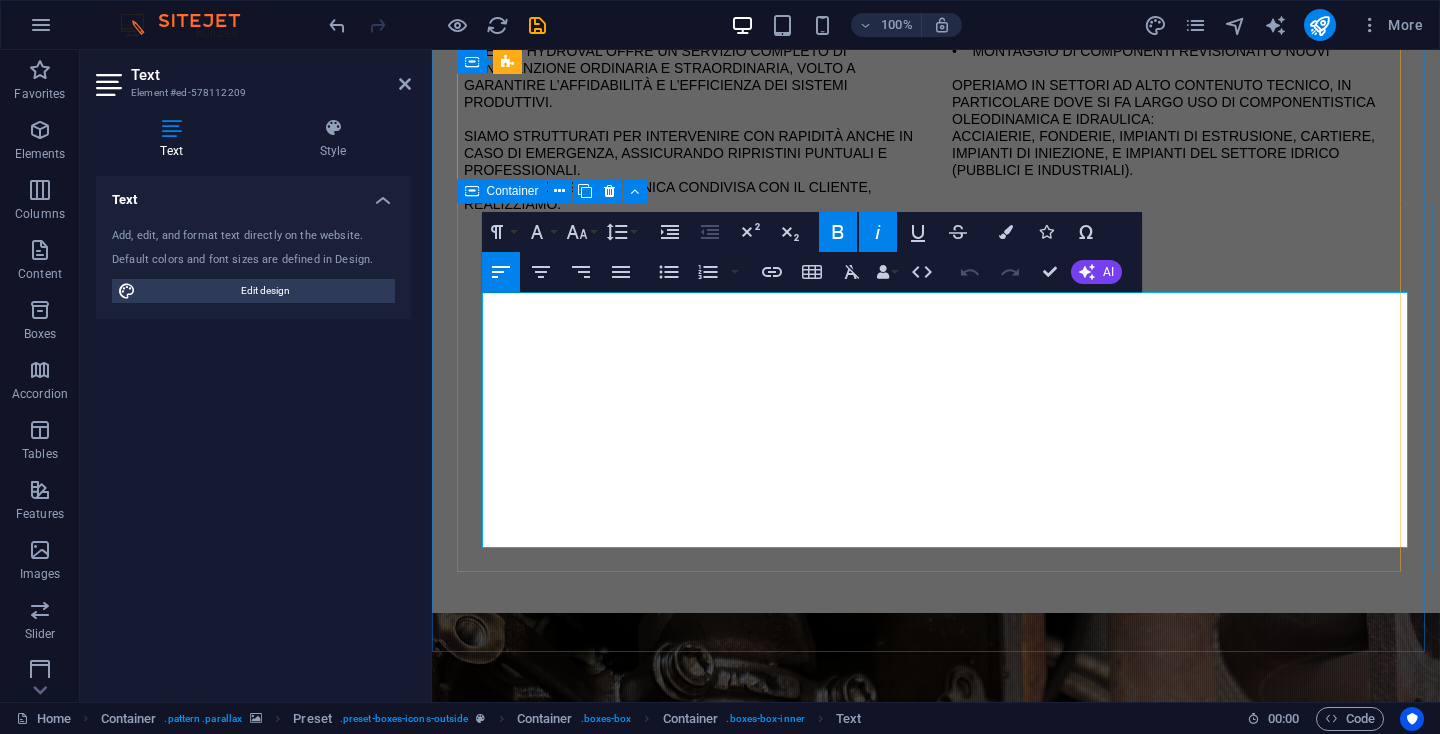 drag, startPoint x: 584, startPoint y: 542, endPoint x: 473, endPoint y: 302, distance: 264.42578 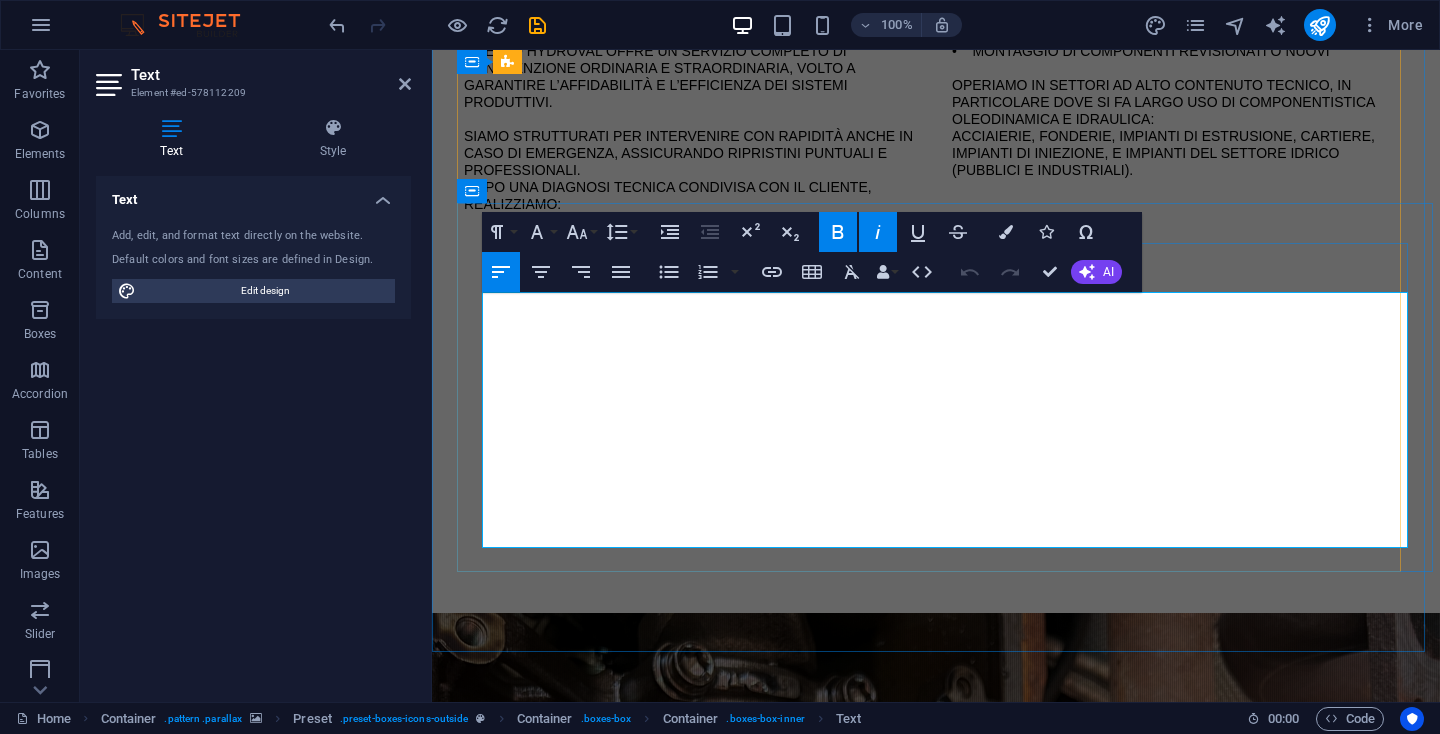 copy on "La lunga permanenza sul mercato come dipendenti permette alla HYDROVAL di operare su presse oleodinamiche di diversi produttori e di qualsiasi potenza, da quelle da banco a quelle con una forza di migliaia di tonnellate, con suﬃciente esperienza per aﬀrontare le problematiche più diverse nel rispetto delle normative recepite per il settore (UNI EN 693 e Direttiva Macchine 2006/42/CE)." 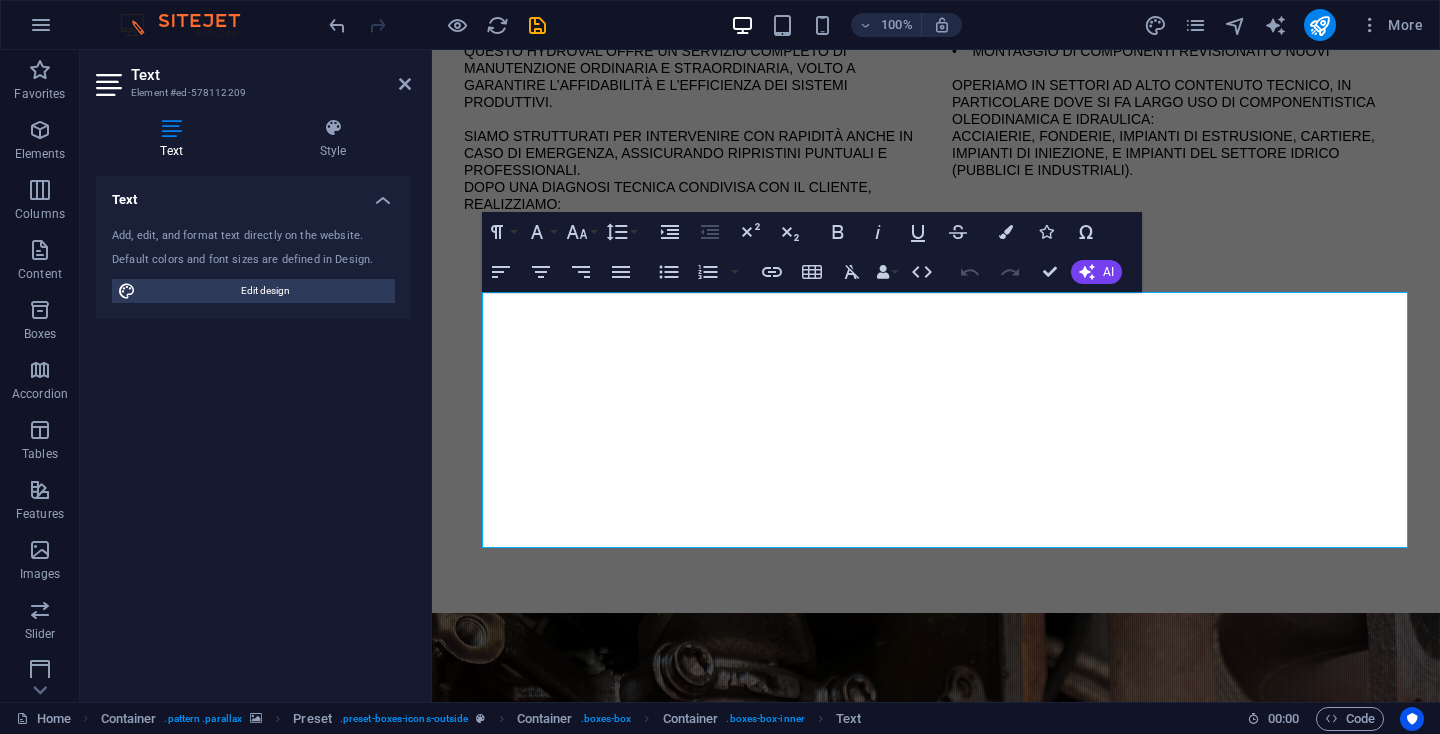 click on "da quelle da banco a quelle con una" at bounding box center [936, 2261] 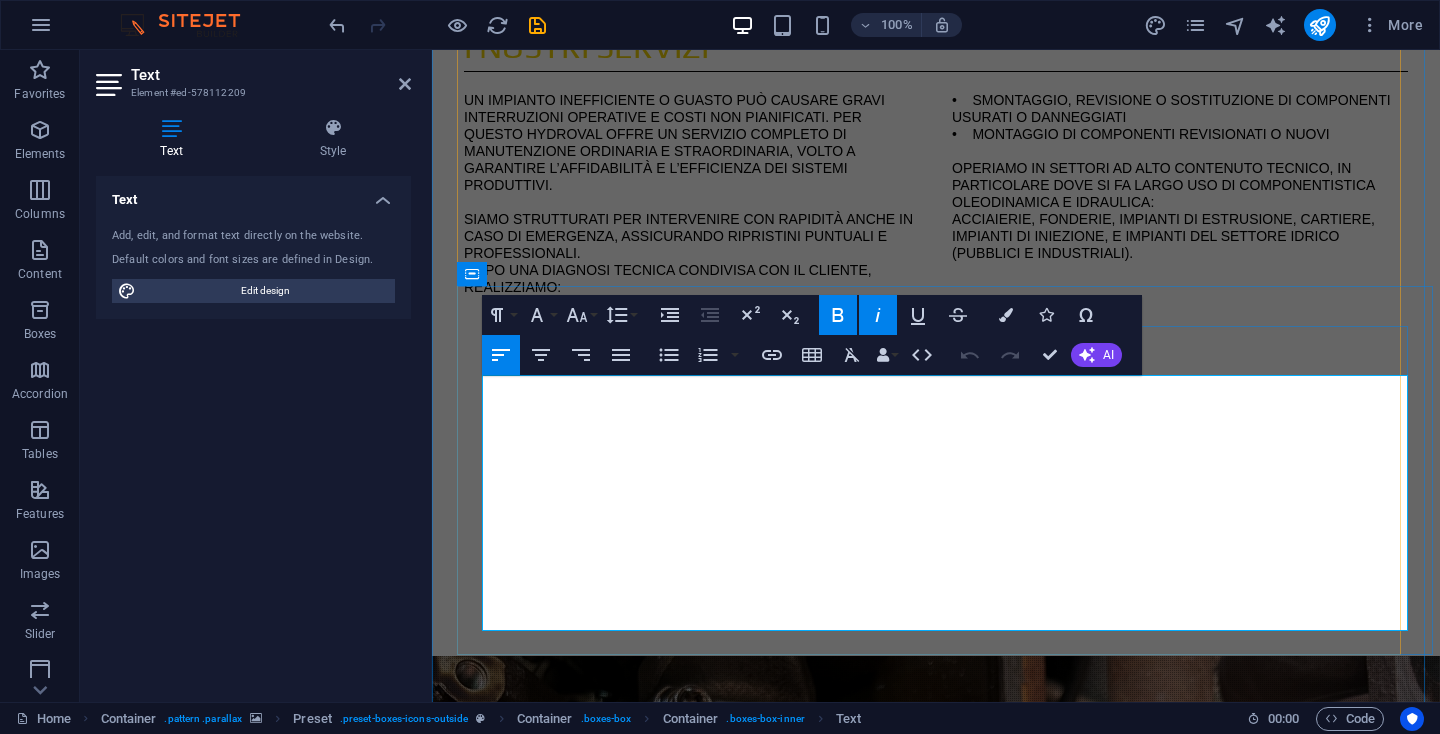 scroll, scrollTop: 2174, scrollLeft: 0, axis: vertical 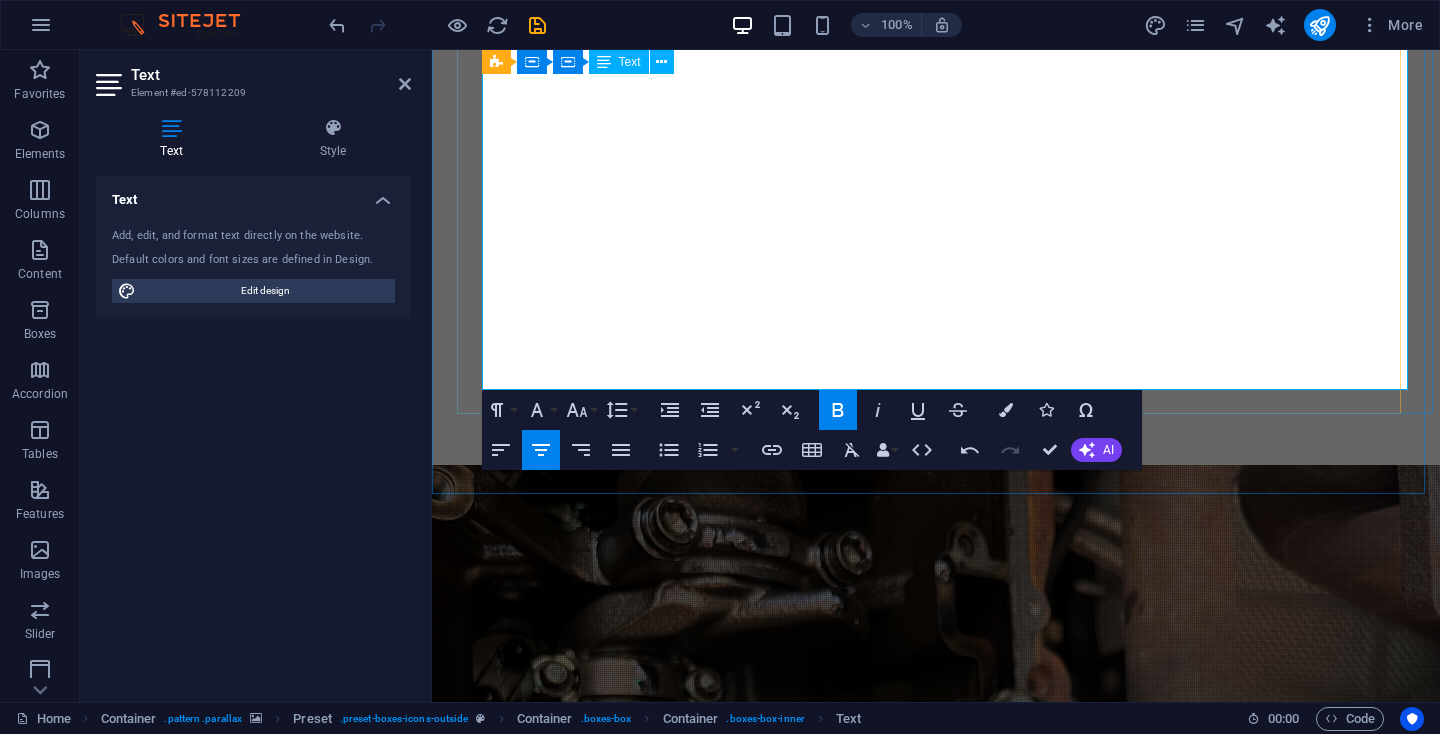 drag, startPoint x: 510, startPoint y: 382, endPoint x: 1063, endPoint y: 387, distance: 553.0226 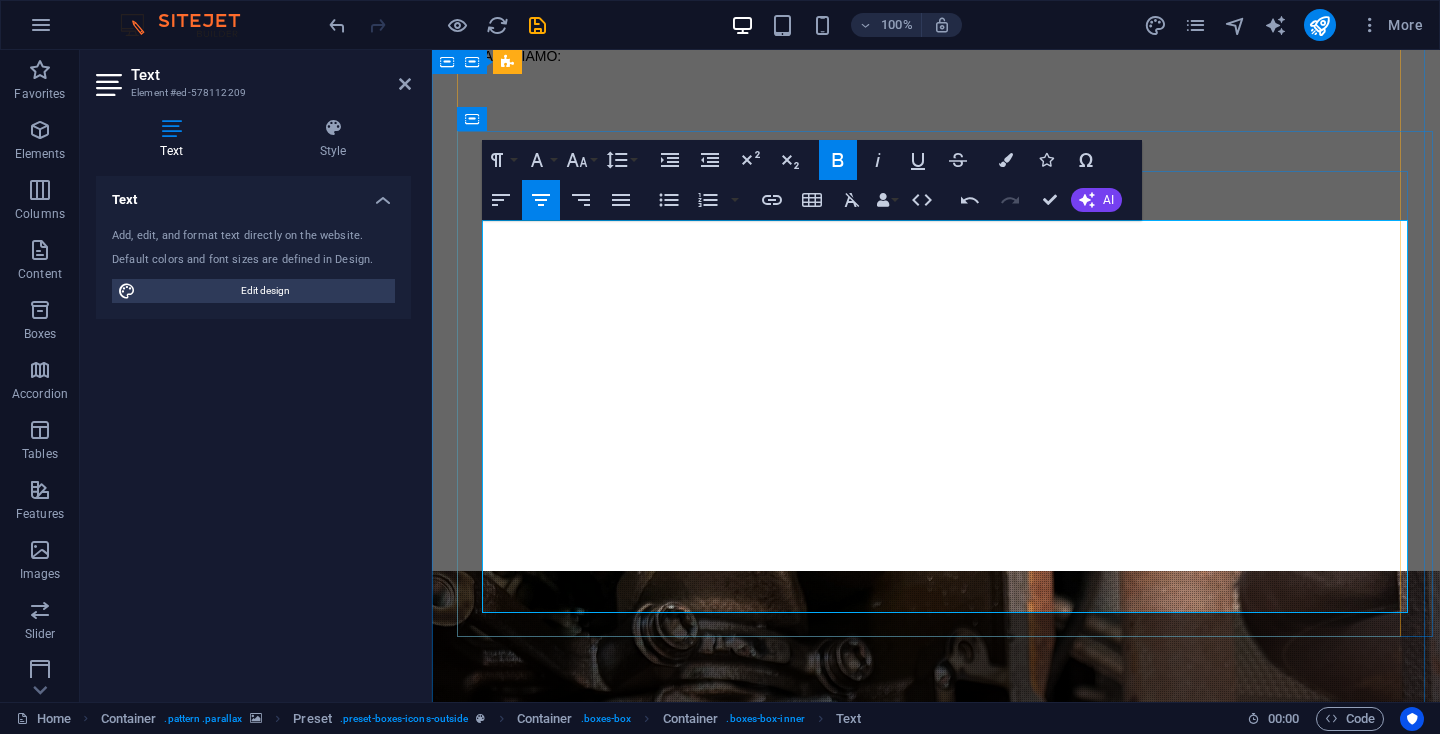 scroll, scrollTop: 2325, scrollLeft: 0, axis: vertical 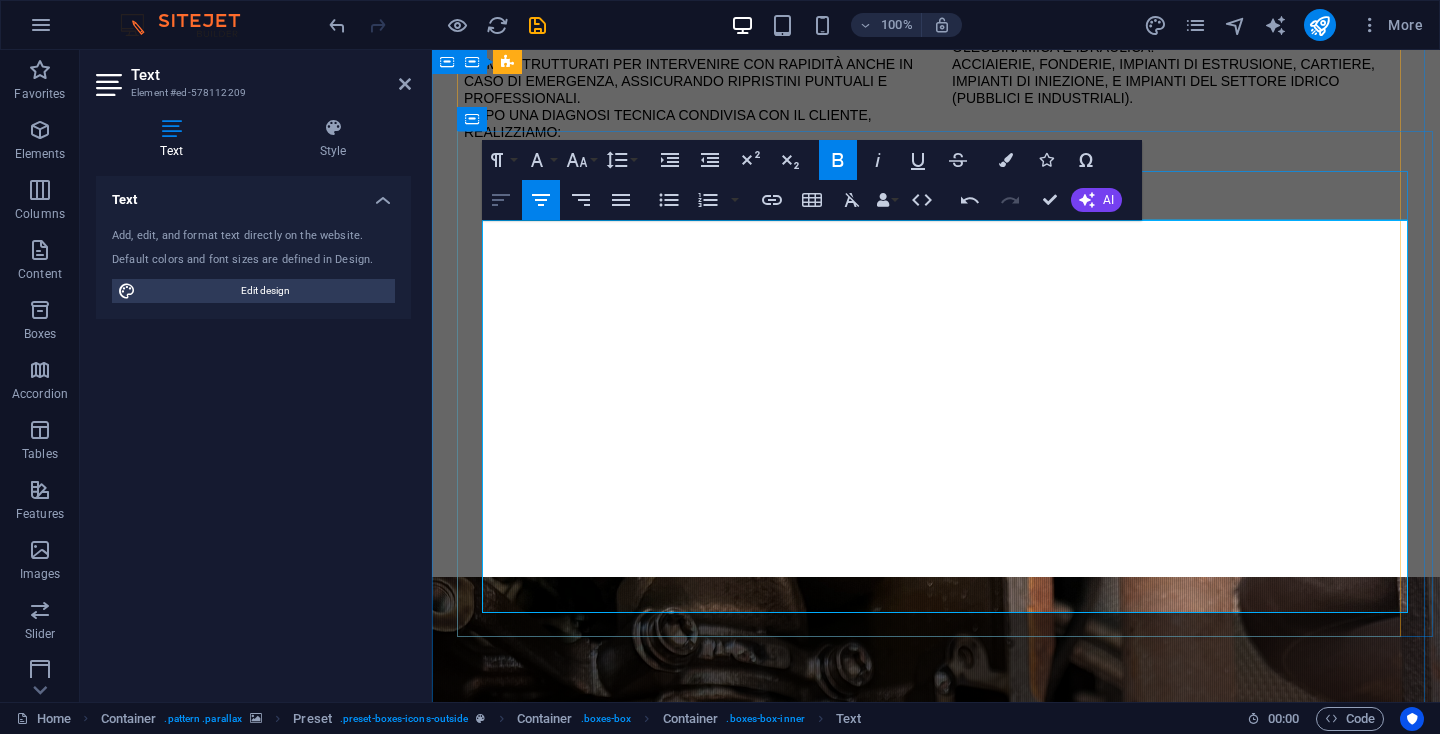click 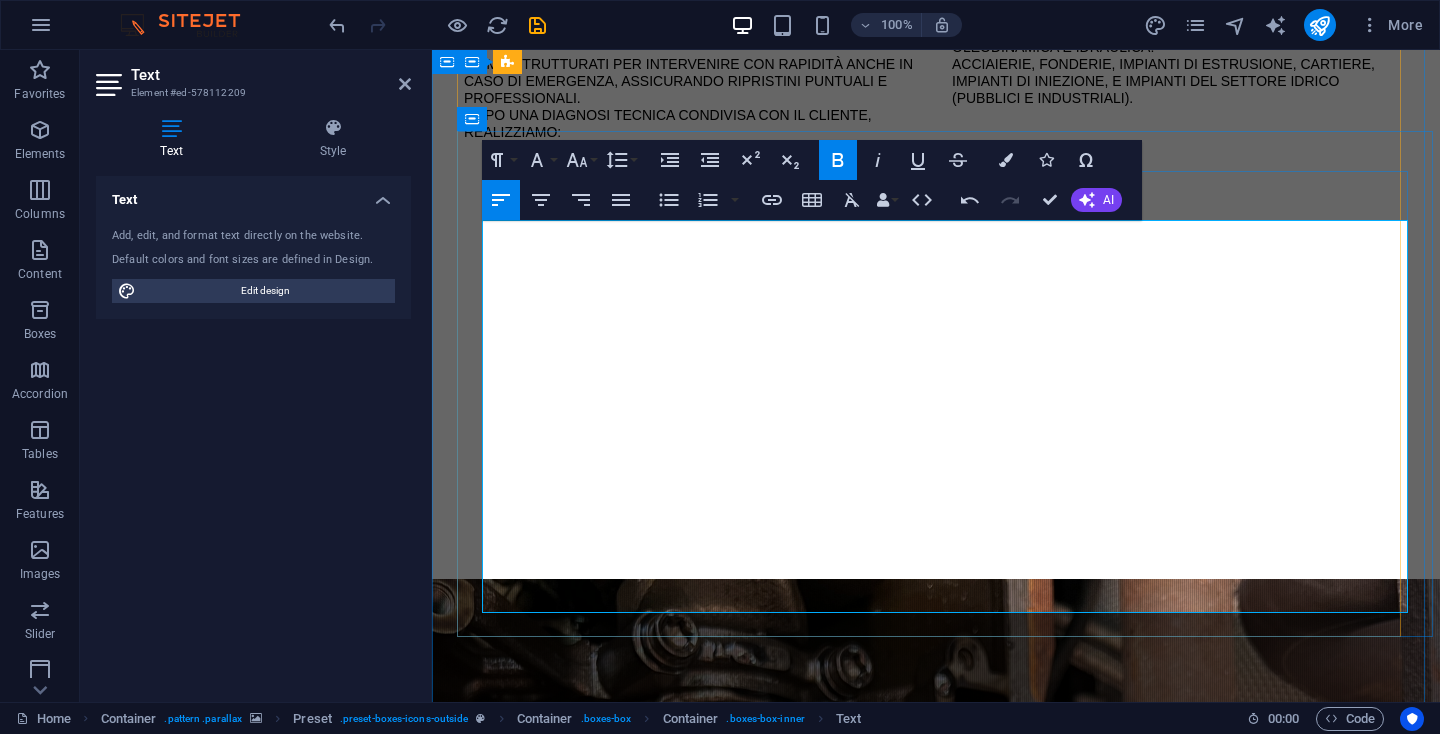 scroll, scrollTop: 2389, scrollLeft: 0, axis: vertical 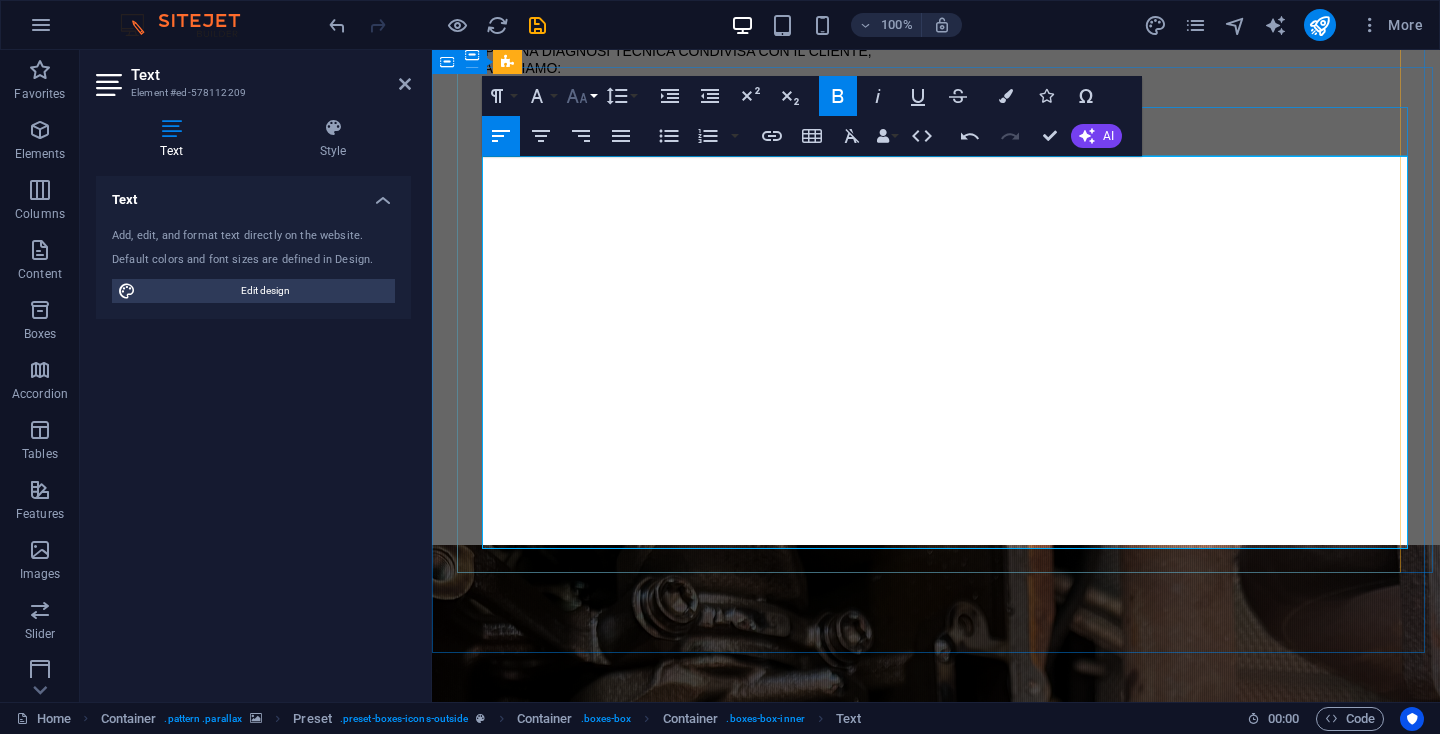 click 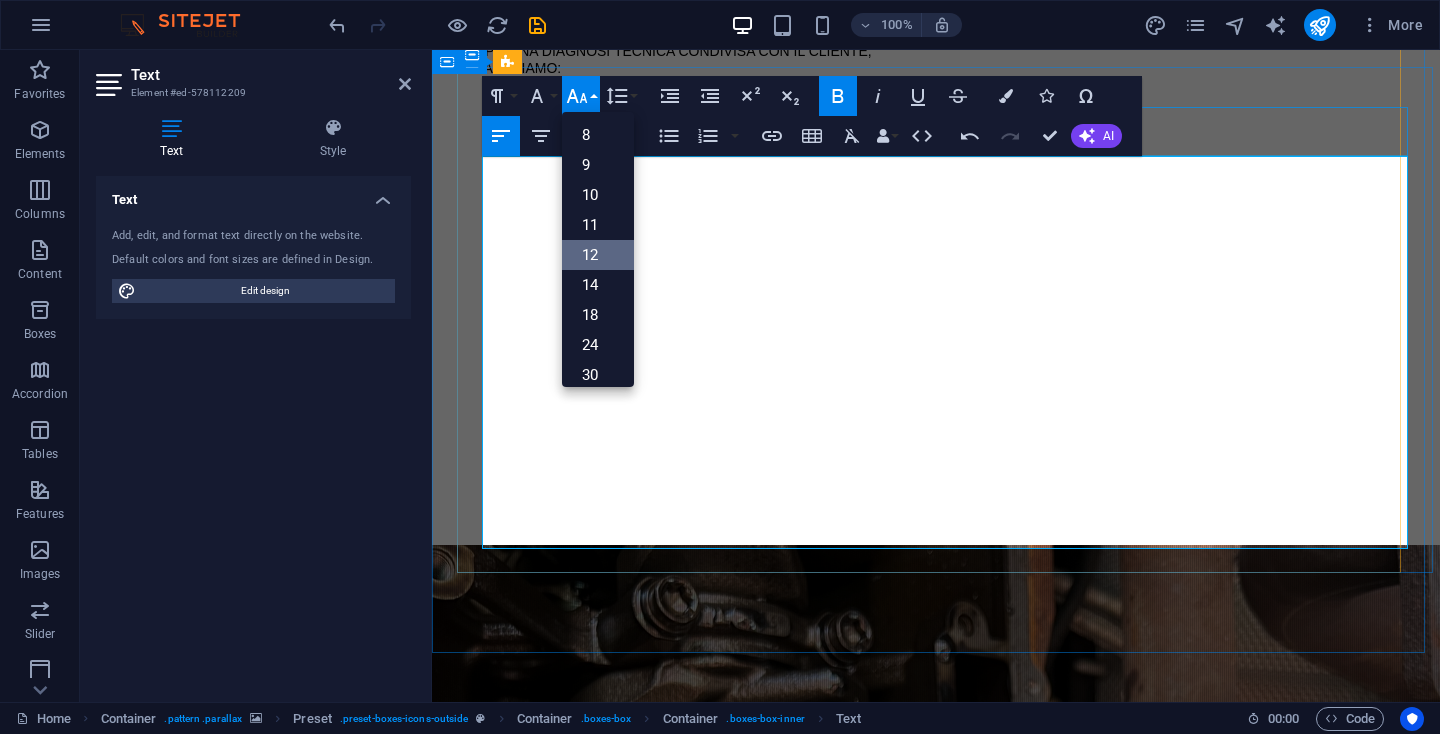 click on "12" at bounding box center [598, 255] 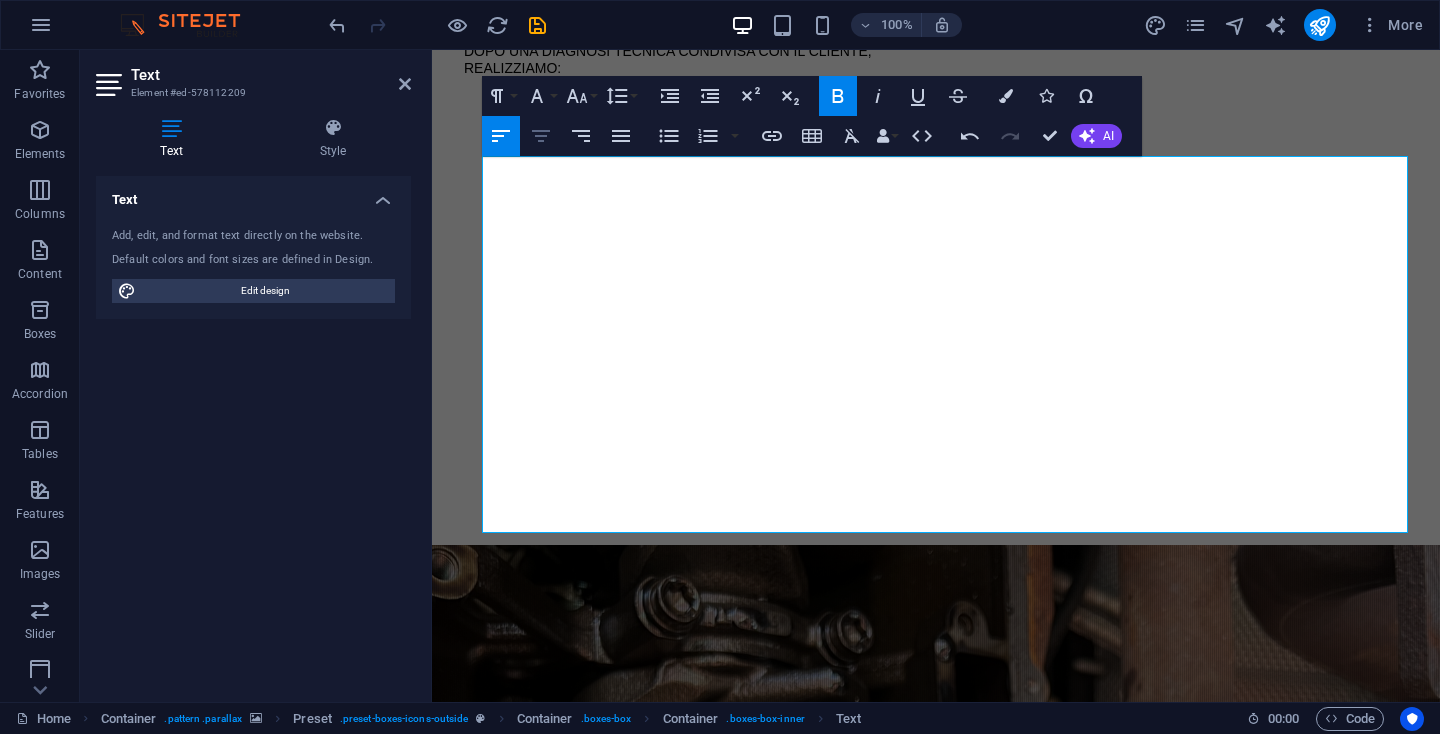 click 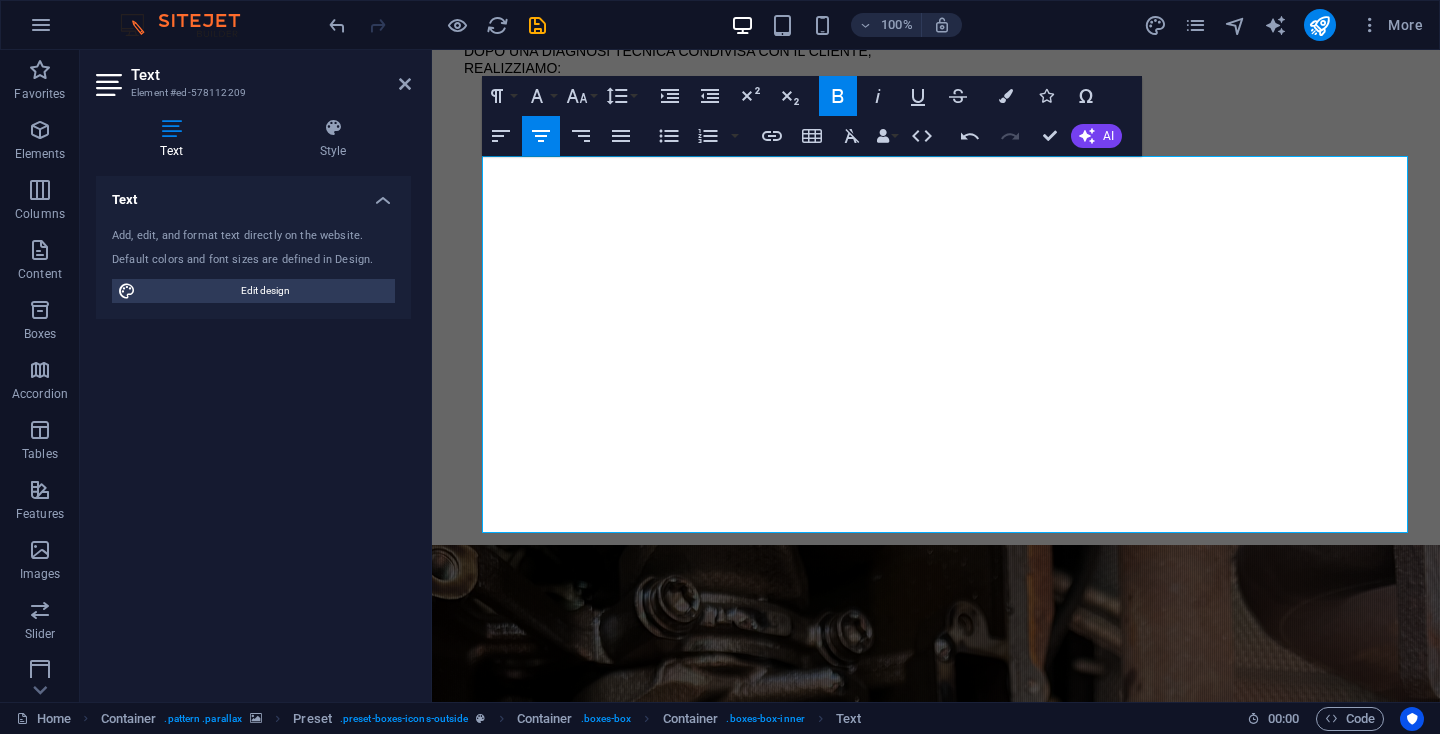 click on "Text Add, edit, and format text directly on the website. Default colors and font sizes are defined in Design. Edit design Alignment Left aligned Centered Right aligned" at bounding box center [253, 431] 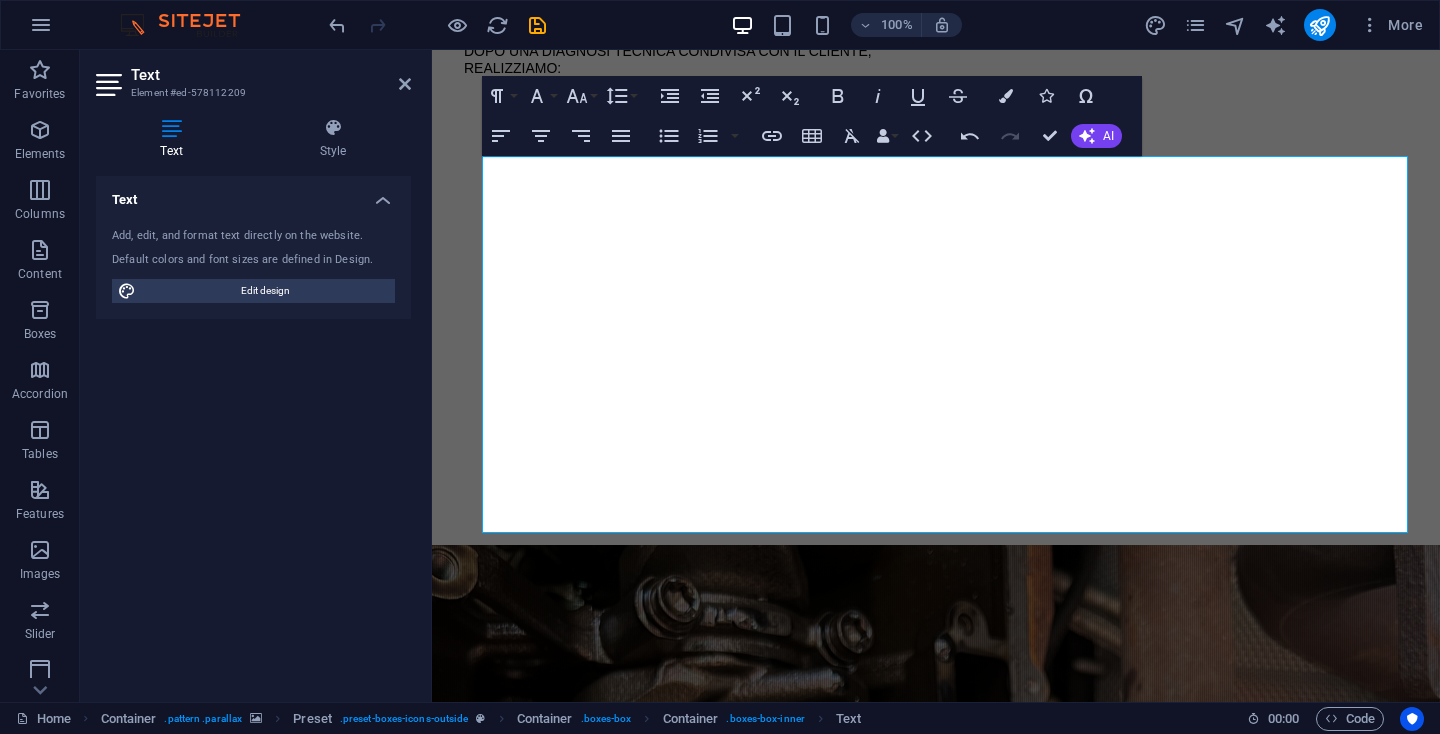 click at bounding box center [936, 1048] 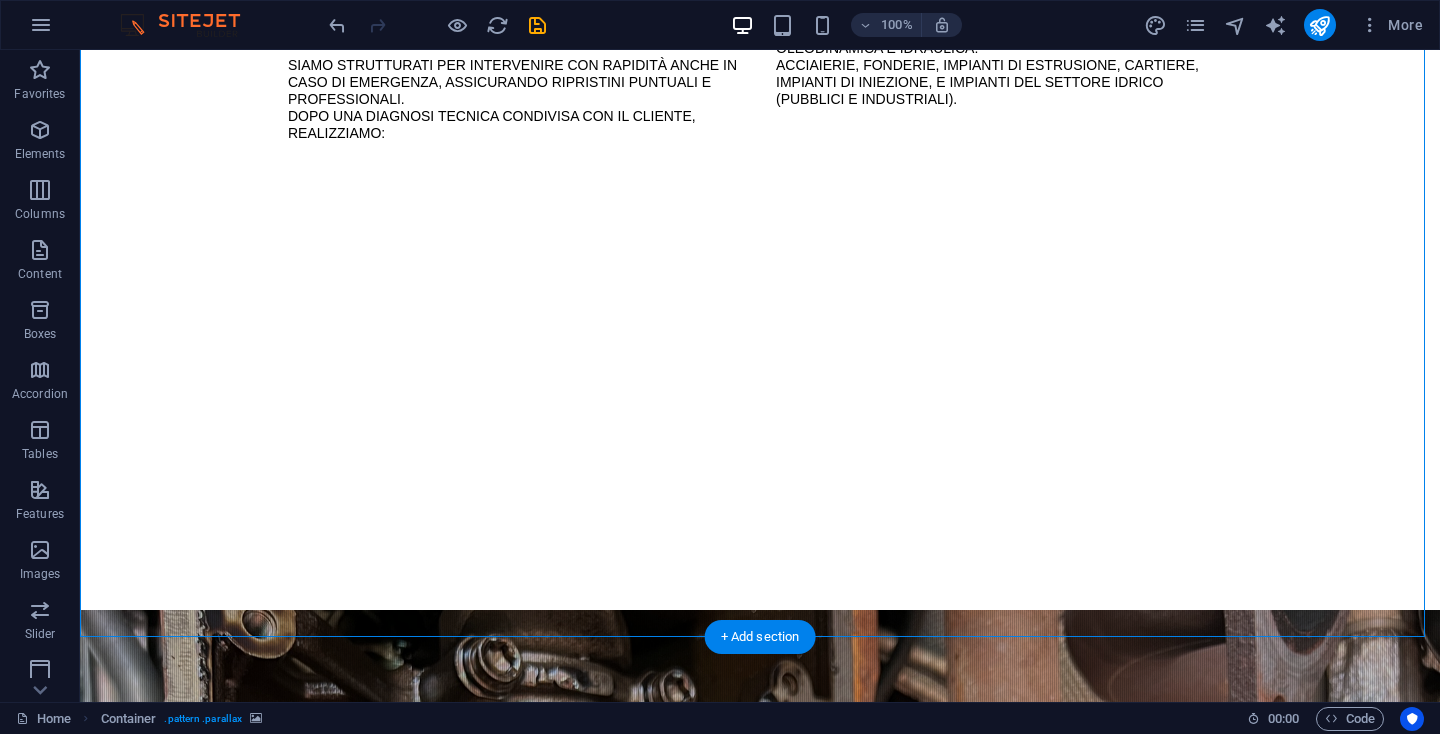 click at bounding box center (760, 1113) 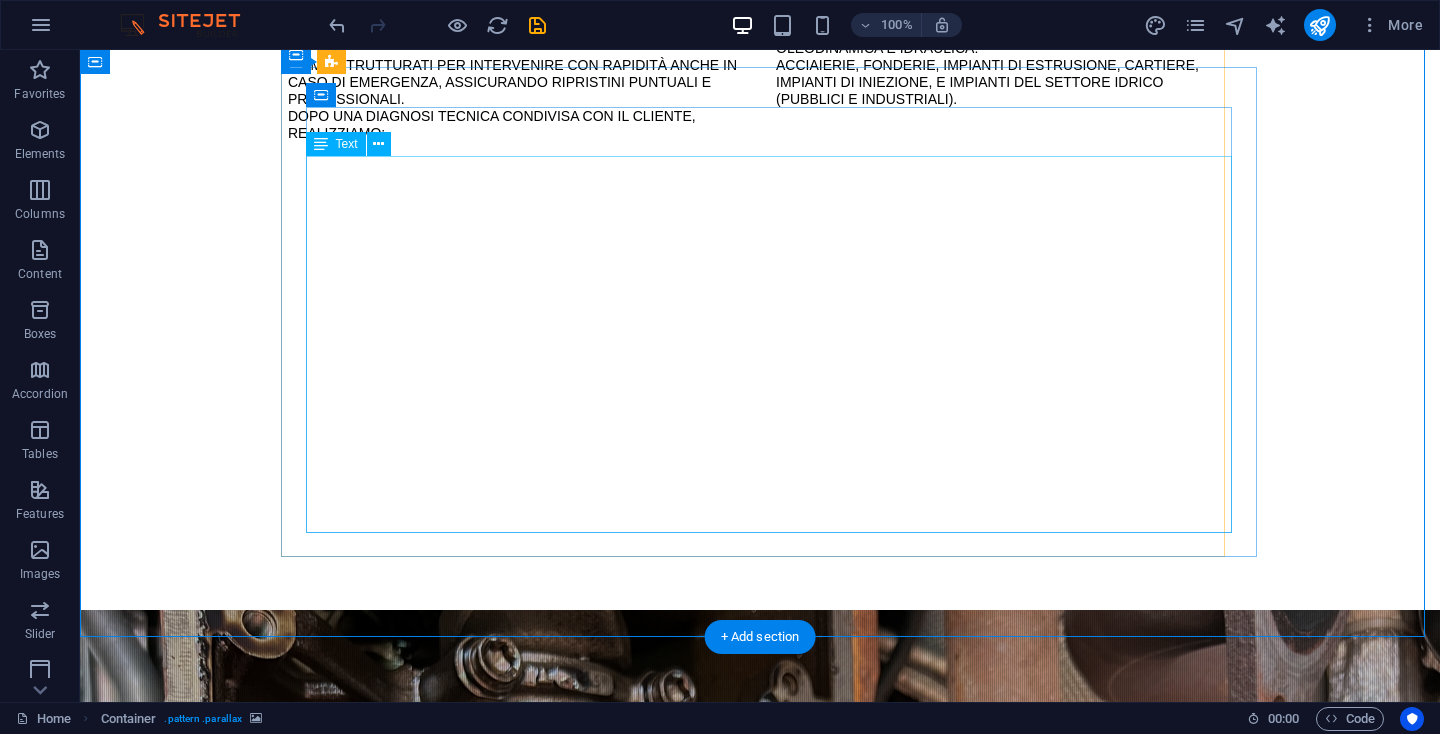 click on "Grazie all’impegno e alla continua crescita professionale del proprio personale tecnico, HYDROVAL si distingue per la qualità e l’affidabilità dei servizi offerti. L’esperienza maturata nel settore, in particolare su presse oleodinamiche di diversi costruttori e di qualsiasi potenza – dalle presse da banco fino a quelle da migliaia di tonnellate – consente all’azienda di affrontare problematiche complesse, operando sempre nel rispetto delle normative vigenti (UNI EN 693 e Direttiva Macchine 2006/42/CE). Tutte le attività di saldatura sono eseguite da personale qualificato e certificato secondo gli standard RINA – Welder Certificate. ⸻ Servizi tecnici specializzati Carpenteria metallica e impiantistica oleodinamica, idraulica e idrica     •    Carpenteria metallica in acciaio al carbonio e acciaio inox     •    Sagomatura tubi rigidi, eseguita in opera o su disegno tecnico     •    Saldatura certificata (personale qualificato con Welder Certificate RINA):     •    TIG" at bounding box center [760, 2298] 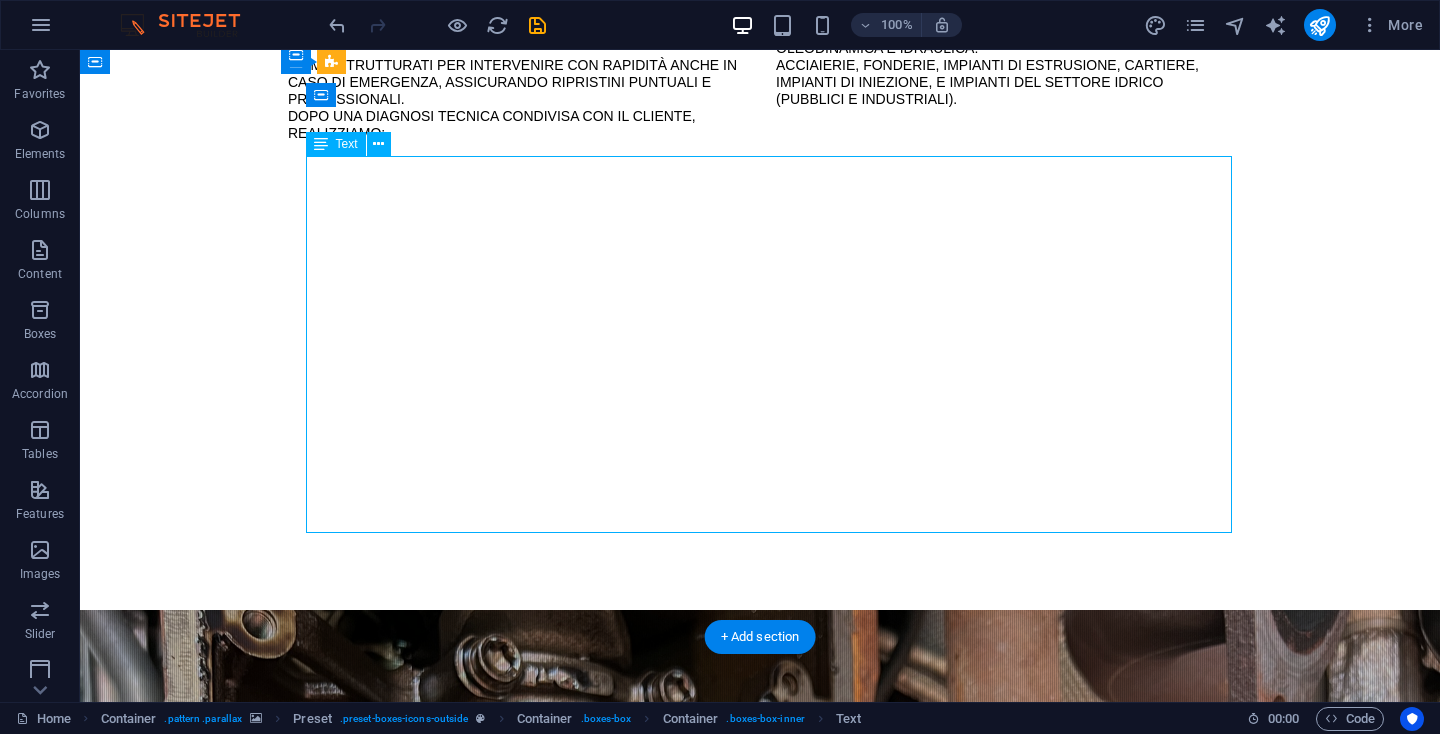 click on "Grazie all’impegno e alla continua crescita professionale del proprio personale tecnico, HYDROVAL si distingue per la qualità e l’affidabilità dei servizi offerti. L’esperienza maturata nel settore, in particolare su presse oleodinamiche di diversi costruttori e di qualsiasi potenza – dalle presse da banco fino a quelle da migliaia di tonnellate – consente all’azienda di affrontare problematiche complesse, operando sempre nel rispetto delle normative vigenti (UNI EN 693 e Direttiva Macchine 2006/42/CE). Tutte le attività di saldatura sono eseguite da personale qualificato e certificato secondo gli standard RINA – Welder Certificate. ⸻ Servizi tecnici specializzati Carpenteria metallica e impiantistica oleodinamica, idraulica e idrica     •    Carpenteria metallica in acciaio al carbonio e acciaio inox     •    Sagomatura tubi rigidi, eseguita in opera o su disegno tecnico     •    Saldatura certificata (personale qualificato con Welder Certificate RINA):     •    TIG" at bounding box center (760, 2298) 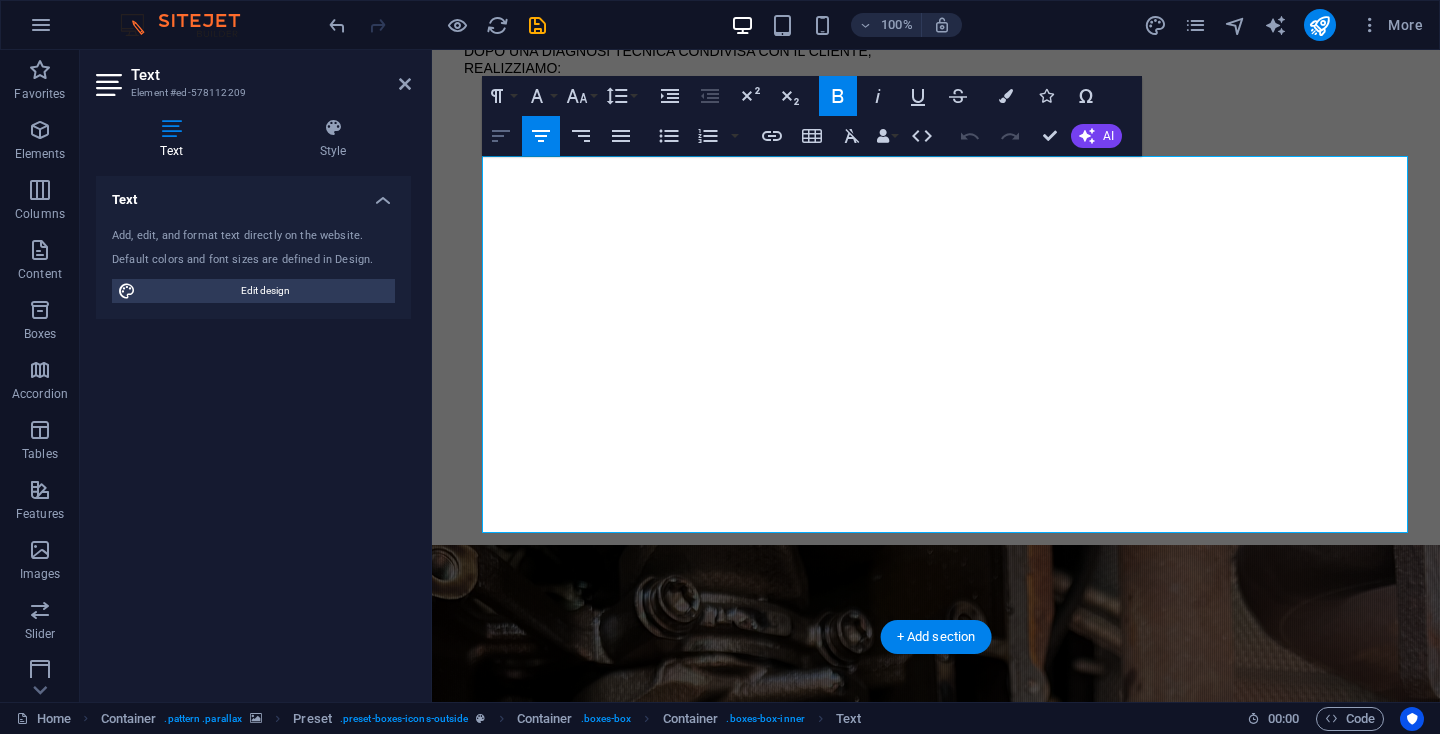 click 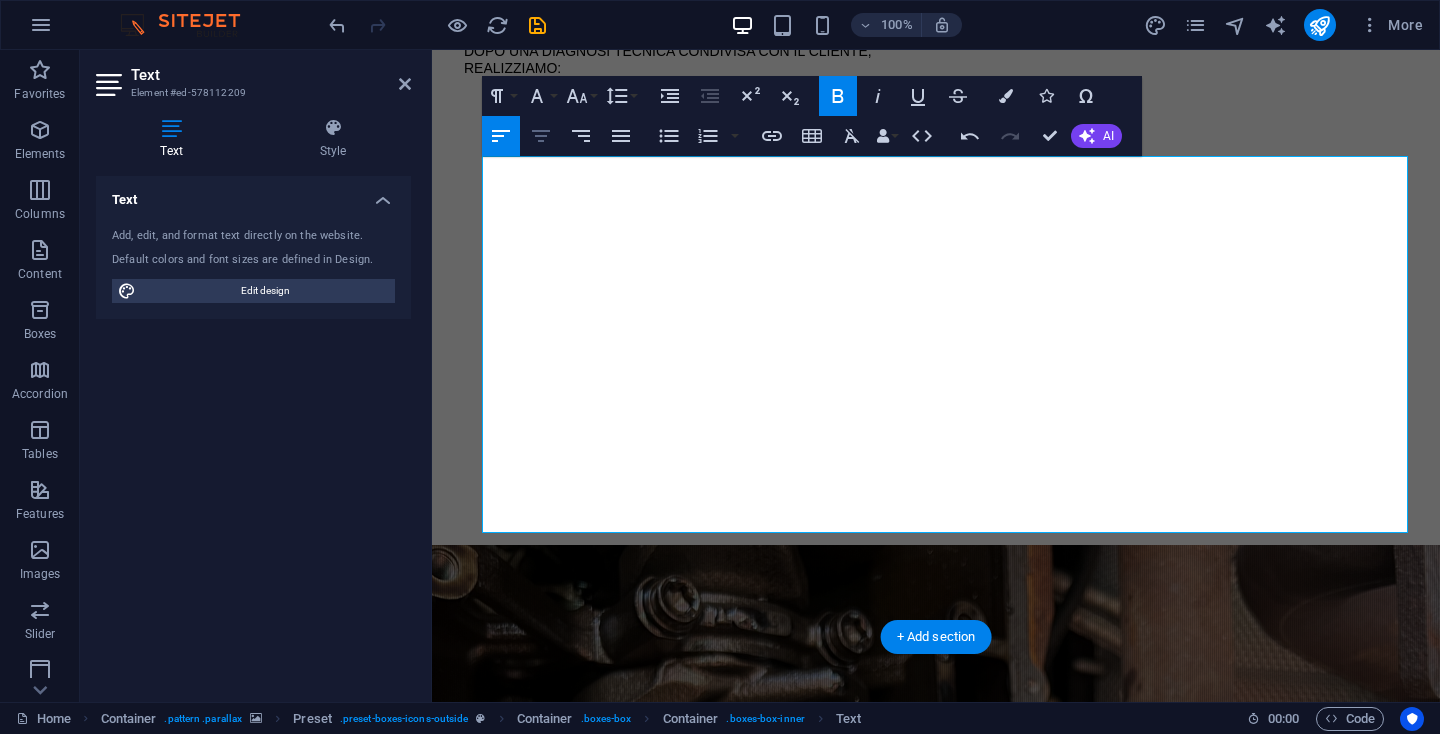 click 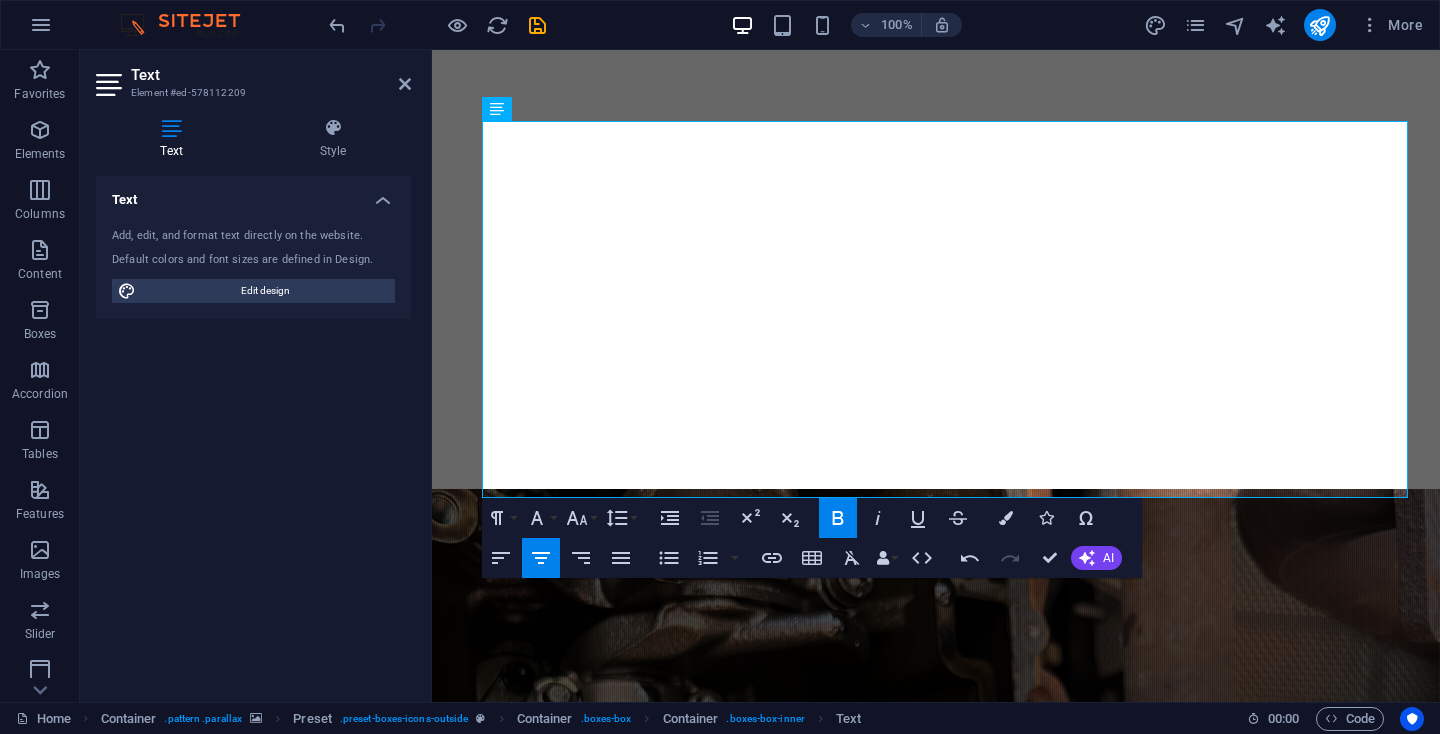 scroll, scrollTop: 2315, scrollLeft: 0, axis: vertical 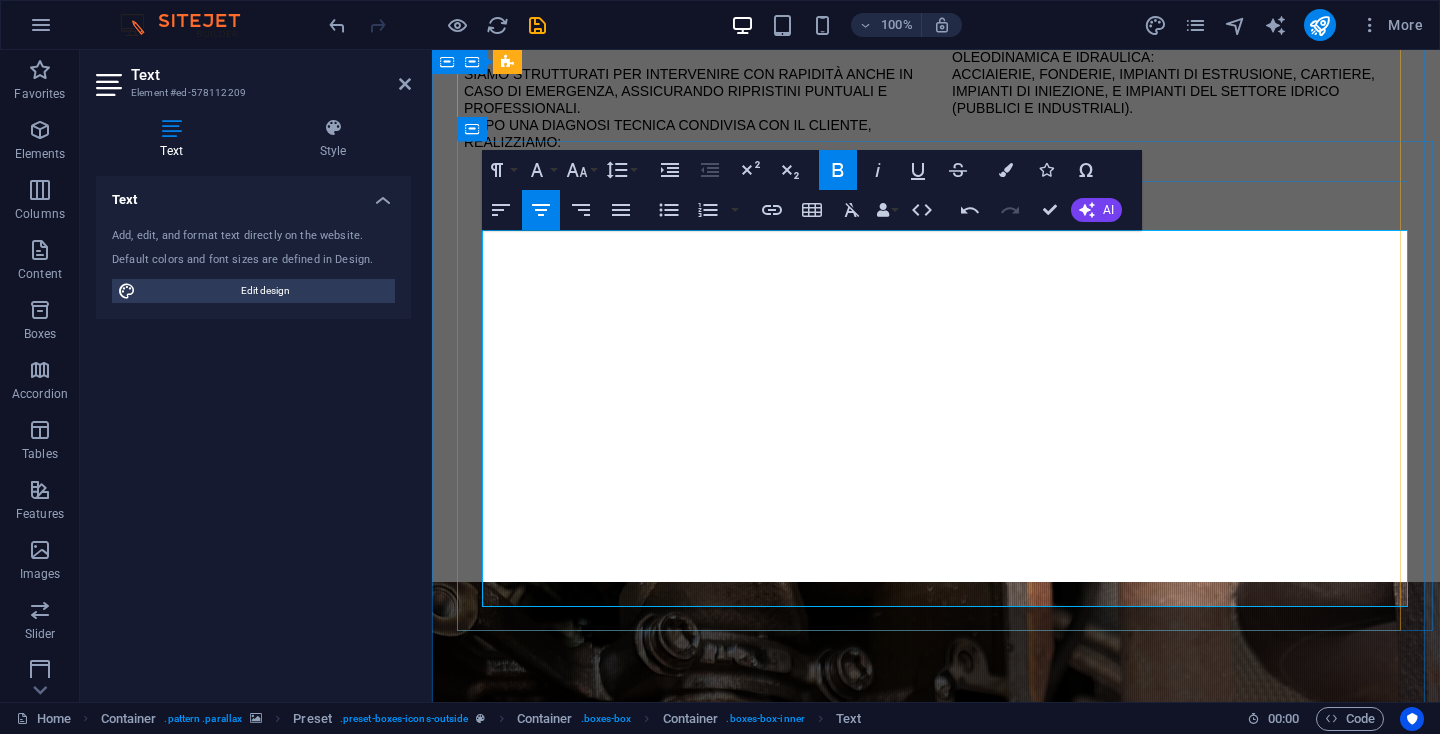 drag, startPoint x: 493, startPoint y: 165, endPoint x: 1147, endPoint y: 603, distance: 787.12134 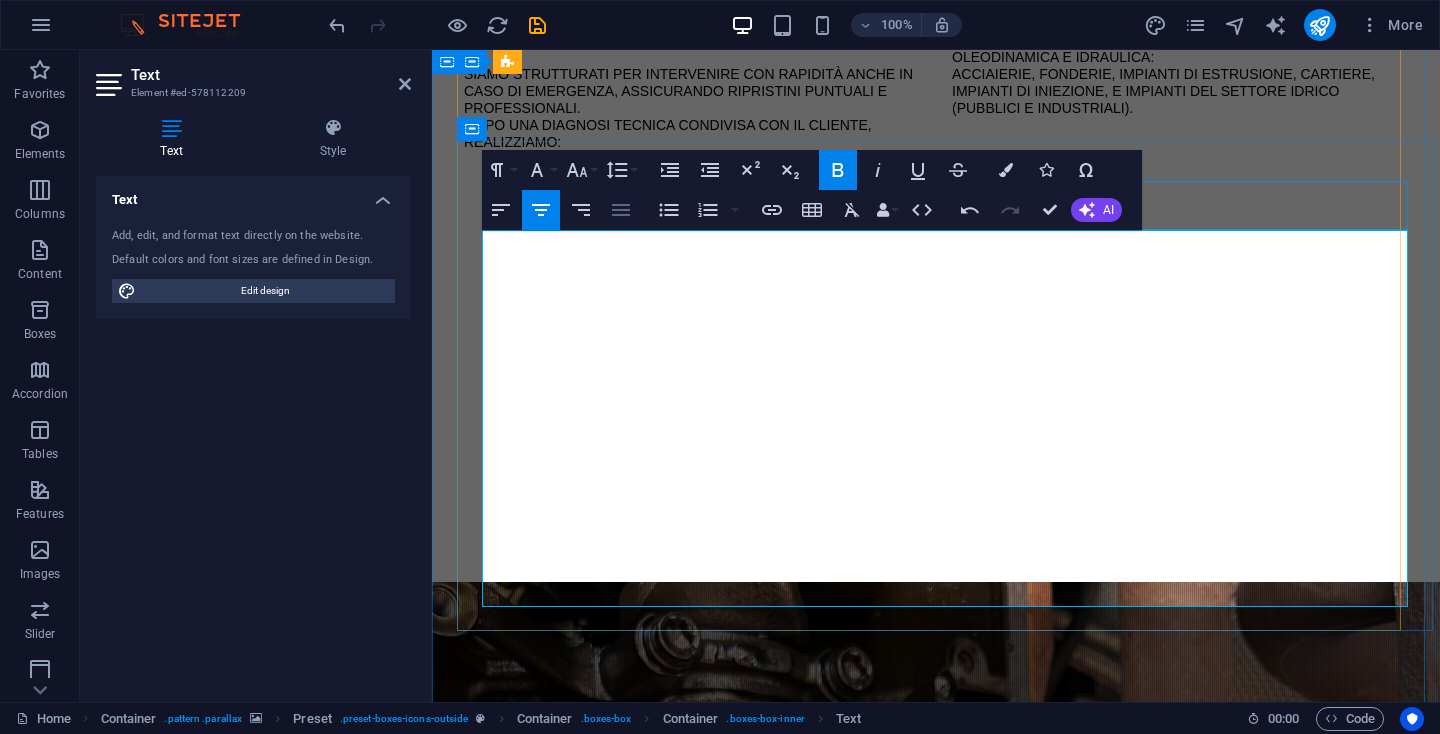 click 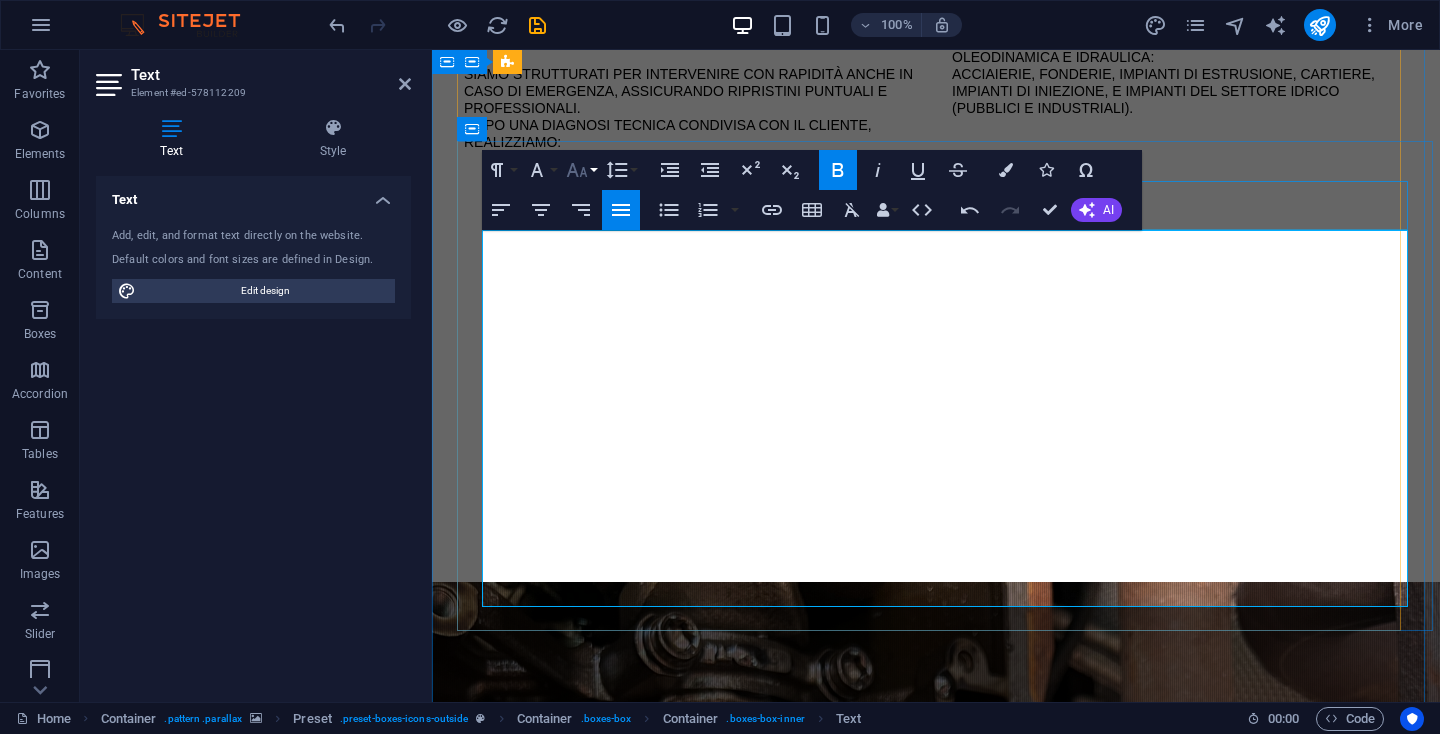 click 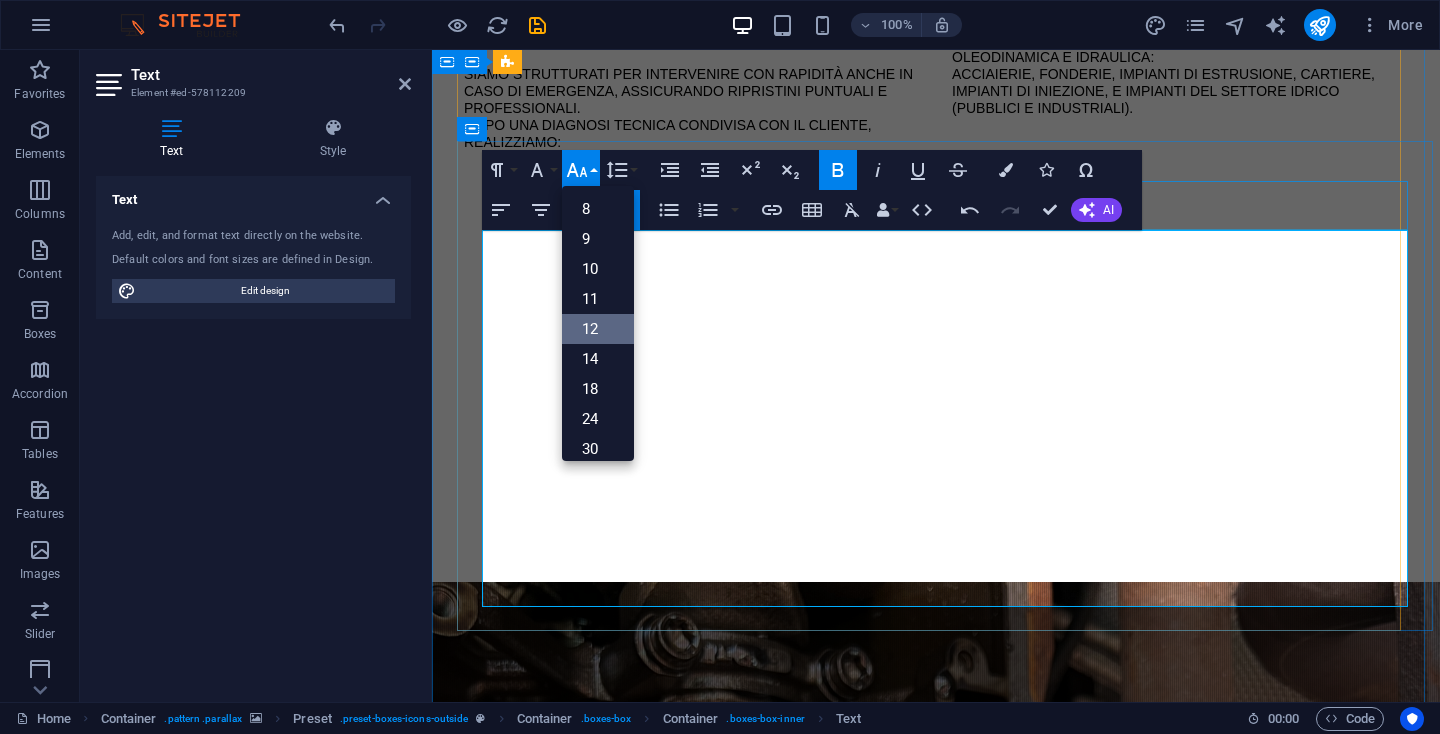scroll, scrollTop: 143, scrollLeft: 0, axis: vertical 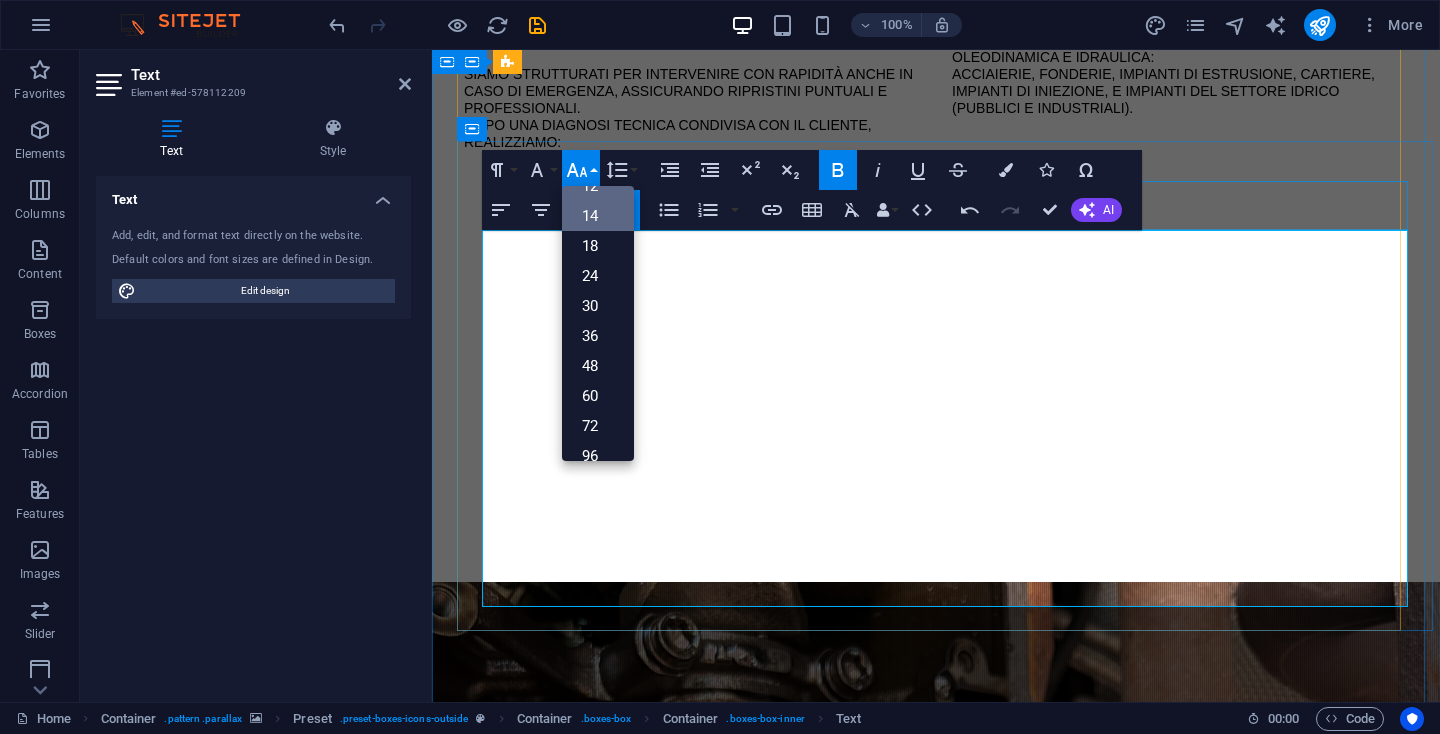 click on "14" at bounding box center (598, 216) 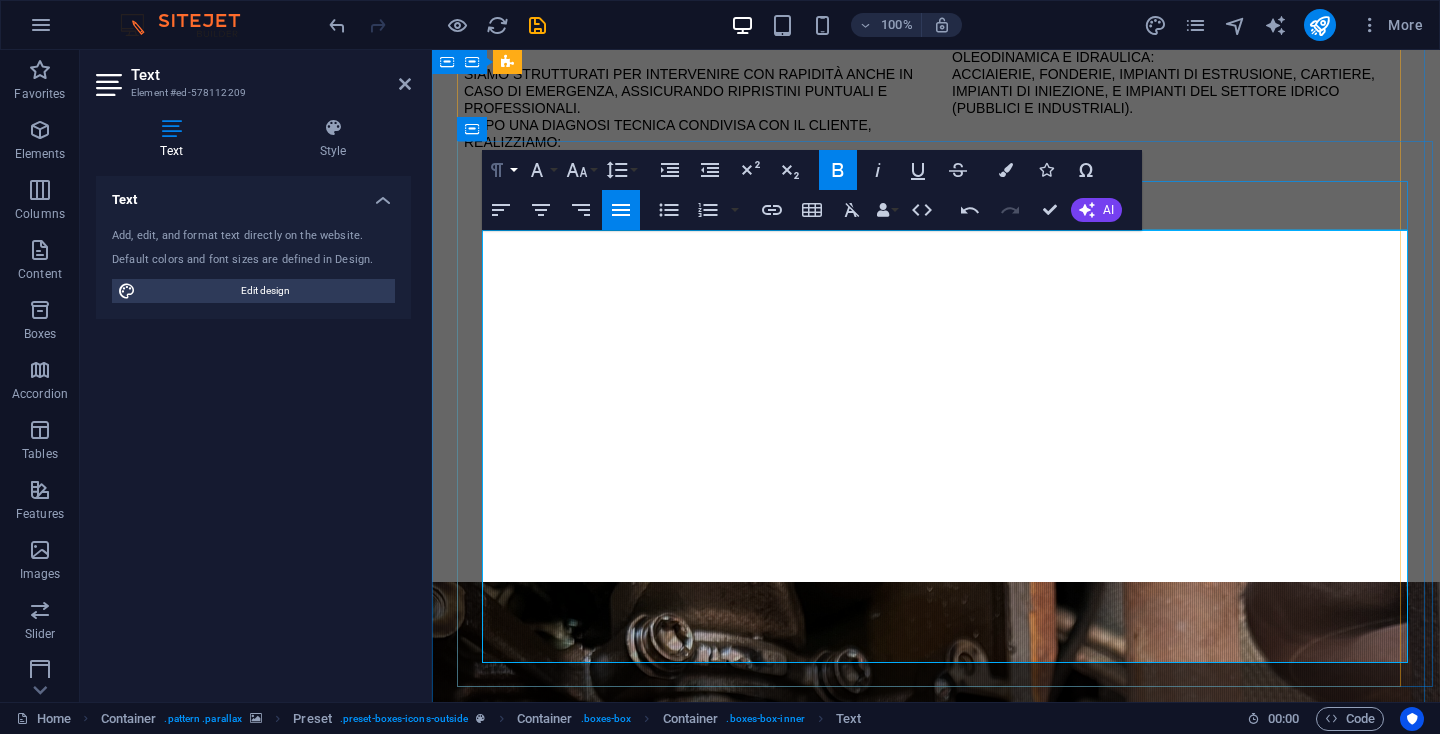click 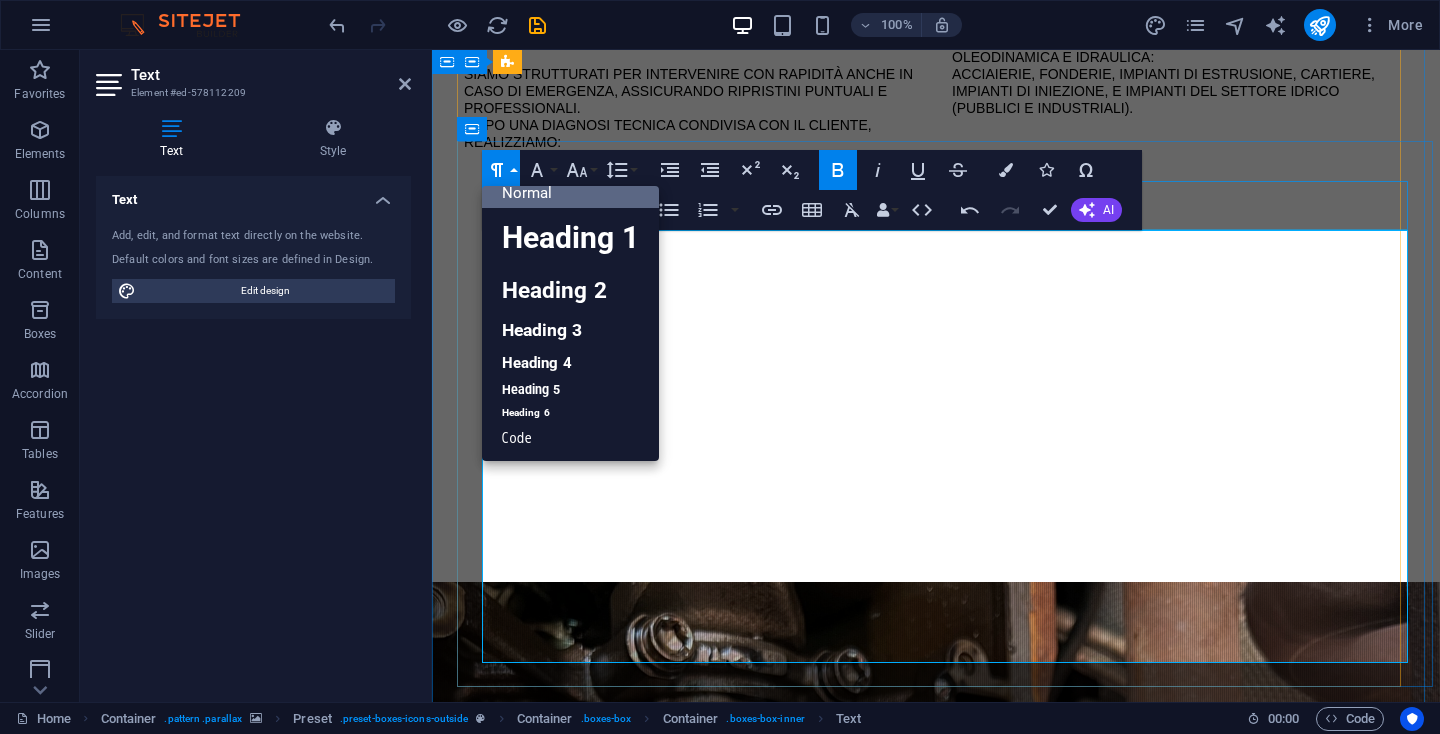 scroll, scrollTop: 15, scrollLeft: 0, axis: vertical 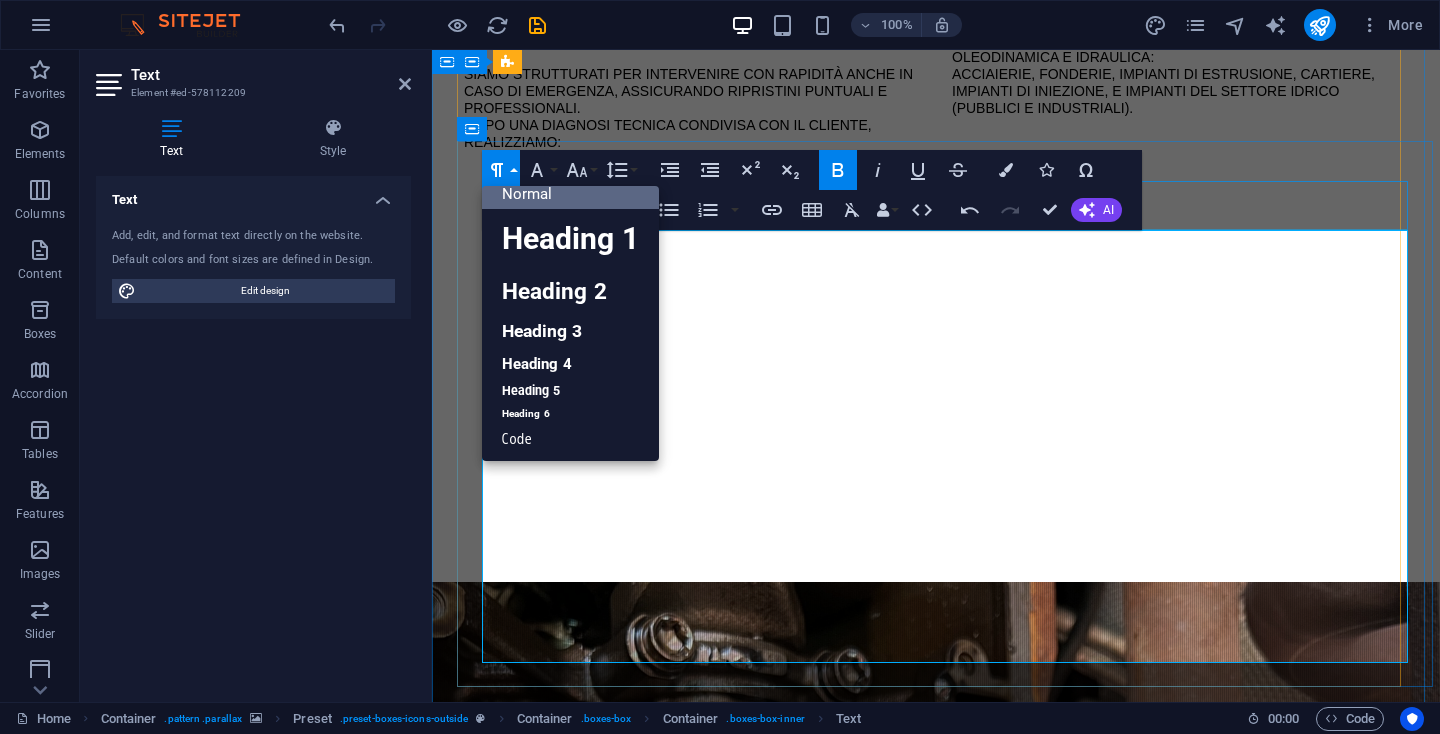 click 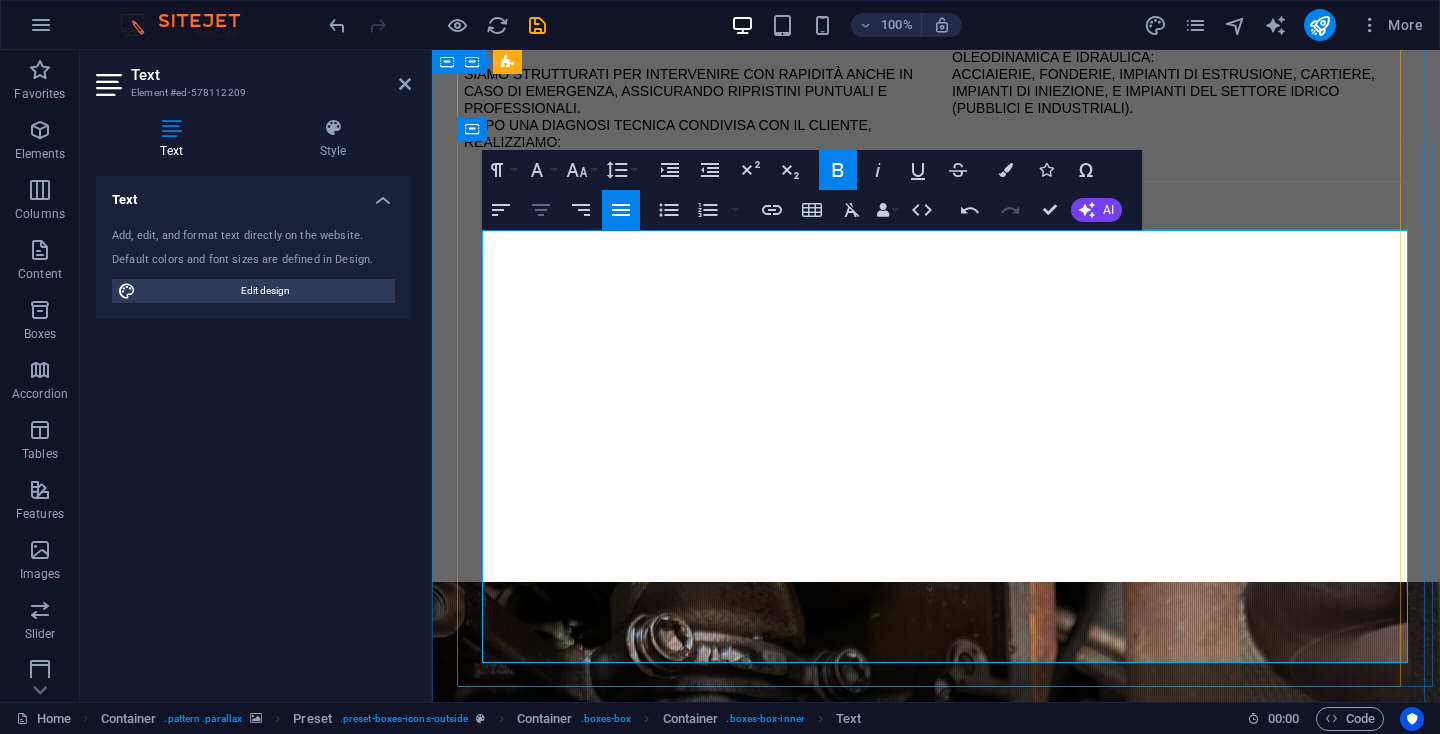 click 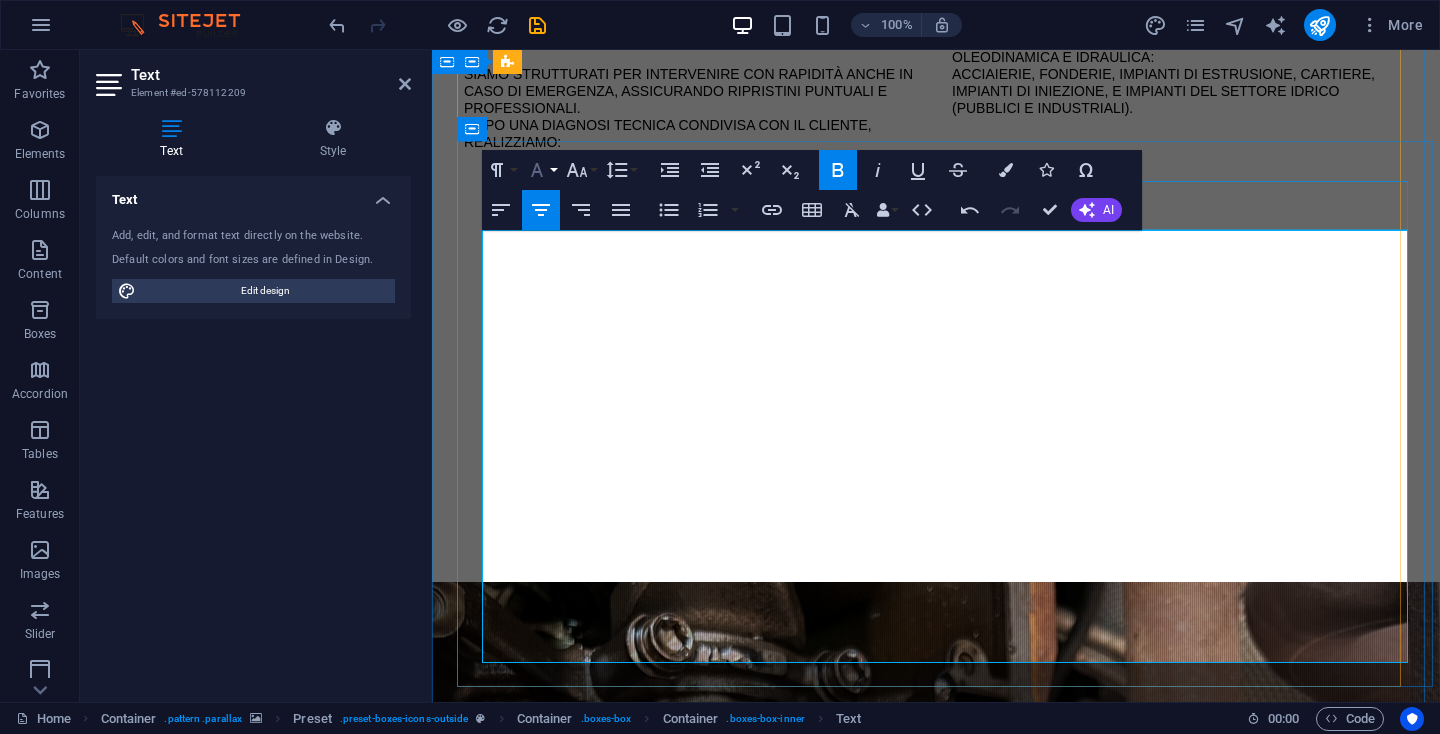 click 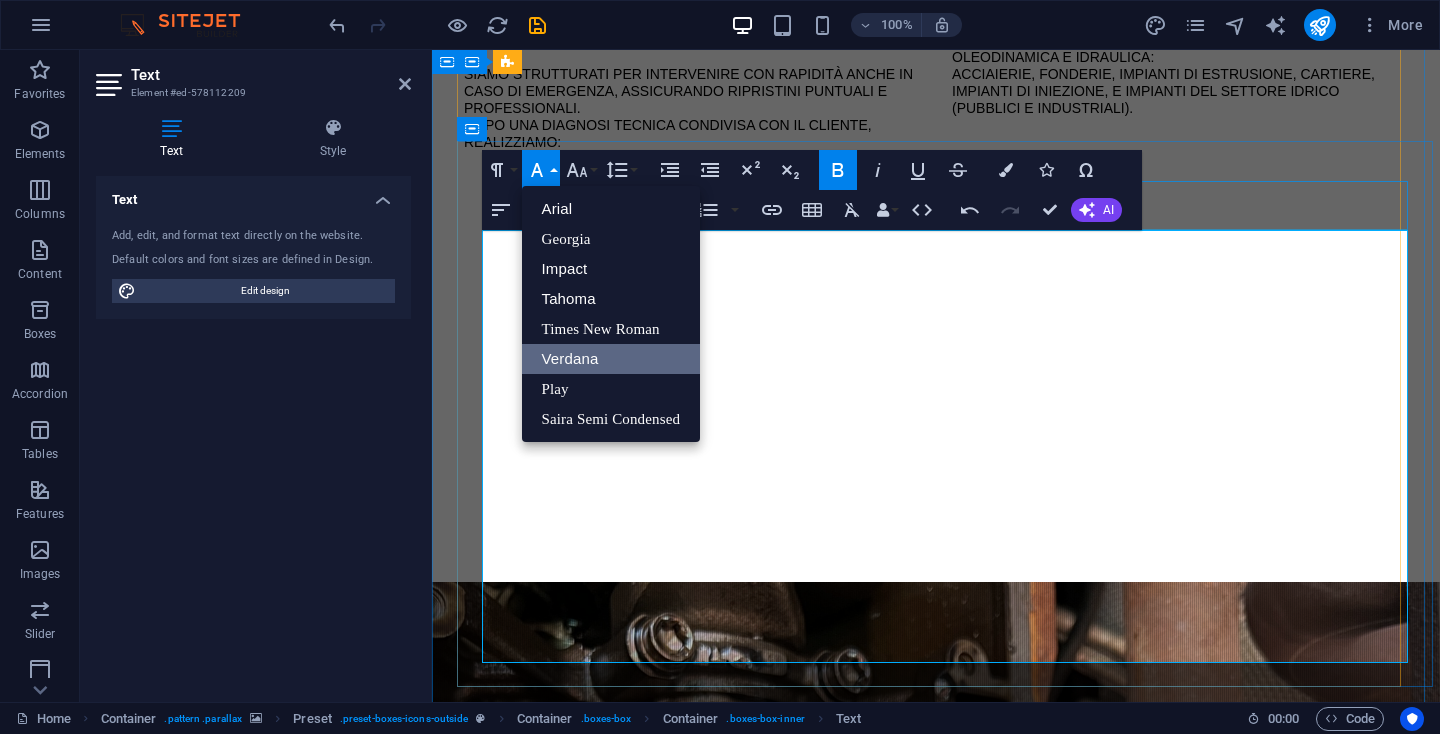 click on "Verdana" at bounding box center (611, 359) 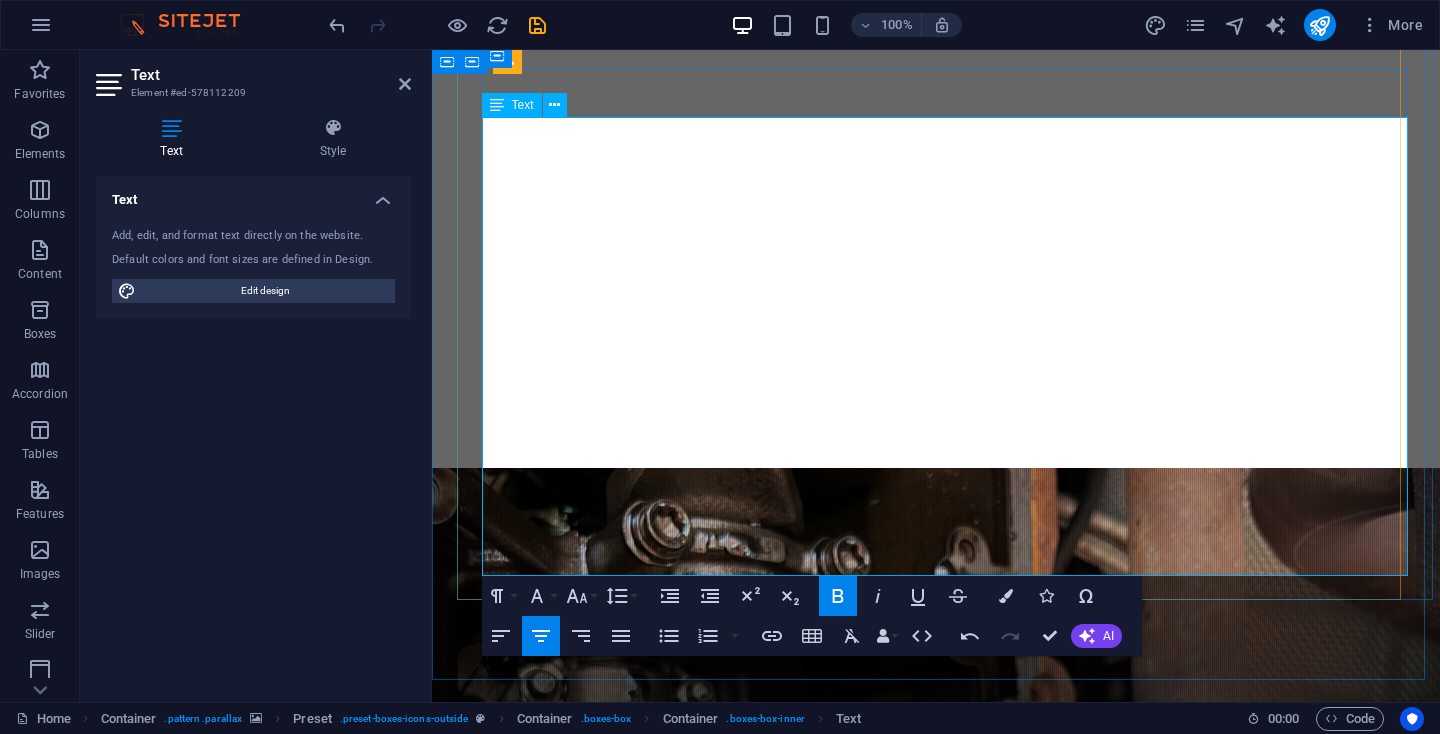 scroll, scrollTop: 2663, scrollLeft: 0, axis: vertical 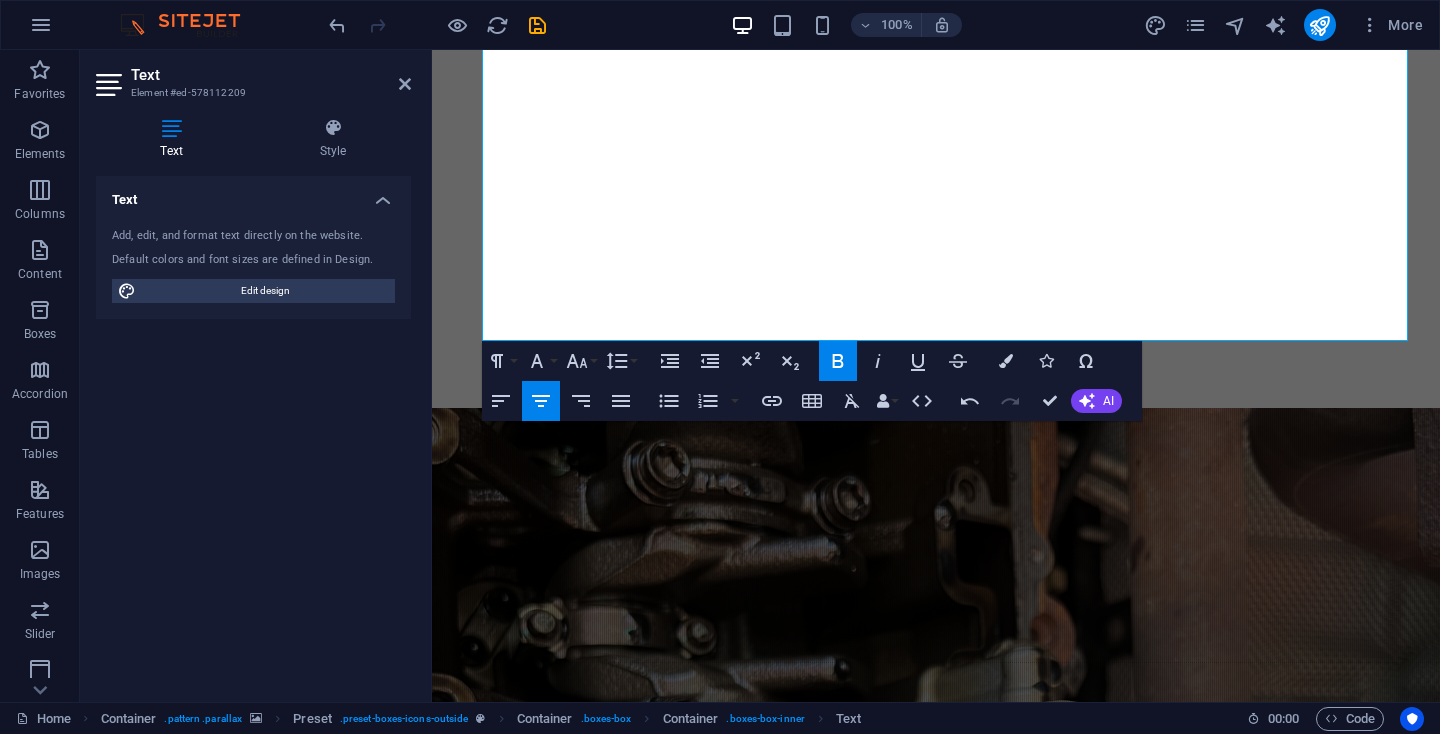 click at bounding box center [936, 932] 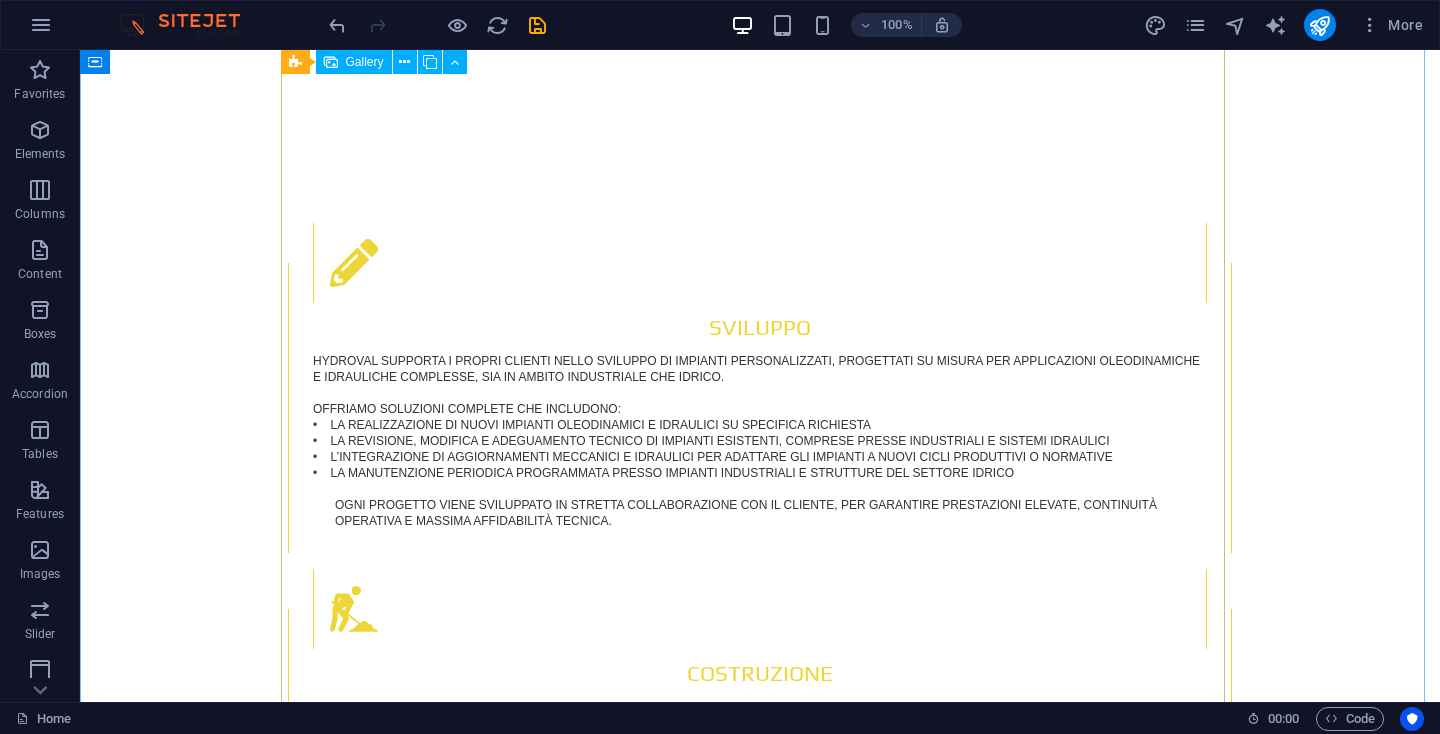 scroll, scrollTop: 3454, scrollLeft: 0, axis: vertical 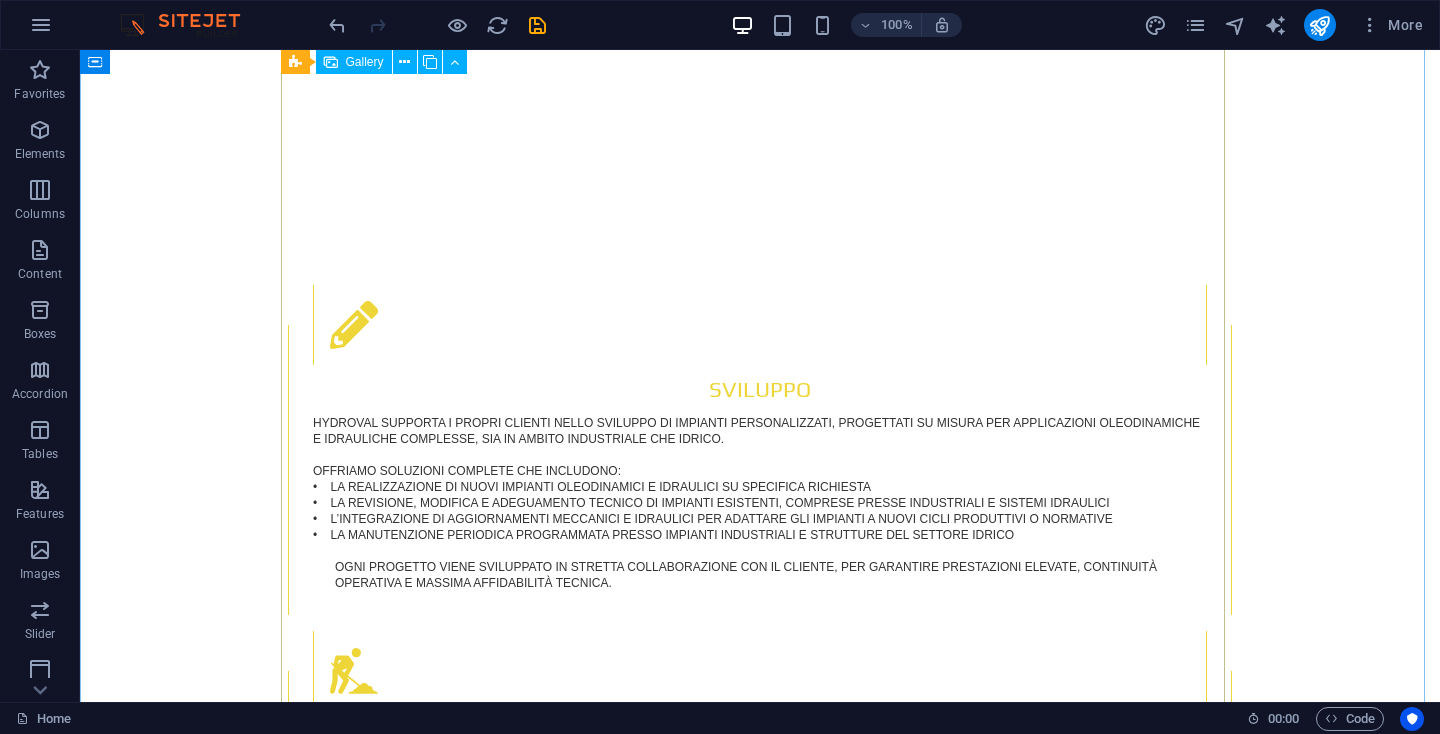 click on "Gallery" at bounding box center [354, 62] 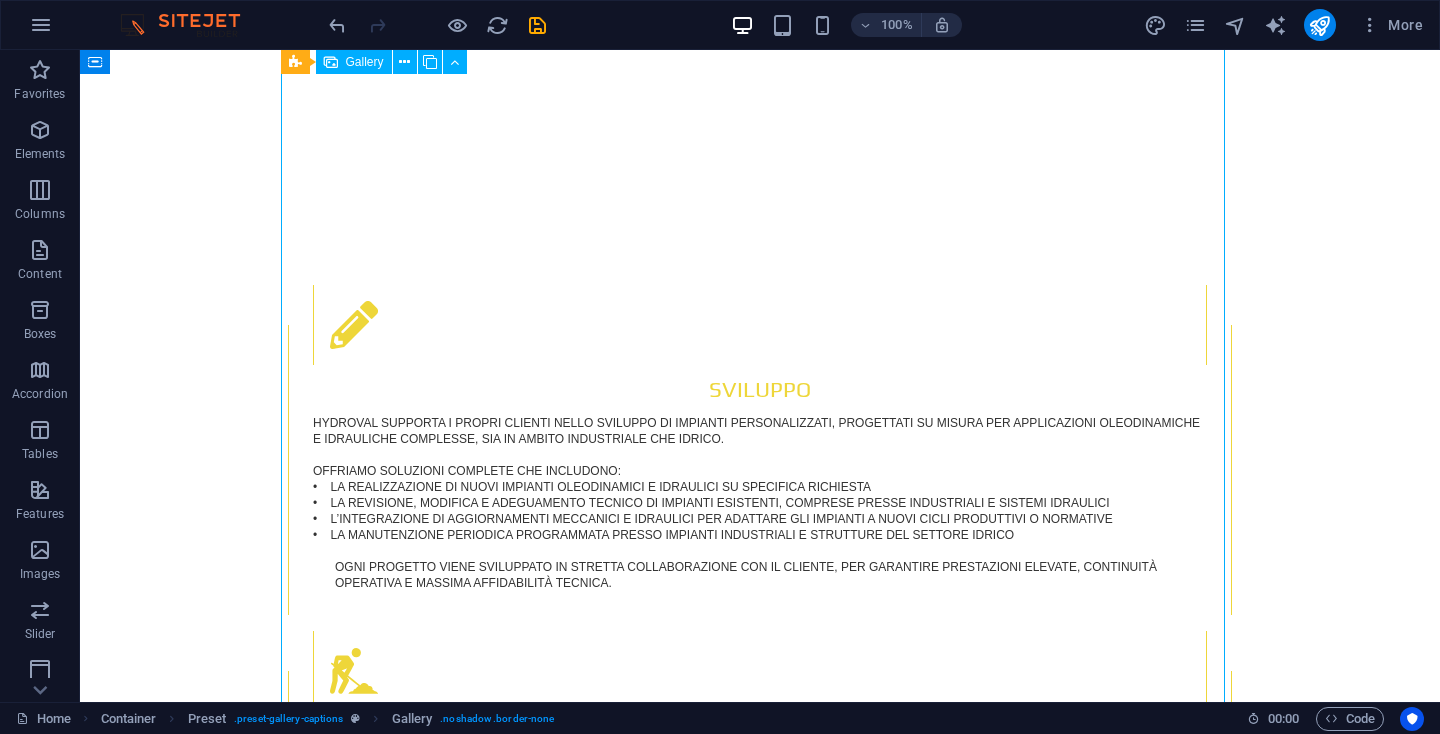 click on "Gallery" at bounding box center [365, 62] 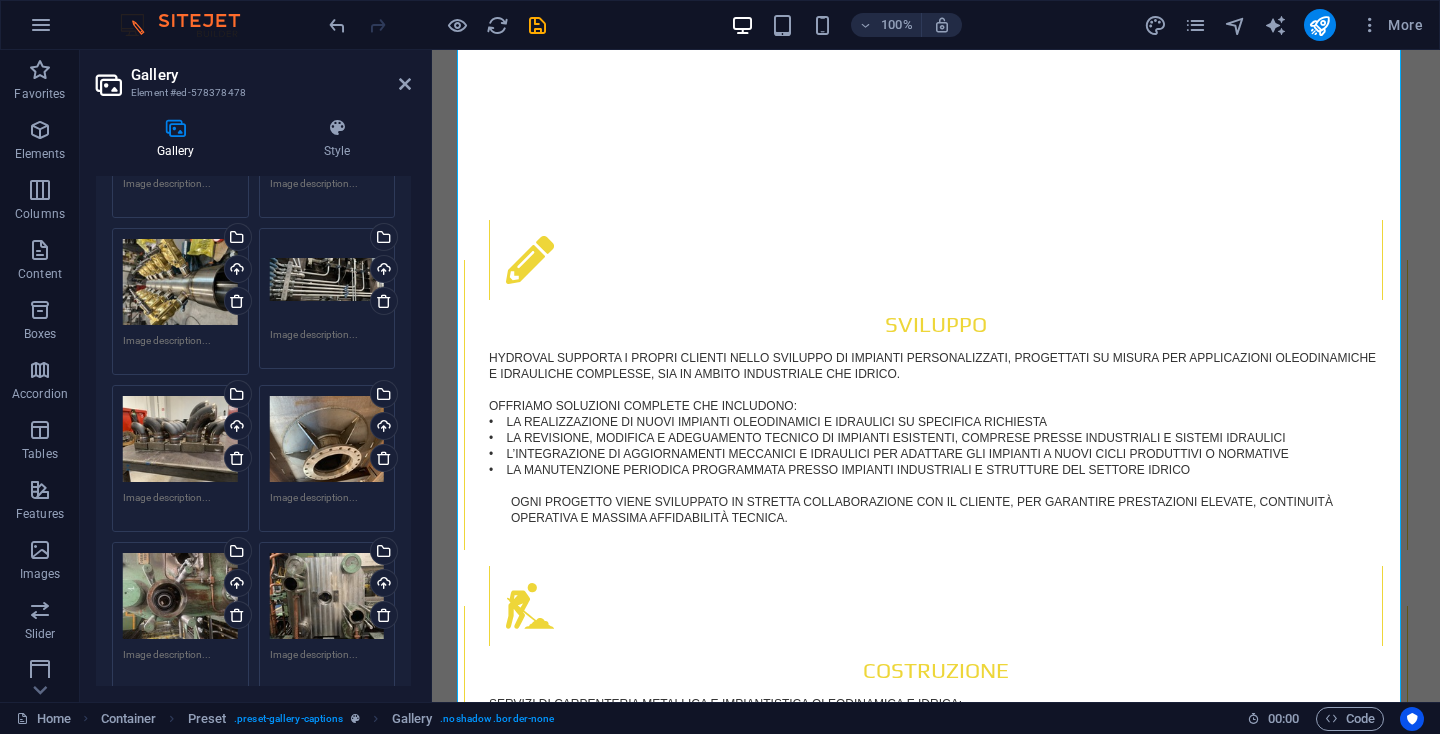 scroll, scrollTop: 152, scrollLeft: 0, axis: vertical 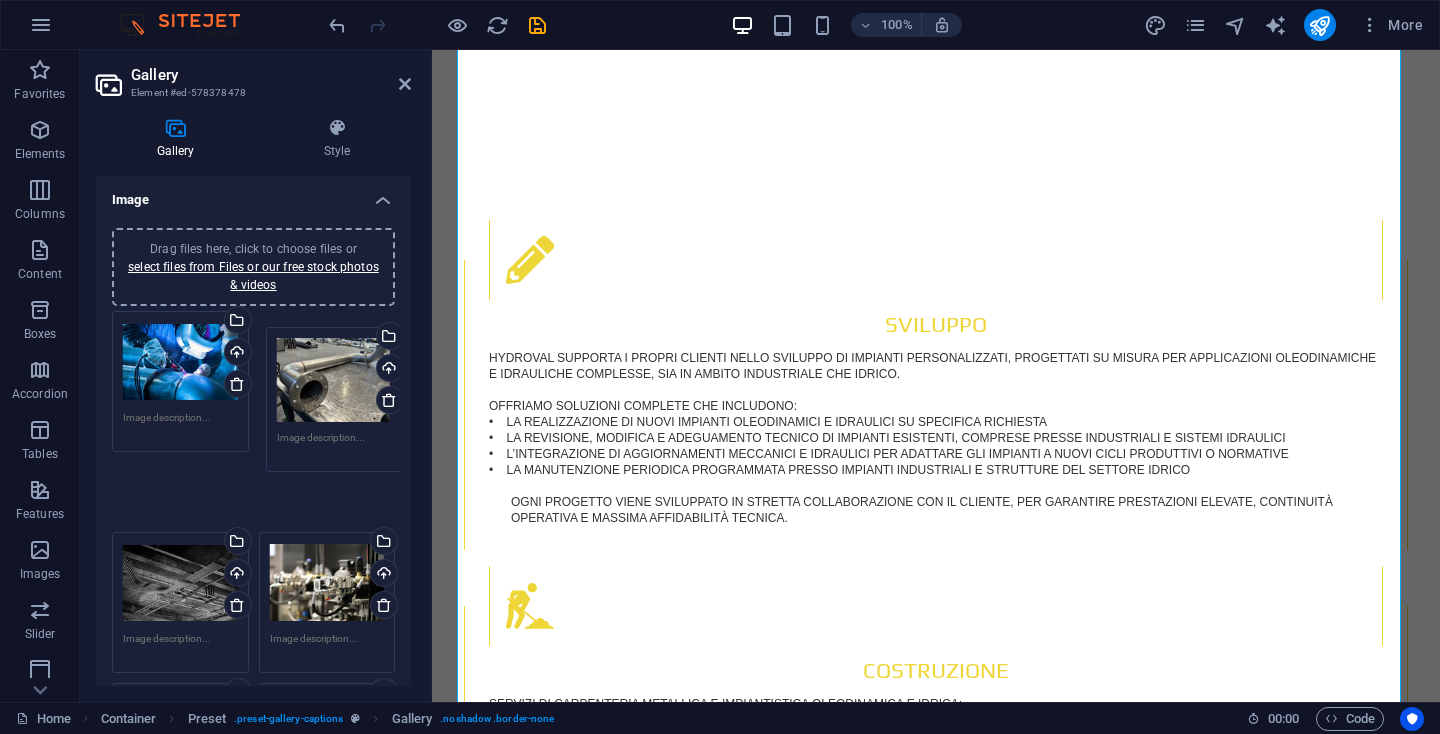 drag, startPoint x: 174, startPoint y: 388, endPoint x: 328, endPoint y: 405, distance: 154.93547 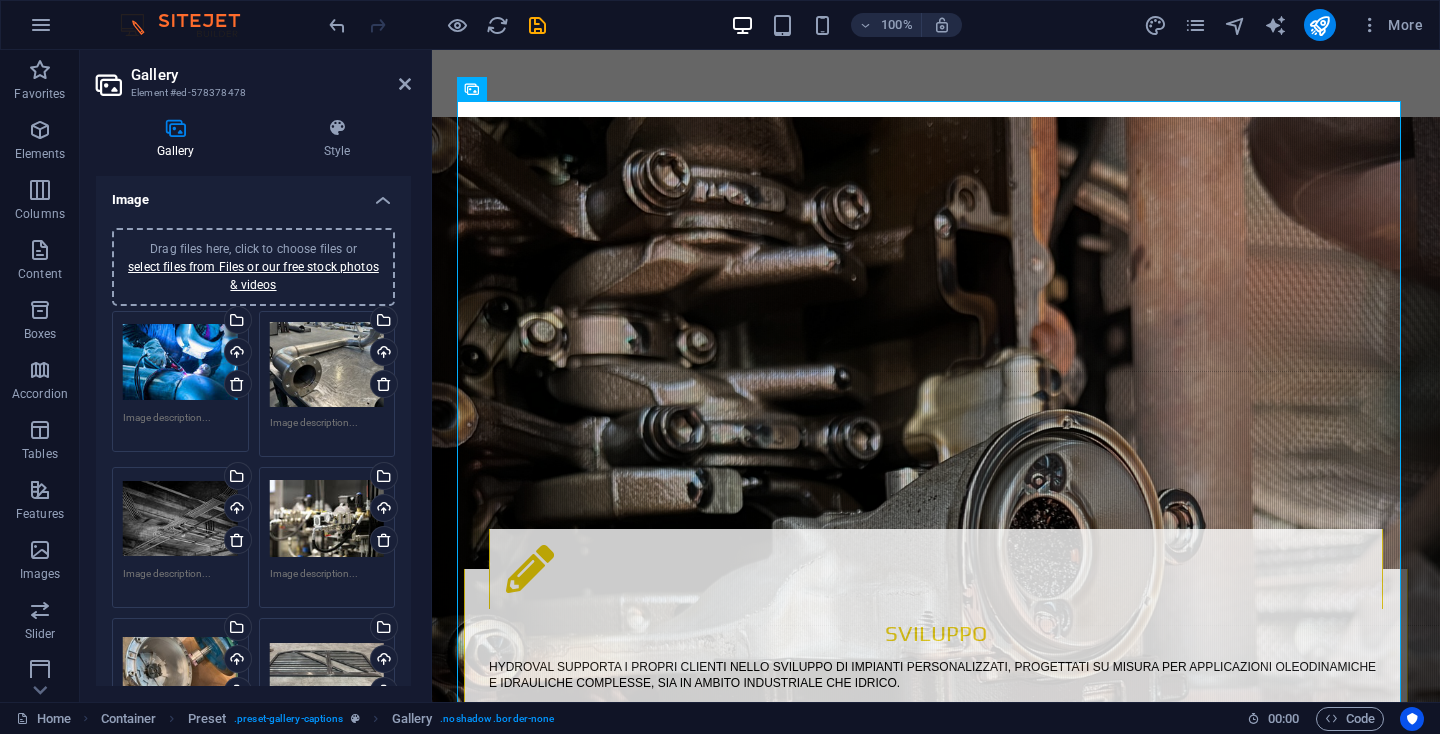 scroll, scrollTop: 3156, scrollLeft: 0, axis: vertical 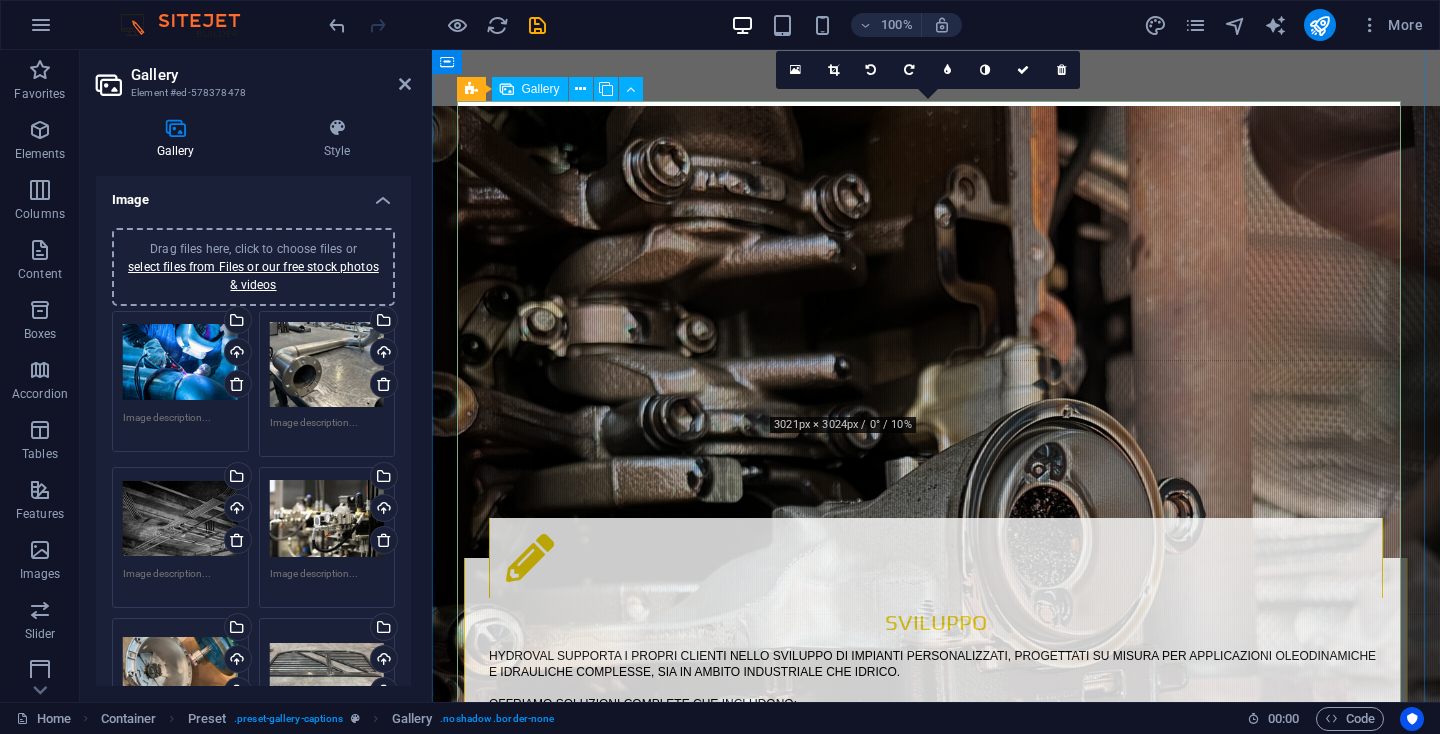 drag, startPoint x: 981, startPoint y: 328, endPoint x: 659, endPoint y: 319, distance: 322.12576 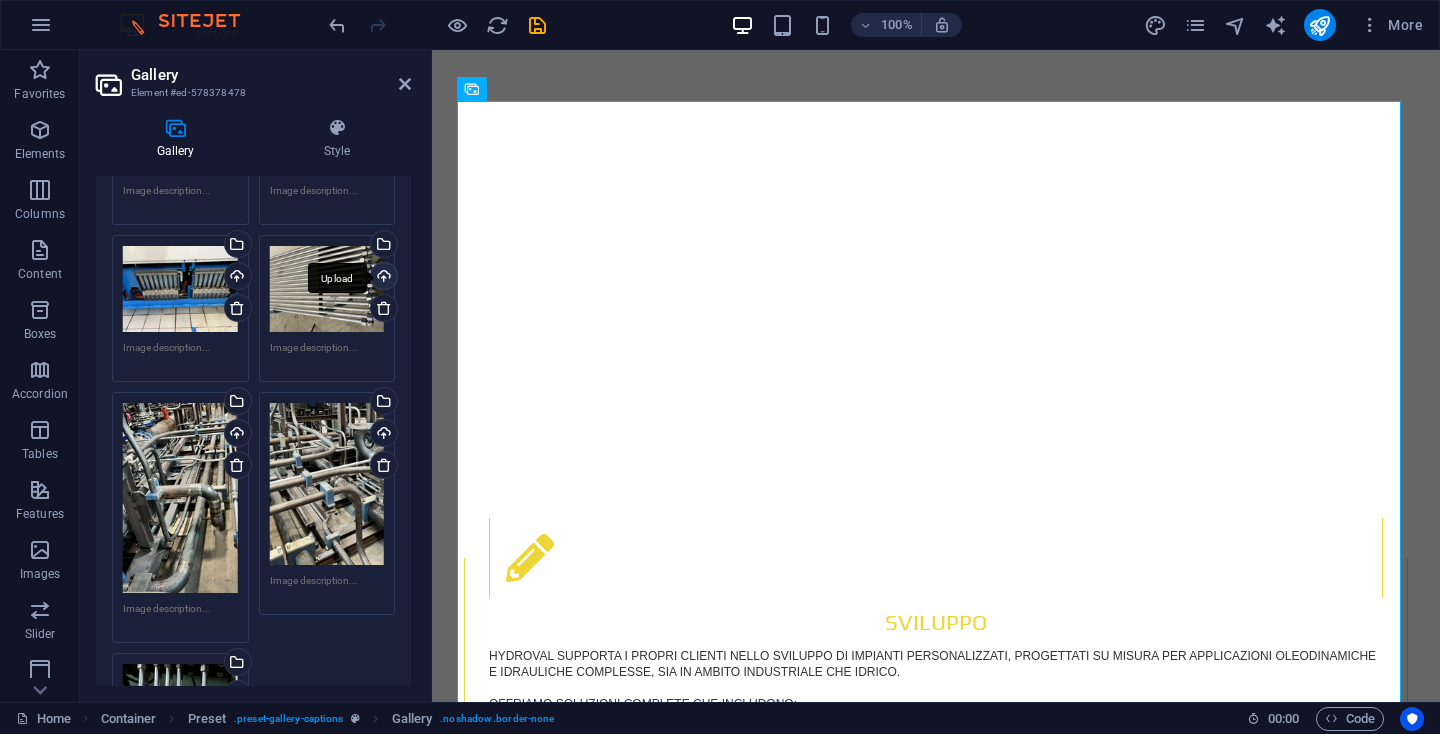 scroll, scrollTop: 1120, scrollLeft: 0, axis: vertical 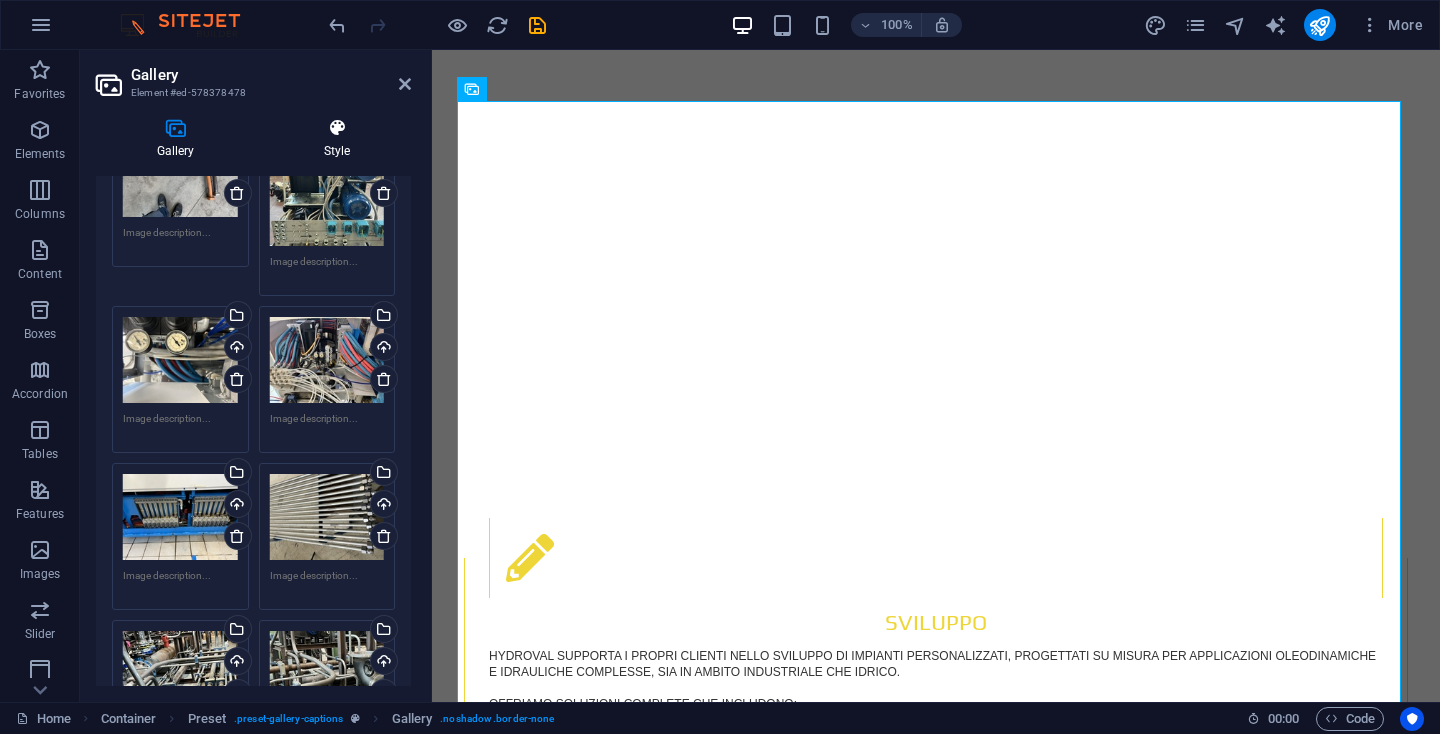 click on "Style" at bounding box center [337, 139] 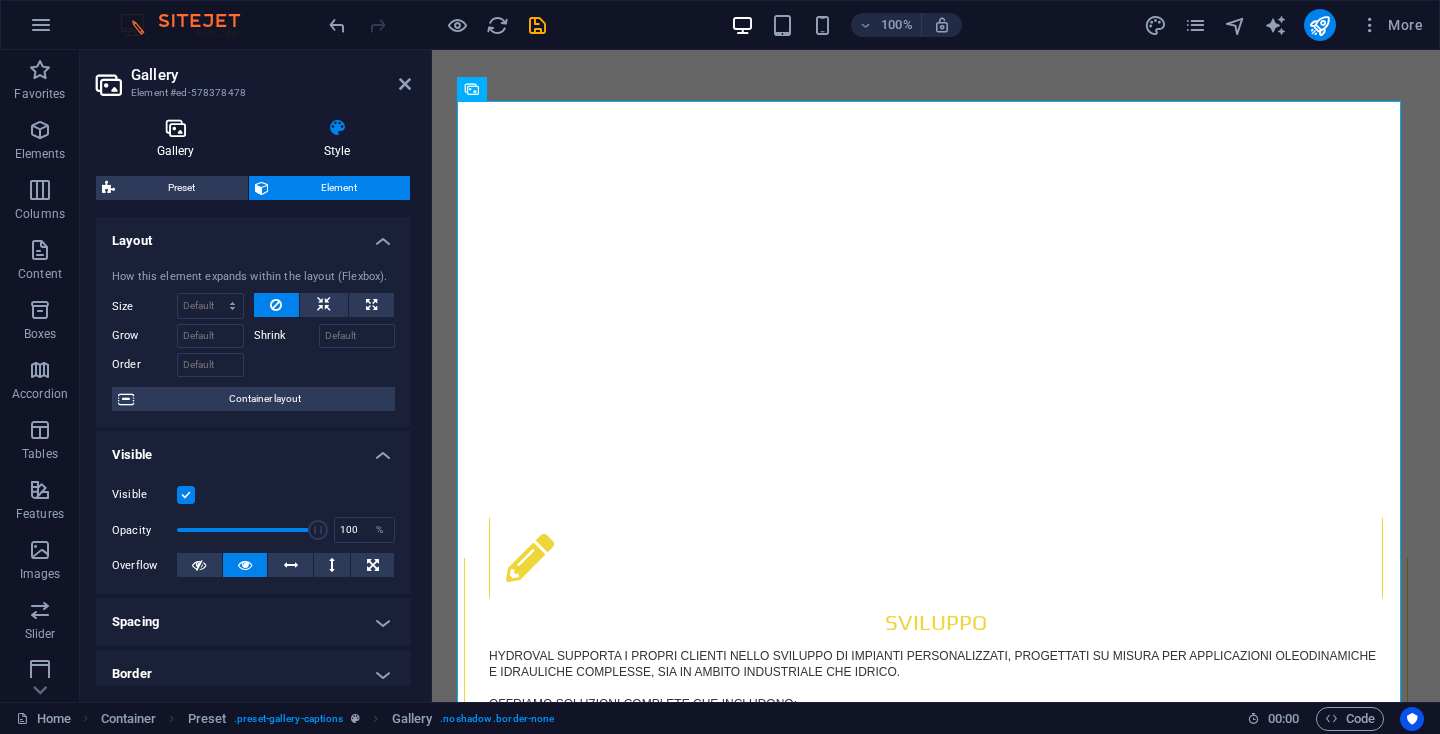 click on "Gallery" at bounding box center (179, 139) 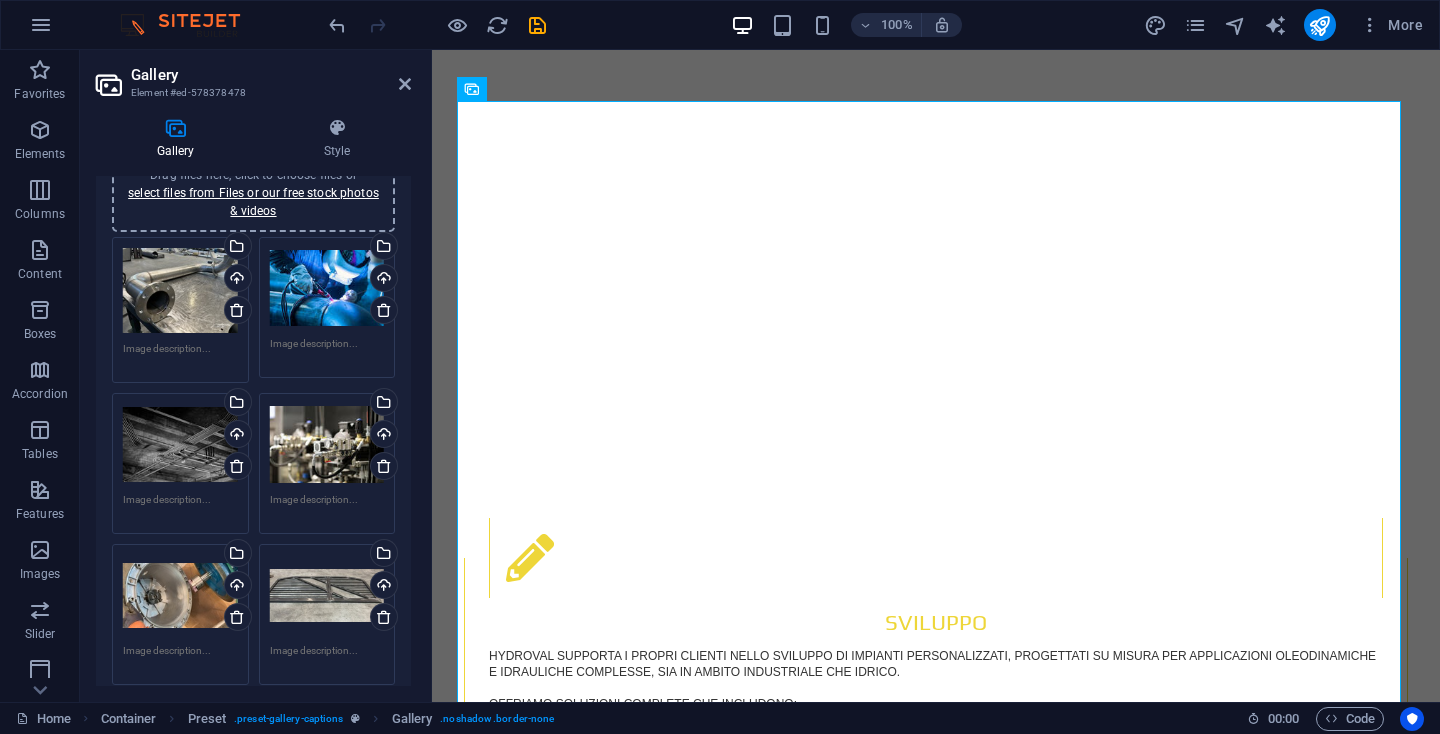 scroll, scrollTop: 0, scrollLeft: 0, axis: both 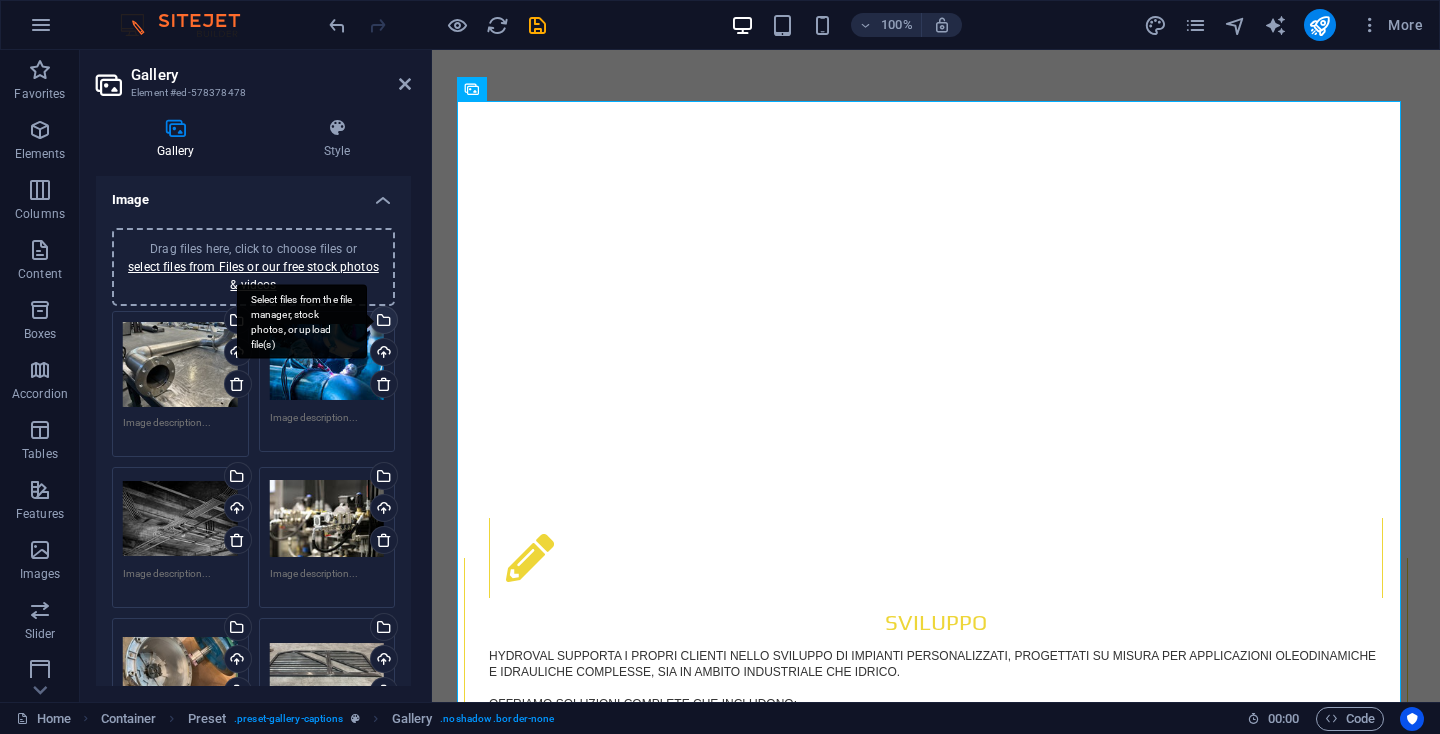 click on "Select files from the file manager, stock photos, or upload file(s)" at bounding box center [382, 322] 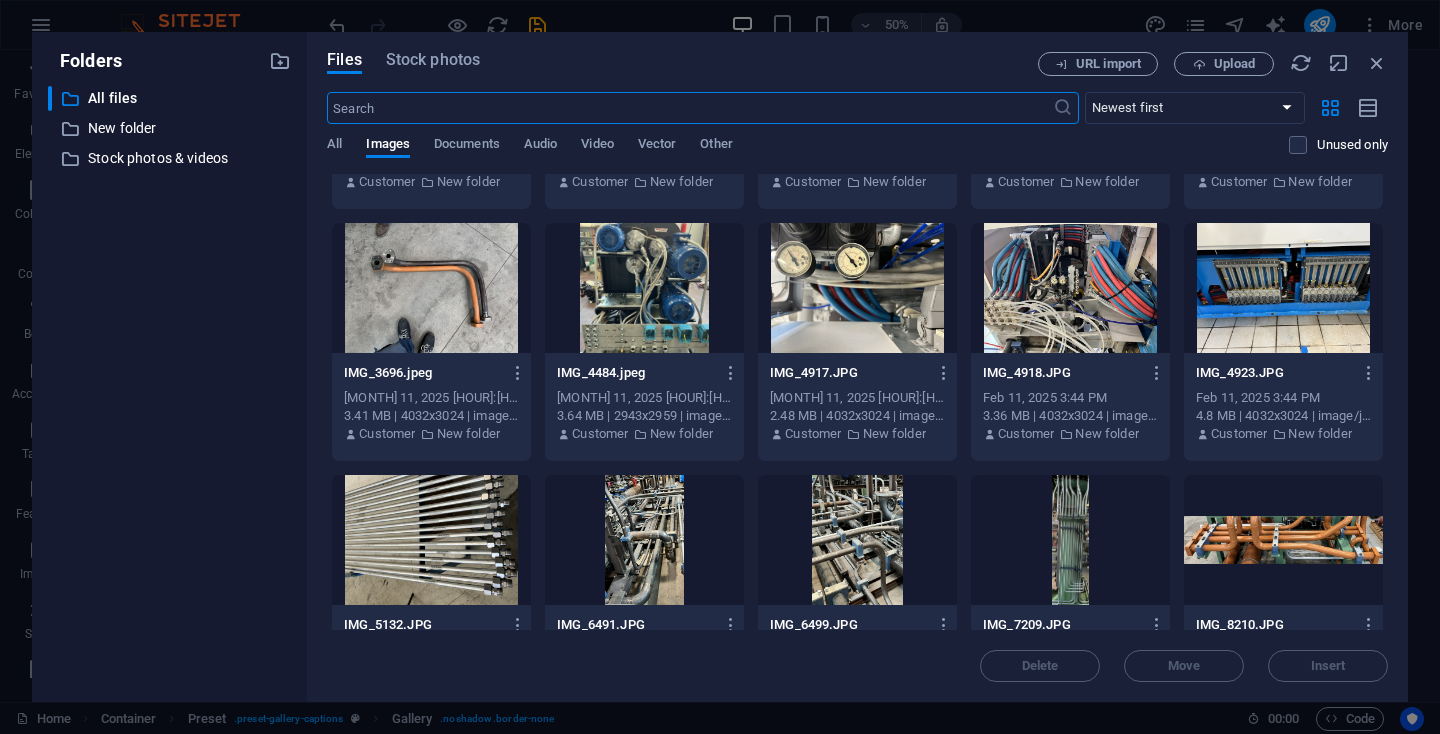 scroll, scrollTop: 0, scrollLeft: 0, axis: both 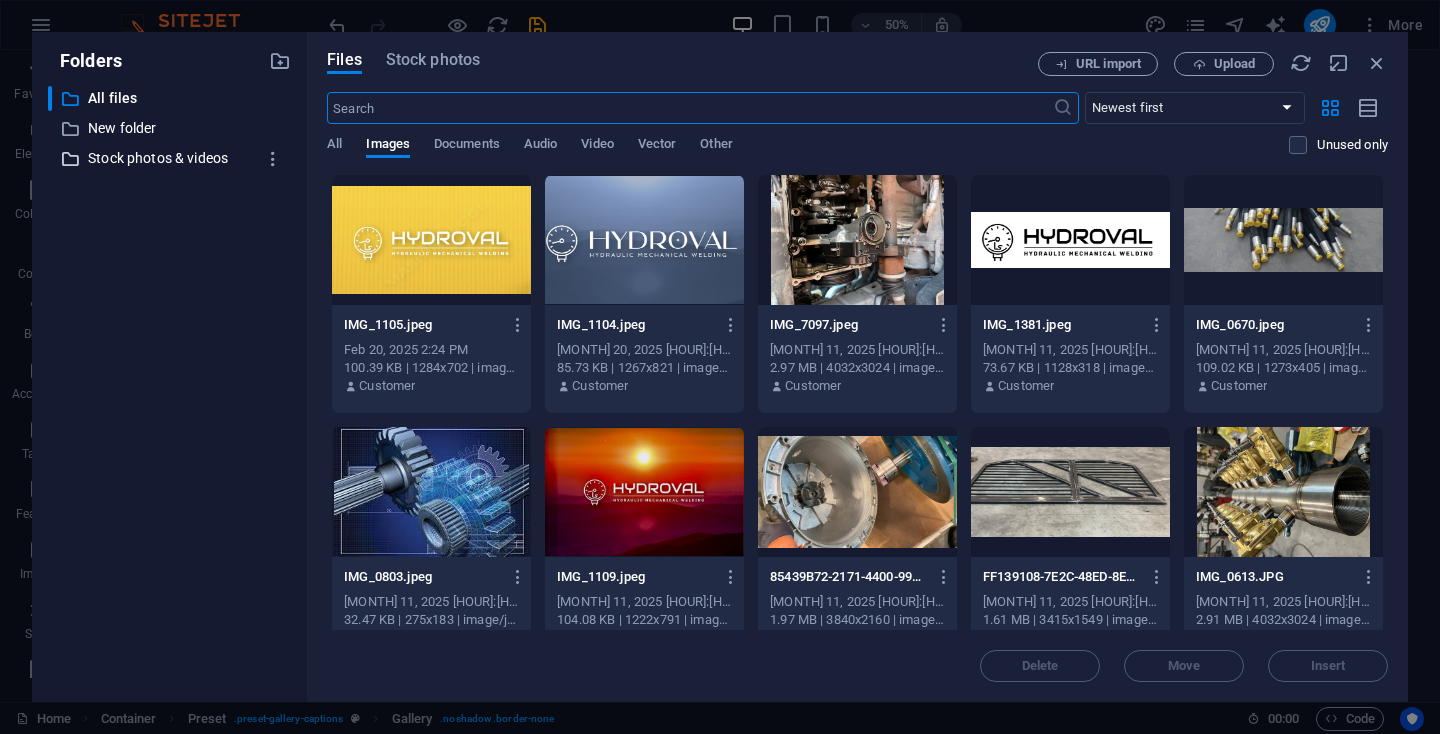 click on "Stock photos & videos" at bounding box center (171, 158) 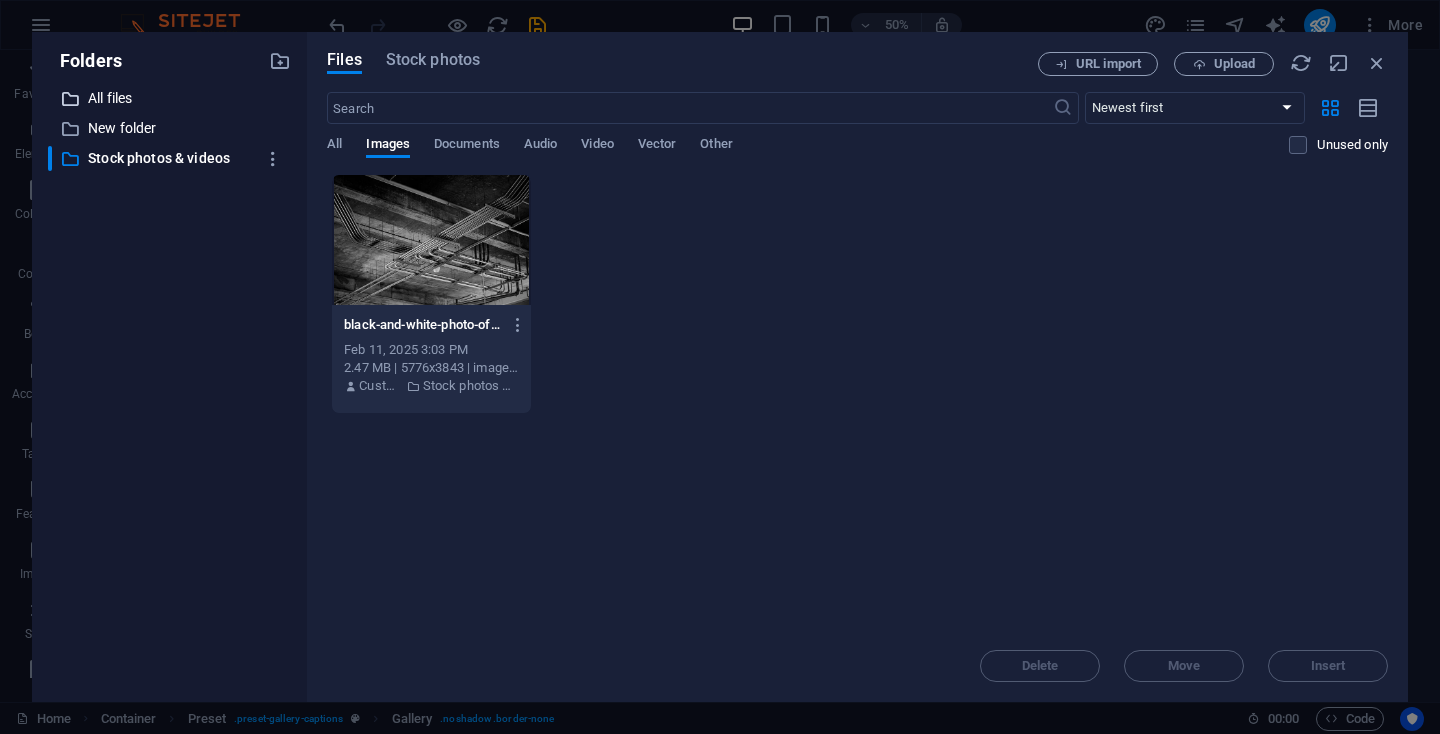 click on "All files" at bounding box center (171, 98) 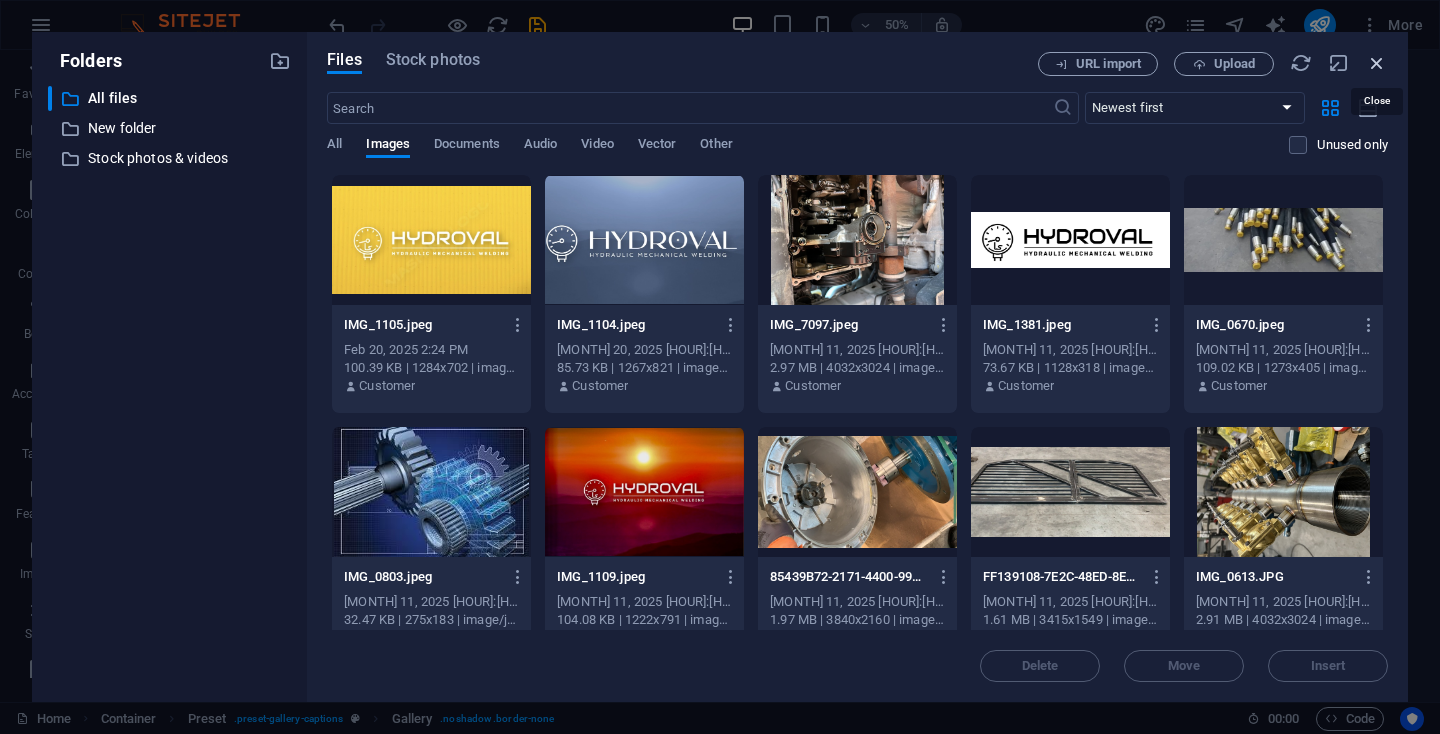 click at bounding box center (1377, 63) 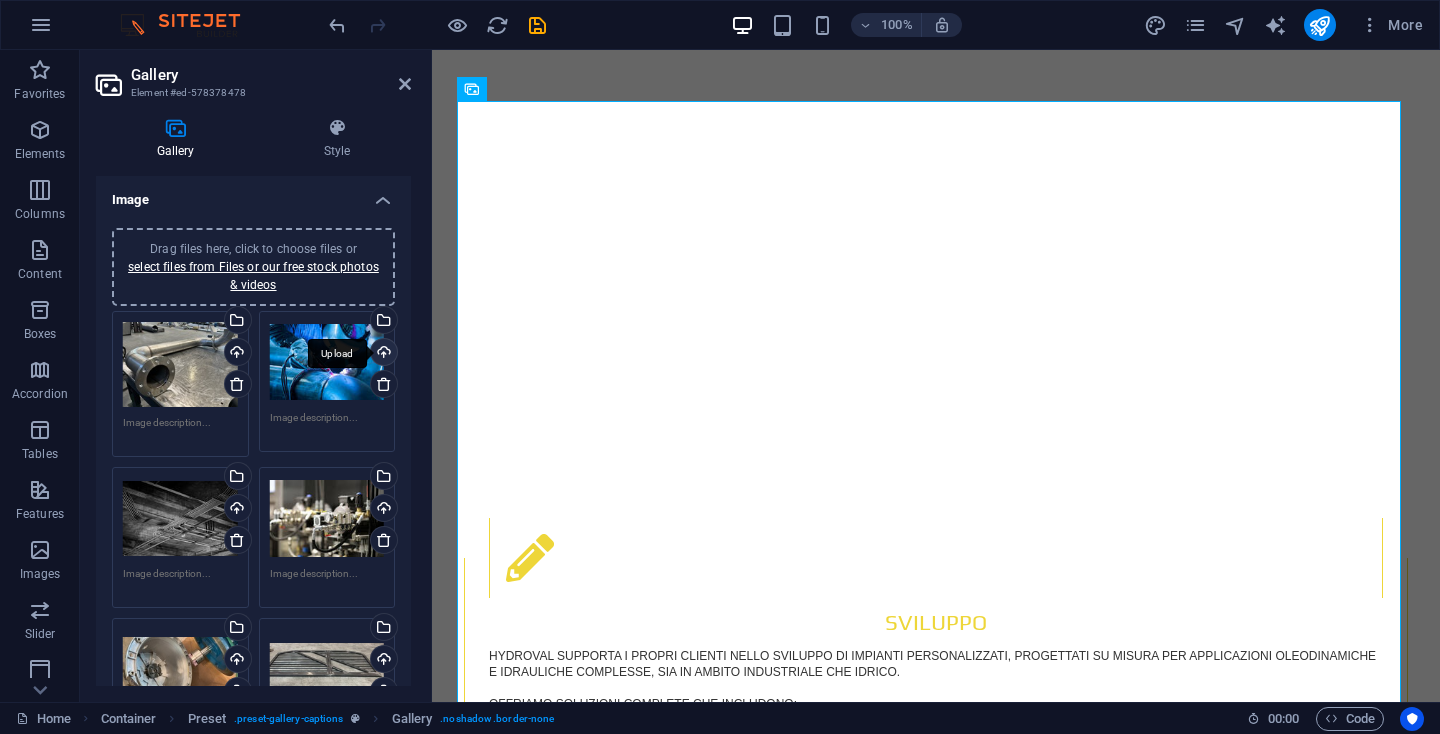 click on "Upload" at bounding box center (382, 354) 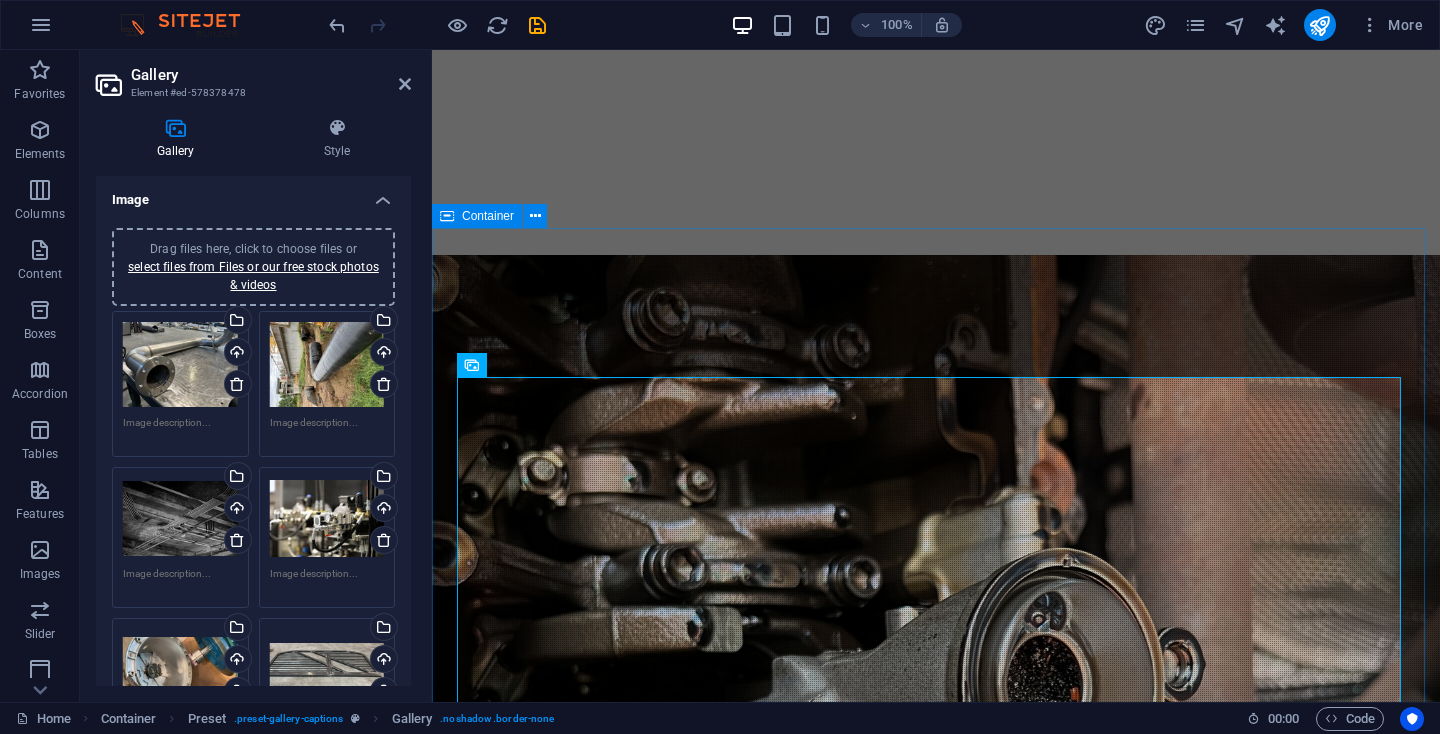 scroll, scrollTop: 3076, scrollLeft: 0, axis: vertical 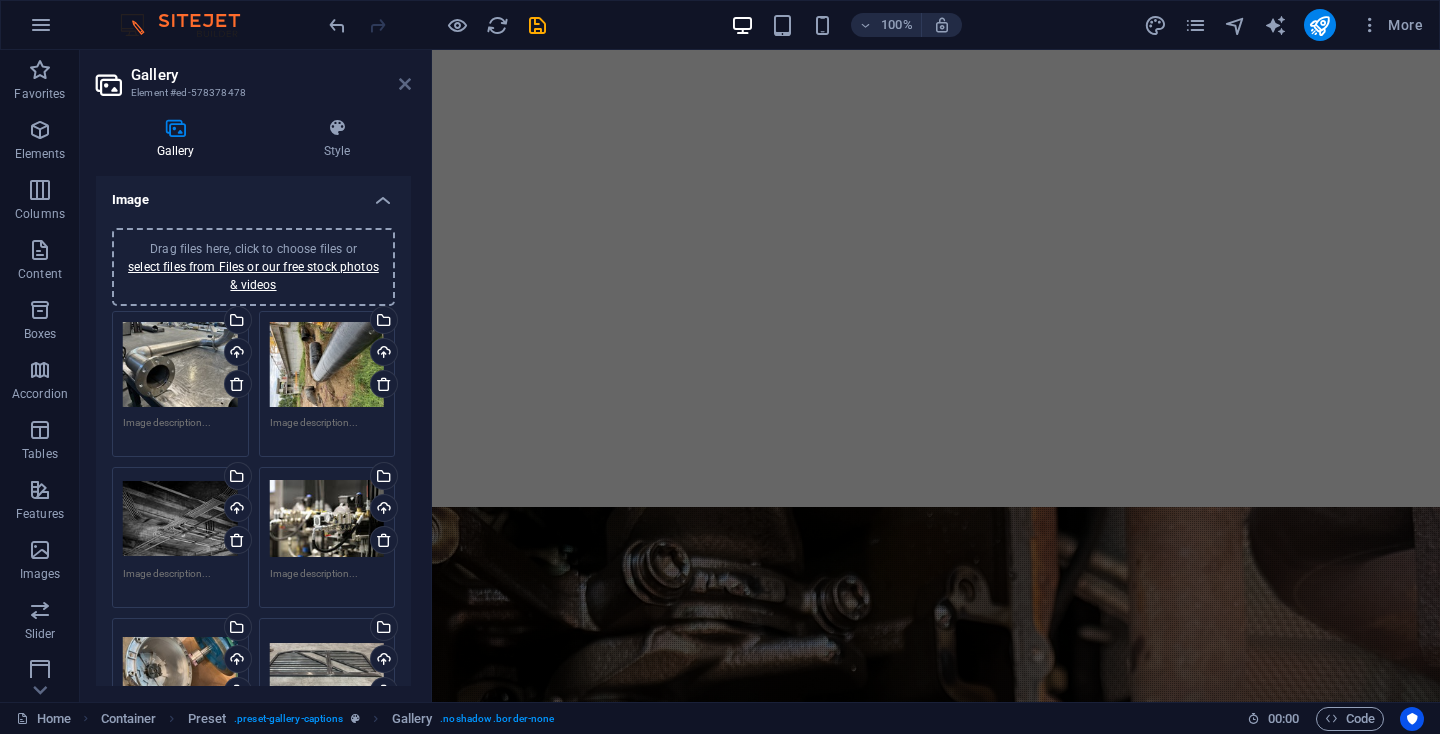 click at bounding box center [405, 84] 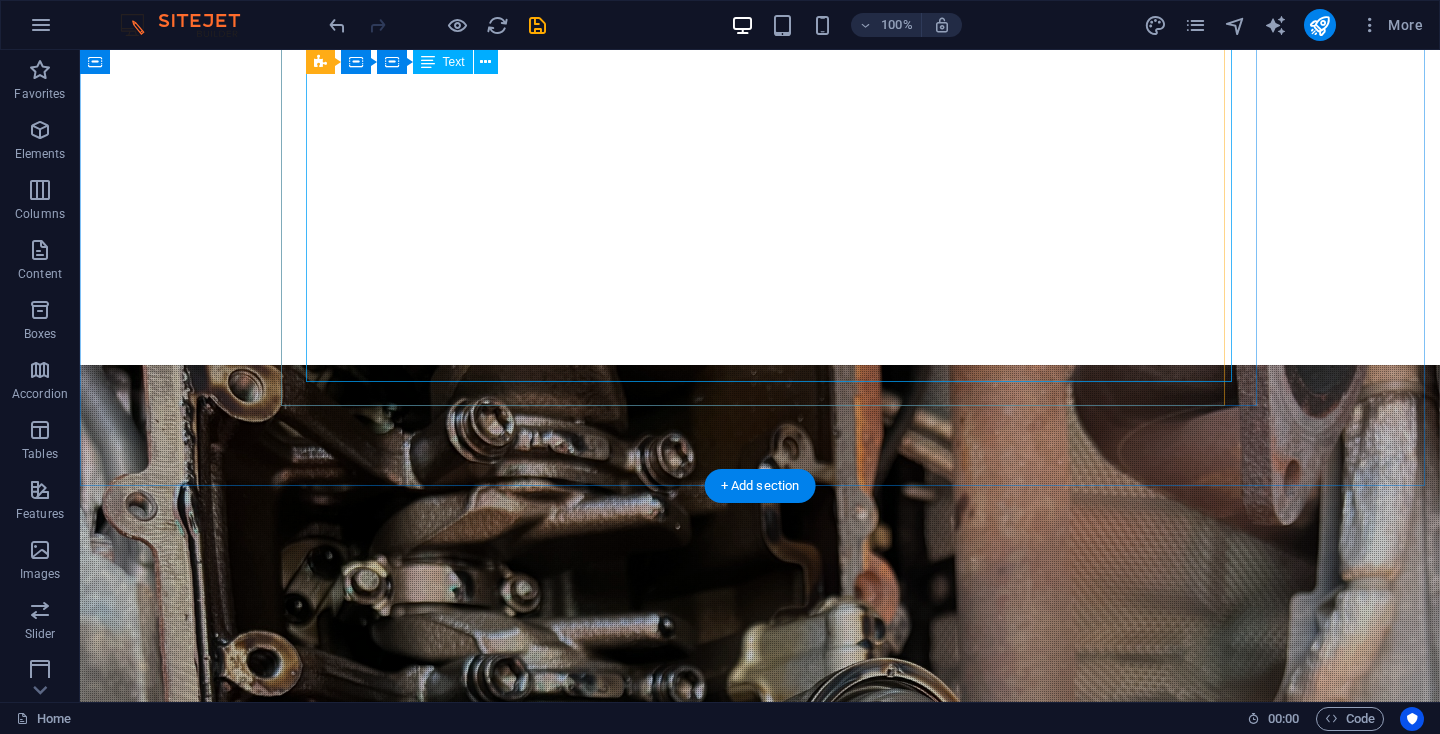 scroll, scrollTop: 3060, scrollLeft: 0, axis: vertical 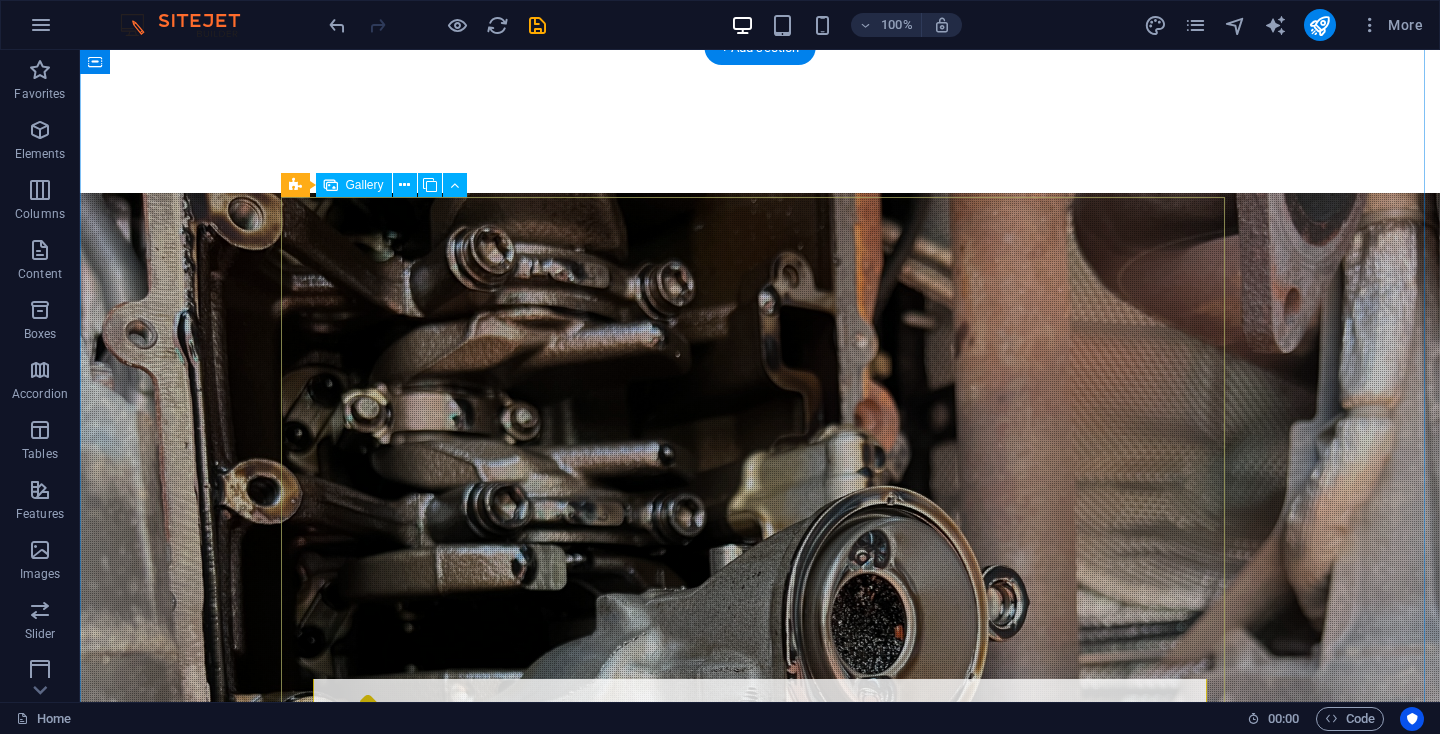 click at bounding box center (760, 2480) 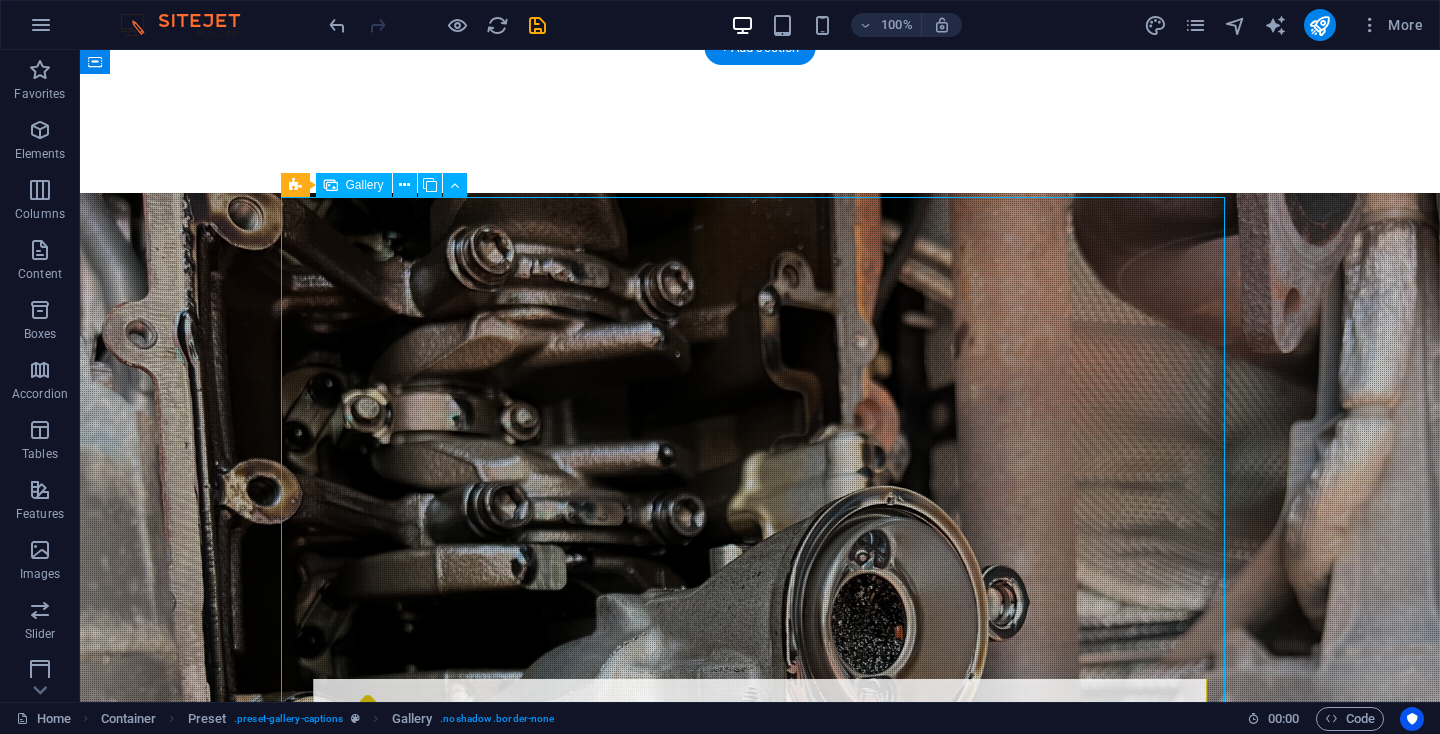 click at bounding box center [445, 2480] 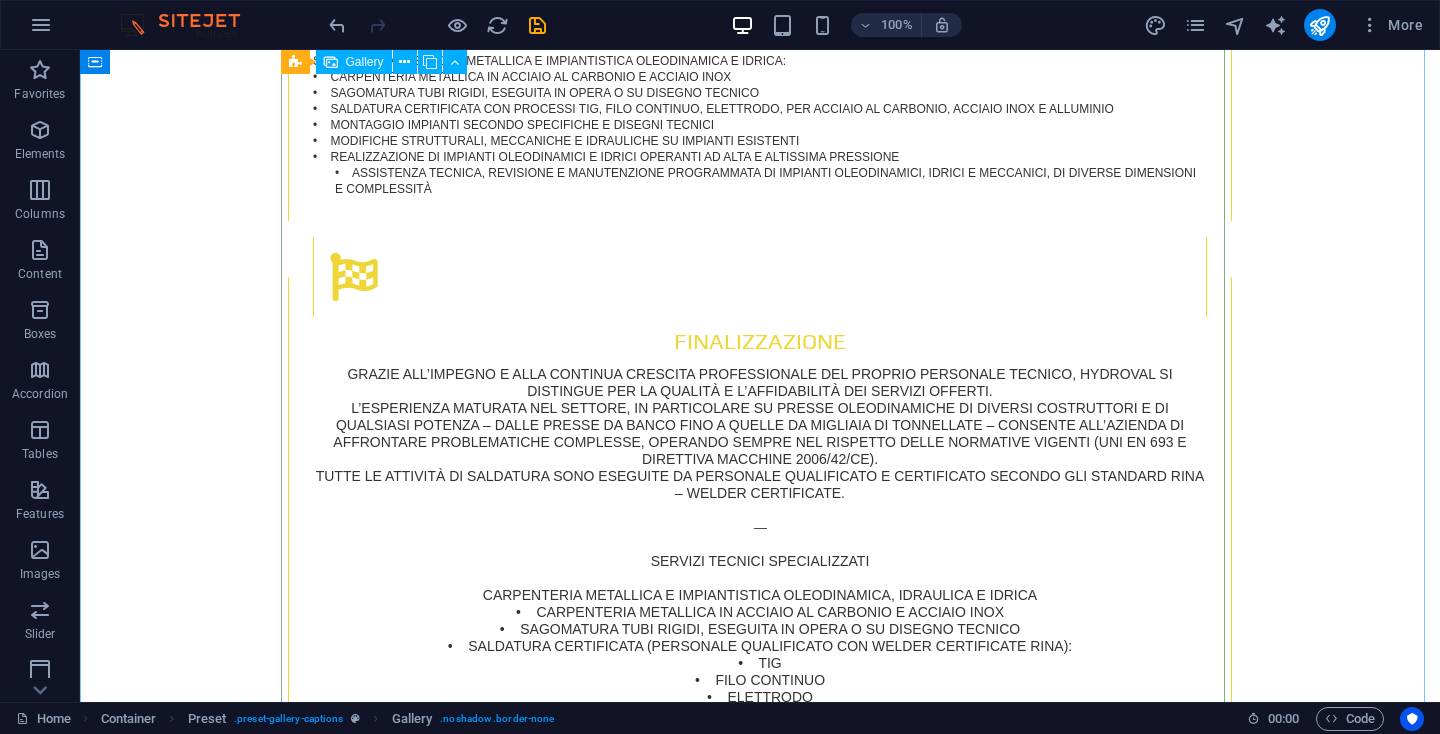 scroll, scrollTop: 3954, scrollLeft: 0, axis: vertical 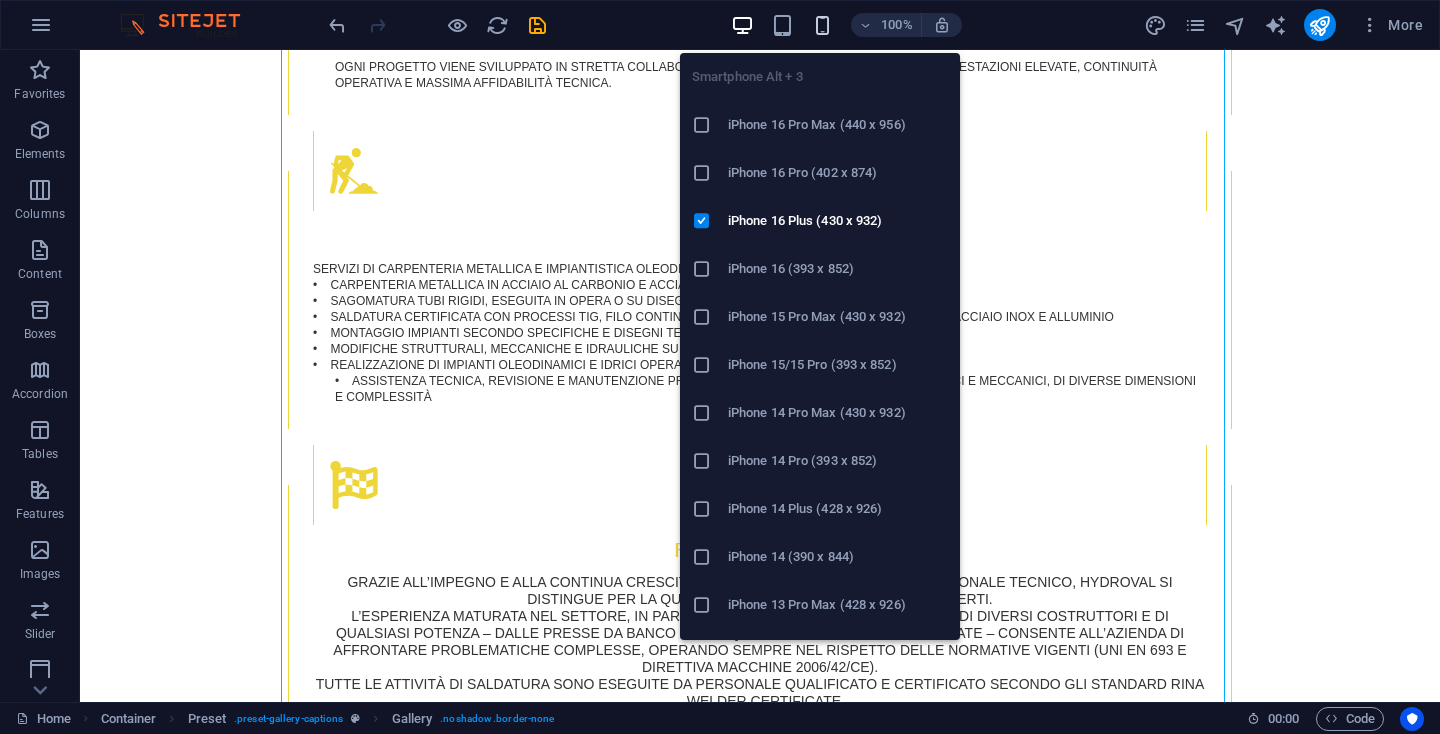 click at bounding box center (822, 25) 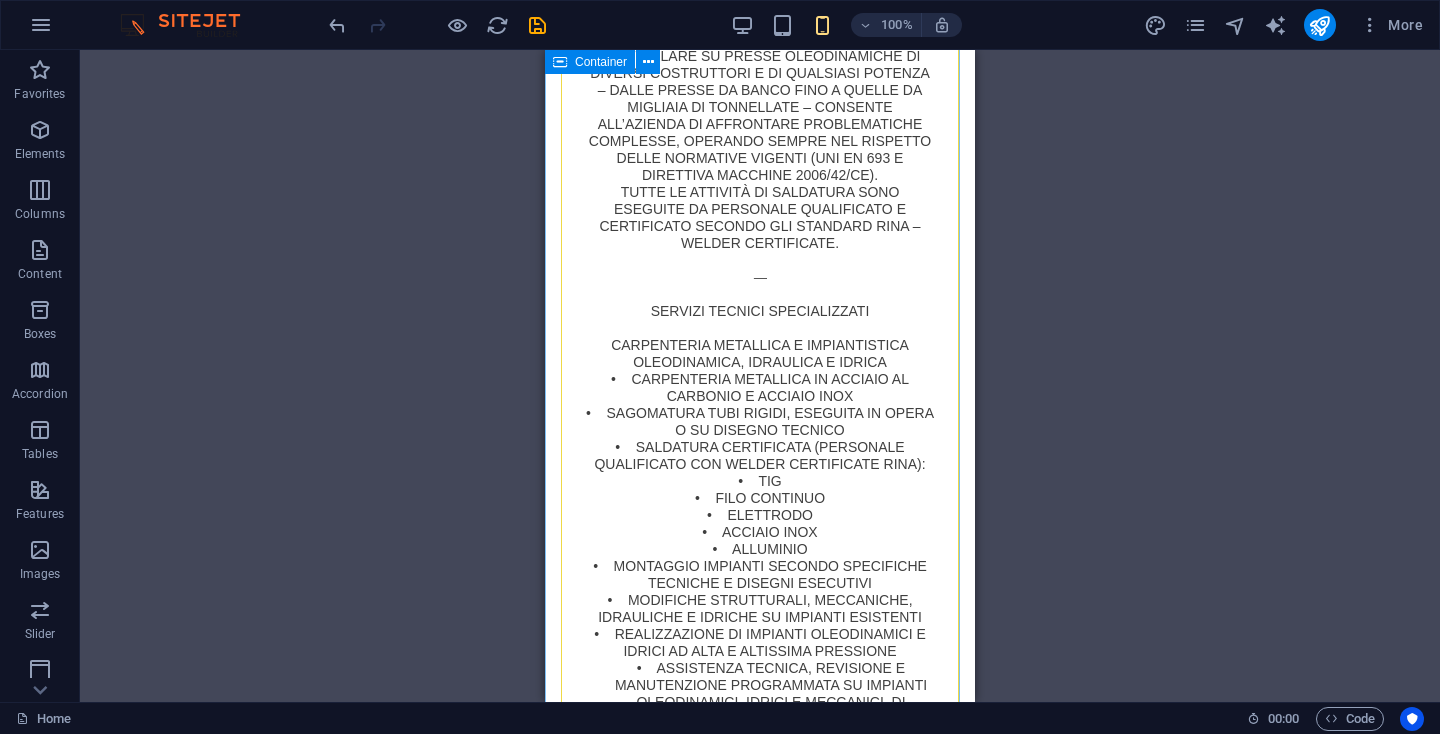 scroll, scrollTop: 4835, scrollLeft: 0, axis: vertical 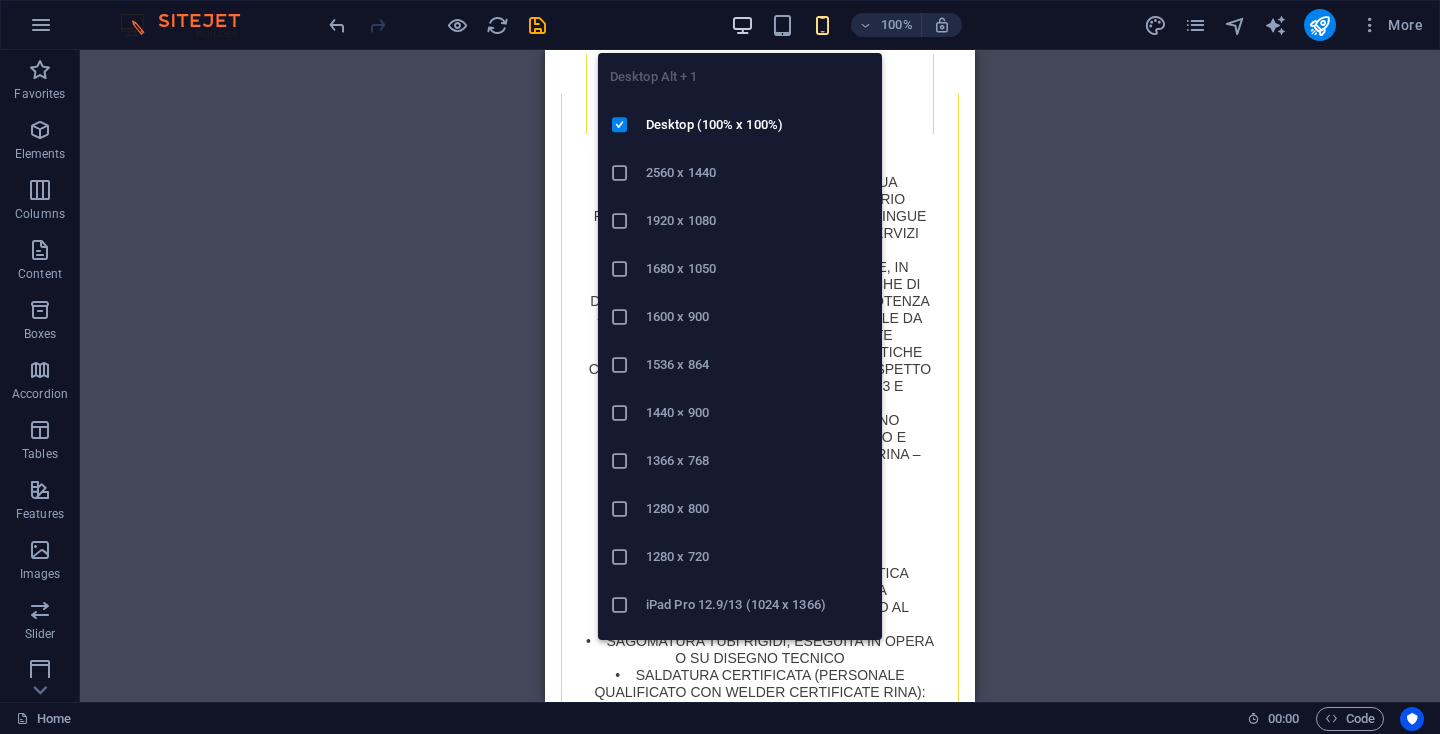 click at bounding box center (742, 25) 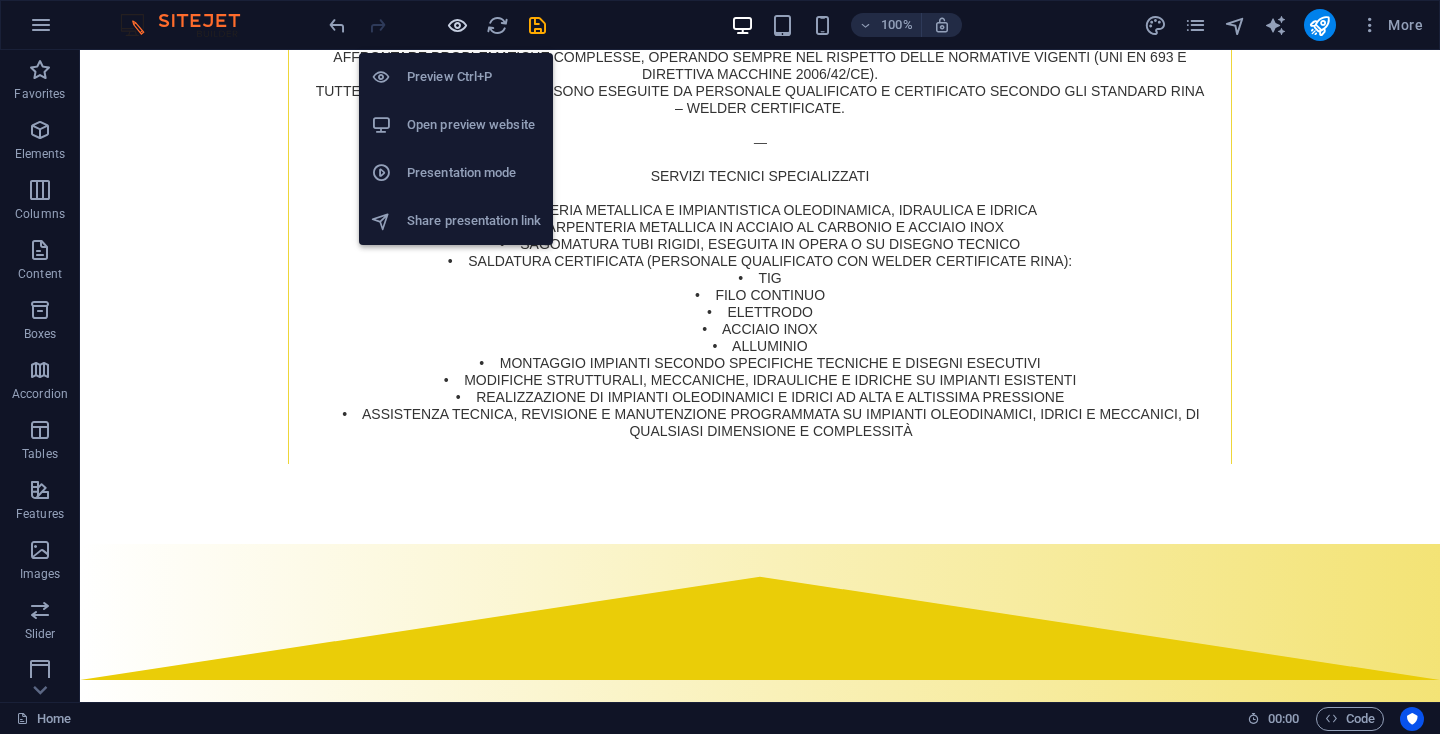 click at bounding box center (457, 25) 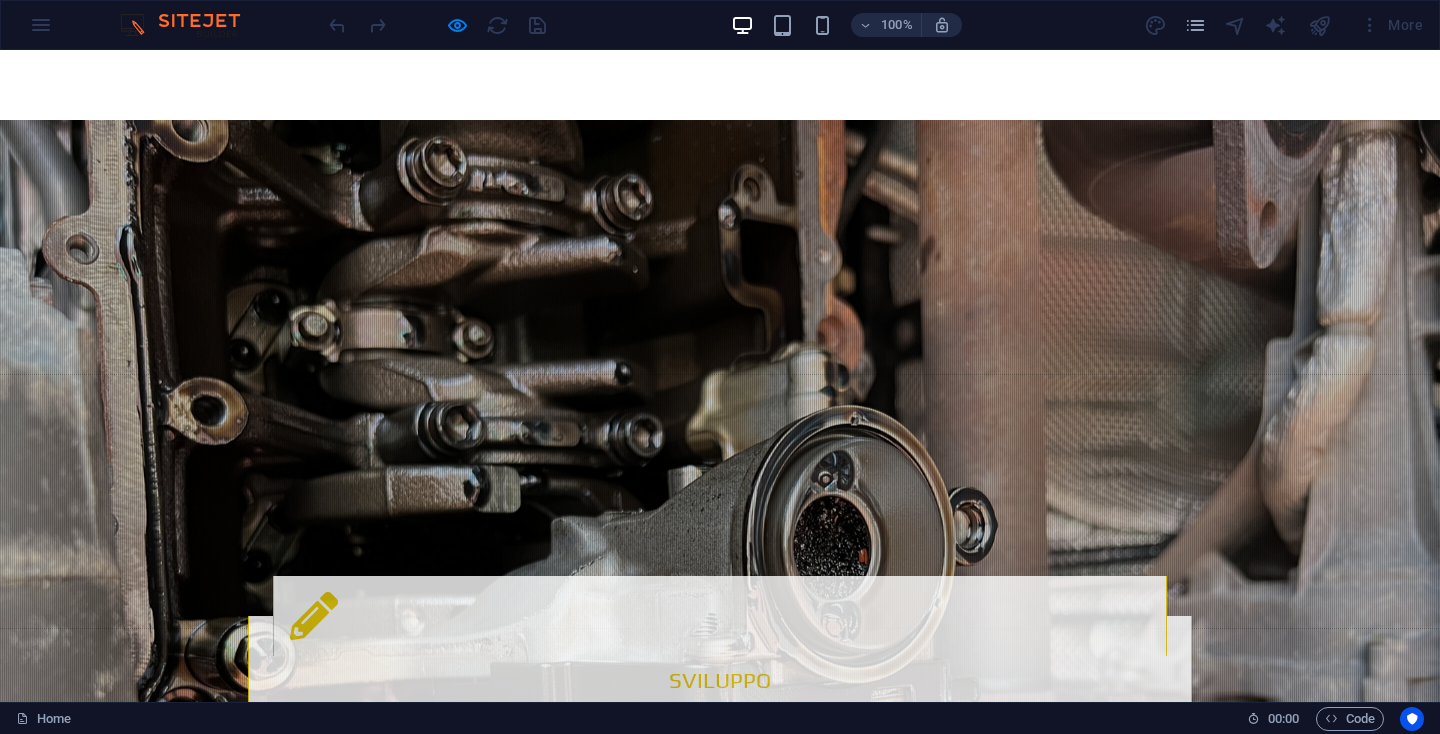 scroll, scrollTop: 2957, scrollLeft: 0, axis: vertical 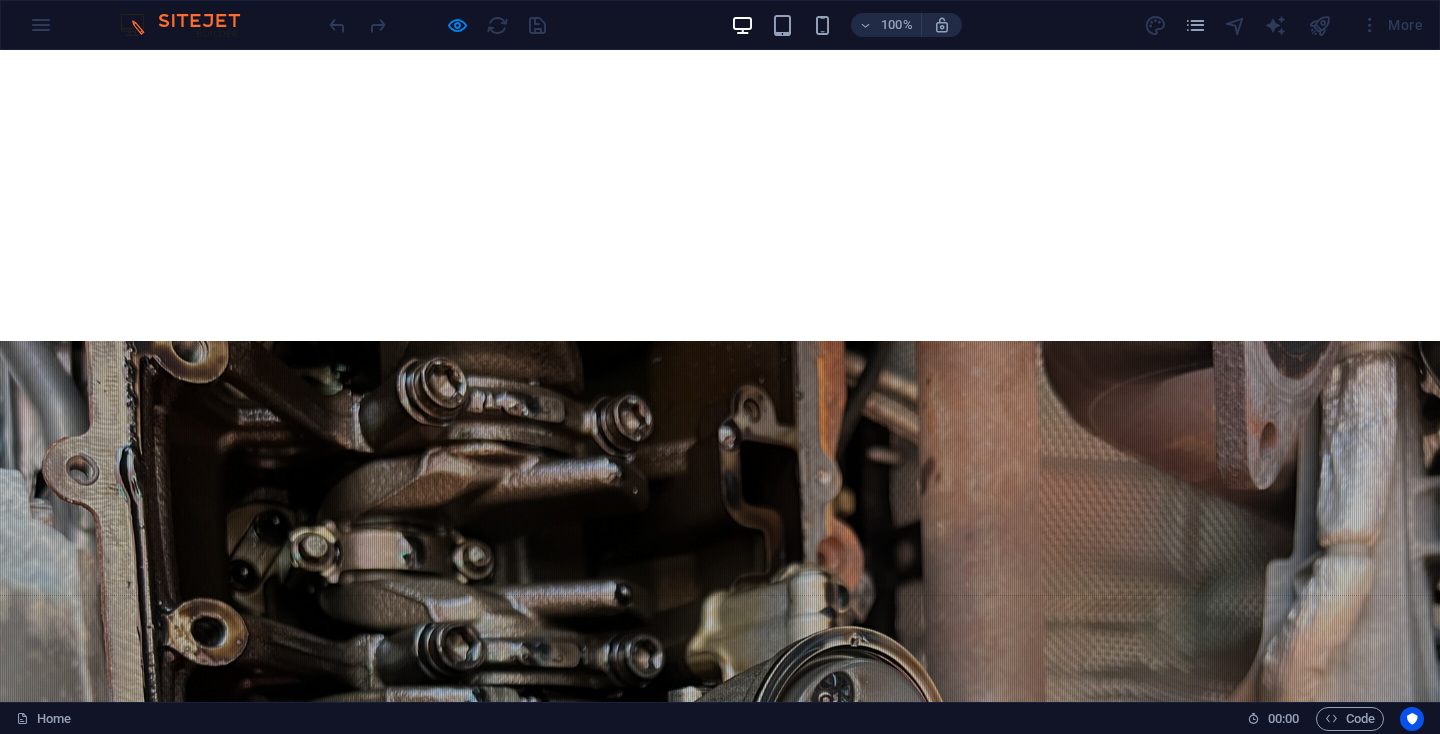click at bounding box center (720, 2606) 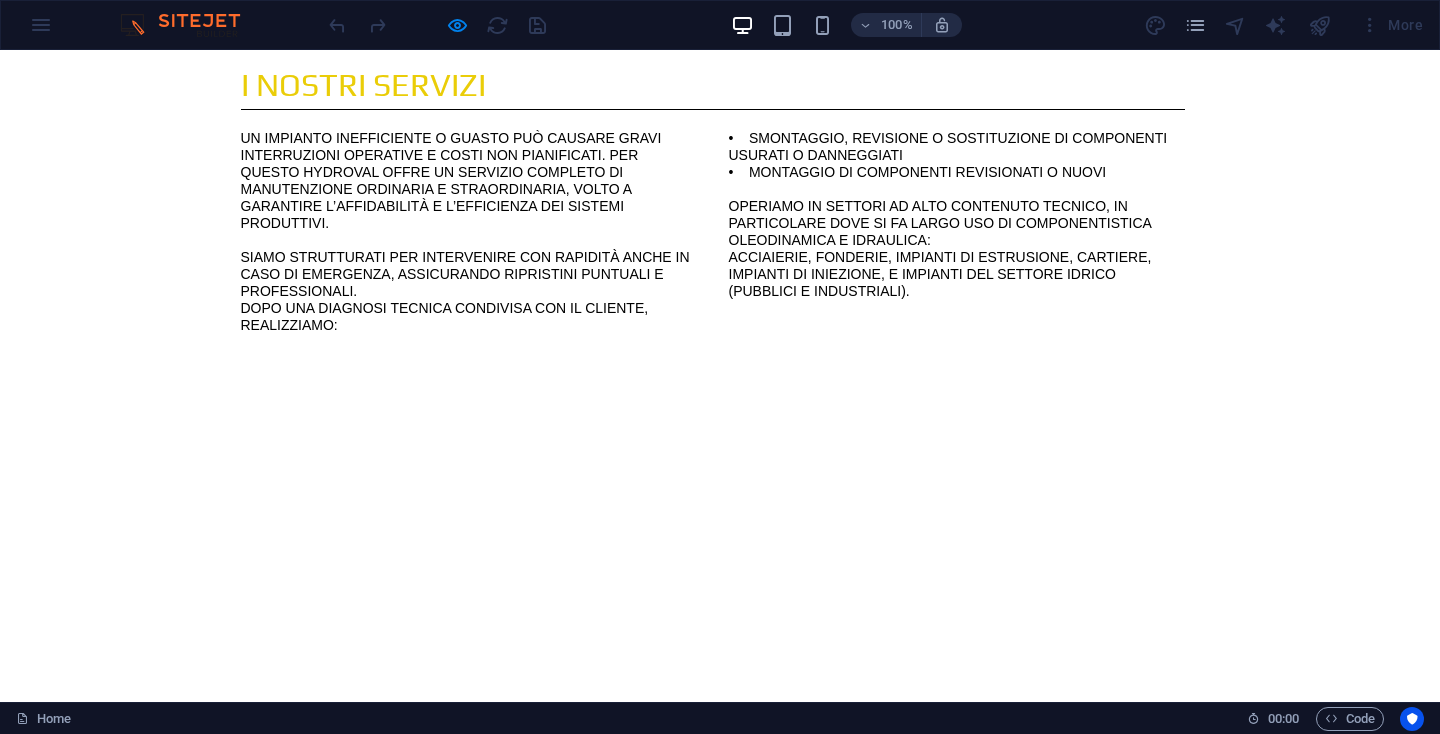 click at bounding box center (0, -2166) 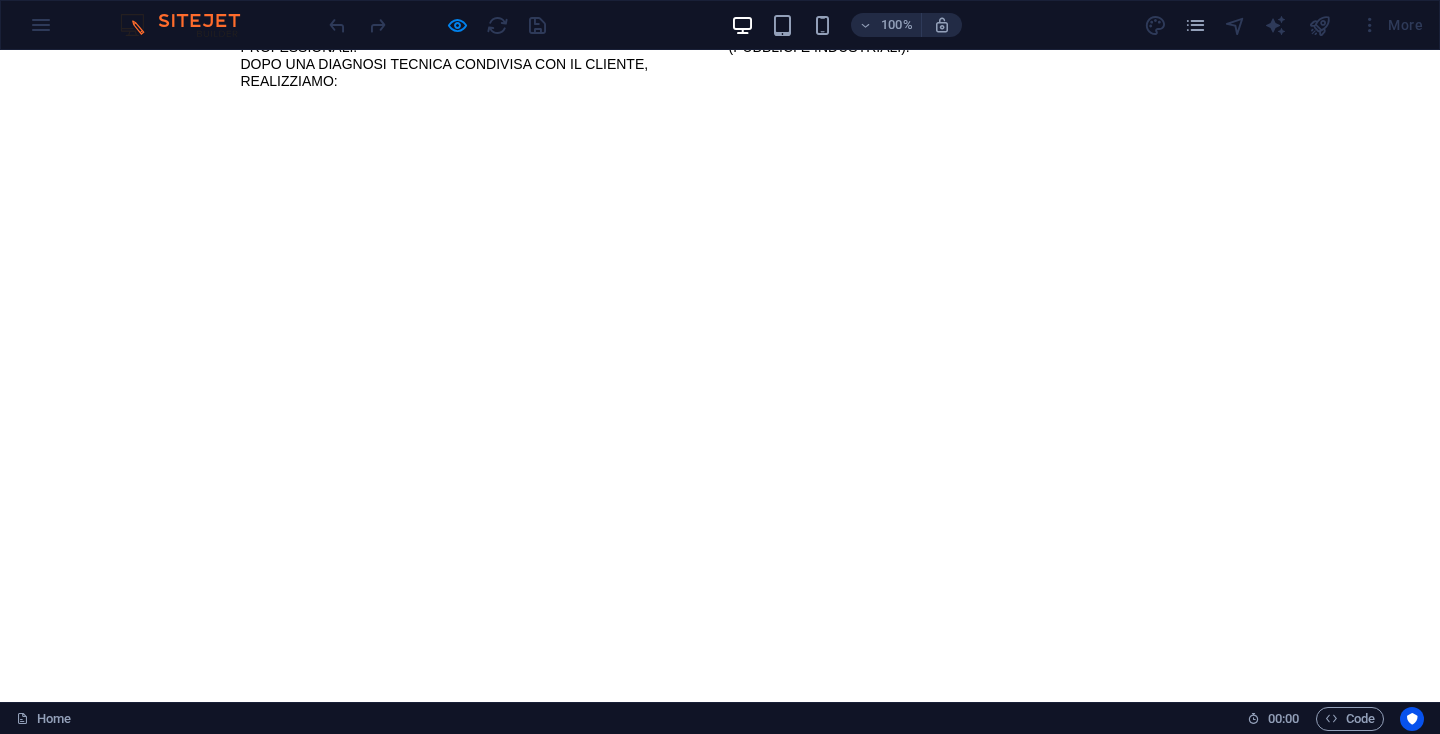 click at bounding box center [0, -2410] 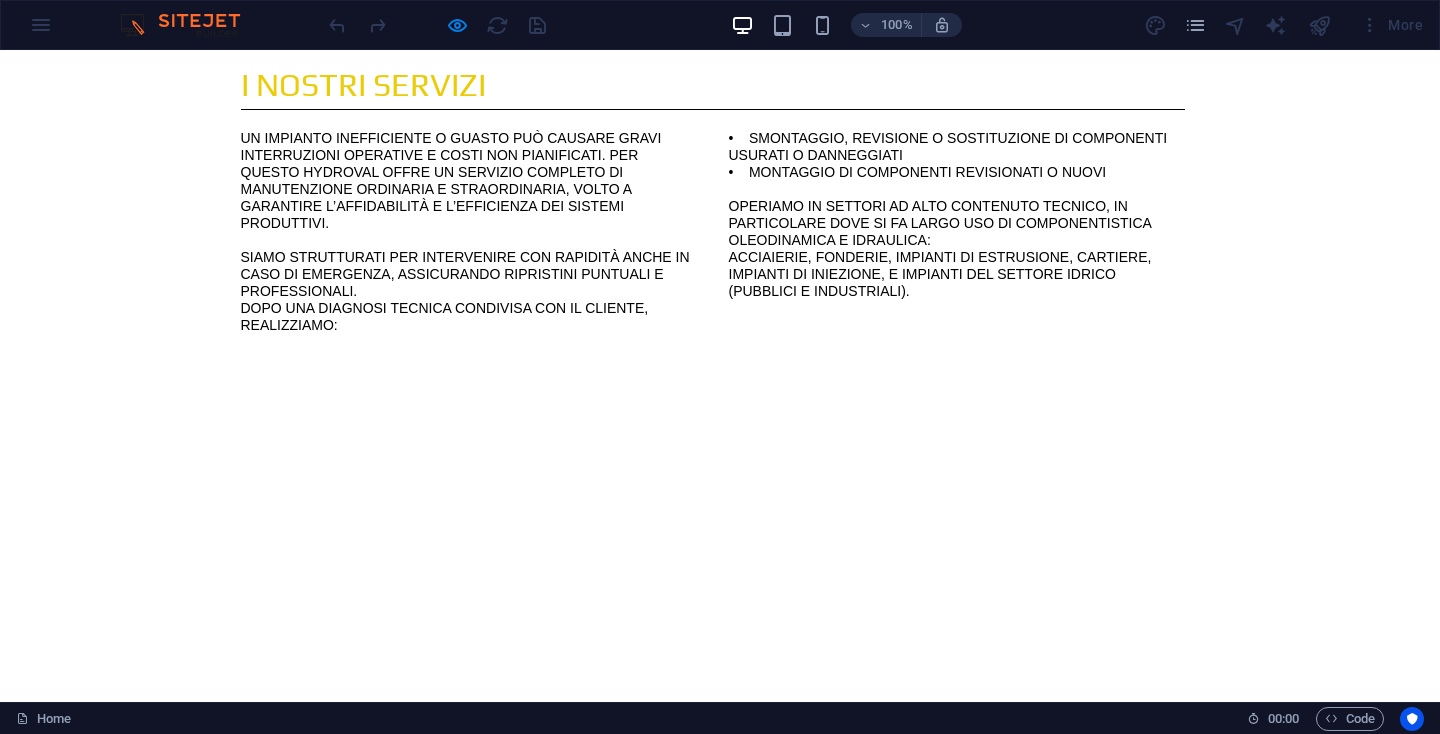 click at bounding box center [0, -2166] 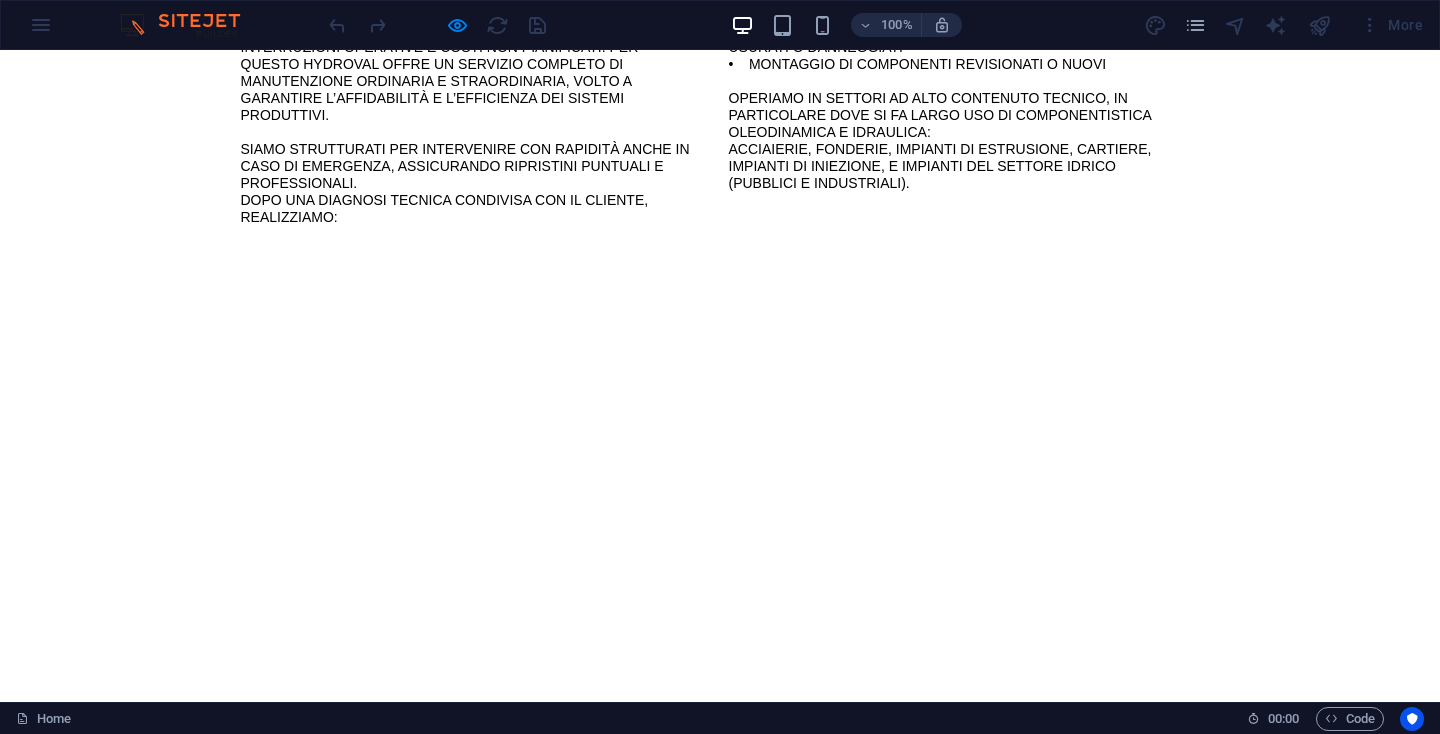 click at bounding box center (0, -2274) 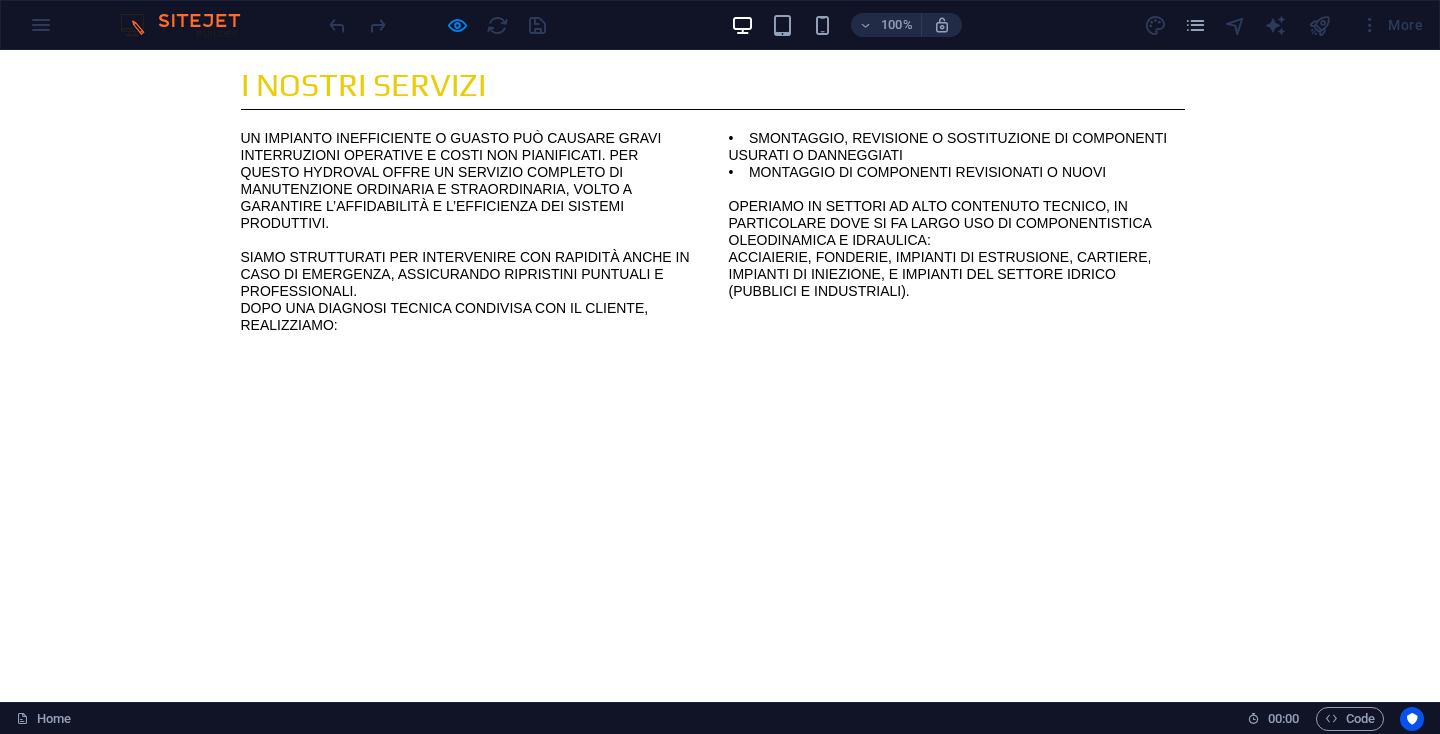 click at bounding box center [0, -2166] 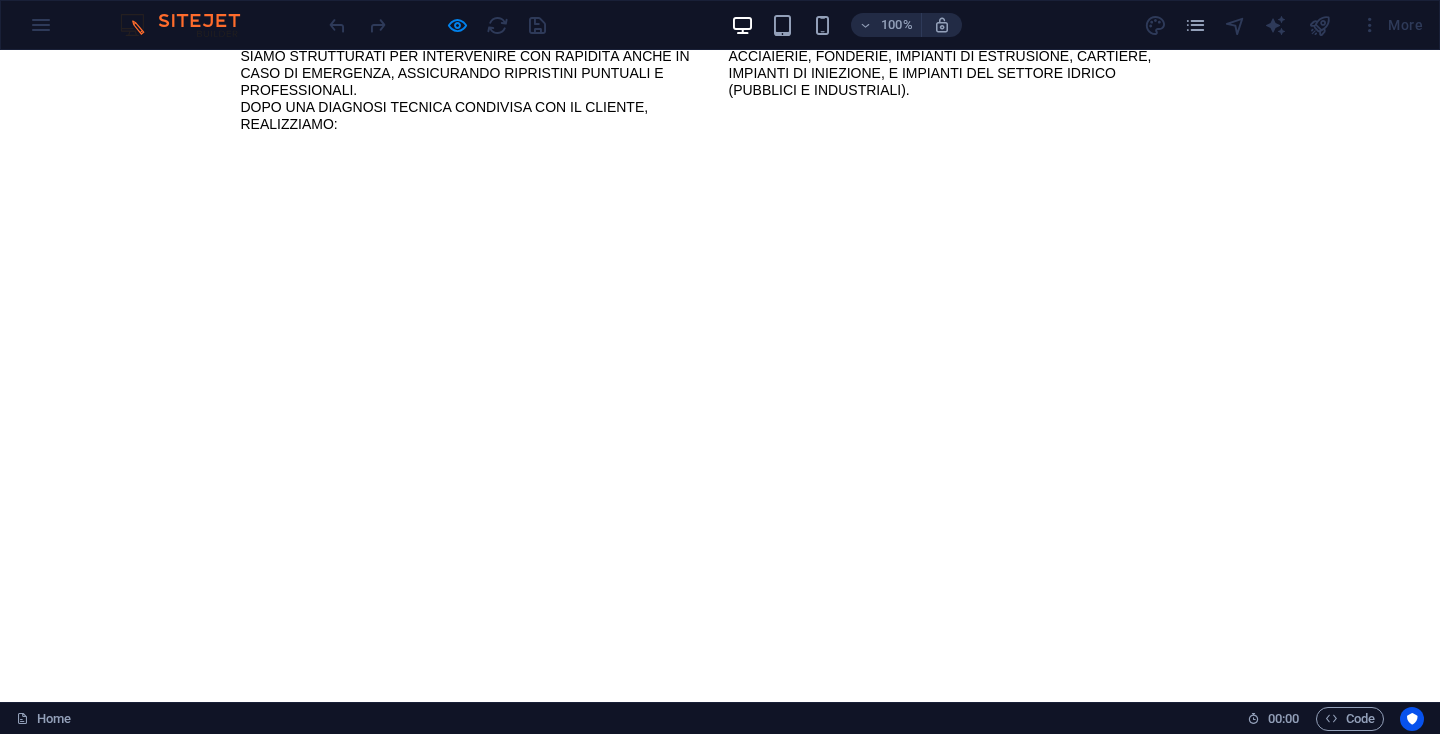 click at bounding box center [0, -2367] 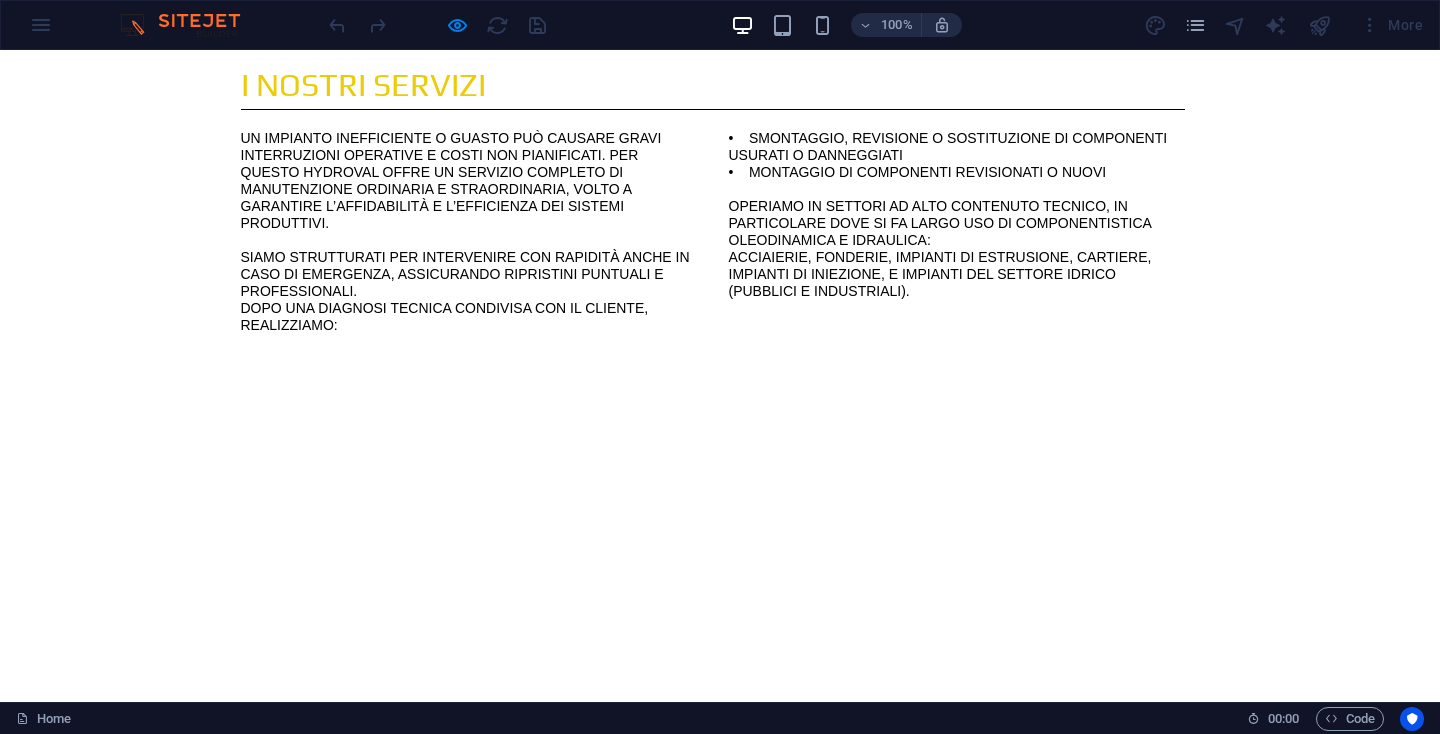 click at bounding box center (0, -2166) 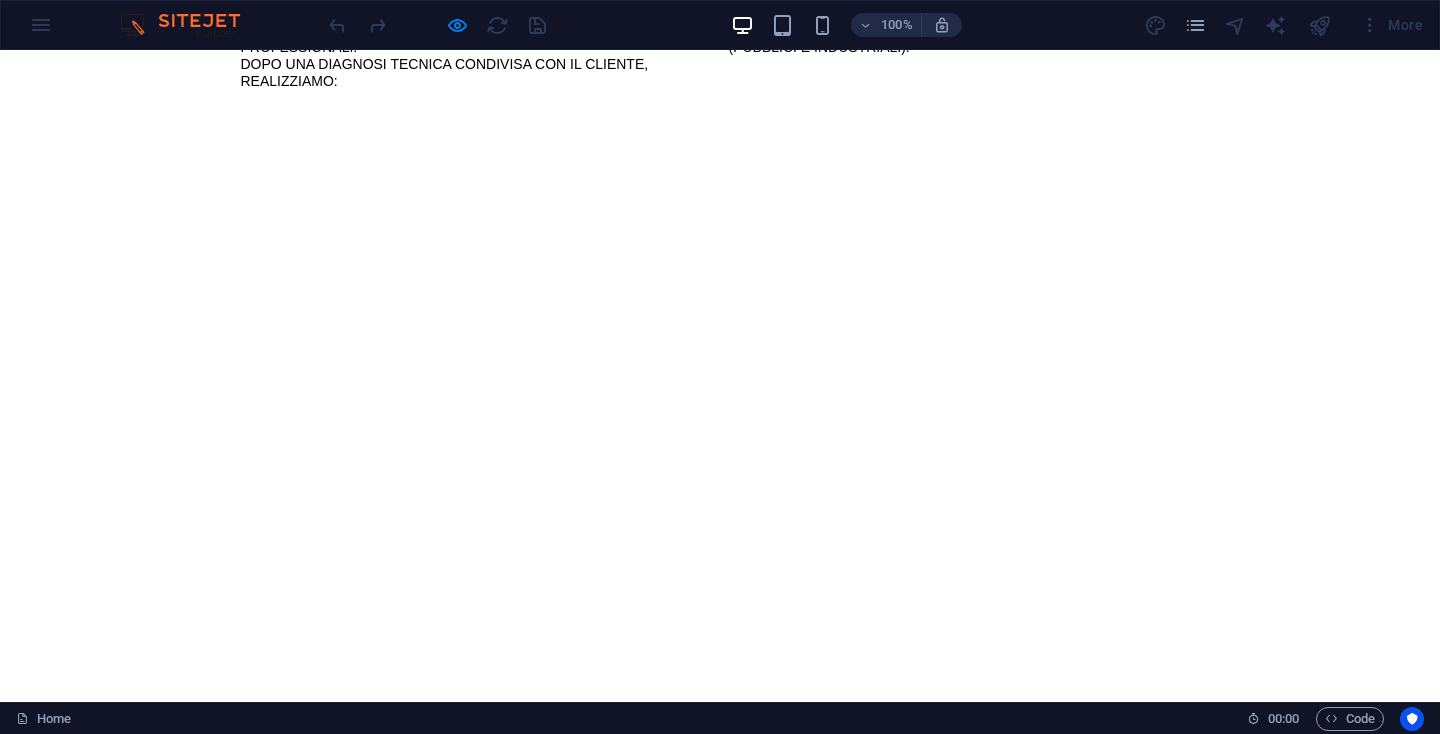 click on "×" at bounding box center [3, -2895] 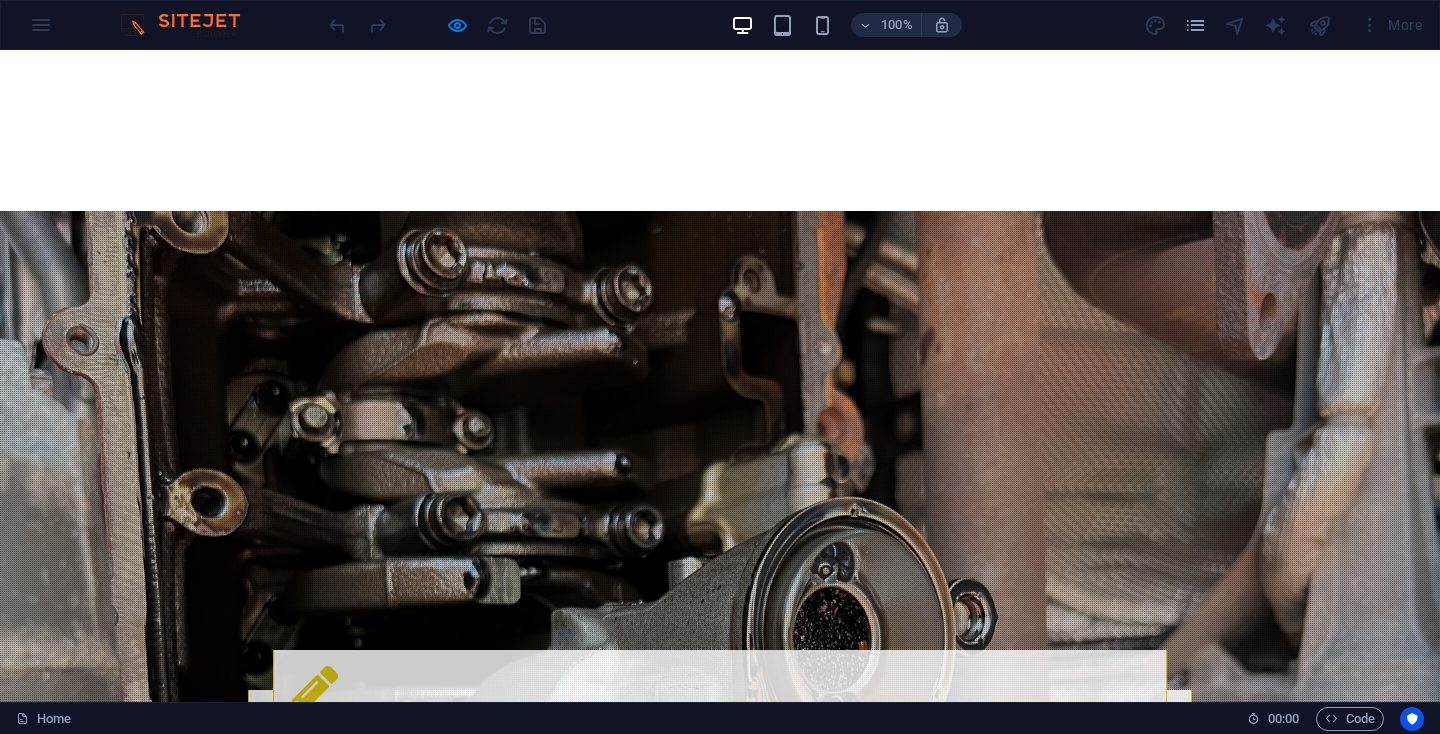 scroll, scrollTop: 3245, scrollLeft: 0, axis: vertical 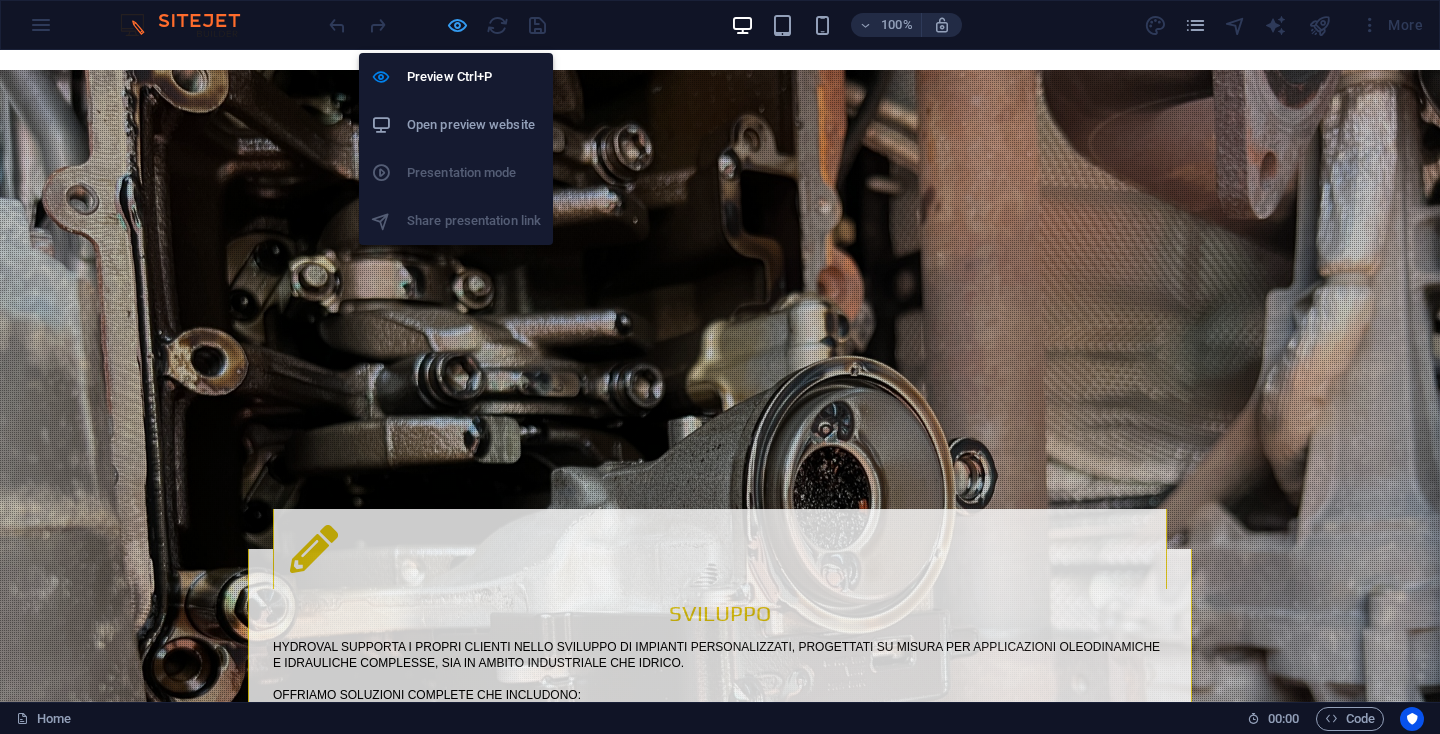 click at bounding box center (457, 25) 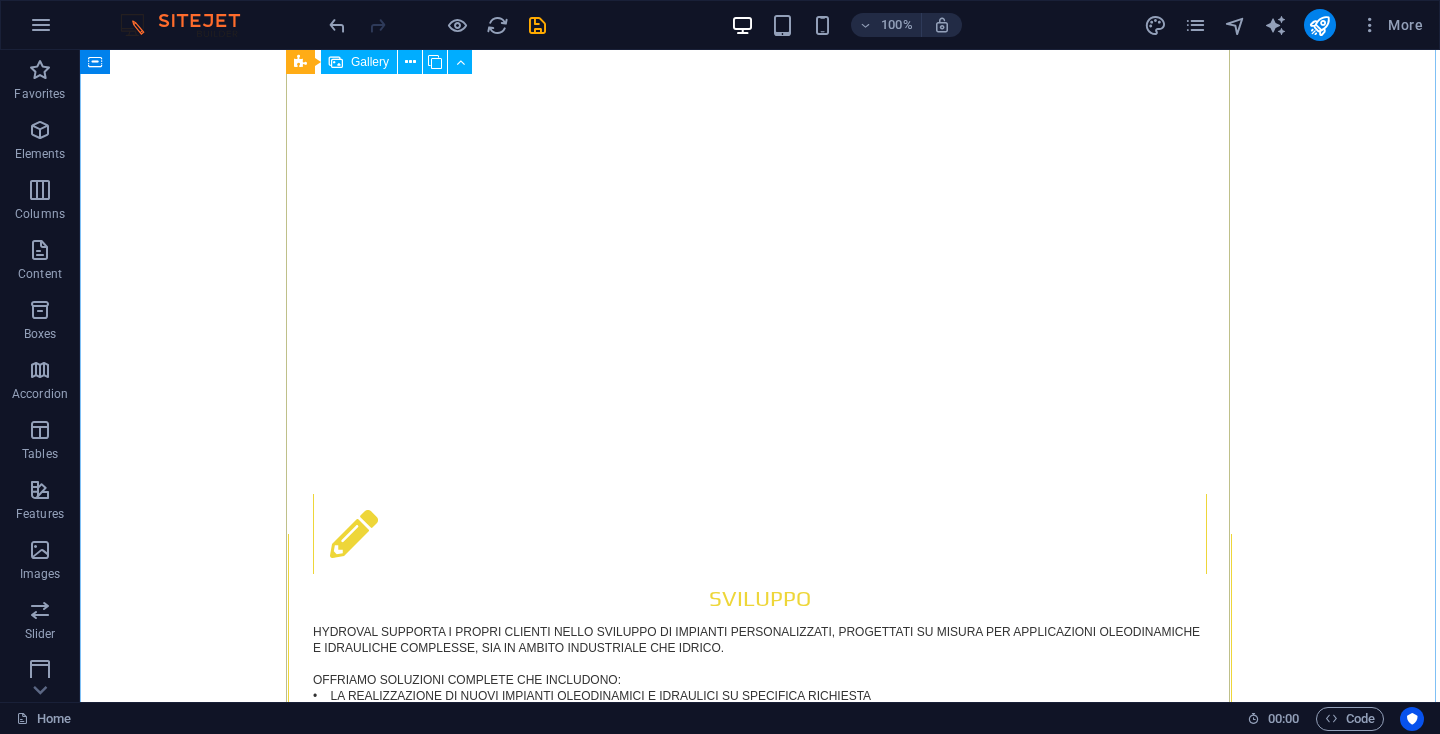 click on "Gallery" at bounding box center (370, 62) 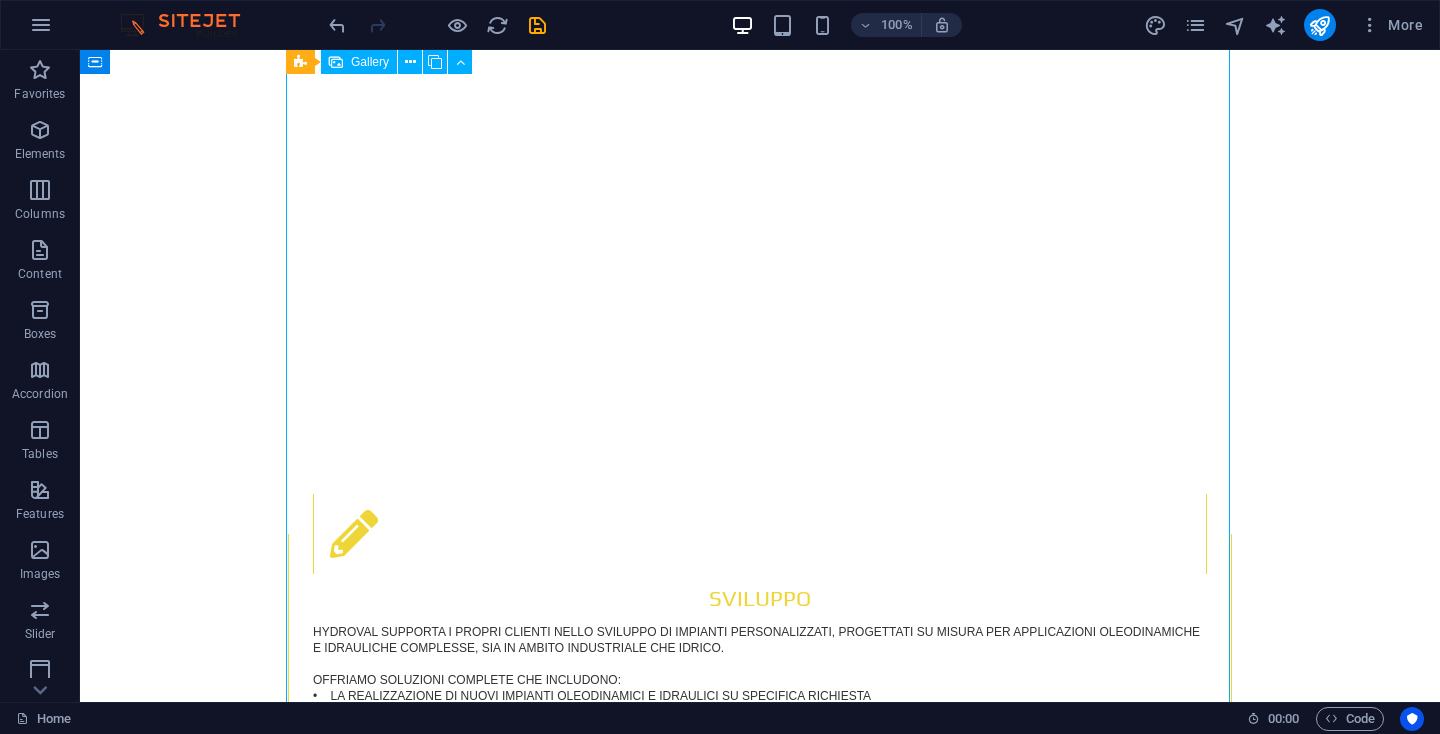 click on "Gallery" at bounding box center [370, 62] 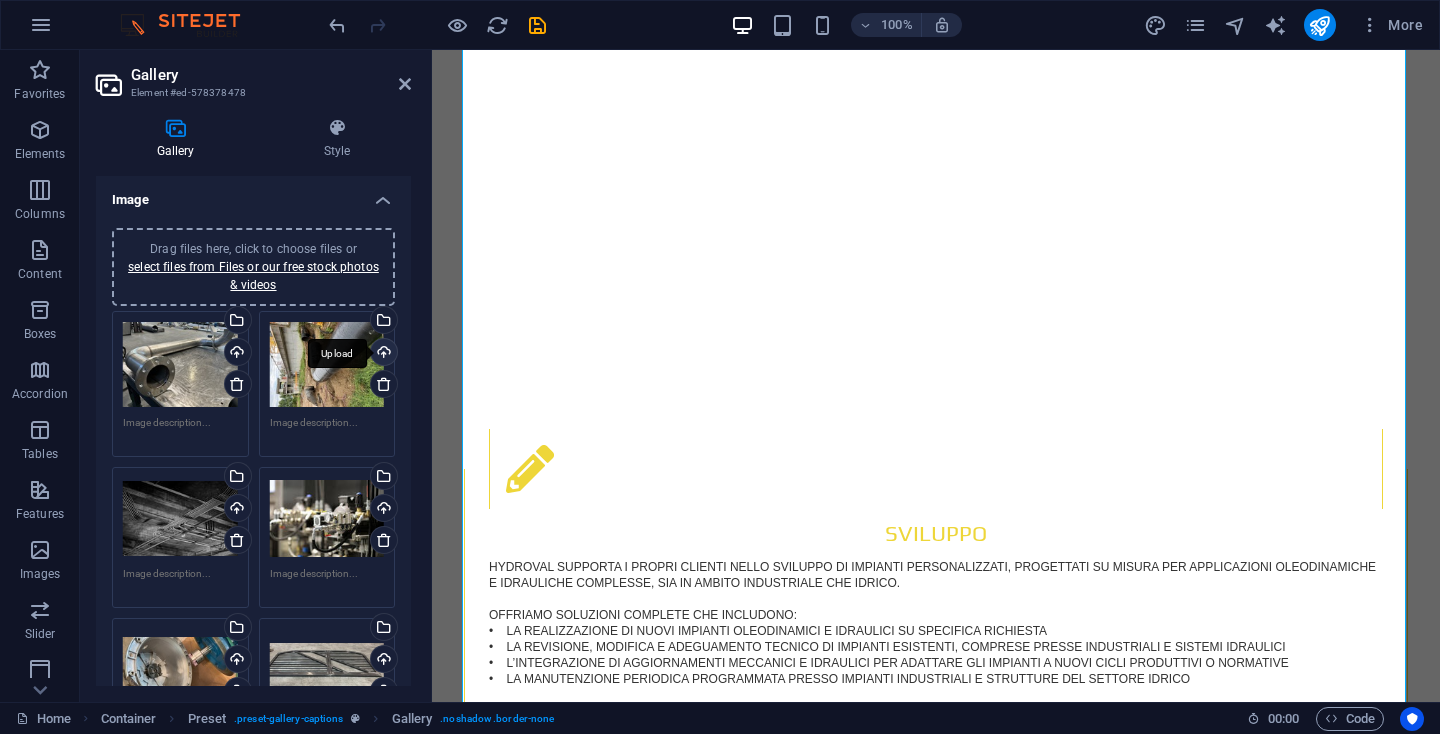 click on "Upload" at bounding box center (382, 354) 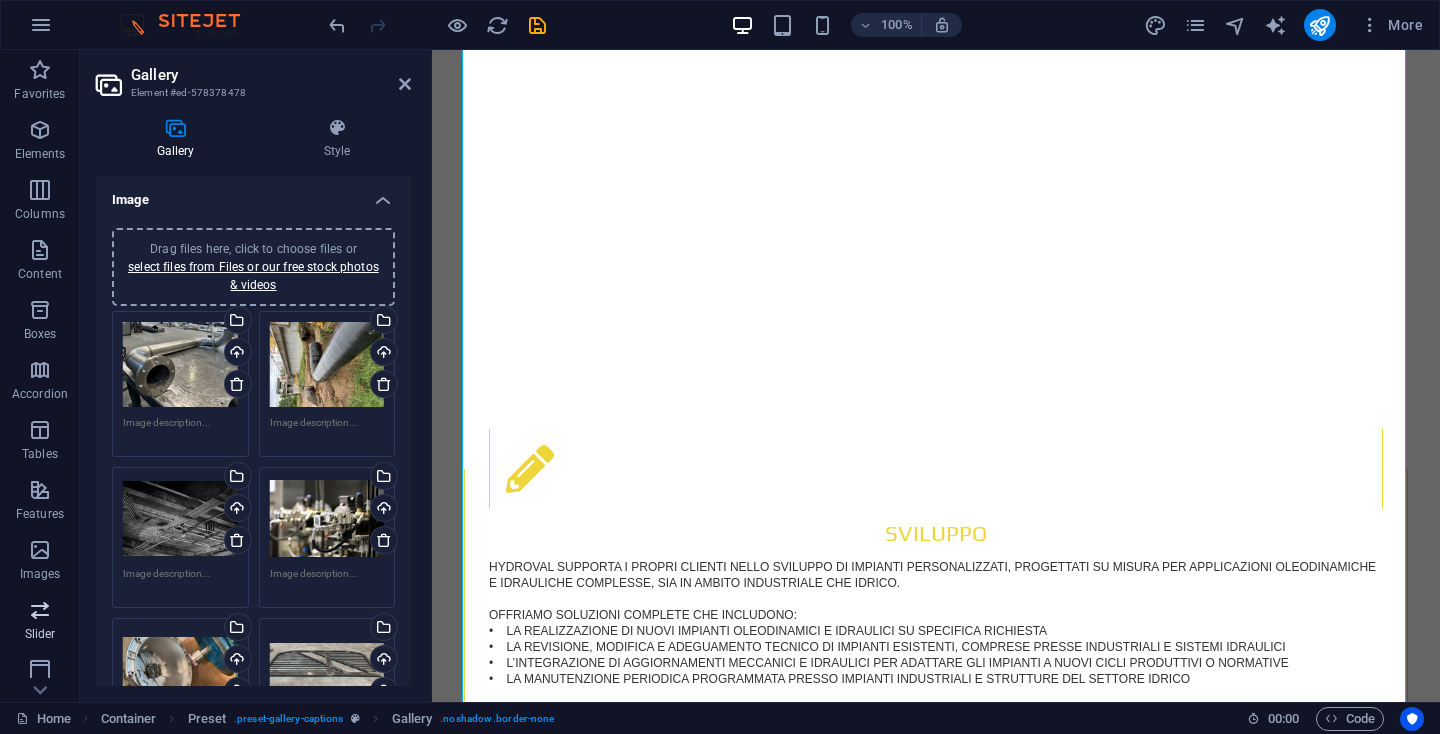 click at bounding box center (40, 610) 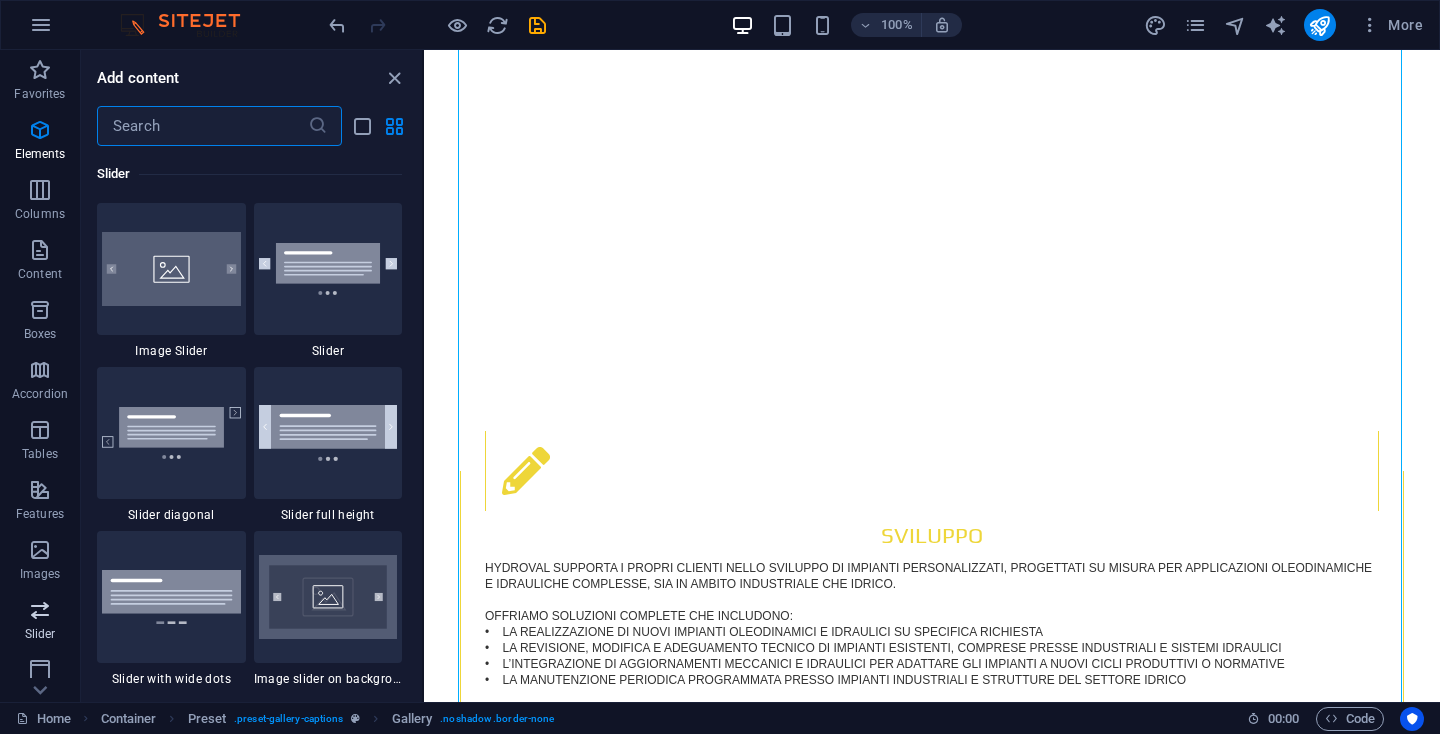 scroll, scrollTop: 11337, scrollLeft: 0, axis: vertical 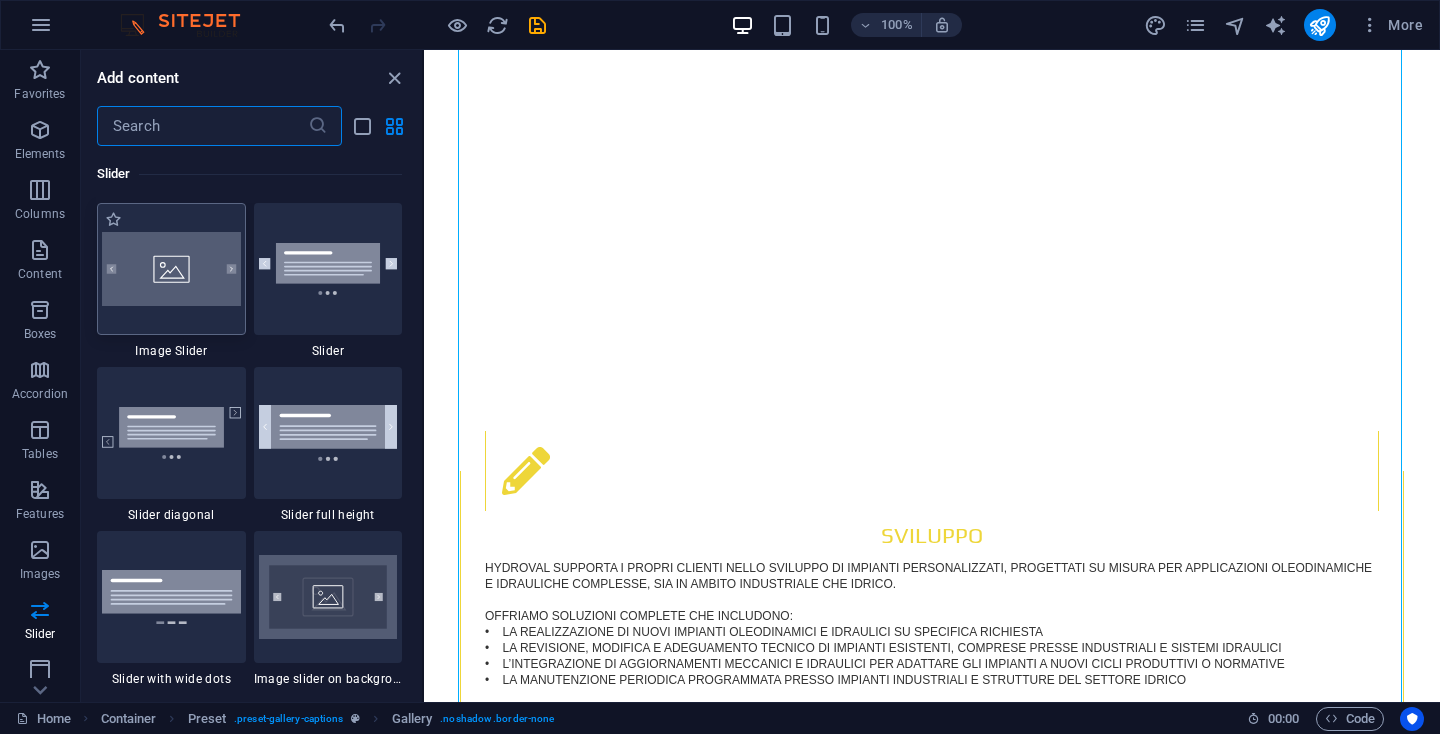click at bounding box center (171, 269) 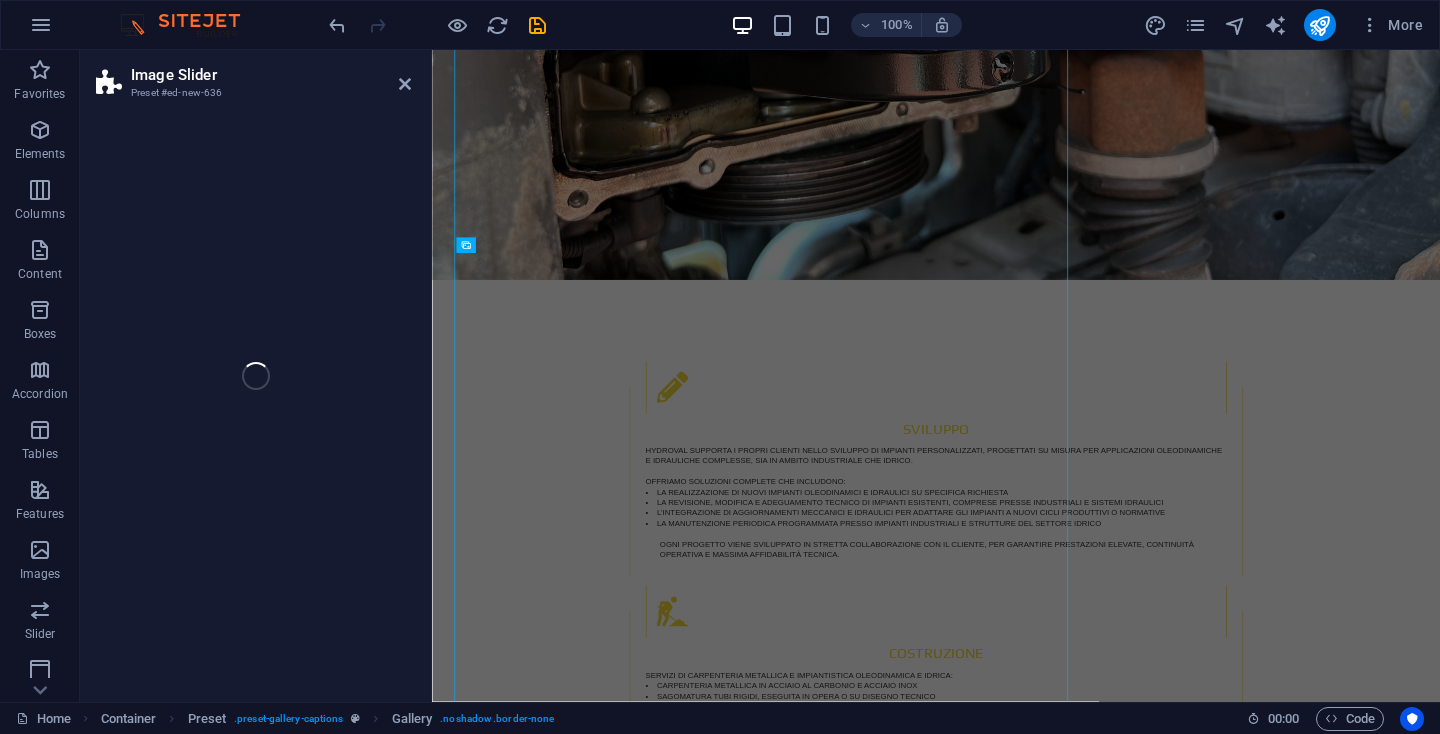 select on "rem" 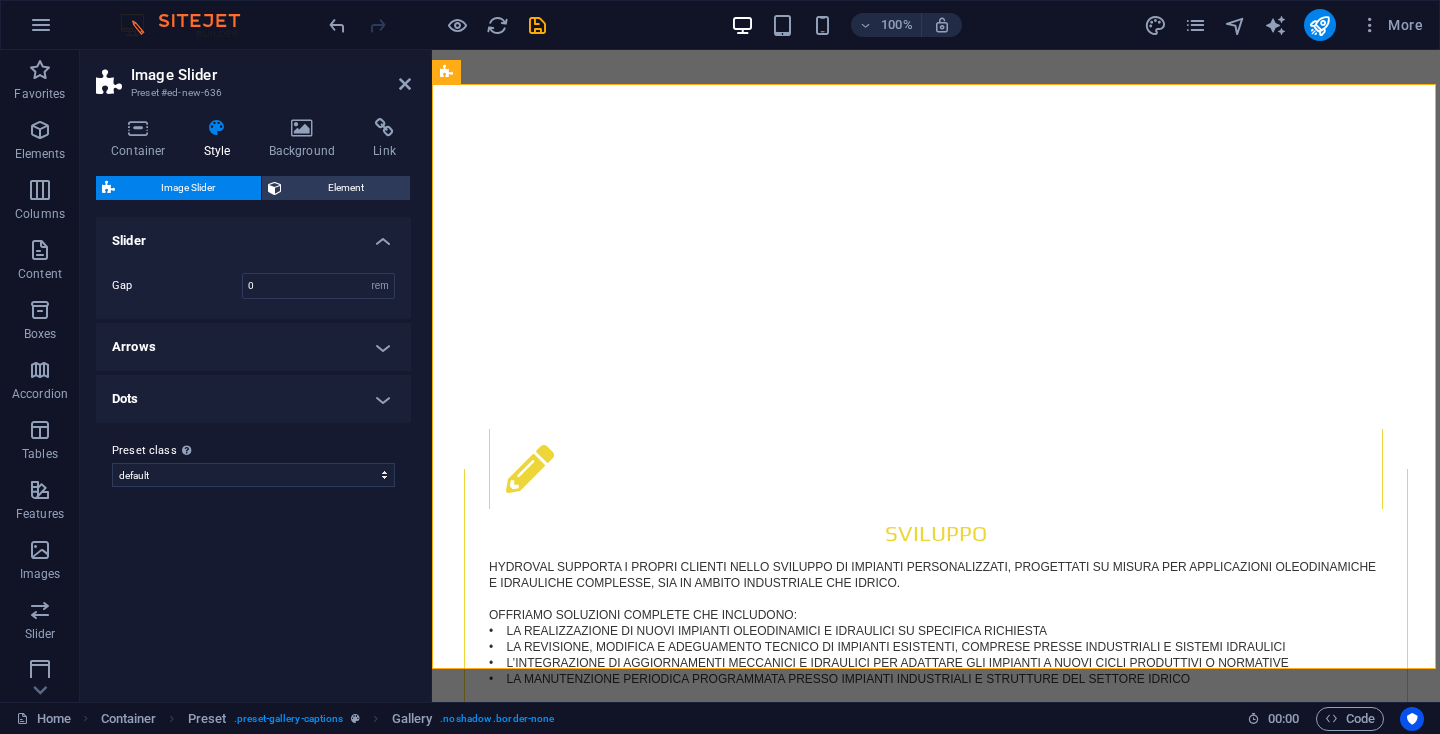 scroll, scrollTop: 5456, scrollLeft: 0, axis: vertical 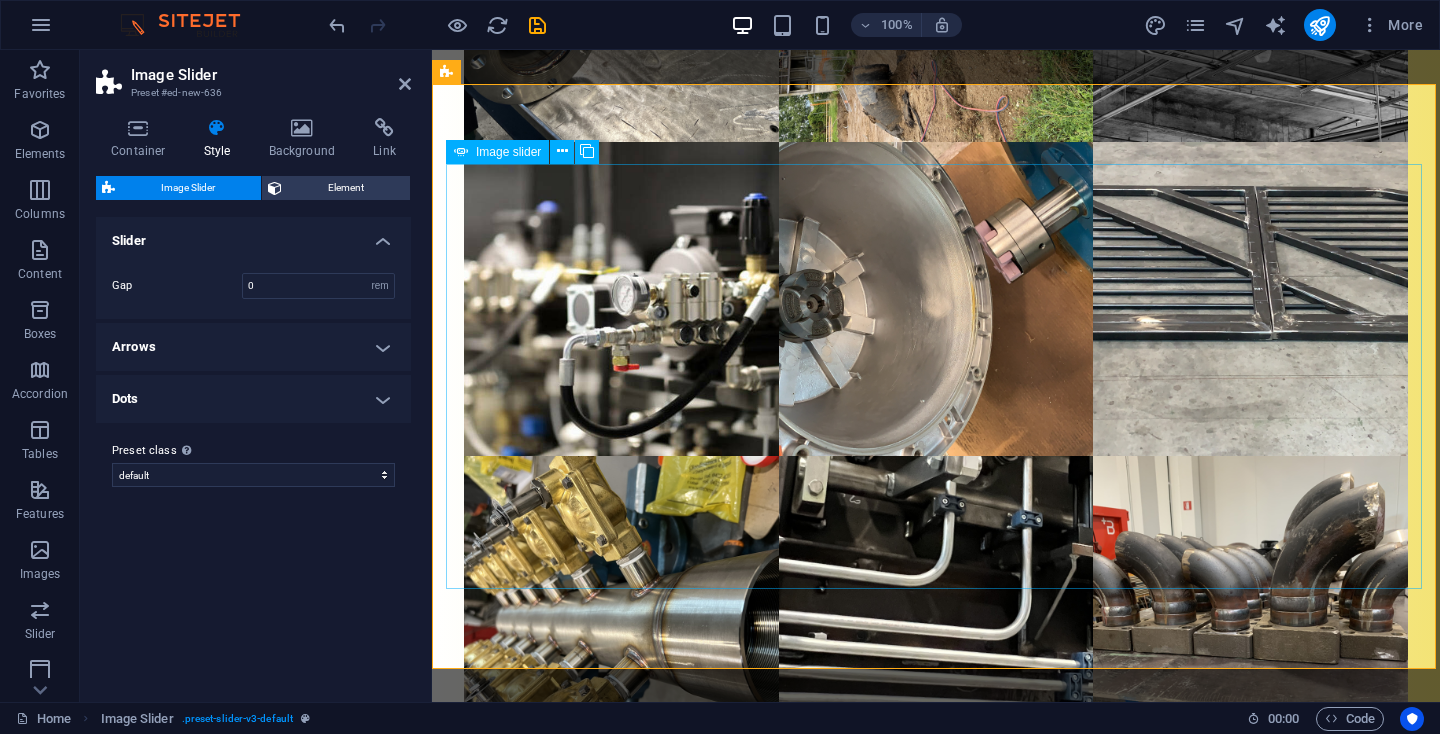 click at bounding box center (936, 3982) 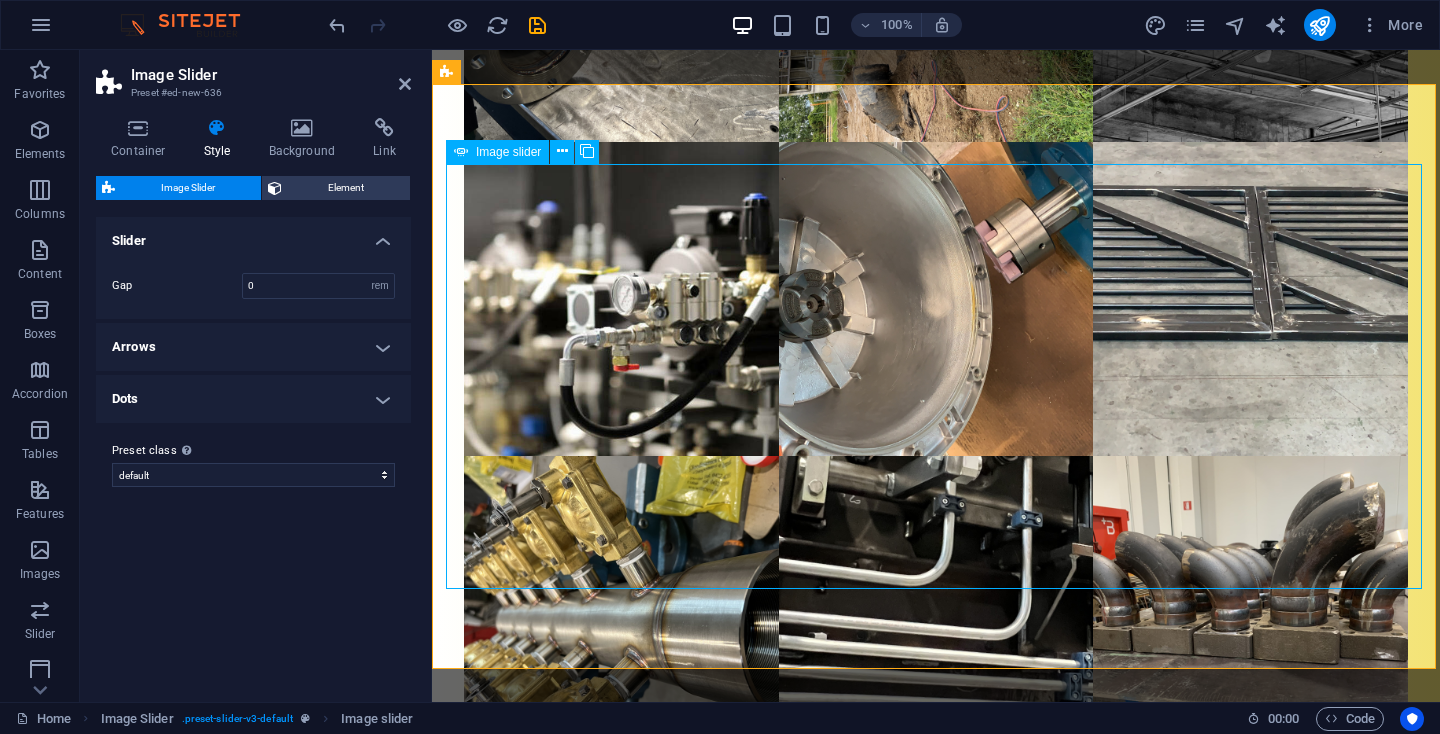 click at bounding box center [936, 3982] 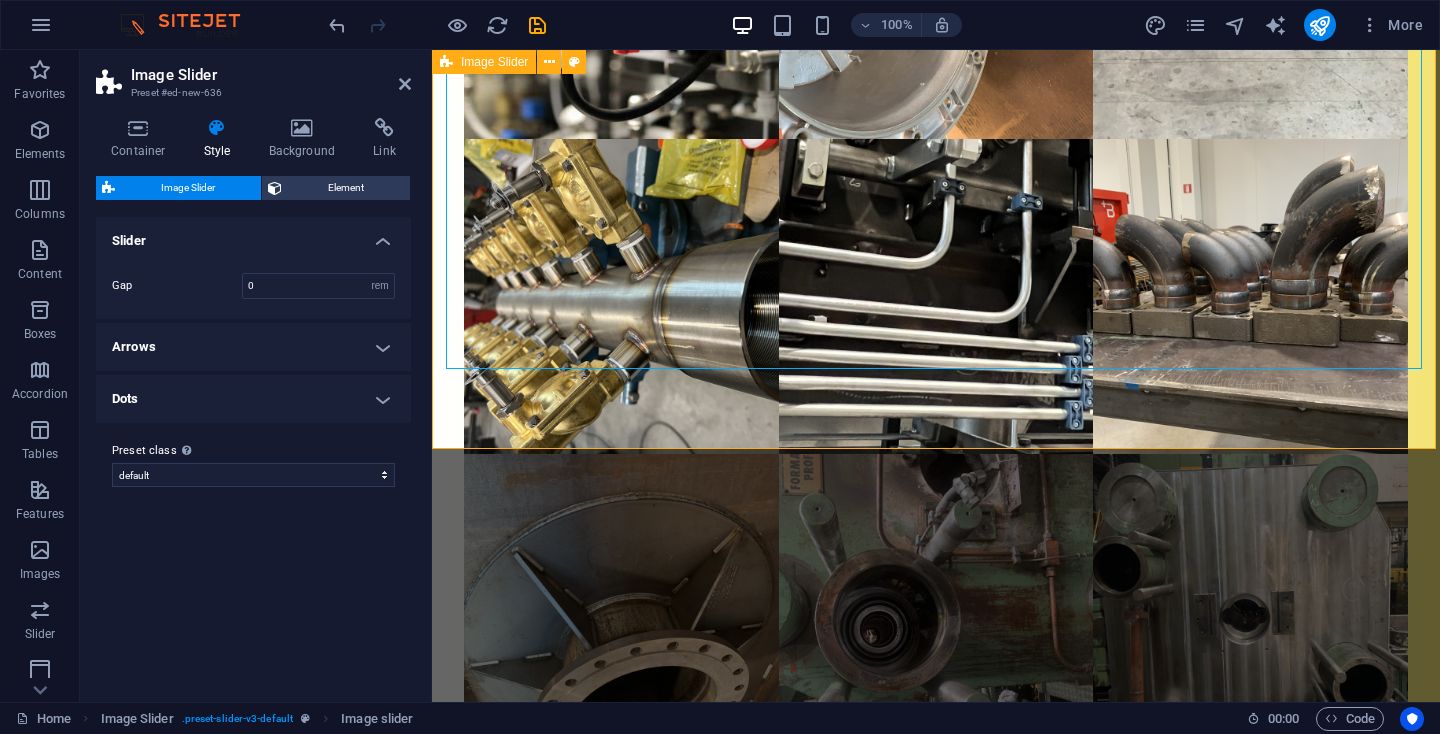 scroll, scrollTop: 5585, scrollLeft: 0, axis: vertical 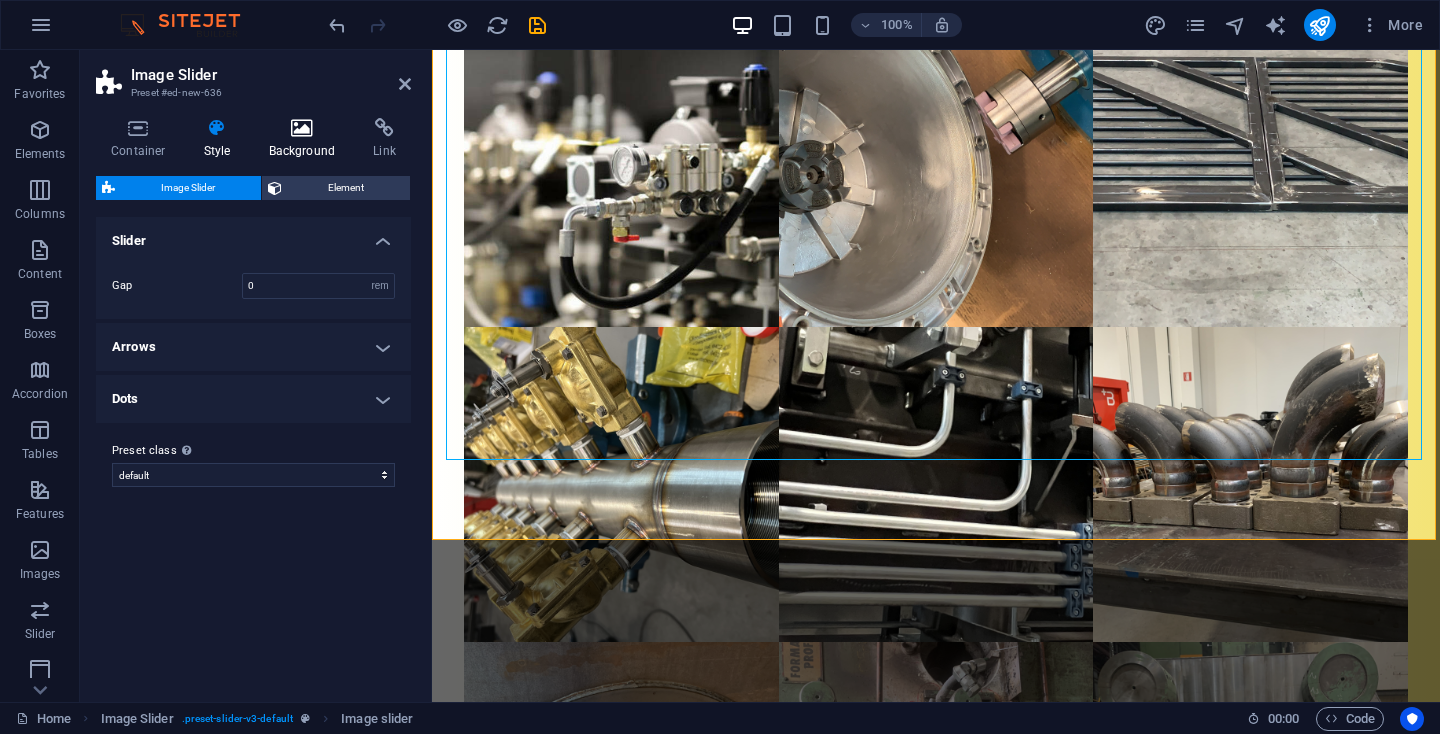 click on "Background" at bounding box center (306, 139) 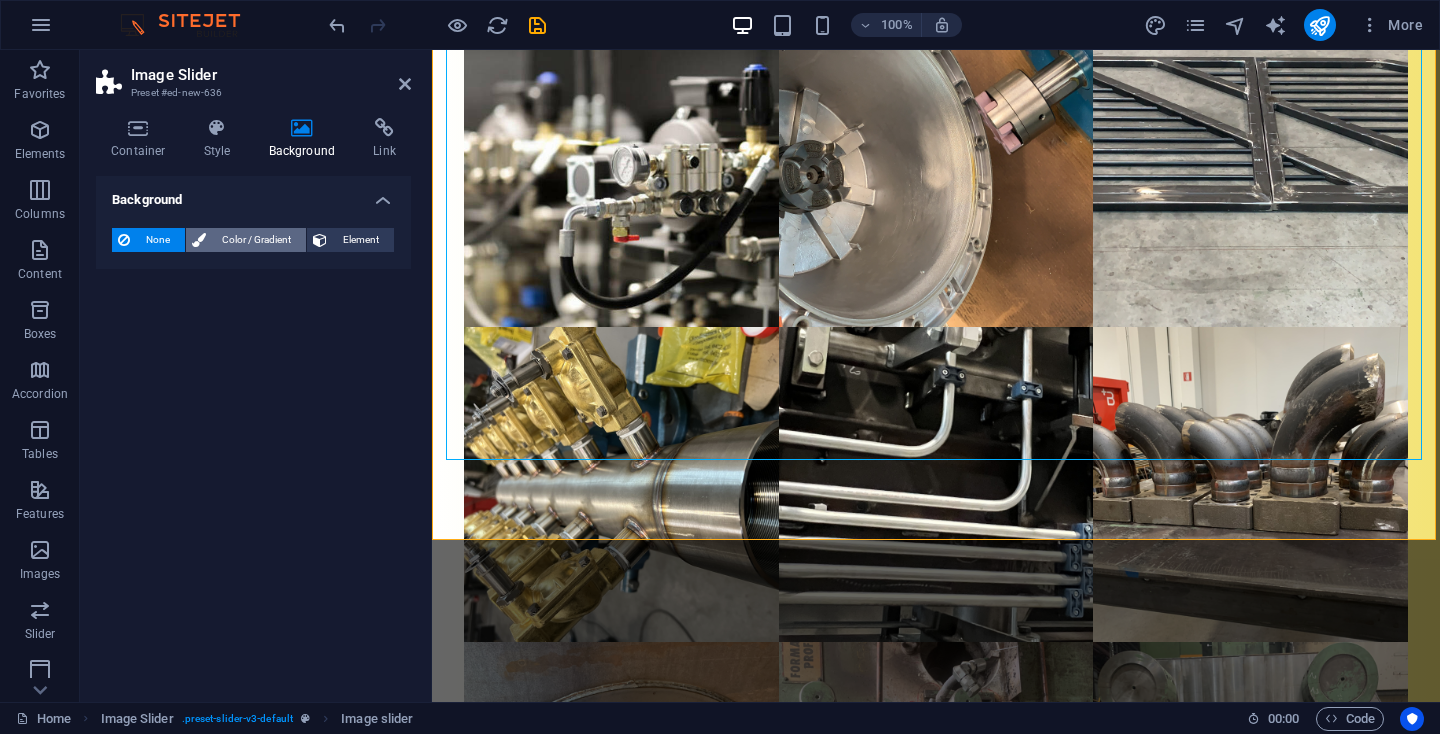 click on "Color / Gradient" at bounding box center (256, 240) 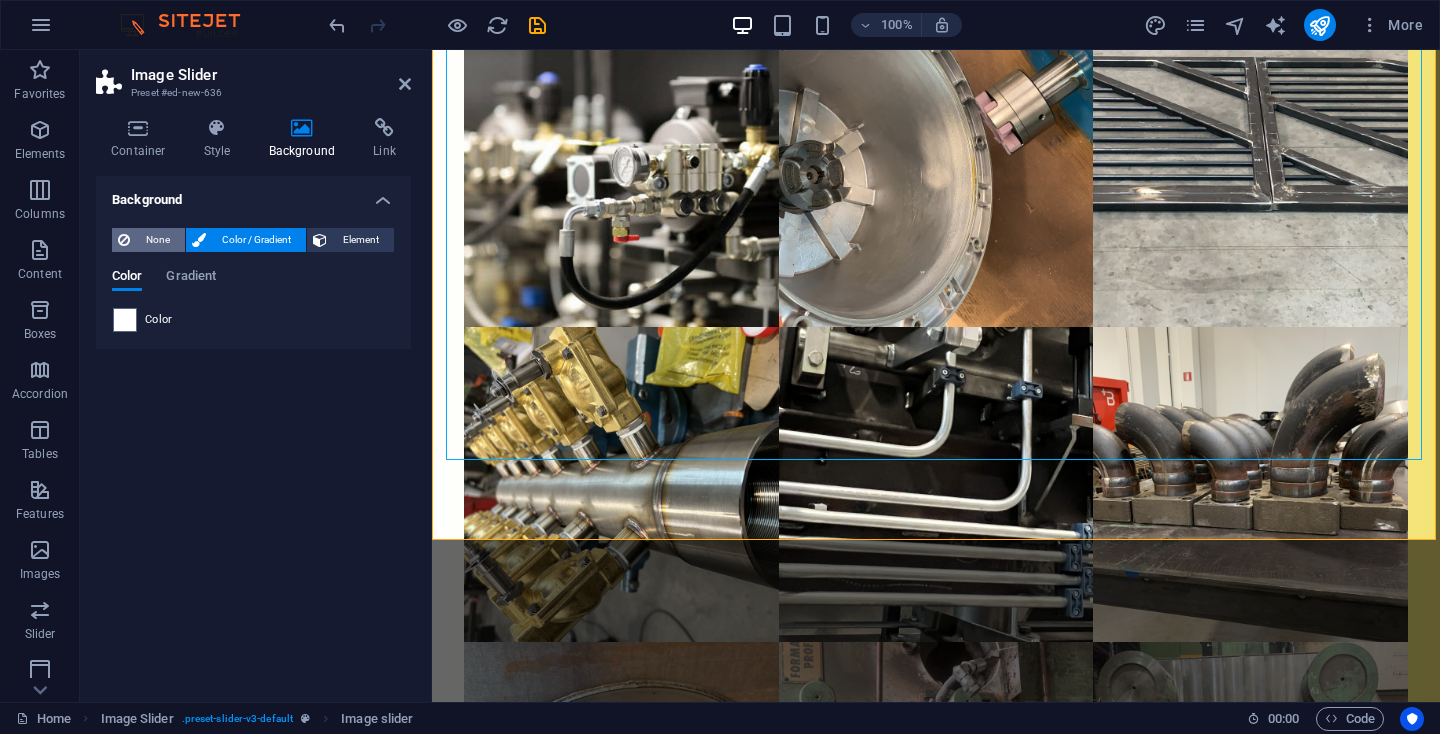 click on "None" at bounding box center [157, 240] 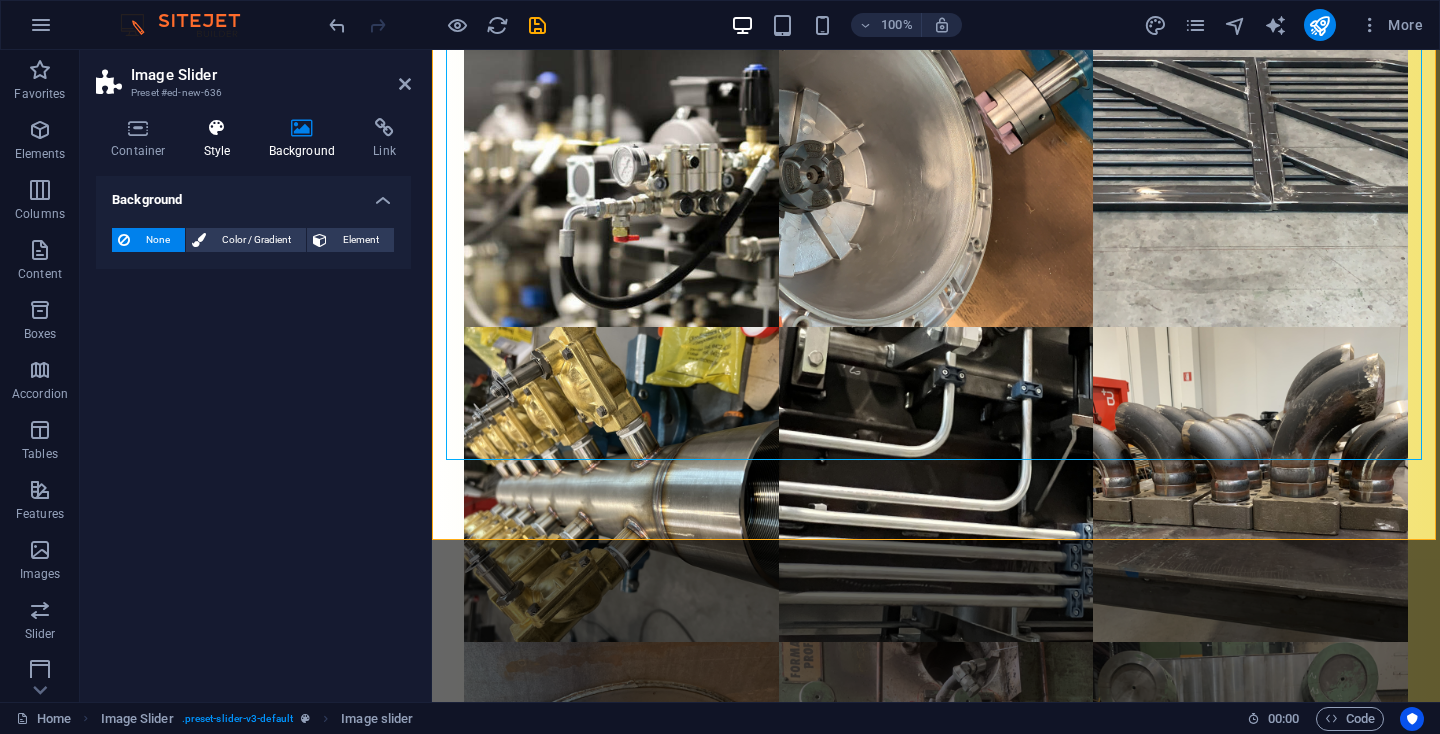 click on "Style" at bounding box center [221, 139] 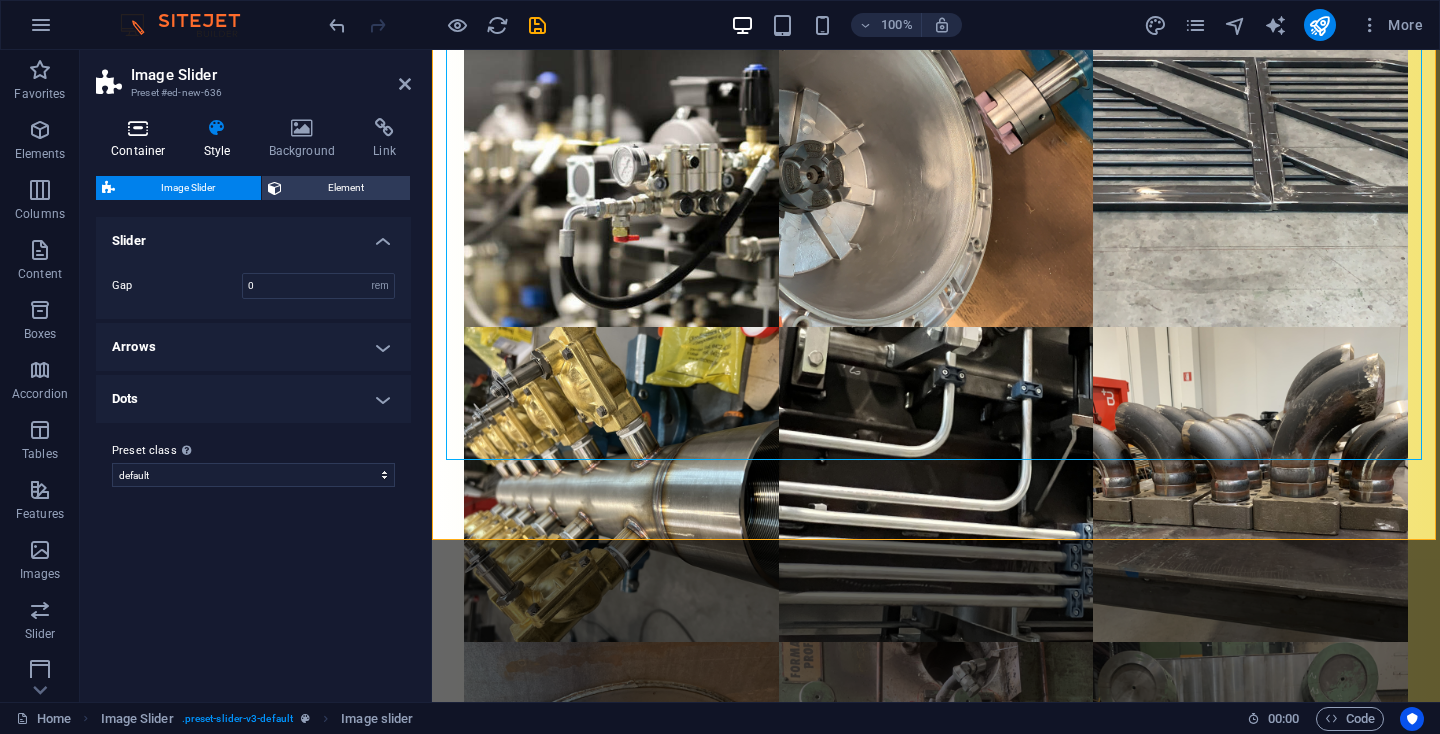 click on "Container" at bounding box center (142, 139) 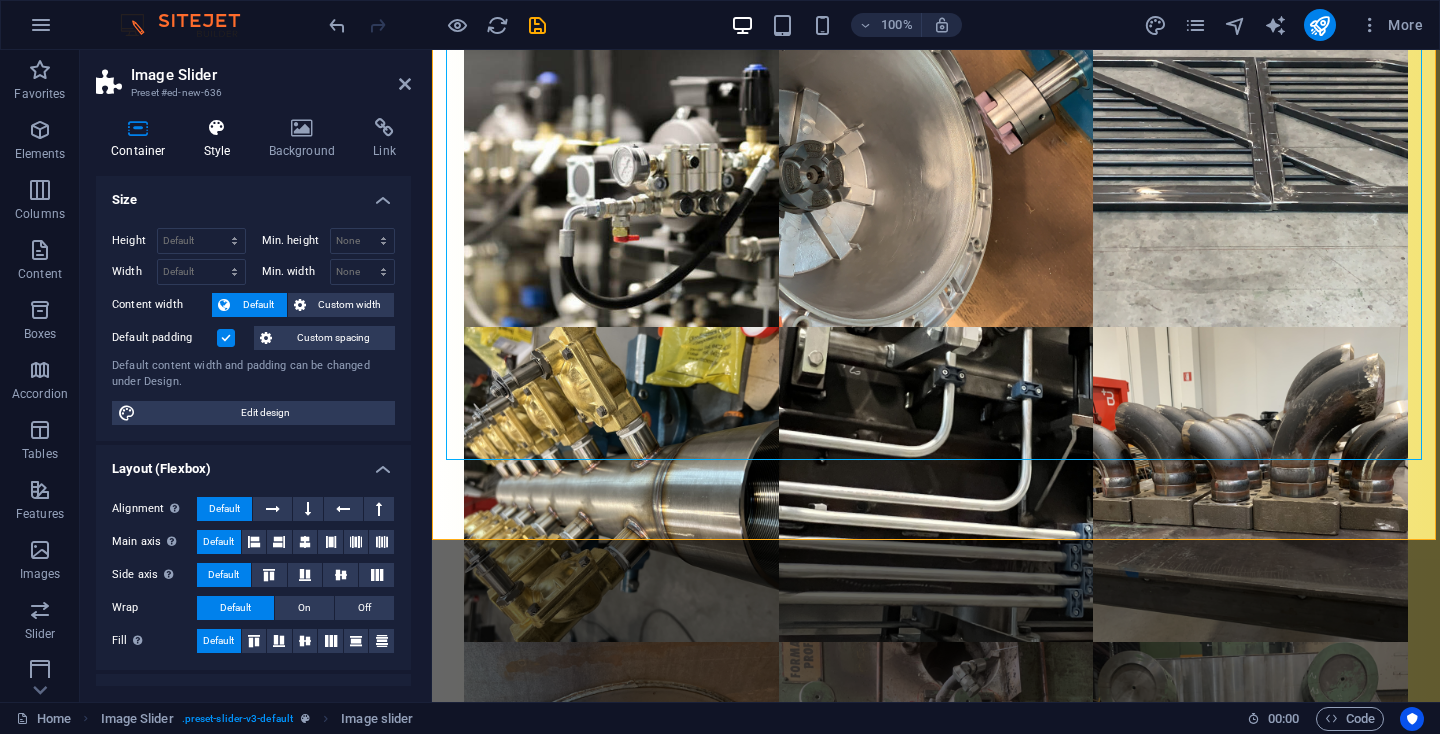 click at bounding box center (217, 128) 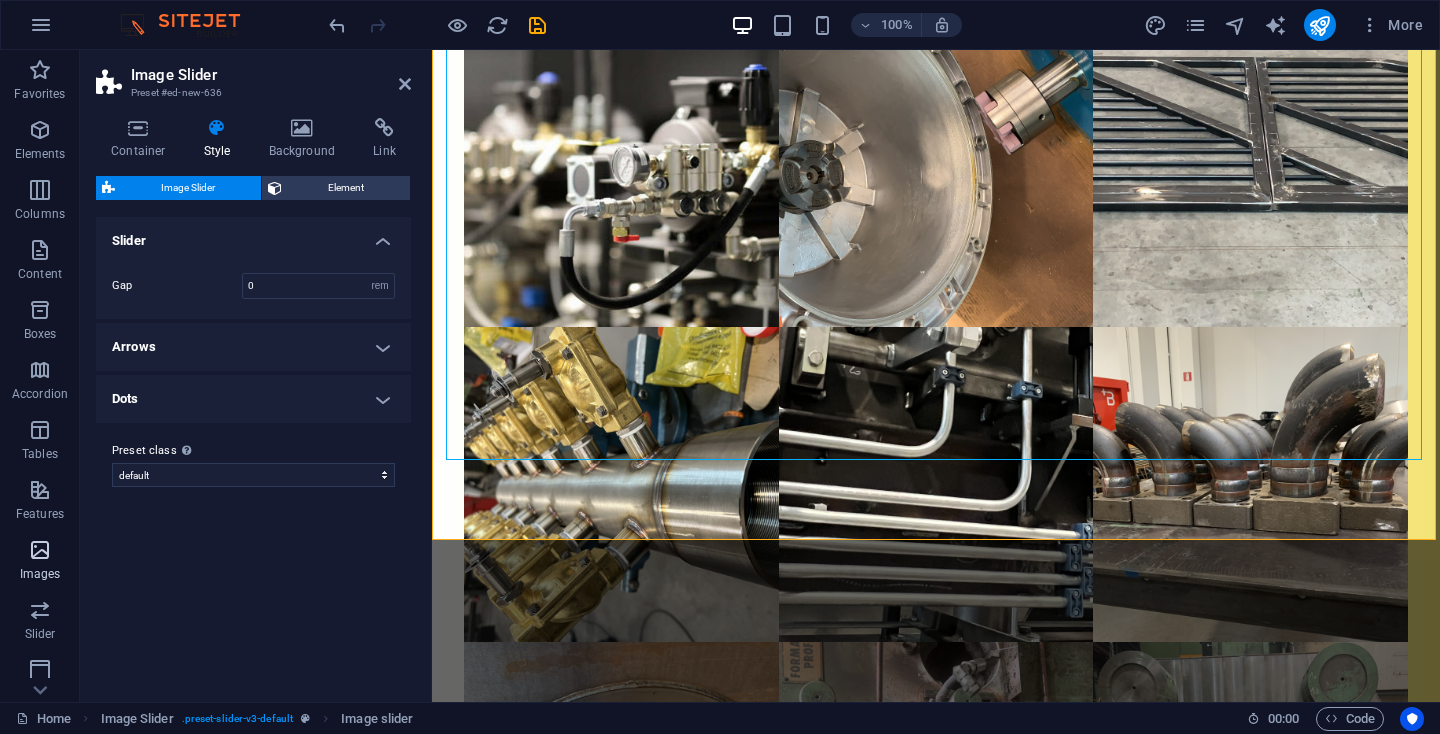 click on "Images" at bounding box center (40, 562) 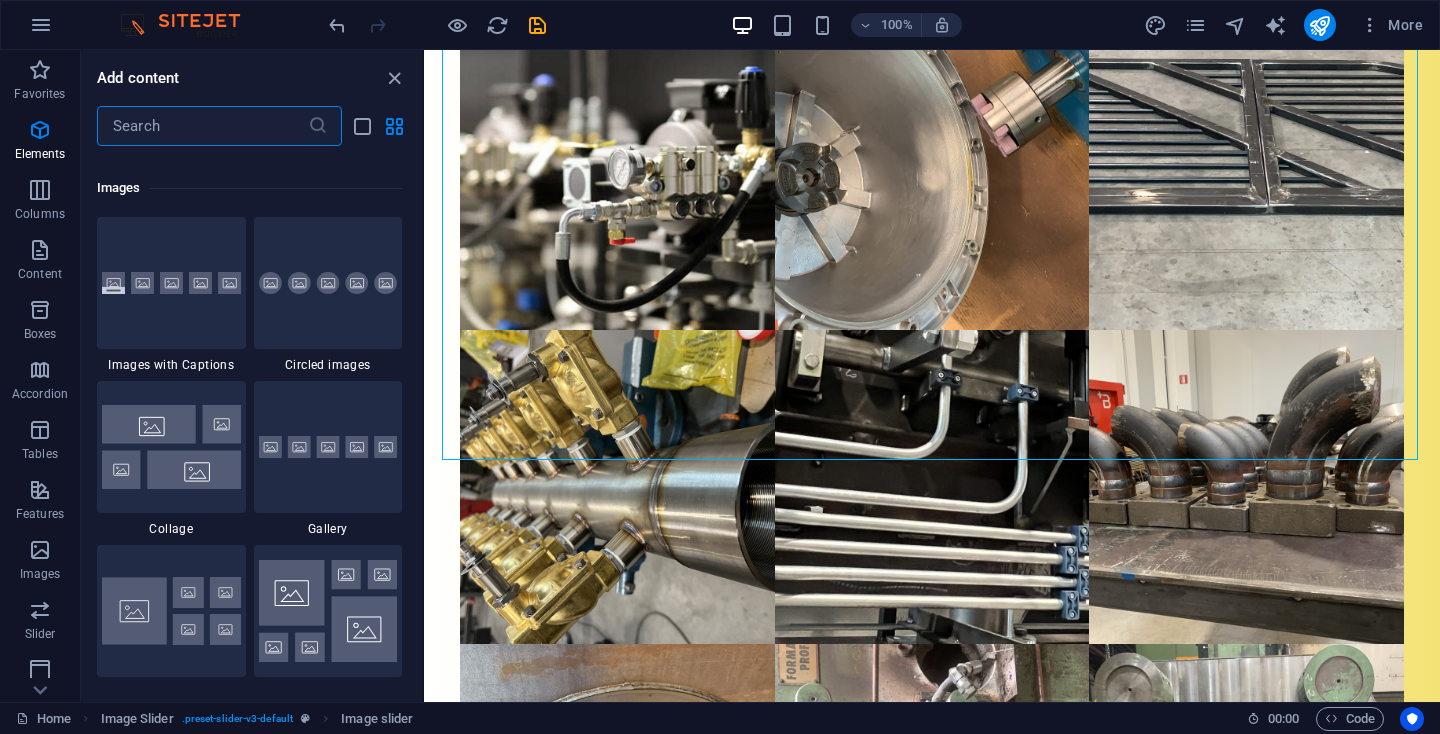 scroll, scrollTop: 10140, scrollLeft: 0, axis: vertical 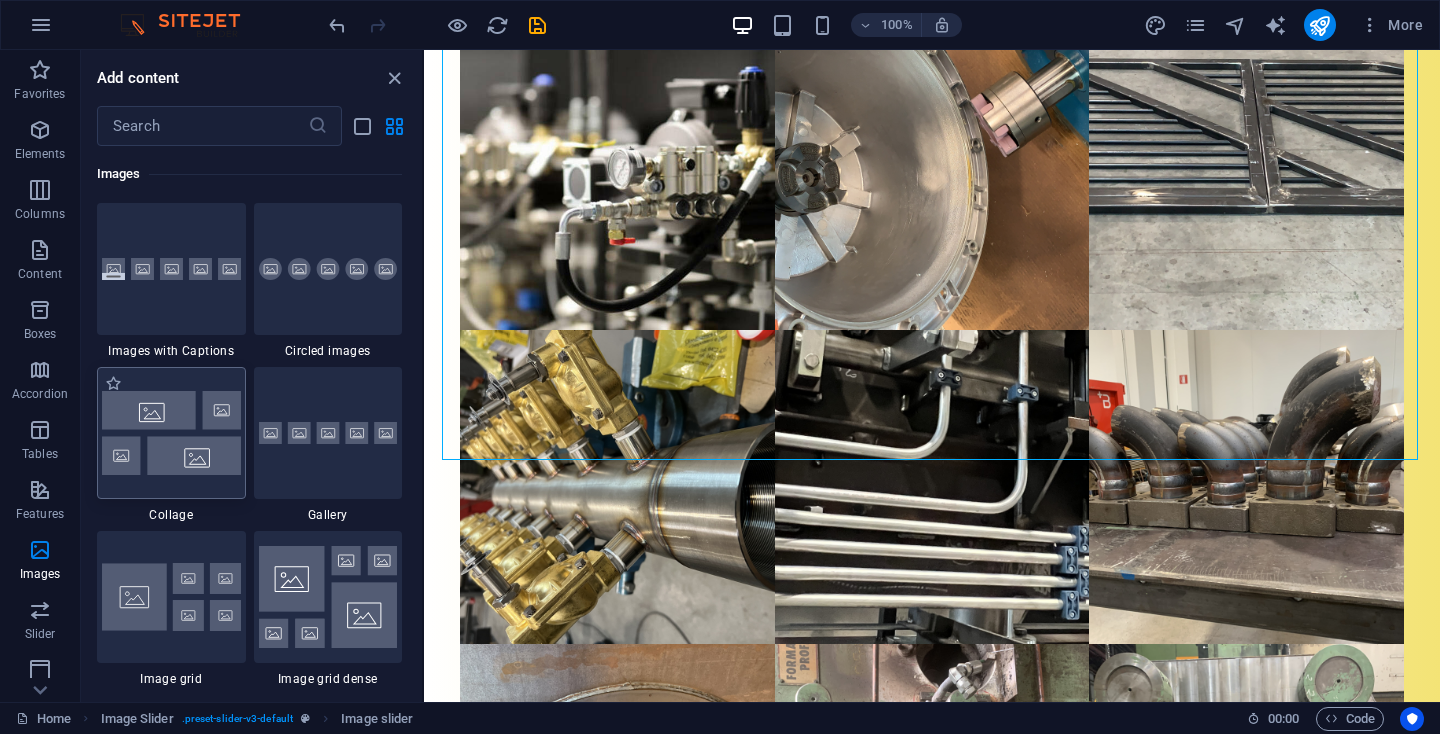click at bounding box center [171, 432] 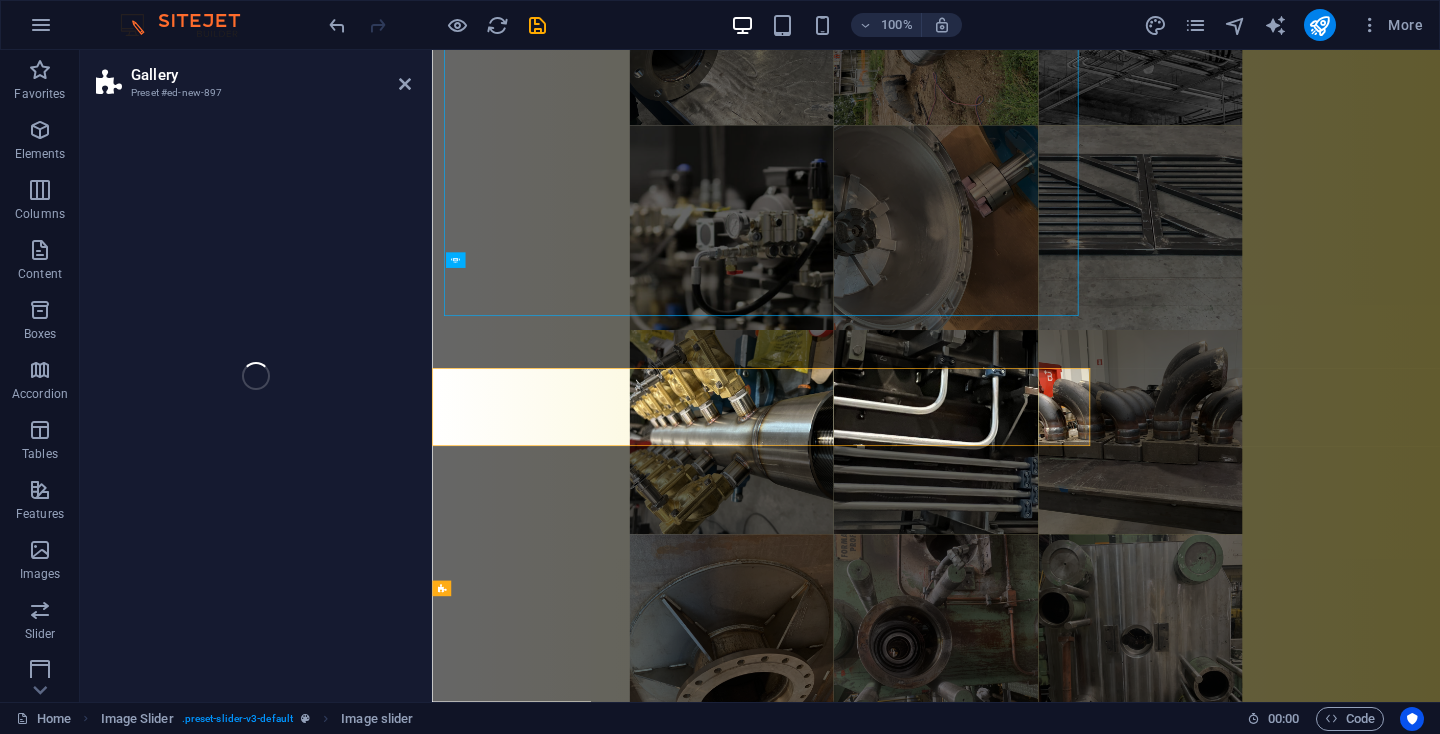 select on "rem" 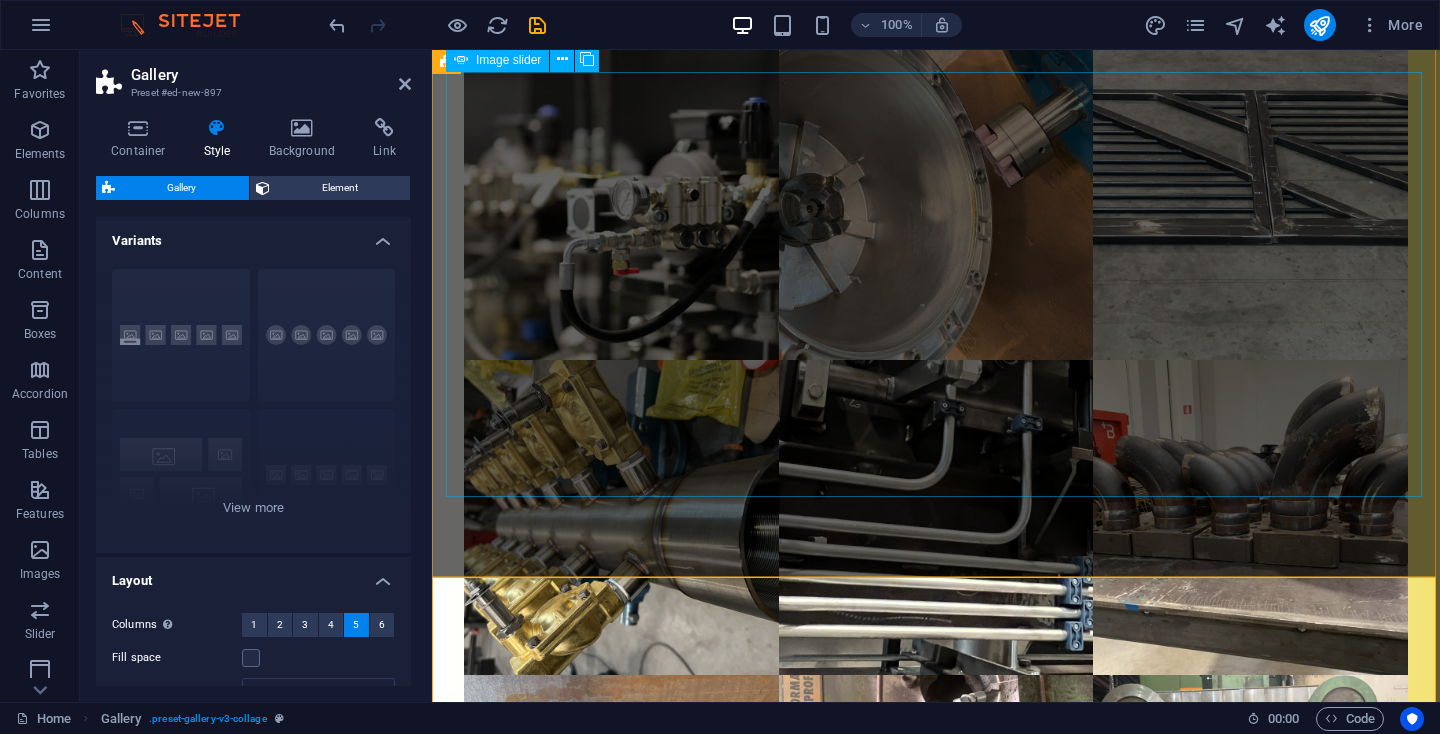scroll, scrollTop: 5513, scrollLeft: 0, axis: vertical 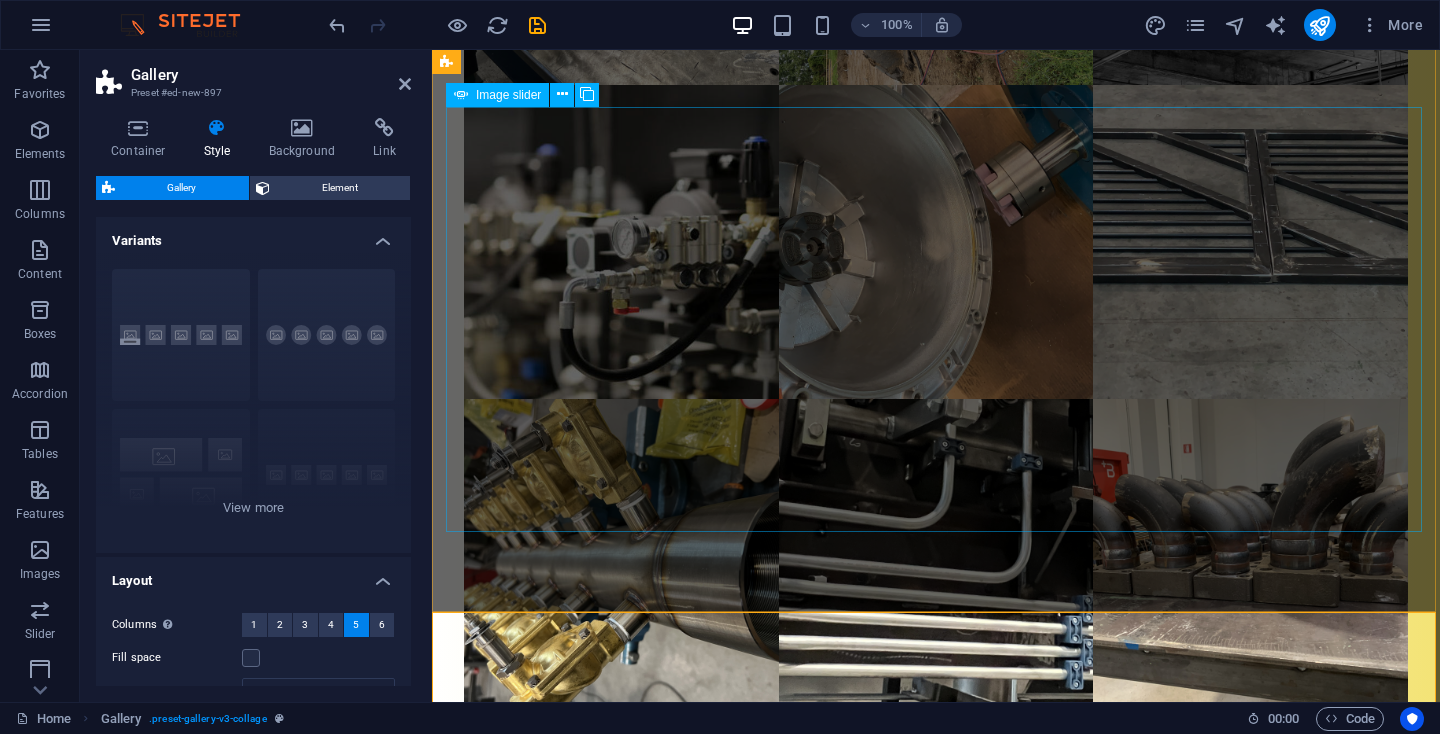 click at bounding box center [-16, 2822] 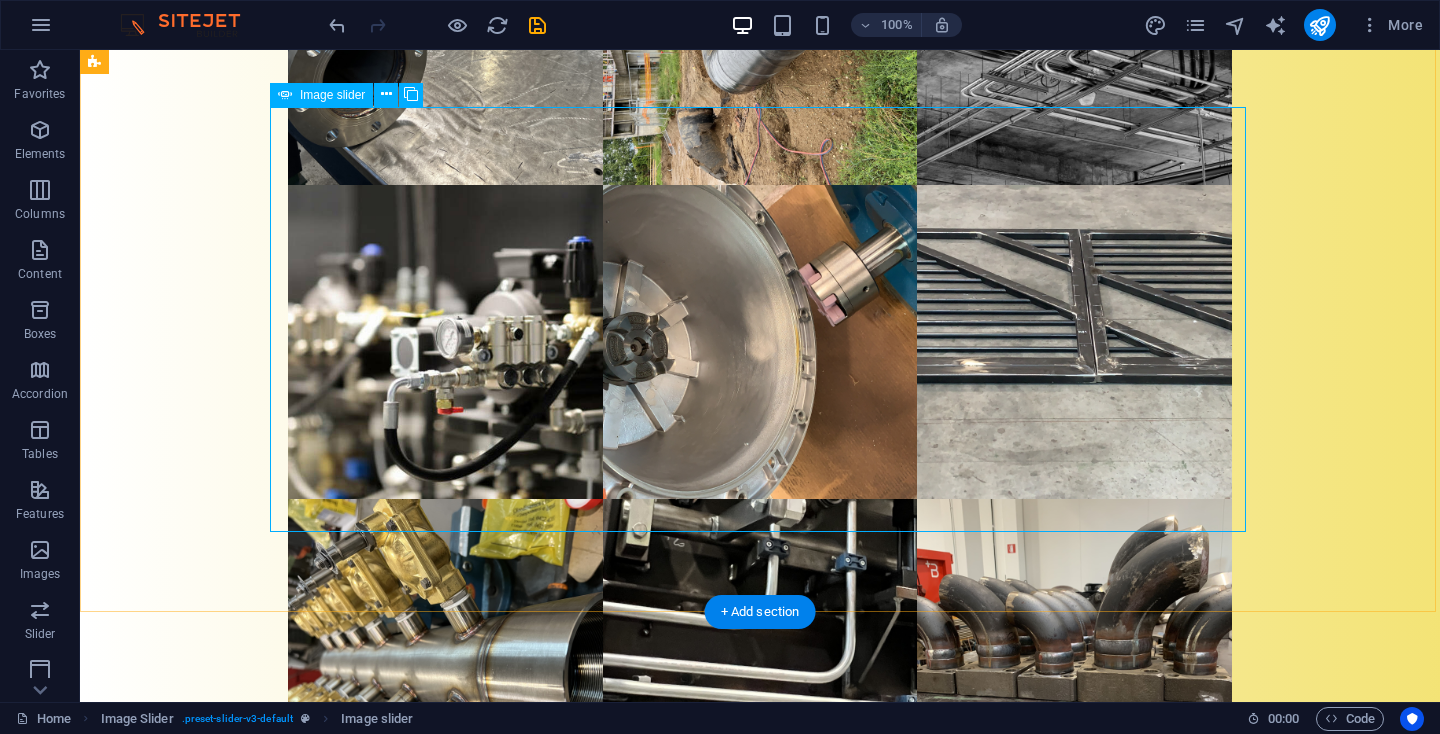 click at bounding box center (760, 4025) 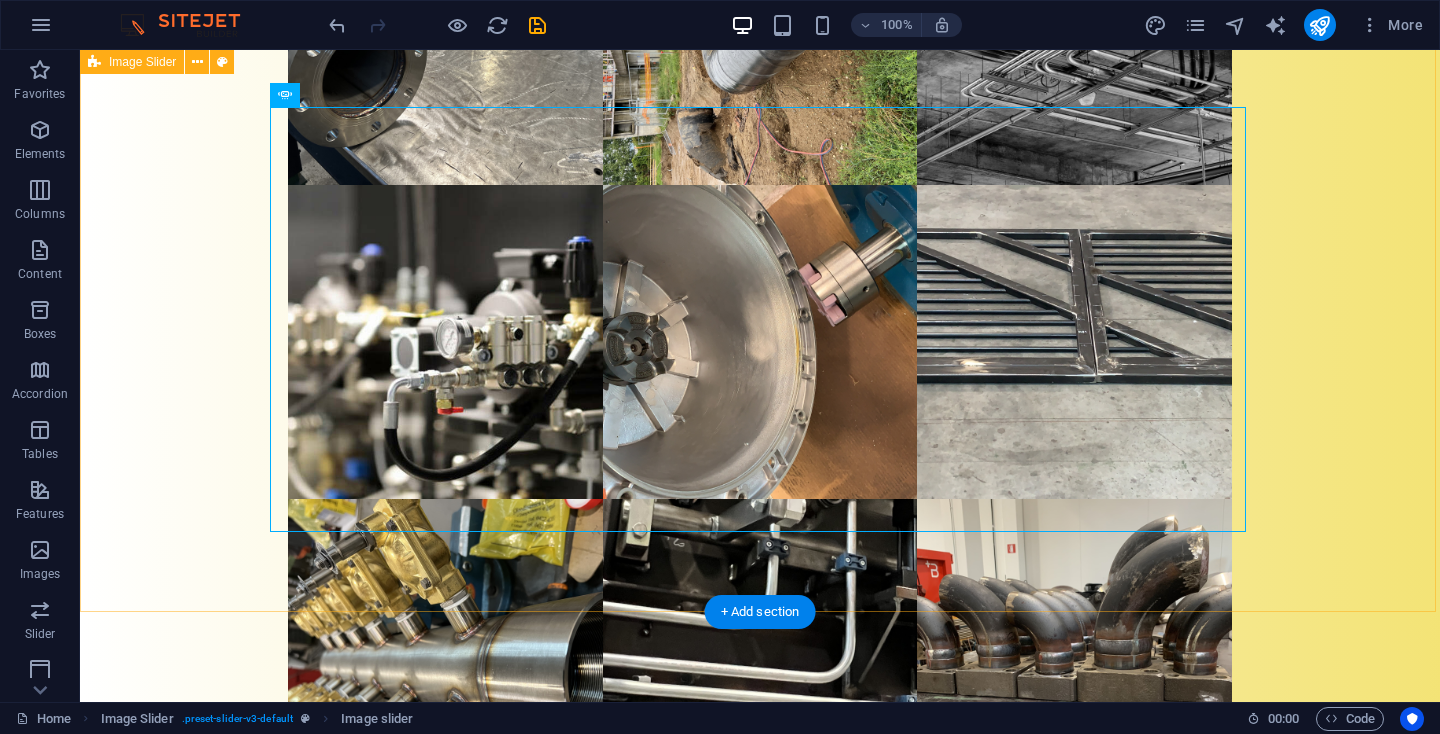 click on "1 2" at bounding box center [760, 2433] 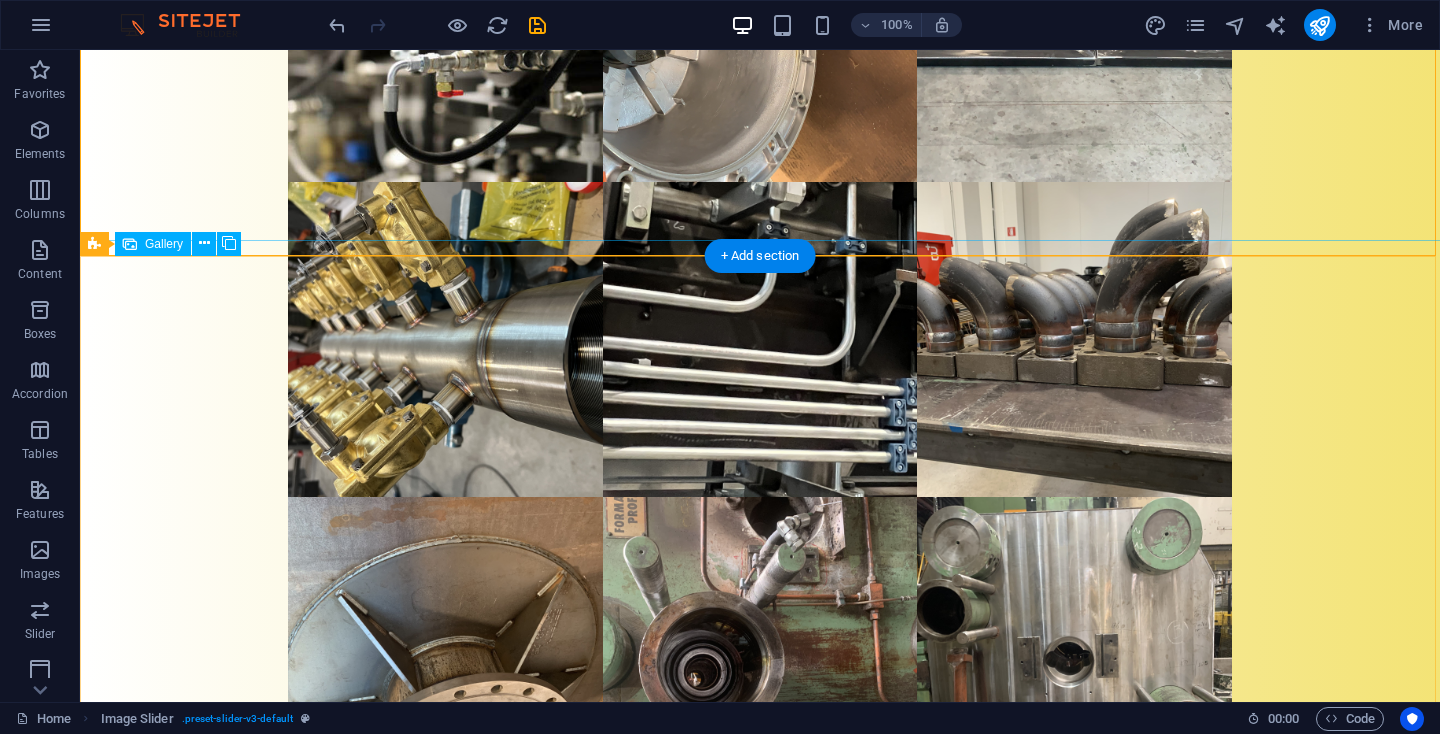scroll, scrollTop: 5277, scrollLeft: 0, axis: vertical 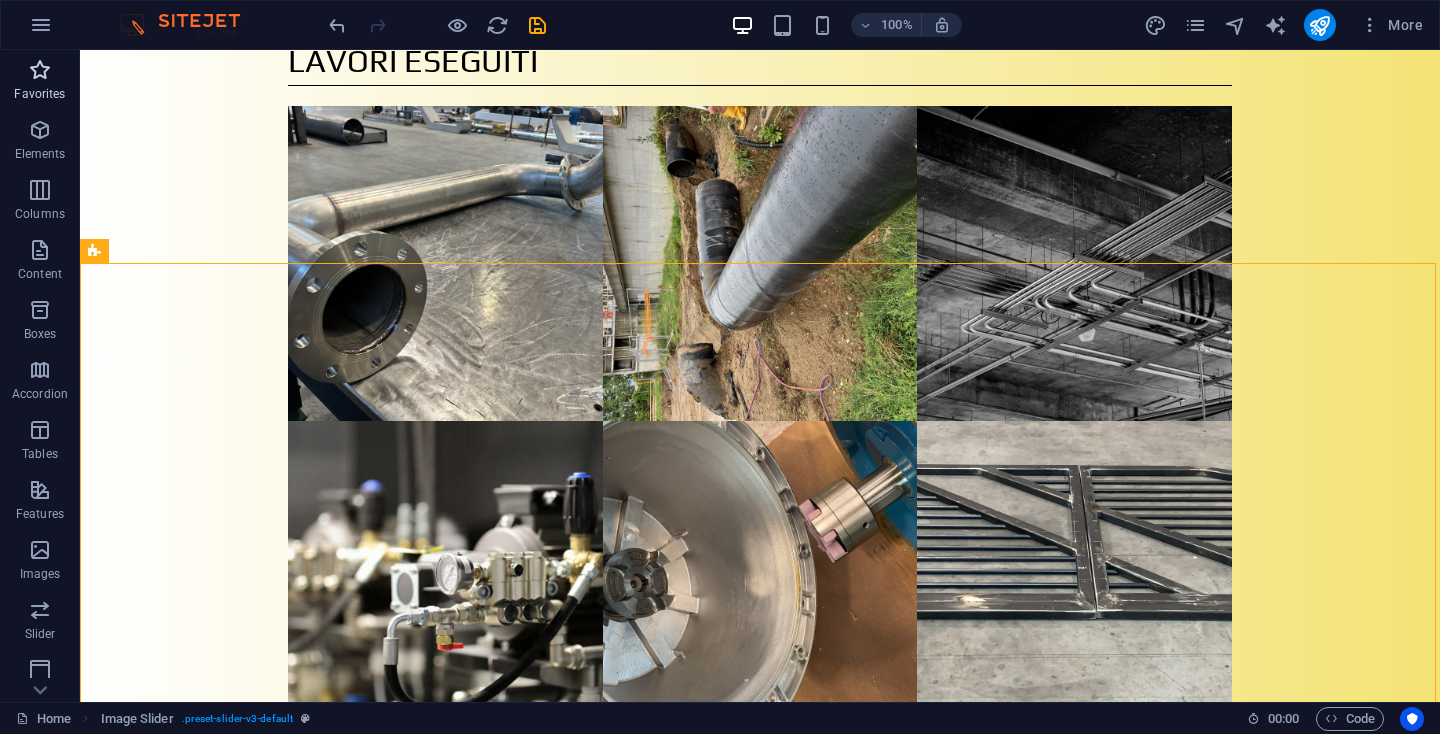 click on "Favorites" at bounding box center [39, 94] 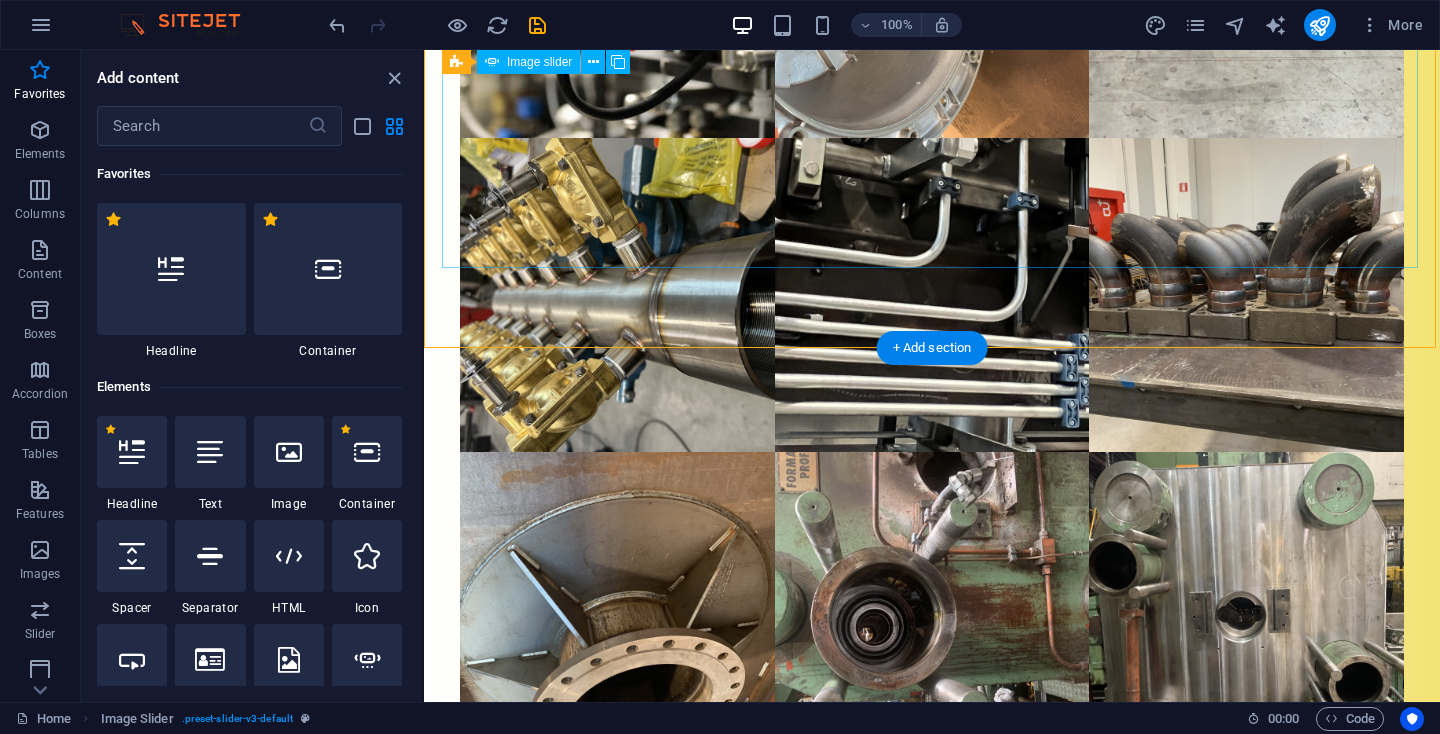 scroll, scrollTop: 5877, scrollLeft: 0, axis: vertical 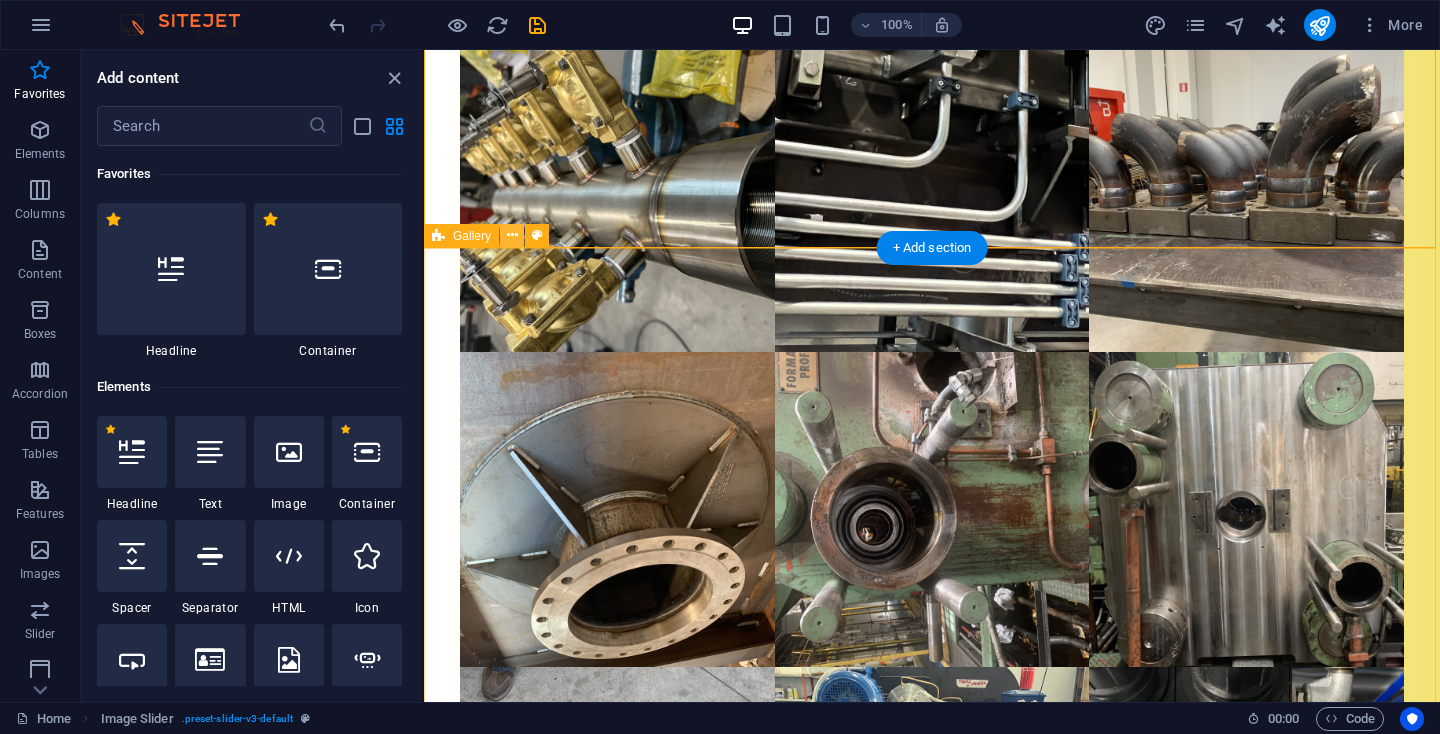 click at bounding box center (512, 236) 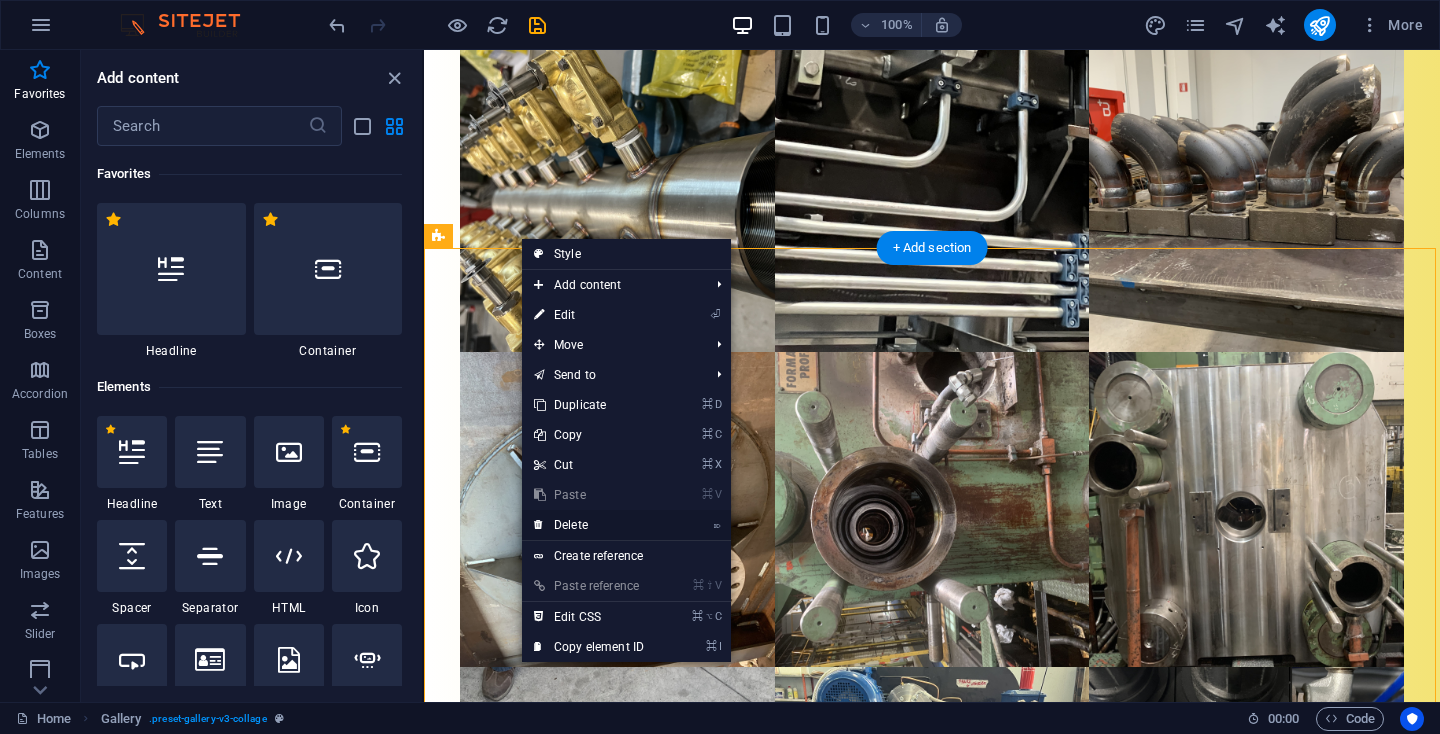 click on "⌦  Delete" at bounding box center [589, 525] 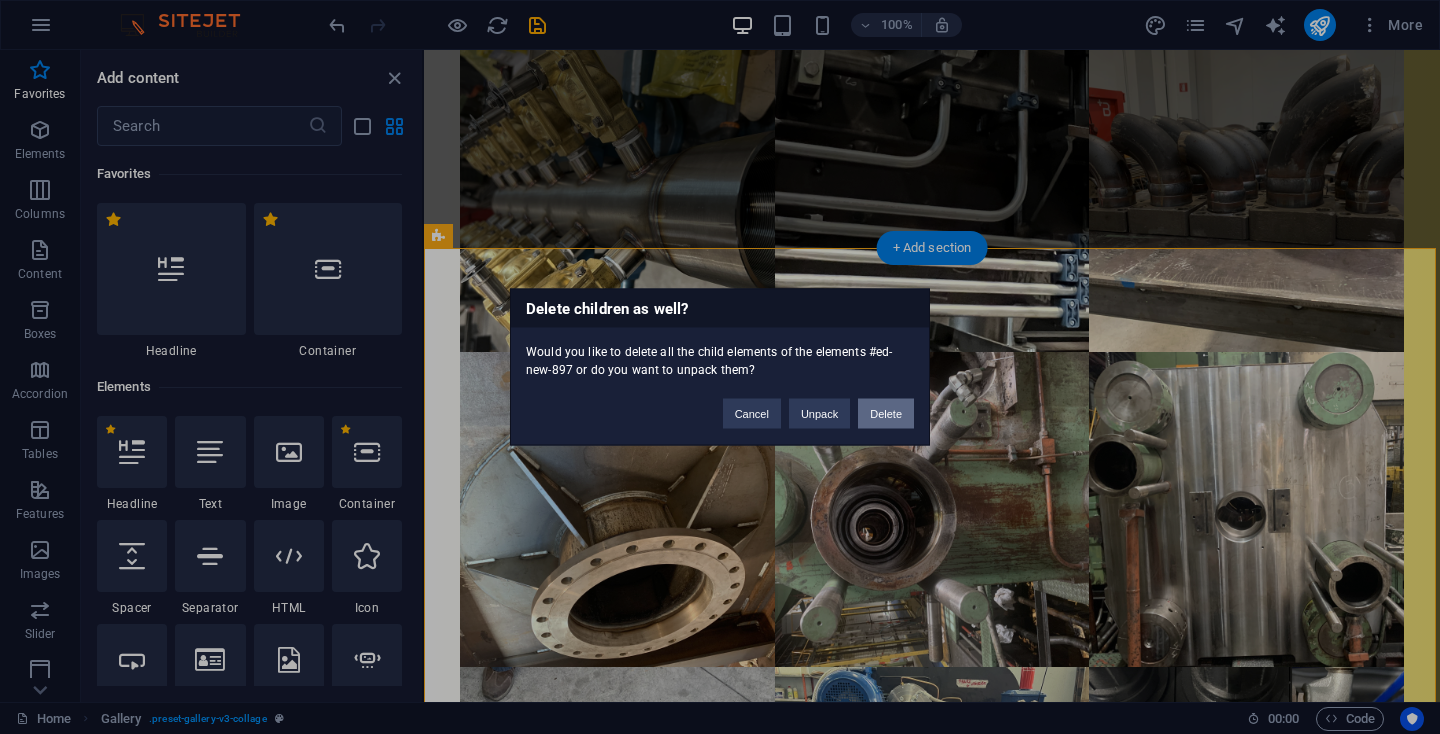 click on "Delete" at bounding box center (886, 414) 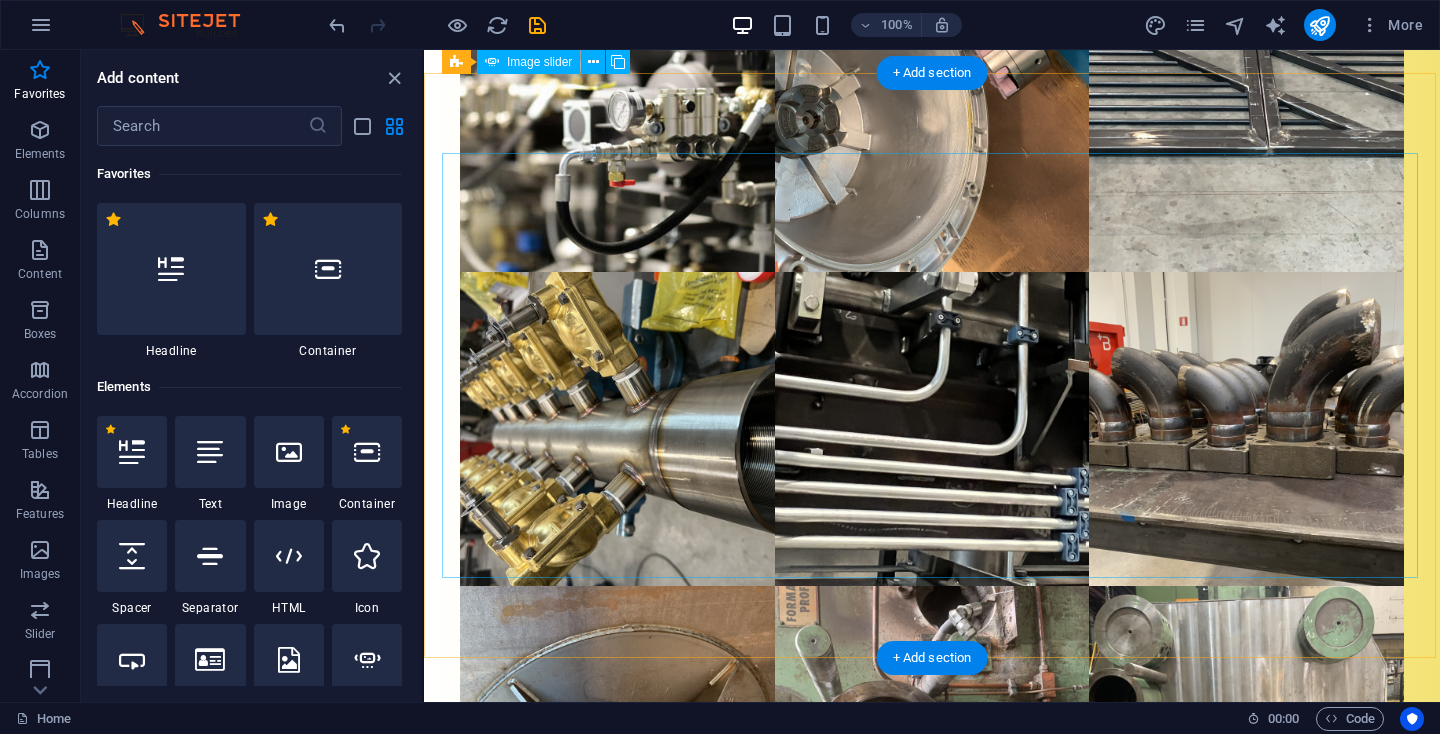 scroll, scrollTop: 5467, scrollLeft: 0, axis: vertical 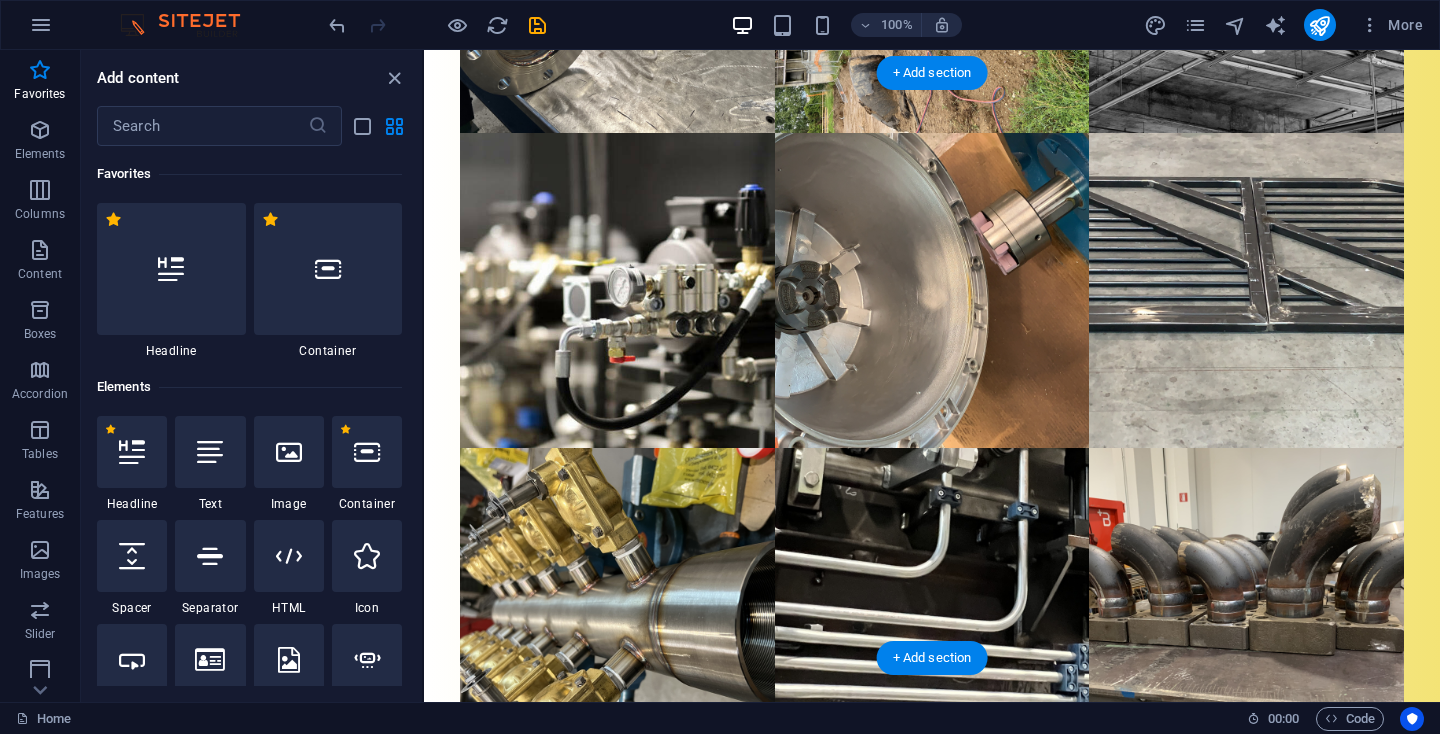 click at bounding box center (-20, 2870) 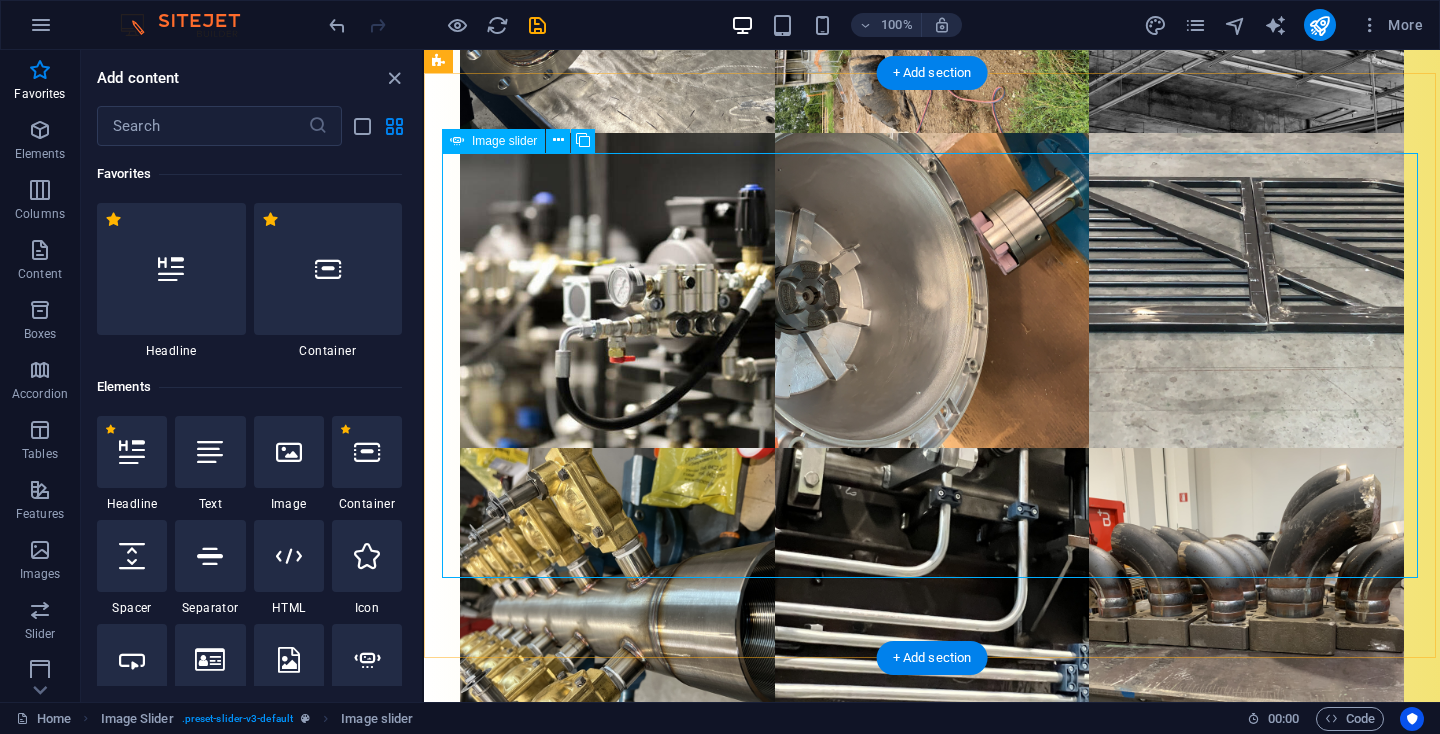 click at bounding box center (932, 2201) 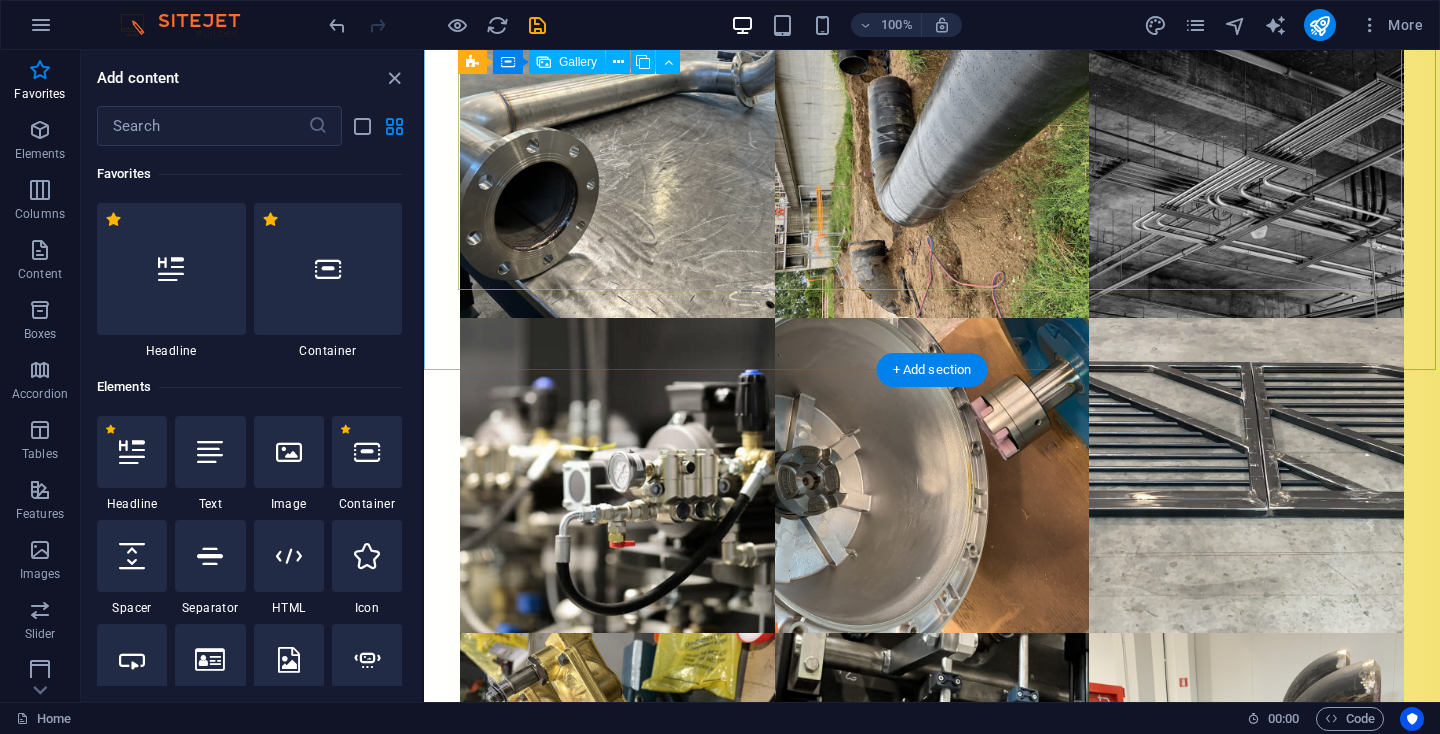 scroll, scrollTop: 5433, scrollLeft: 0, axis: vertical 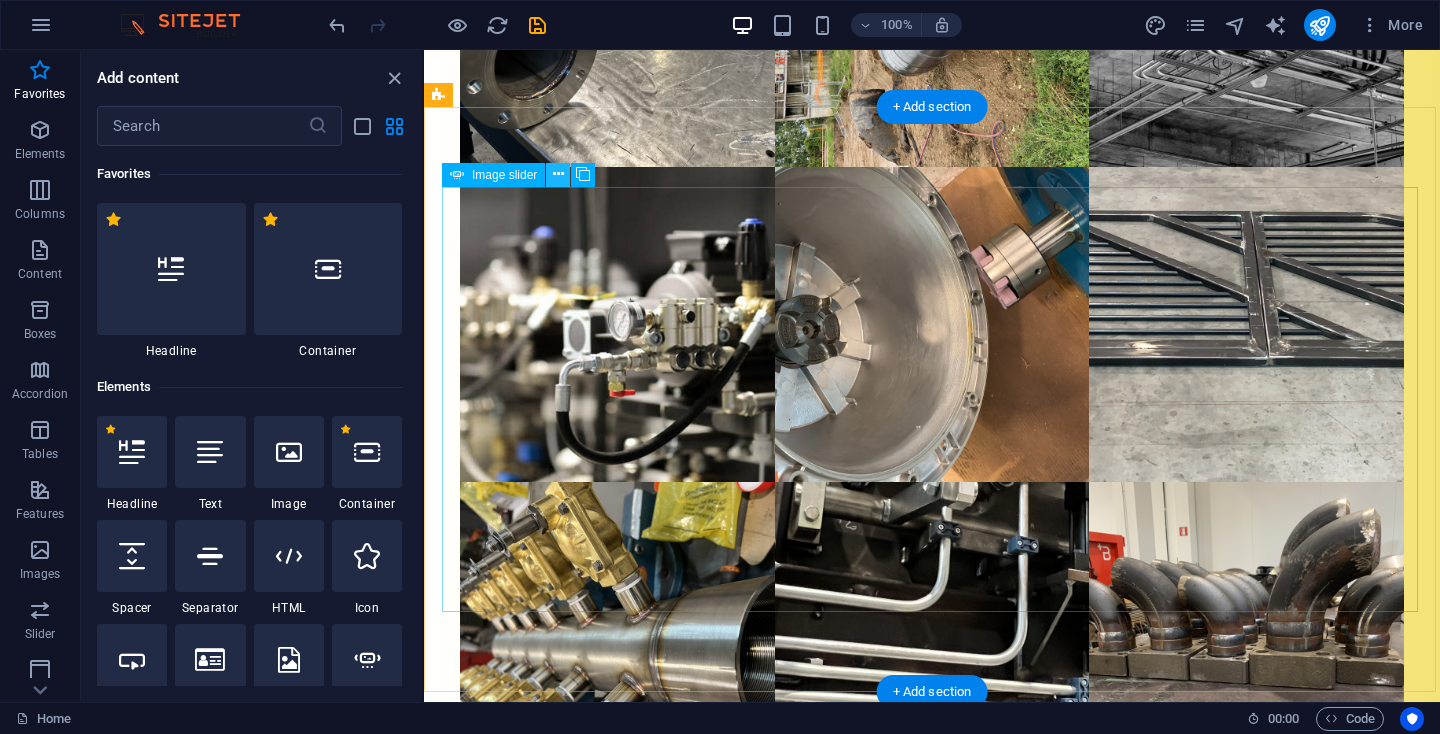 click at bounding box center [558, 174] 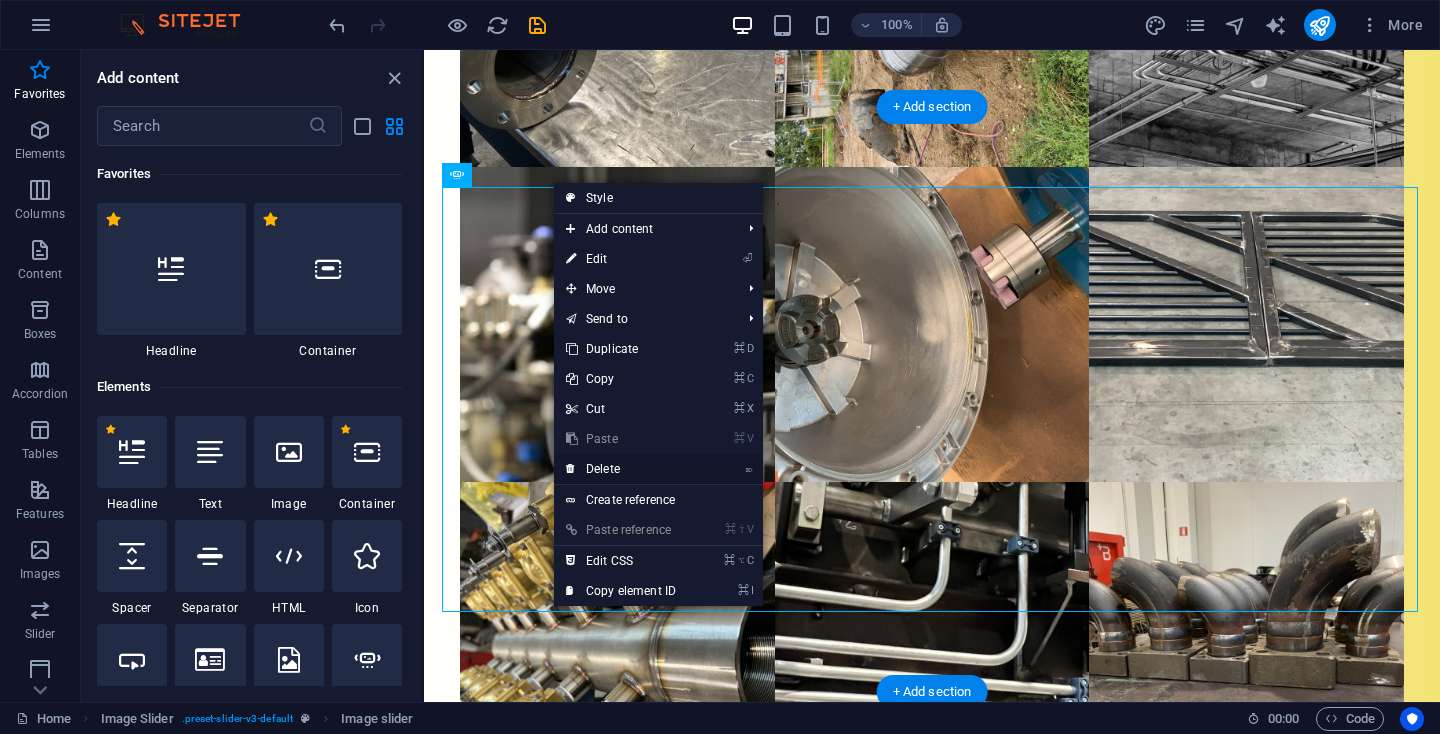 click on "⌦  Delete" at bounding box center (621, 469) 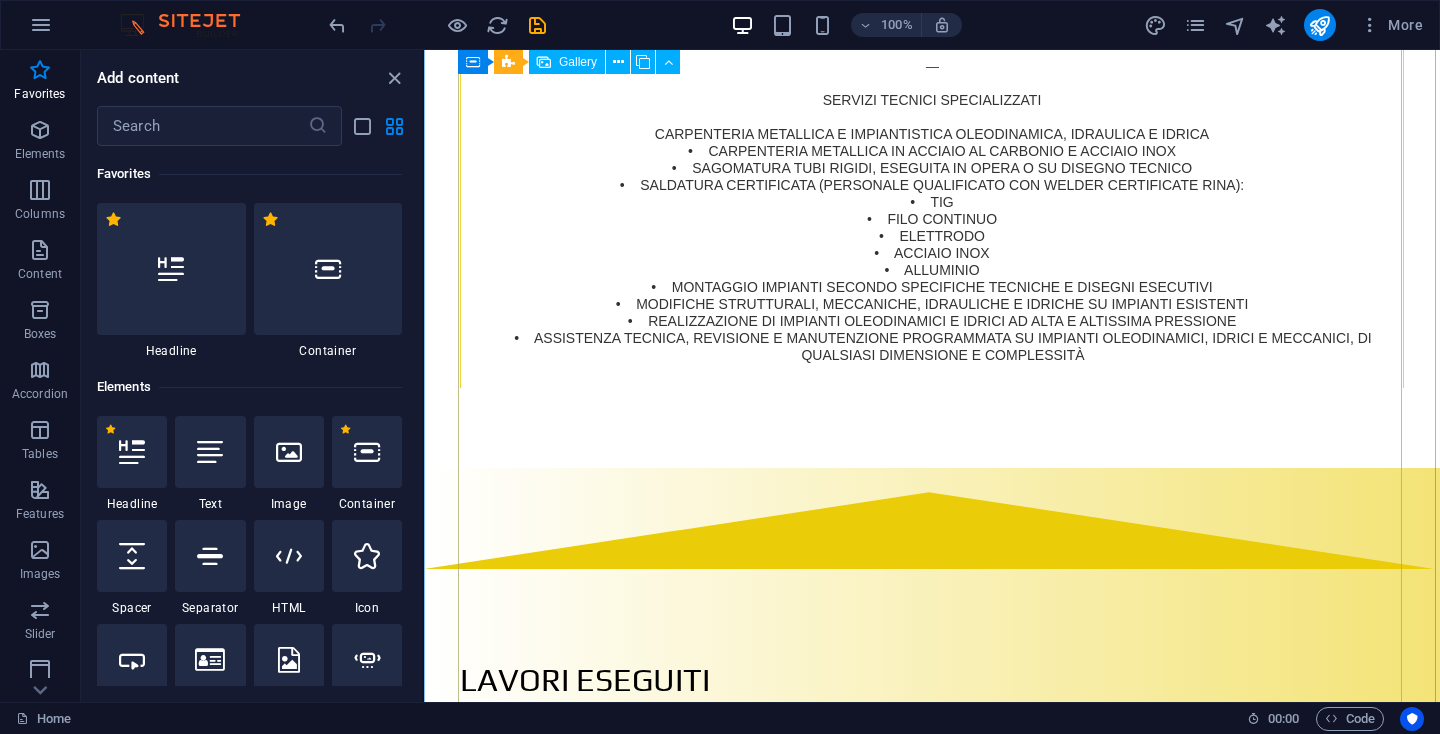 scroll, scrollTop: 4158, scrollLeft: 0, axis: vertical 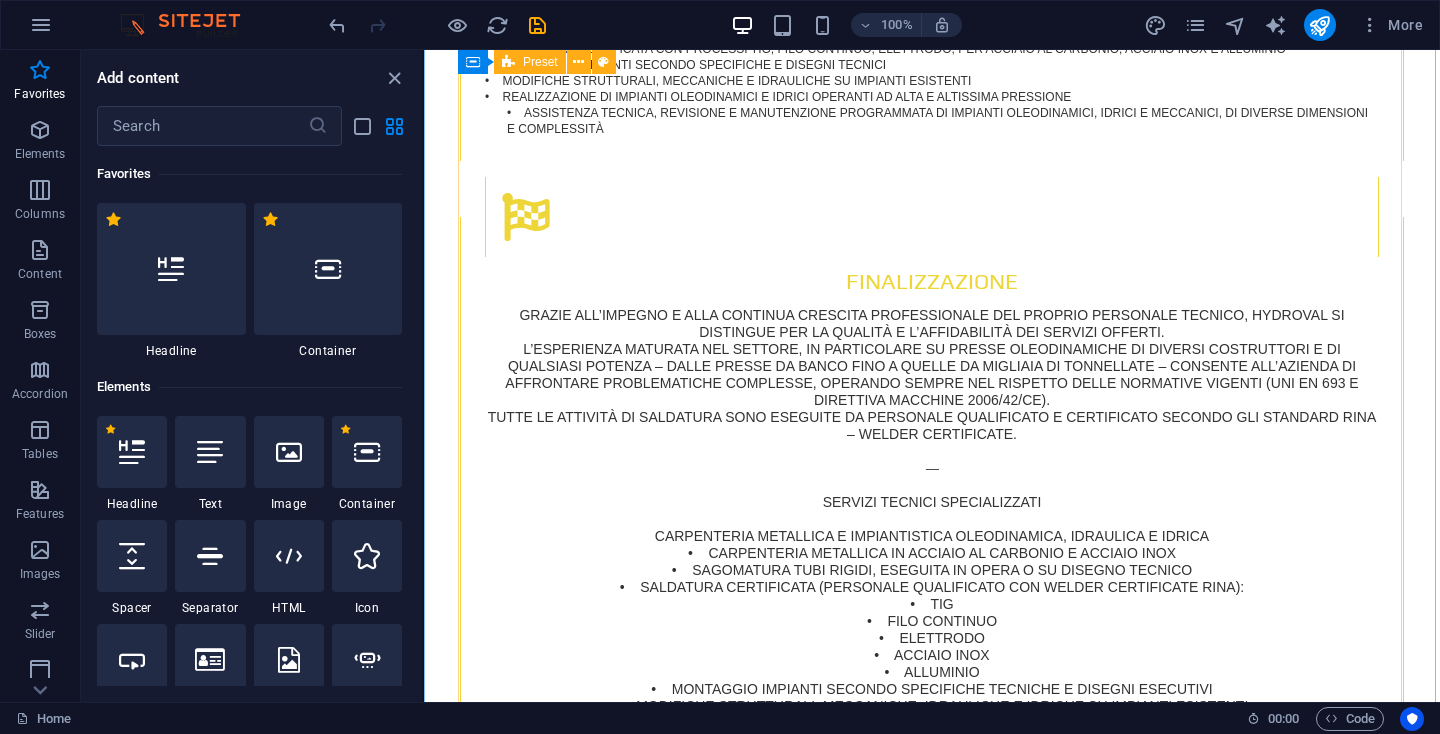 click on "Preset" at bounding box center (540, 62) 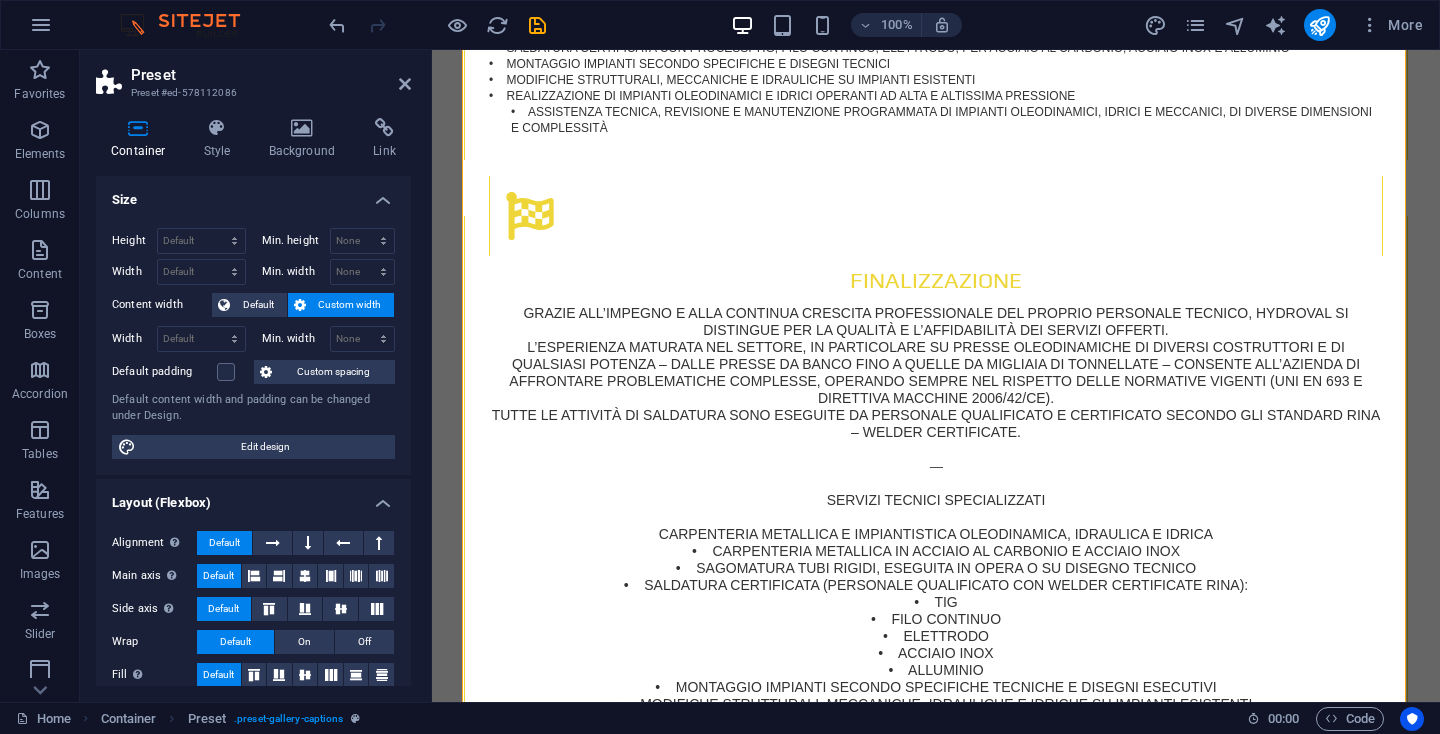 scroll, scrollTop: 3654, scrollLeft: 0, axis: vertical 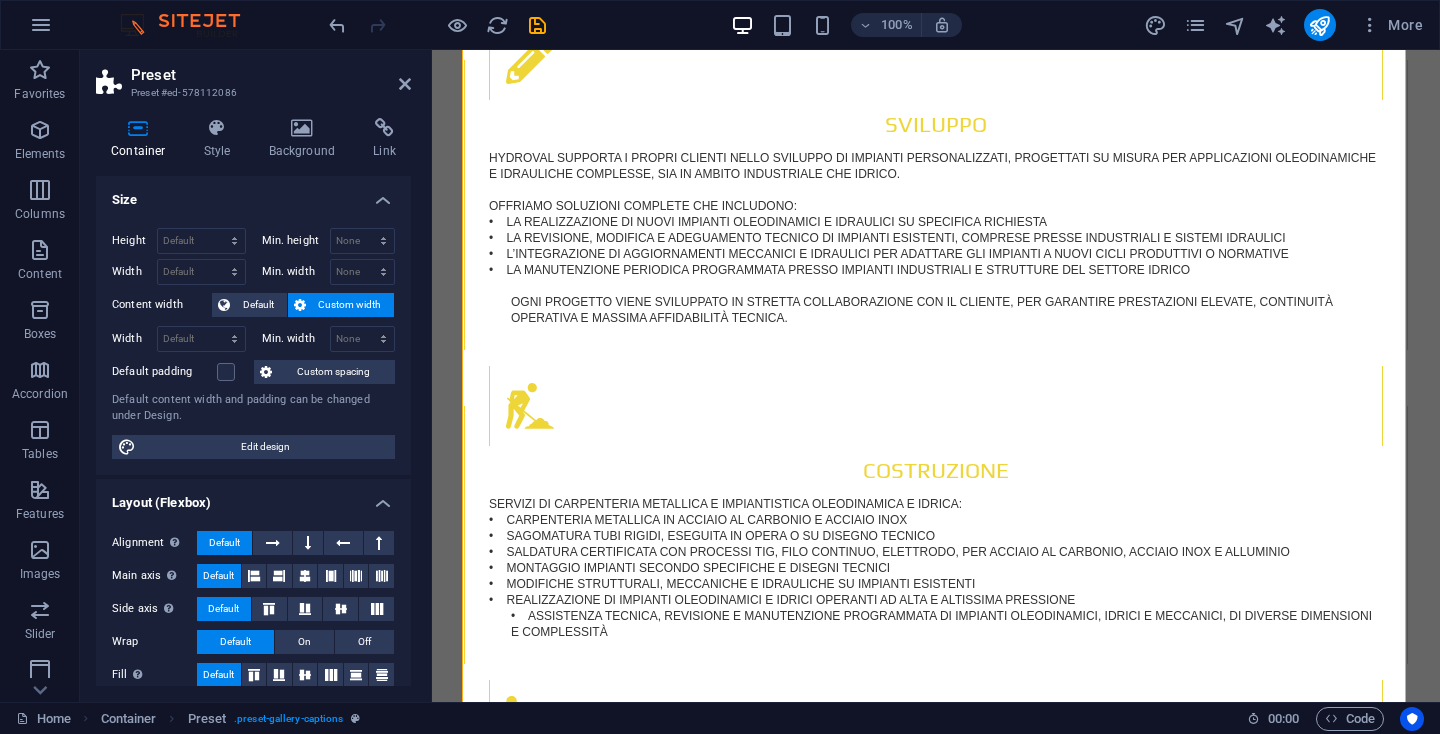 click at bounding box center (621, 2415) 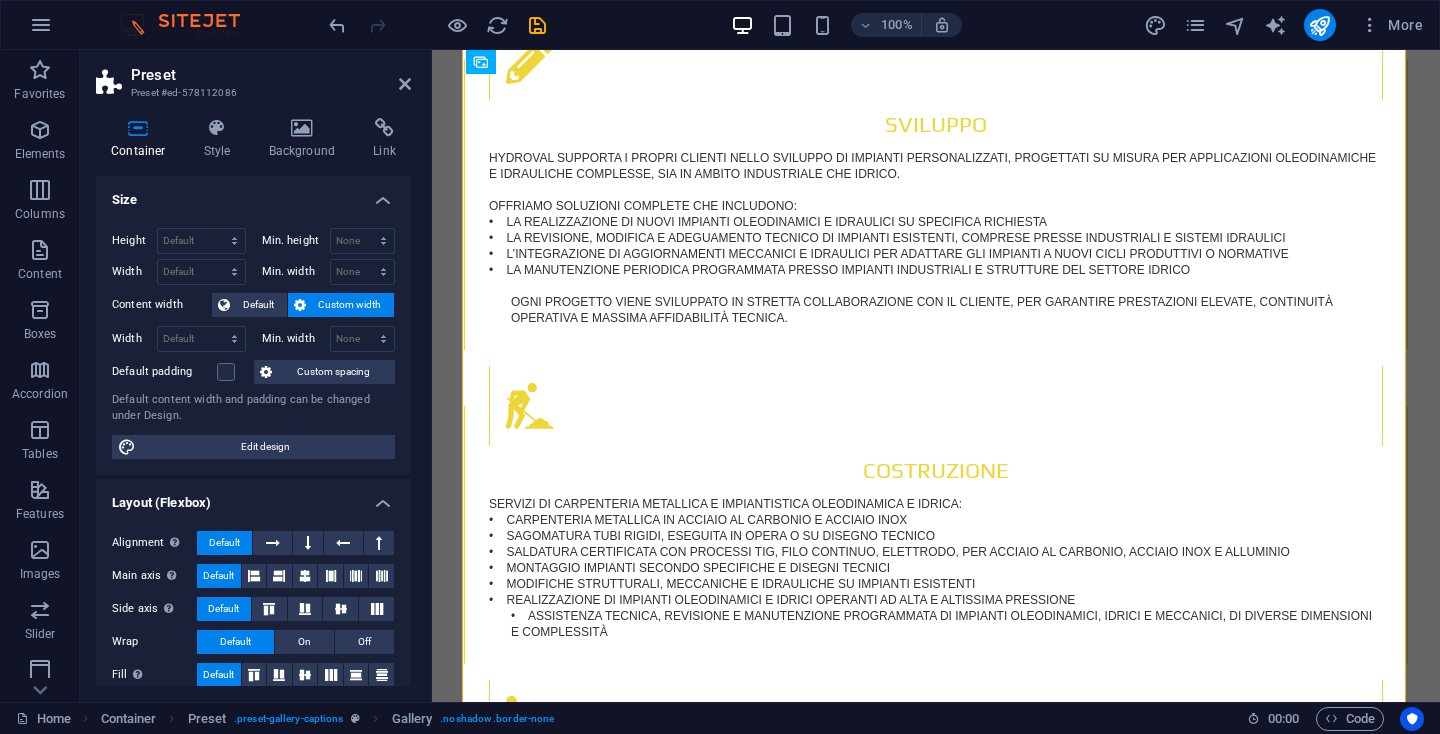 click at bounding box center [621, 2101] 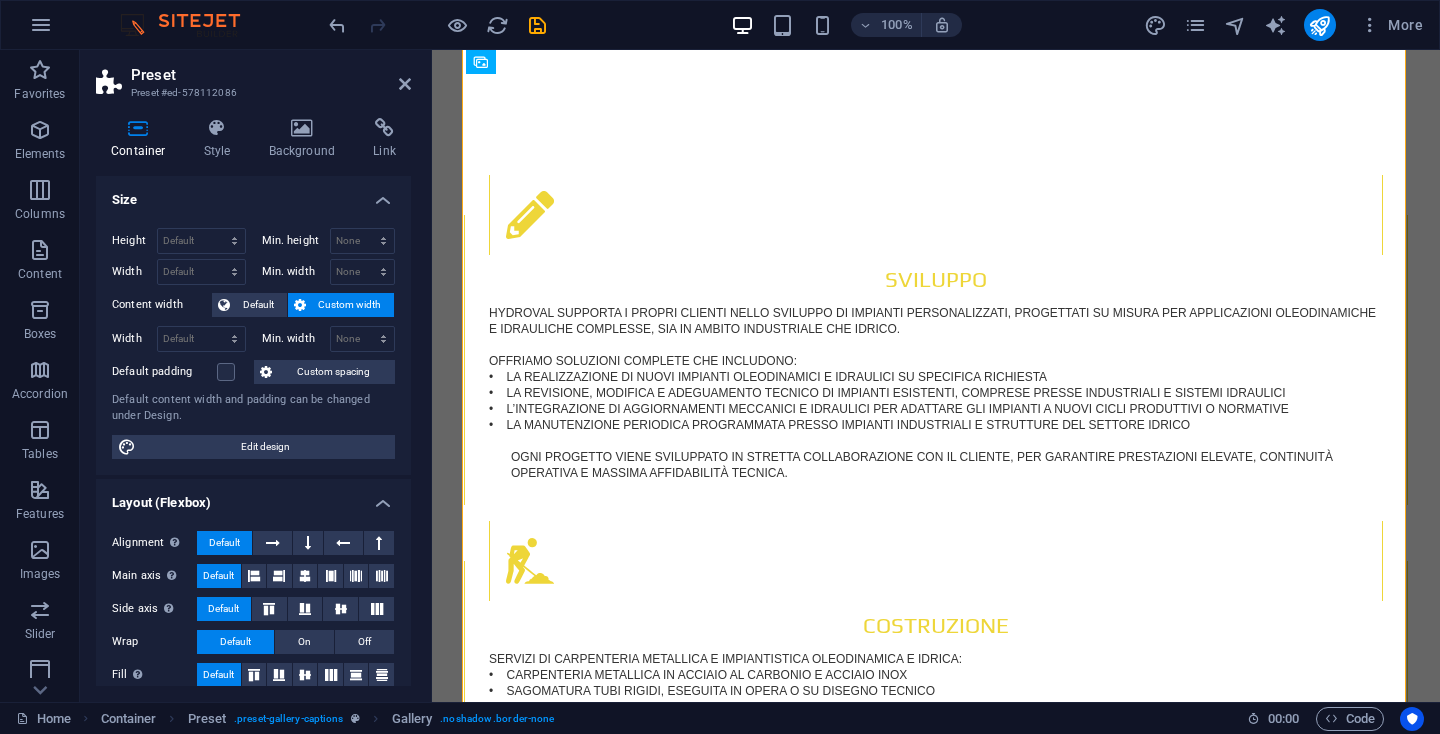 scroll, scrollTop: 3121, scrollLeft: 0, axis: vertical 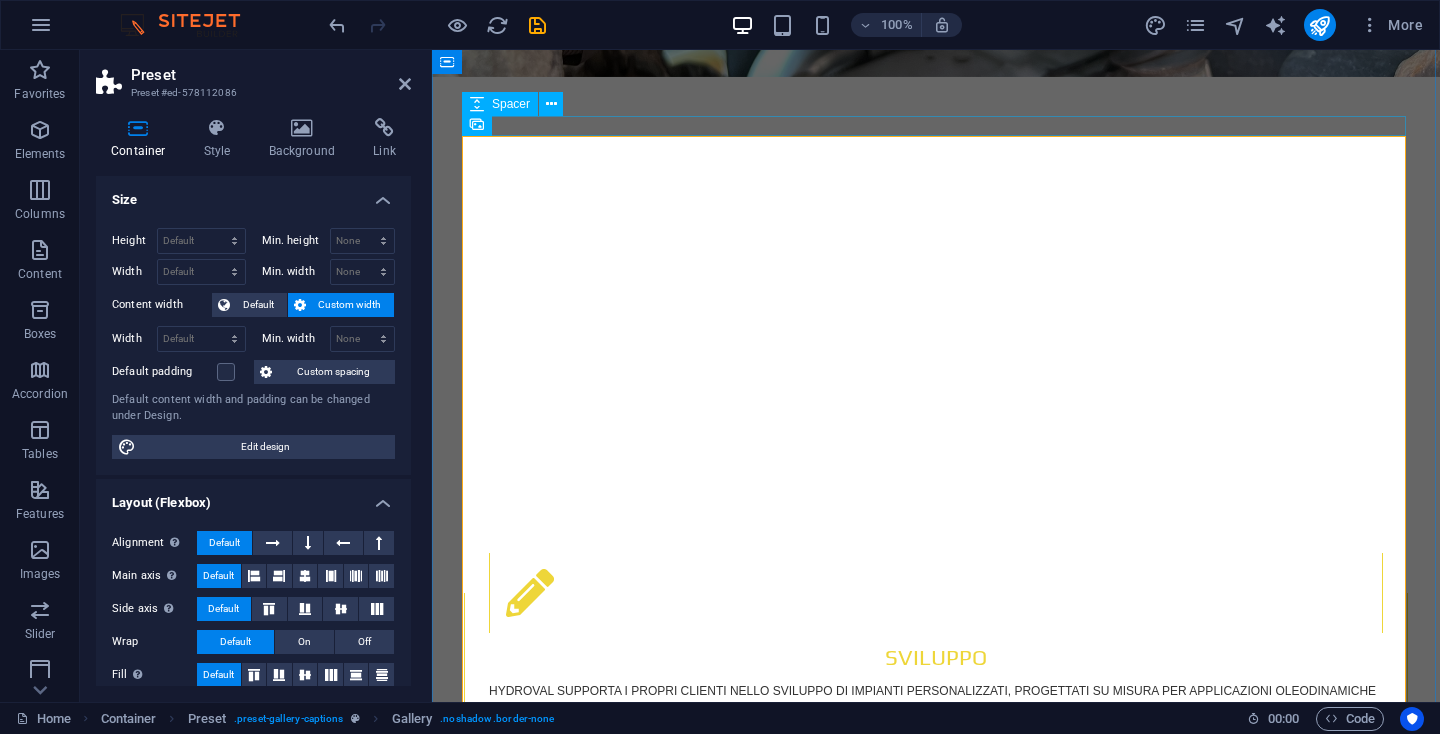 click on "Spacer" at bounding box center (511, 104) 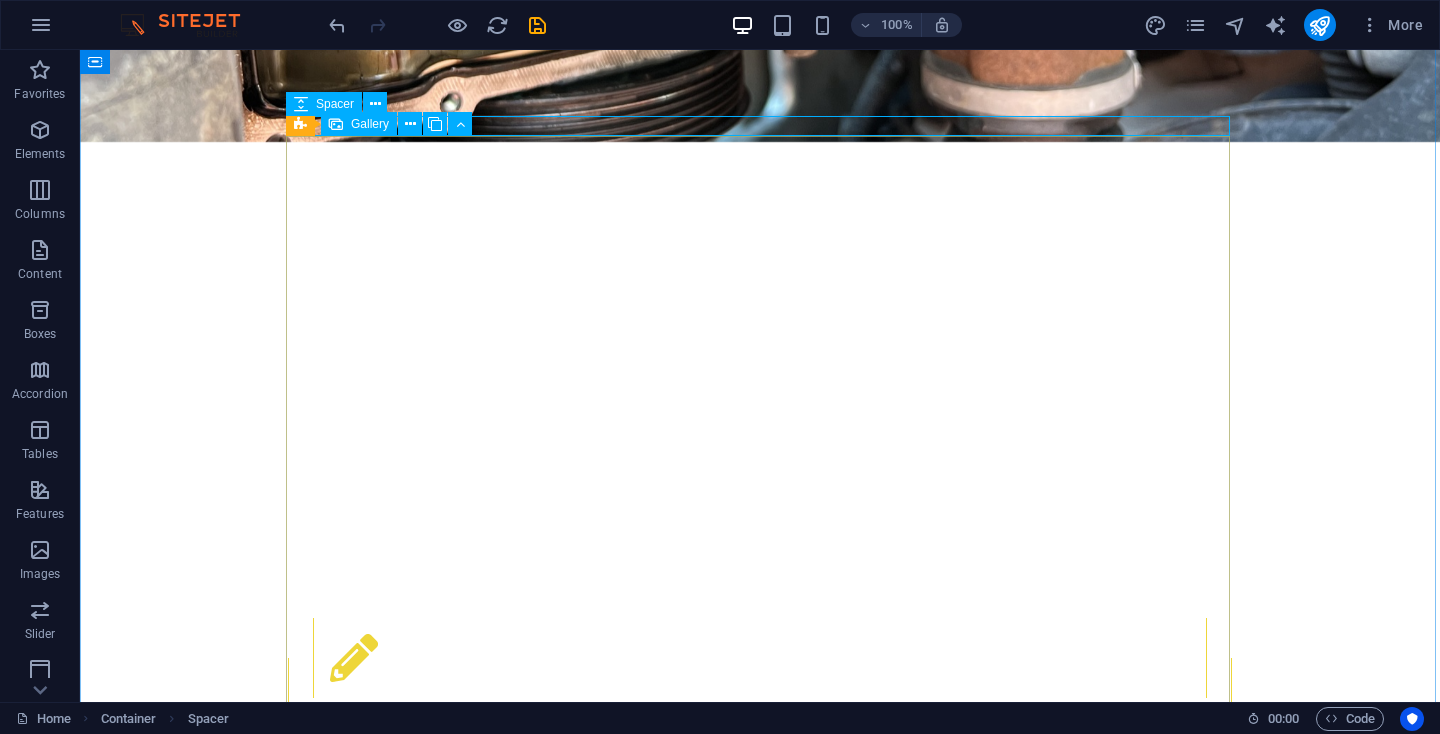 click on "Gallery" at bounding box center [370, 124] 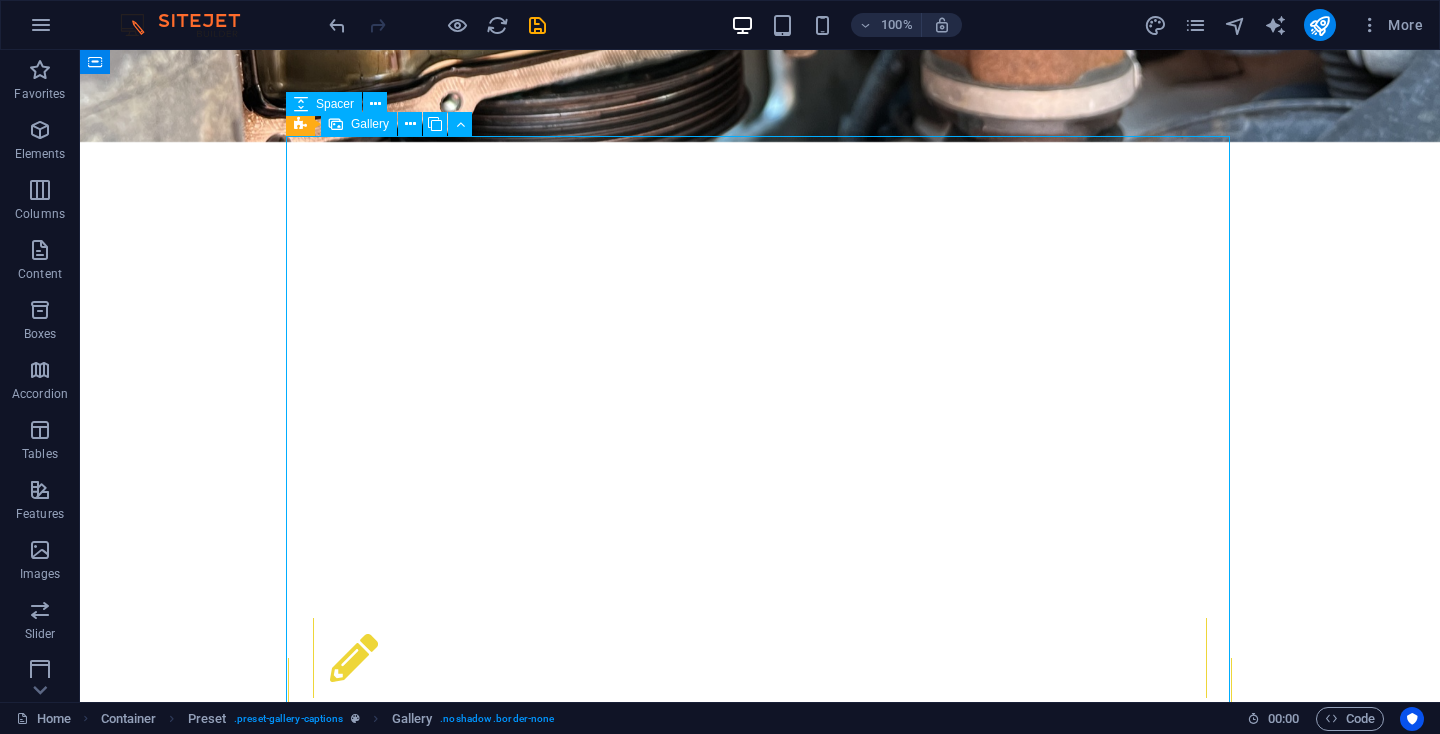 click on "Gallery" at bounding box center [370, 124] 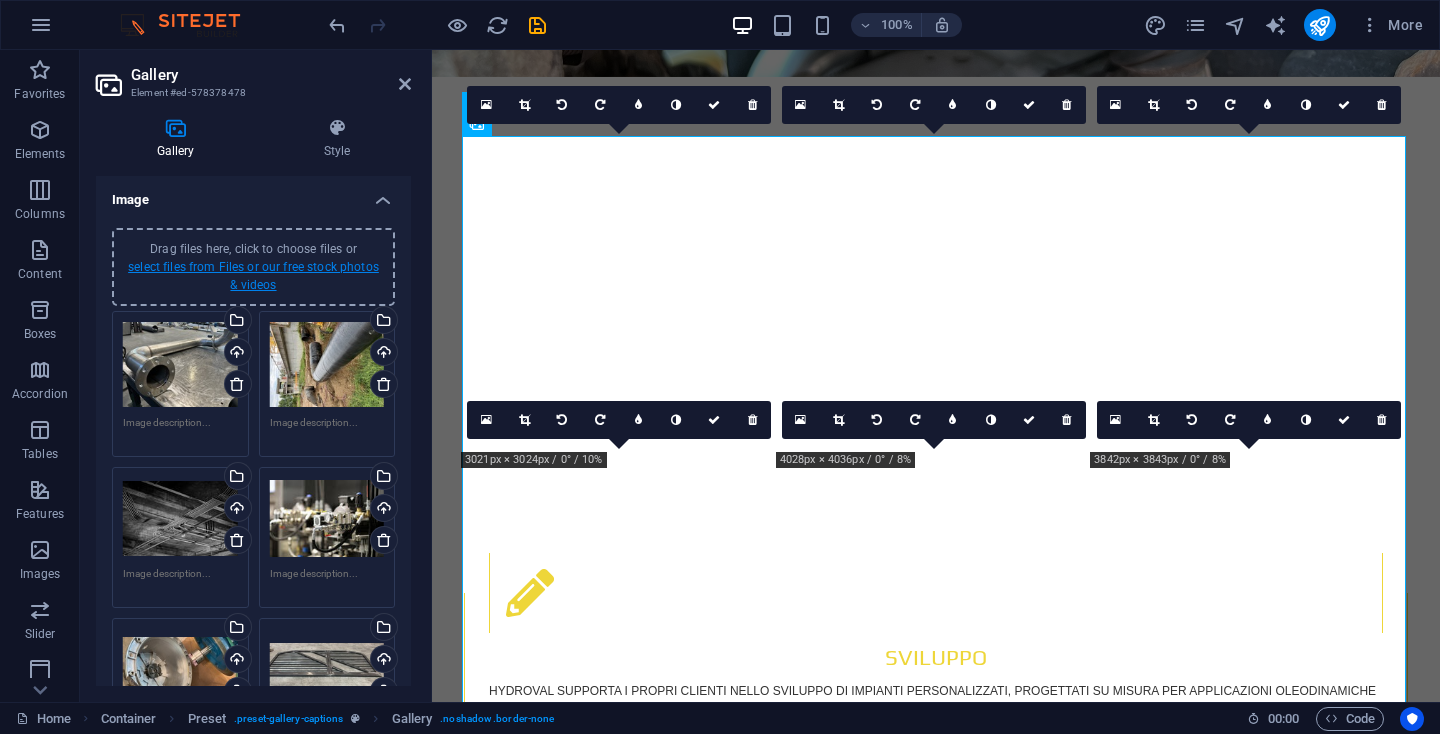 click on "select files from Files or our free stock photos & videos" at bounding box center [253, 276] 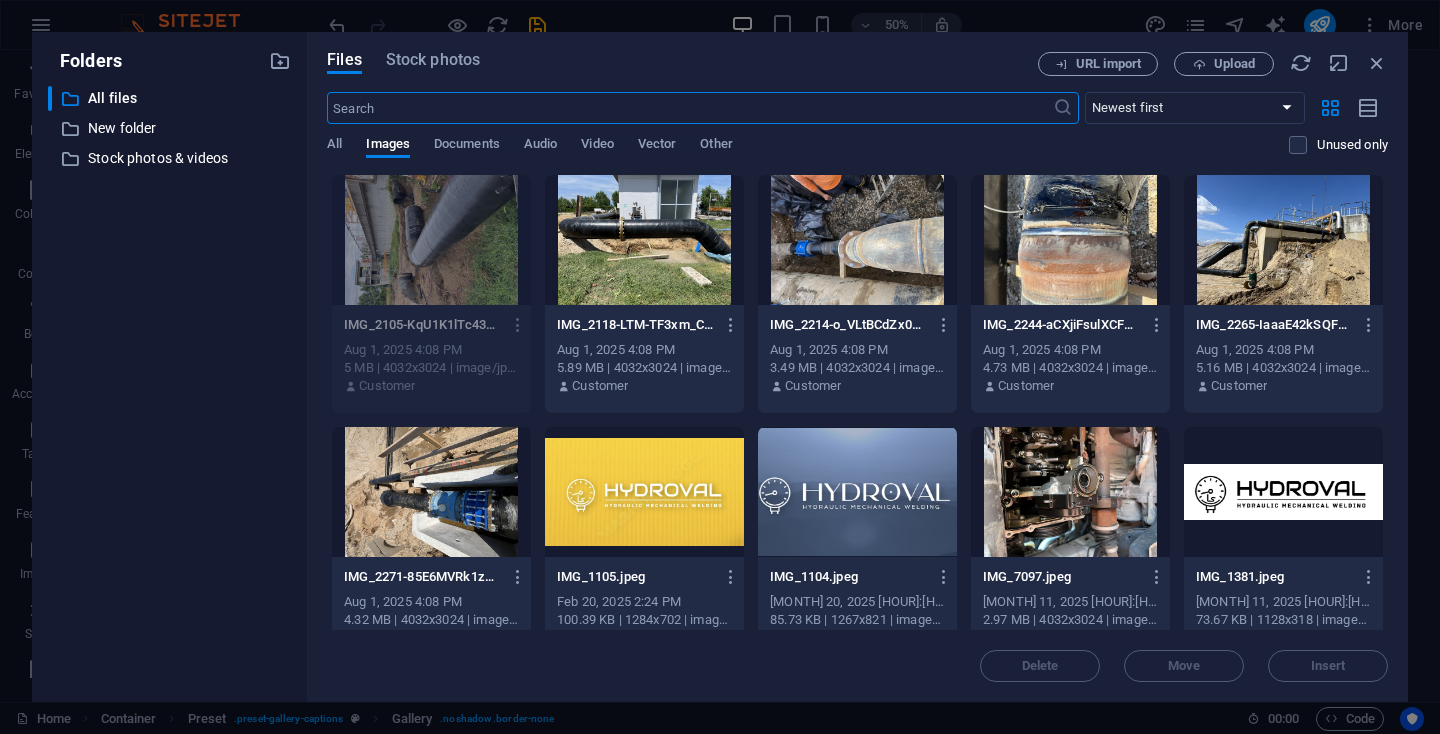 click at bounding box center [644, 240] 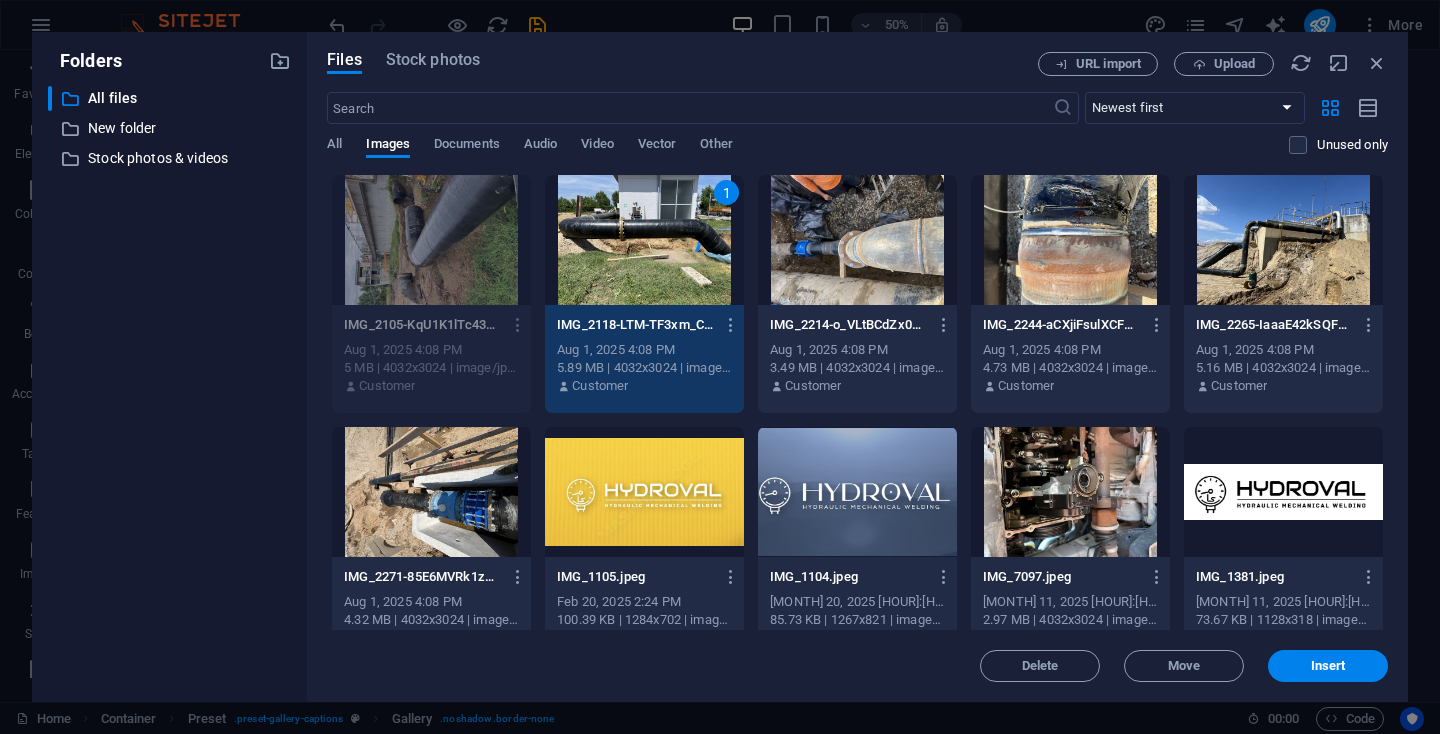 drag, startPoint x: 866, startPoint y: 245, endPoint x: 887, endPoint y: 243, distance: 21.095022 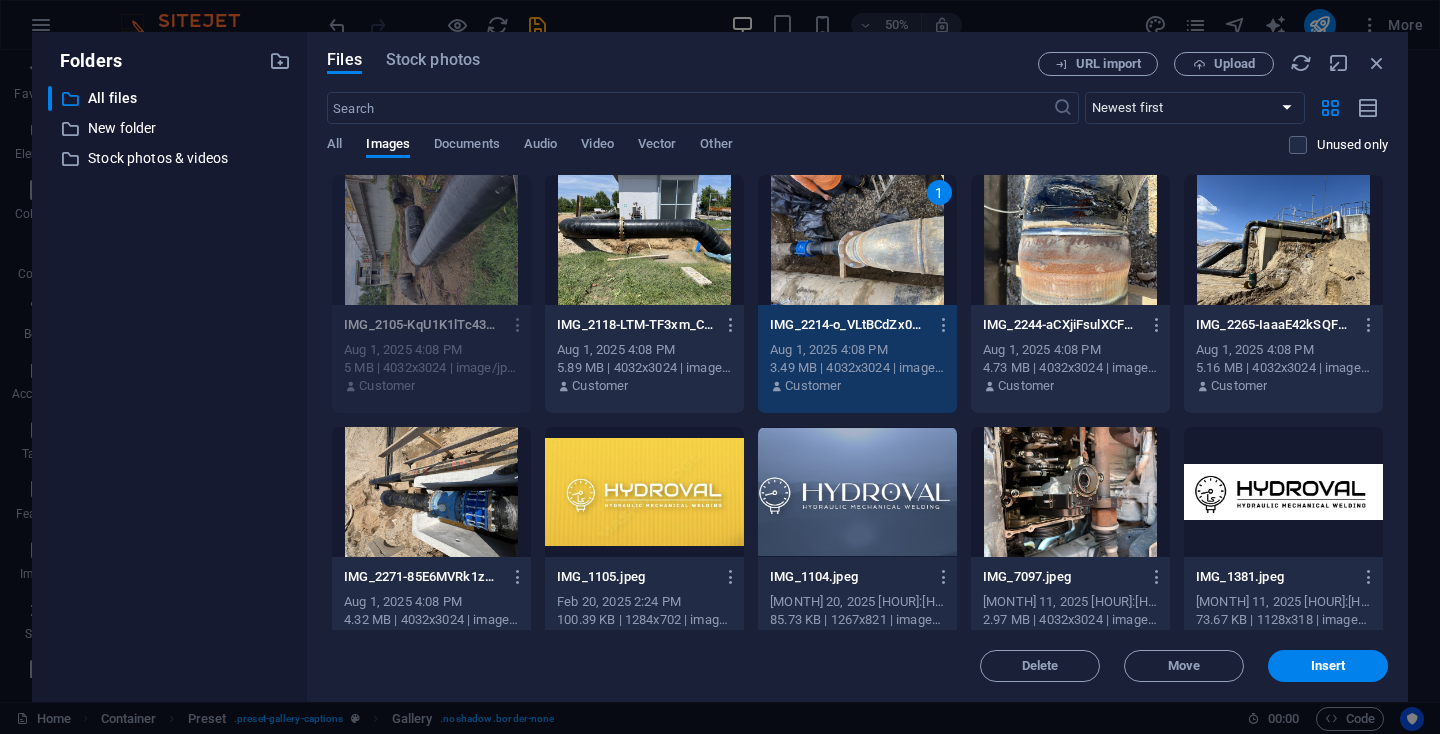 click at bounding box center [644, 240] 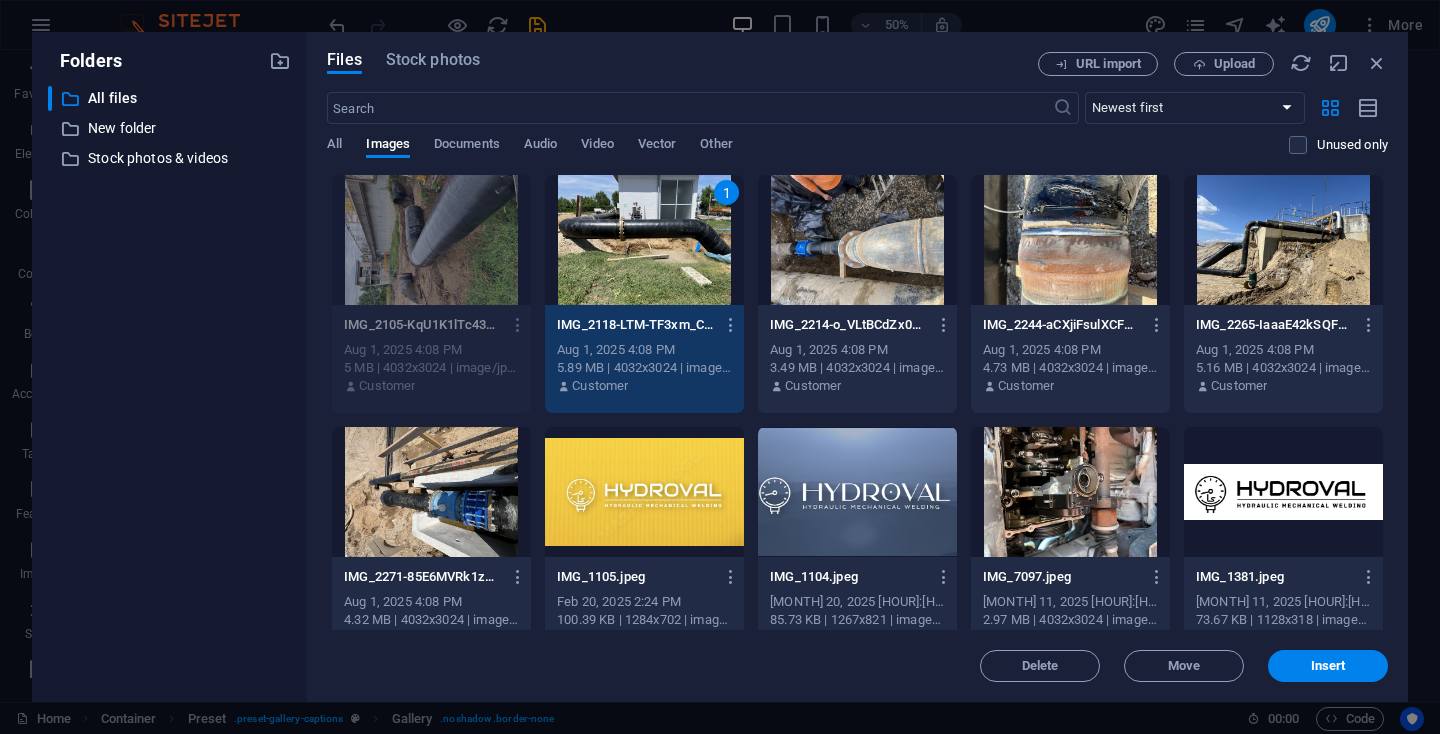 click at bounding box center (857, 240) 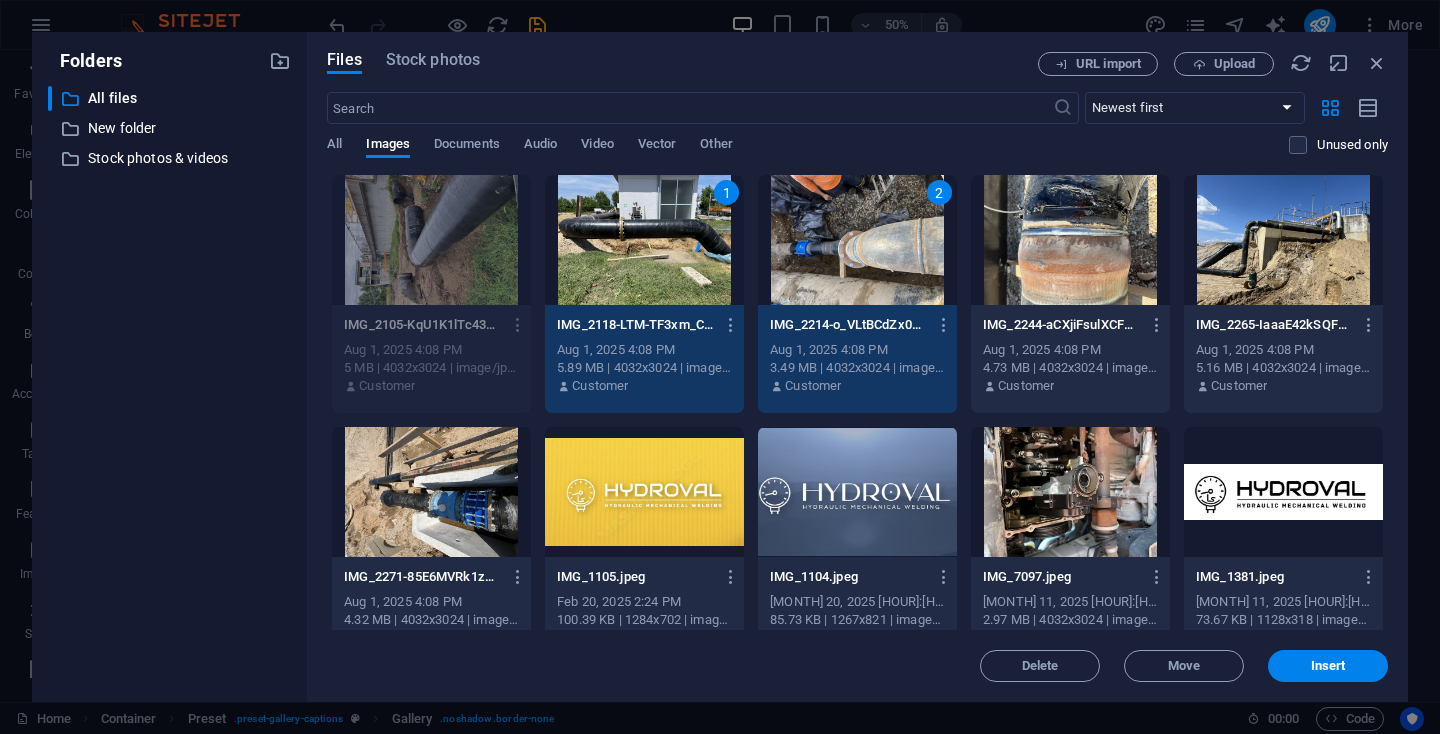 click at bounding box center [1070, 240] 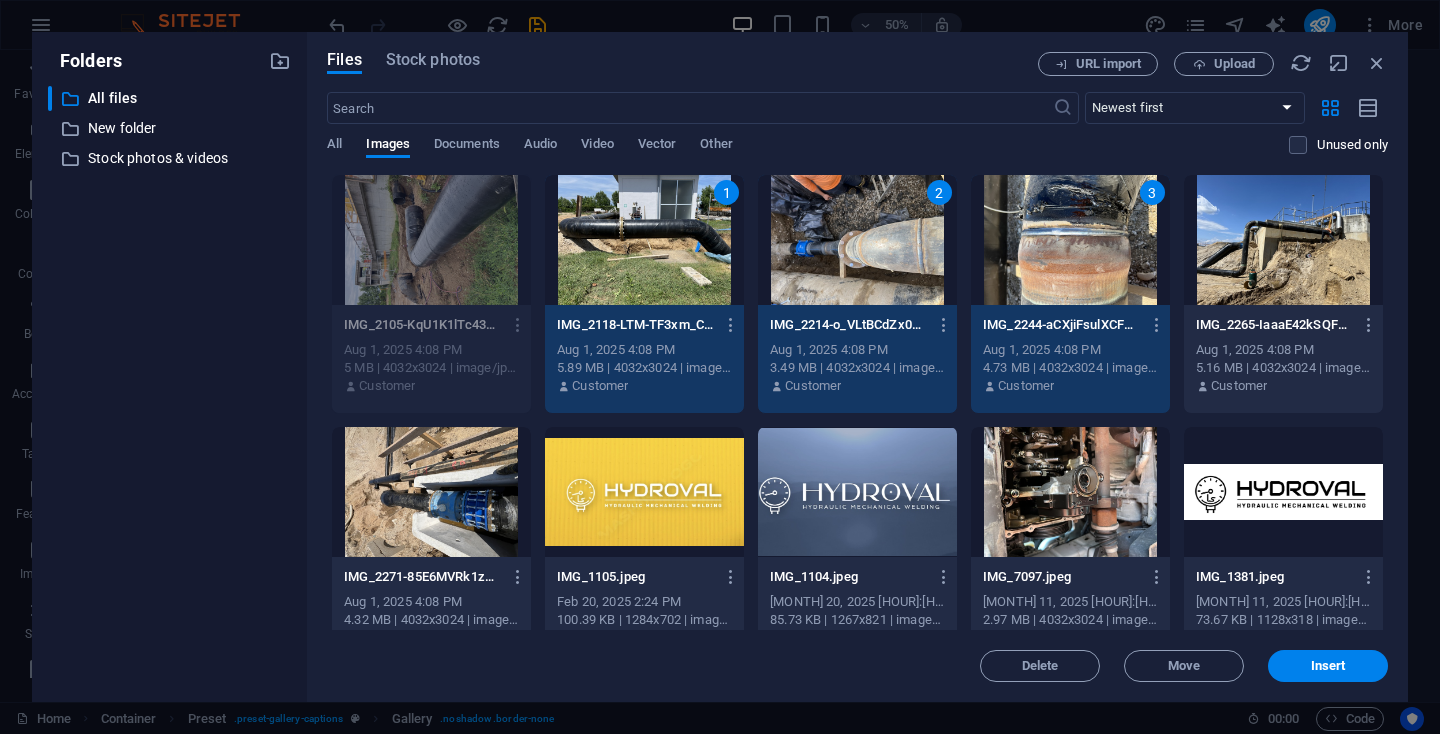 click at bounding box center (1283, 240) 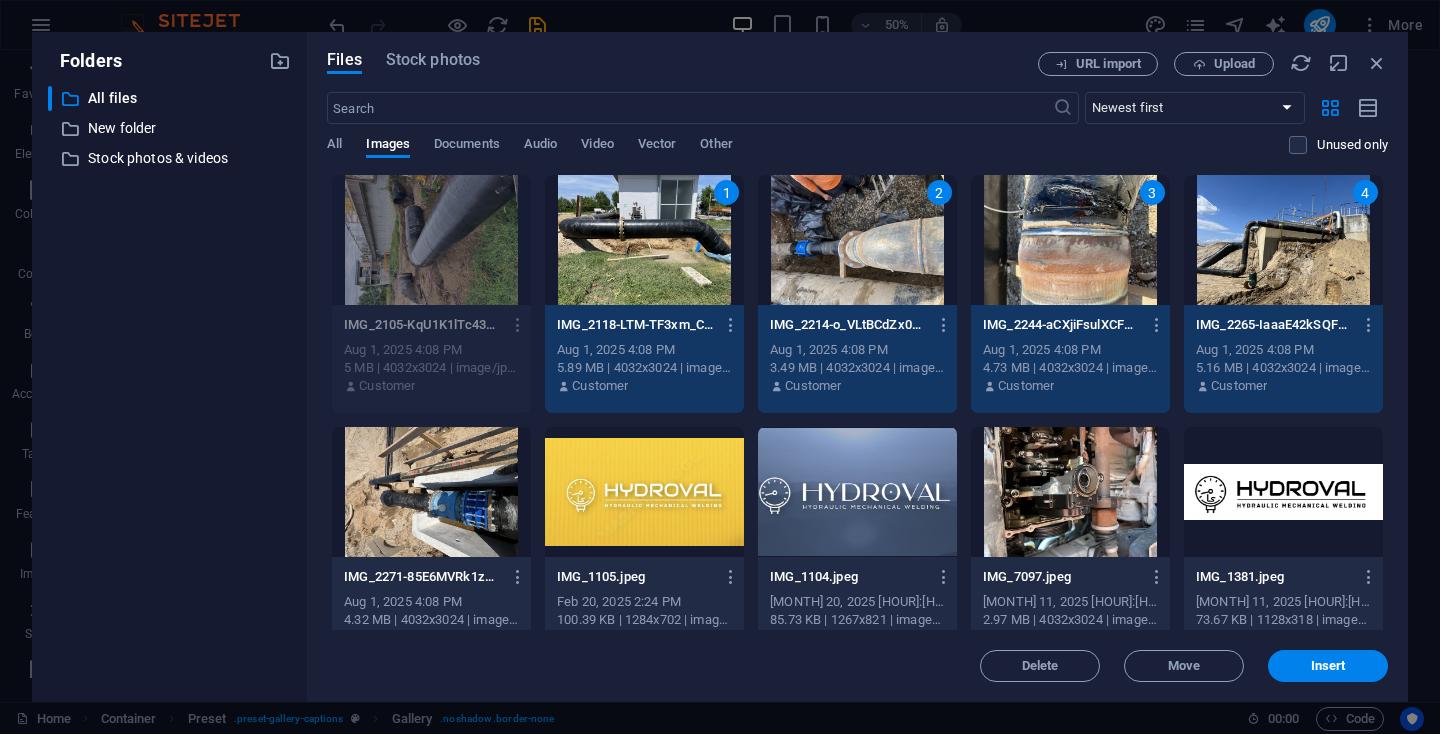 click at bounding box center (431, 492) 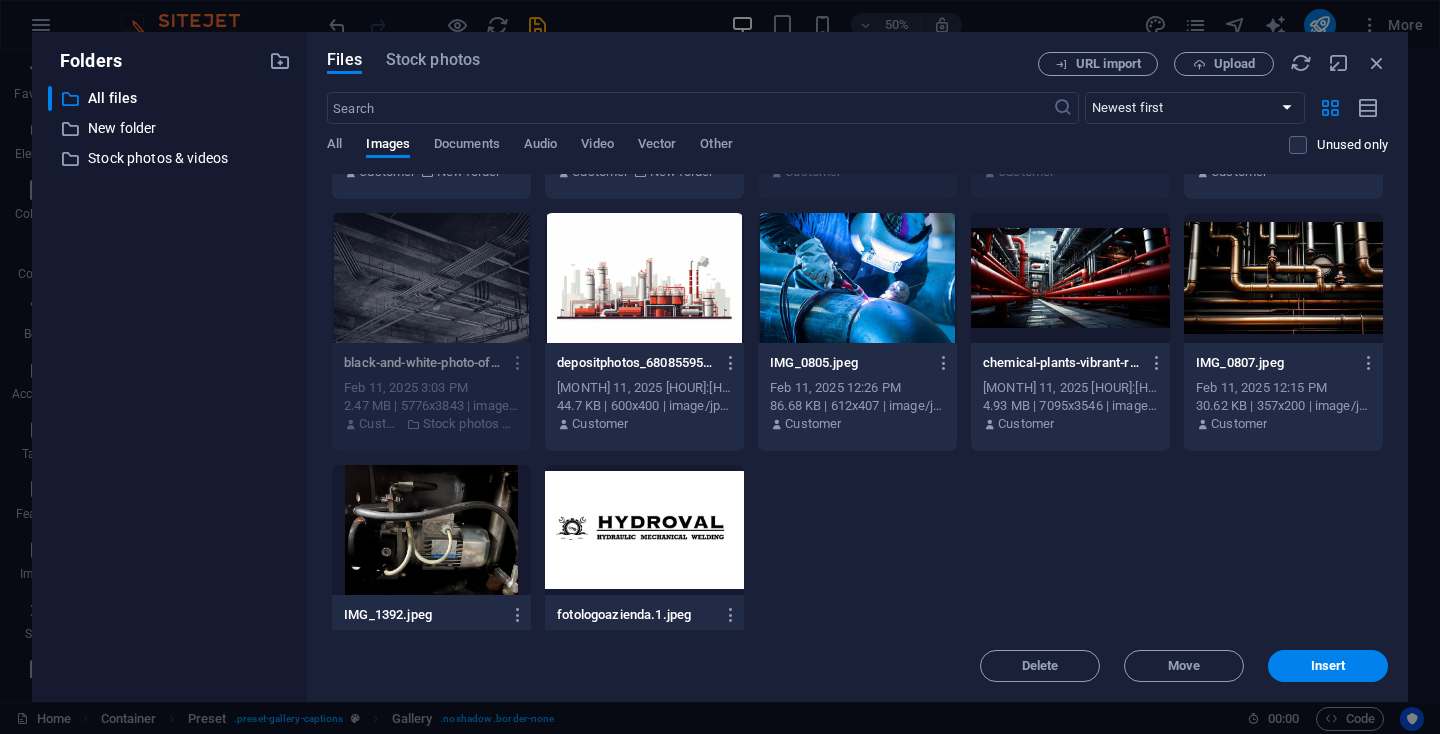 scroll, scrollTop: 1736, scrollLeft: 0, axis: vertical 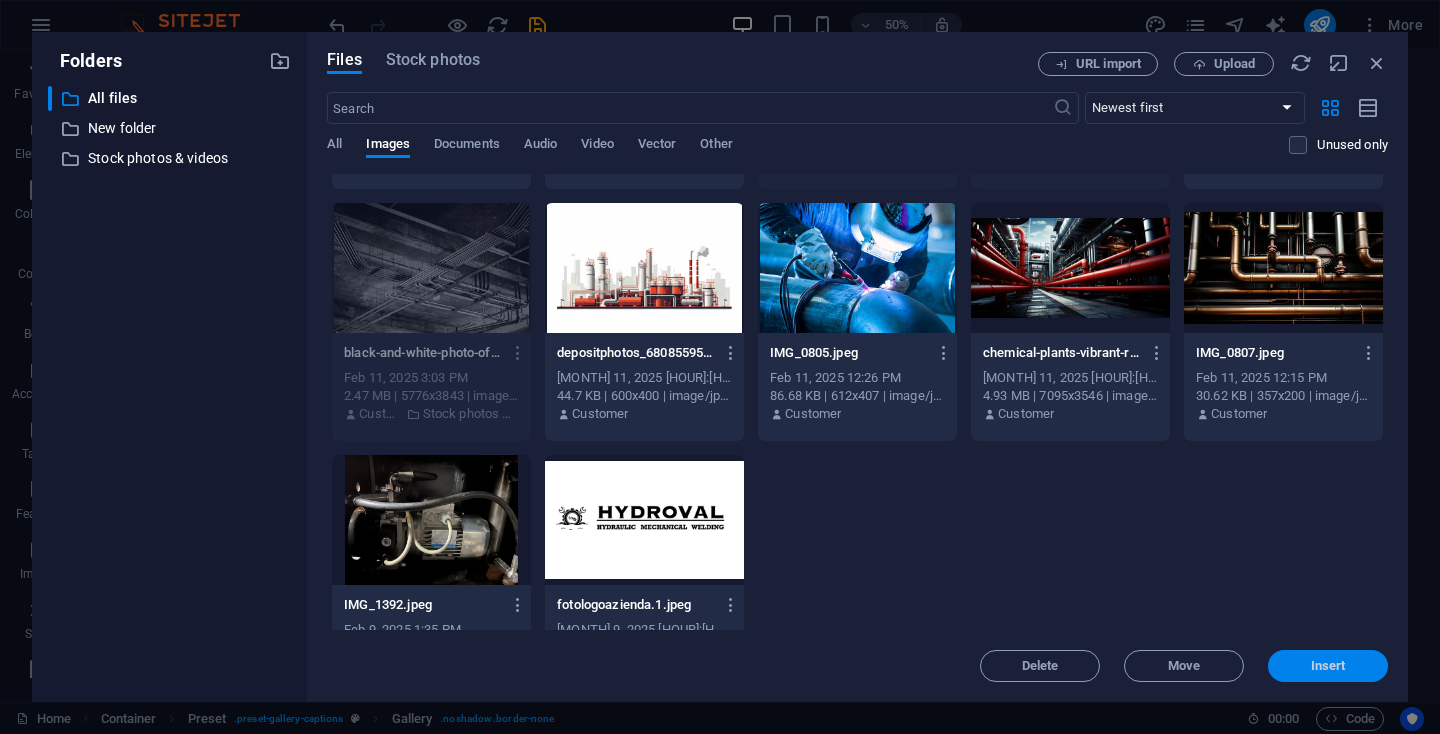 click on "Insert" at bounding box center [1328, 666] 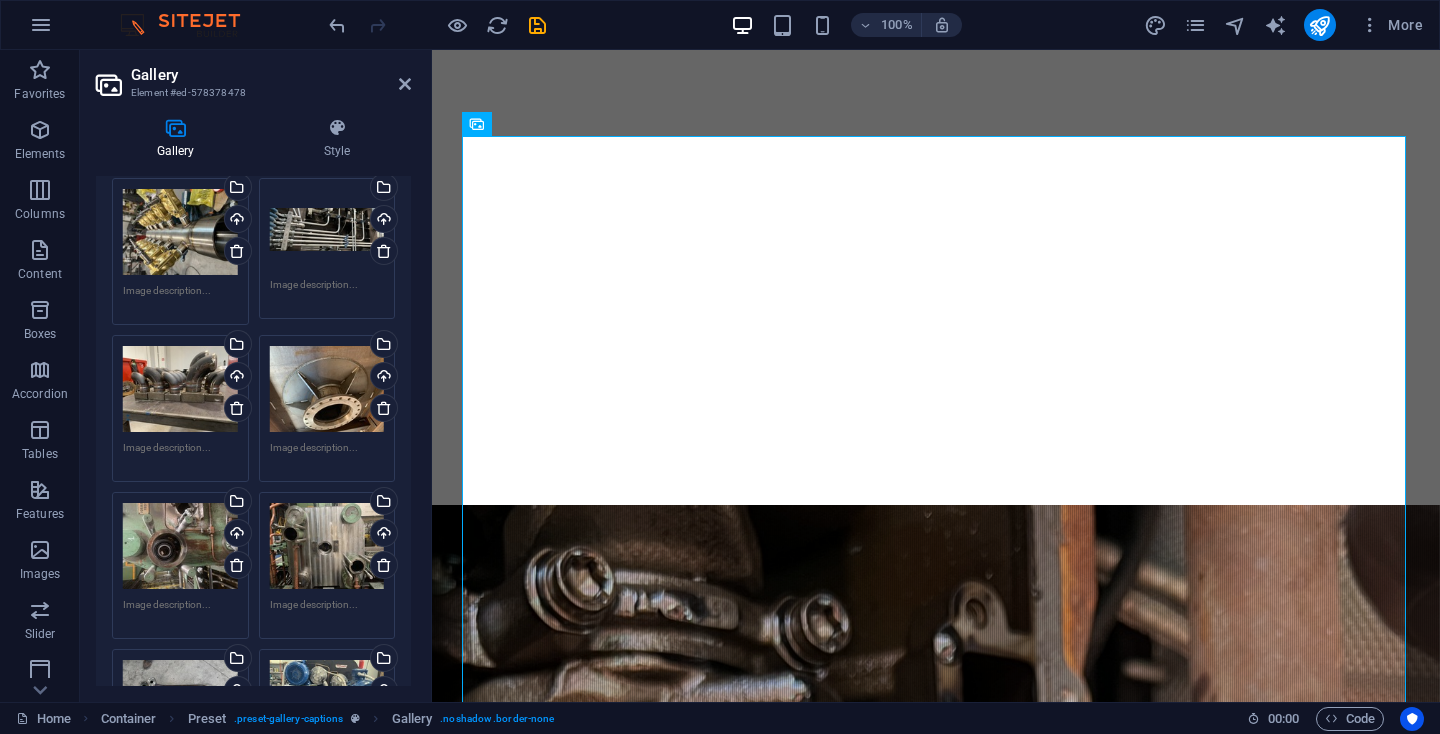 scroll, scrollTop: 0, scrollLeft: 0, axis: both 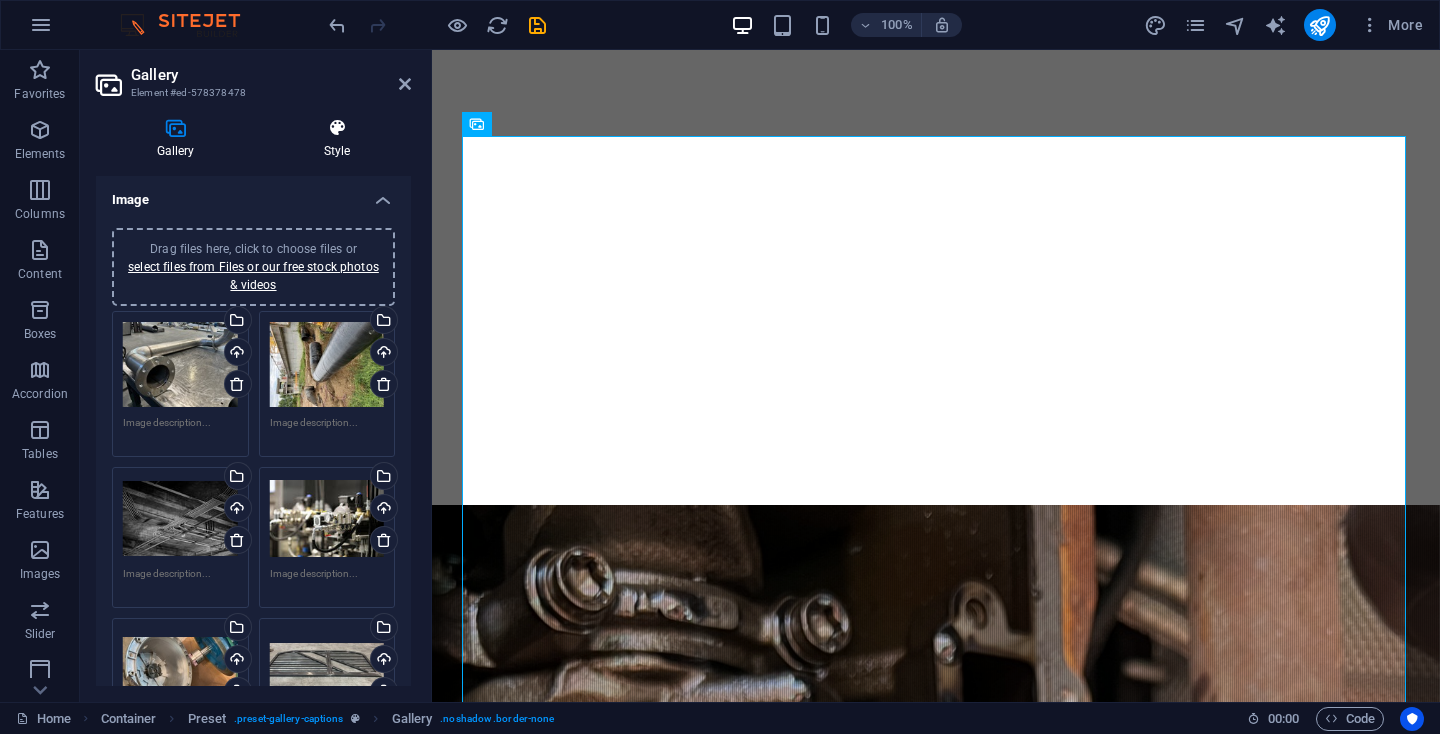 click at bounding box center [337, 128] 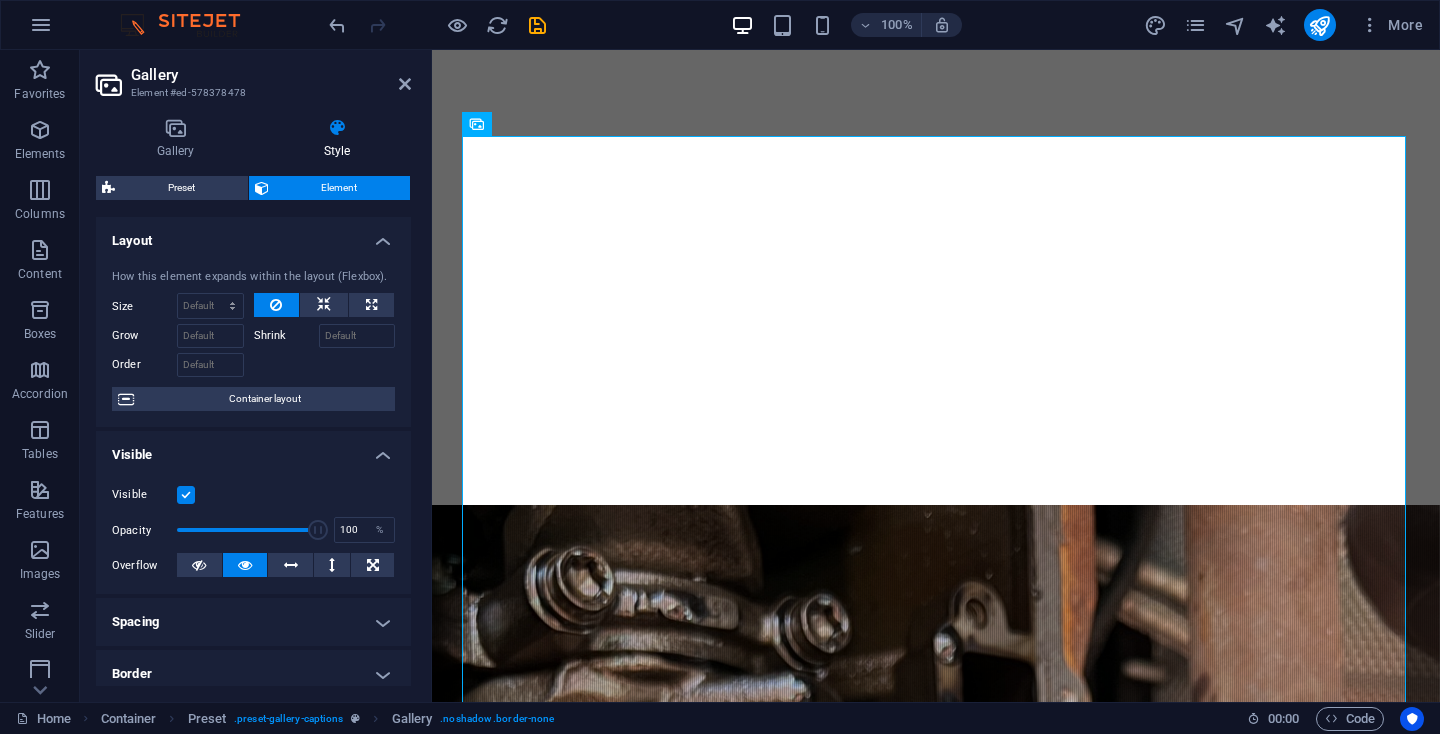 click on "Spacing" at bounding box center (253, 622) 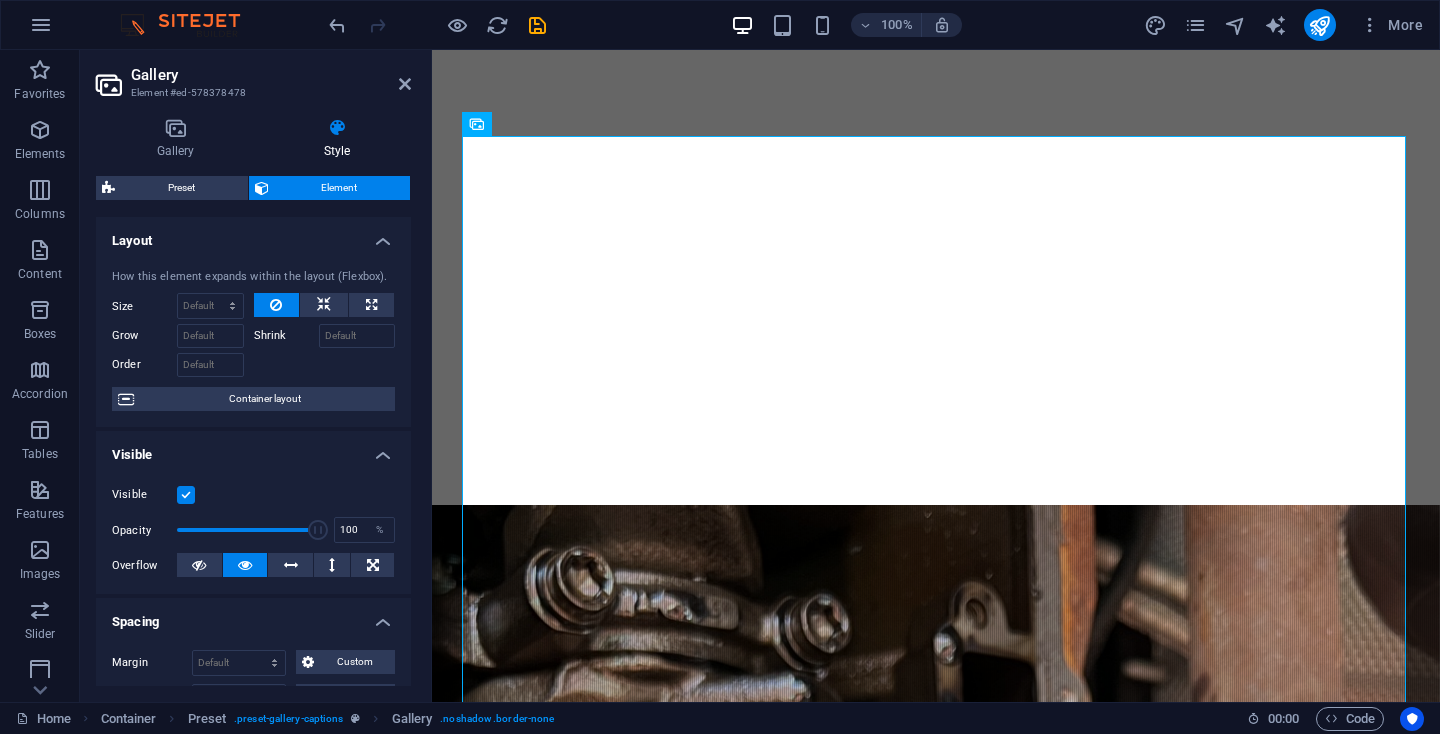 click on "Spacing" at bounding box center [253, 616] 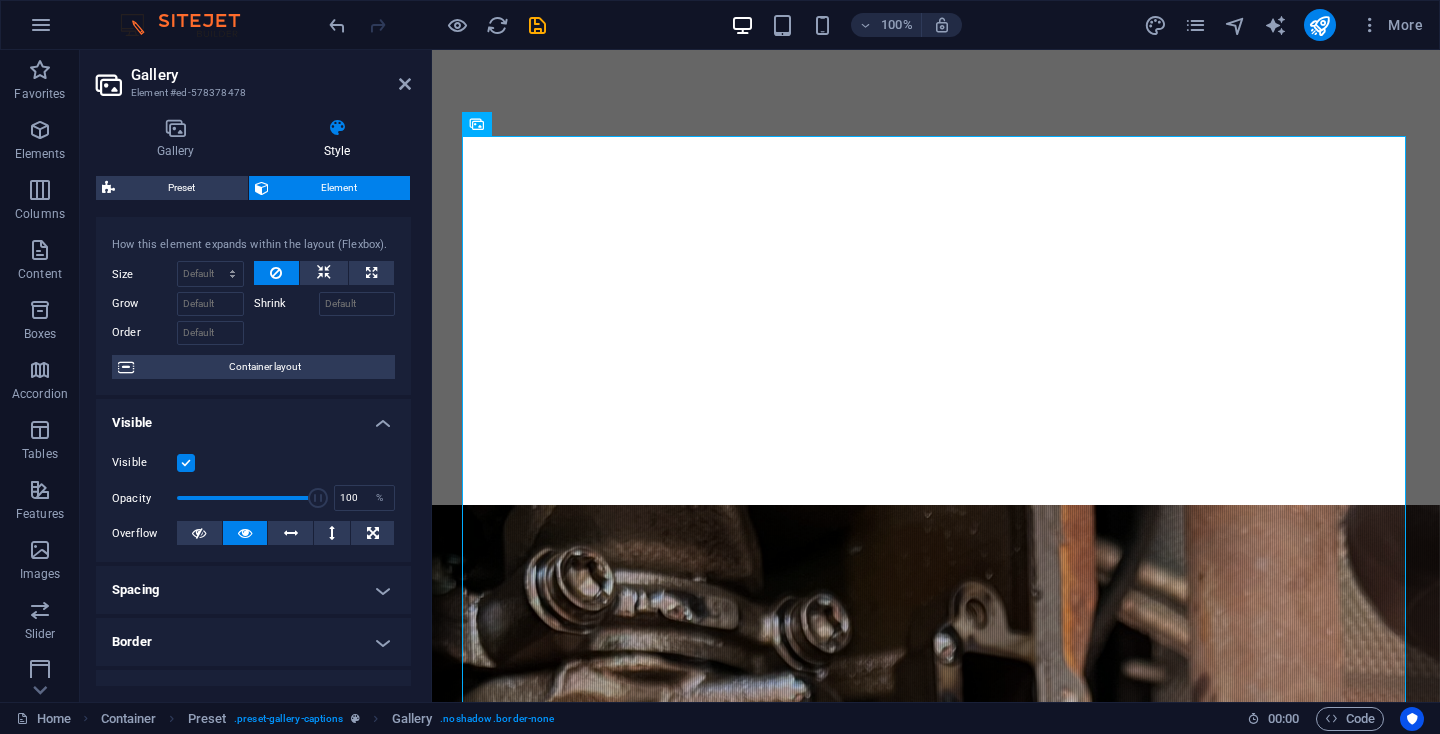 scroll, scrollTop: 100, scrollLeft: 0, axis: vertical 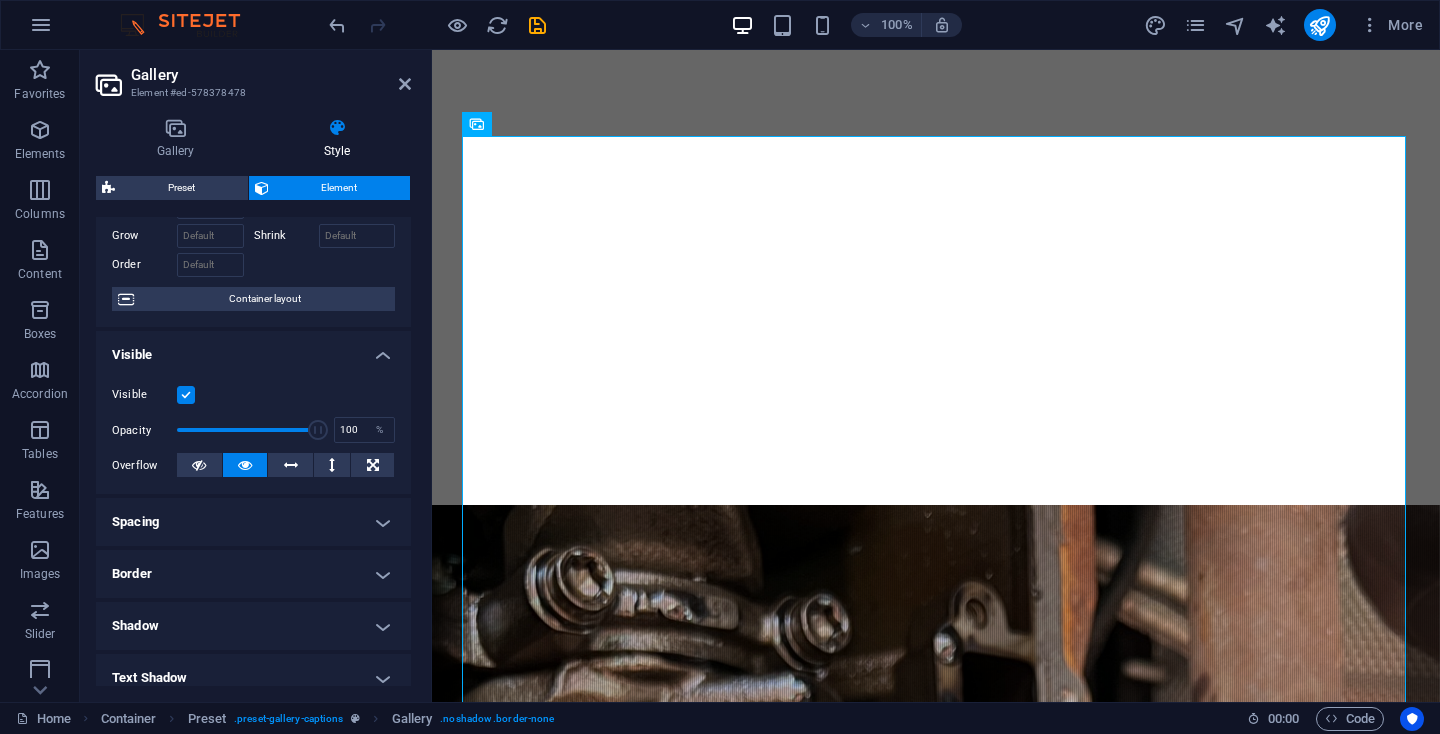 click on "Shadow" at bounding box center [253, 626] 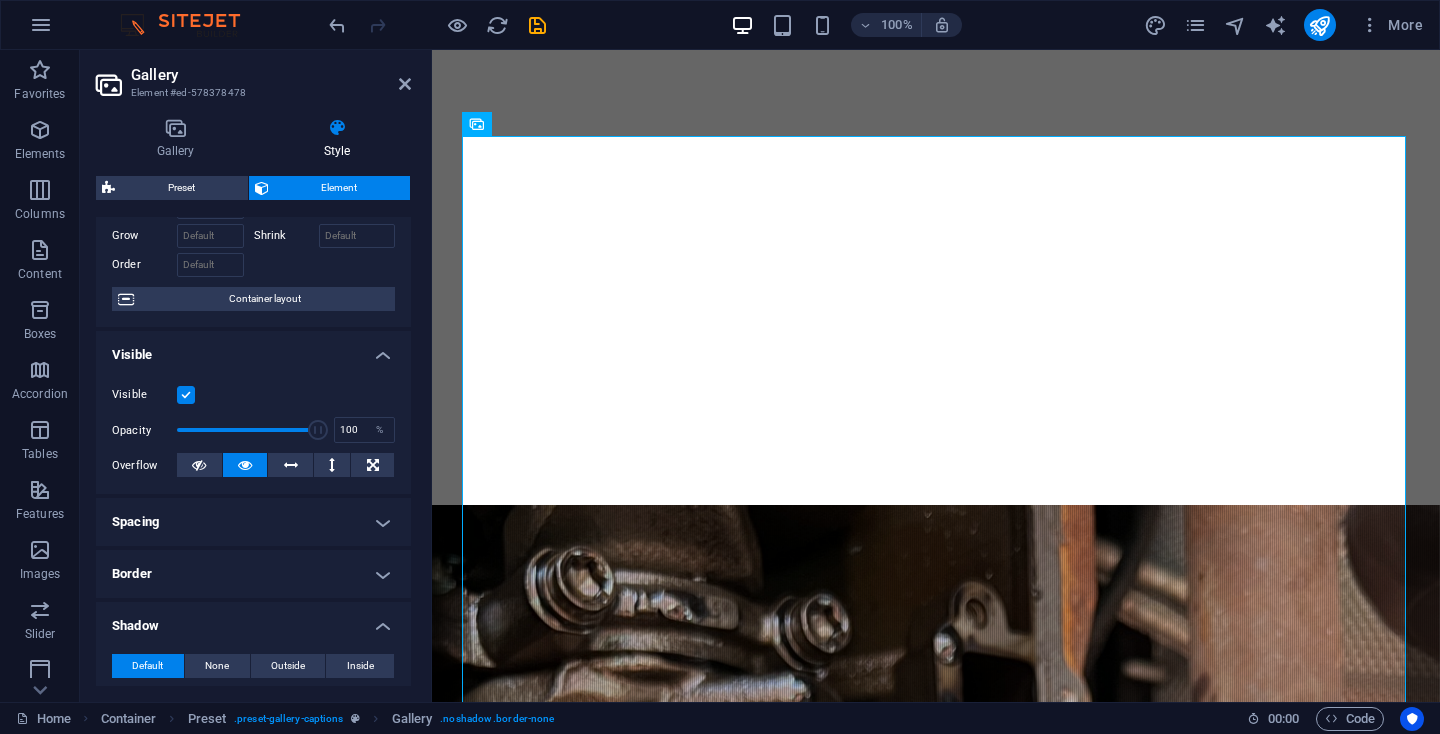 click on "Shadow" at bounding box center (253, 620) 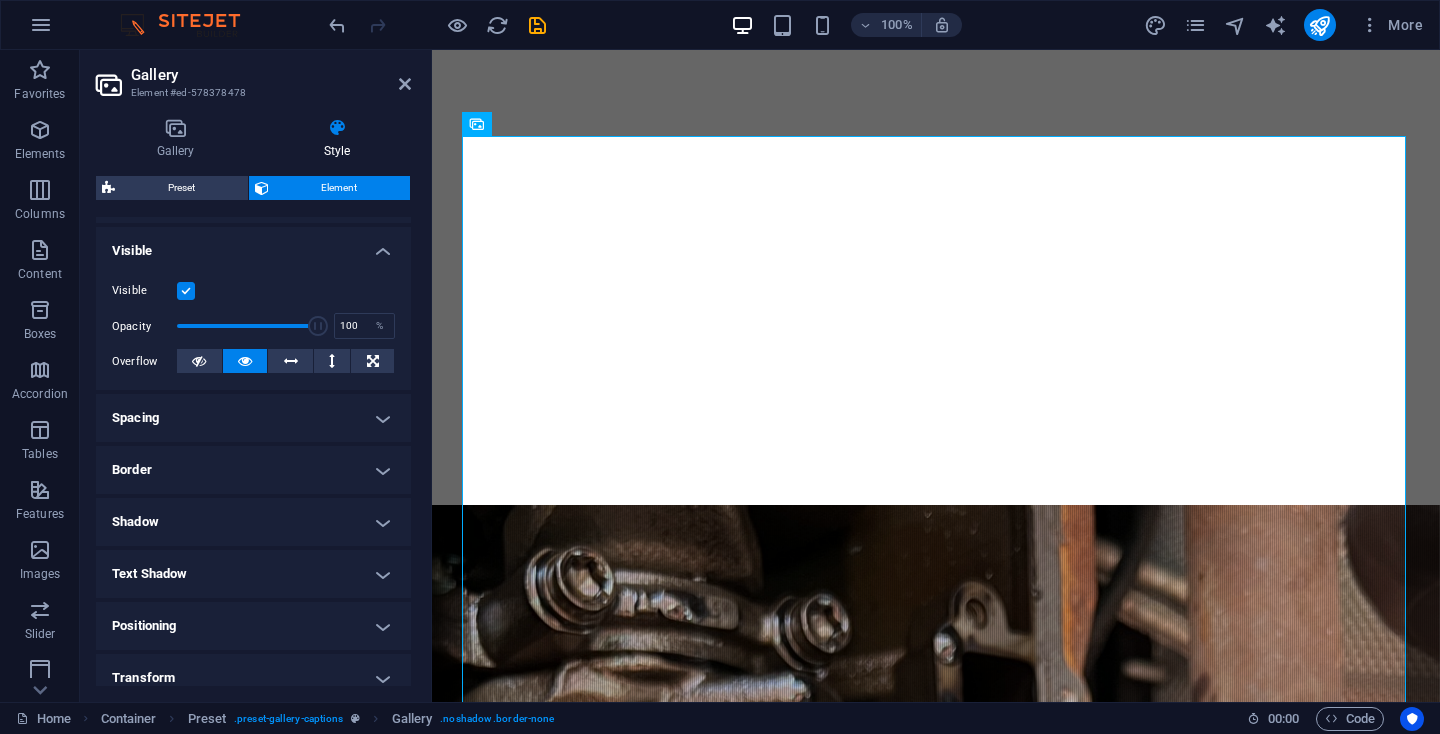 scroll, scrollTop: 366, scrollLeft: 0, axis: vertical 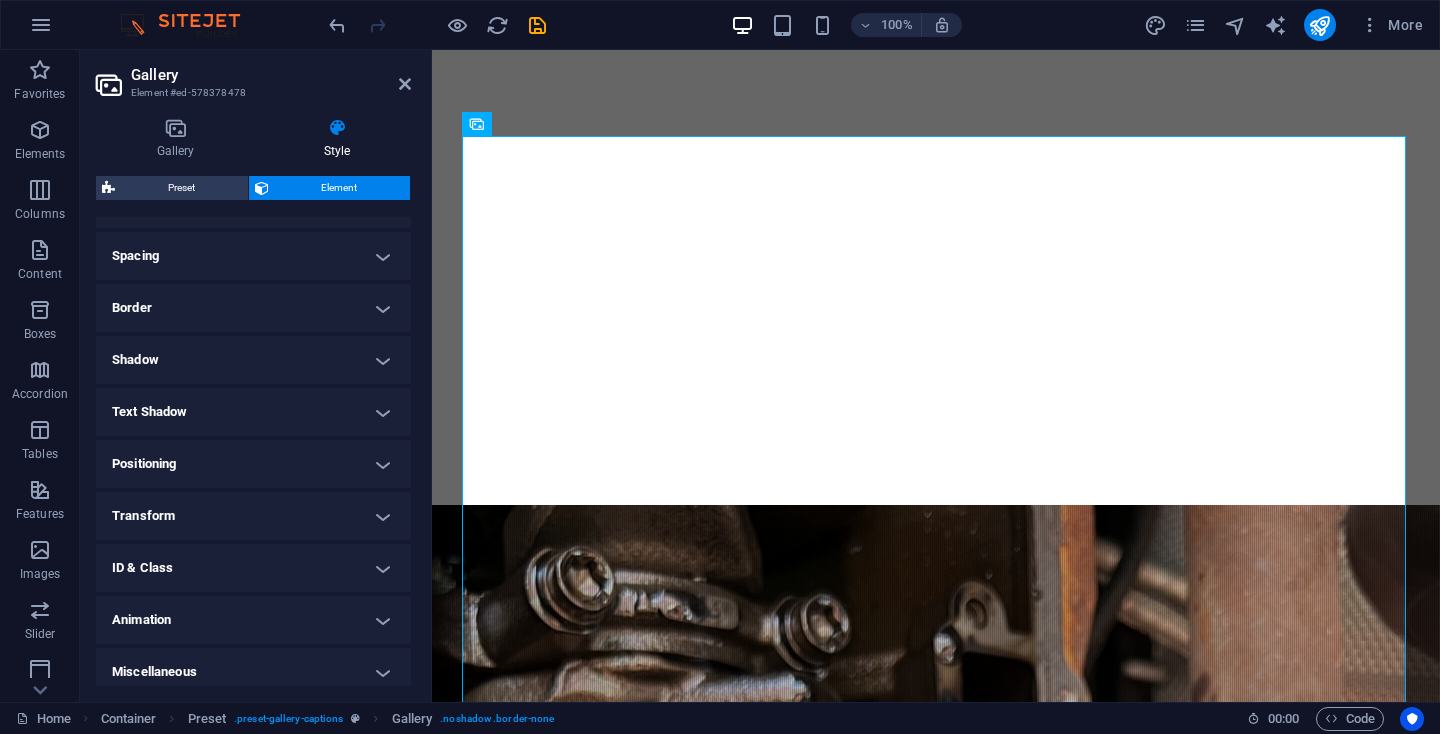 click on "Animation" at bounding box center (253, 620) 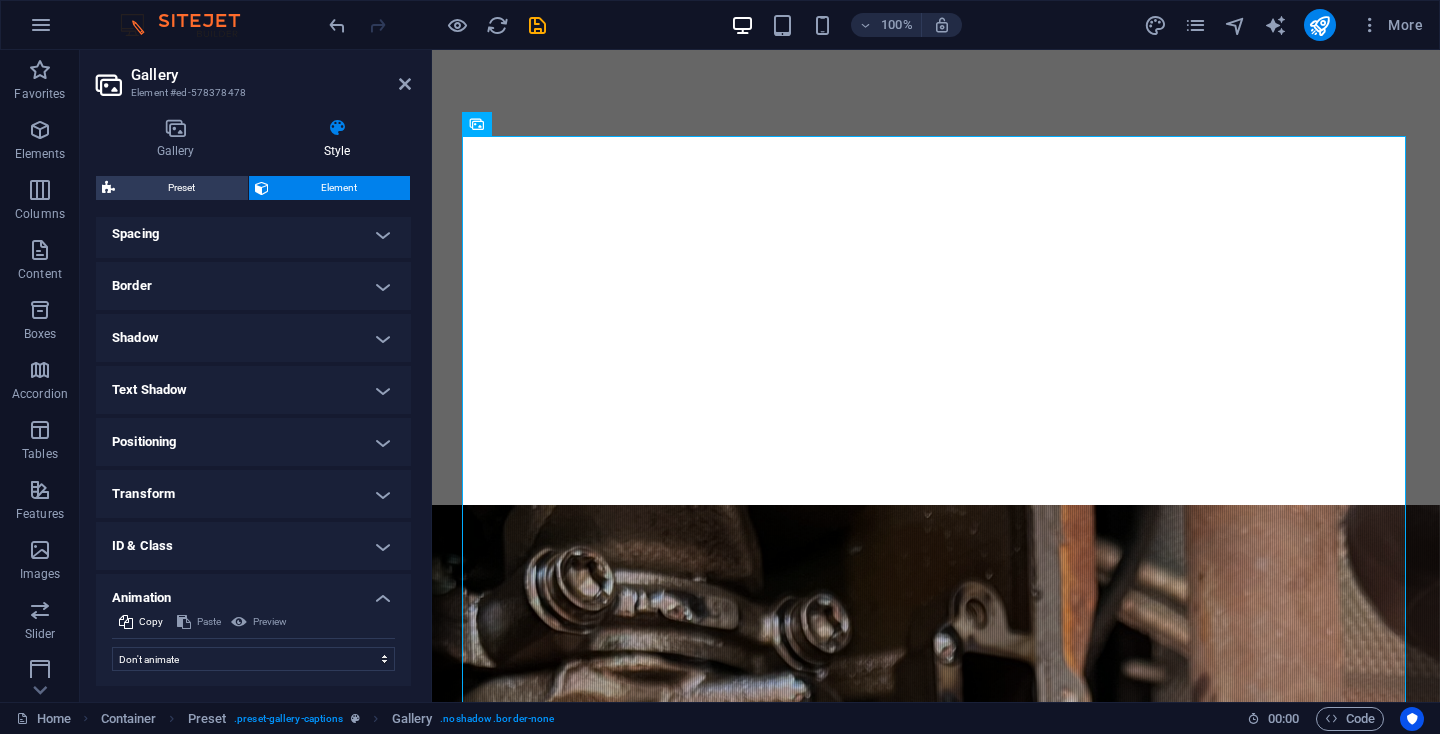 scroll, scrollTop: 410, scrollLeft: 0, axis: vertical 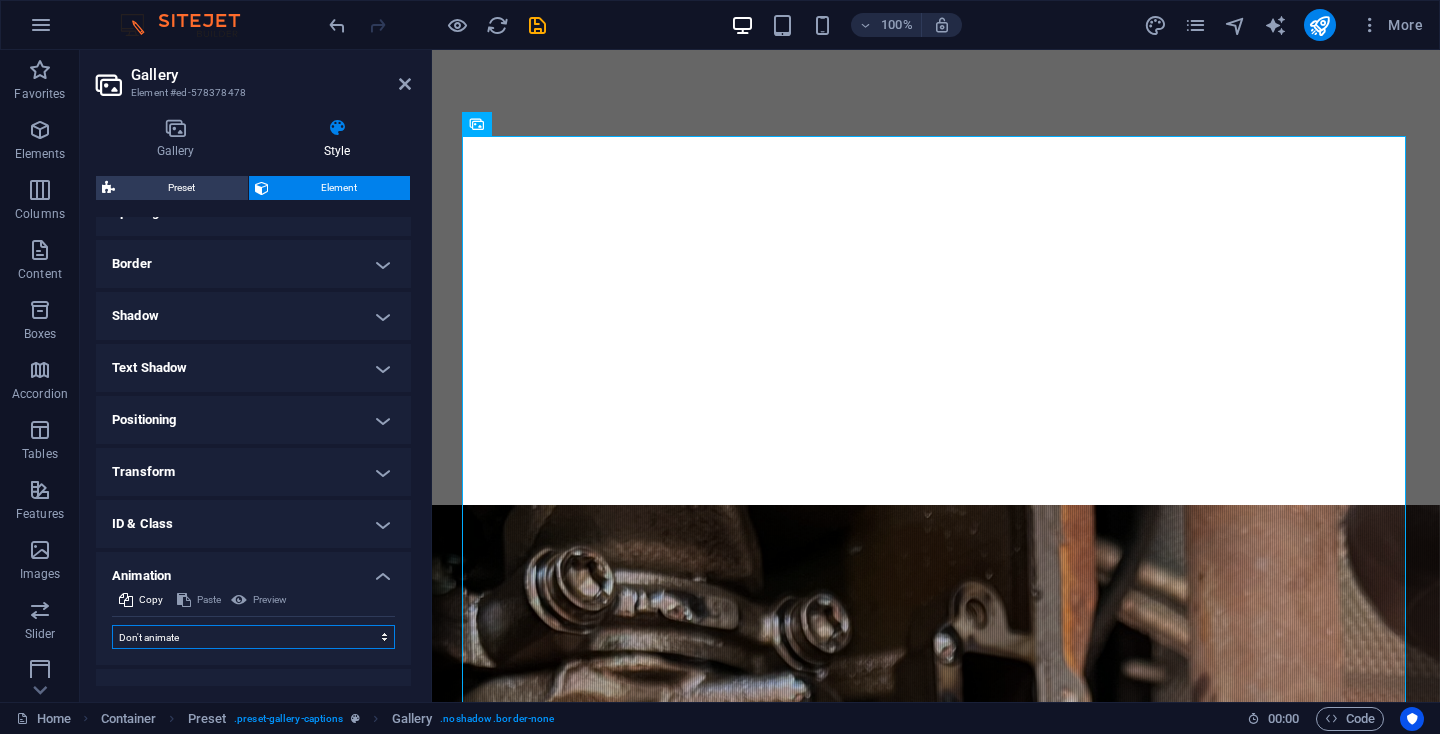 select on "fade" 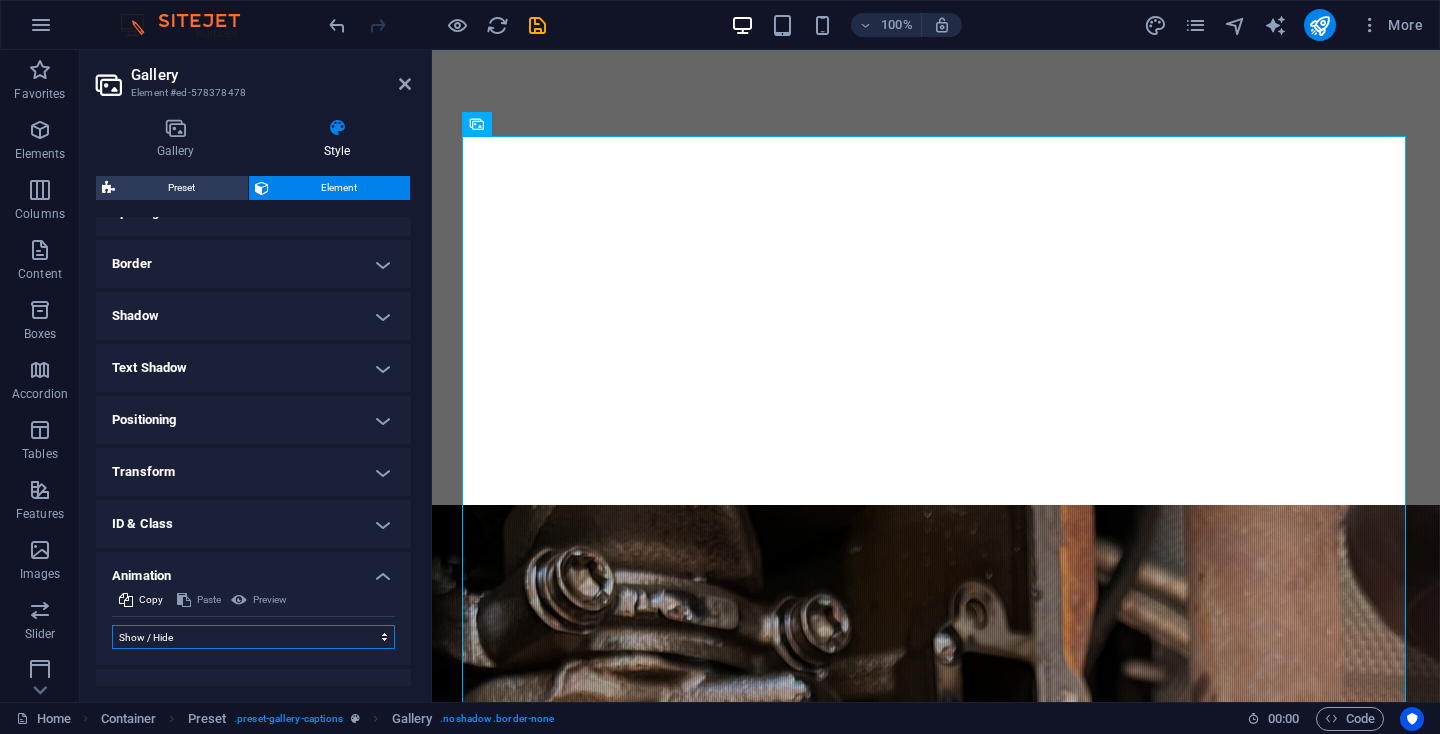 select on "scroll" 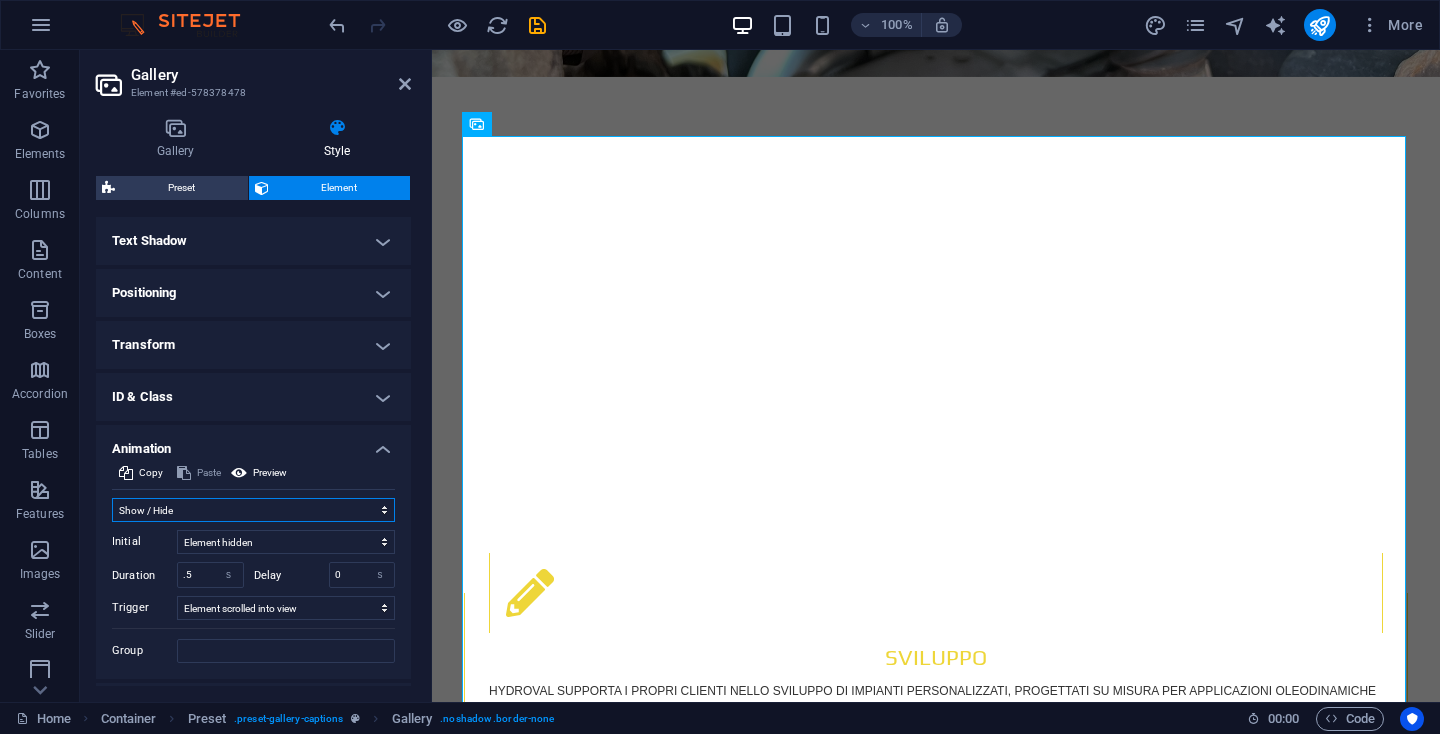 scroll, scrollTop: 581, scrollLeft: 0, axis: vertical 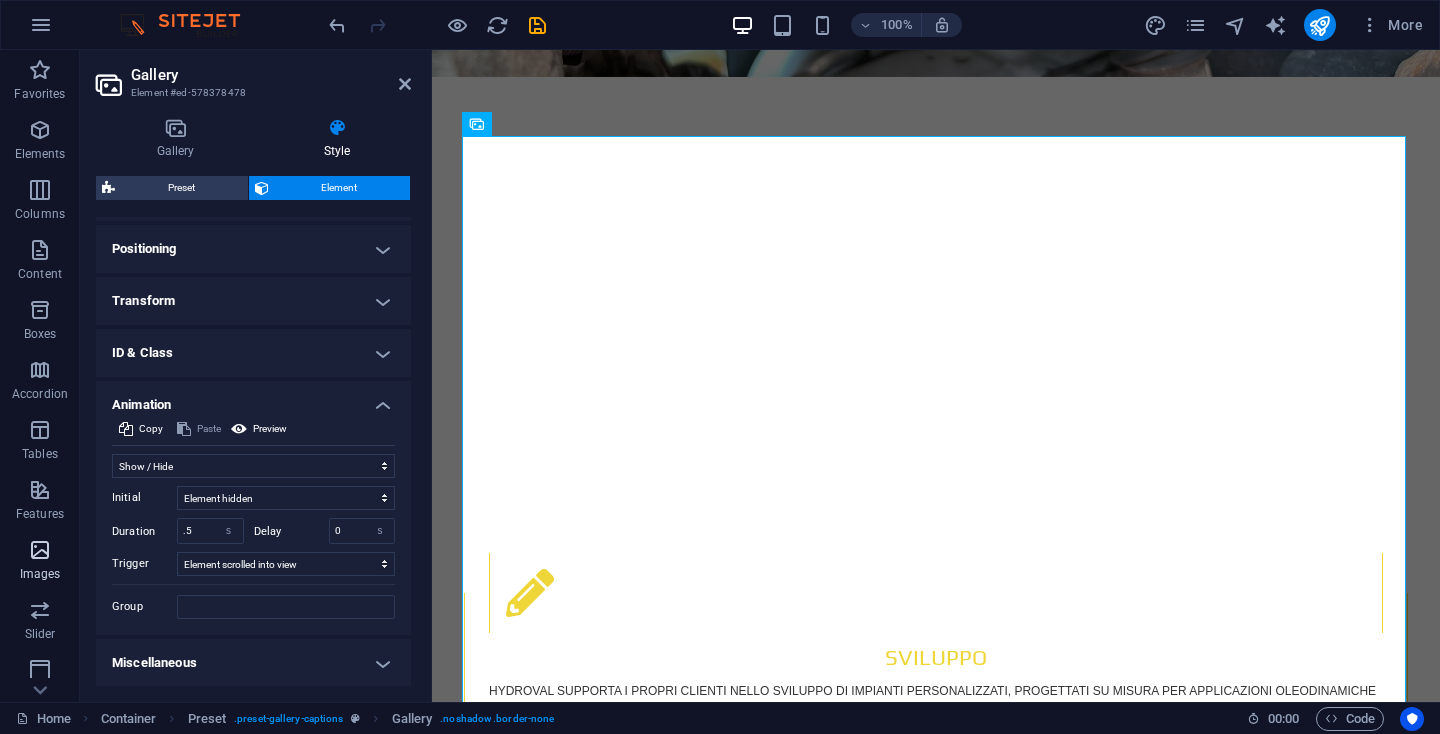 click at bounding box center [40, 550] 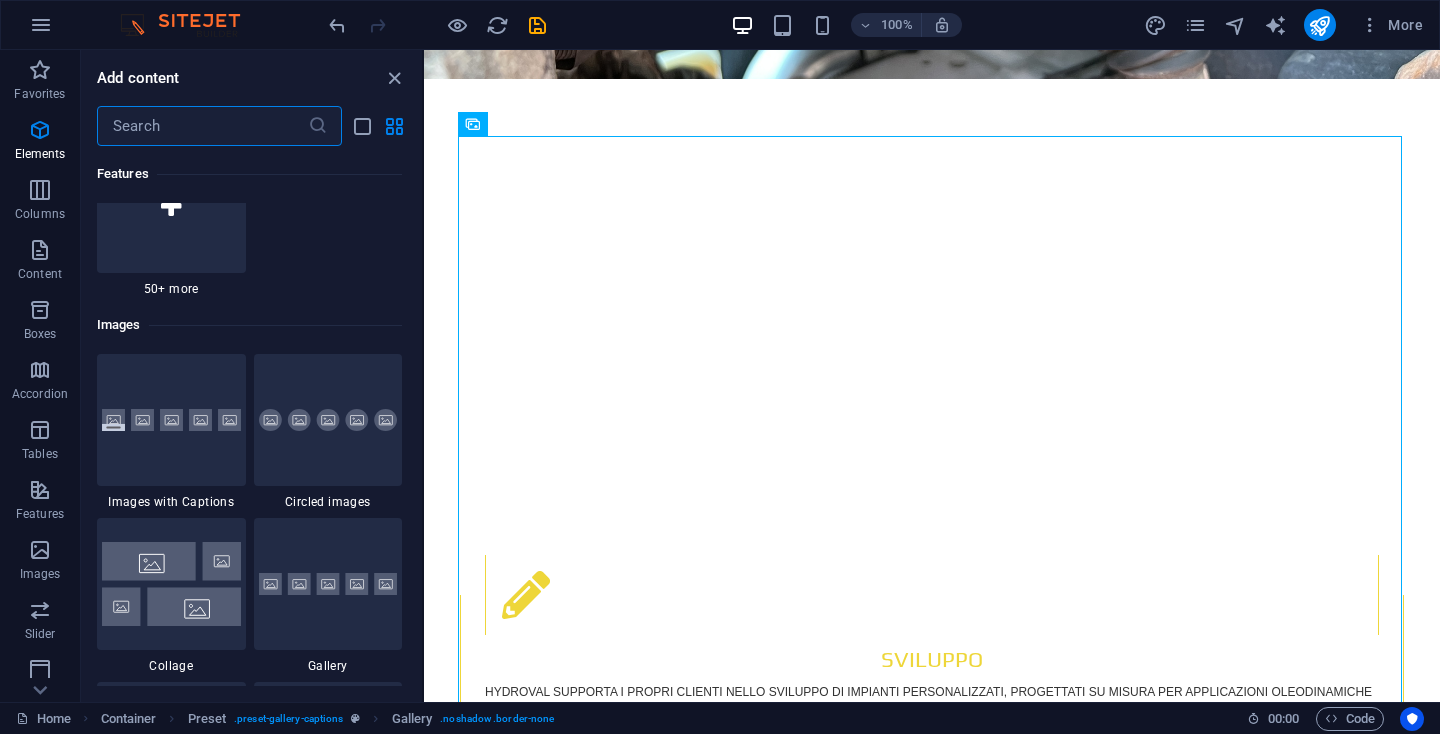 scroll, scrollTop: 10140, scrollLeft: 0, axis: vertical 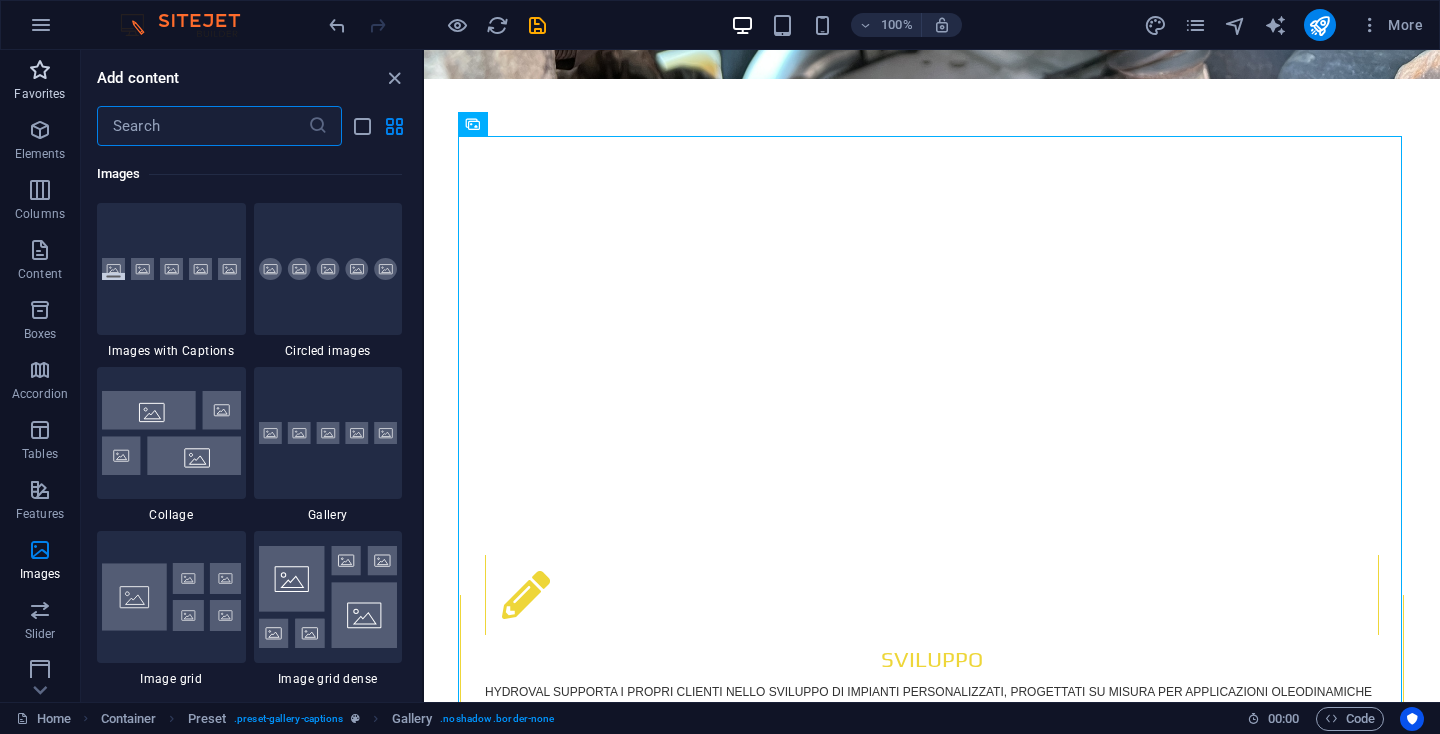 click on "Favorites" at bounding box center (39, 94) 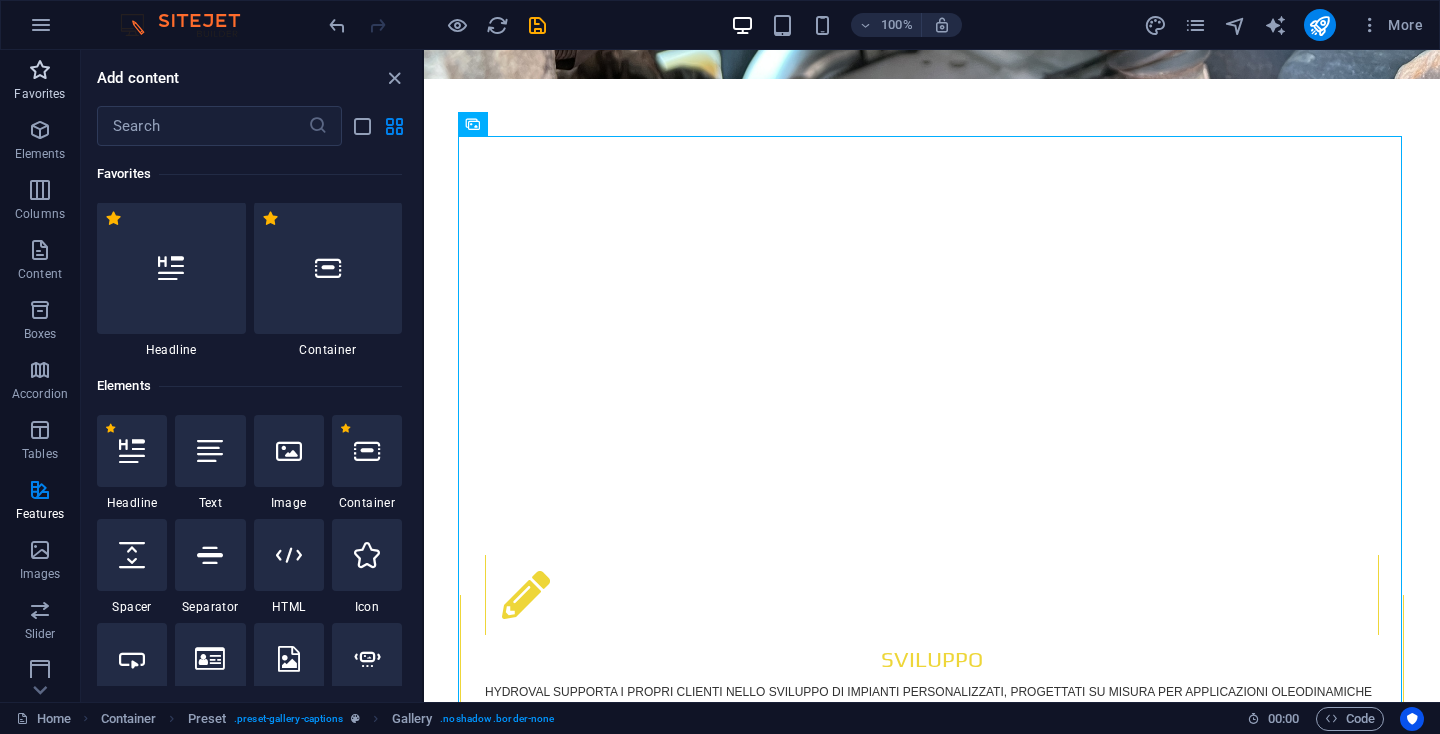scroll, scrollTop: 0, scrollLeft: 0, axis: both 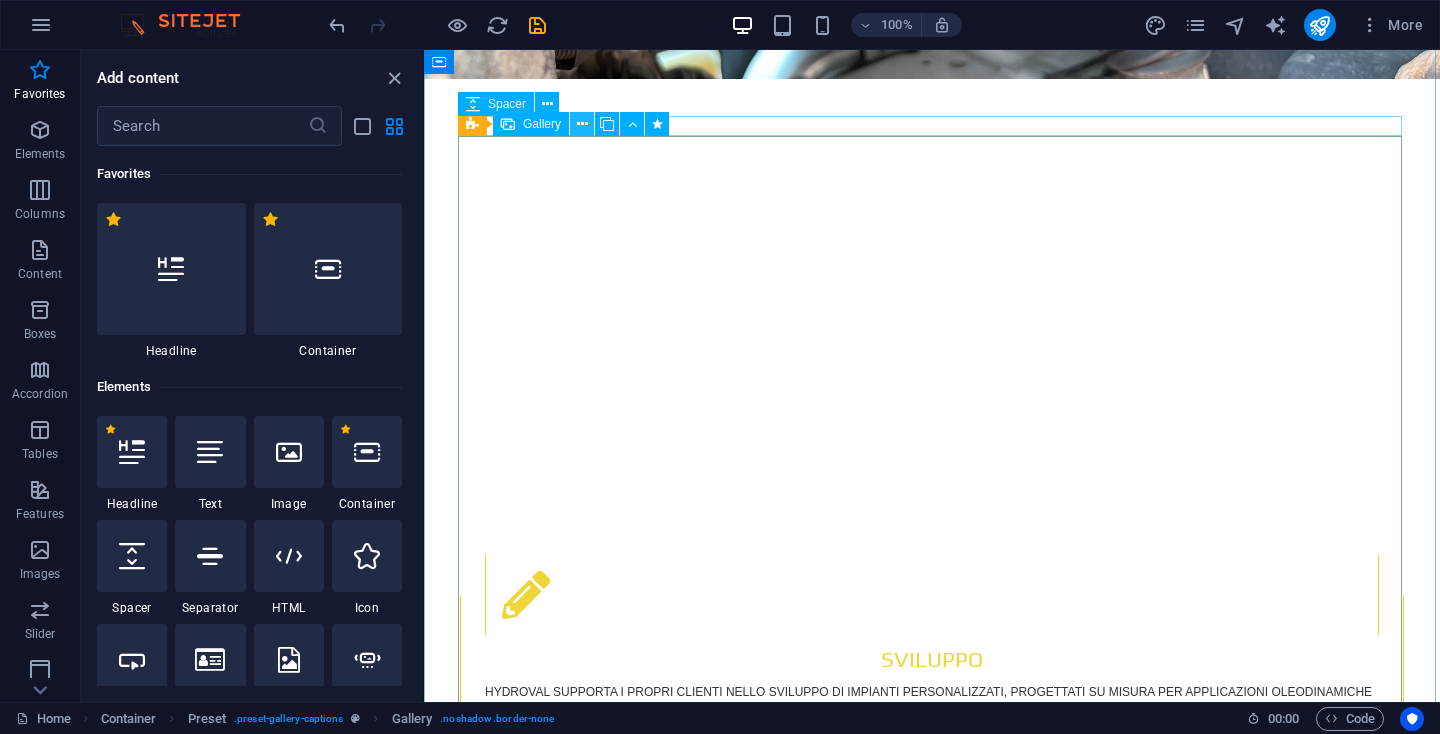 click at bounding box center [582, 124] 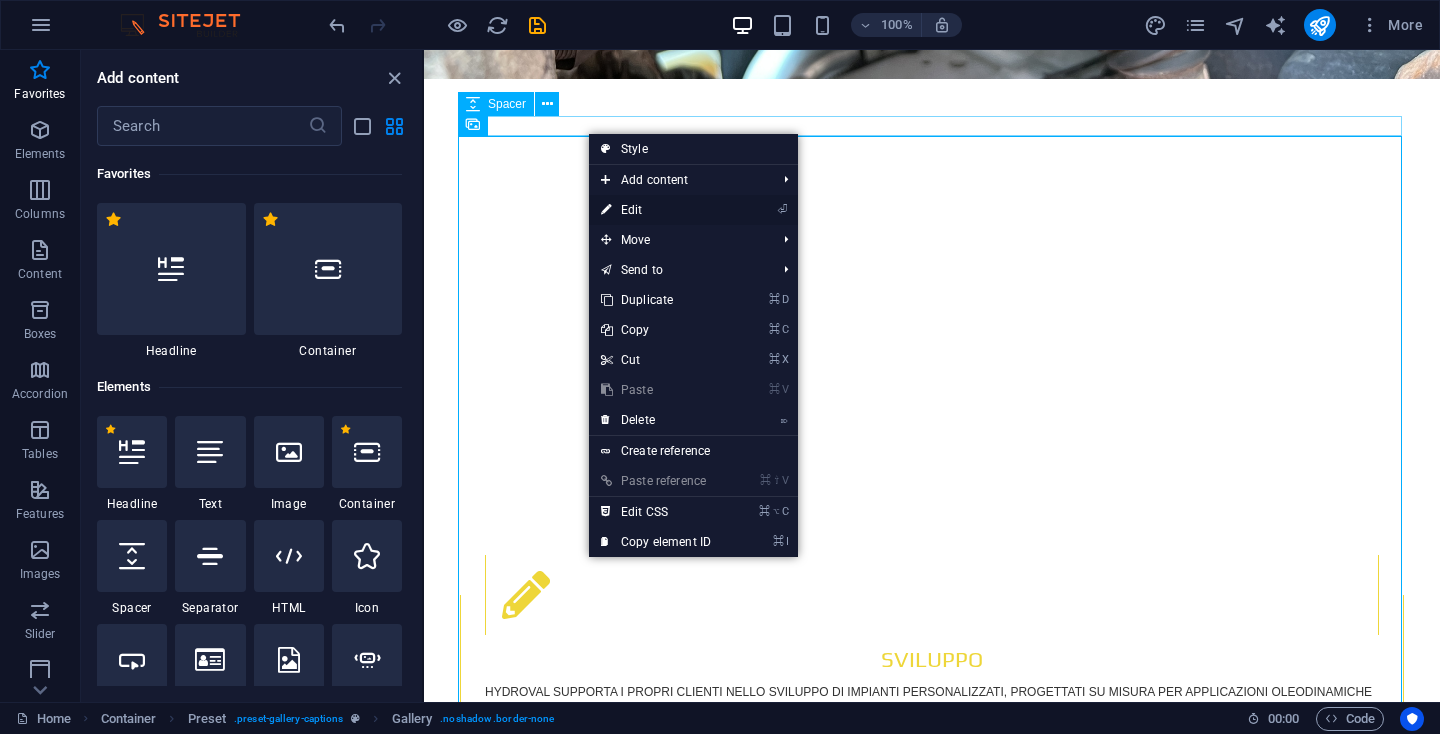 click on "⏎  Edit" at bounding box center [656, 210] 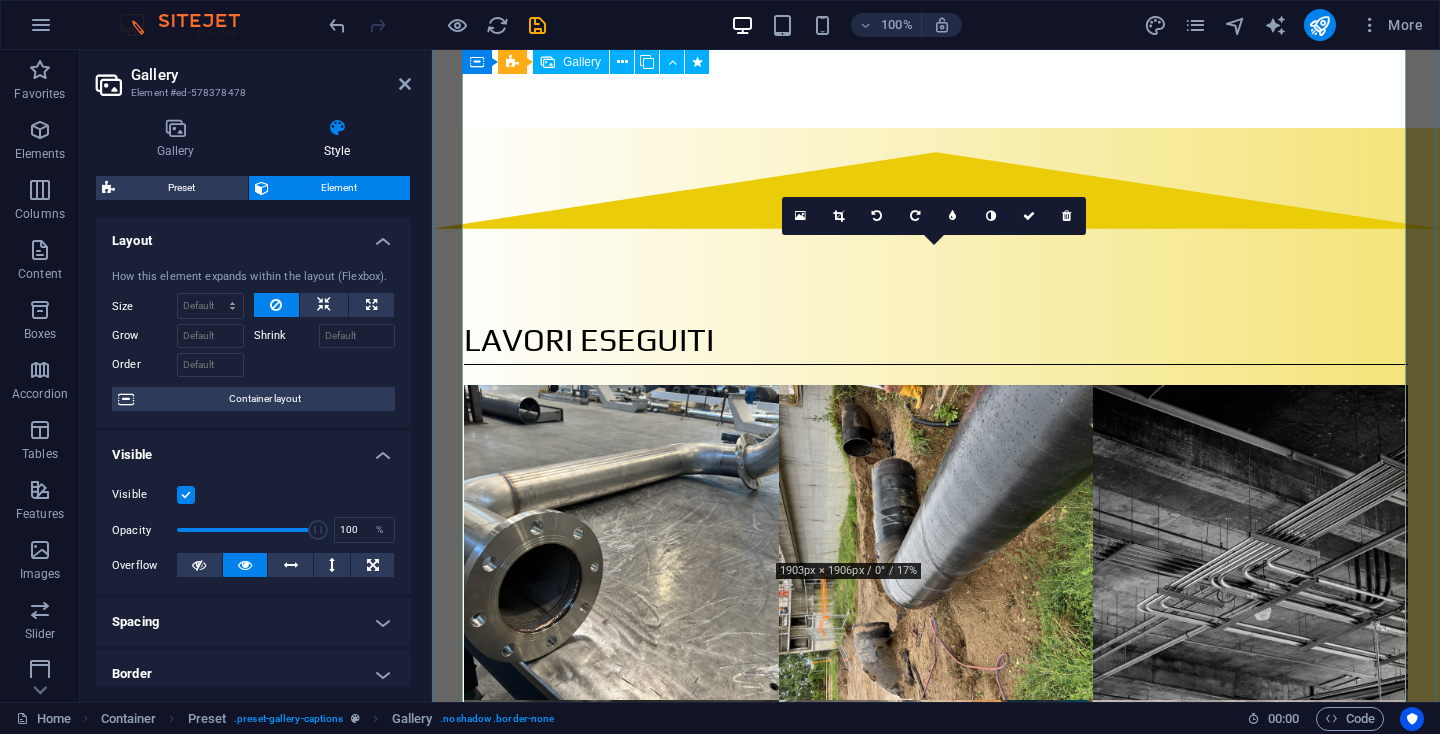 scroll, scrollTop: 4726, scrollLeft: 0, axis: vertical 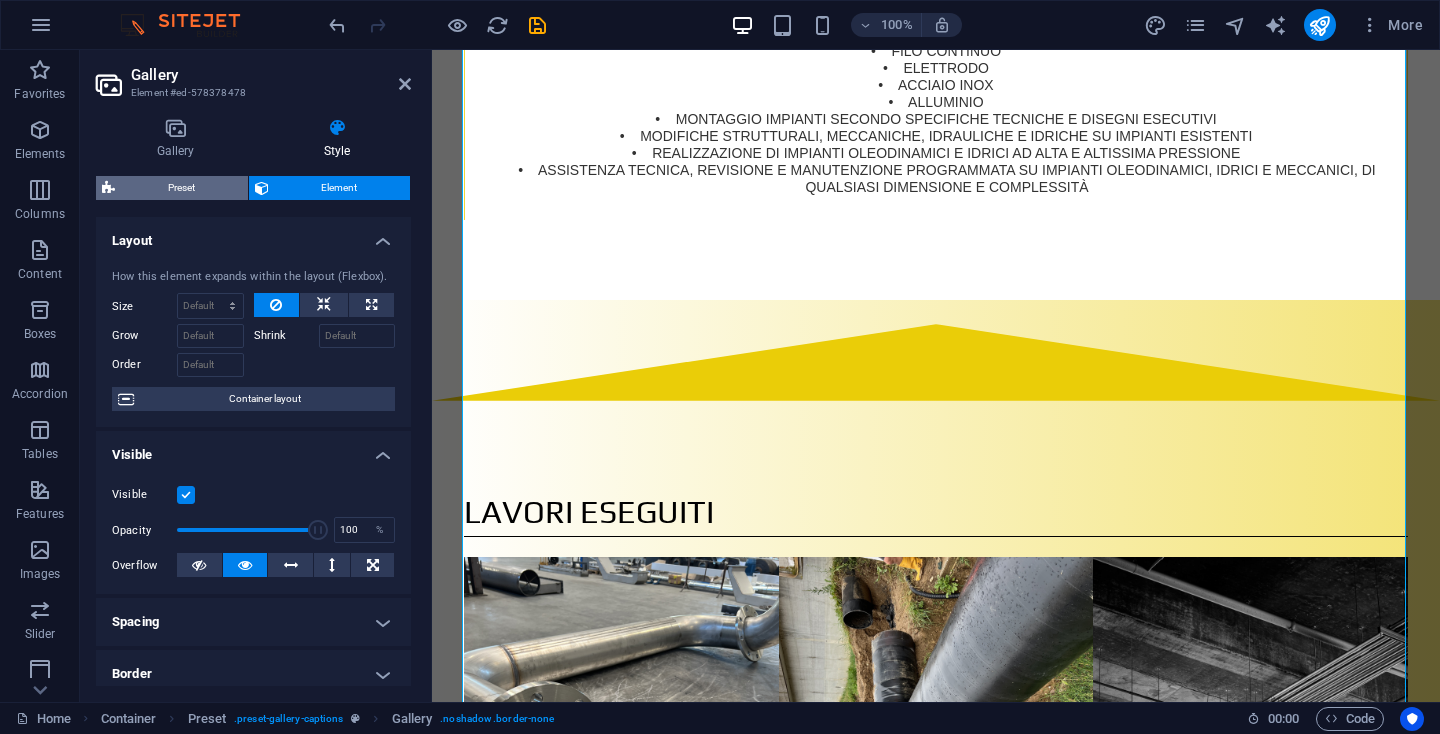 click on "Preset" at bounding box center [181, 188] 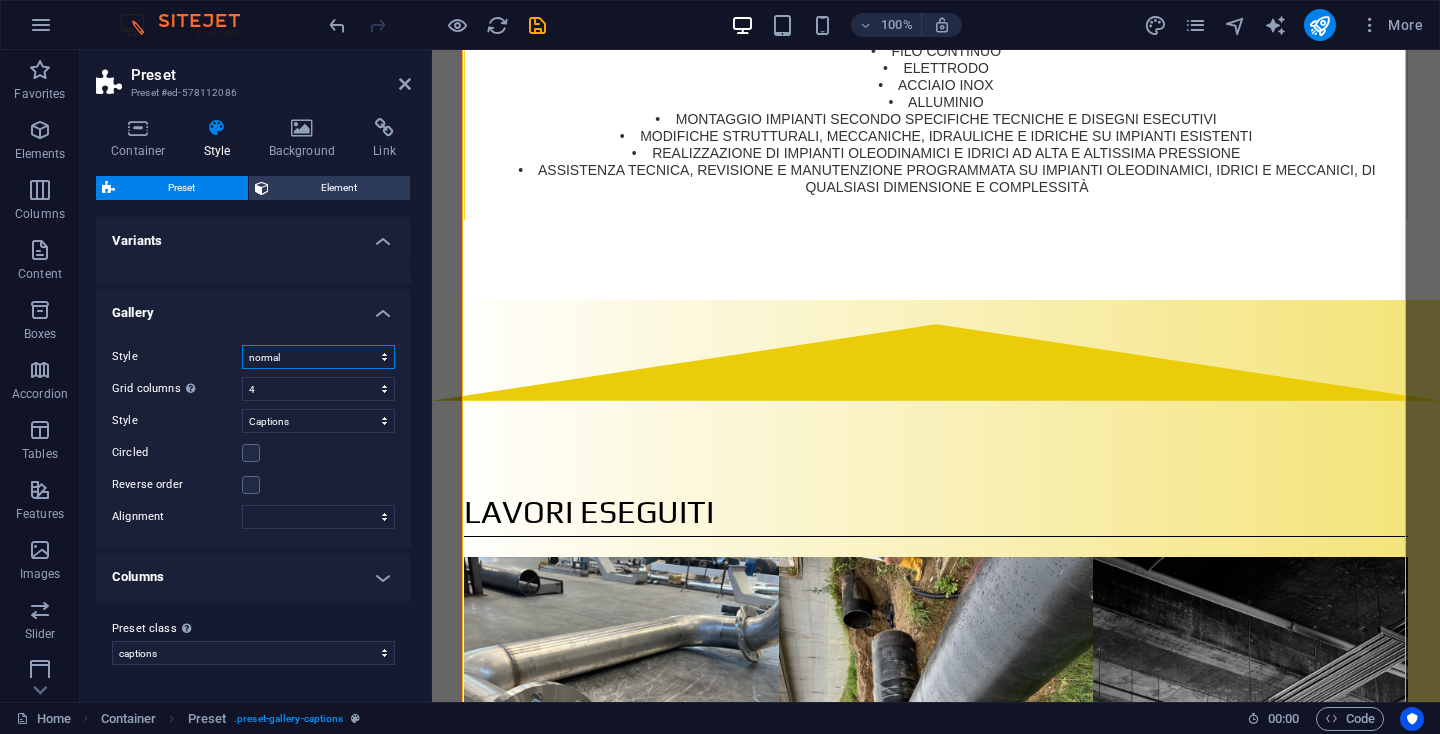 select on "grid" 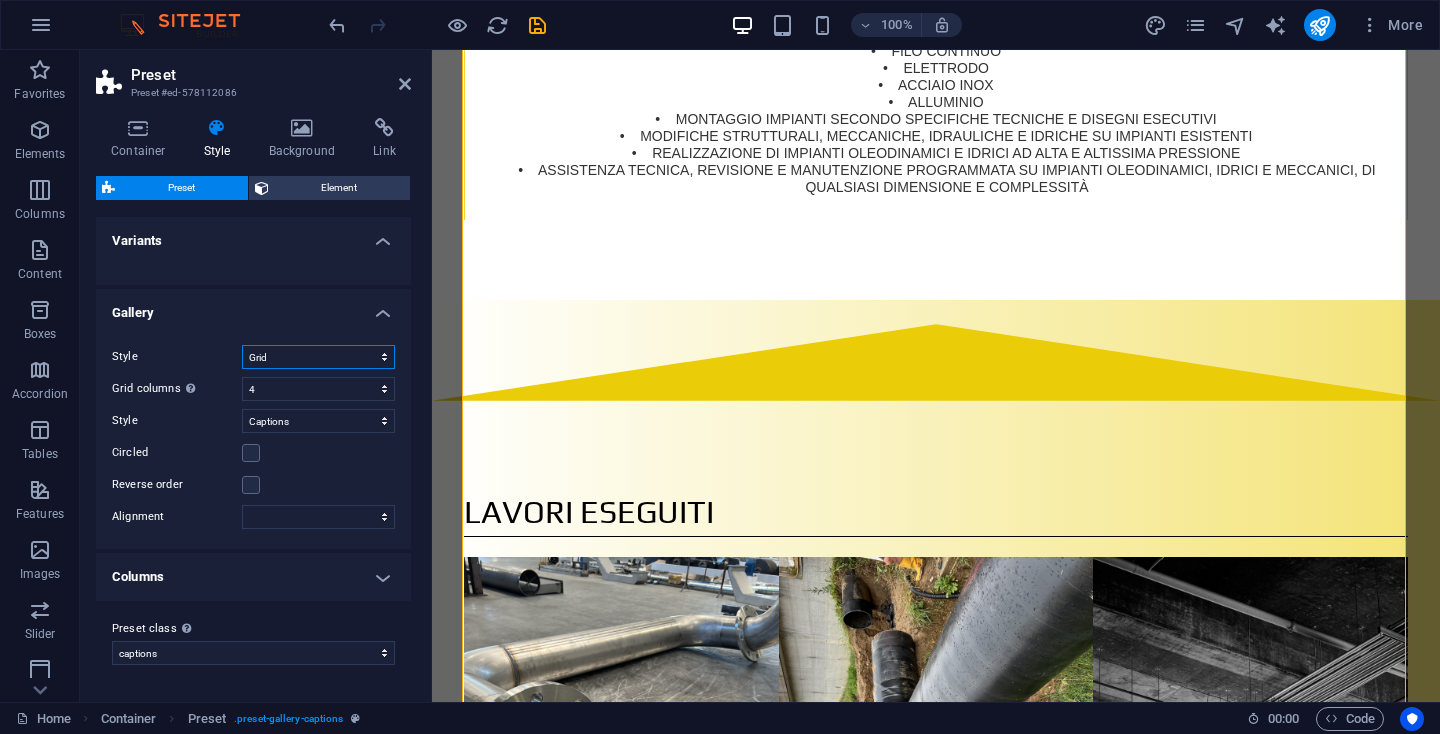 select 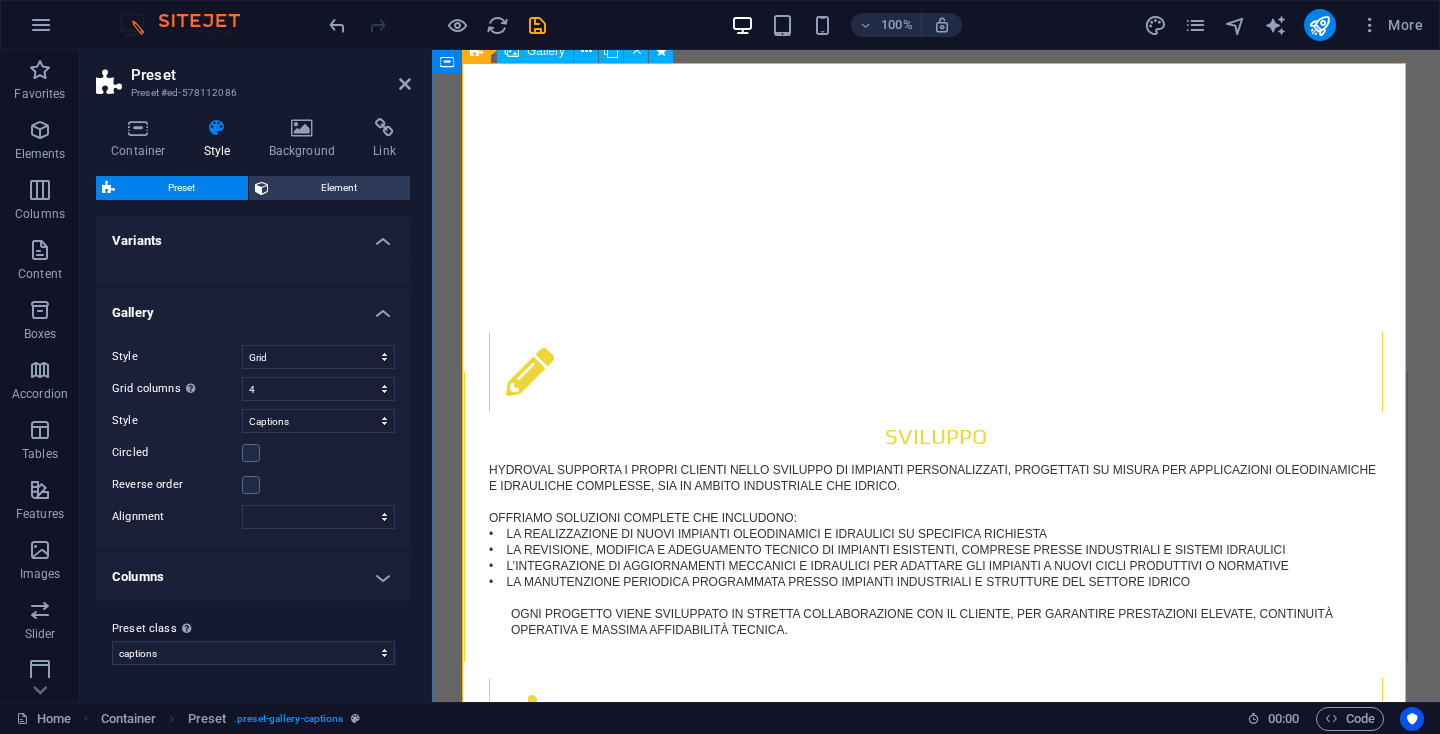 scroll, scrollTop: 3040, scrollLeft: 0, axis: vertical 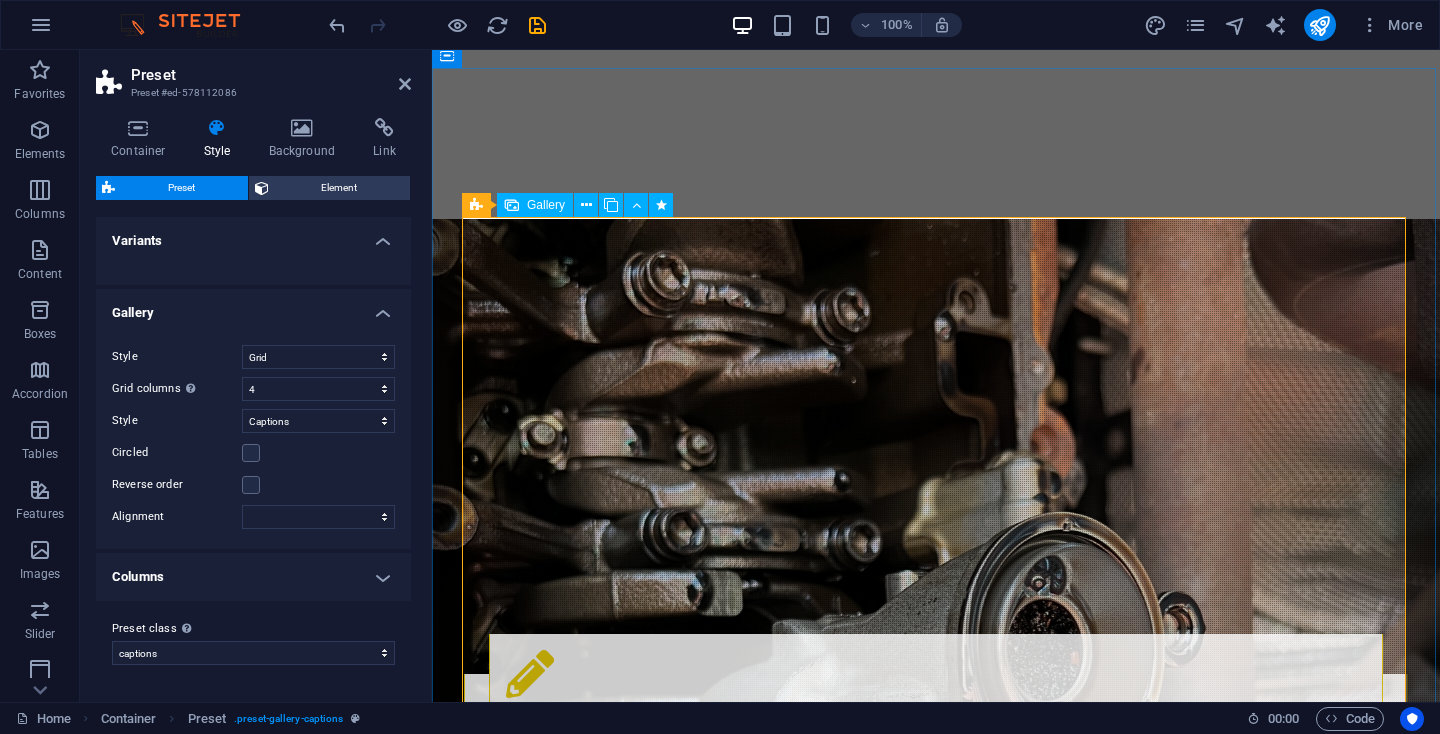 click on "Gallery" at bounding box center [546, 205] 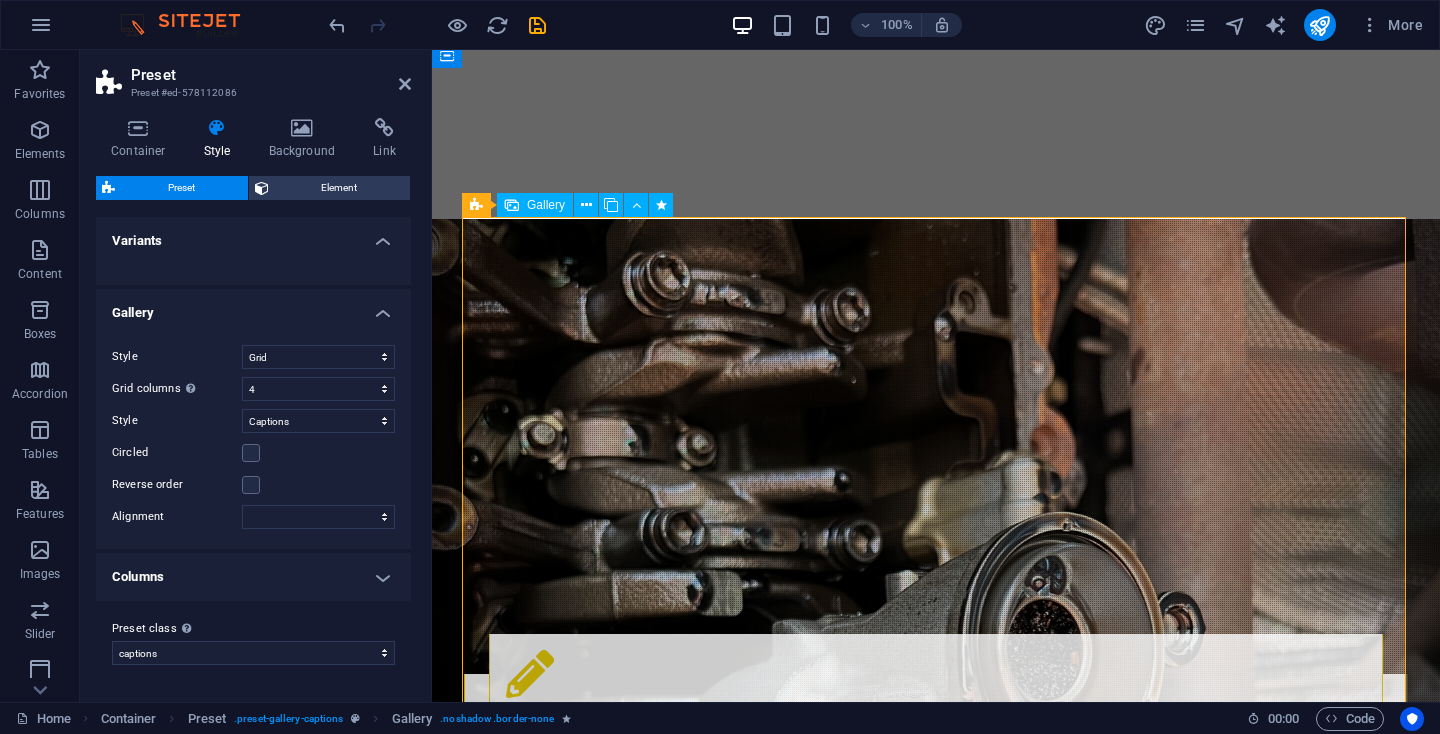 click on "Gallery" at bounding box center (546, 205) 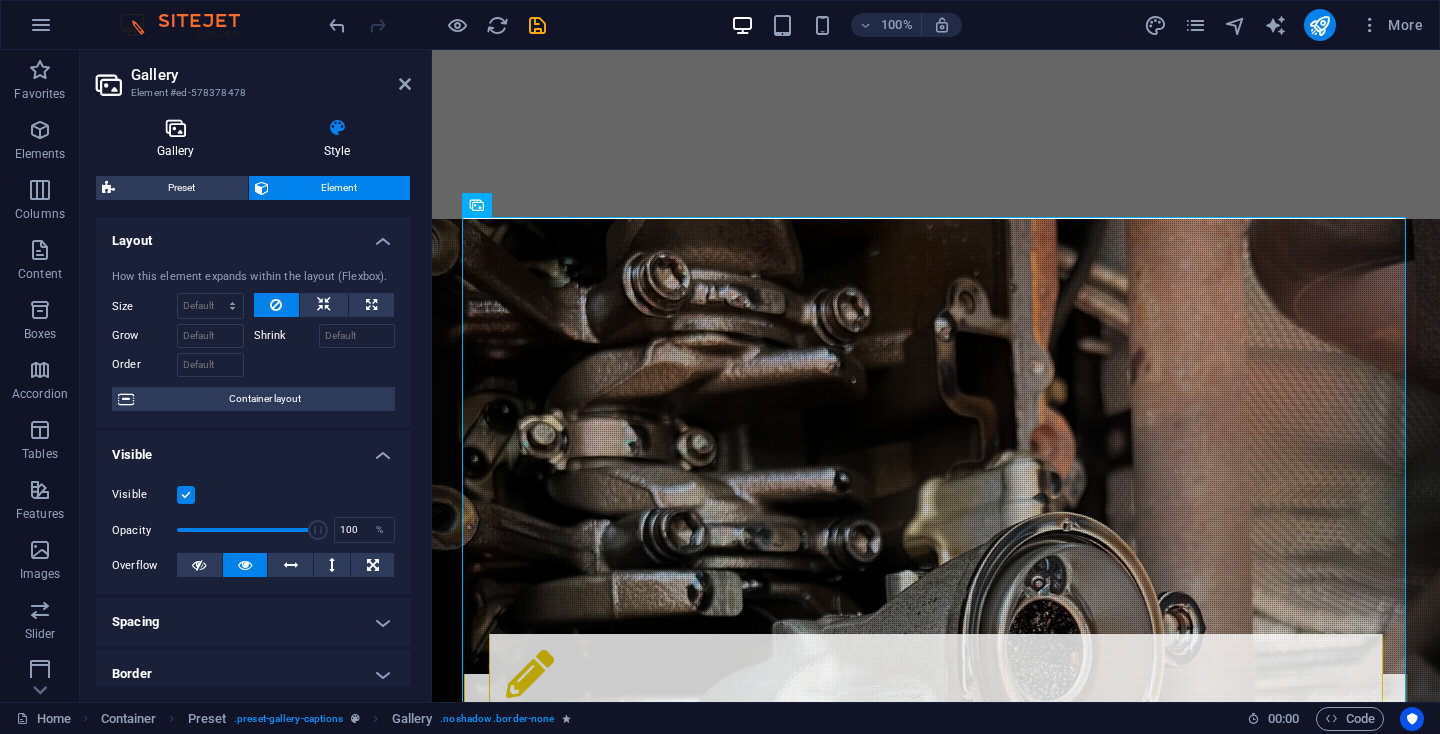 click at bounding box center (175, 128) 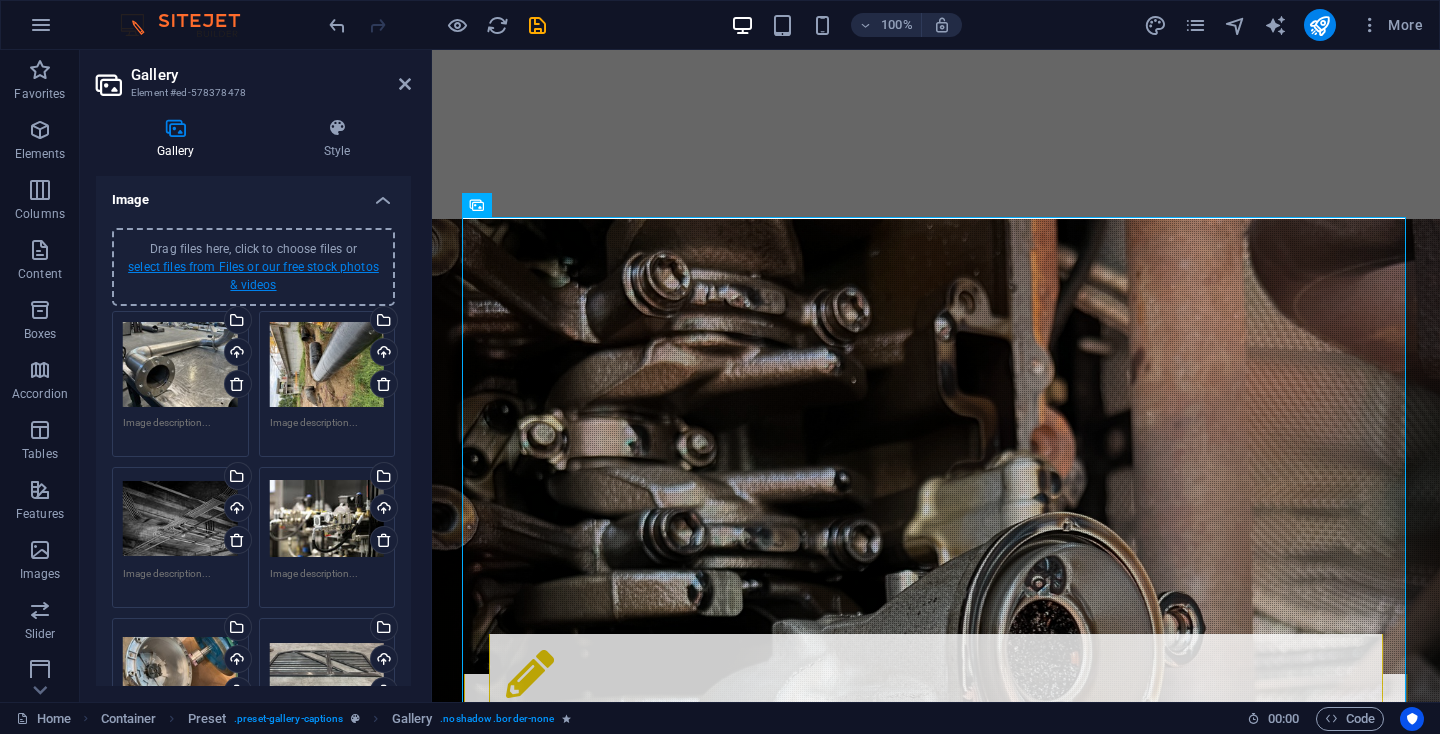click on "select files from Files or our free stock photos & videos" at bounding box center (253, 276) 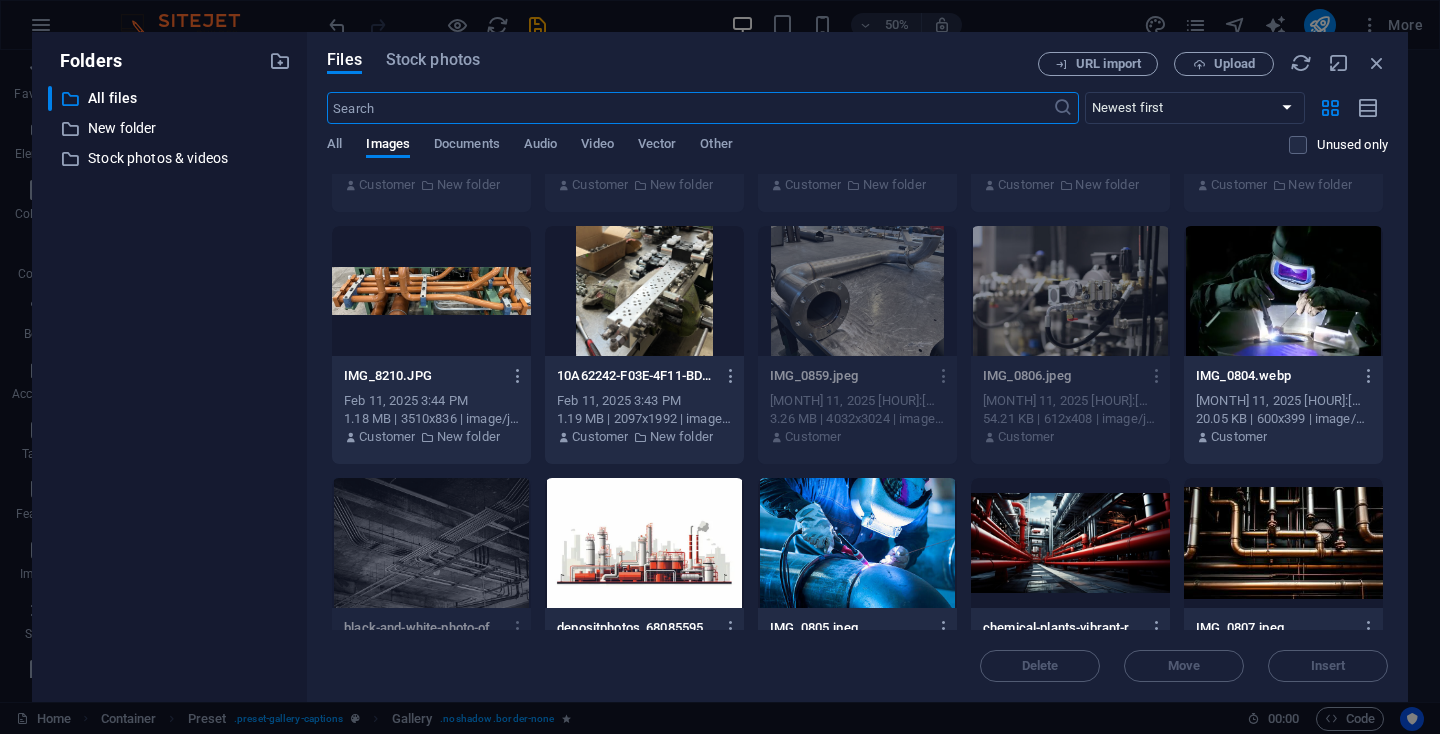 scroll, scrollTop: 1630, scrollLeft: 0, axis: vertical 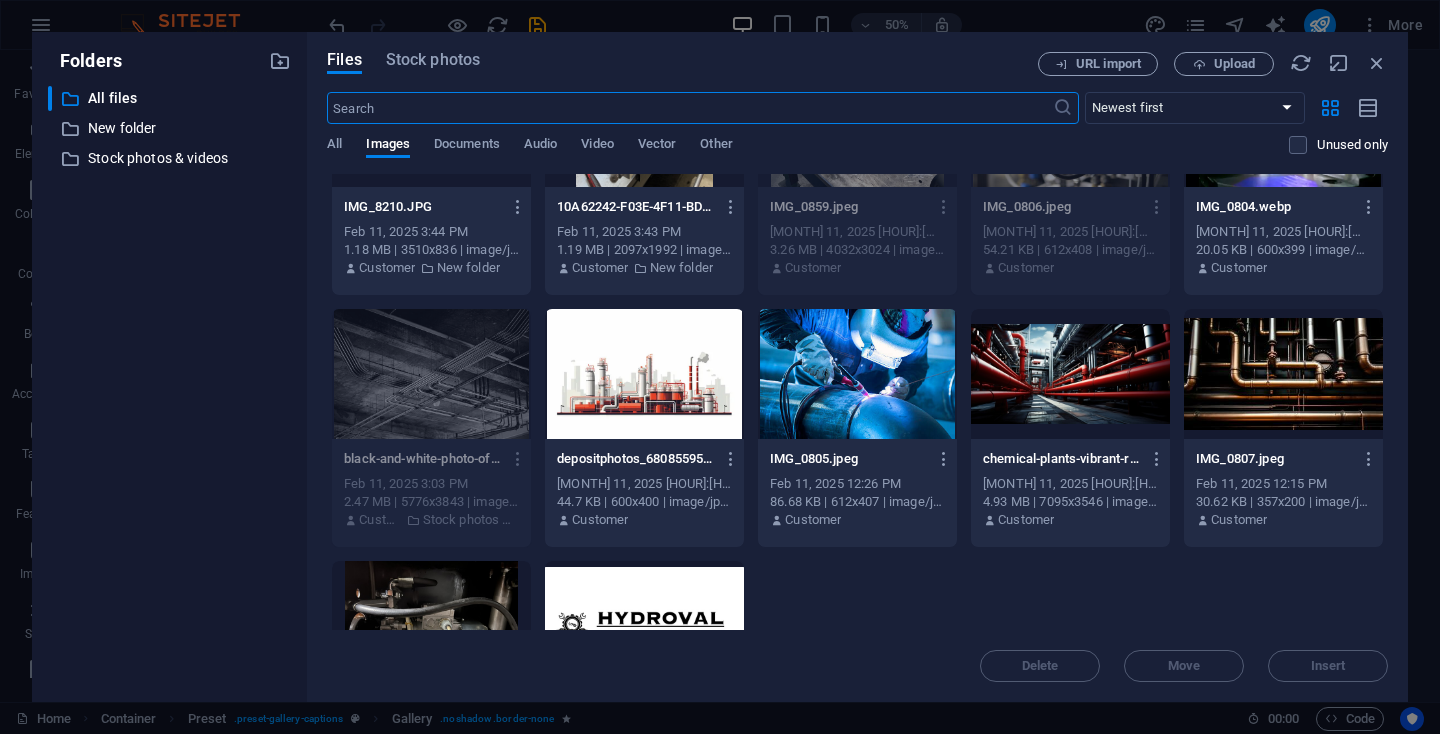 click at bounding box center [857, 374] 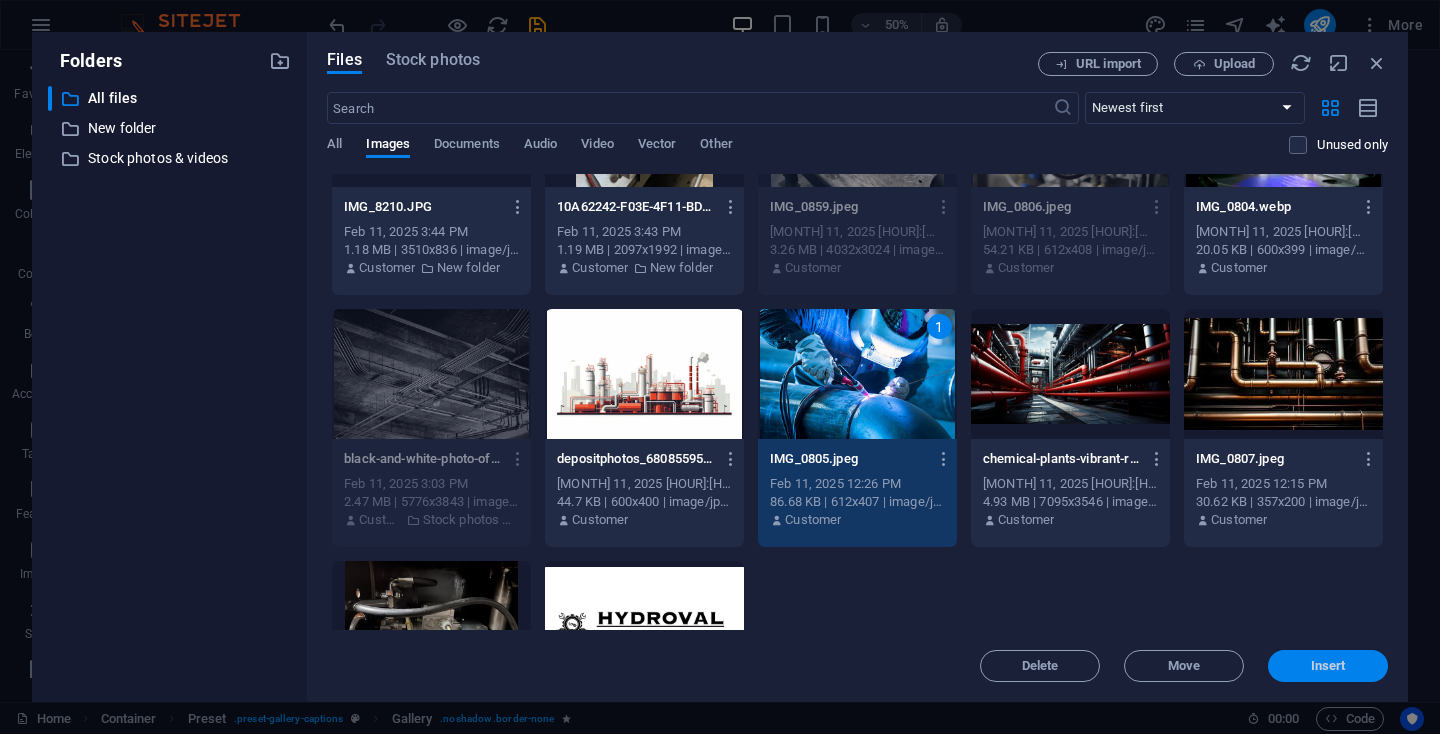 click on "Insert" at bounding box center (1328, 666) 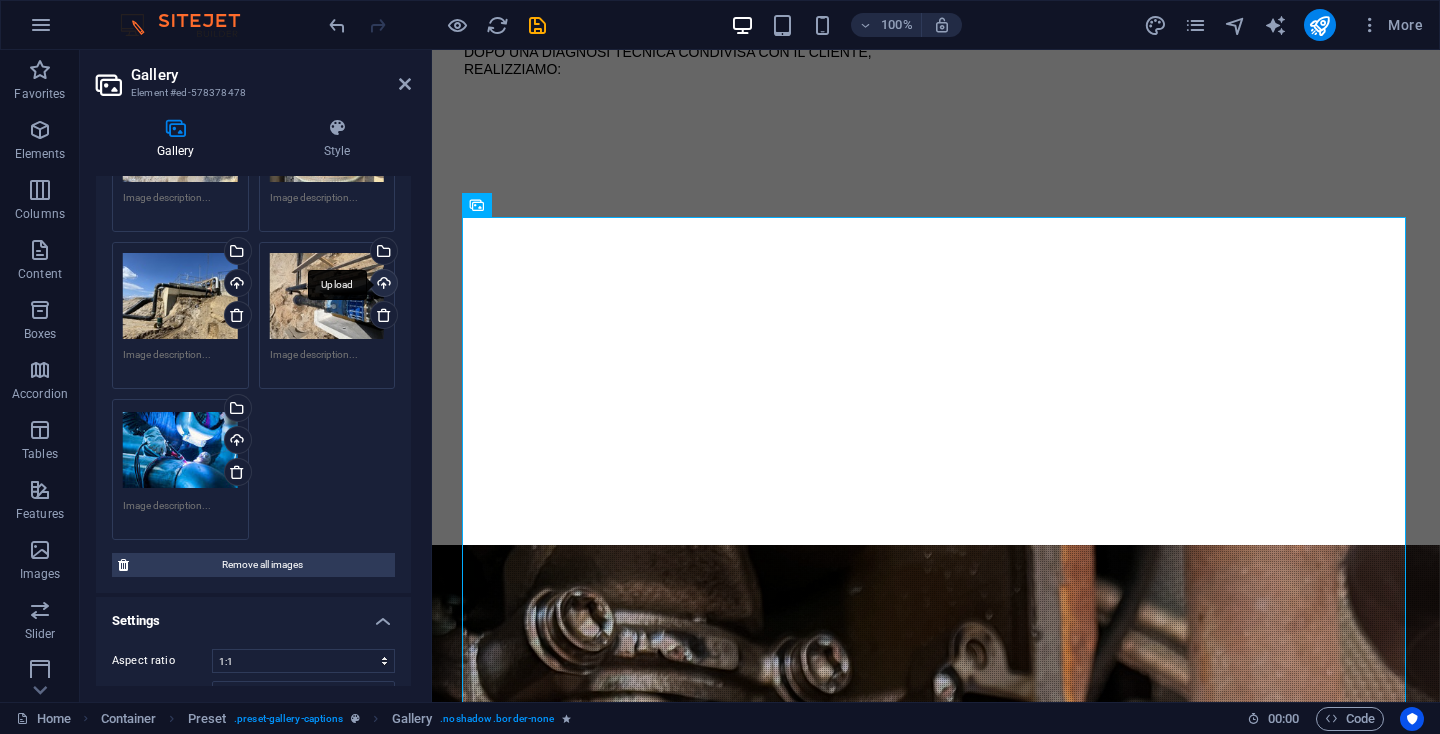 scroll, scrollTop: 2228, scrollLeft: 0, axis: vertical 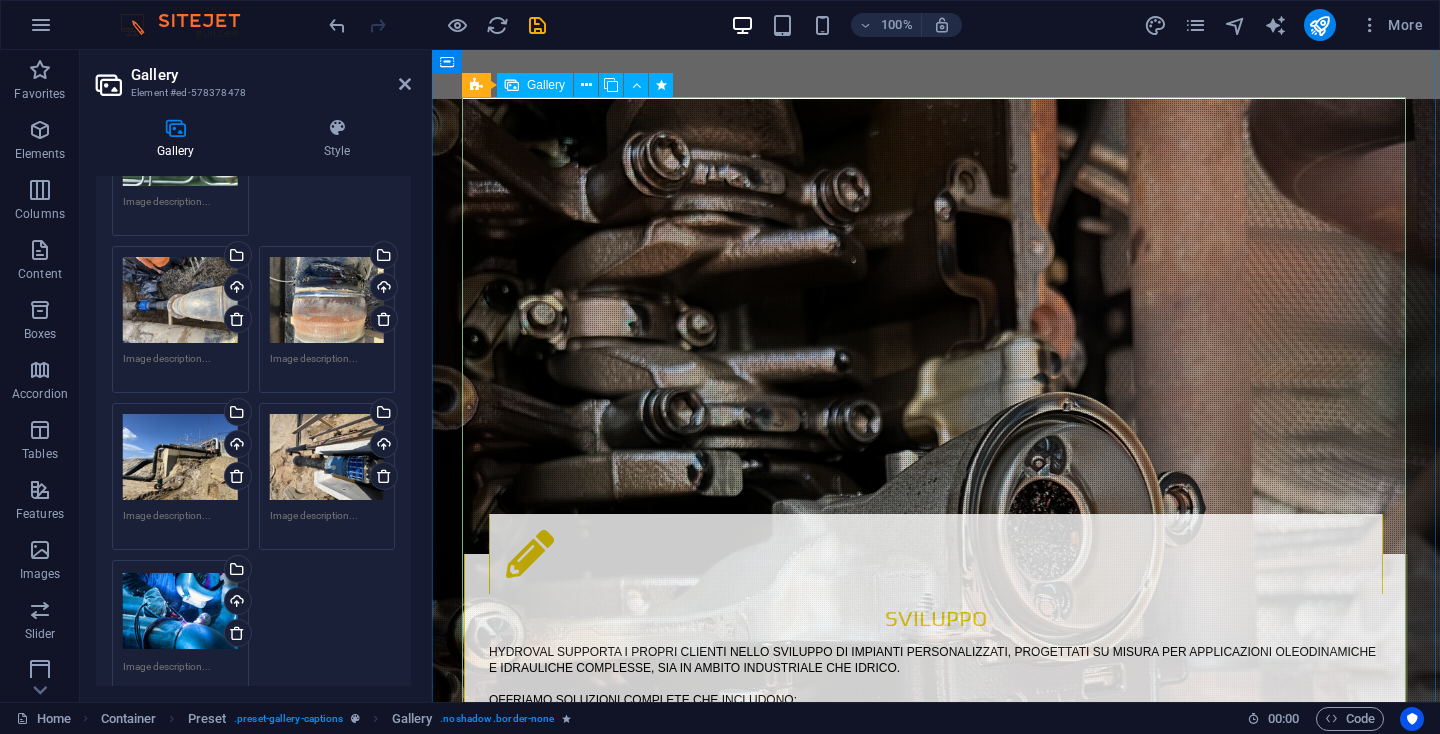 drag, startPoint x: 813, startPoint y: 488, endPoint x: 613, endPoint y: 231, distance: 325.65164 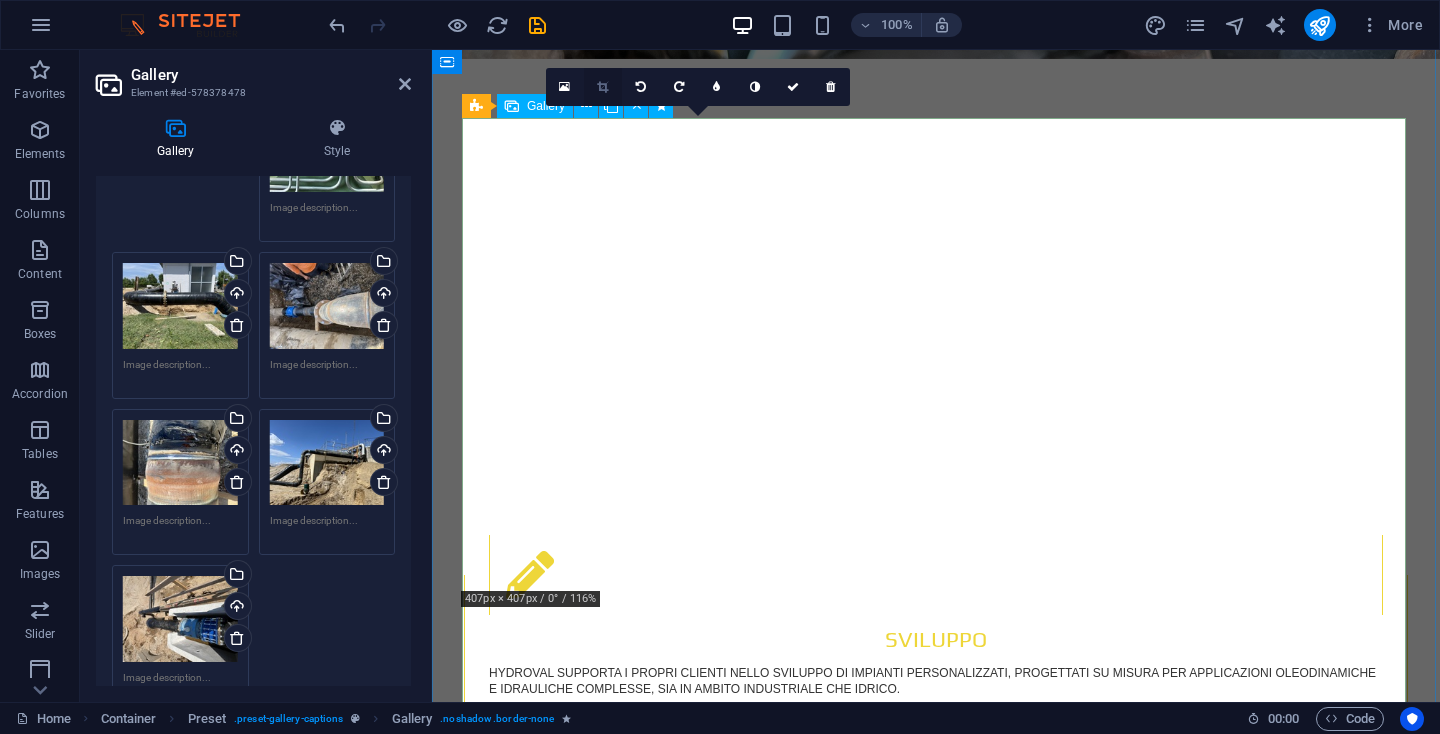 scroll, scrollTop: 2958, scrollLeft: 0, axis: vertical 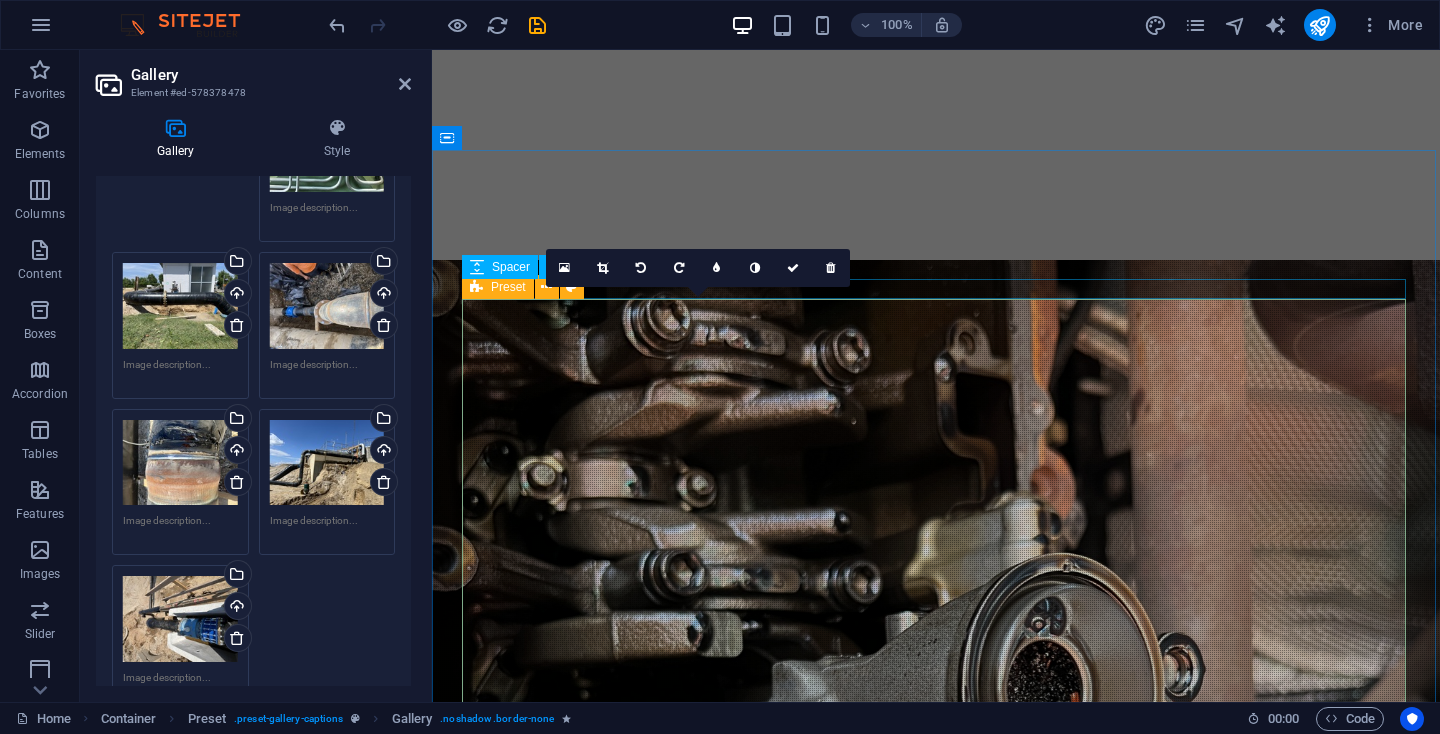 click on "Preset" at bounding box center [498, 287] 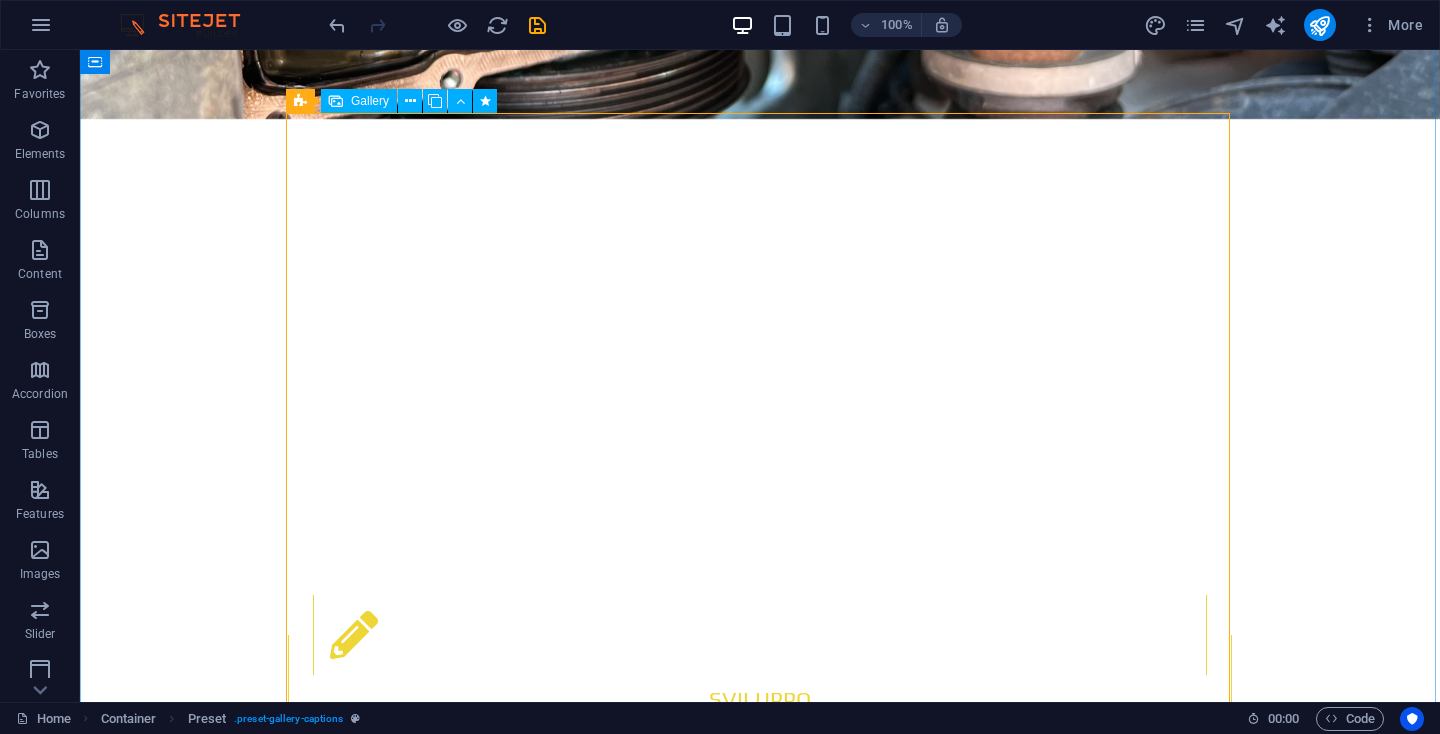 scroll, scrollTop: 3140, scrollLeft: 0, axis: vertical 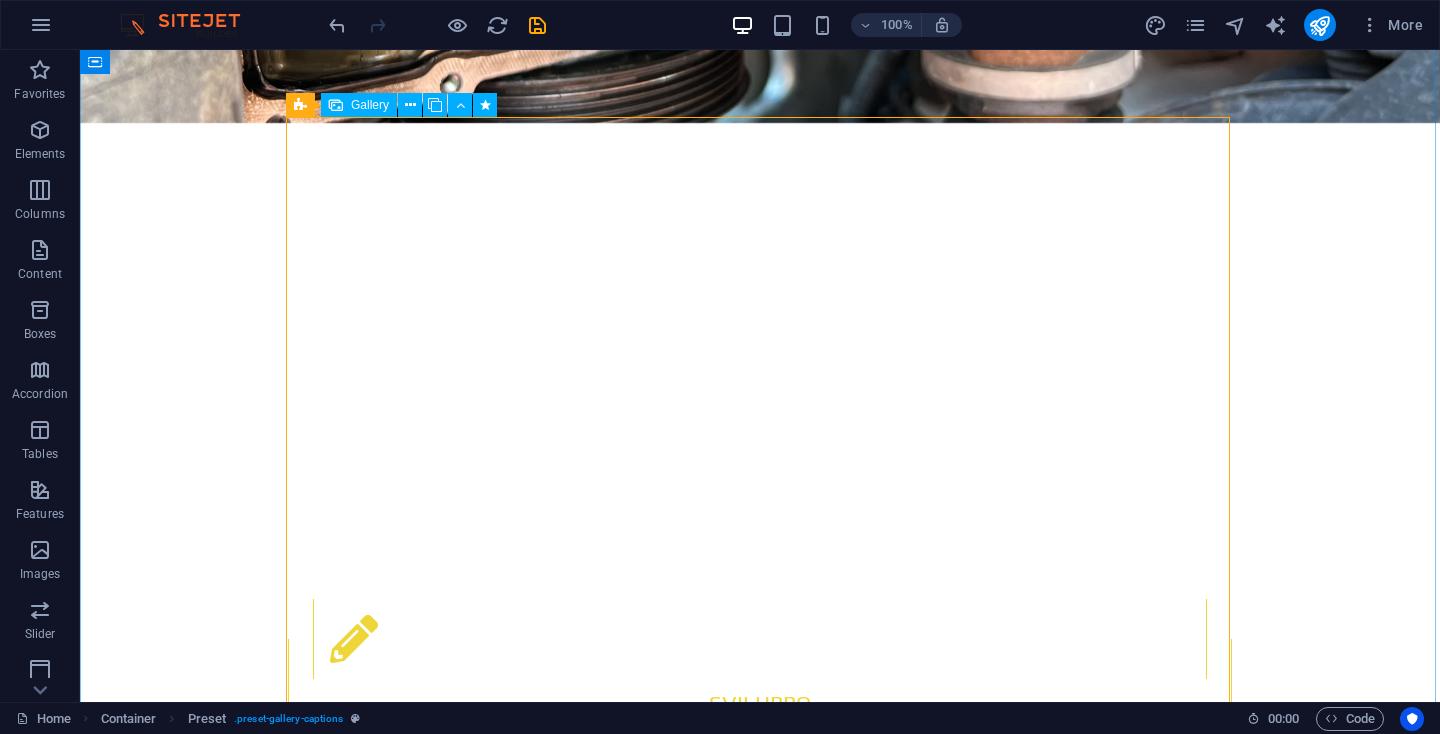 click at bounding box center (1114, 2361) 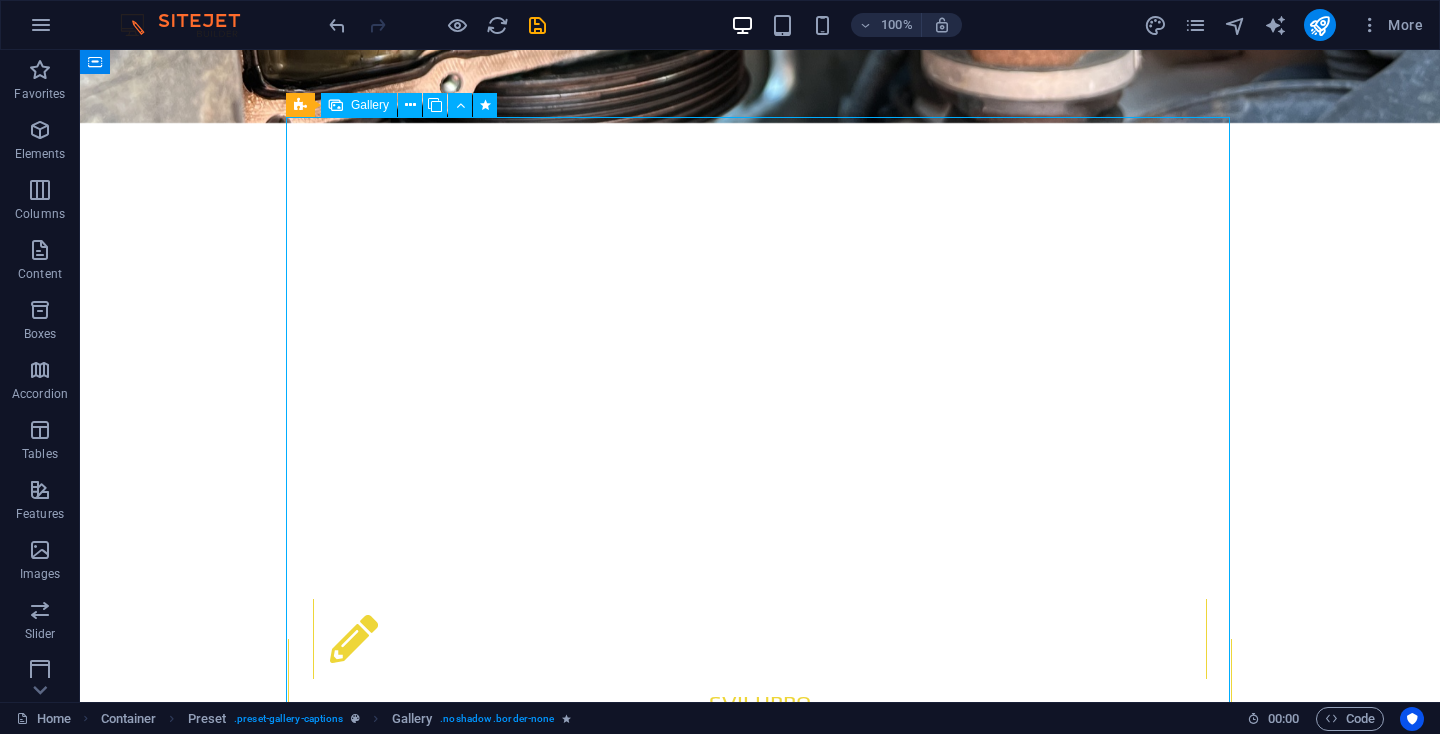 click at bounding box center [1114, 2361] 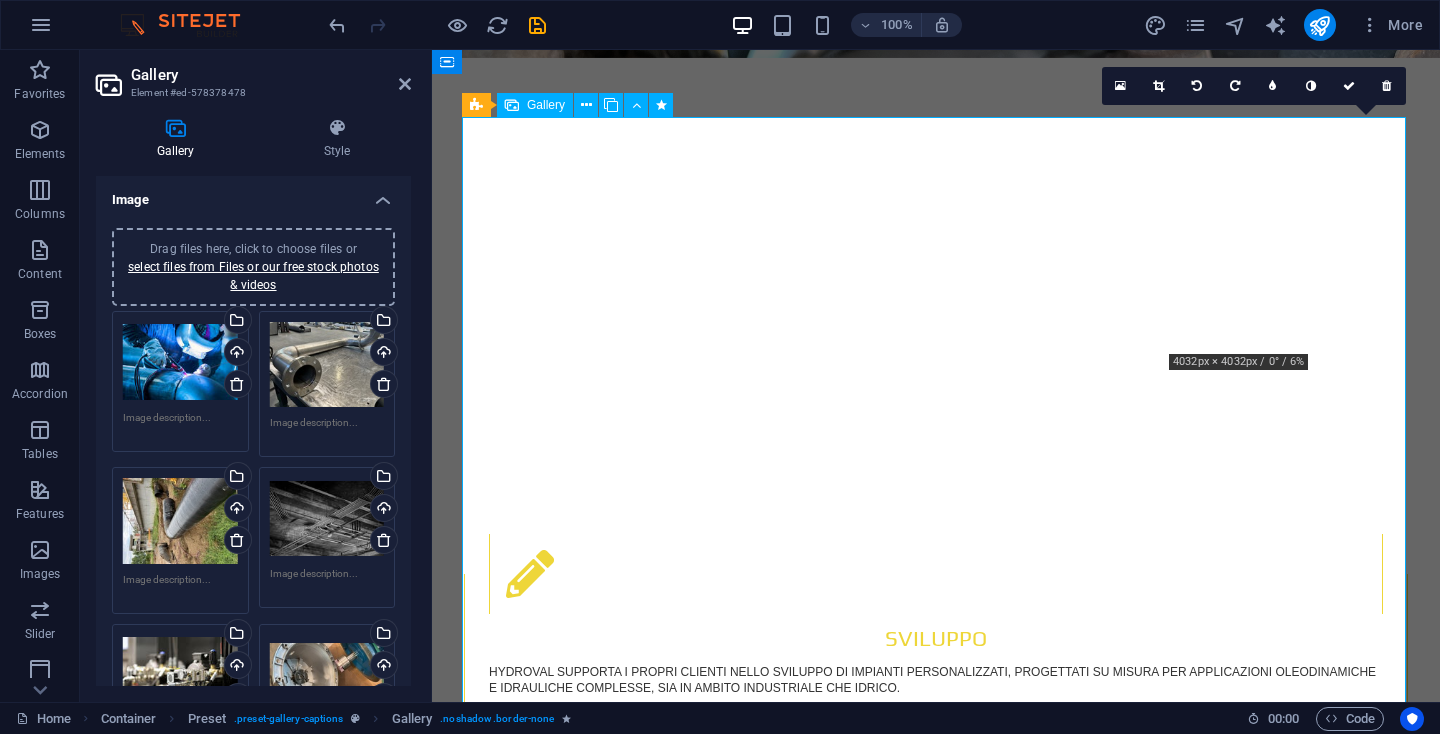 click at bounding box center [1290, 2261] 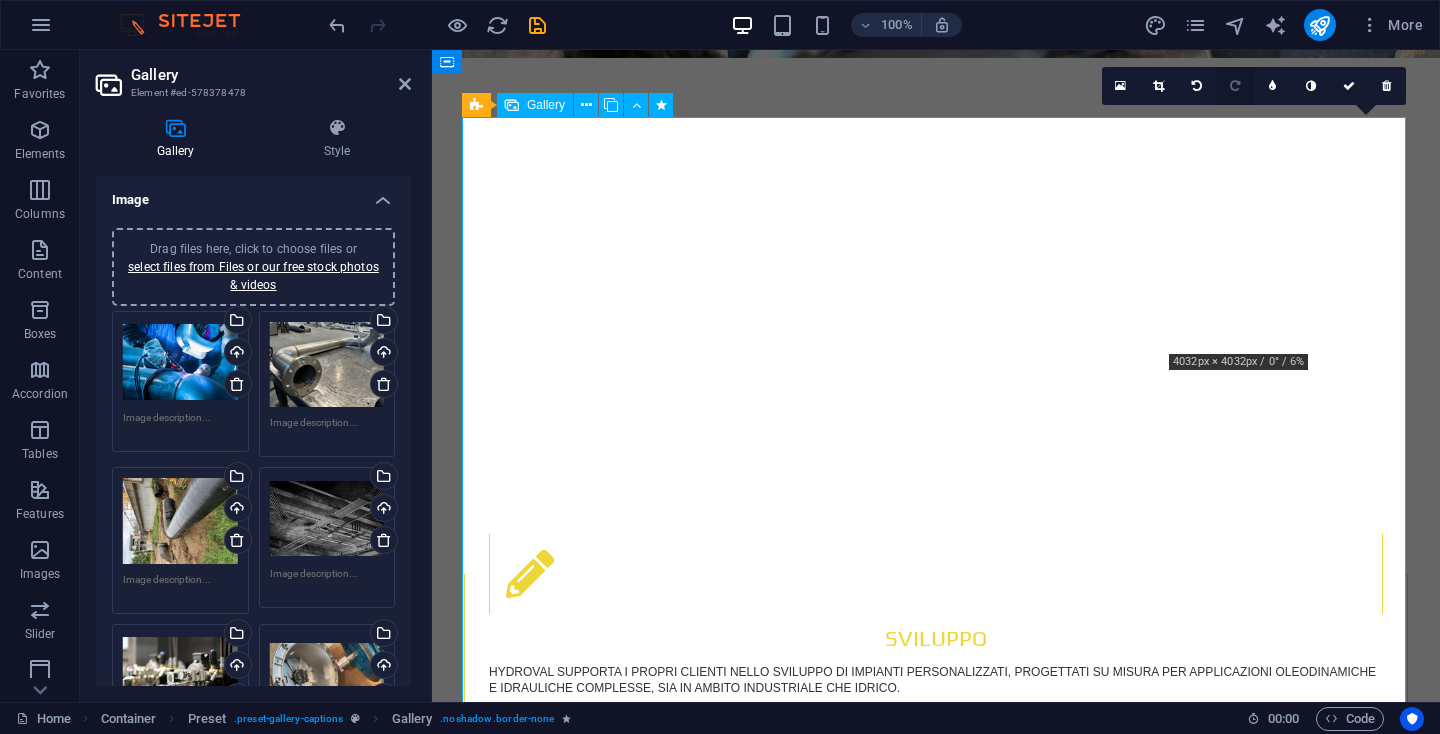 click at bounding box center (1235, 86) 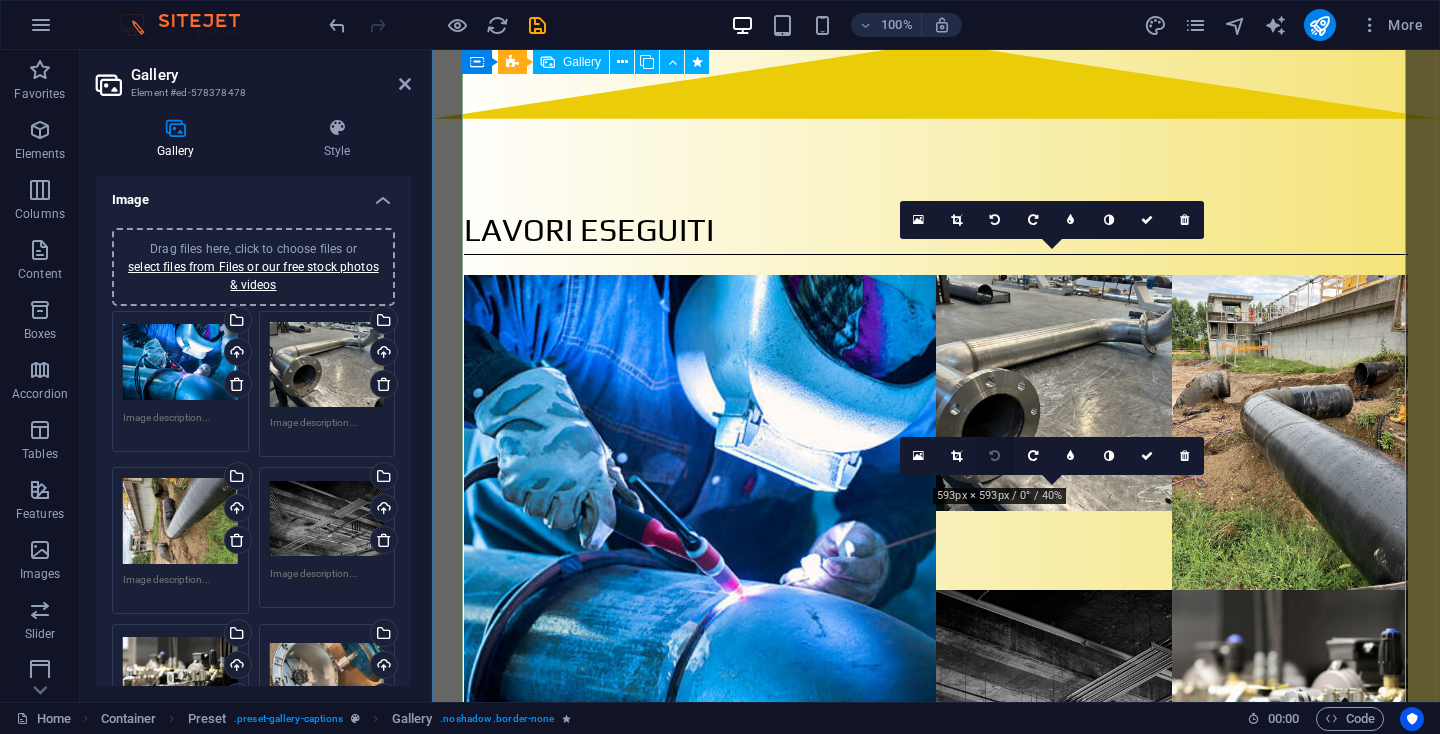 scroll, scrollTop: 5052, scrollLeft: 0, axis: vertical 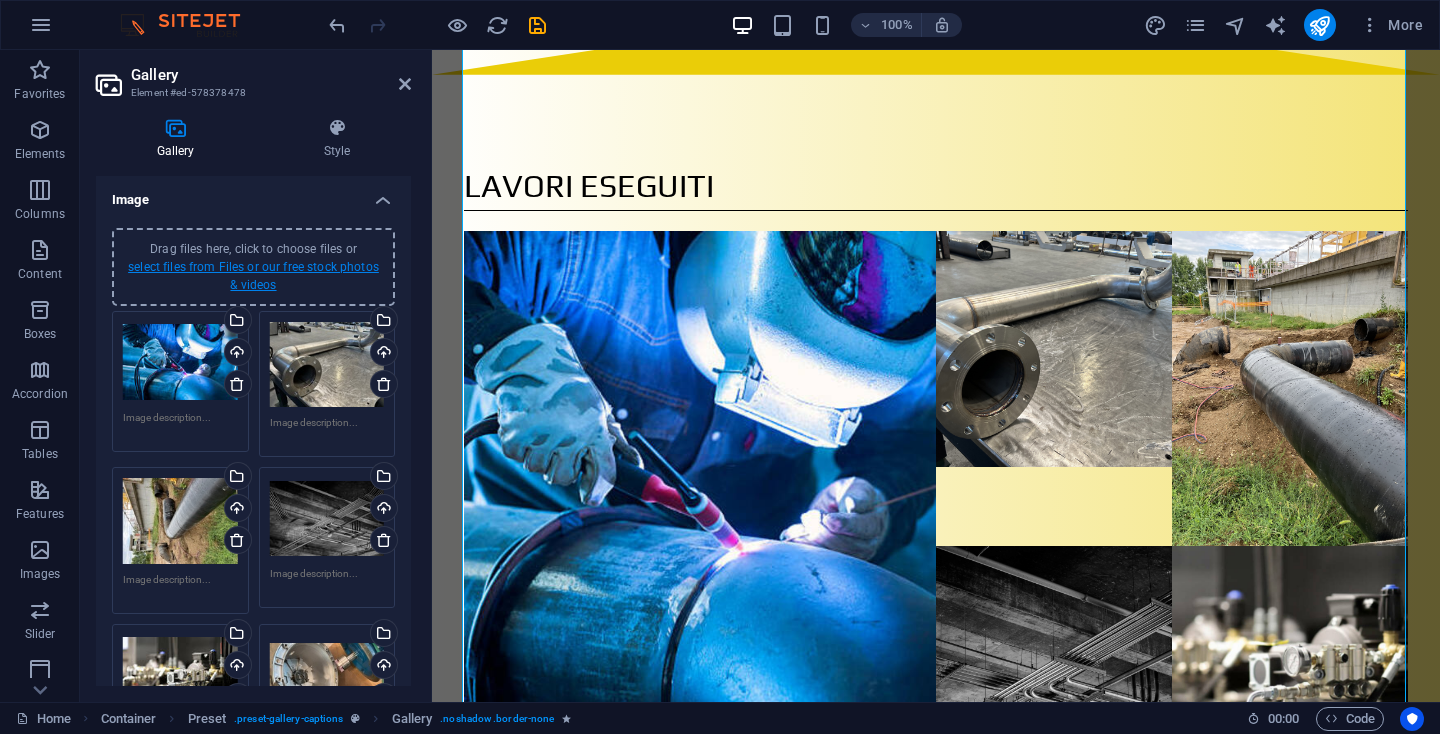 click on "select files from Files or our free stock photos & videos" at bounding box center [253, 276] 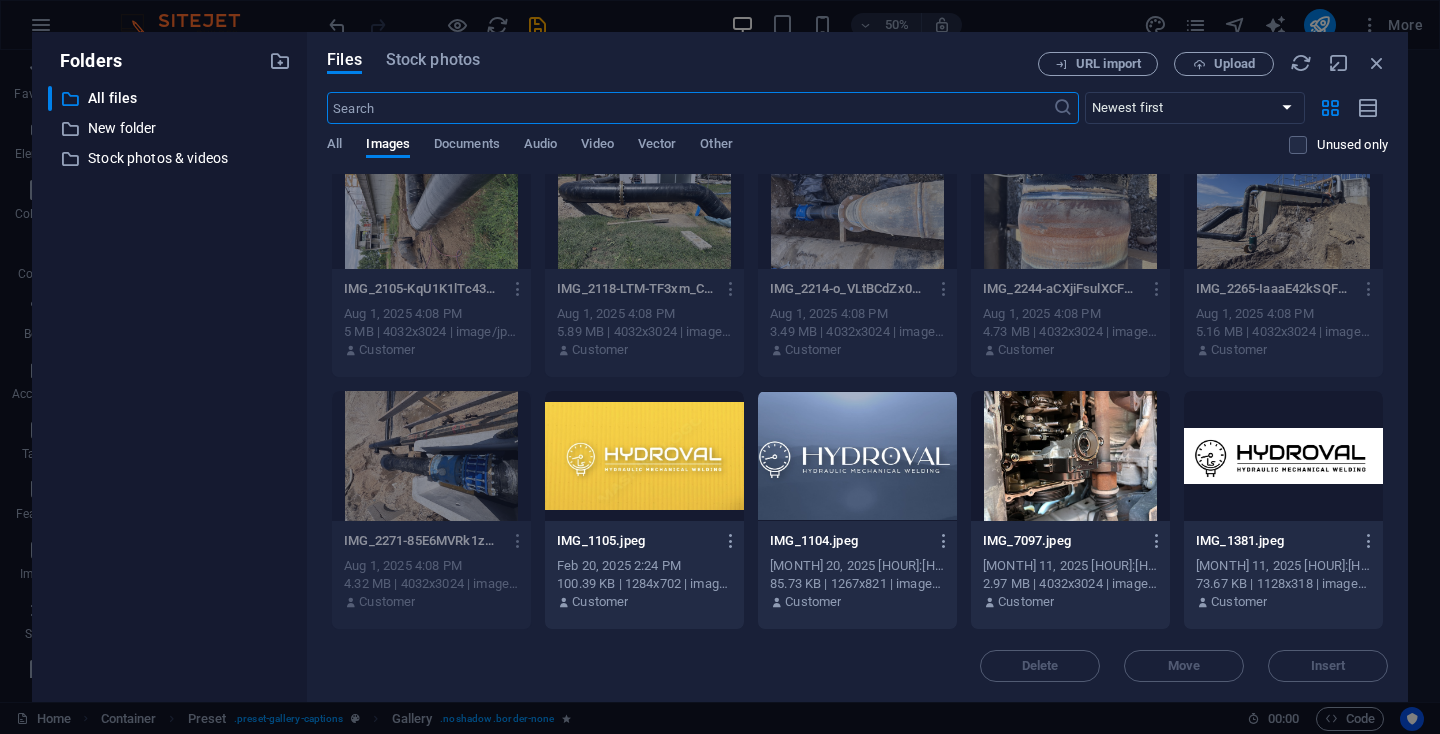 scroll, scrollTop: 0, scrollLeft: 0, axis: both 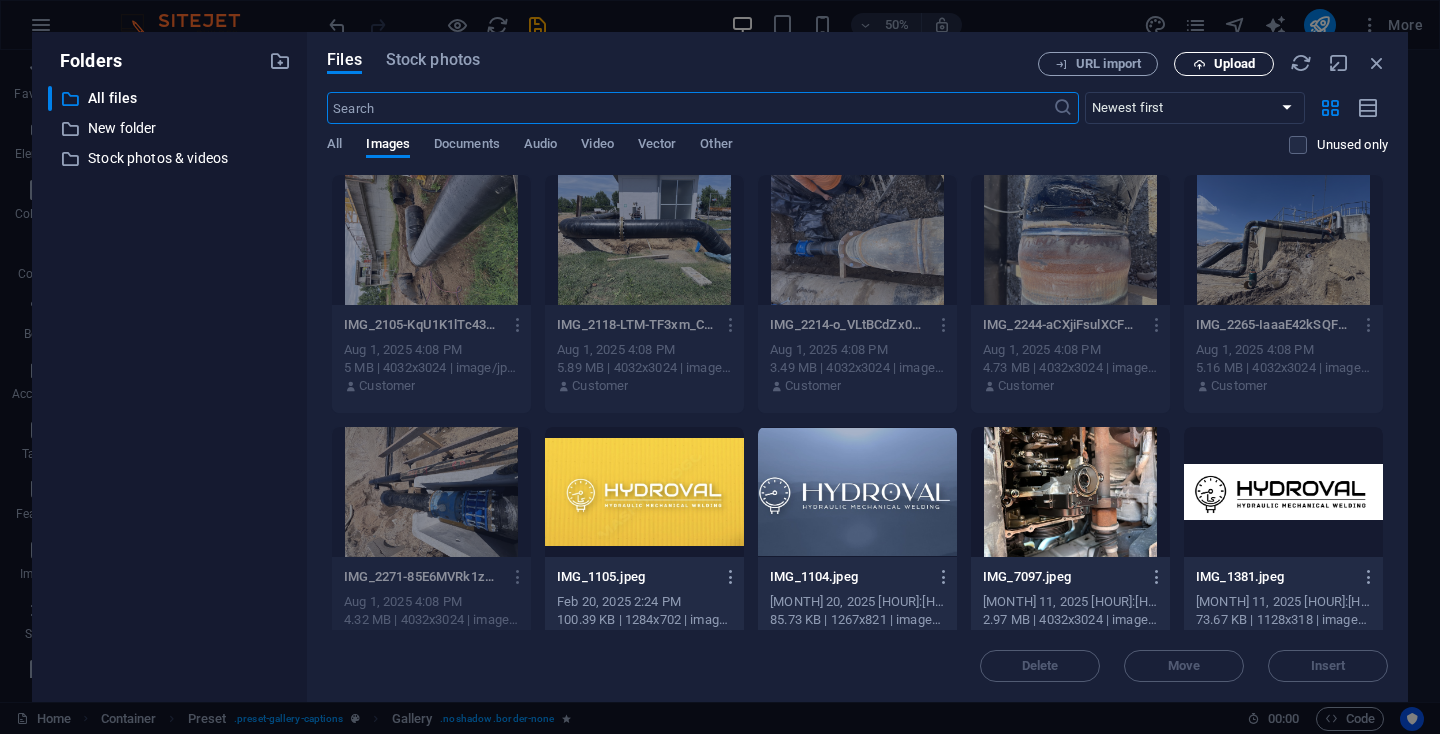 click on "Upload" at bounding box center [1234, 64] 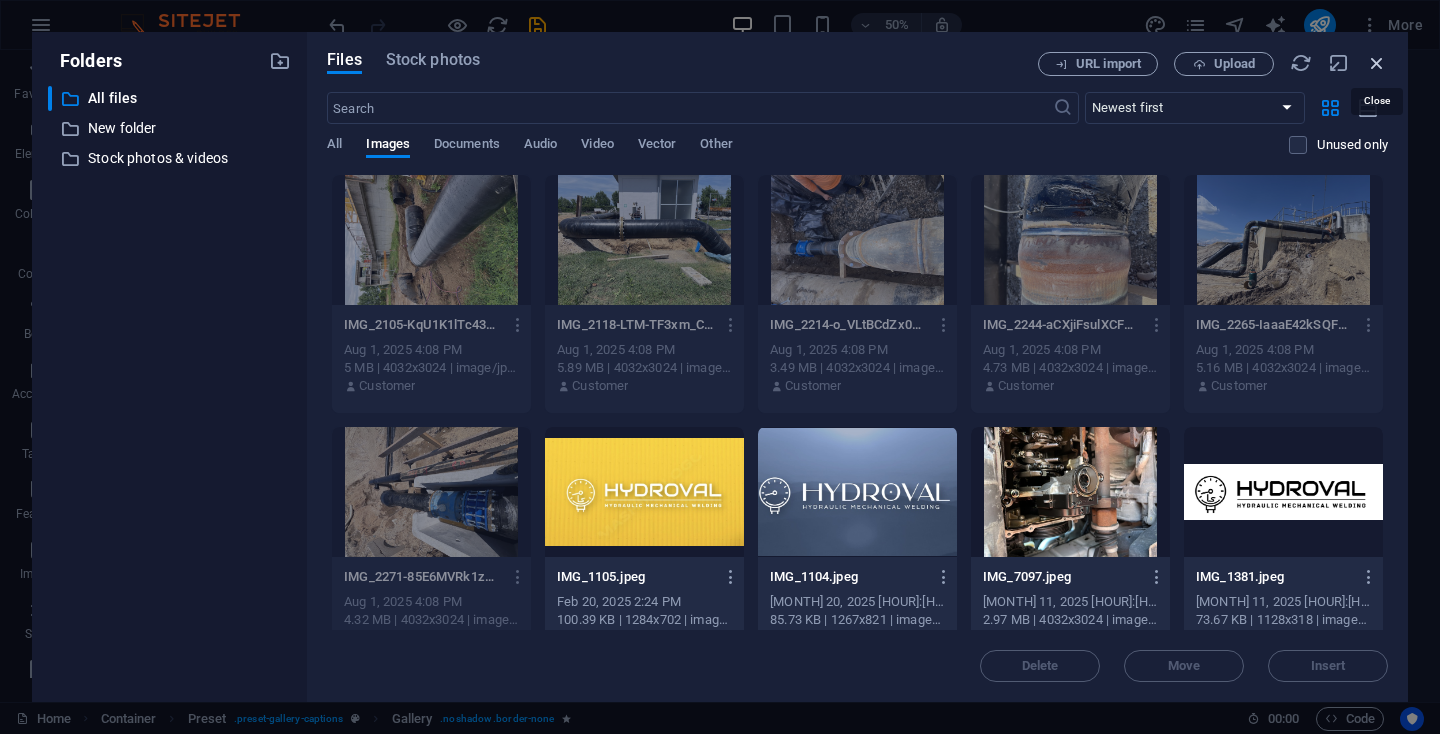 click at bounding box center (1377, 63) 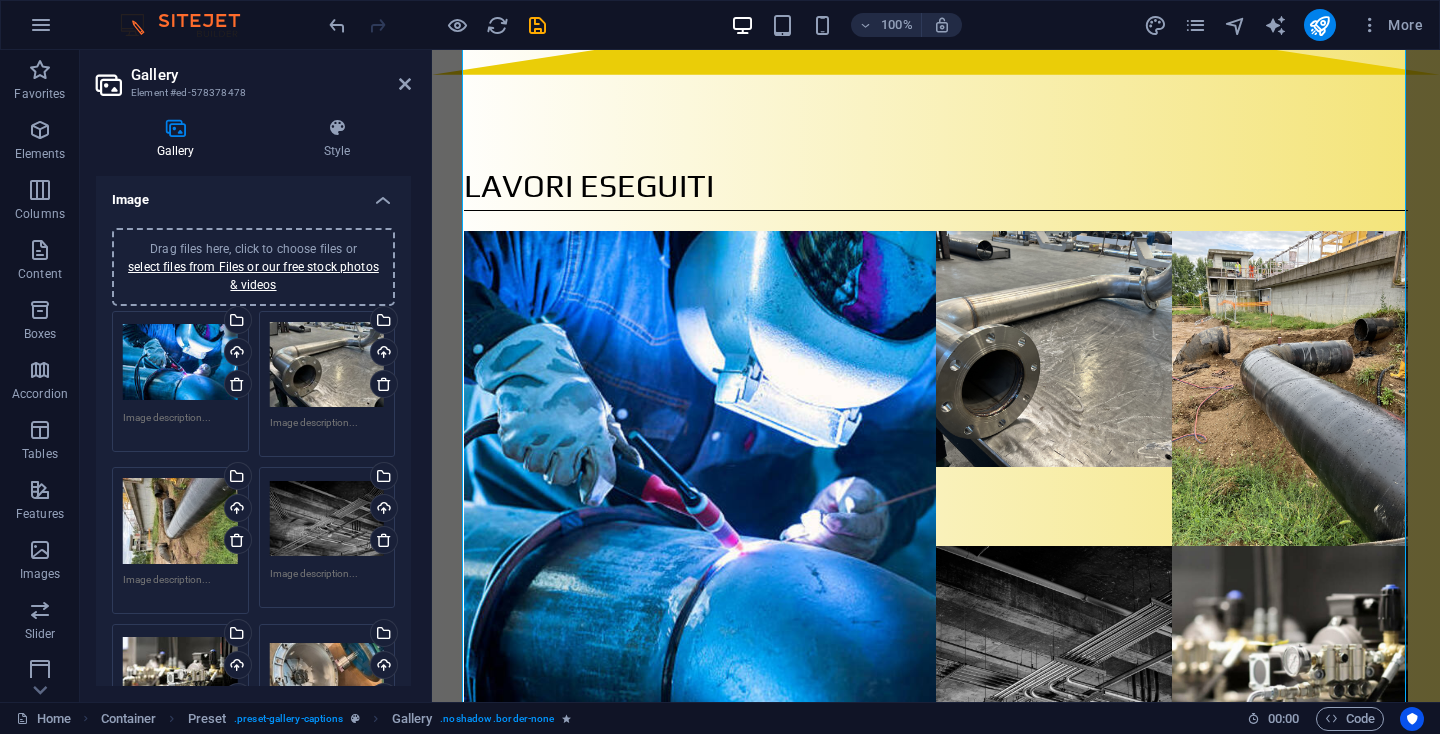 click on "Drag files here, click to choose files or select files from Files or our free stock photos & videos" at bounding box center [253, 267] 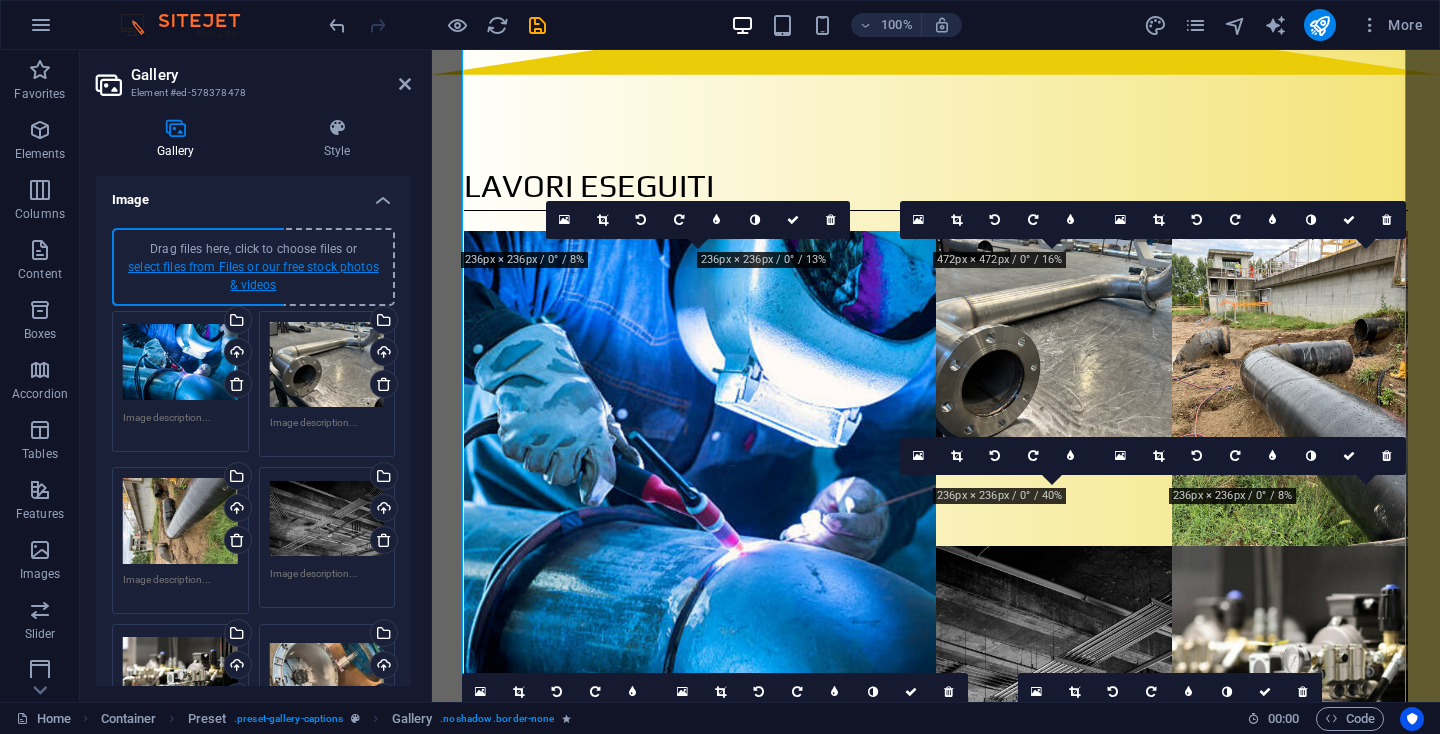 click on "select files from Files or our free stock photos & videos" at bounding box center [253, 276] 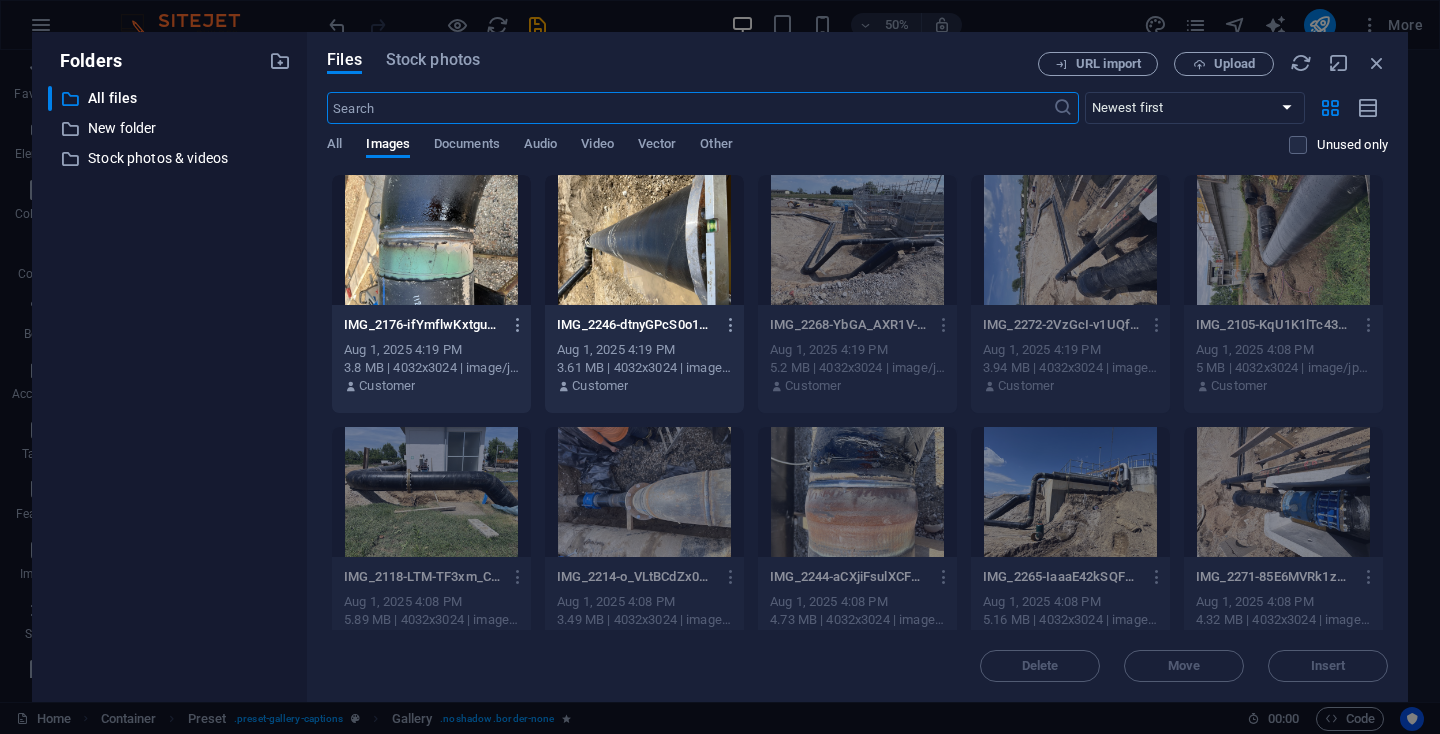 click at bounding box center (431, 240) 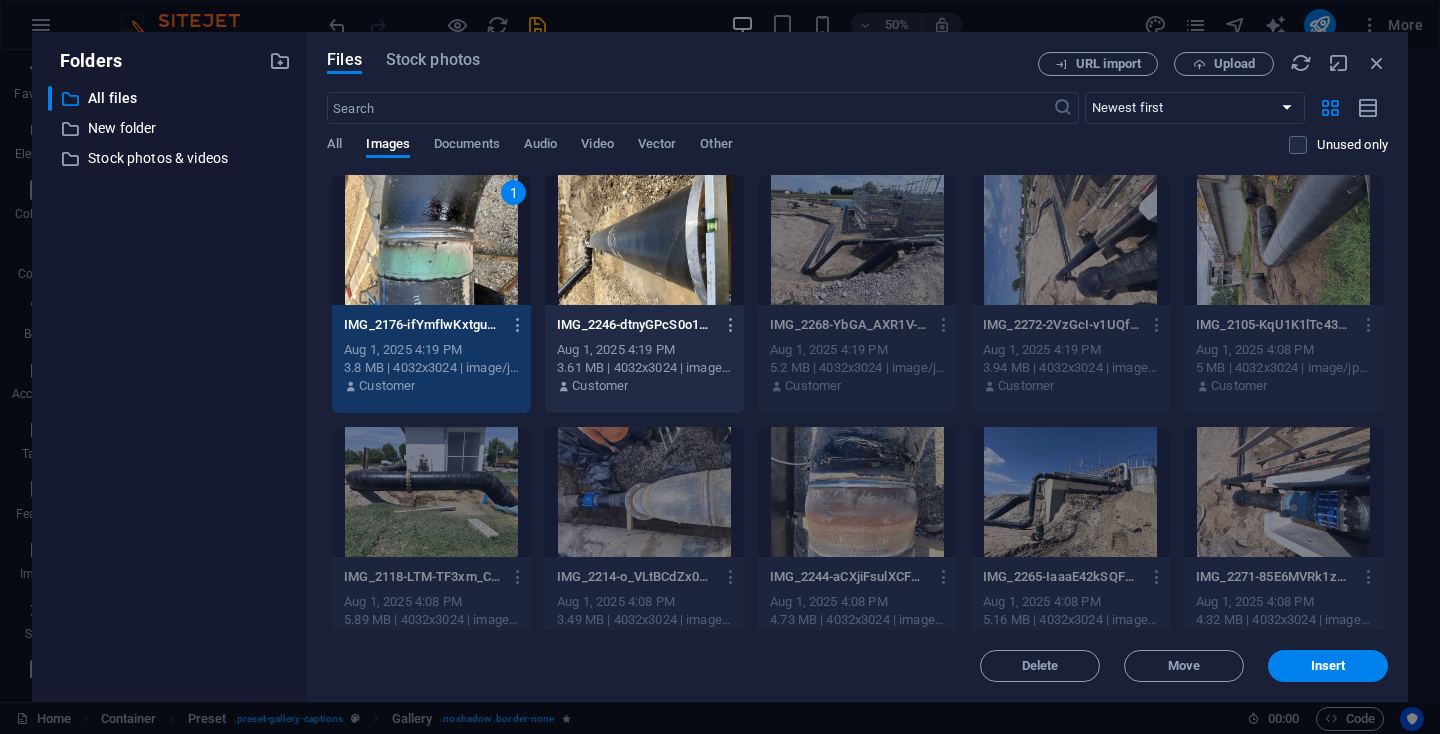 click at bounding box center [644, 240] 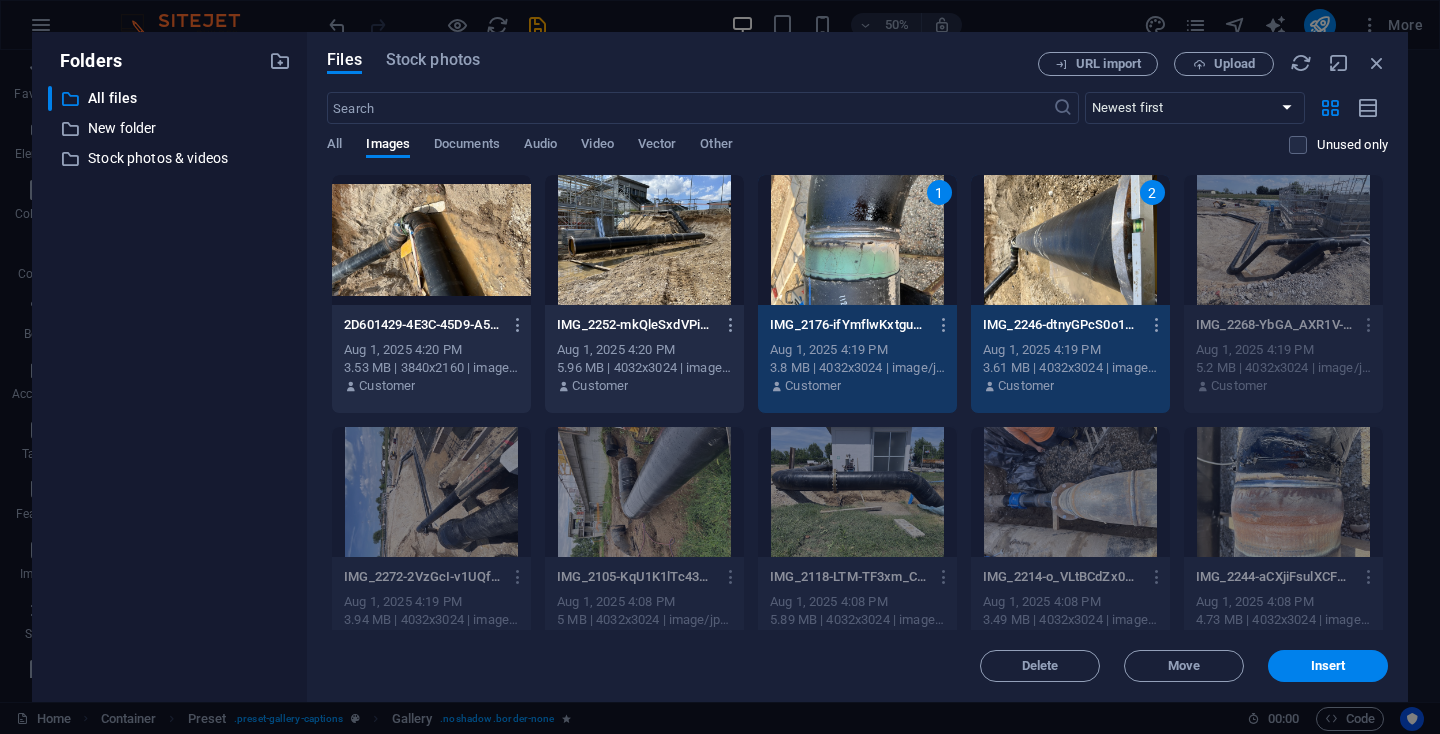 click at bounding box center [431, 240] 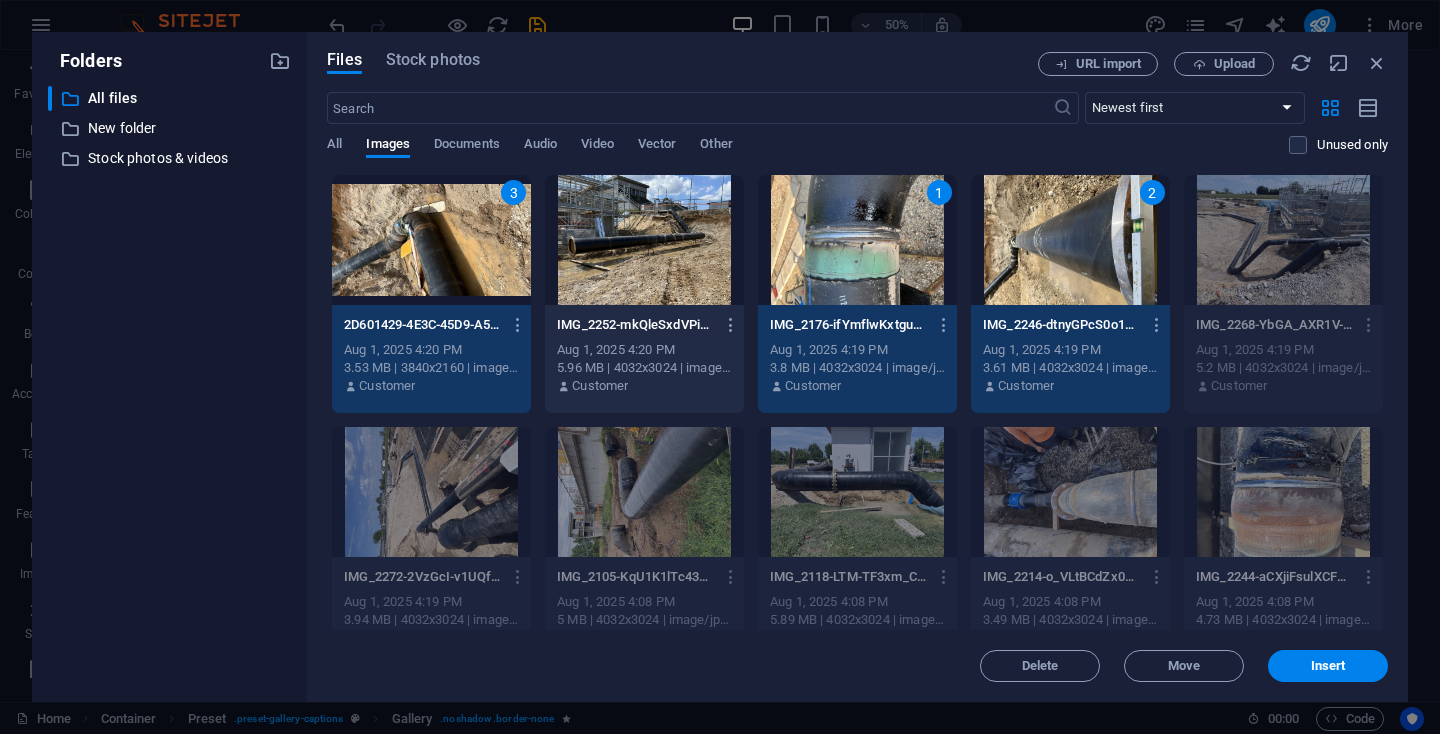 click at bounding box center [644, 240] 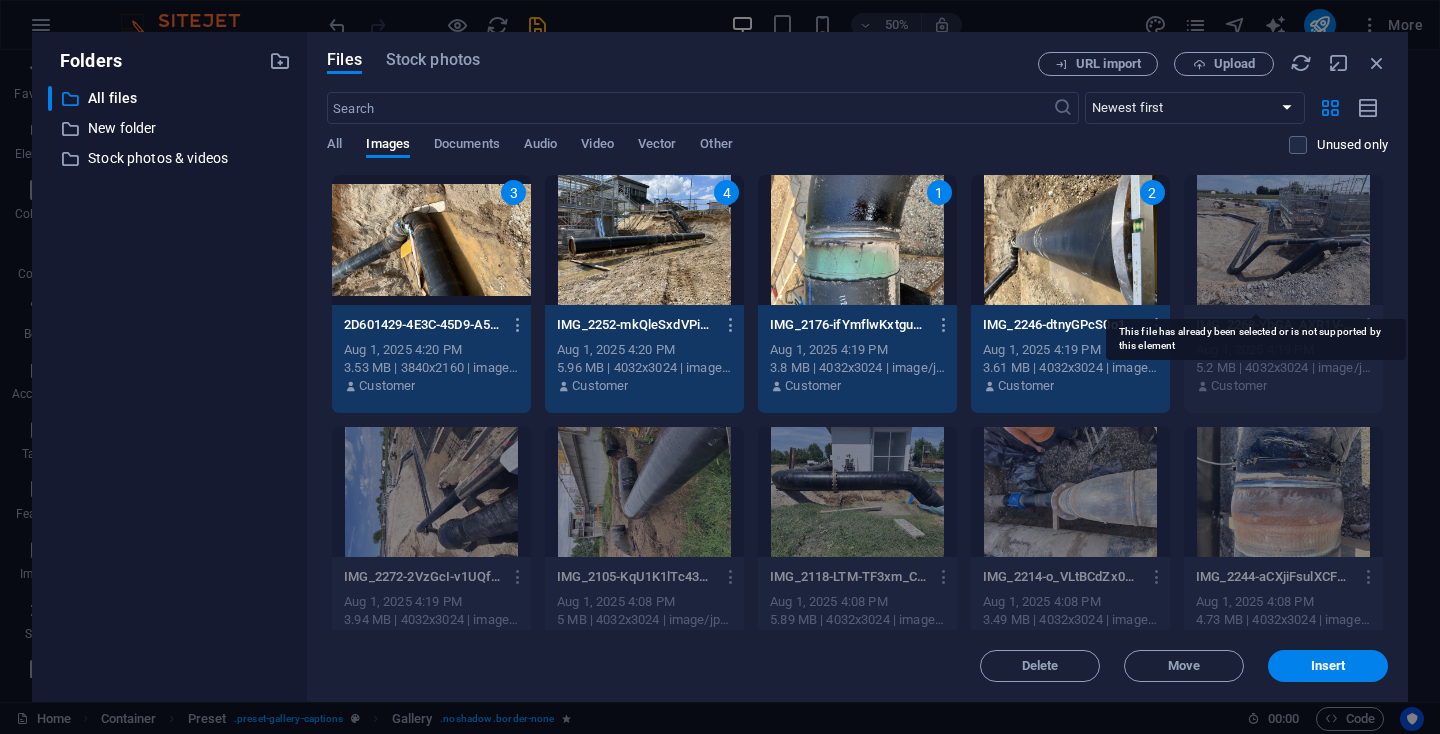 click at bounding box center [1283, 240] 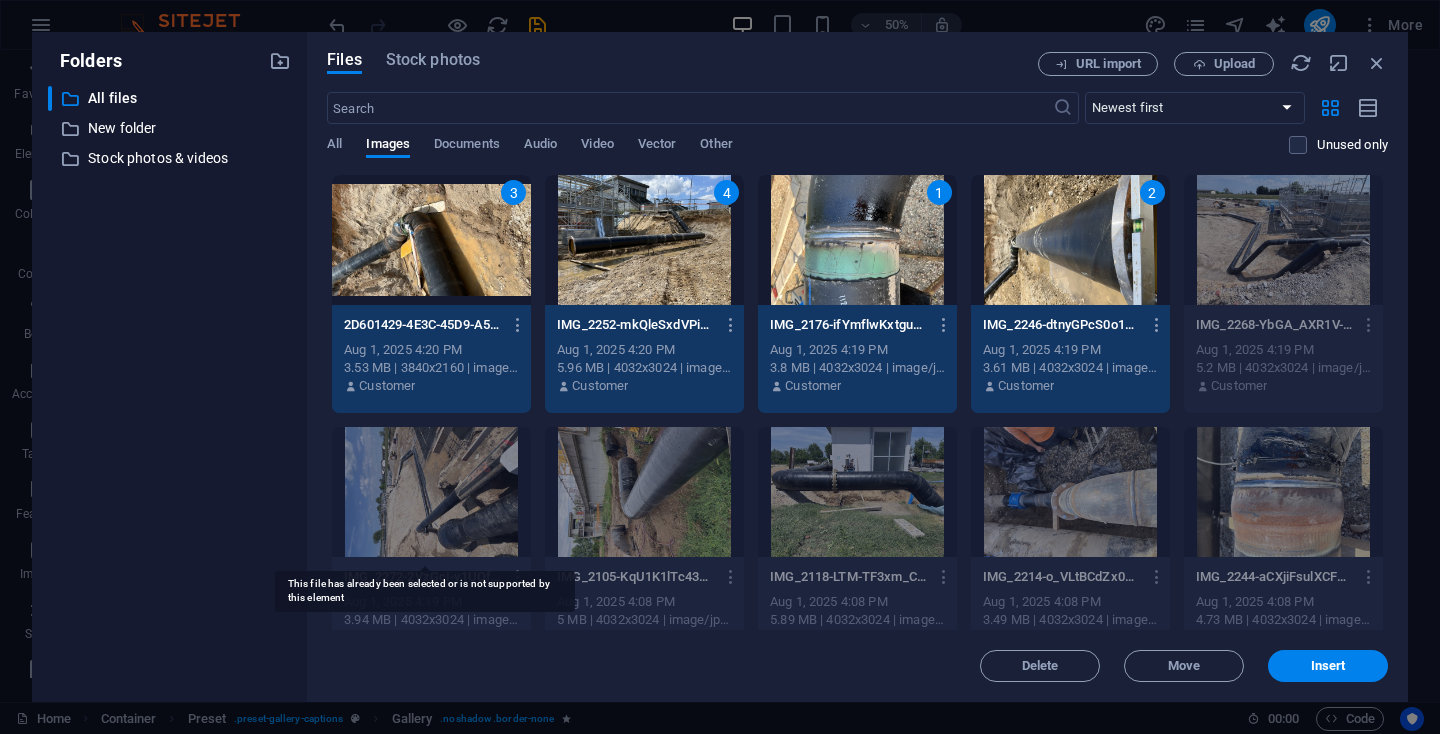 click at bounding box center [431, 492] 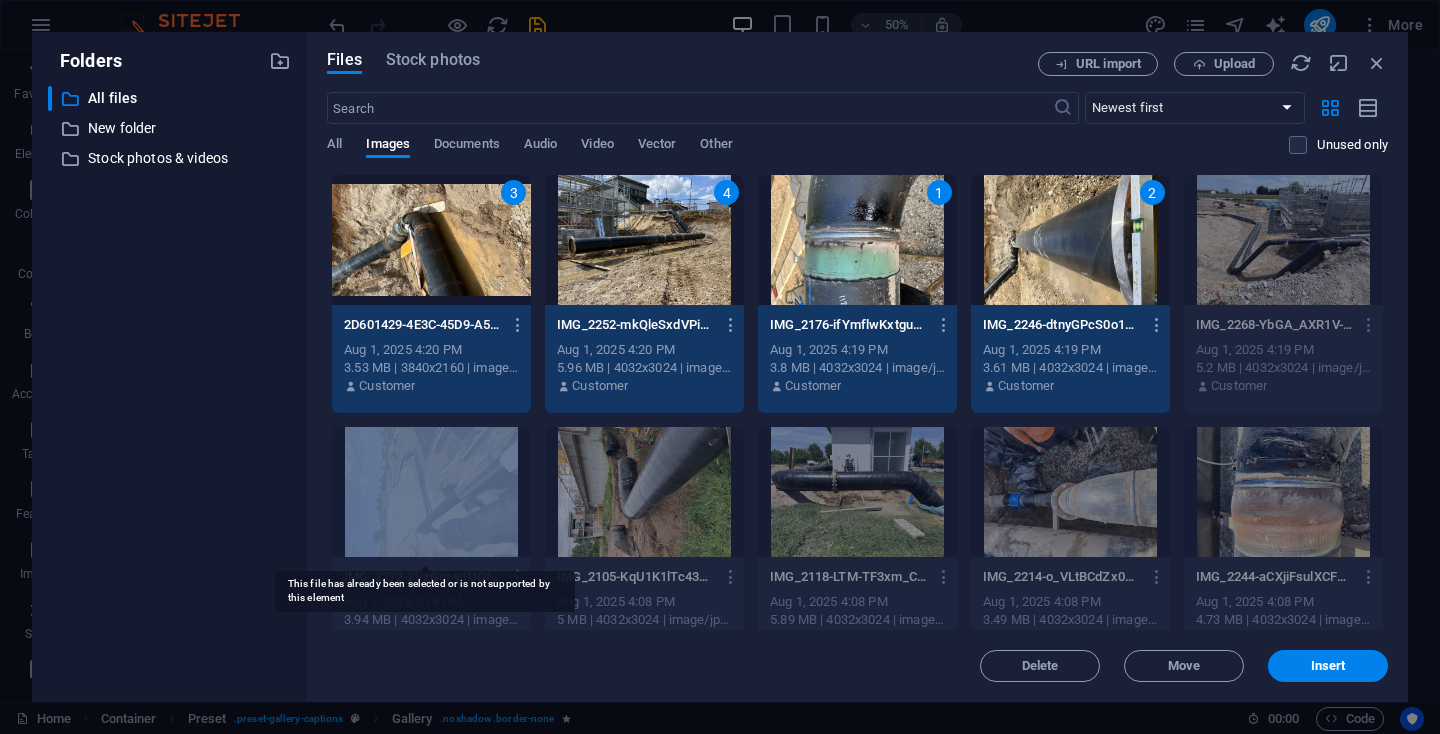 click at bounding box center [431, 492] 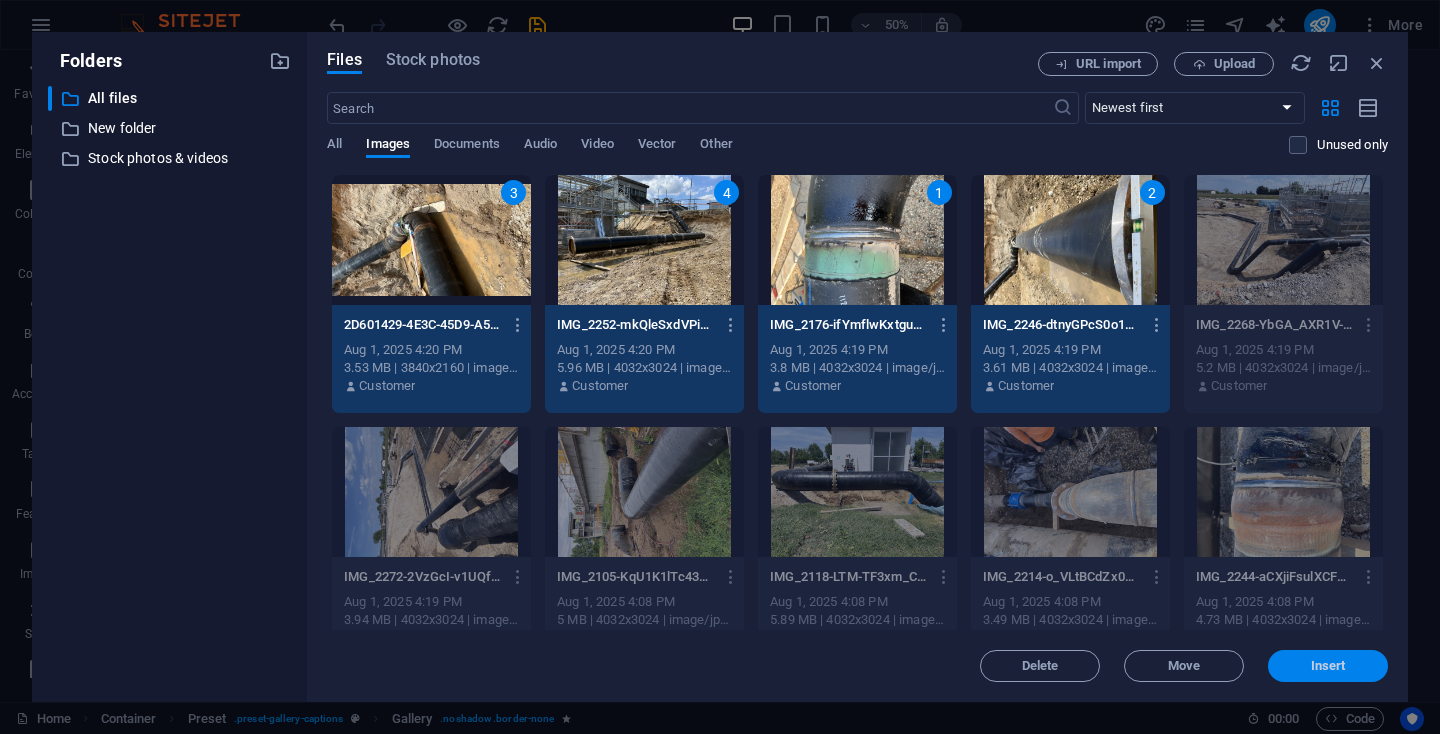click on "Insert" at bounding box center [1328, 666] 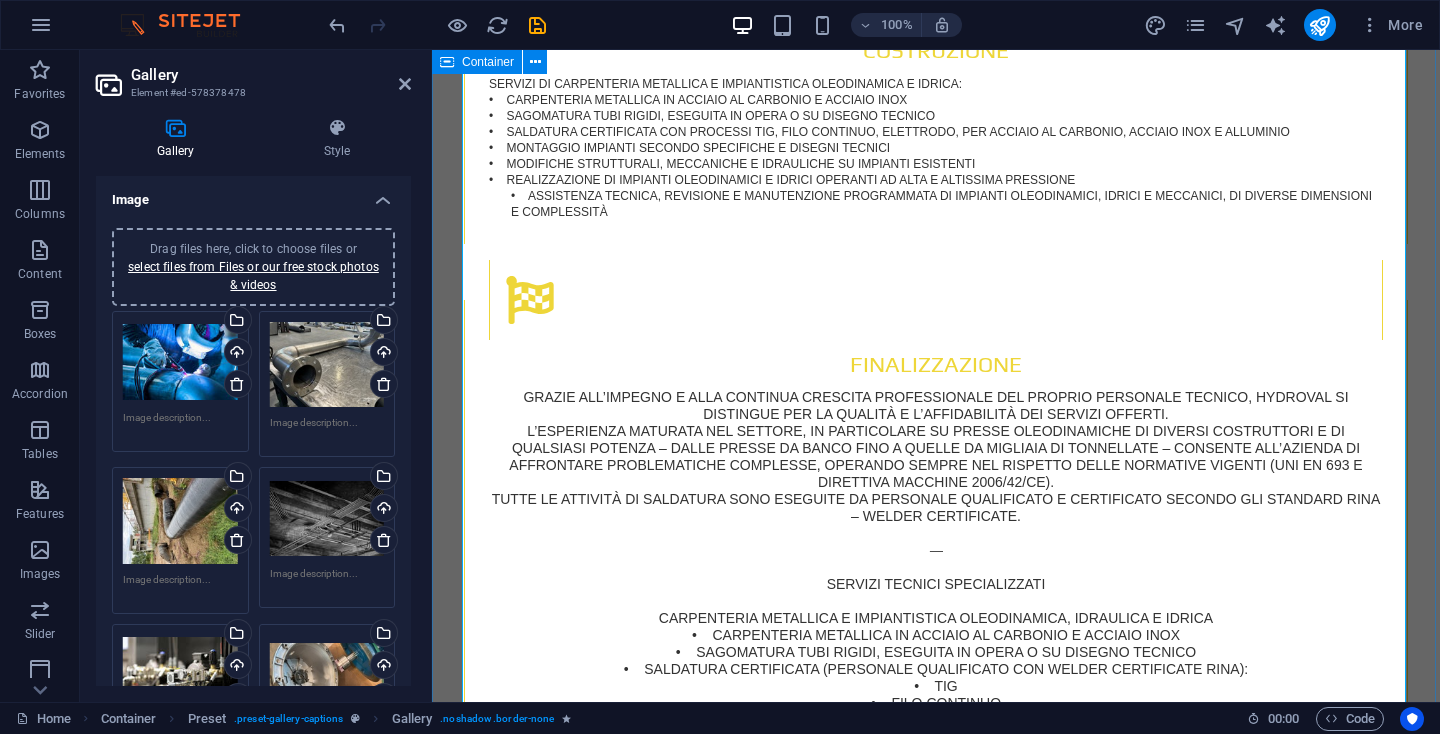 click on "Lavori eseguiti" at bounding box center (936, 2969) 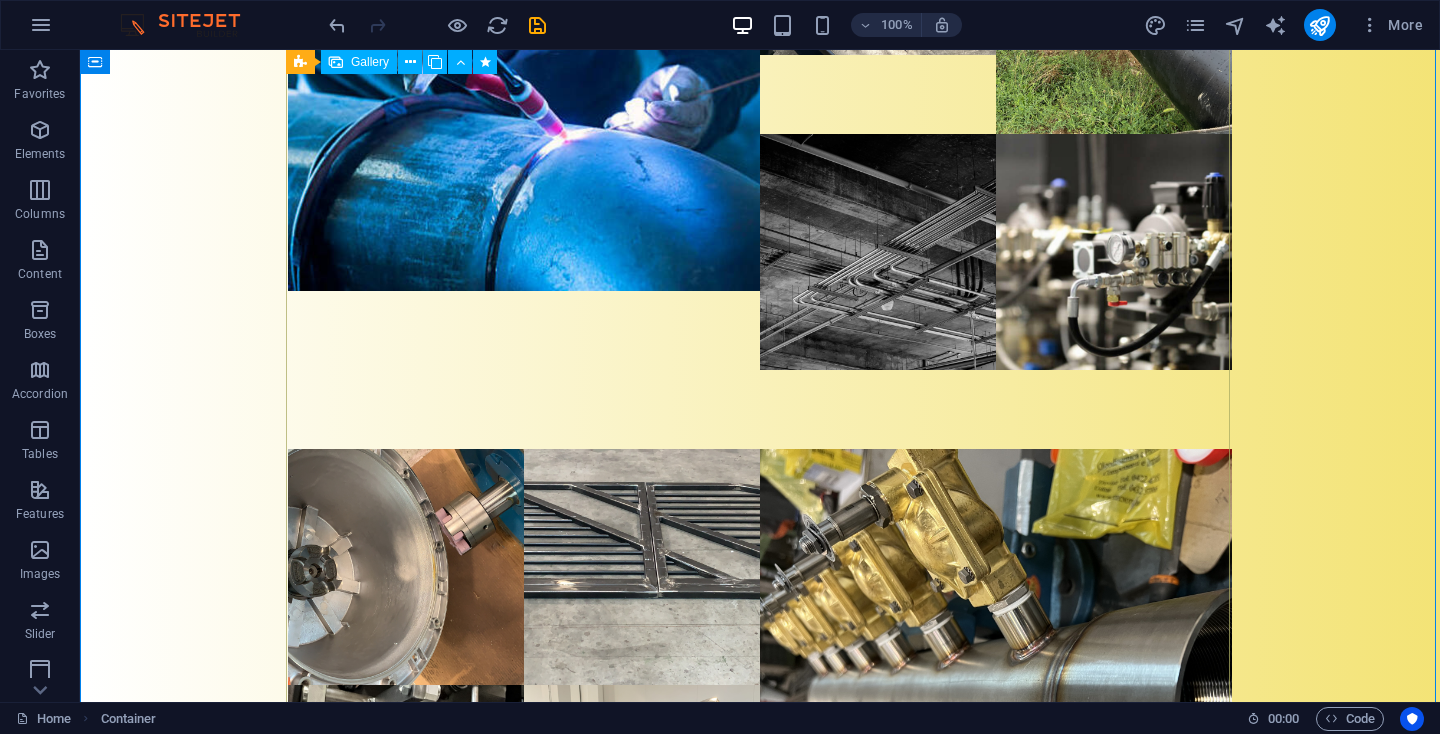 scroll, scrollTop: 5698, scrollLeft: 0, axis: vertical 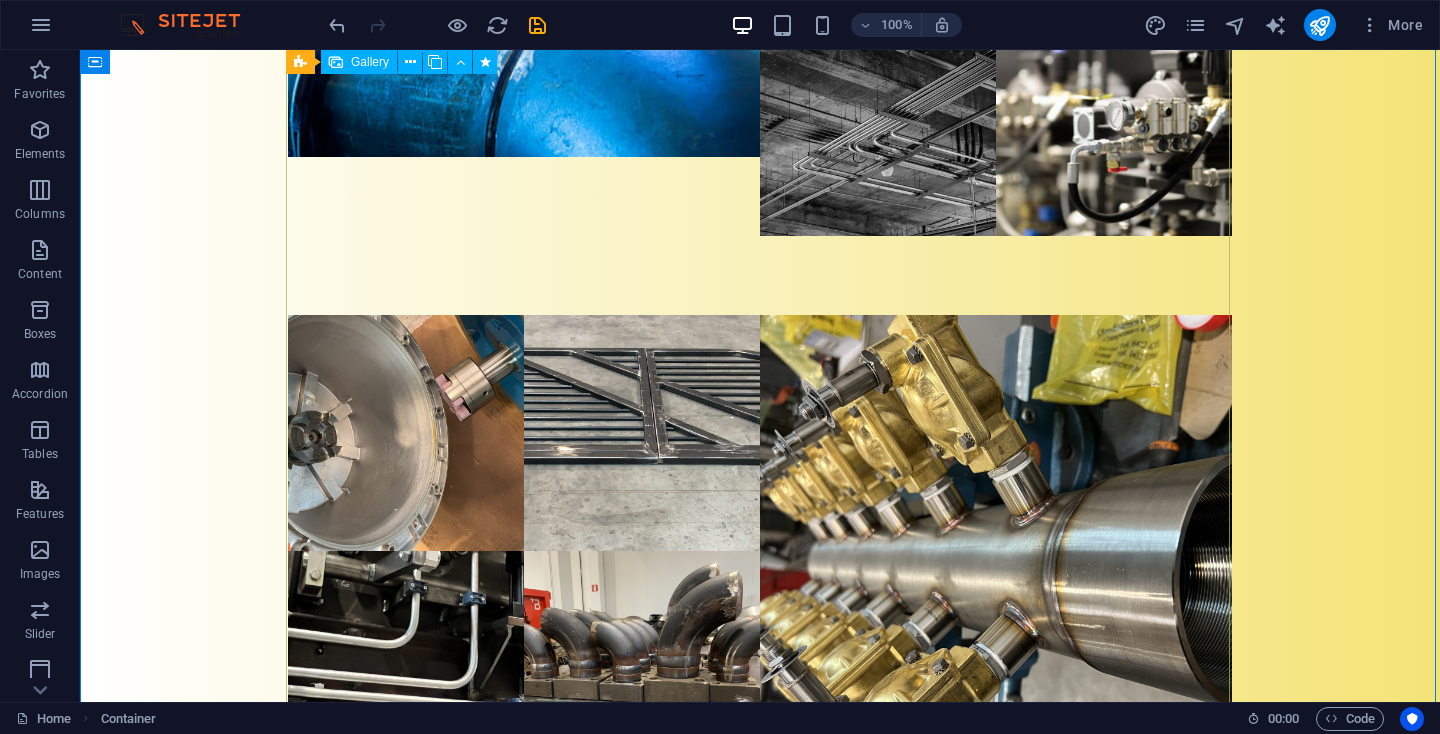 click at bounding box center [996, 2439] 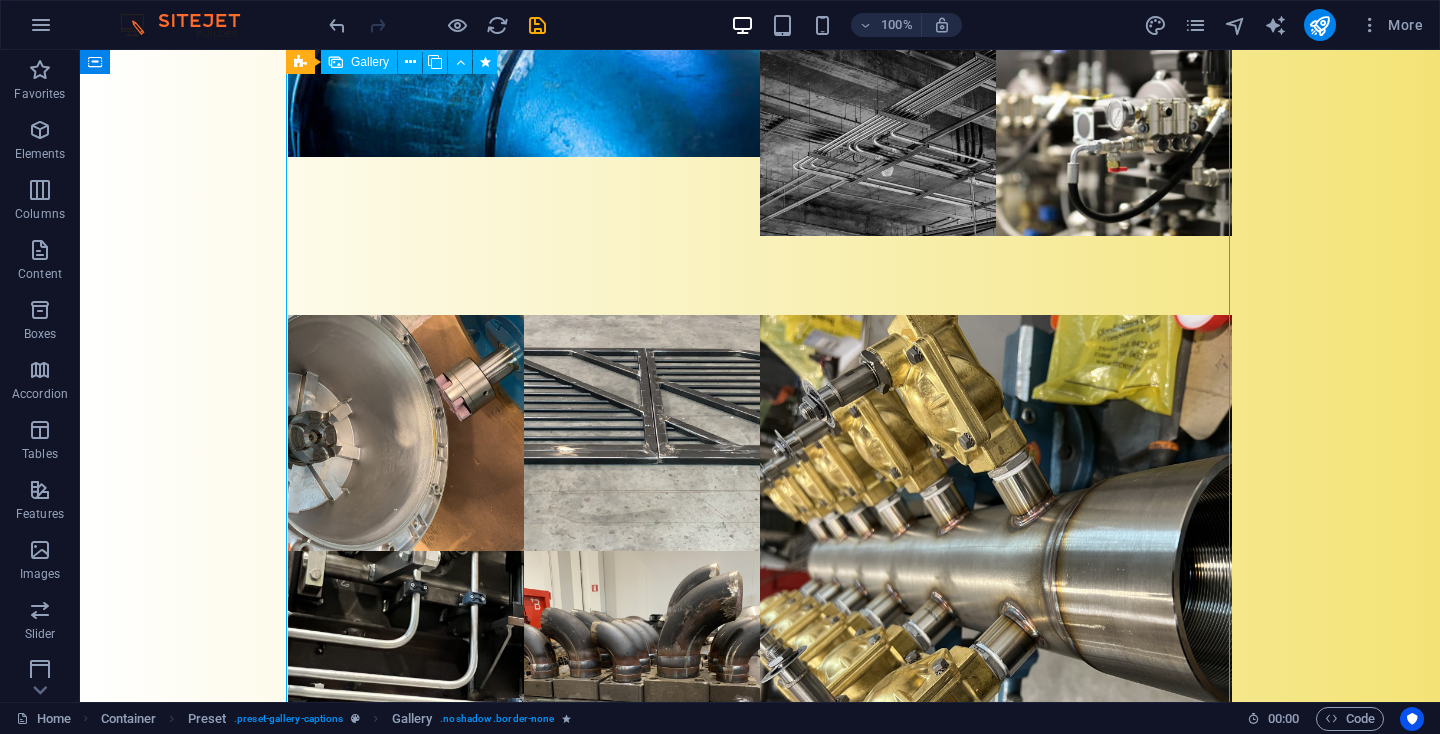click at bounding box center (996, 2439) 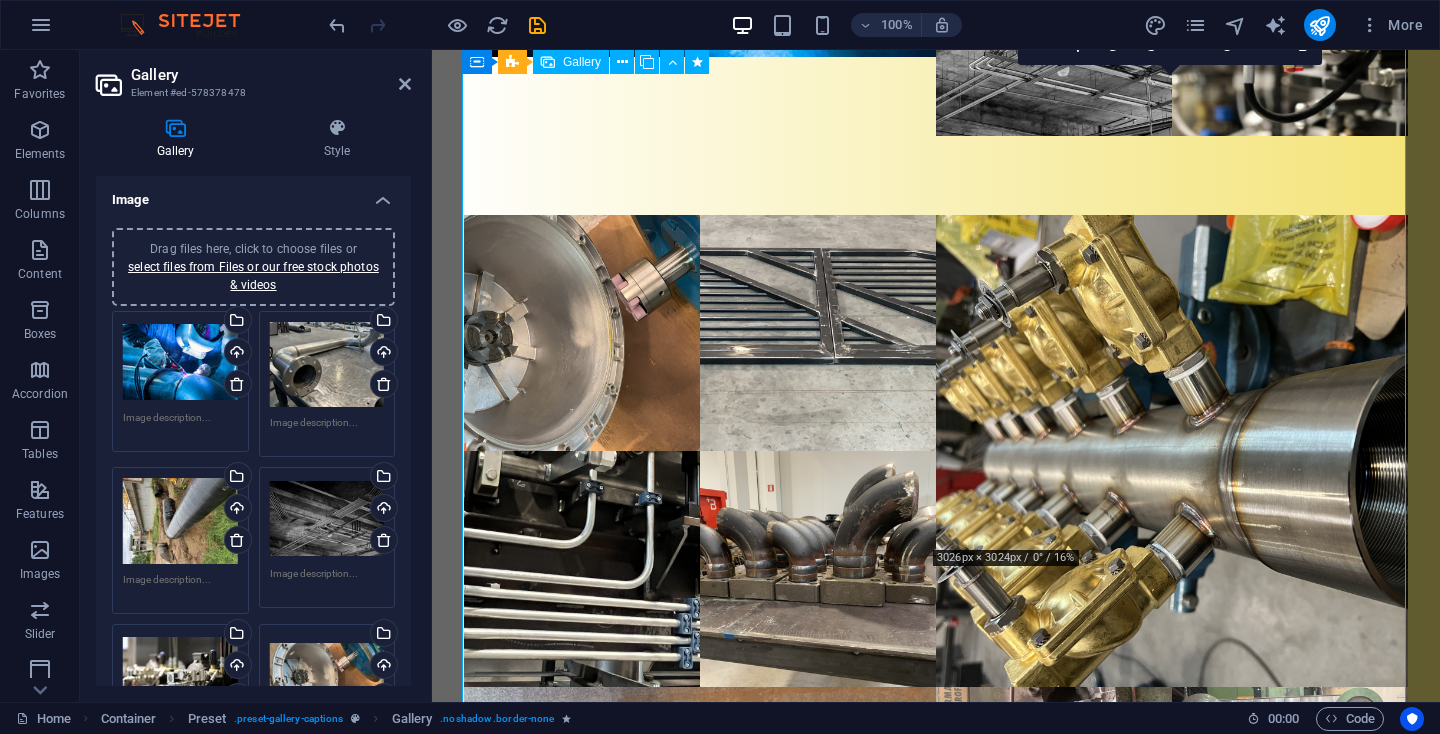 click at bounding box center (1172, 2339) 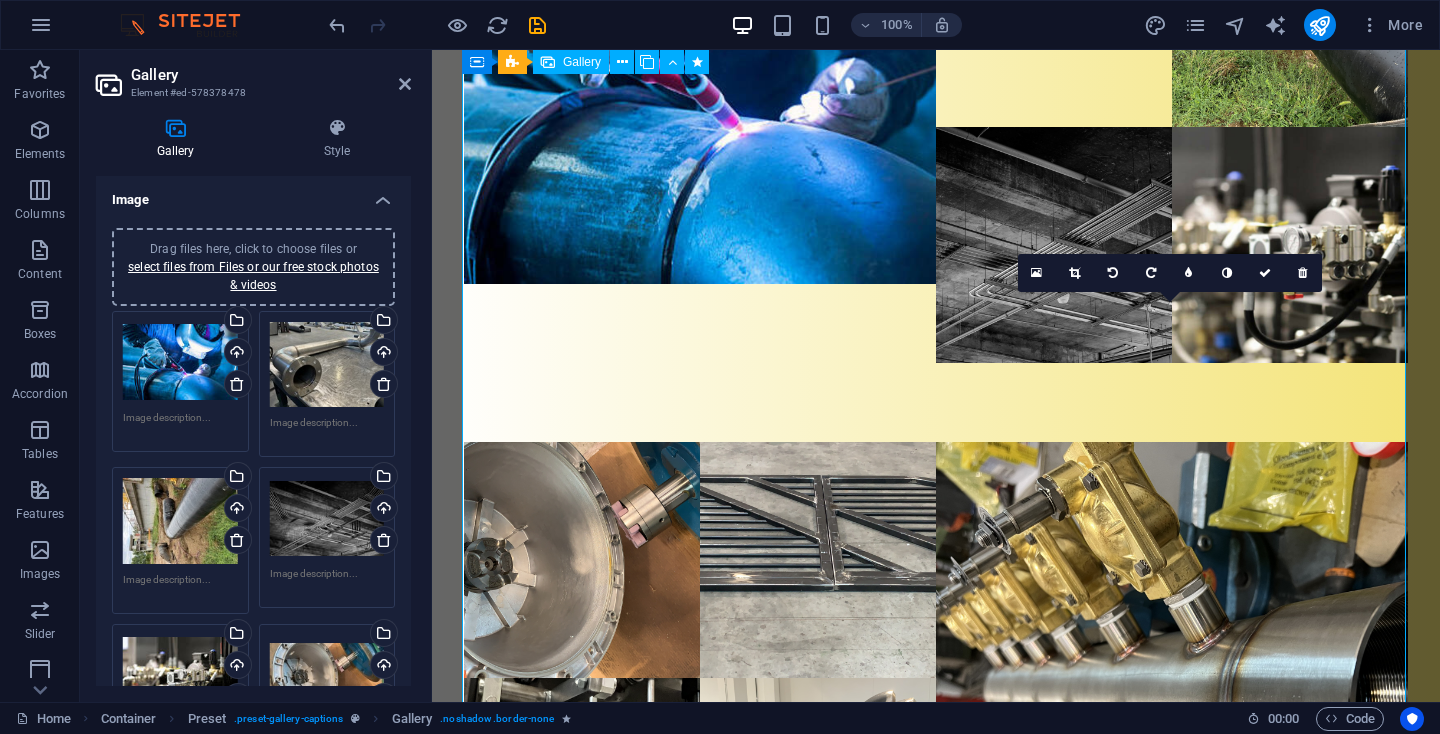 scroll, scrollTop: 5467, scrollLeft: 0, axis: vertical 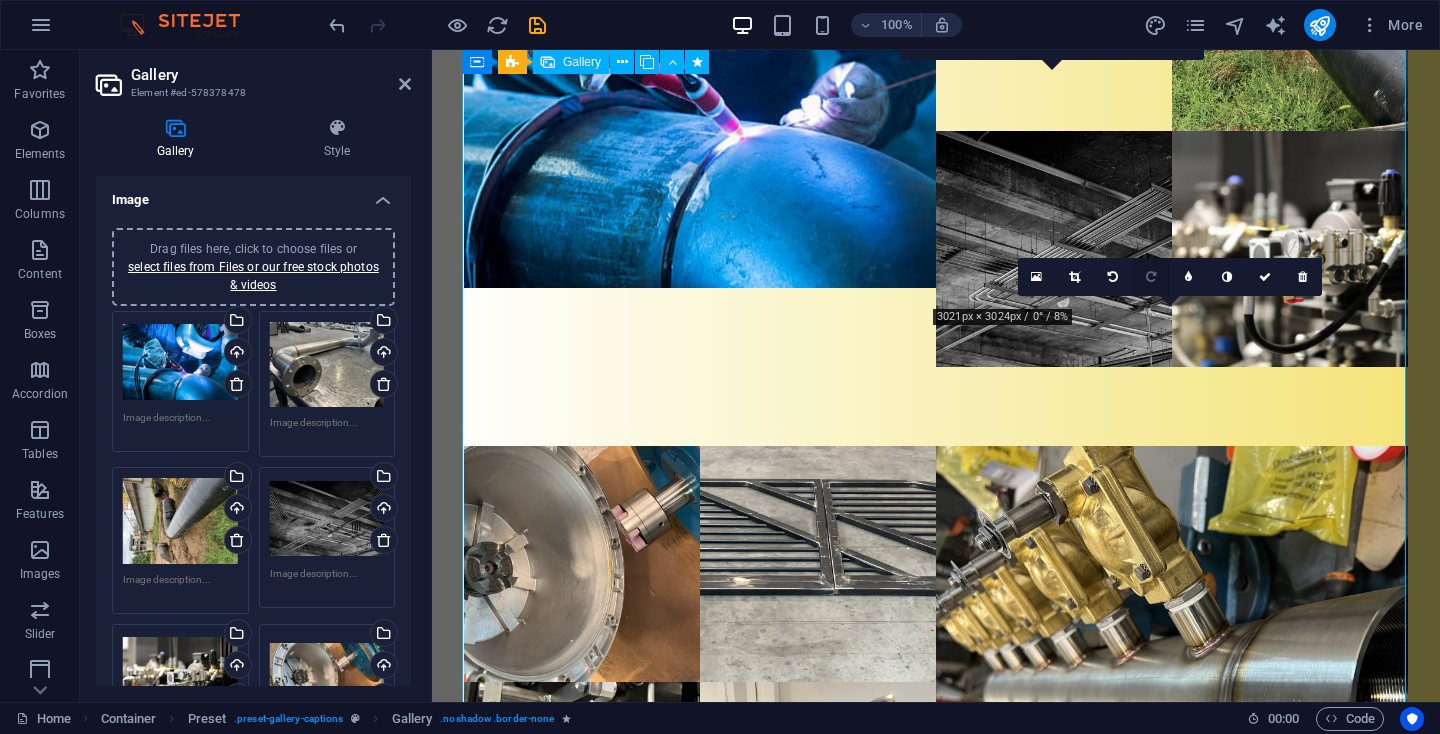 click at bounding box center [1151, 277] 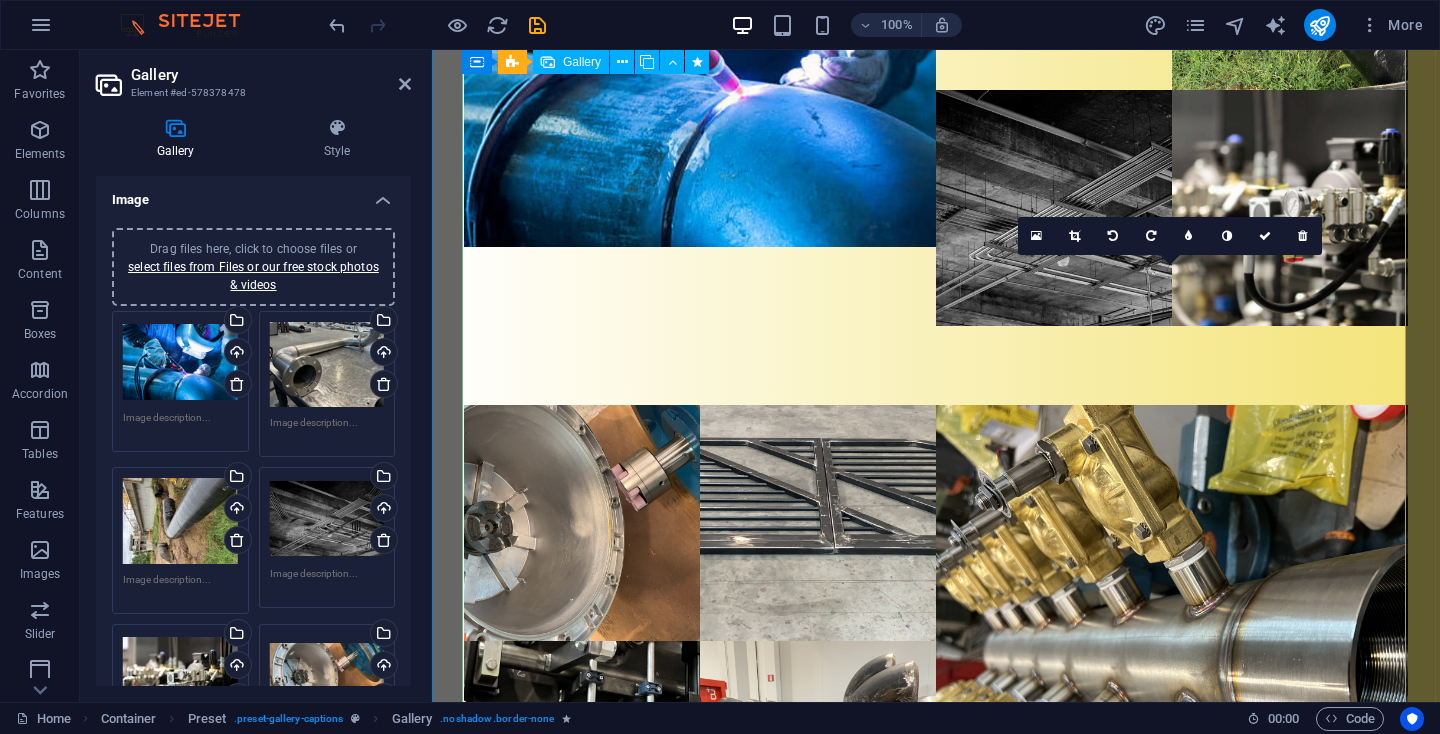scroll, scrollTop: 5661, scrollLeft: 0, axis: vertical 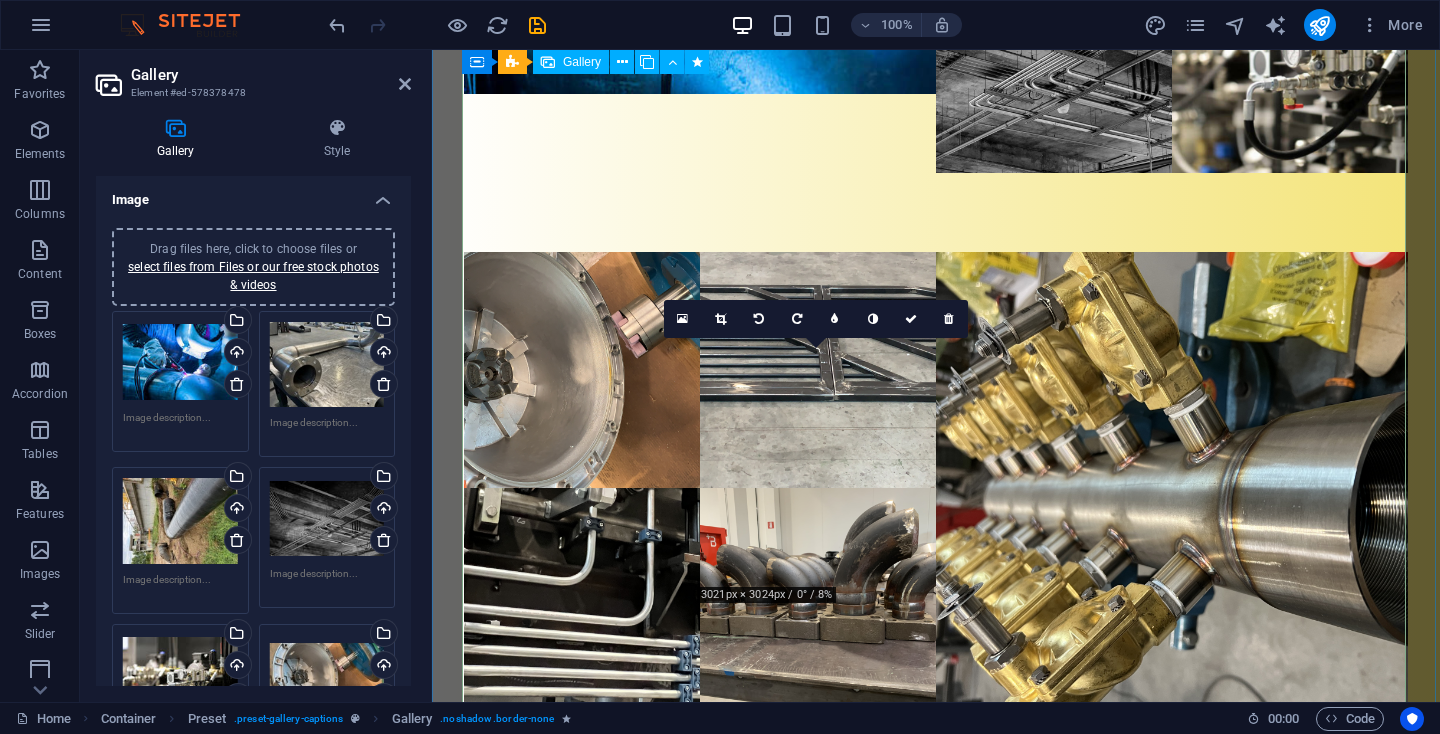 click at bounding box center (818, 2494) 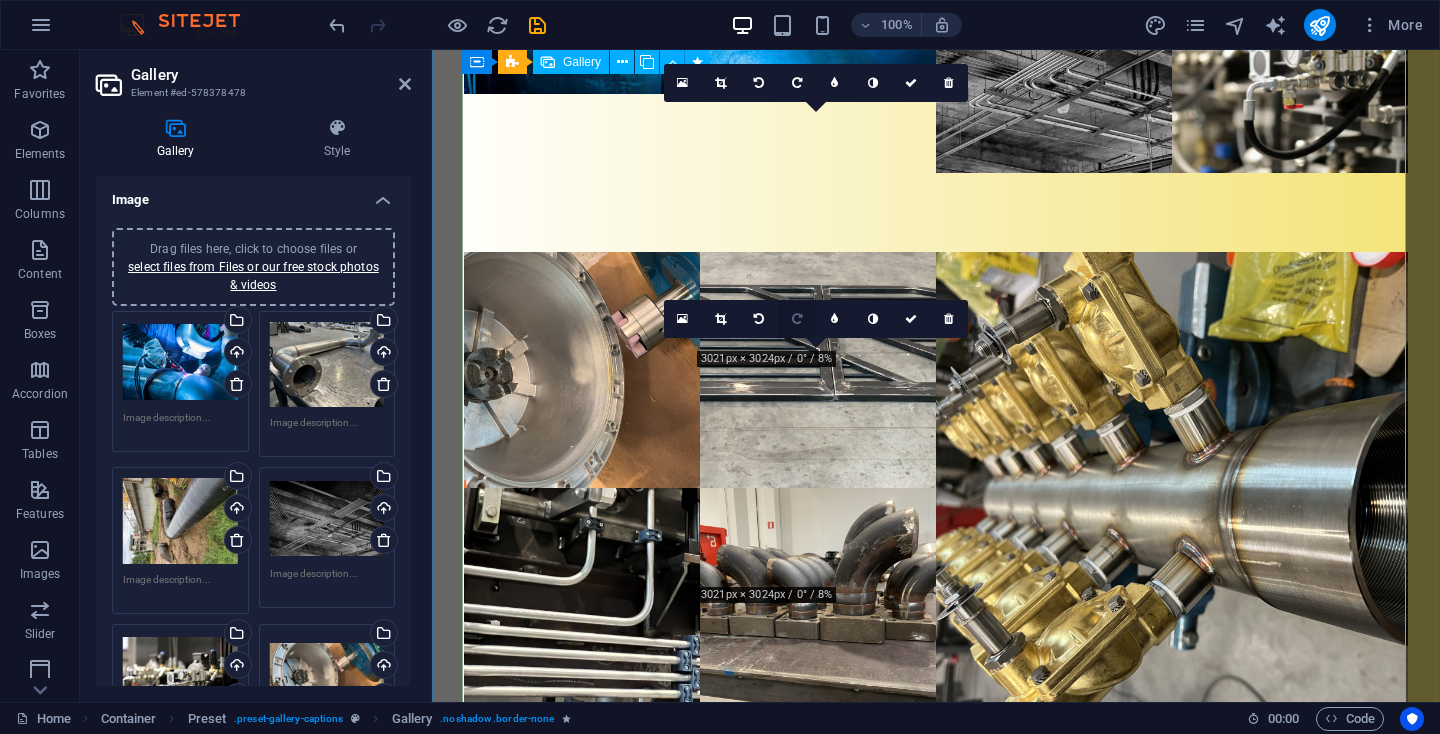 click at bounding box center (797, 319) 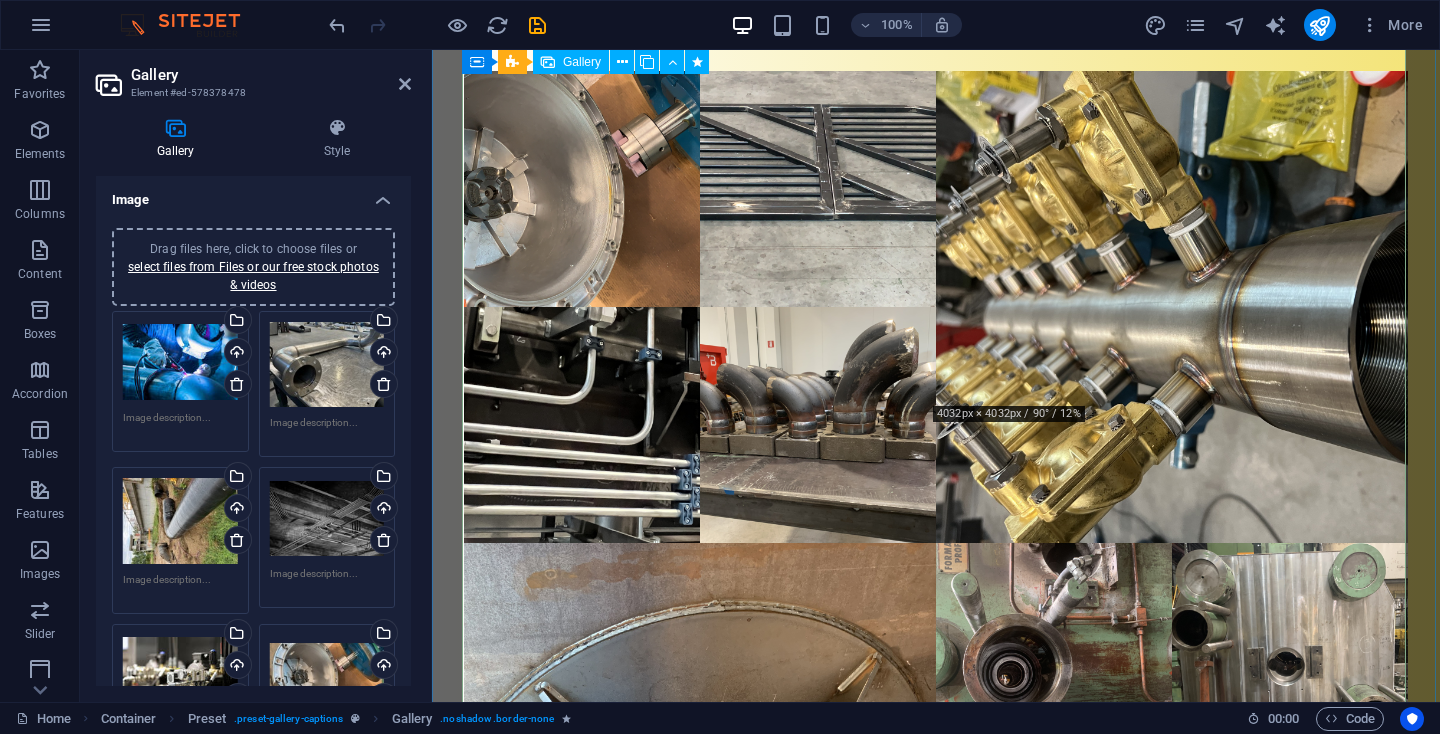 scroll, scrollTop: 5957, scrollLeft: 0, axis: vertical 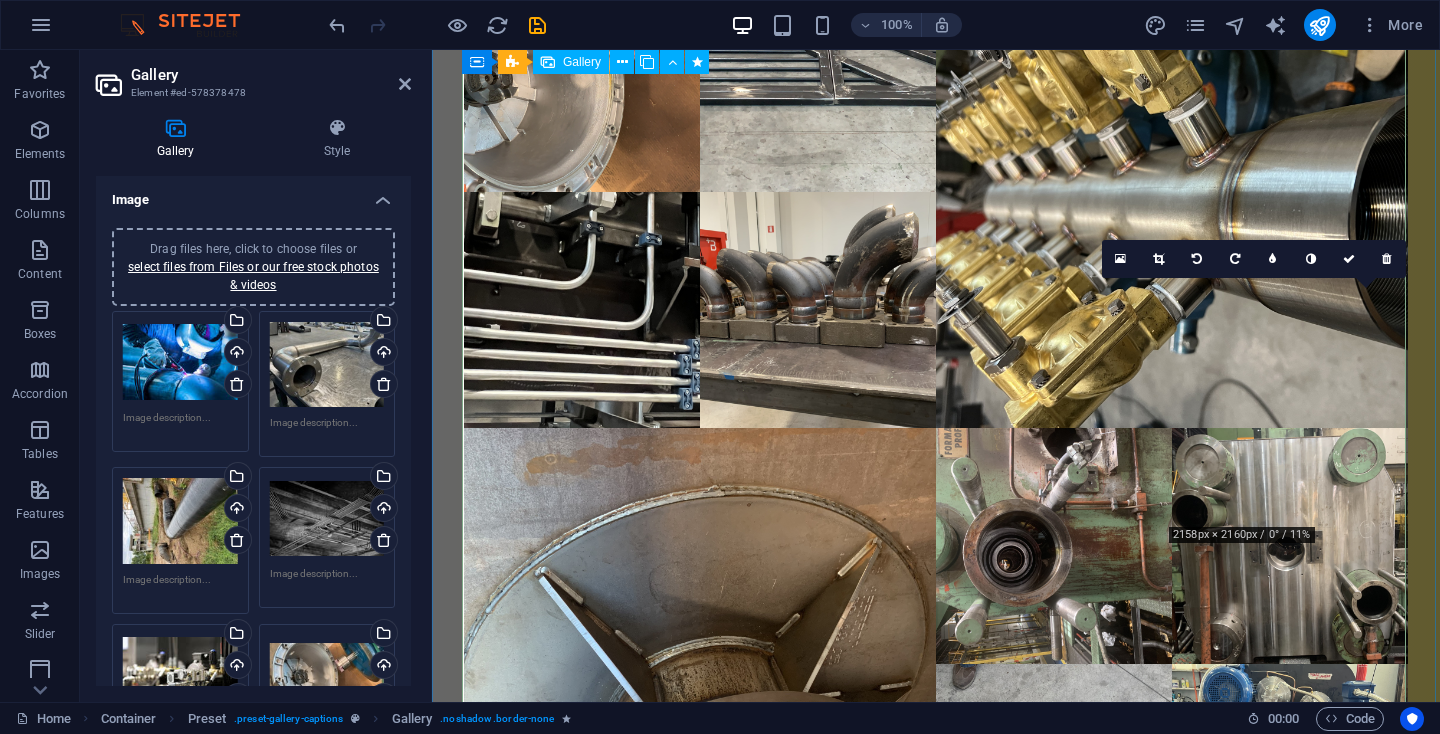 click at bounding box center (1290, 2434) 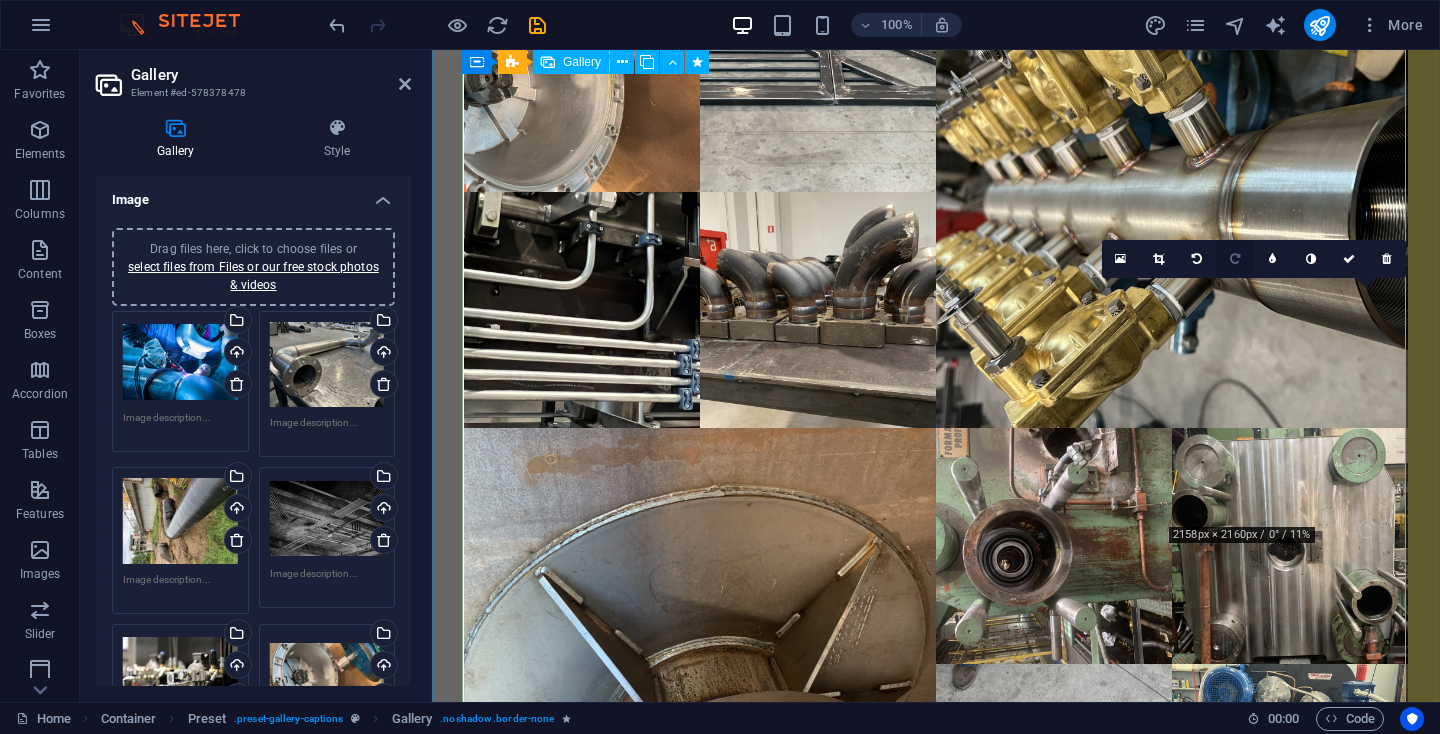 click at bounding box center (1235, 259) 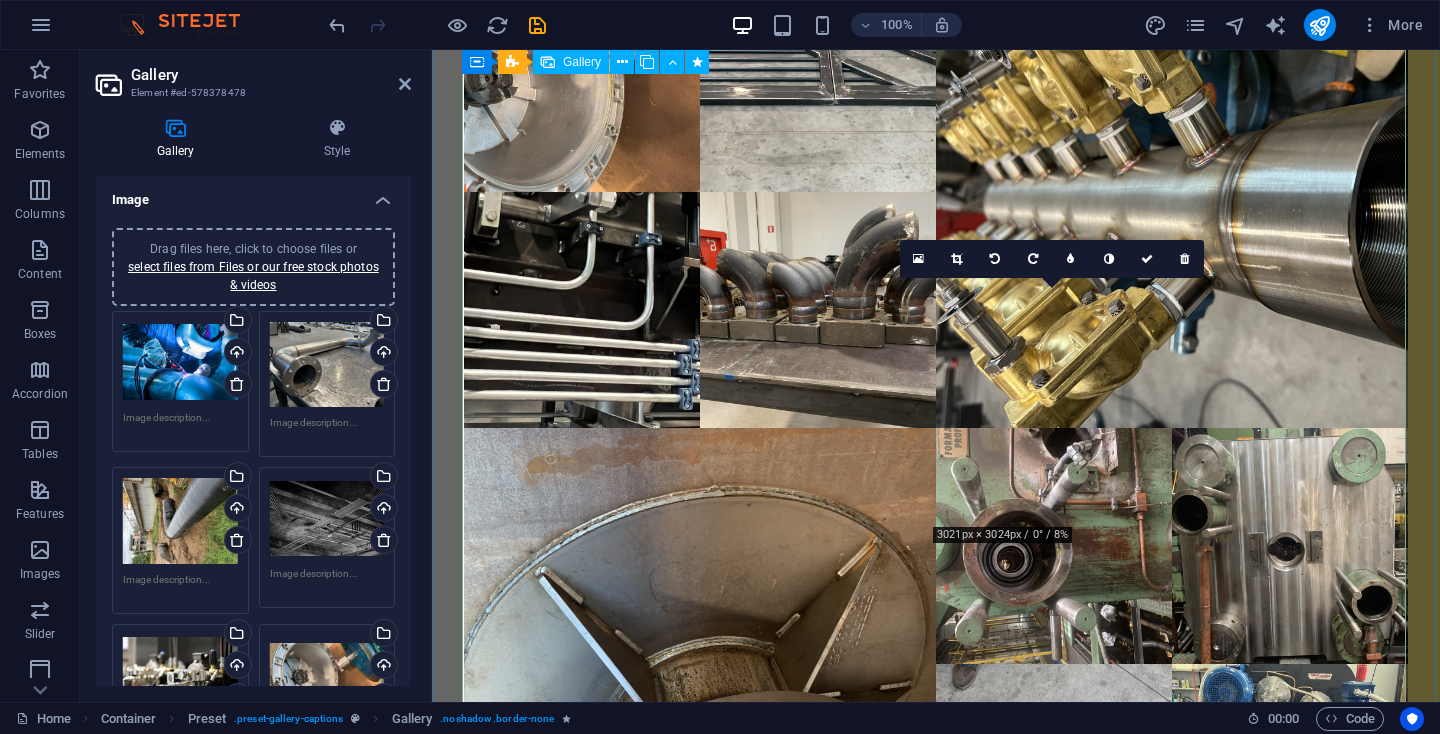 scroll, scrollTop: 6082, scrollLeft: 0, axis: vertical 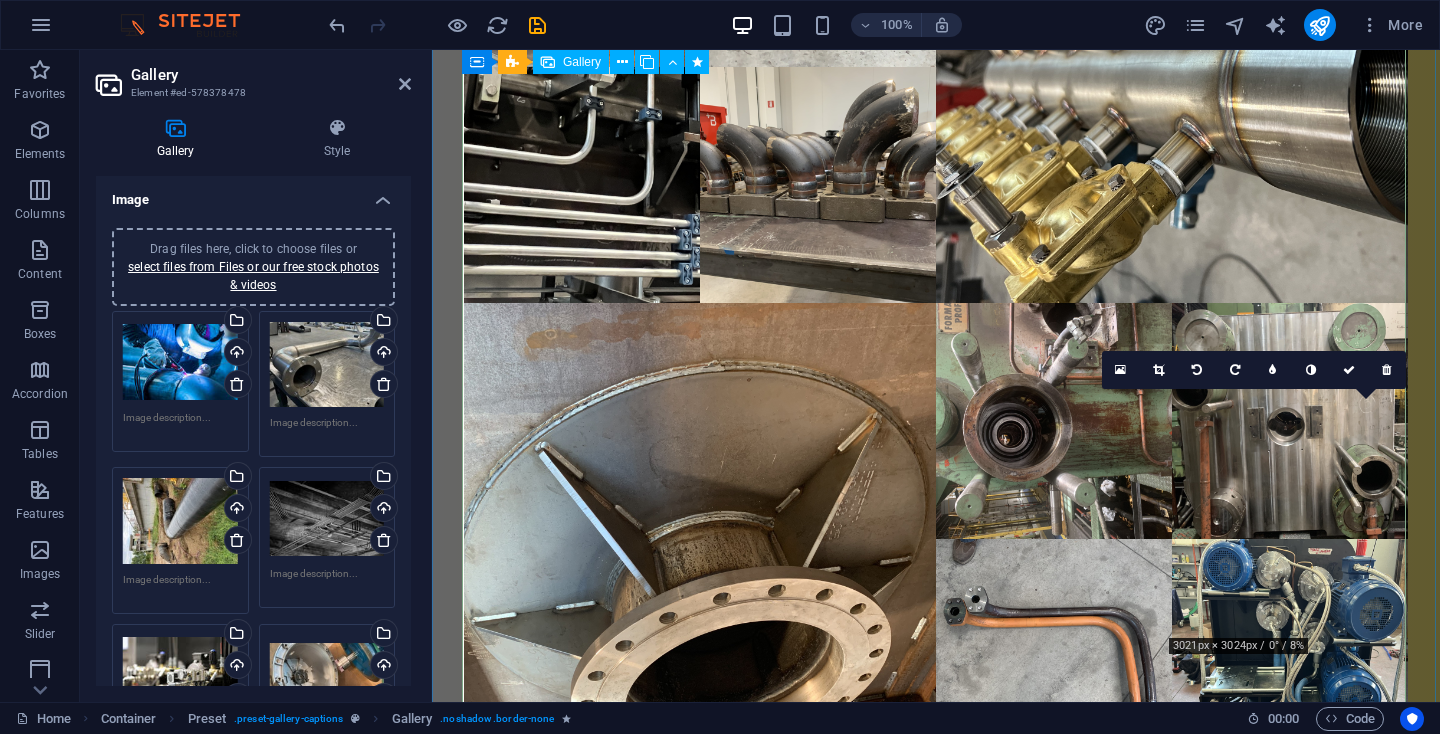 click at bounding box center [1290, 2545] 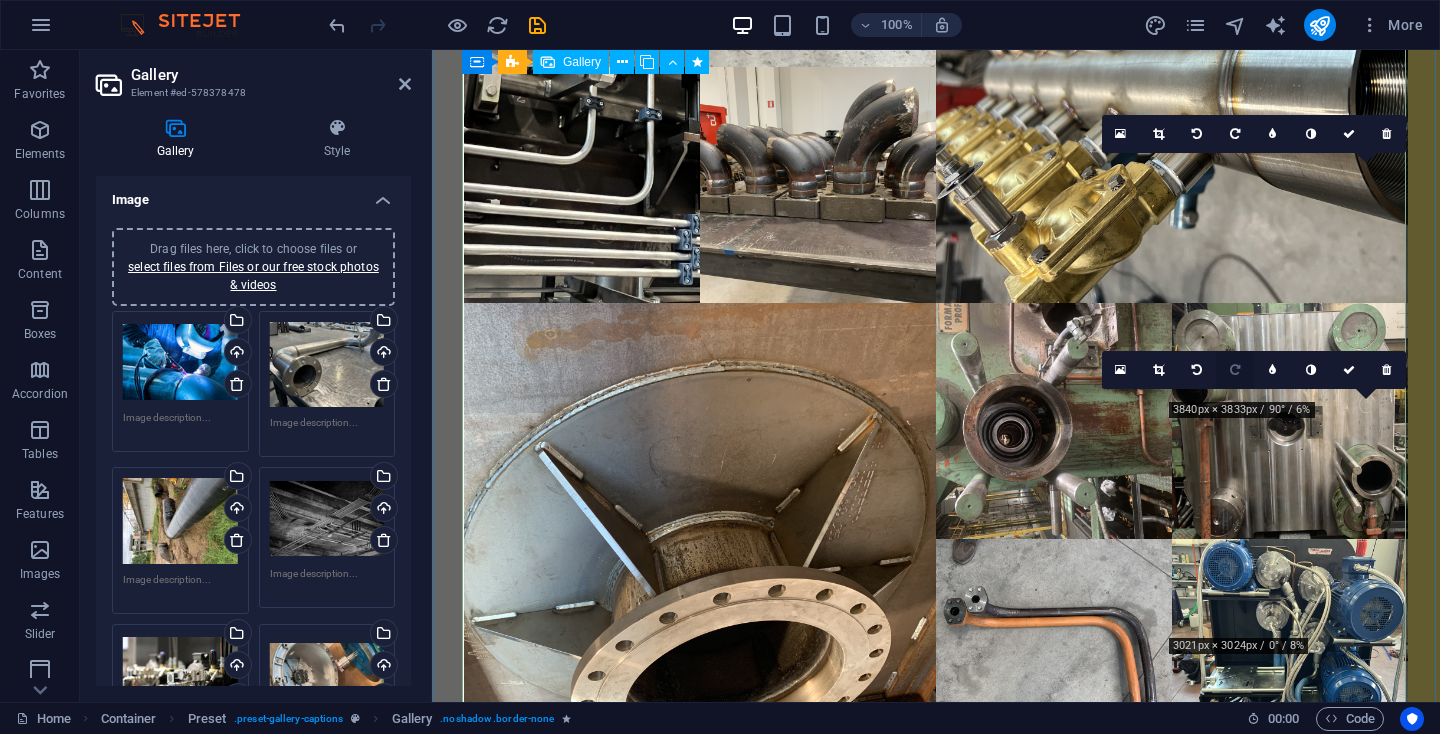 click at bounding box center [1235, 370] 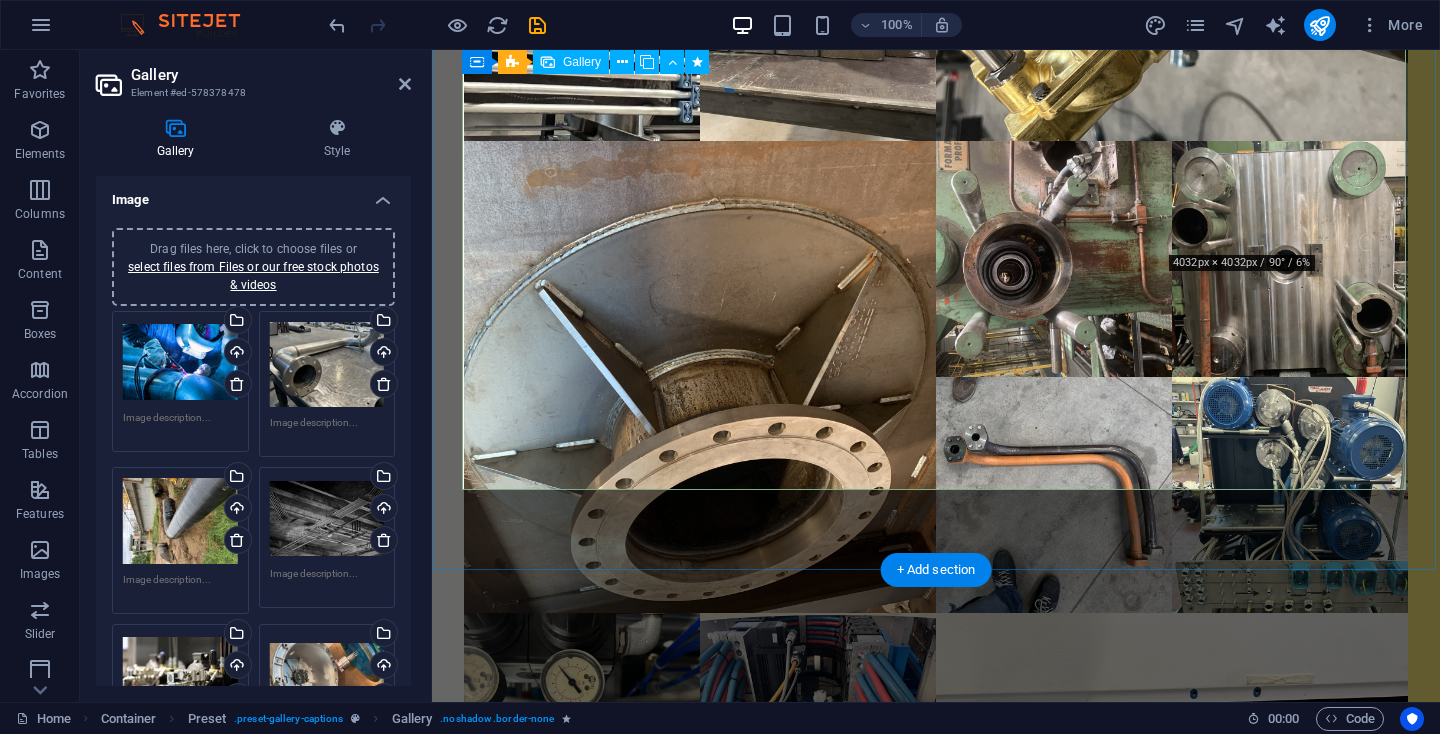 scroll, scrollTop: 6465, scrollLeft: 0, axis: vertical 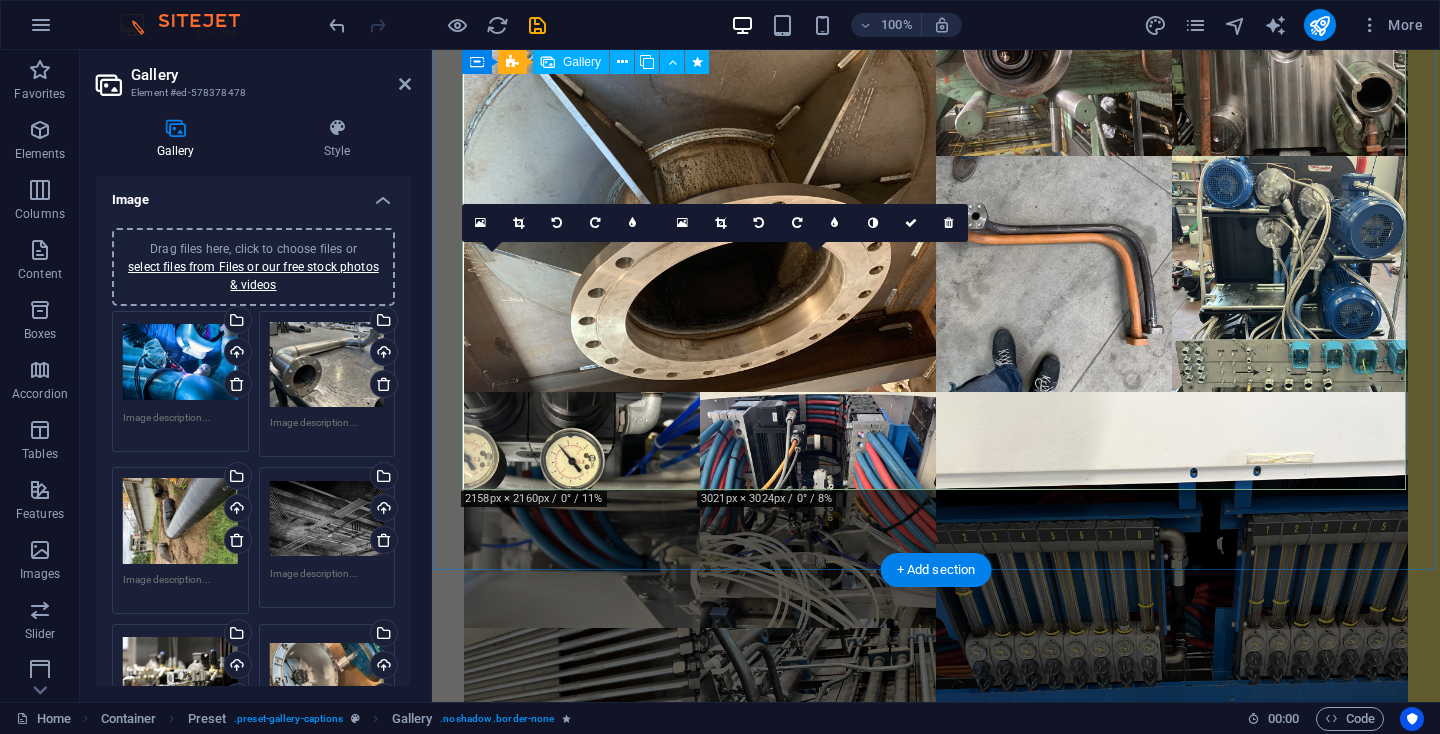 click at bounding box center [582, 2398] 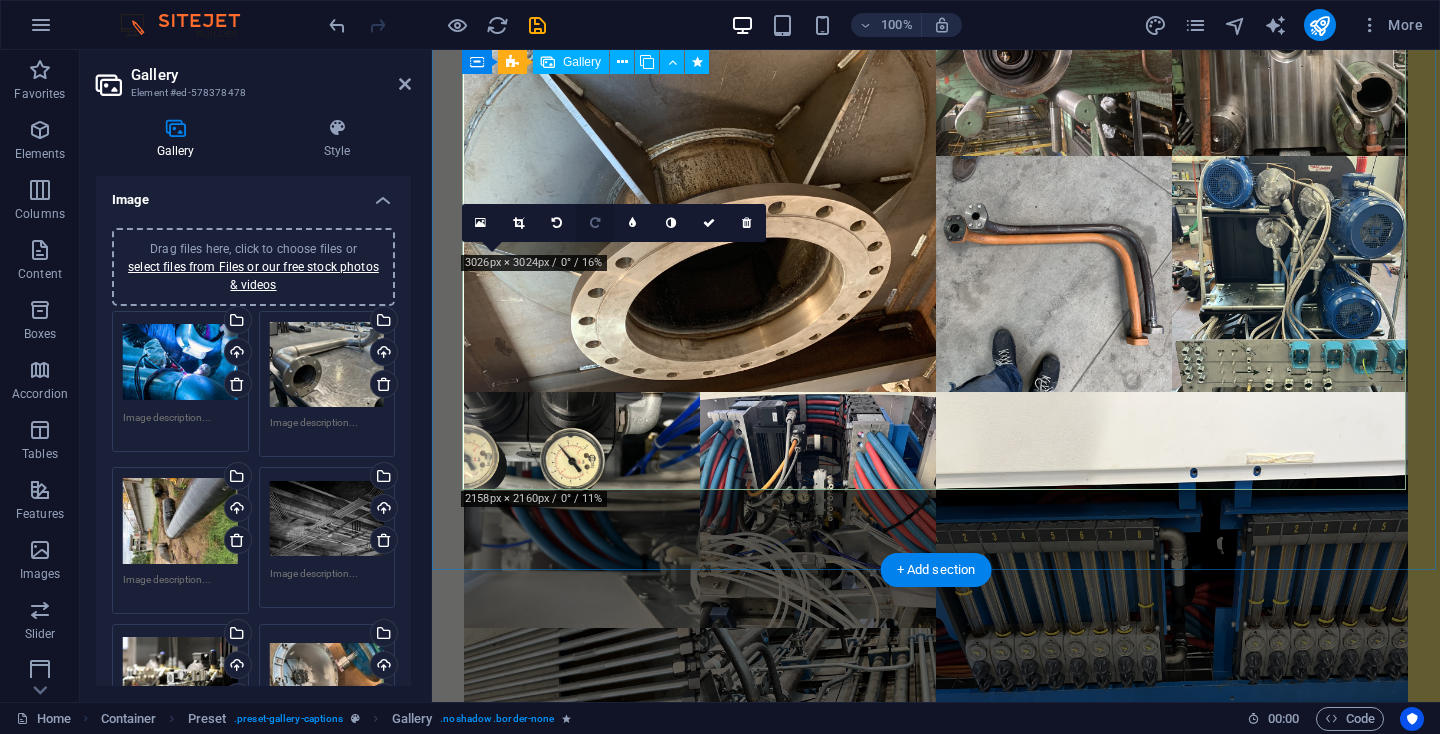 click at bounding box center (595, 223) 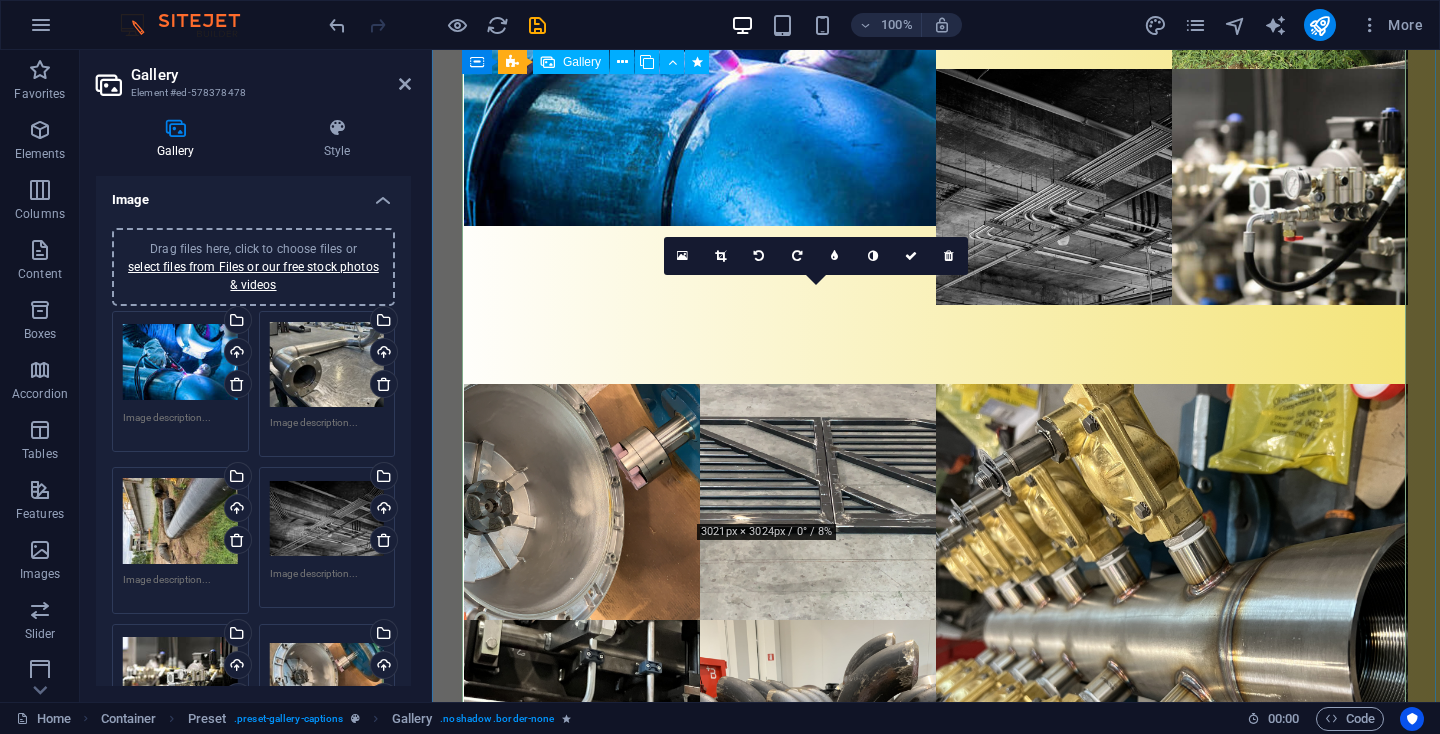 scroll, scrollTop: 5405, scrollLeft: 0, axis: vertical 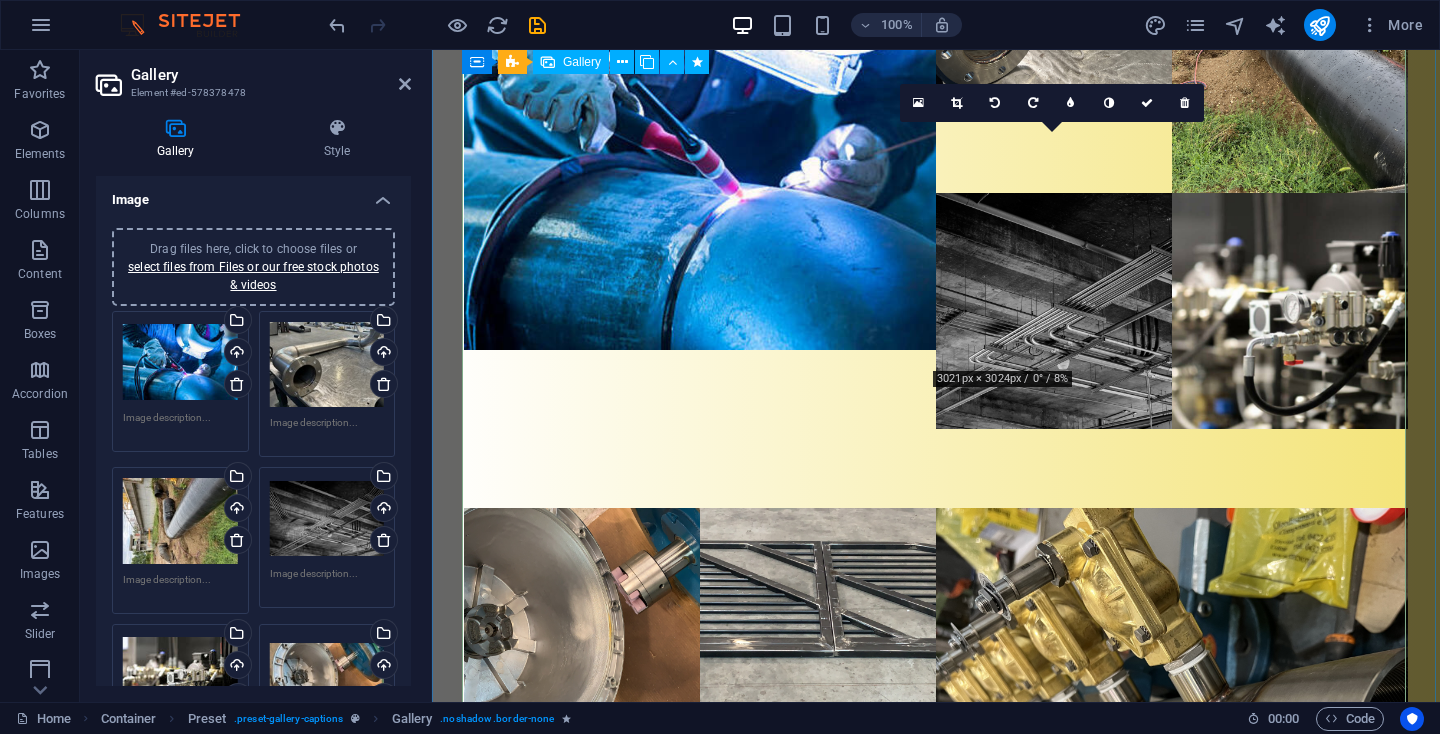 click at bounding box center (1054, 2278) 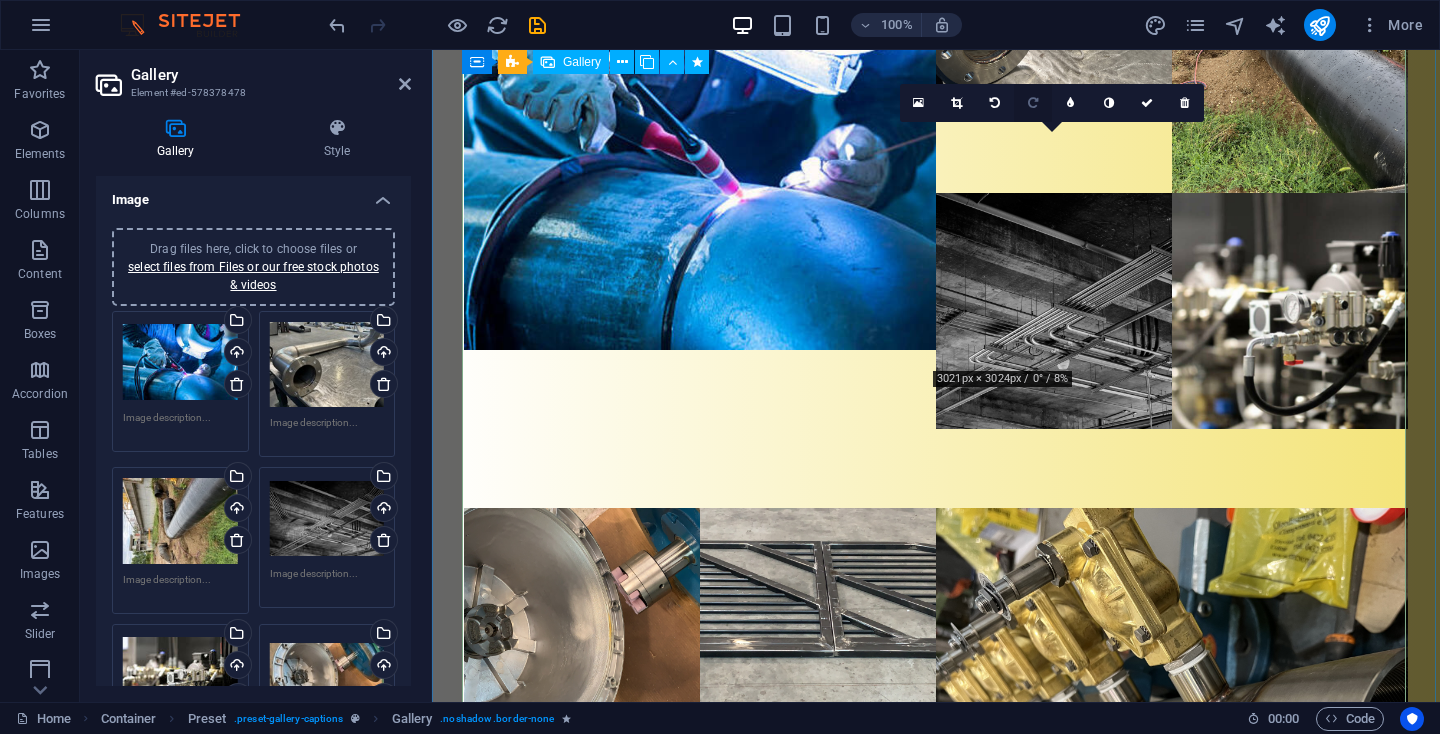 click at bounding box center [1033, 103] 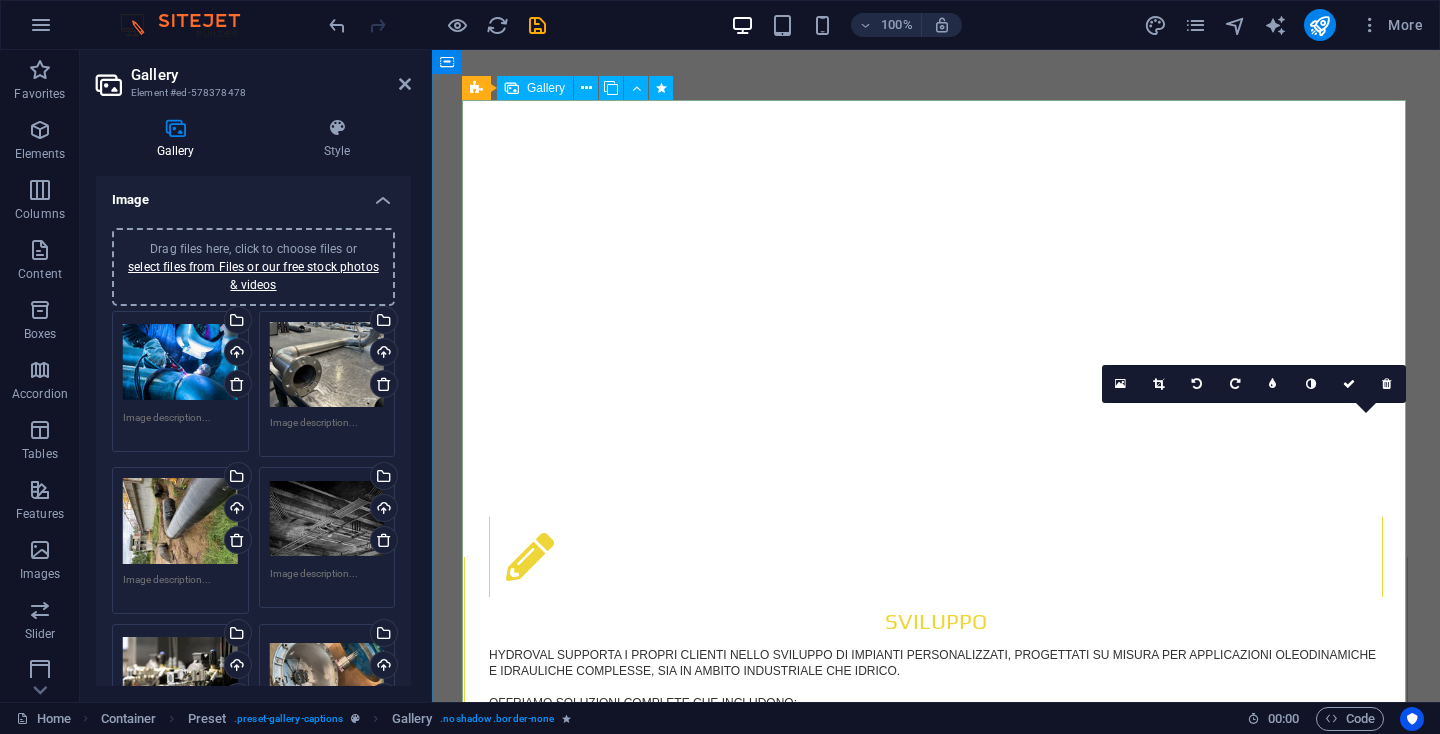 scroll, scrollTop: 2990, scrollLeft: 0, axis: vertical 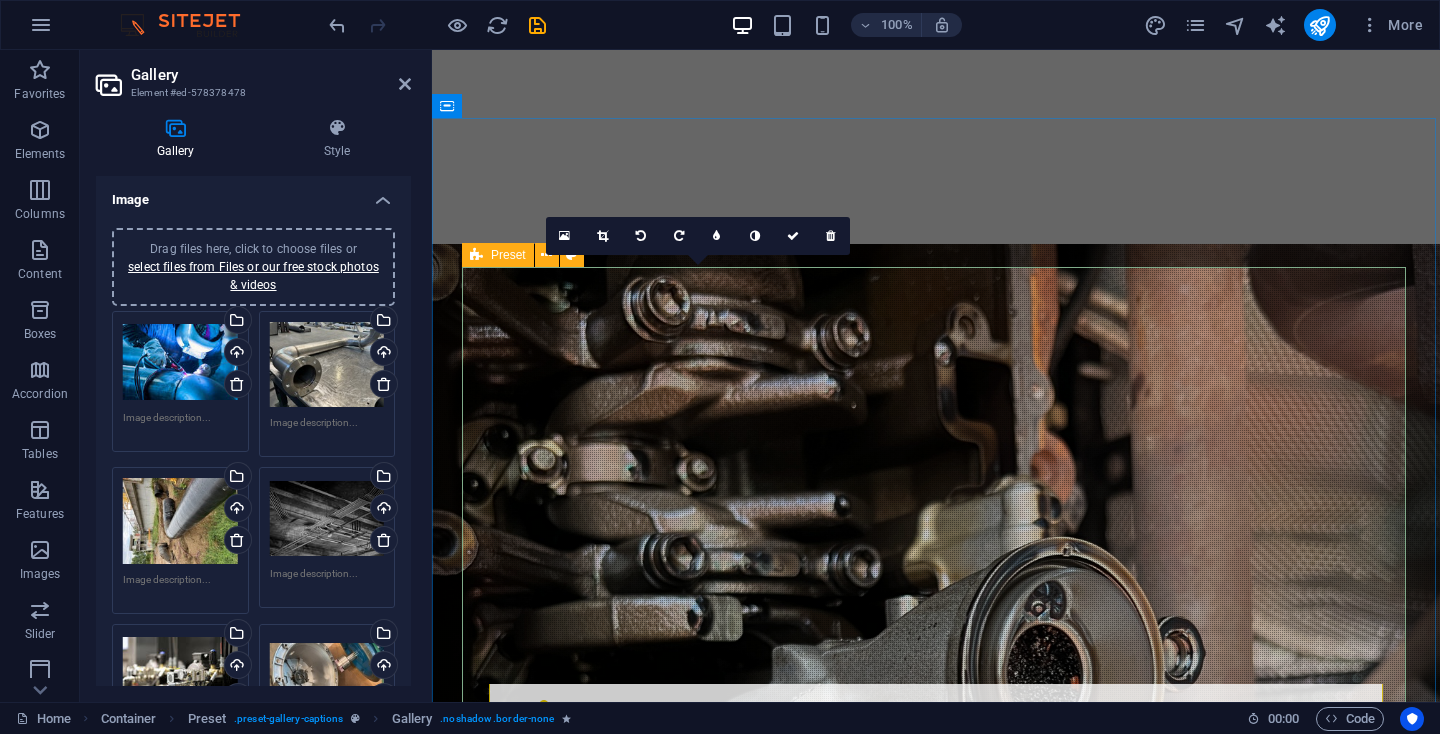click on "Preset" at bounding box center [498, 255] 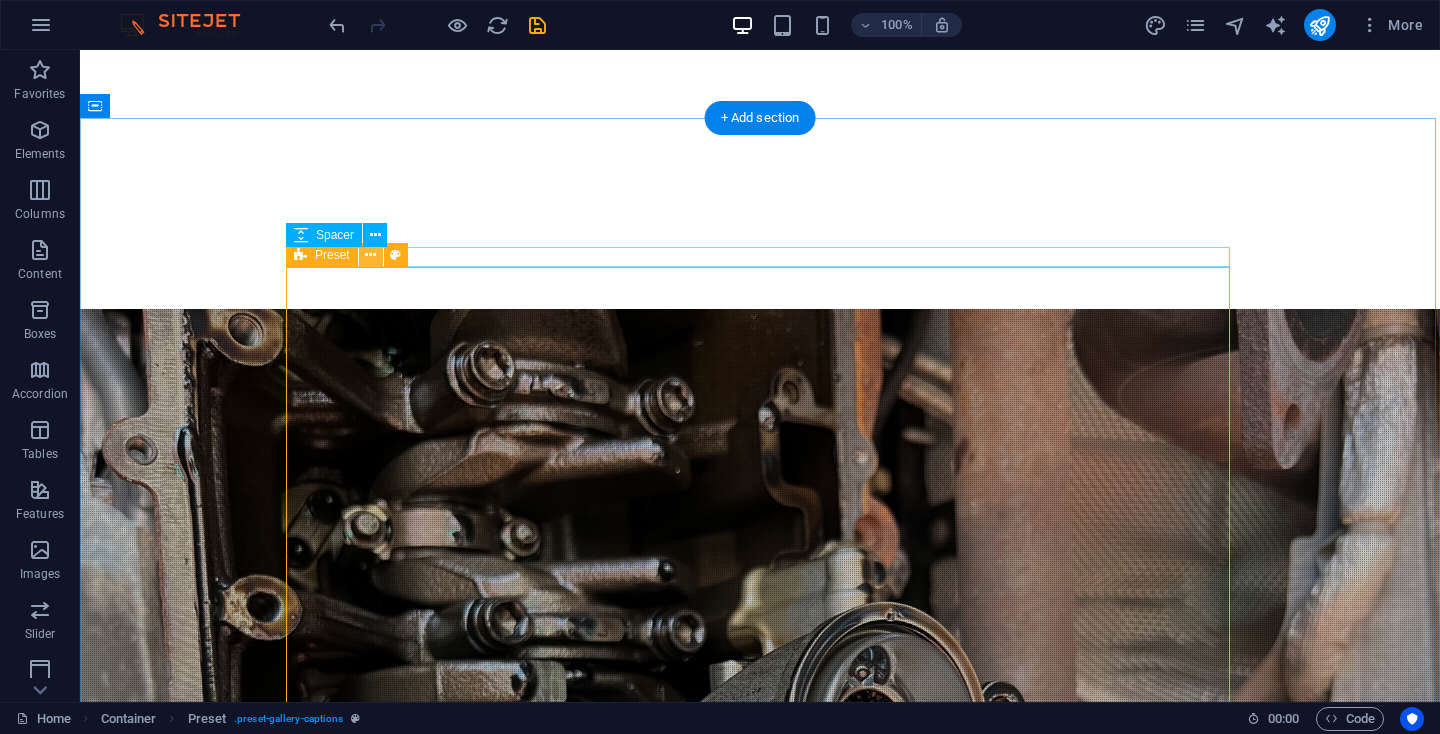 click at bounding box center (370, 255) 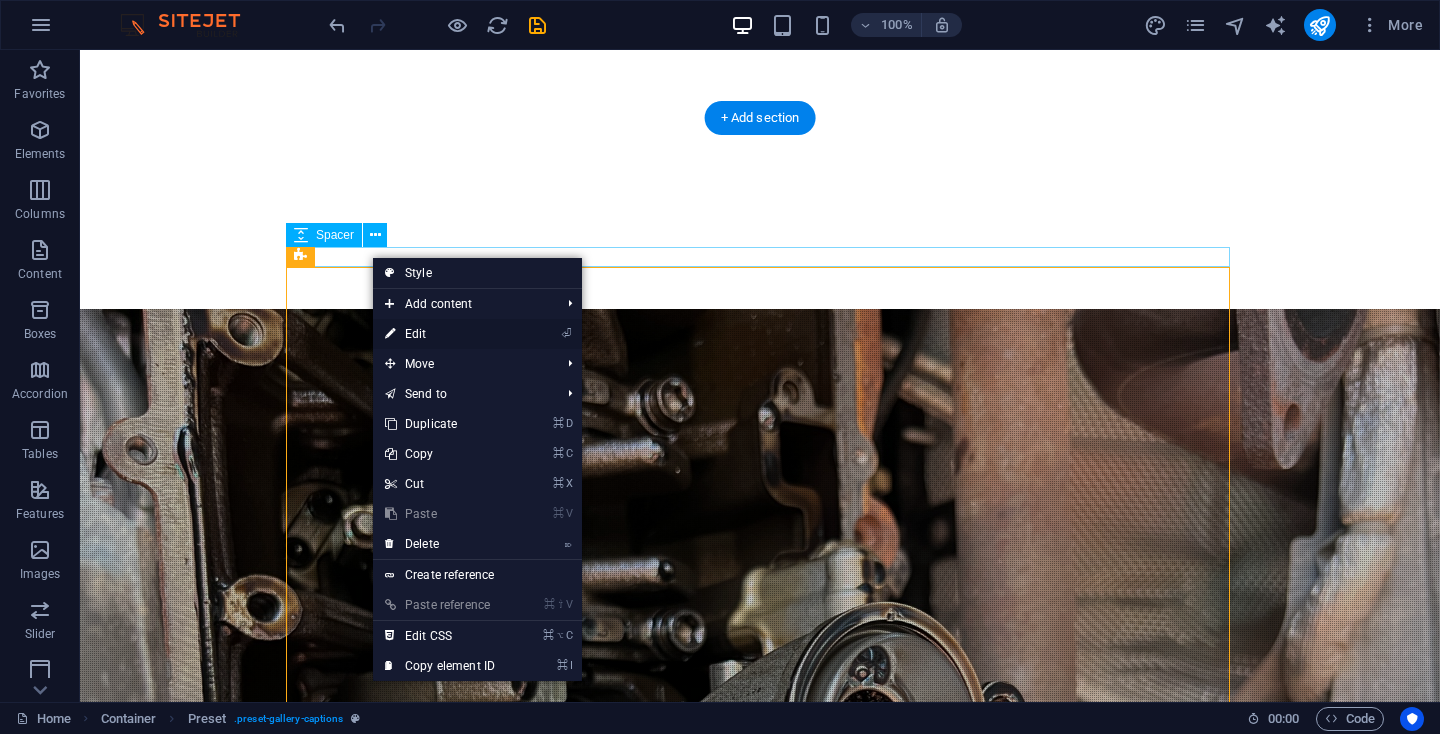 click on "⏎  Edit" at bounding box center (440, 334) 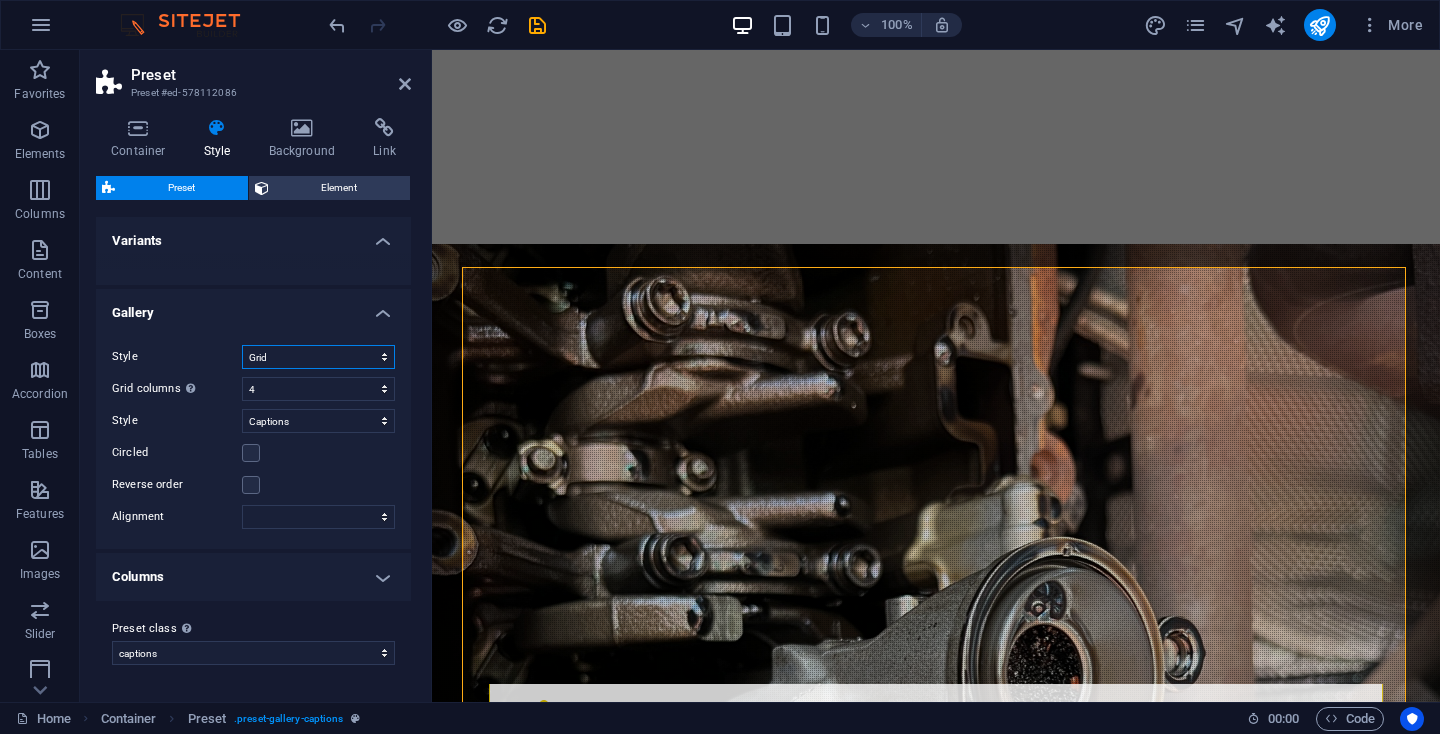 select on "grid-reverse" 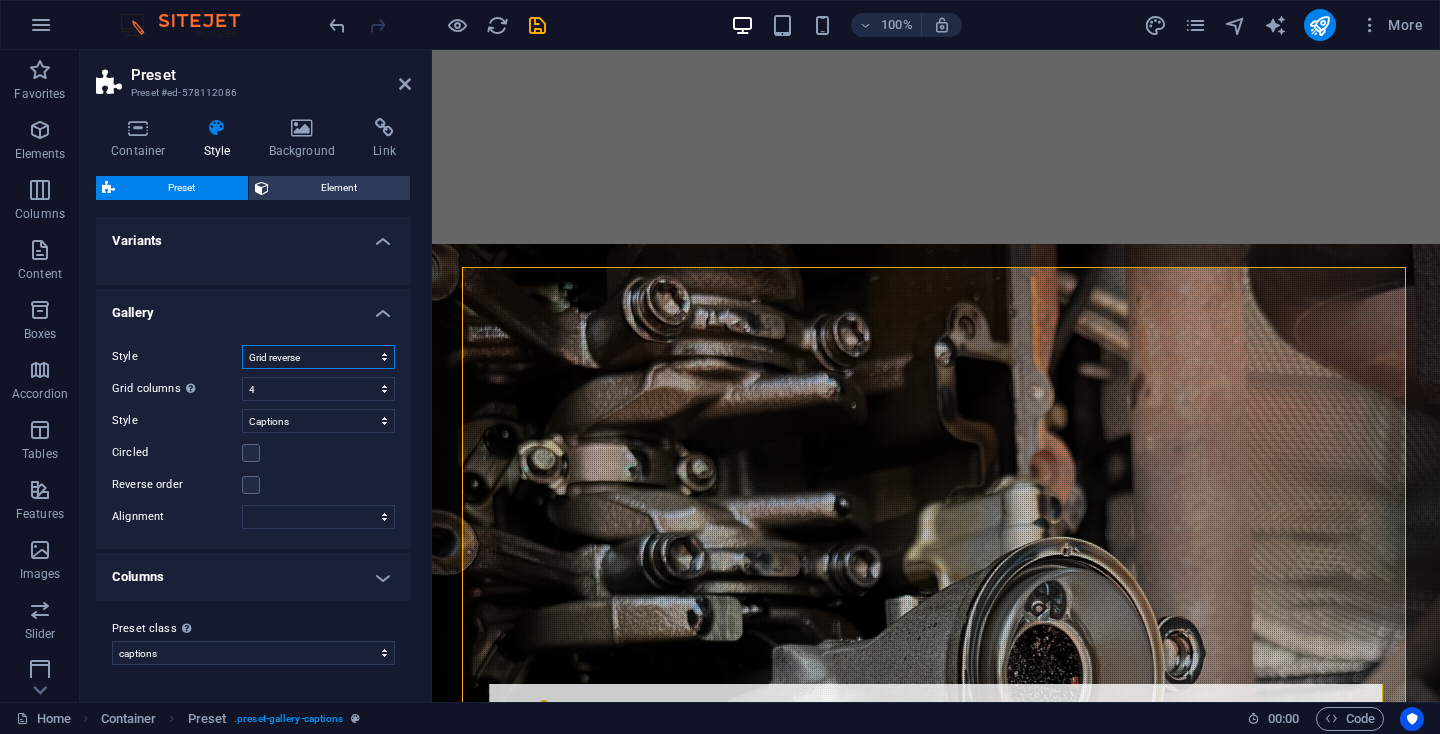 select 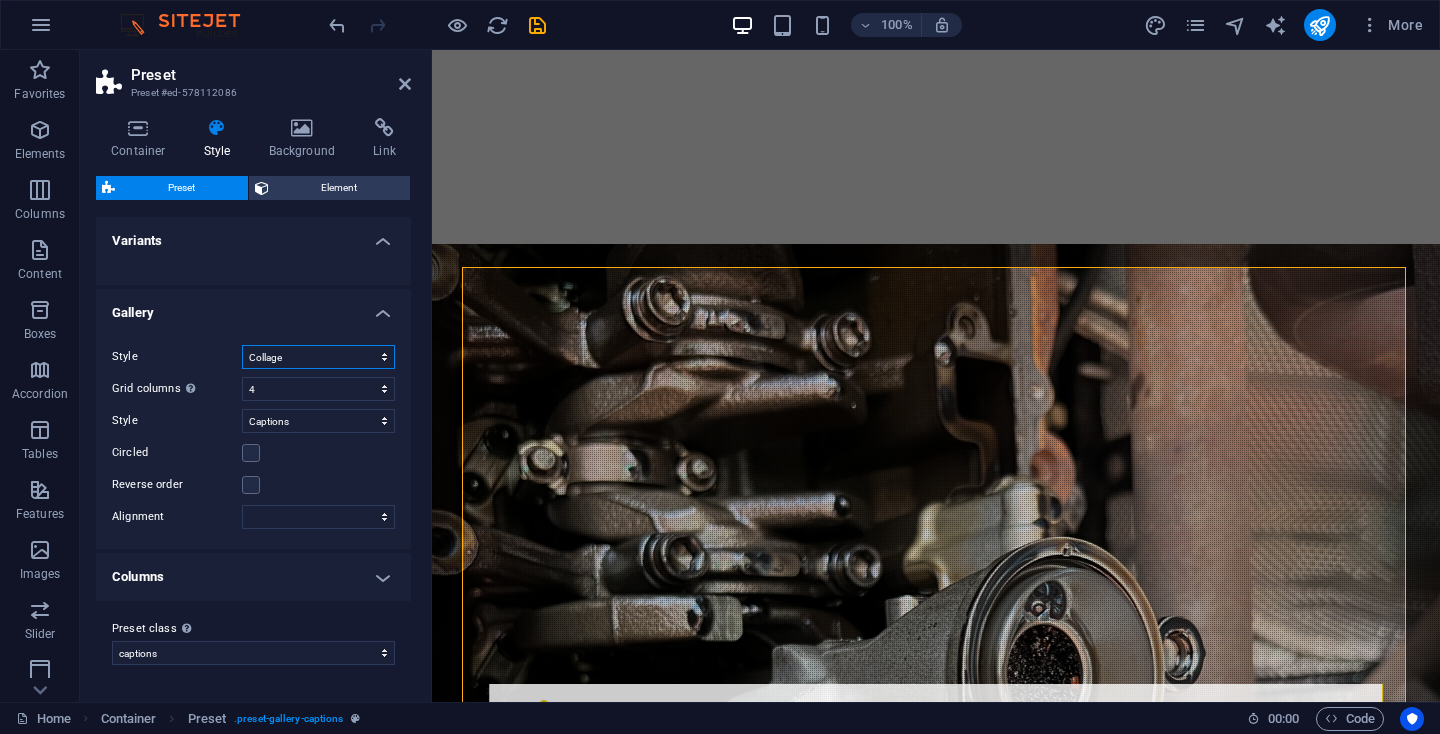 select 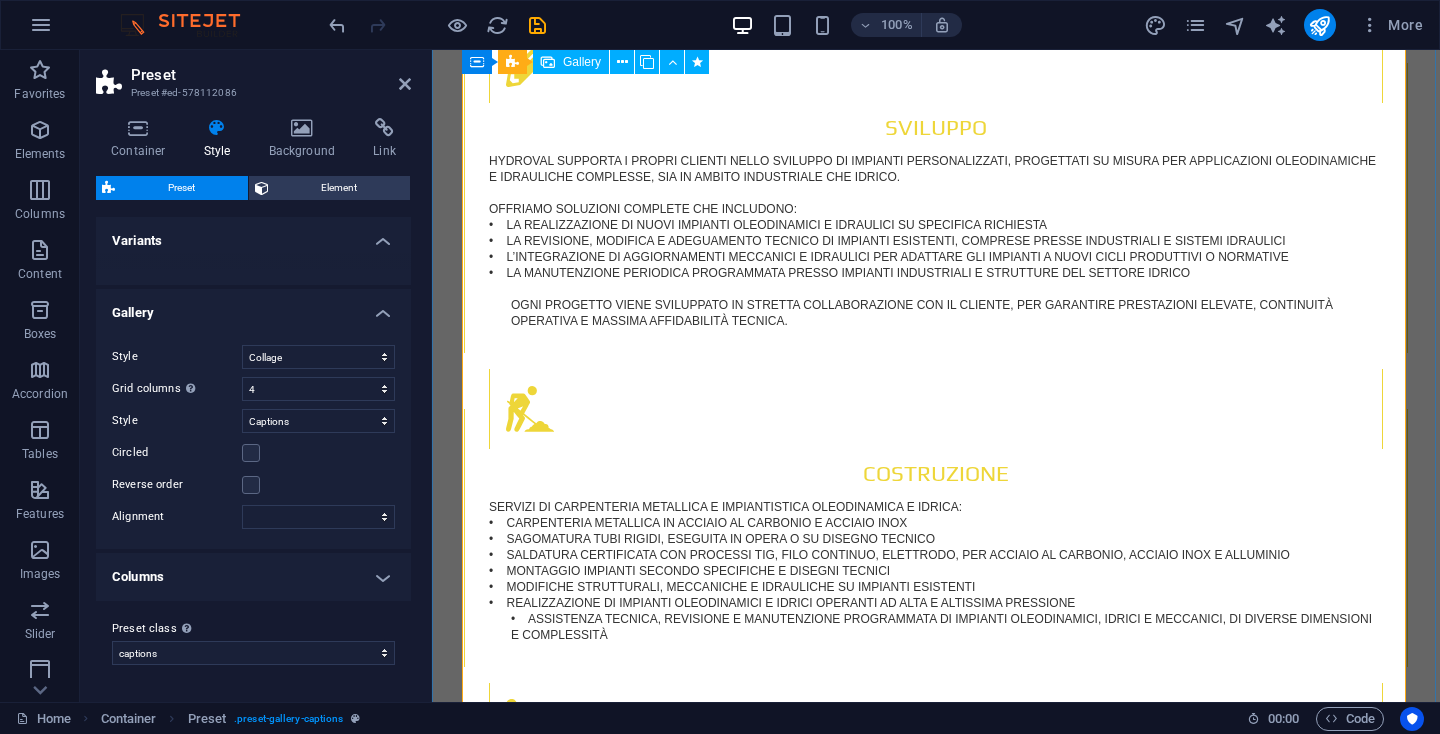 scroll, scrollTop: 3606, scrollLeft: 0, axis: vertical 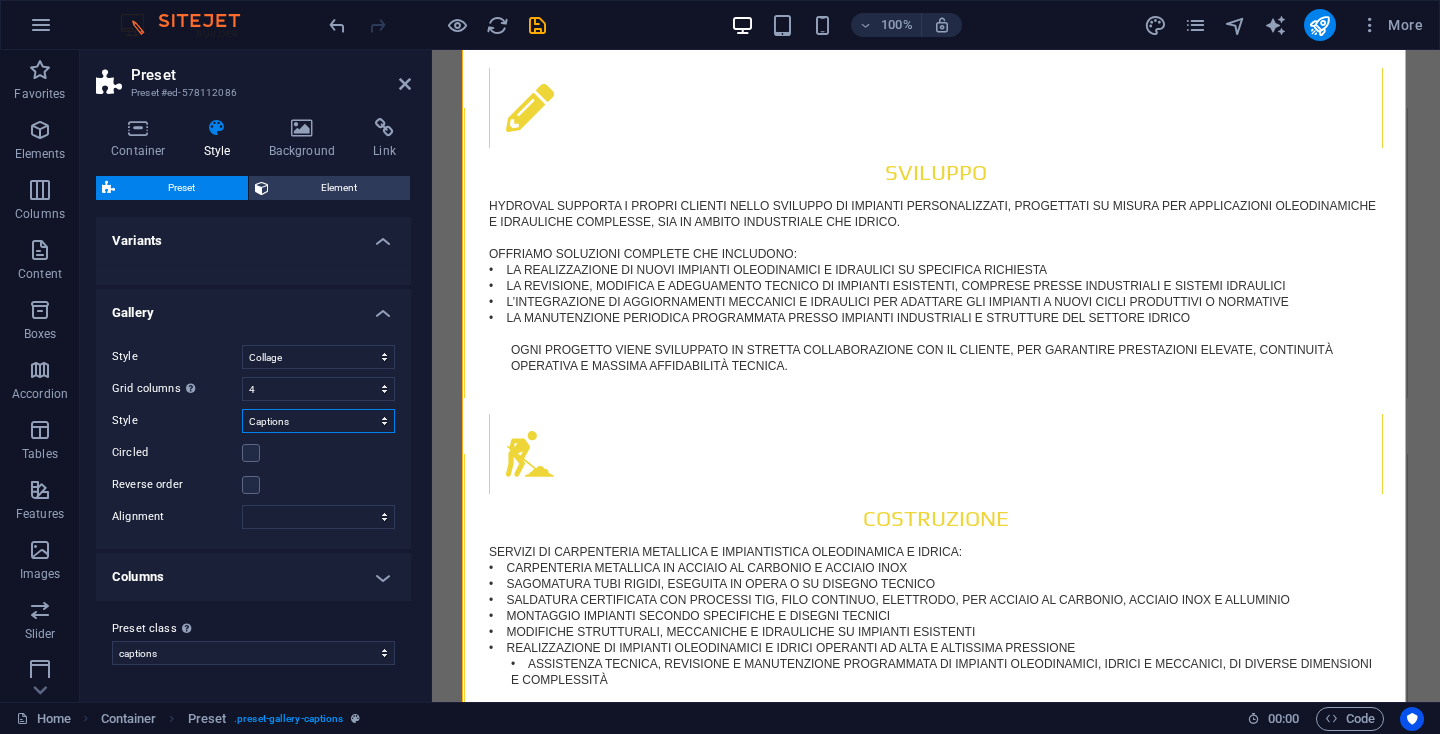 select on "rotate" 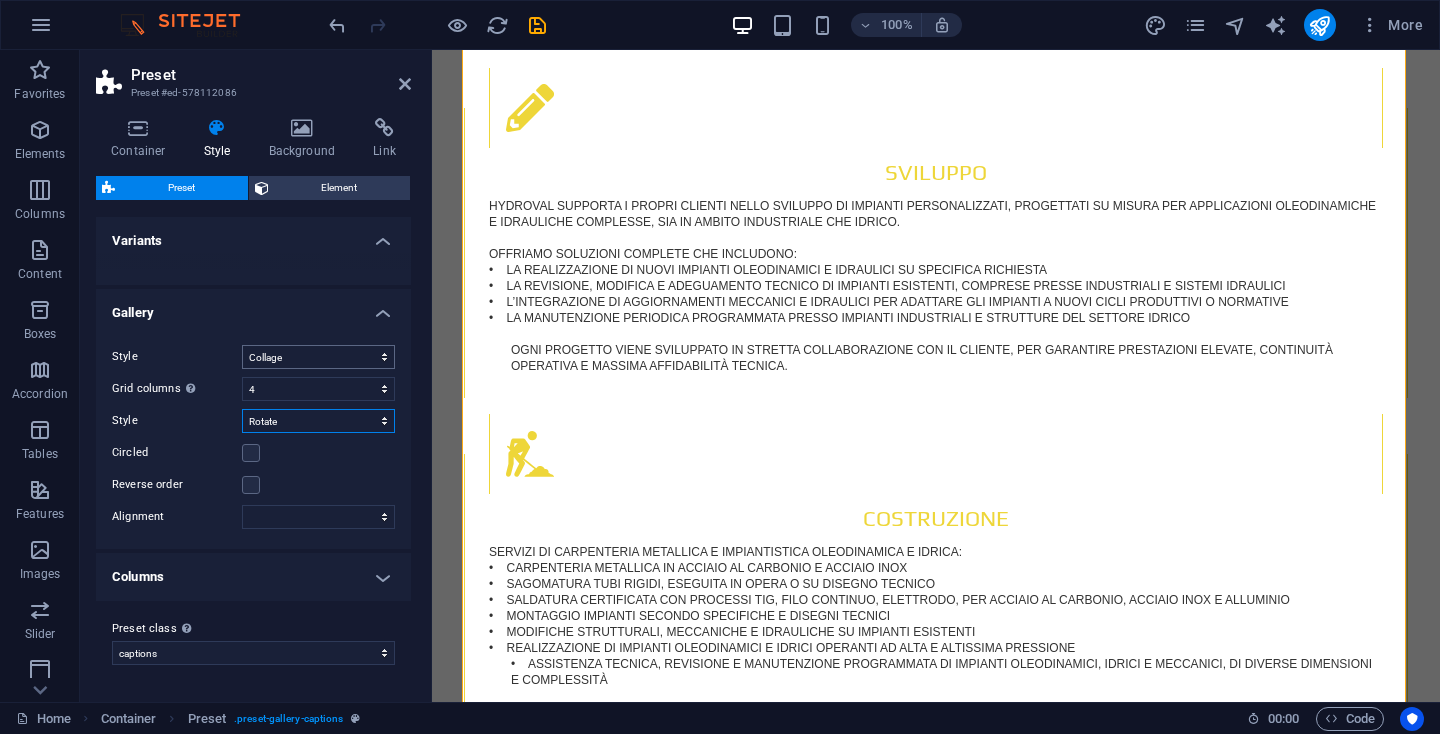 select 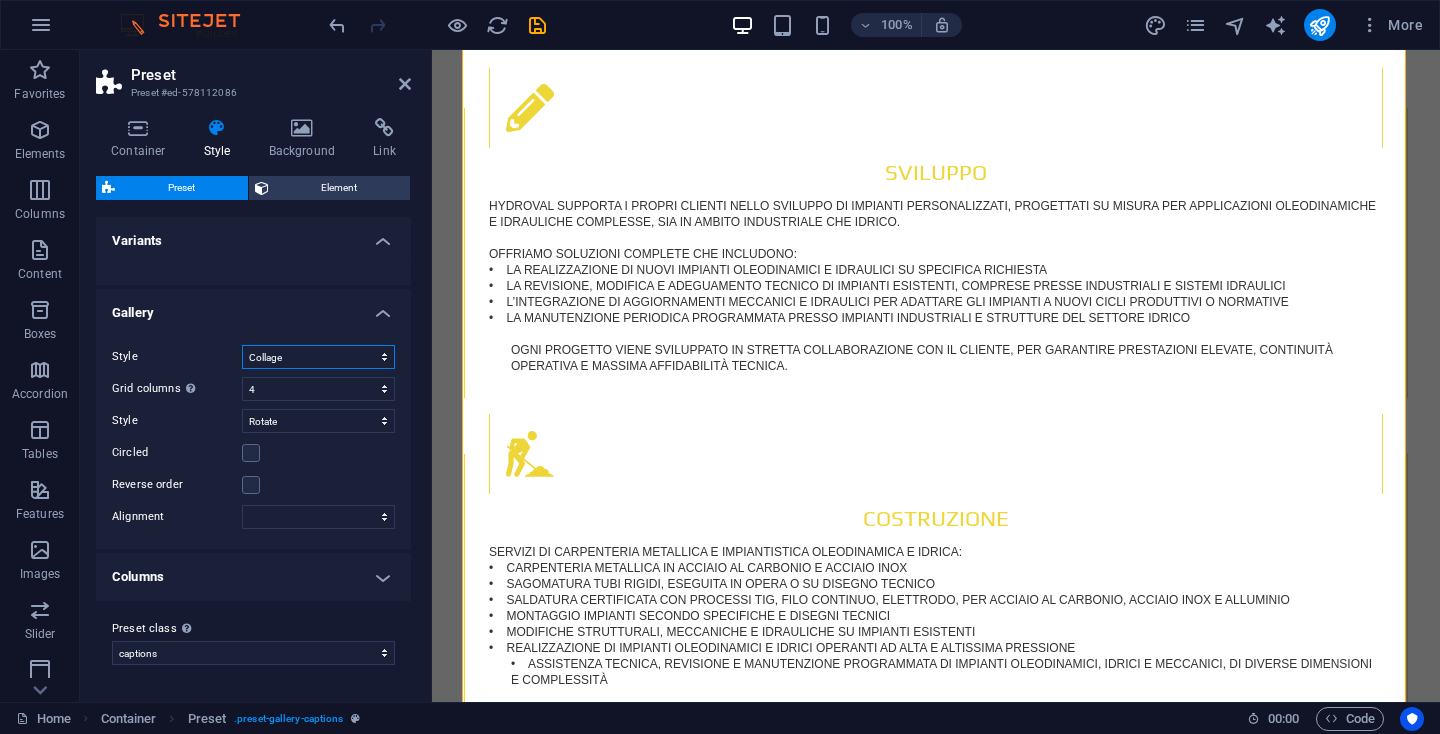 select on "grid" 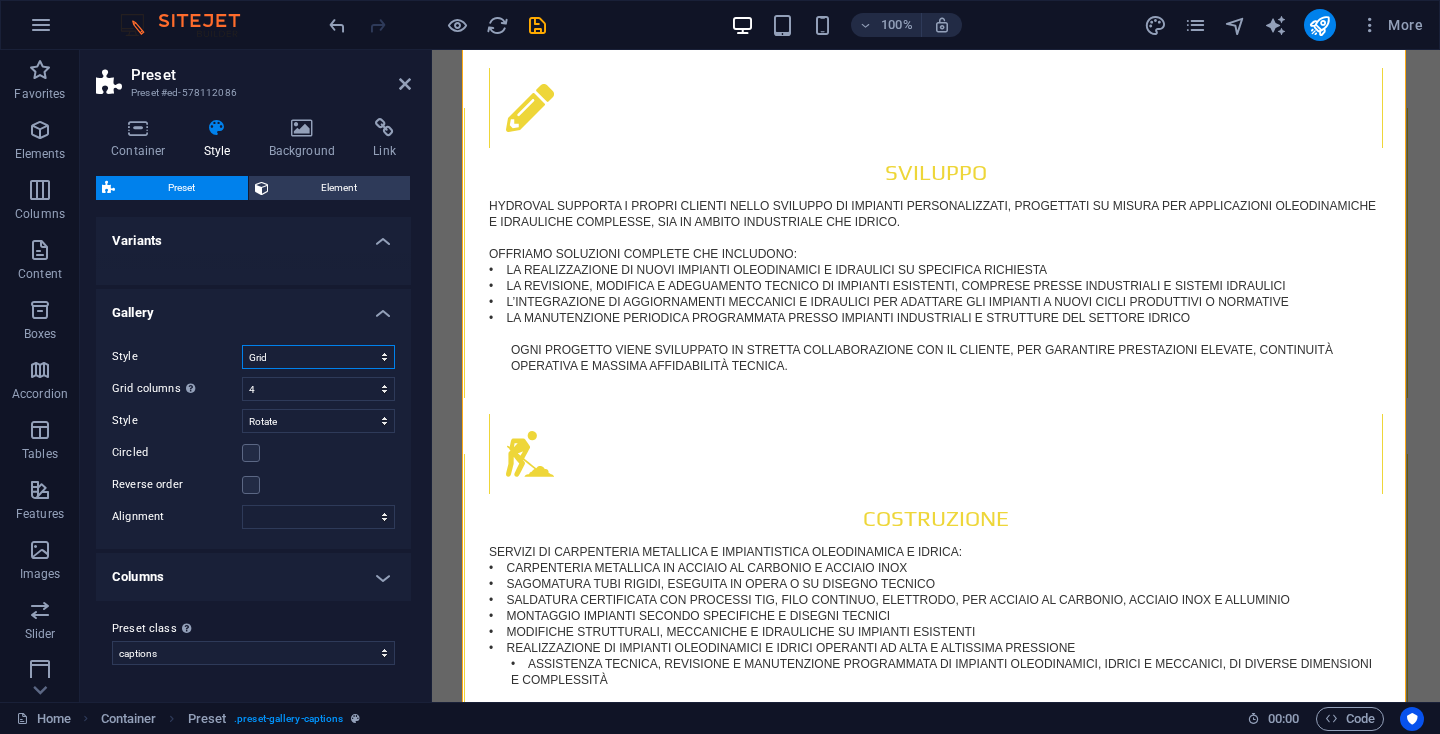 select 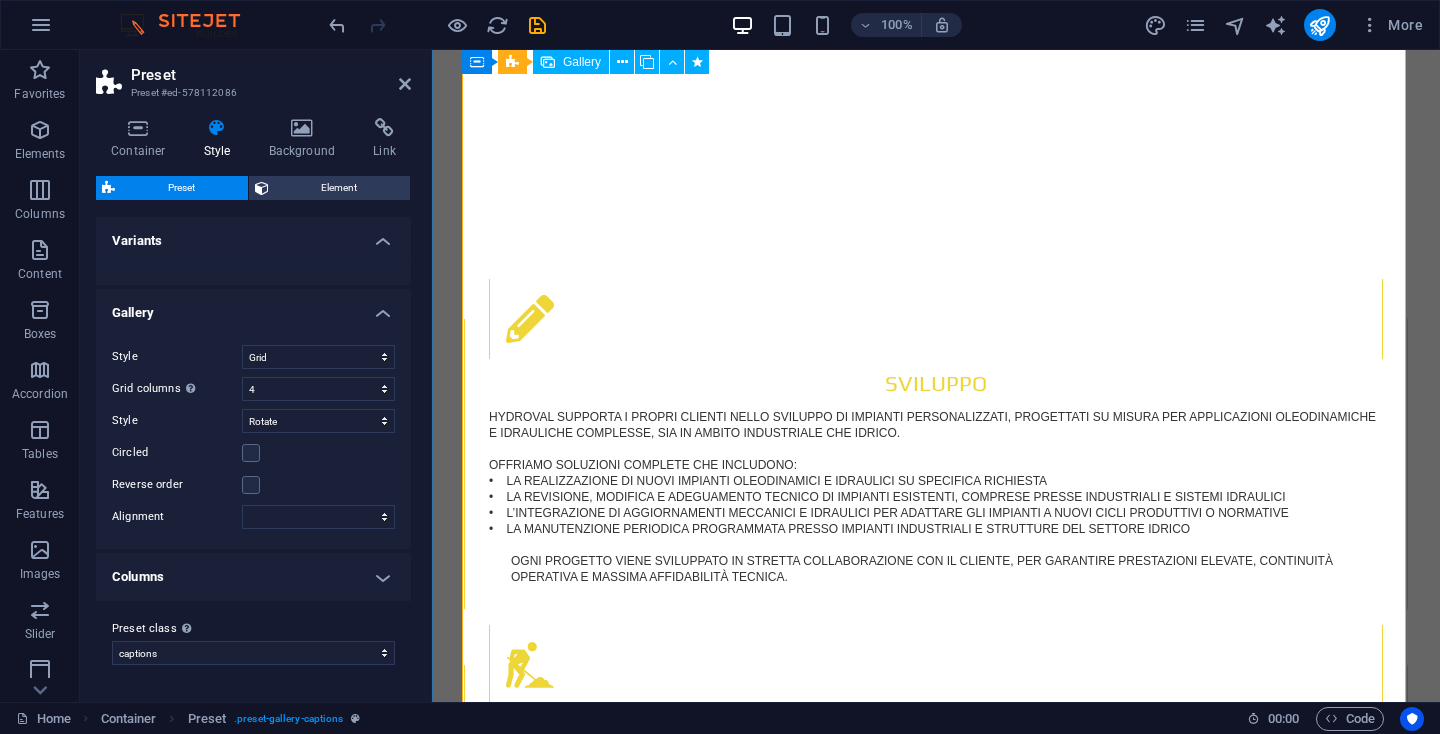 scroll, scrollTop: 3526, scrollLeft: 0, axis: vertical 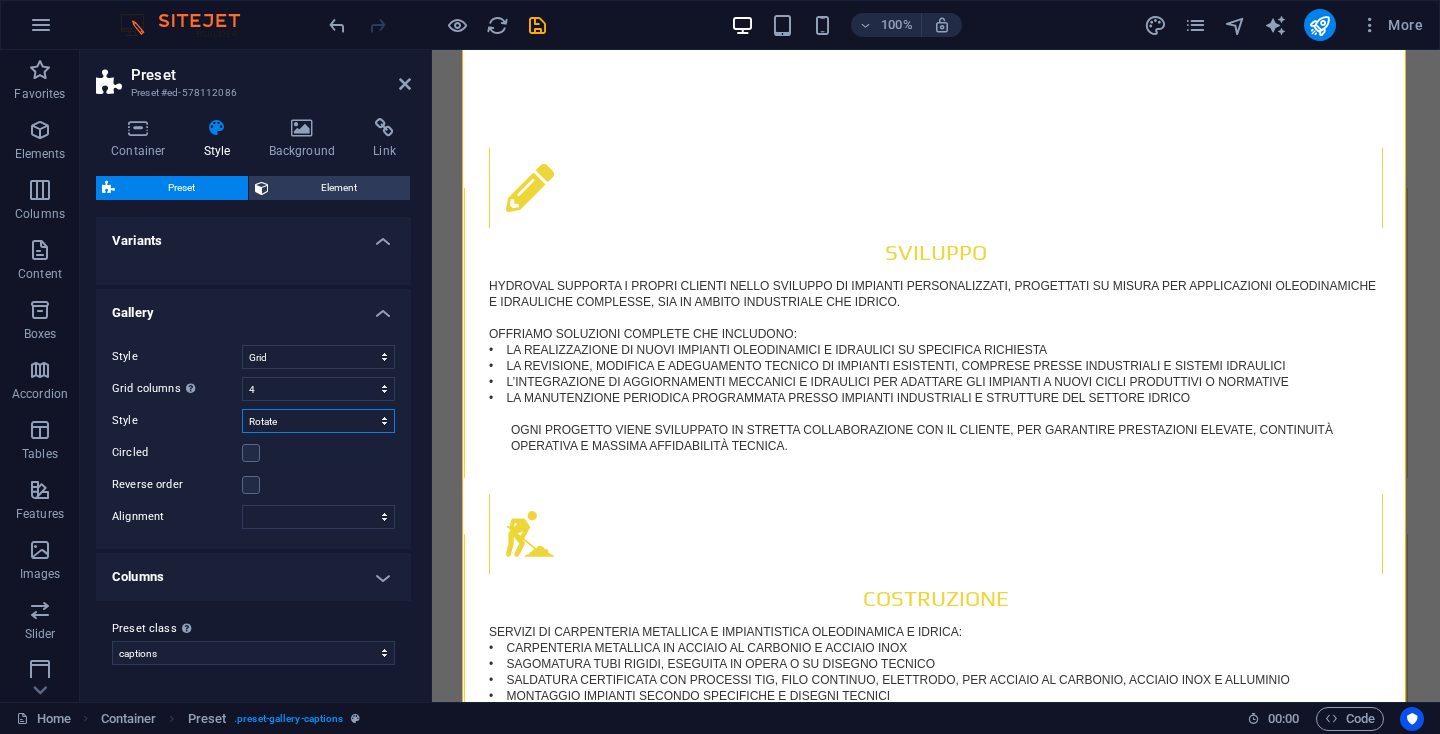 select on "zoom" 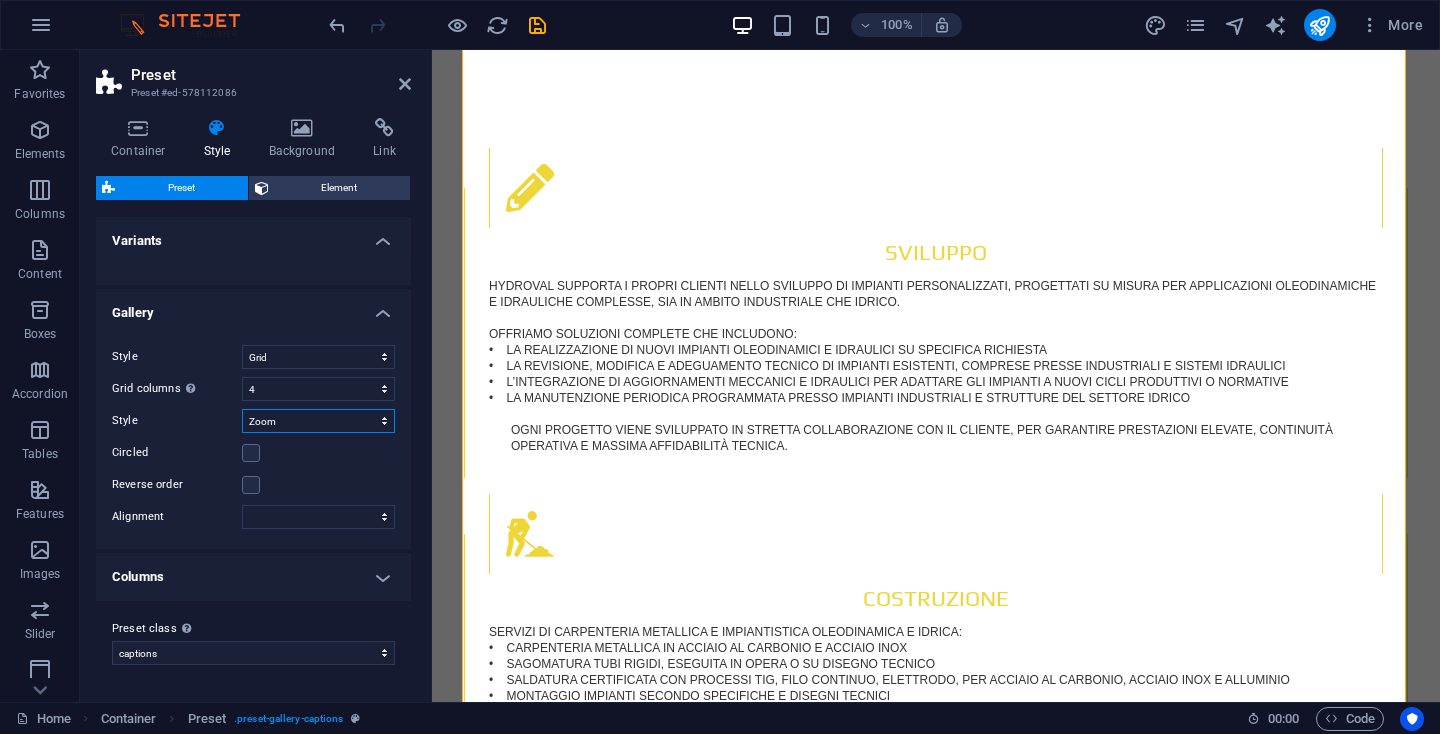 select 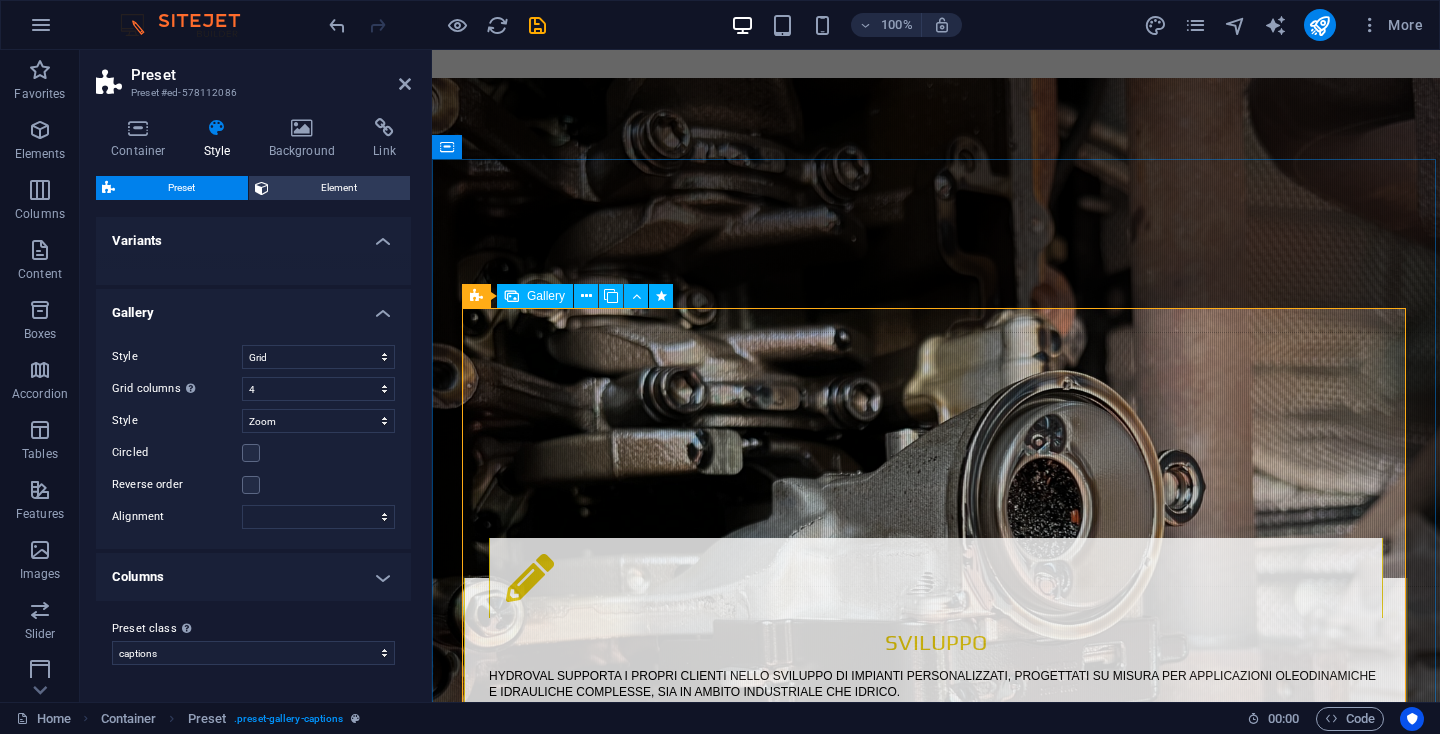 scroll, scrollTop: 3304, scrollLeft: 0, axis: vertical 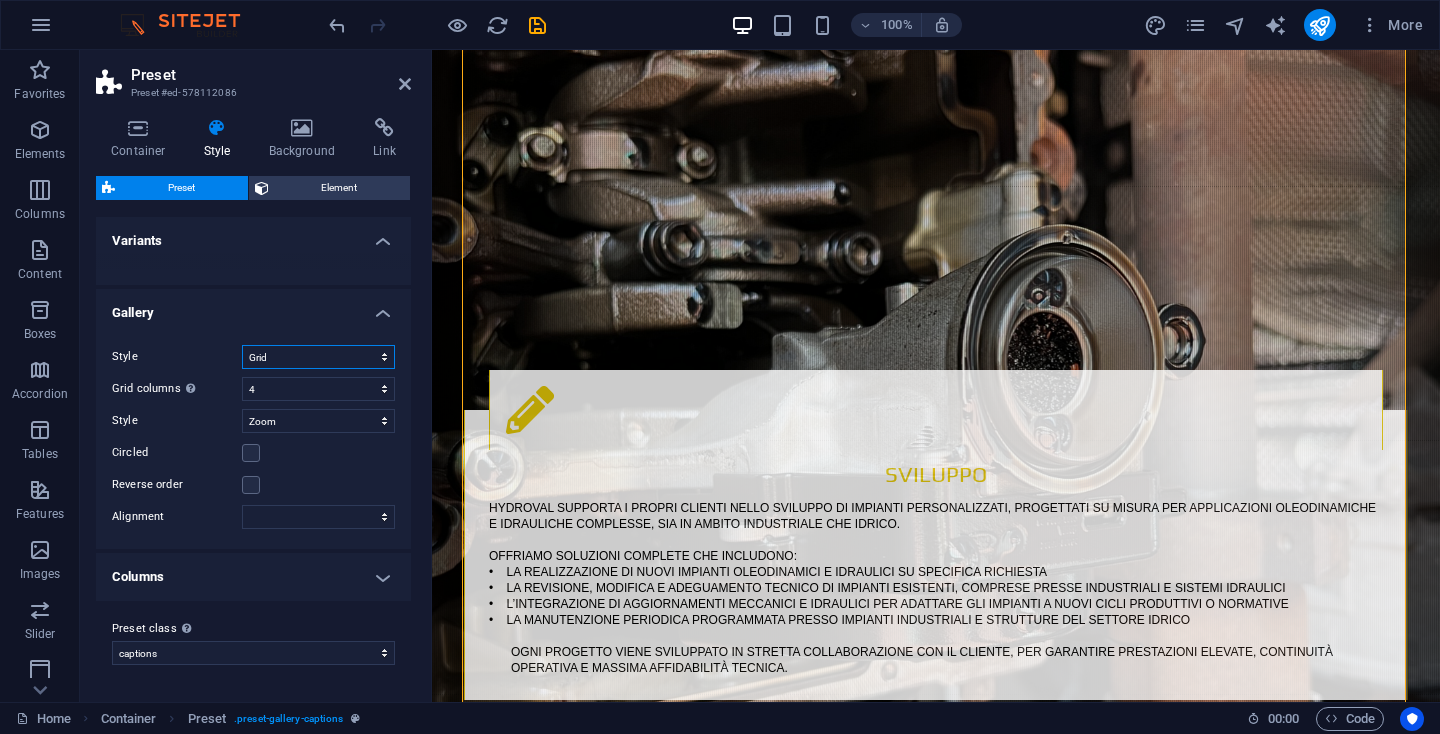 select on "normal" 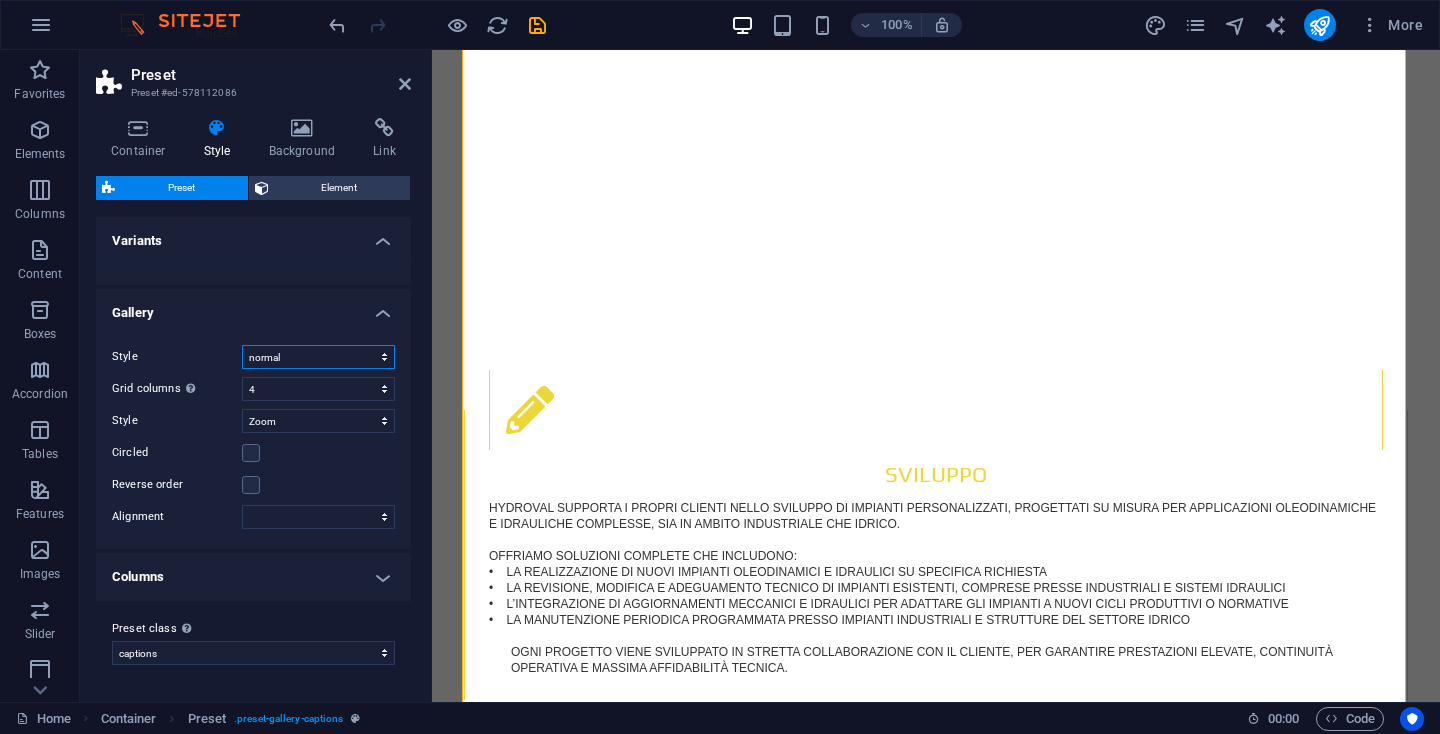 select 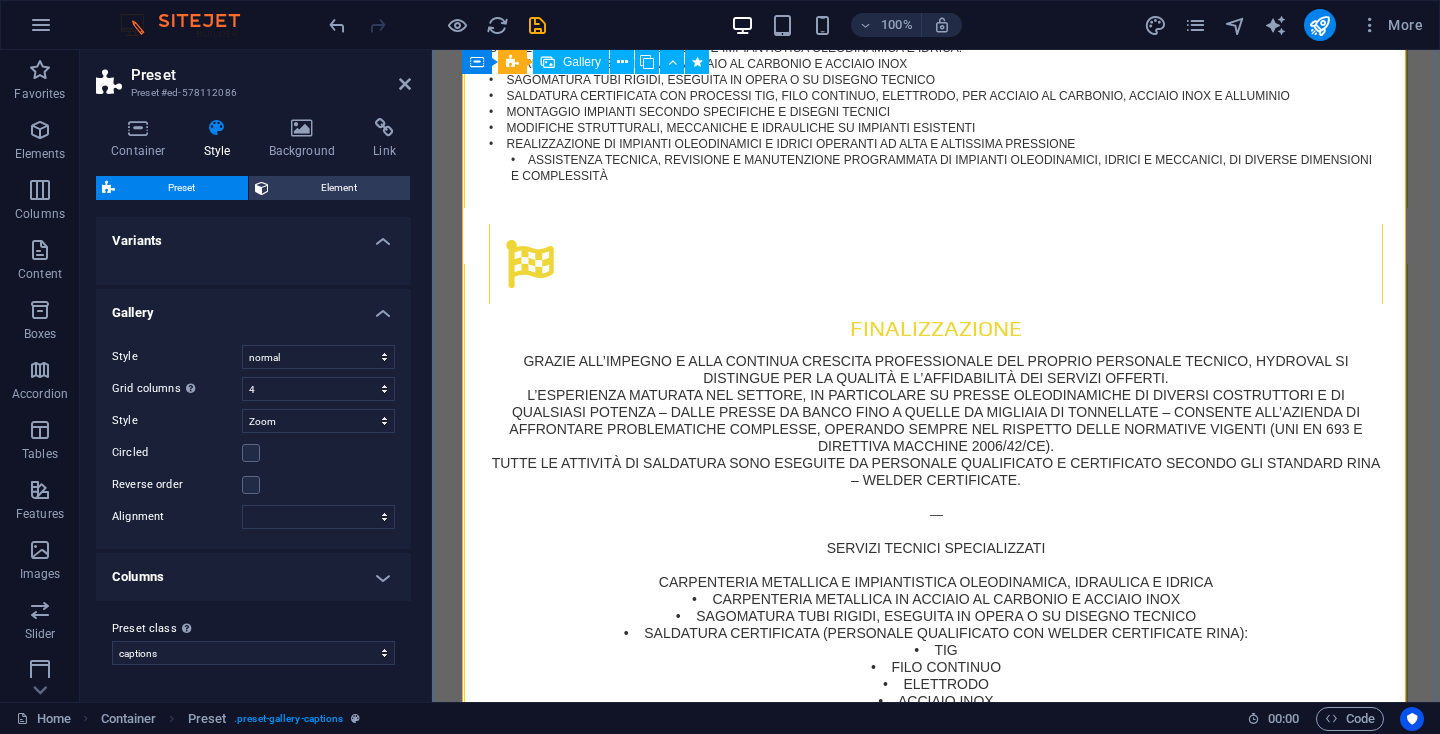 scroll, scrollTop: 3793, scrollLeft: 0, axis: vertical 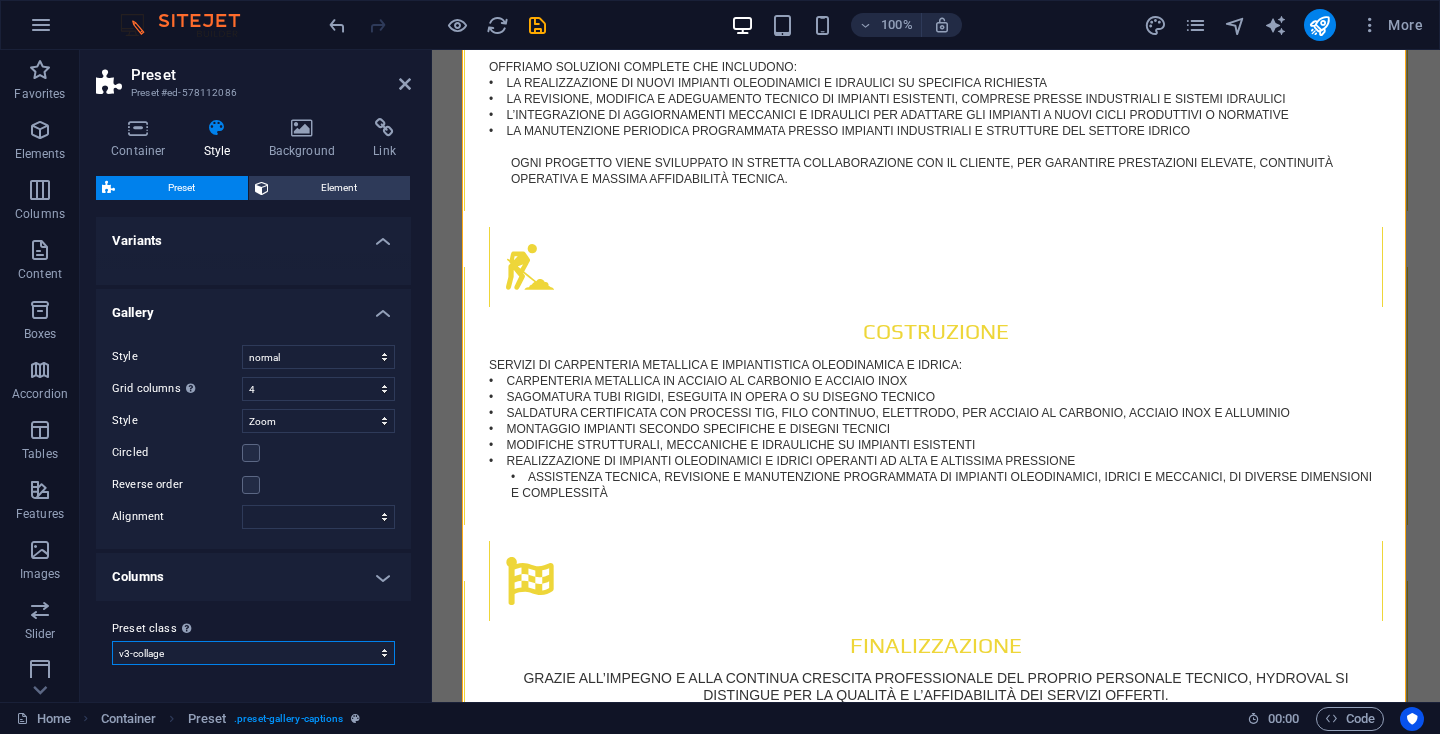 select on "preset-gallery-v3-collage" 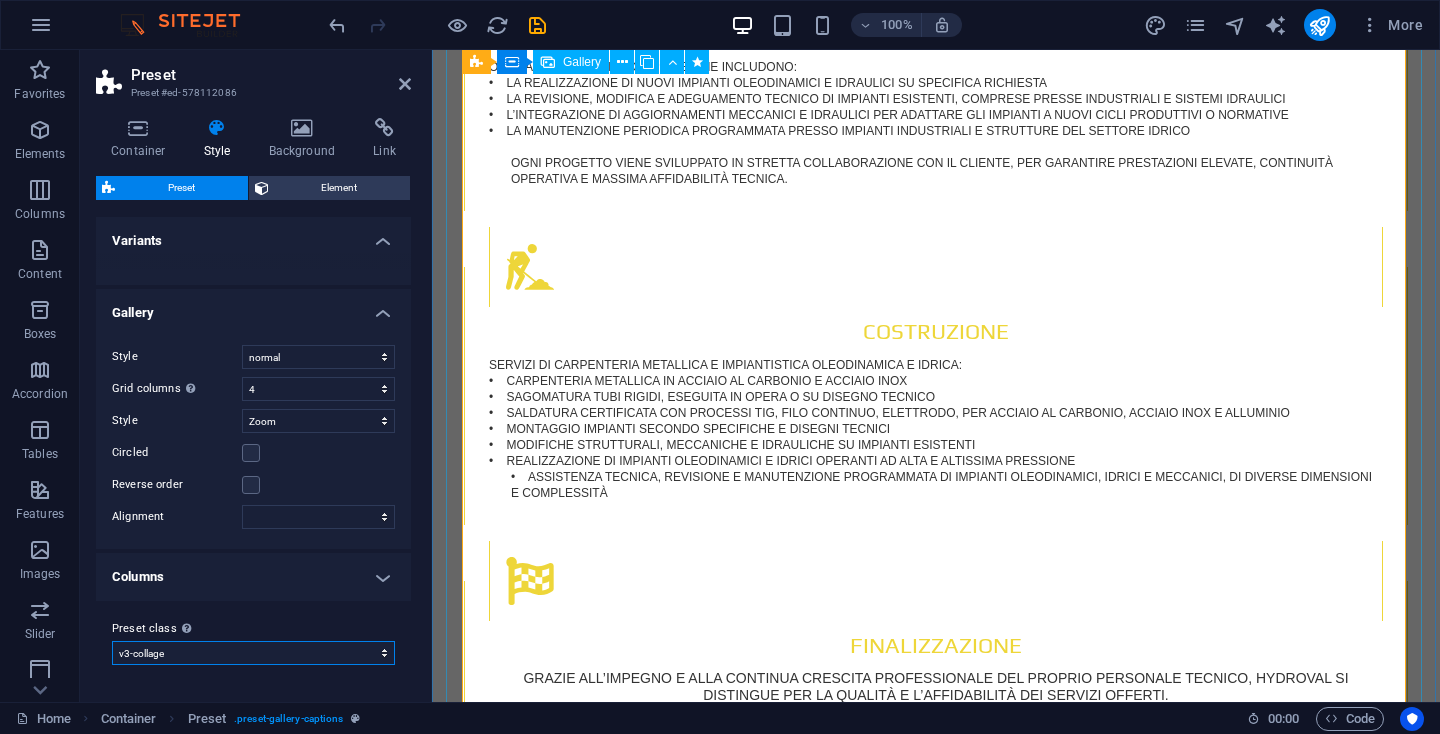 select 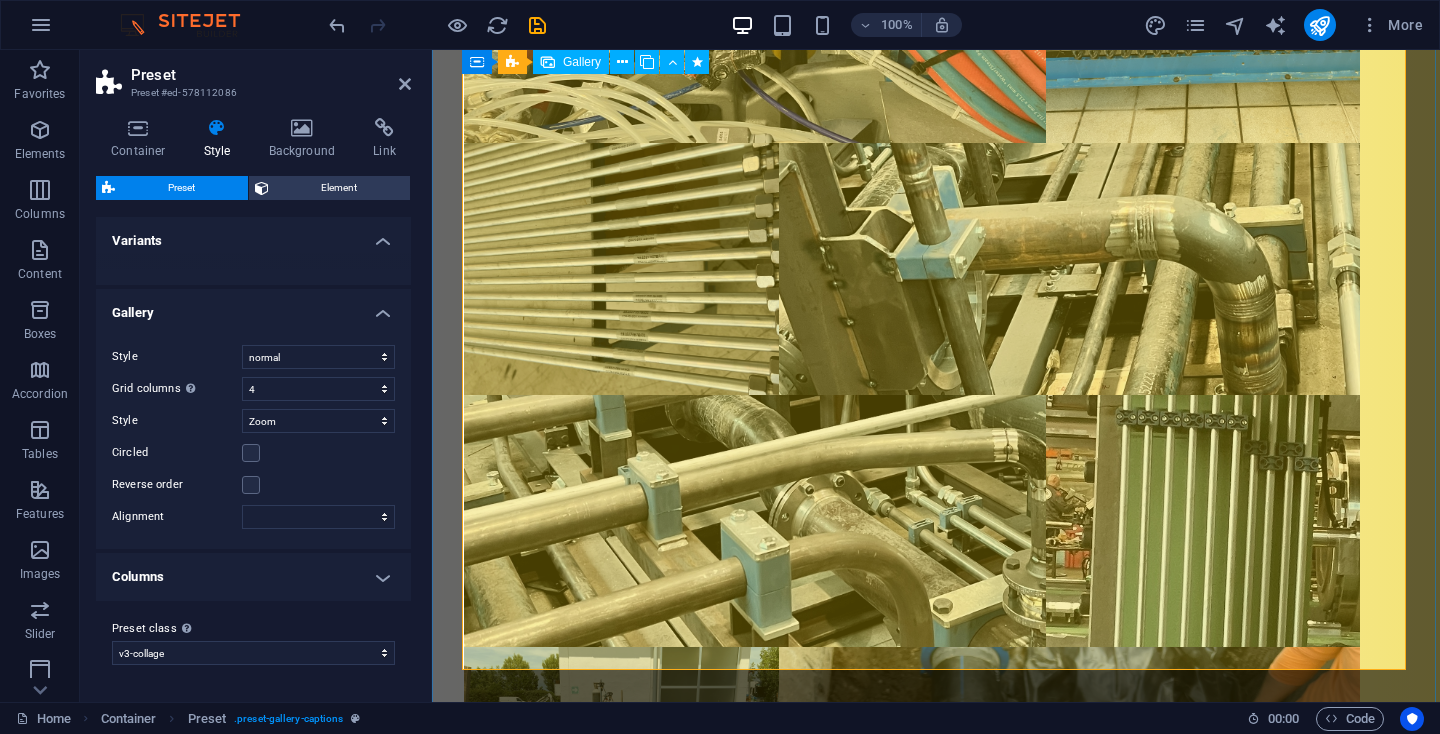 scroll, scrollTop: 7502, scrollLeft: 0, axis: vertical 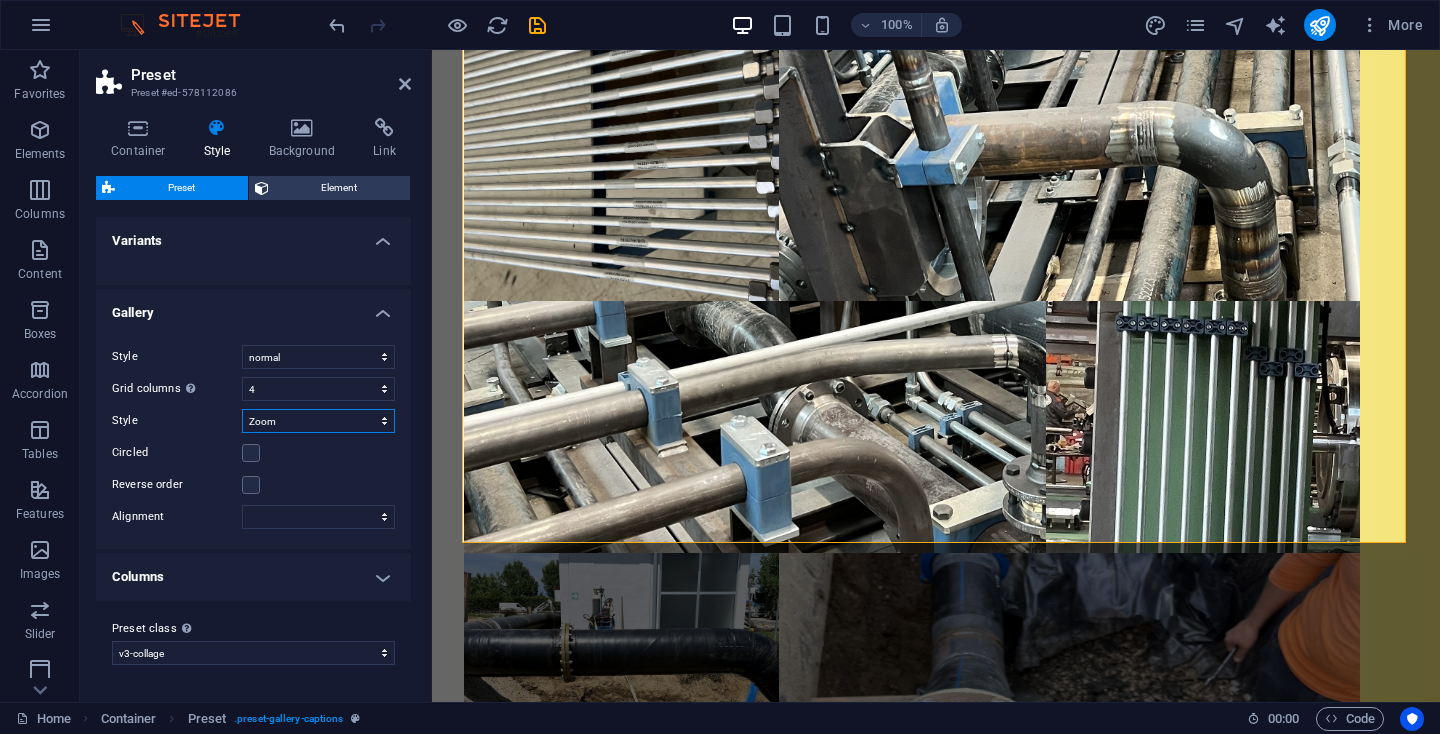 select on "none" 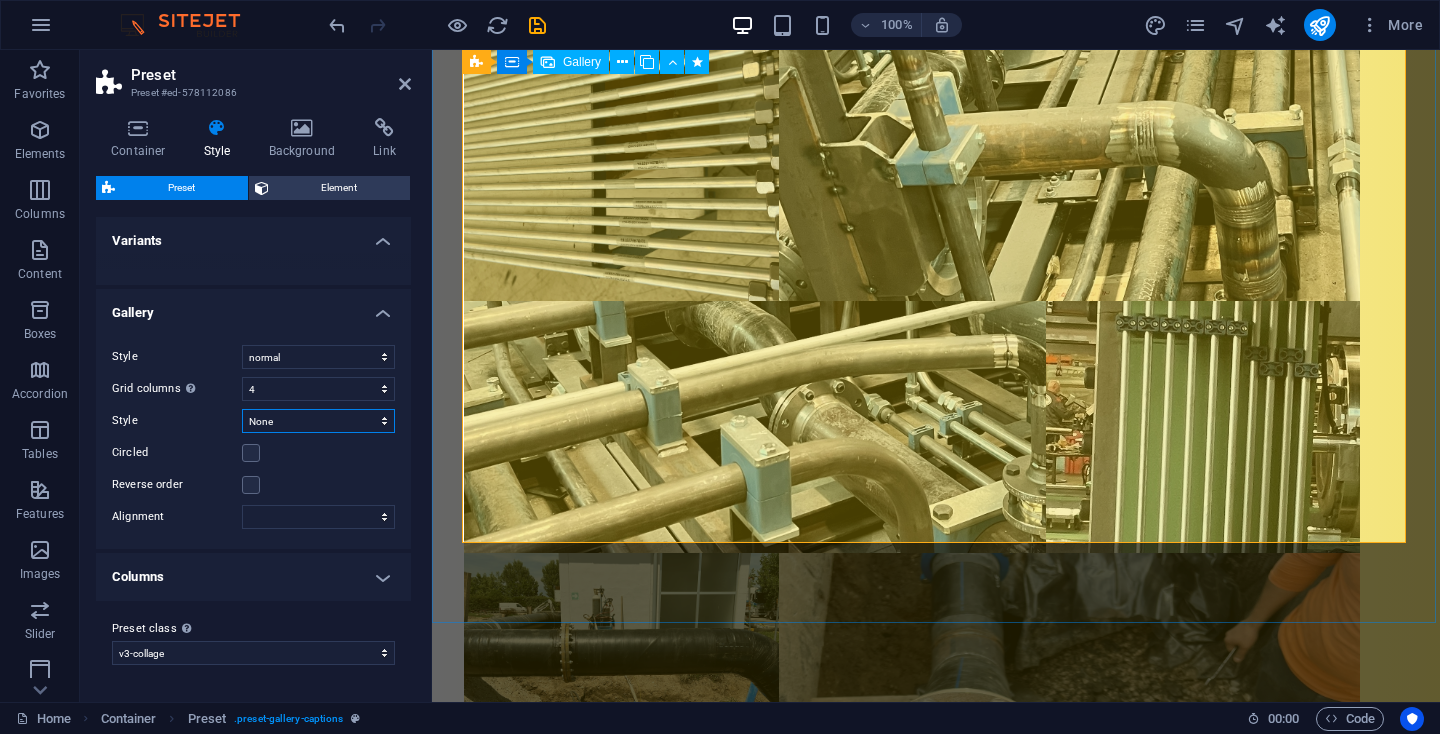 select 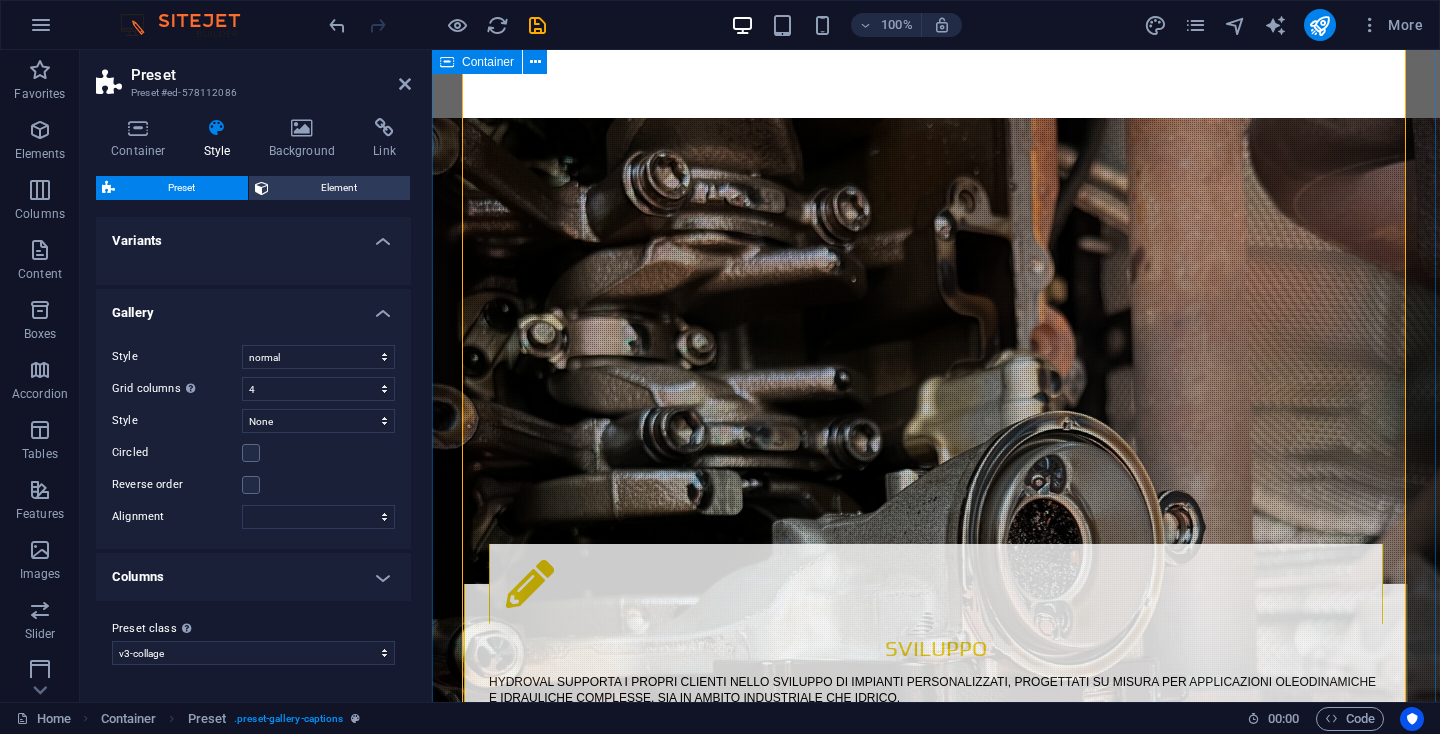 scroll, scrollTop: 3230, scrollLeft: 0, axis: vertical 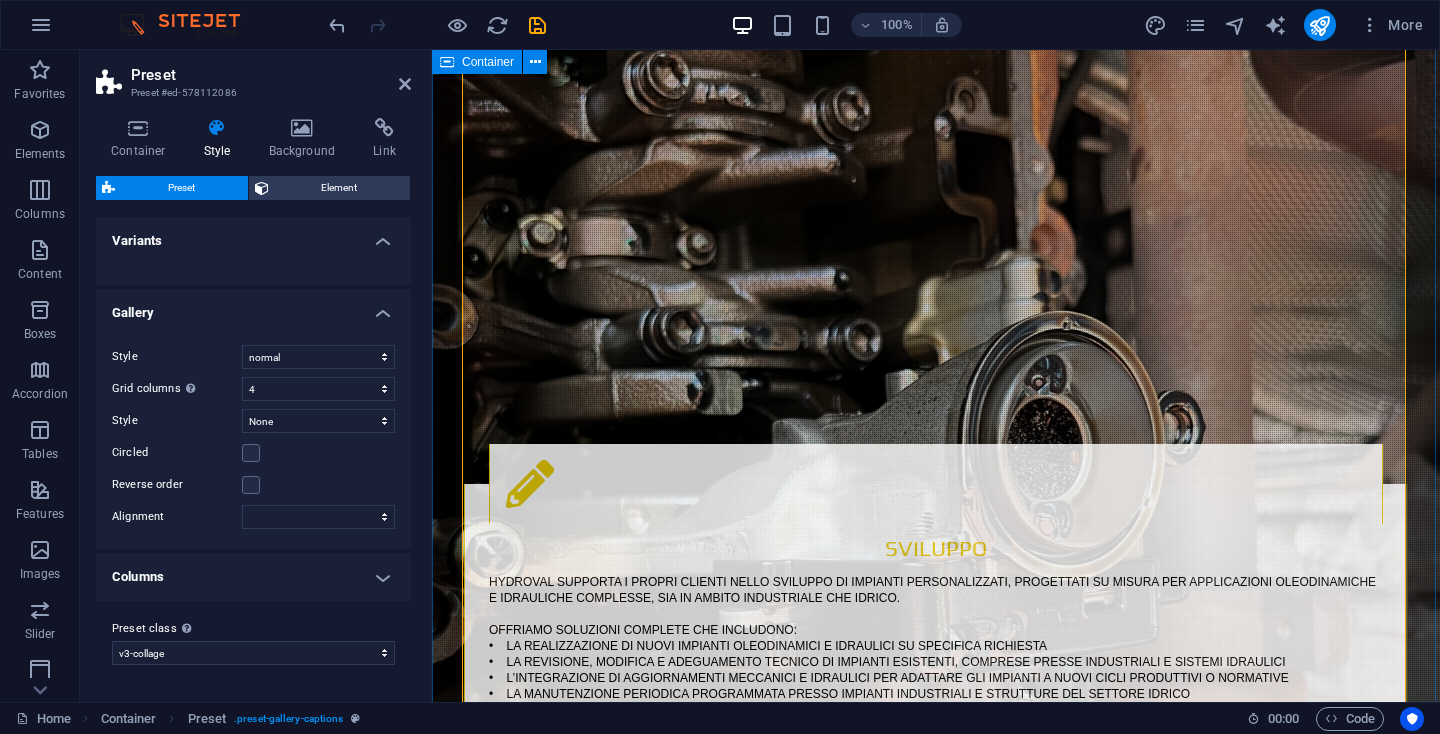 click on "Lavori eseguiti" at bounding box center [936, 4358] 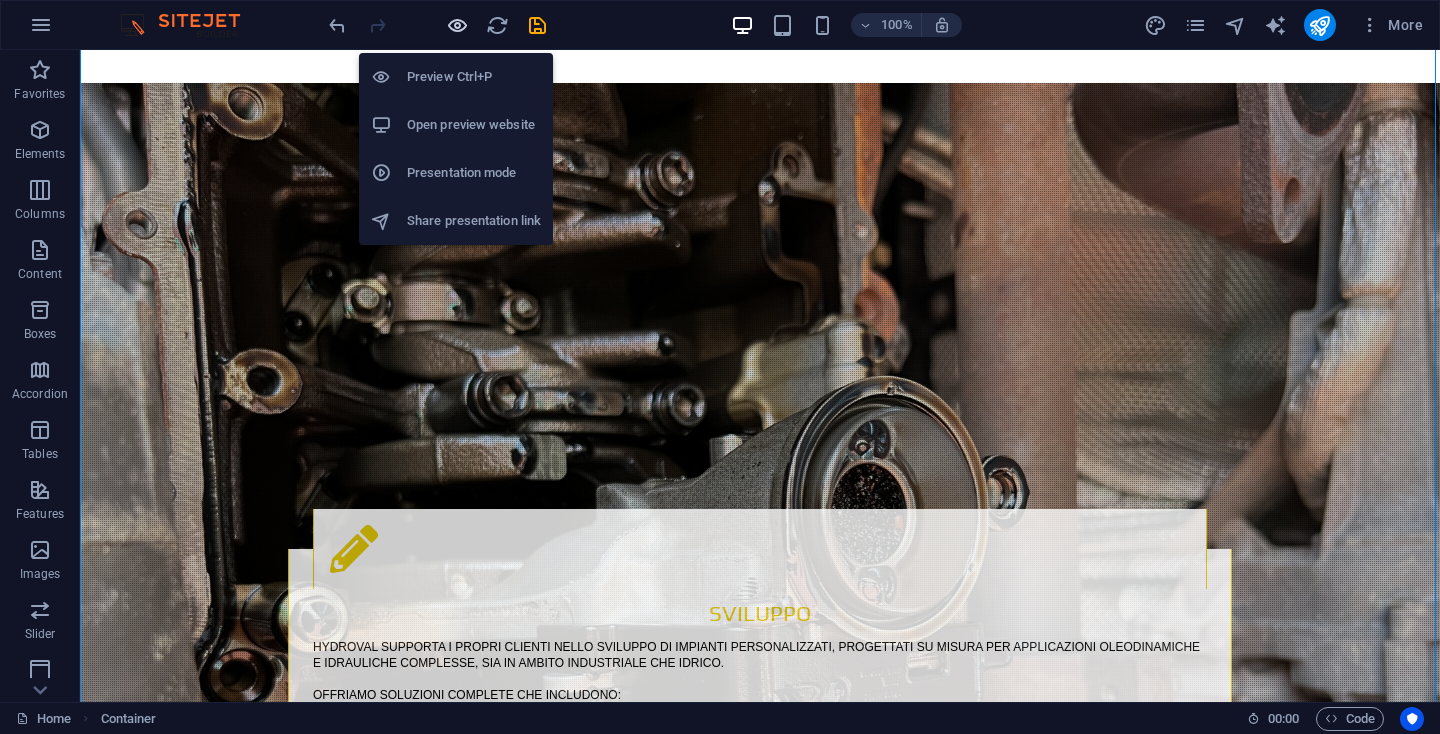 click at bounding box center [457, 25] 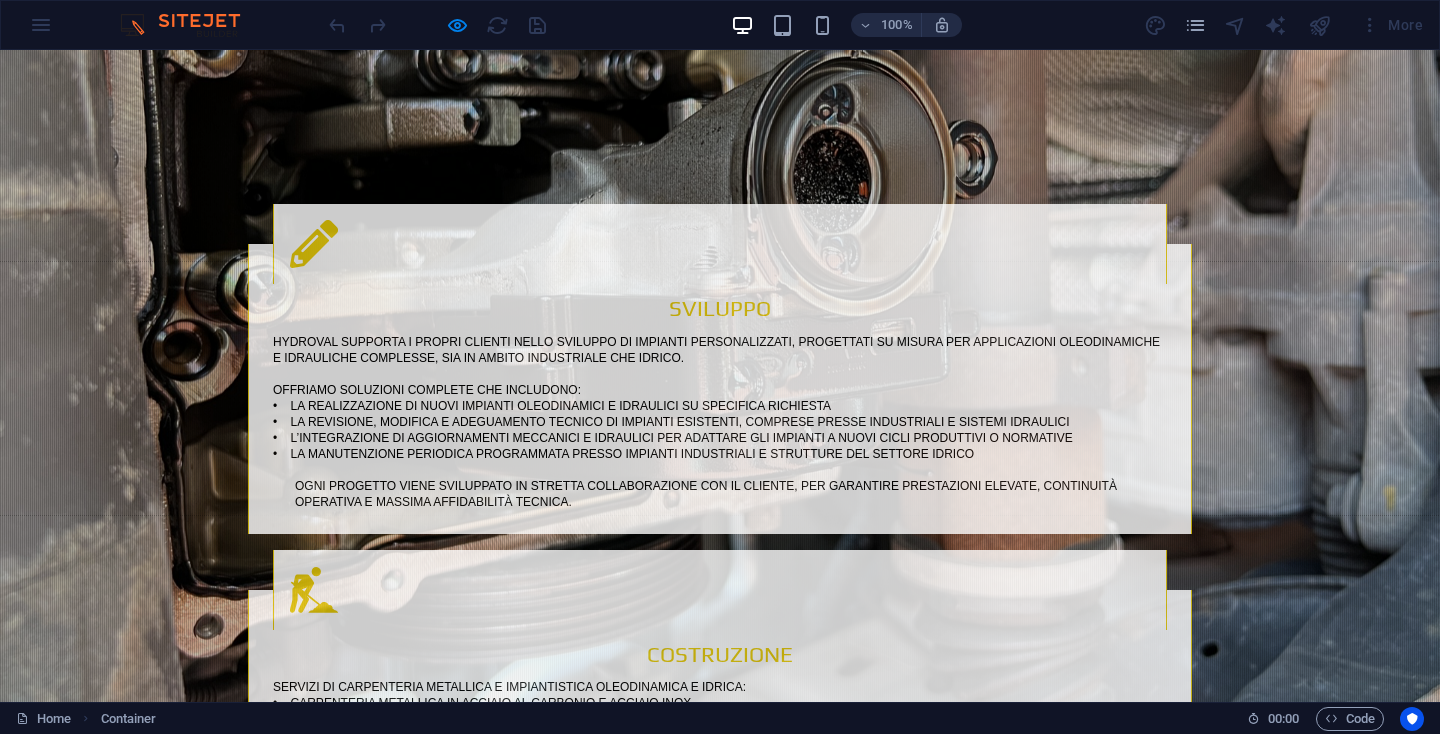 scroll, scrollTop: 3716, scrollLeft: 0, axis: vertical 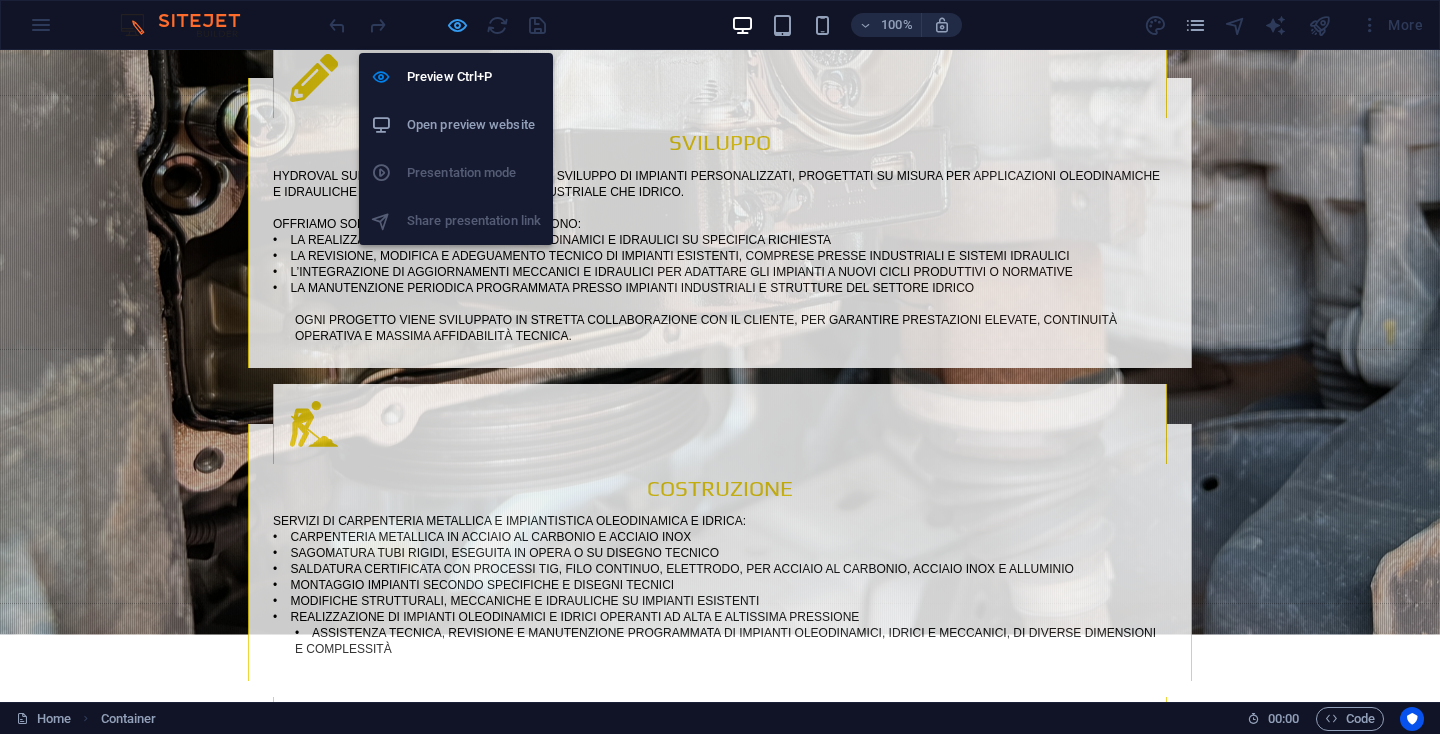 click at bounding box center (457, 25) 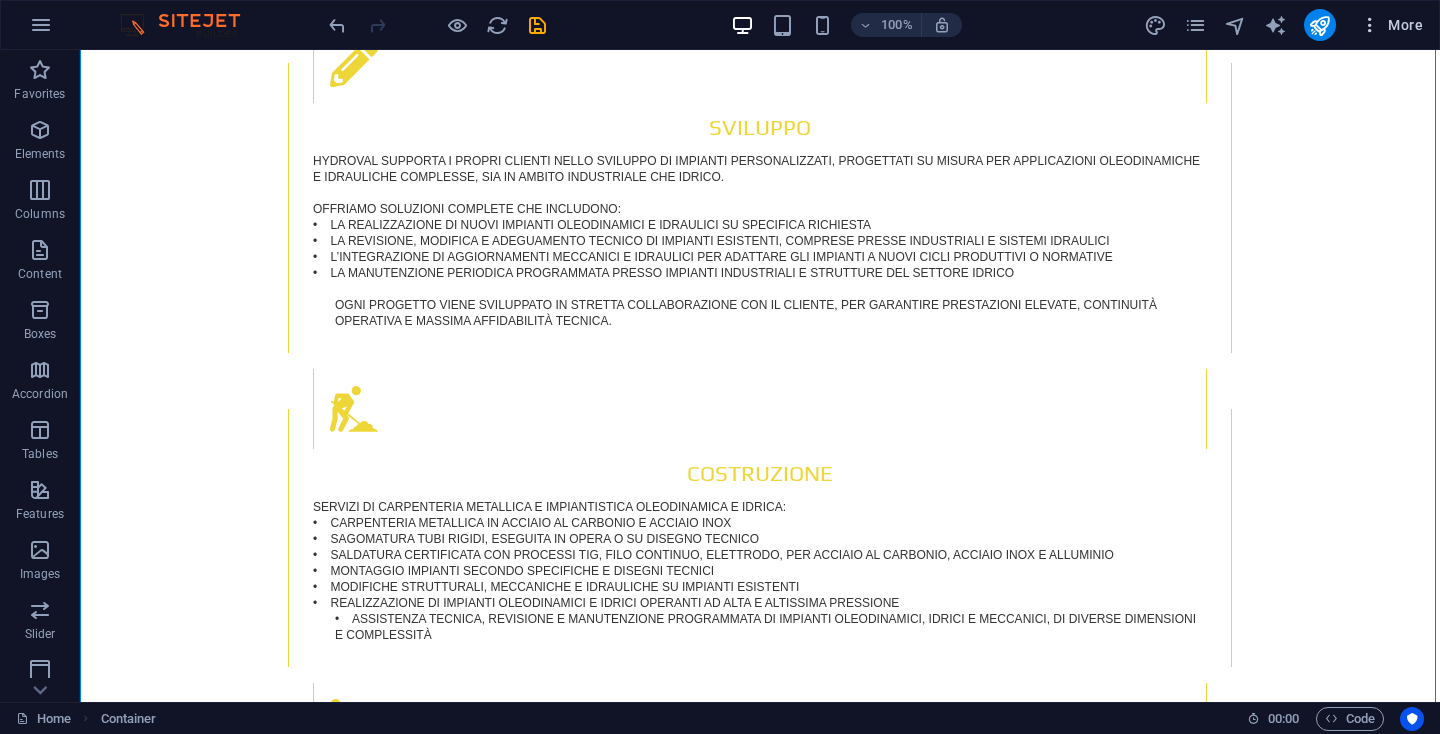 click at bounding box center (1370, 25) 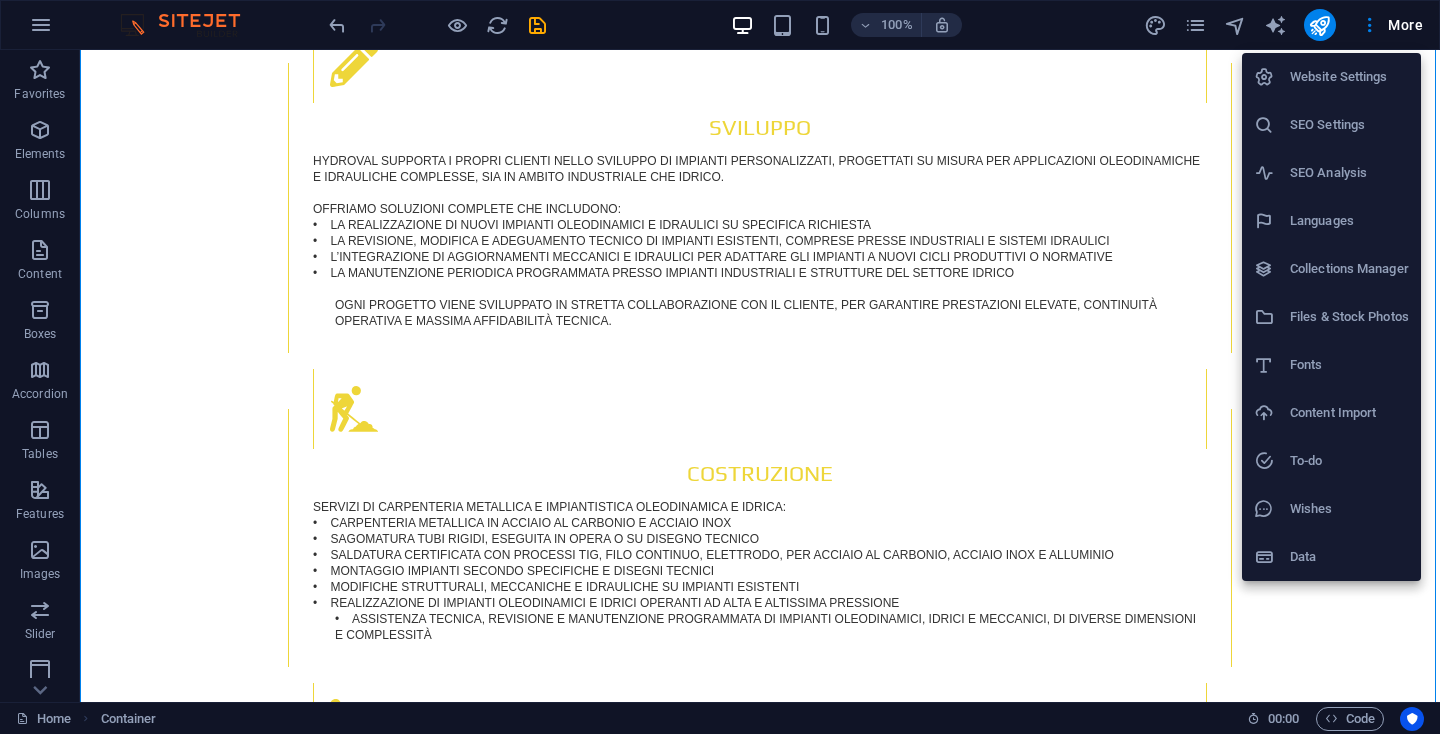 click on "SEO Settings" at bounding box center (1349, 125) 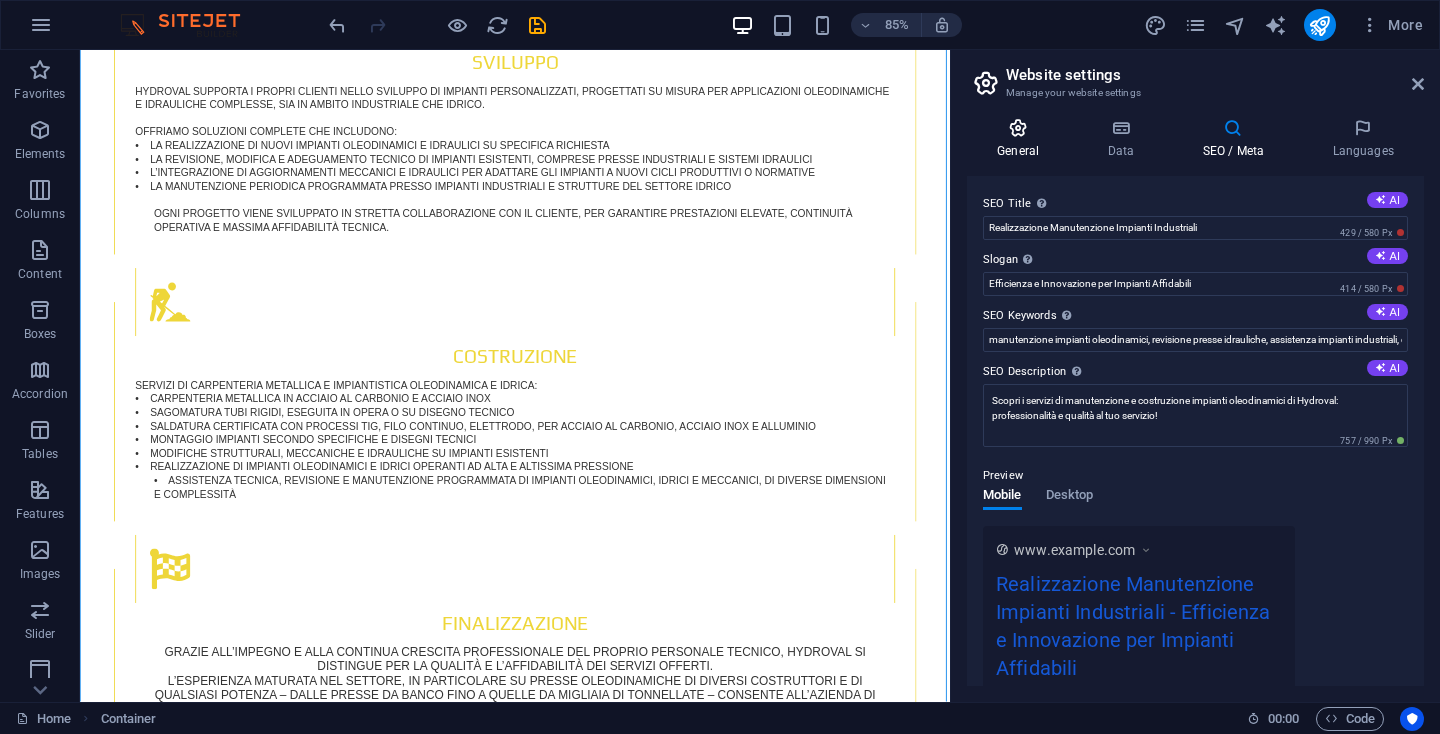 click on "General" at bounding box center (1022, 139) 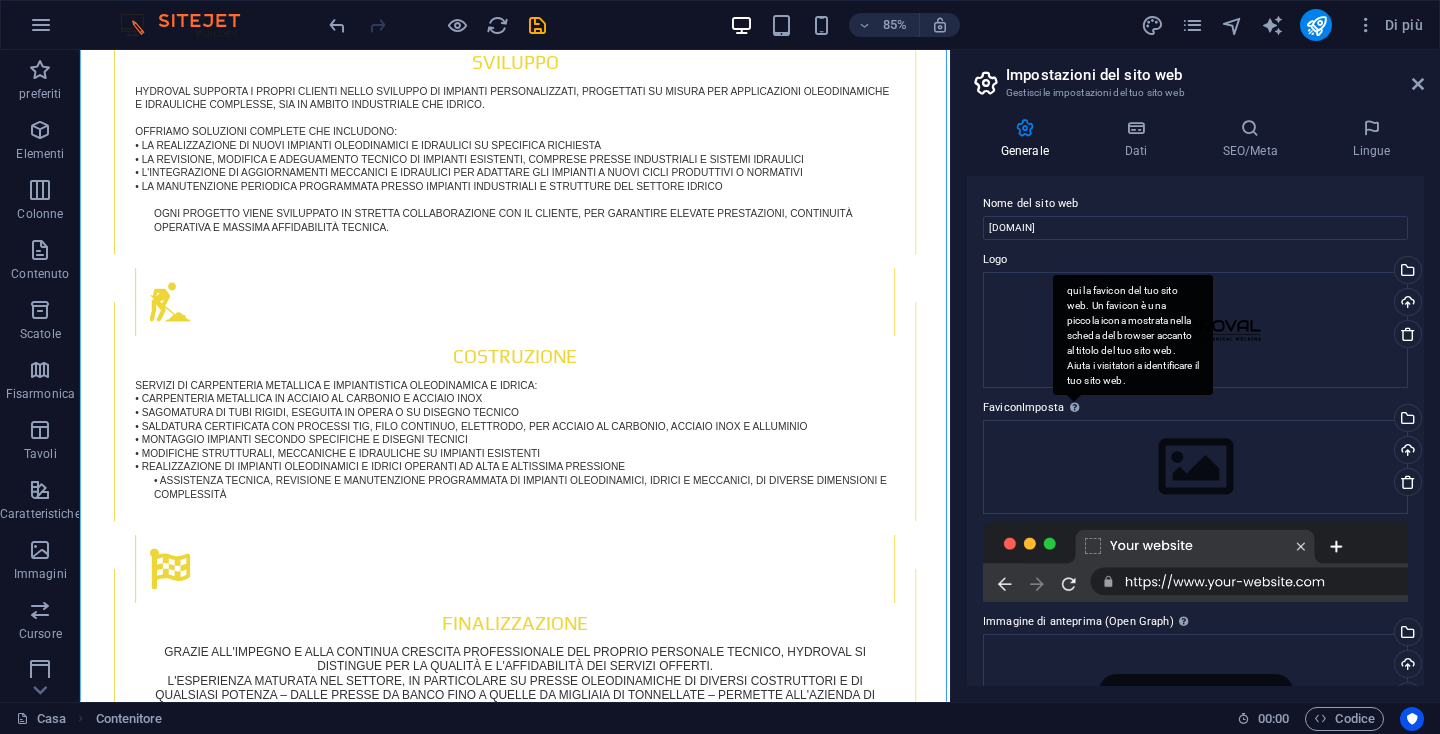 click on "qui la favicon del tuo sito web. Un favicon è una piccola icona mostrata nella scheda del browser accanto al titolo del tuo sito web. Aiuta i visitatori a identificare il tuo sito web." at bounding box center [1133, 335] 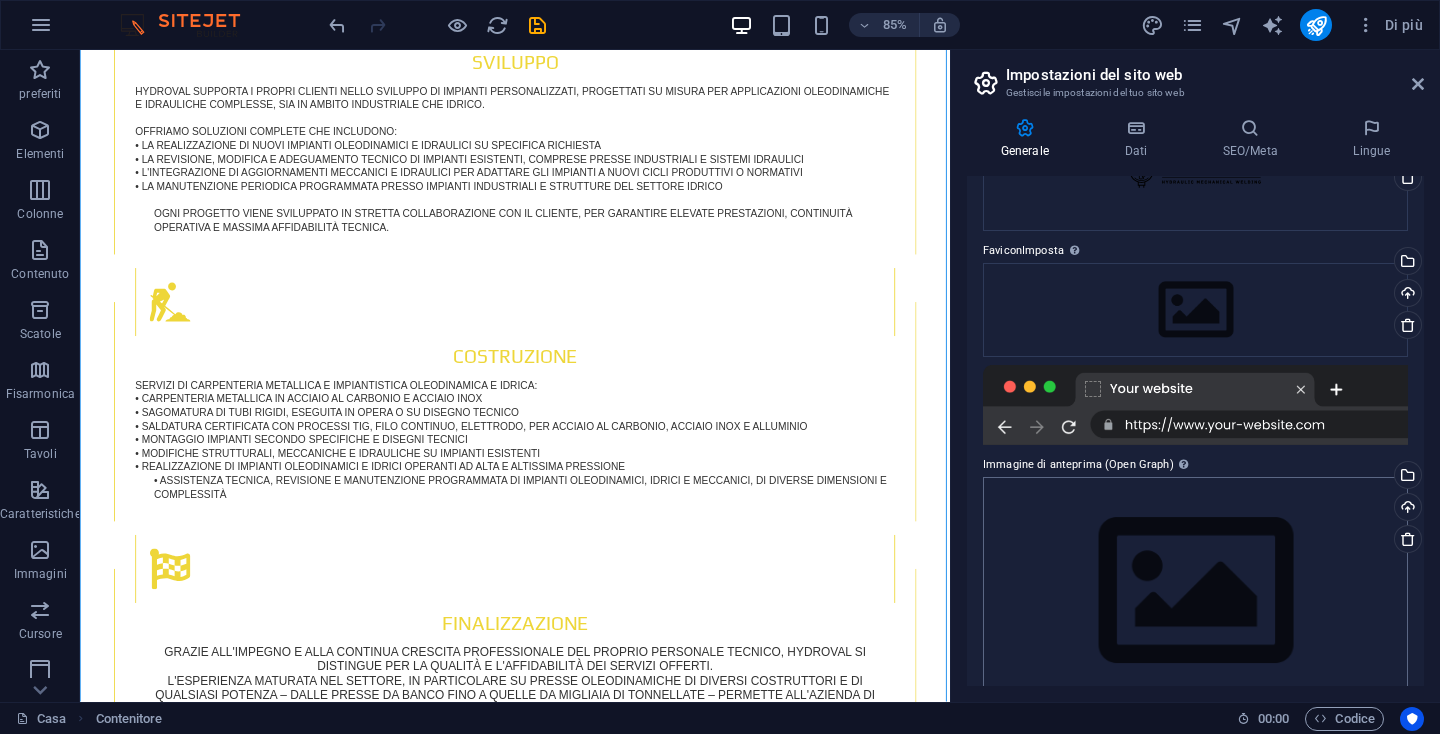 scroll, scrollTop: 95, scrollLeft: 0, axis: vertical 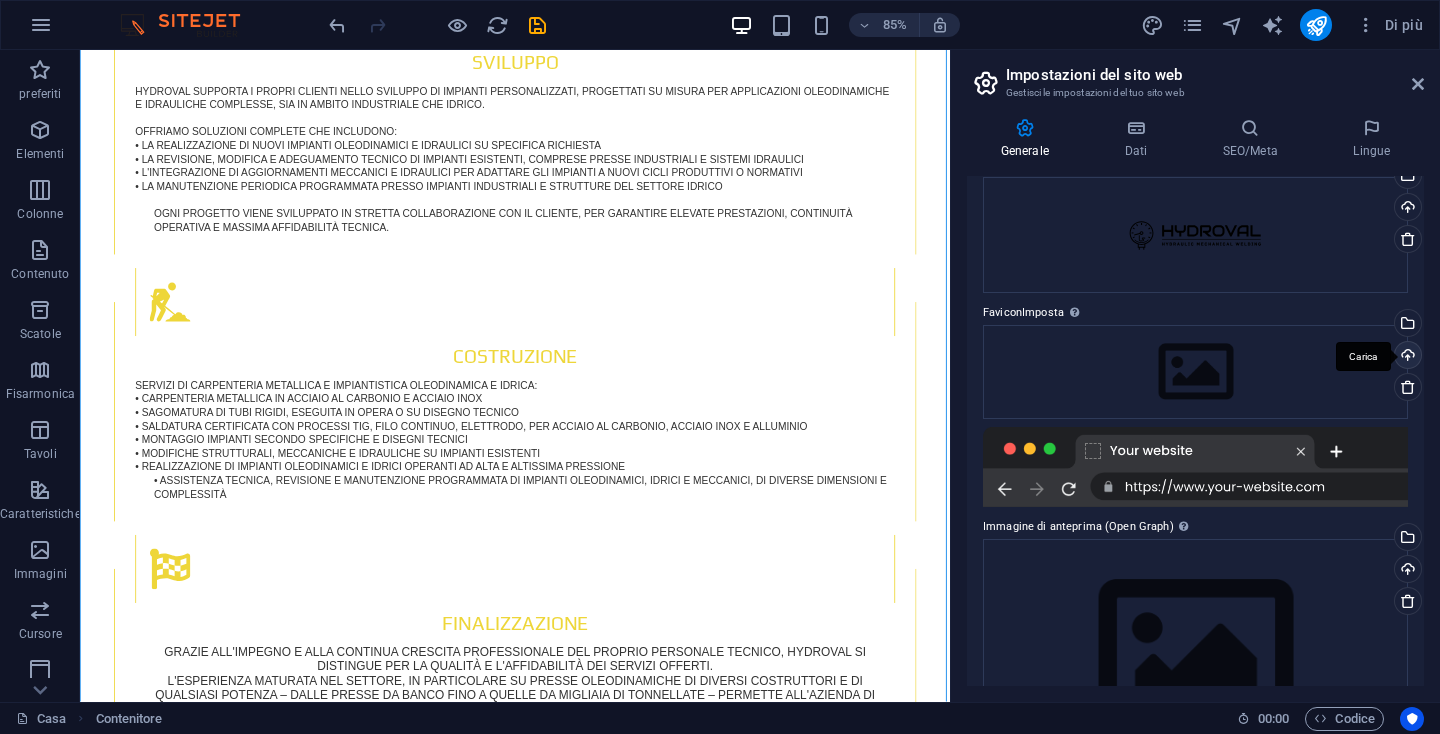 click on "Carica" at bounding box center (1406, 357) 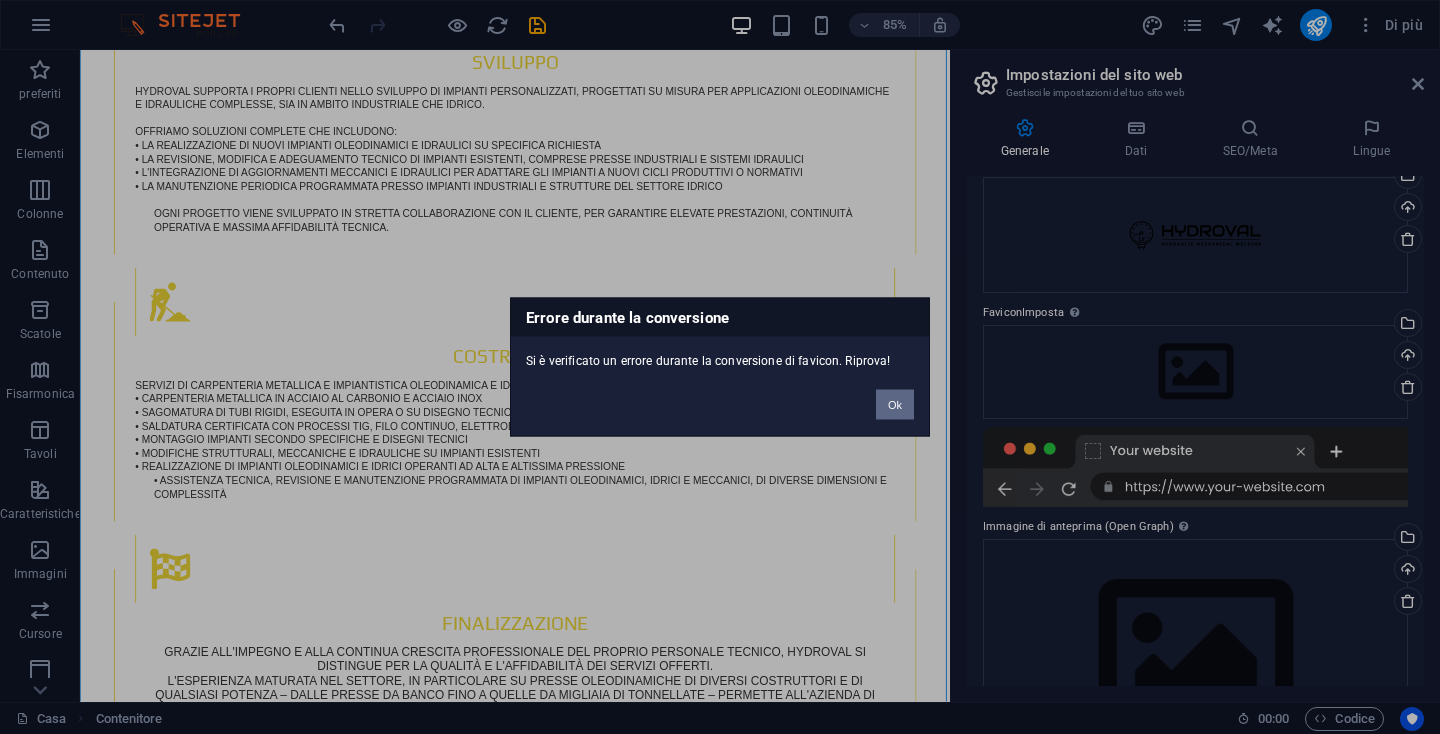 click on "Ok" at bounding box center [895, 405] 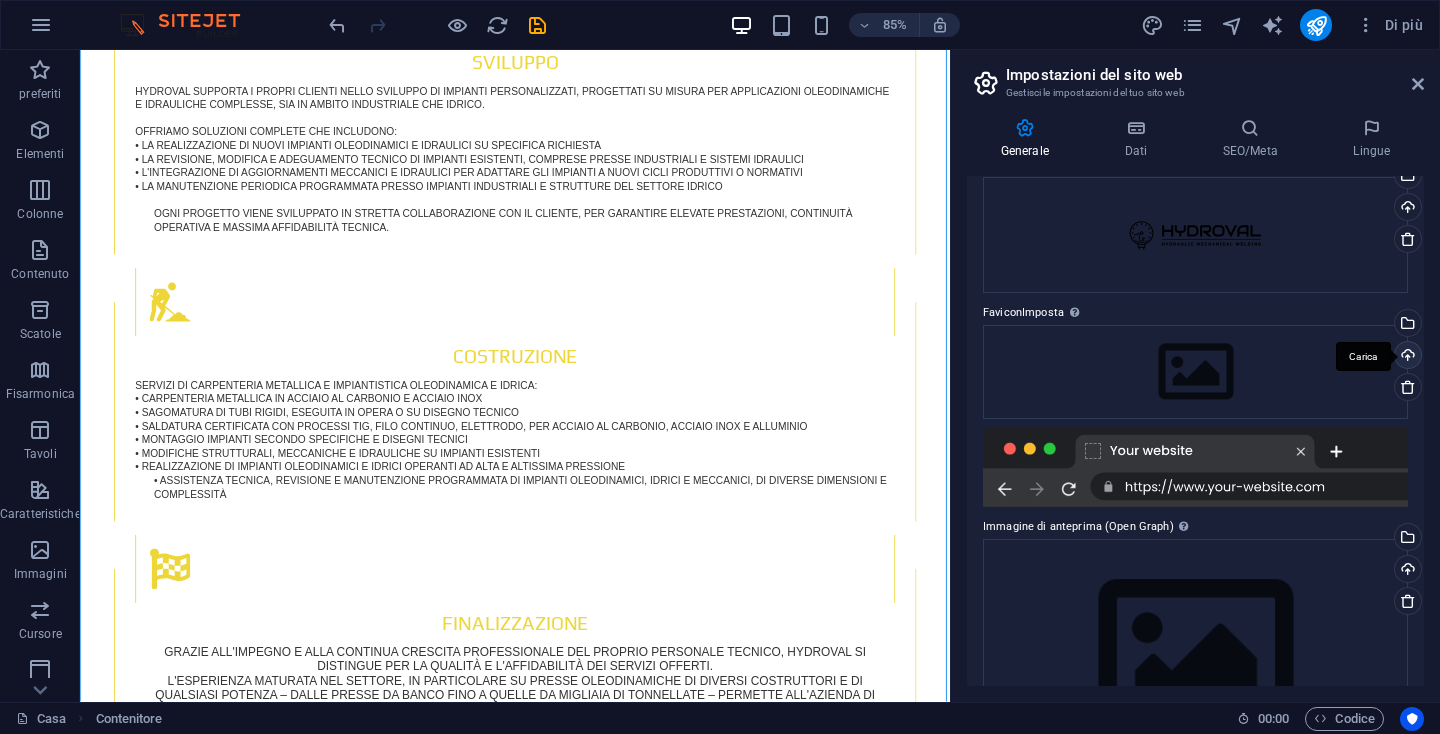 click on "Carica" at bounding box center (1406, 357) 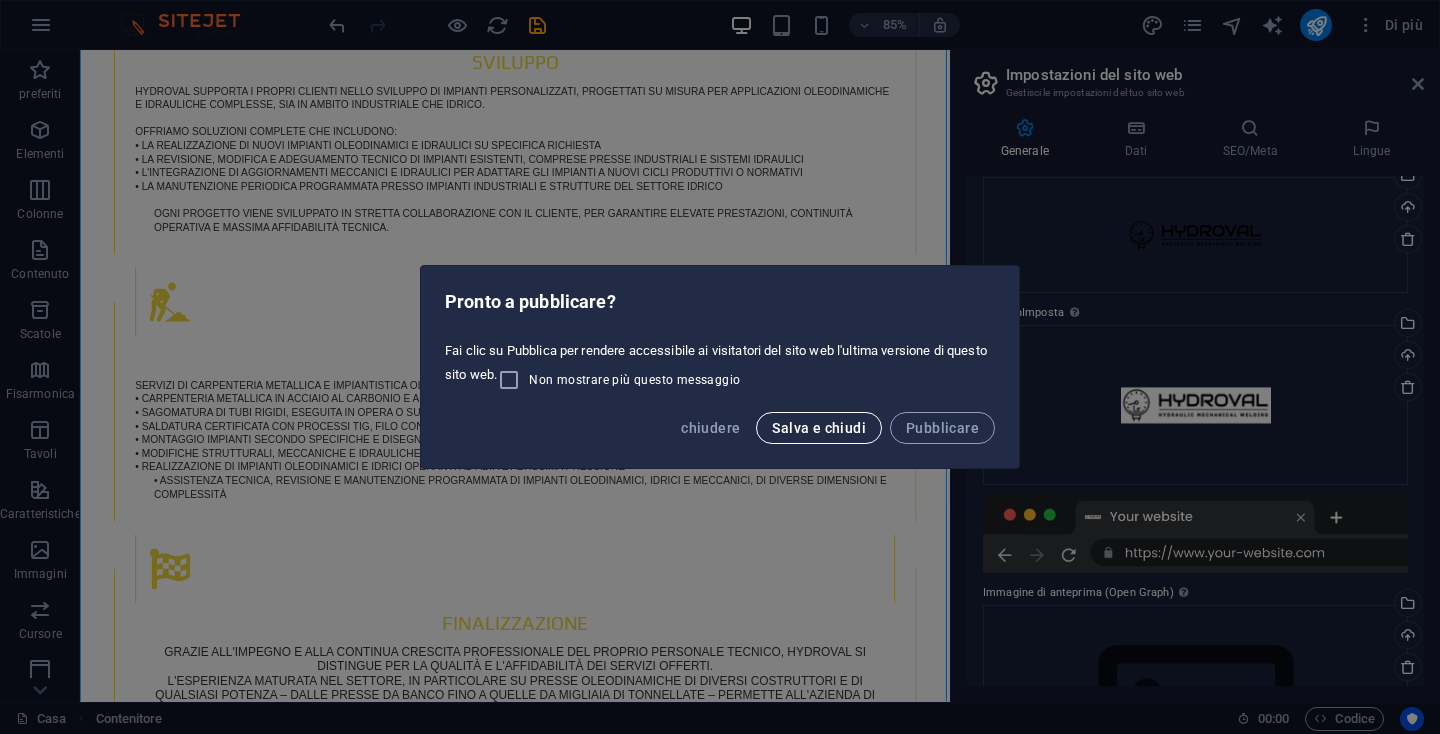 click on "Salva e chiudi" at bounding box center [819, 428] 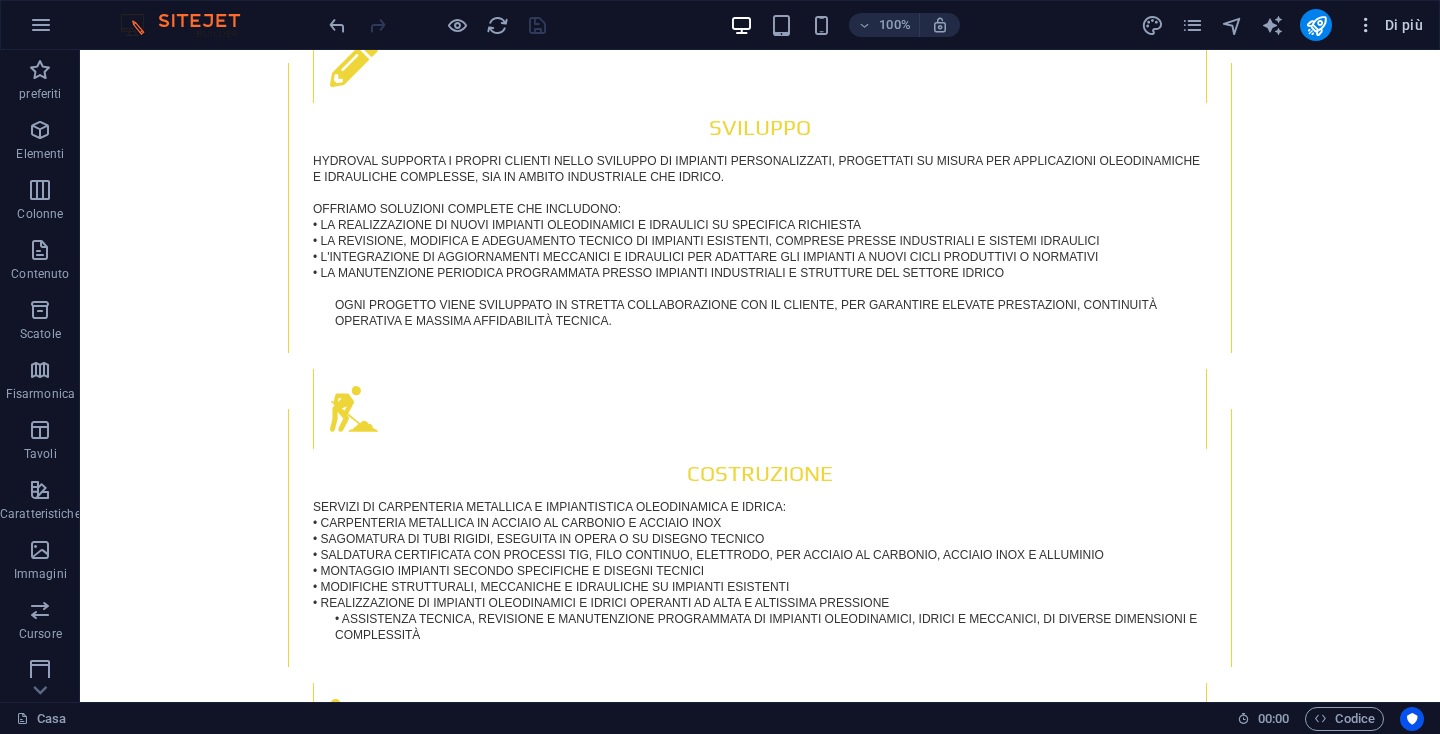 click on "Di più" at bounding box center (1389, 25) 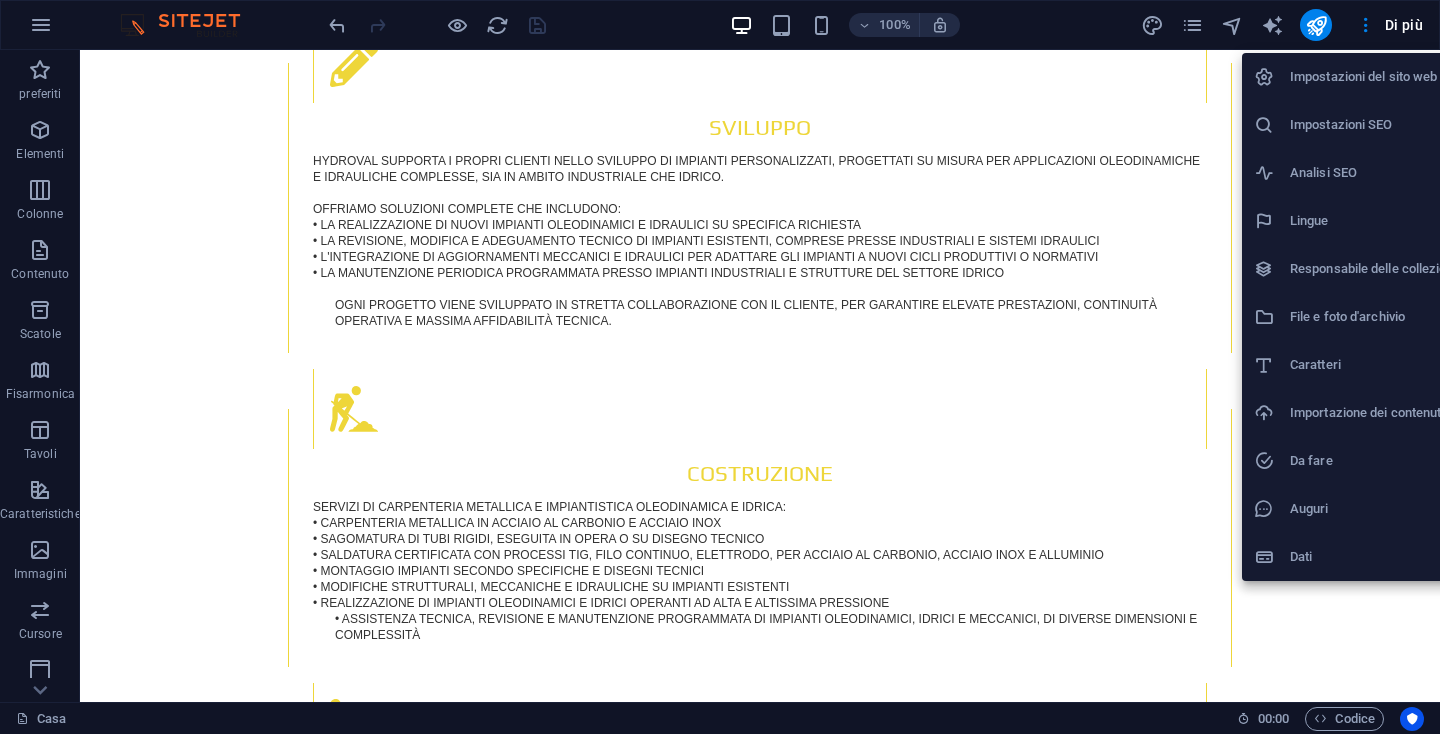 click on "Impostazioni SEO" at bounding box center [1373, 125] 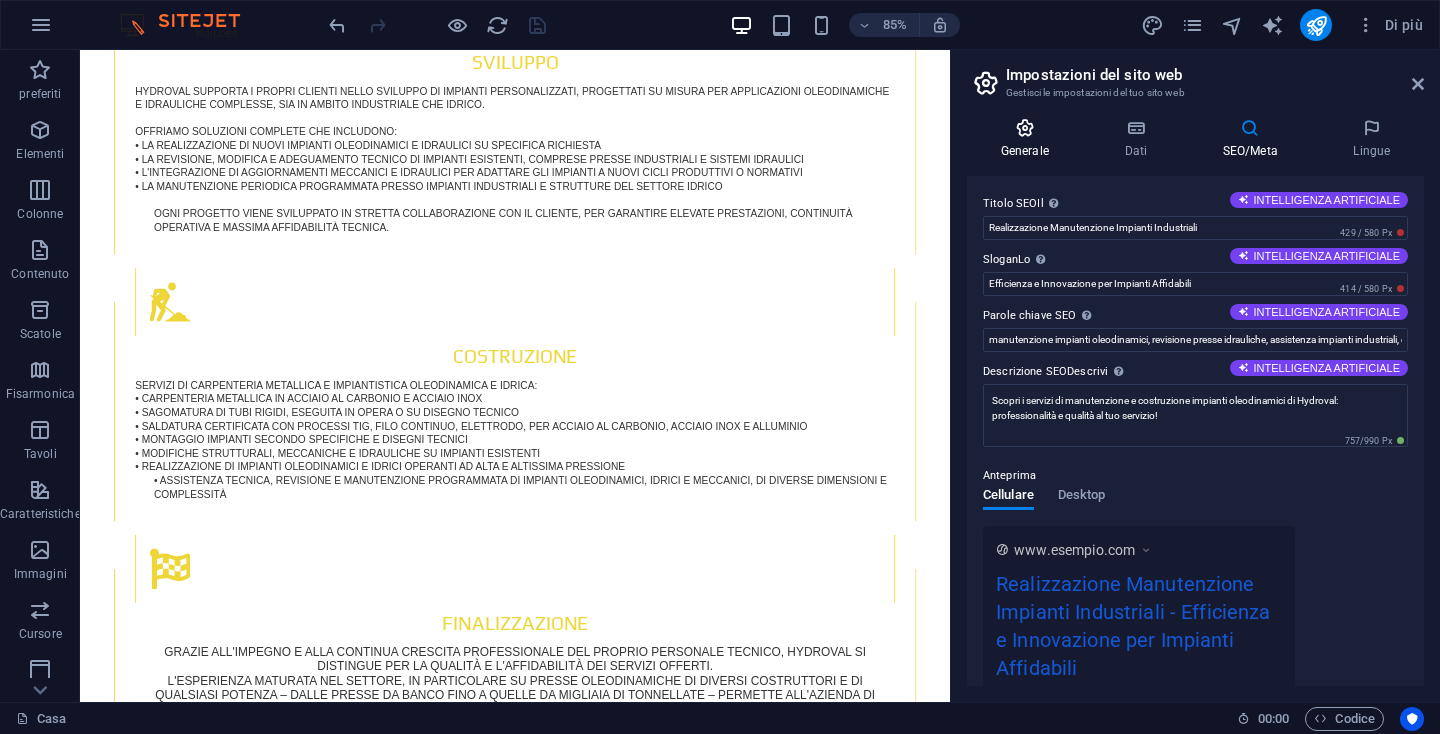 click on "Generale" at bounding box center [1029, 139] 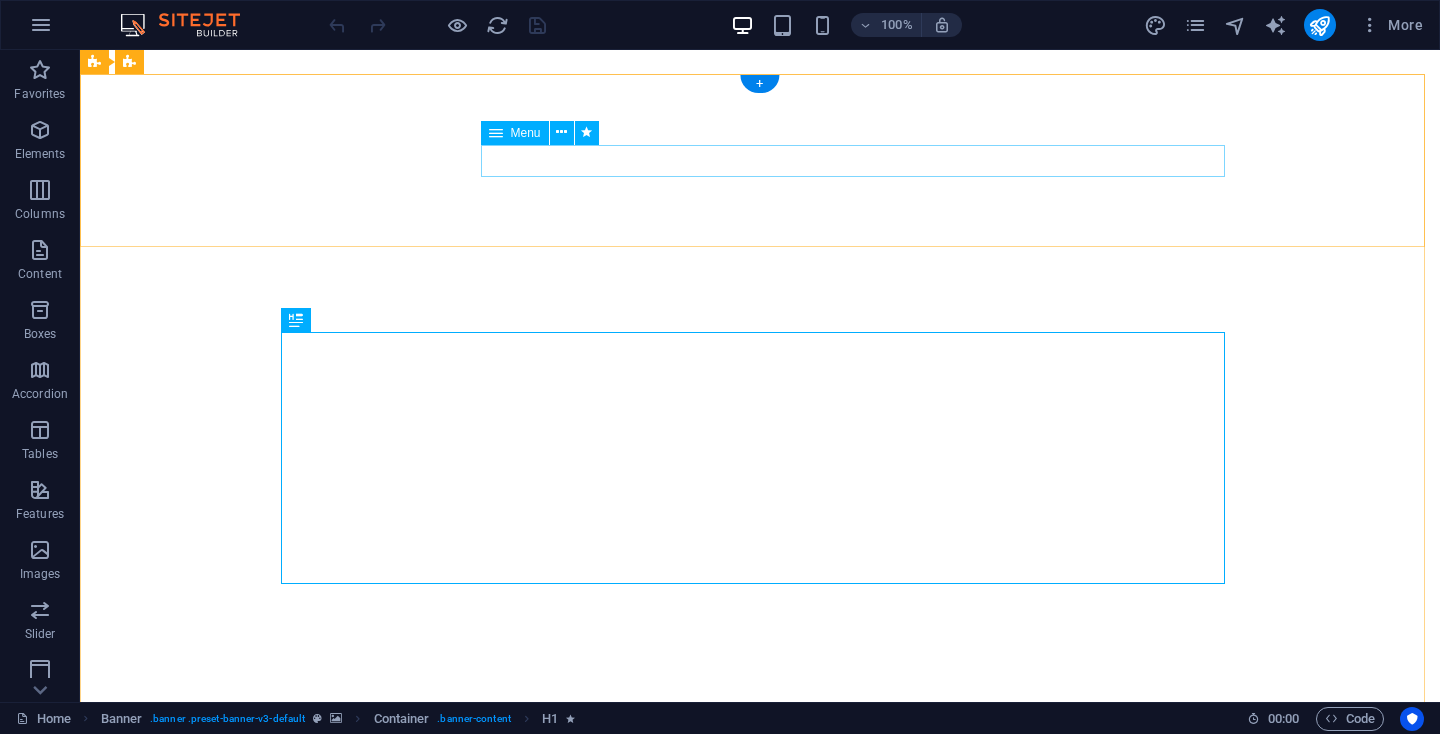 scroll, scrollTop: 0, scrollLeft: 0, axis: both 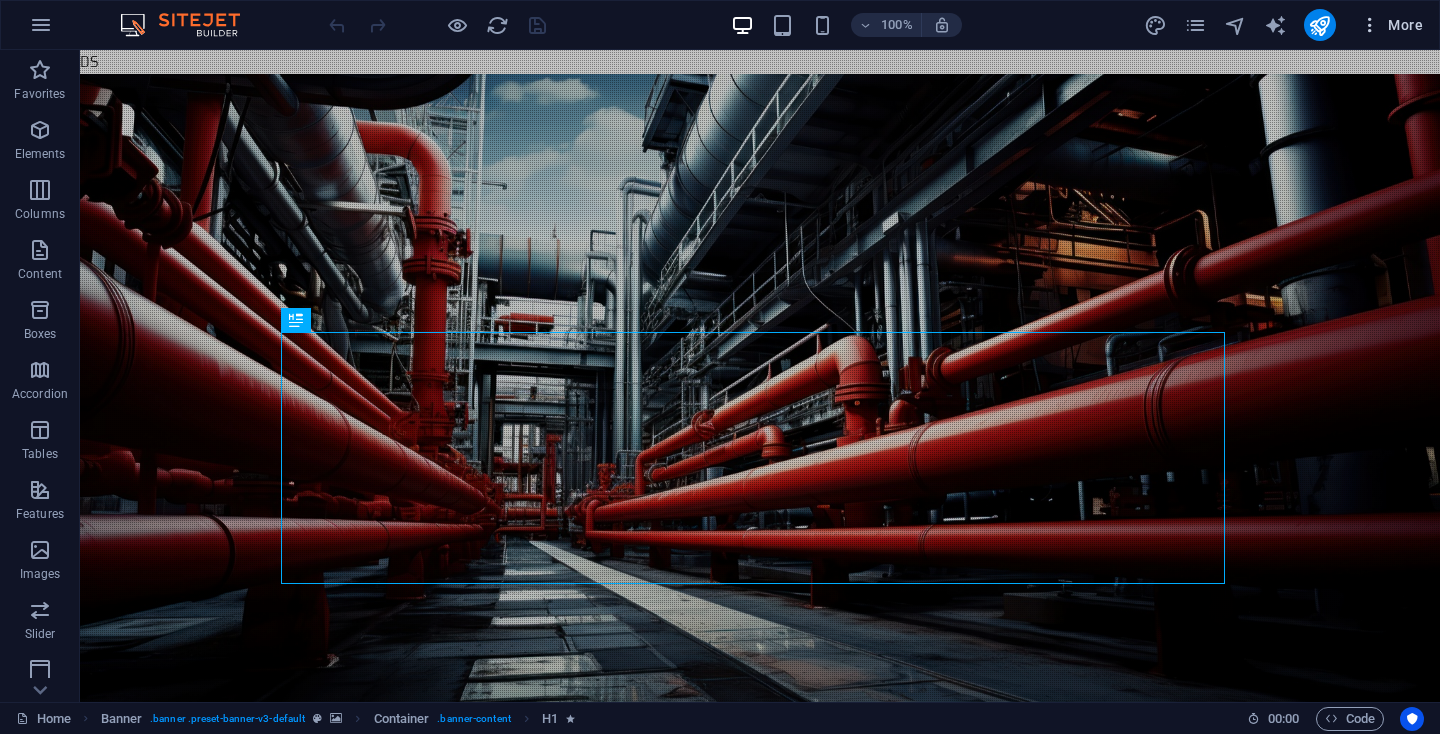click on "More" at bounding box center [1391, 25] 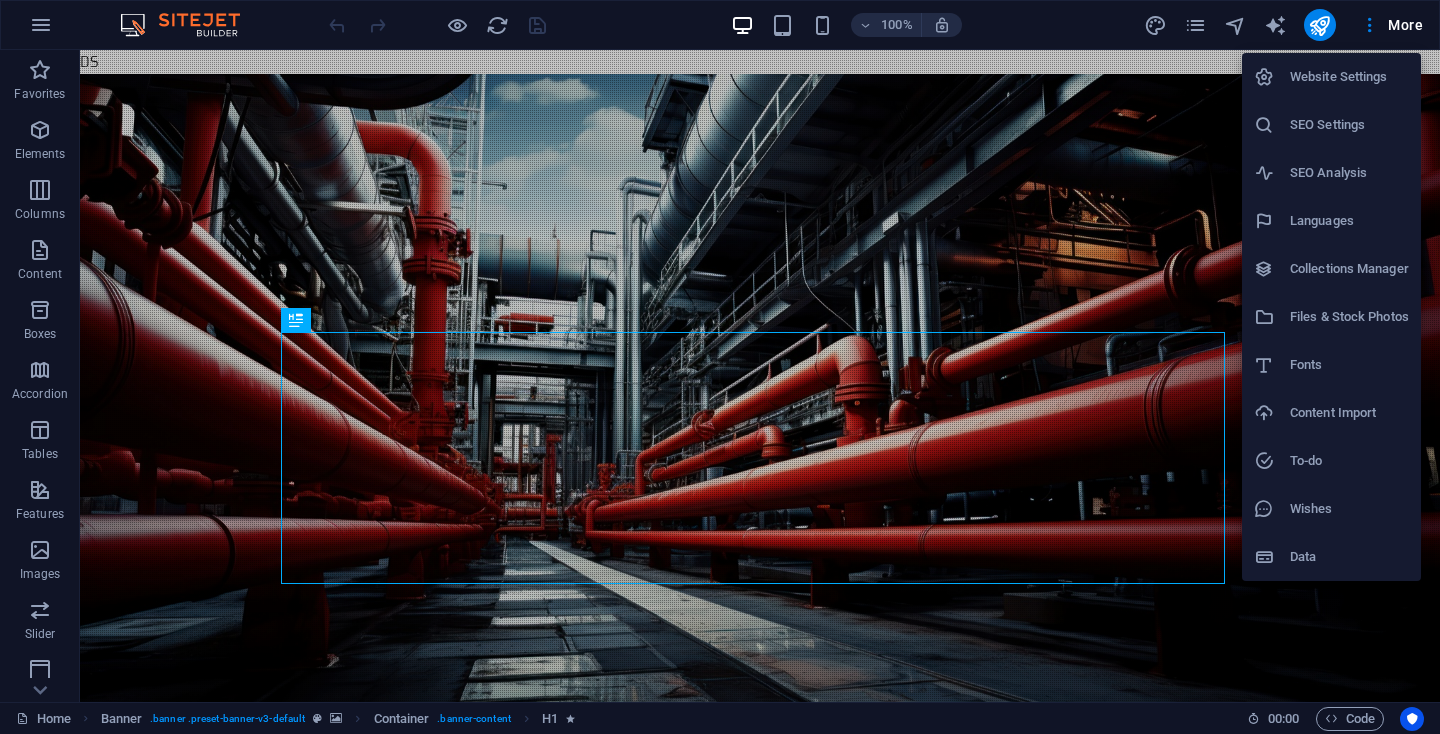 click on "SEO Settings" at bounding box center [1349, 125] 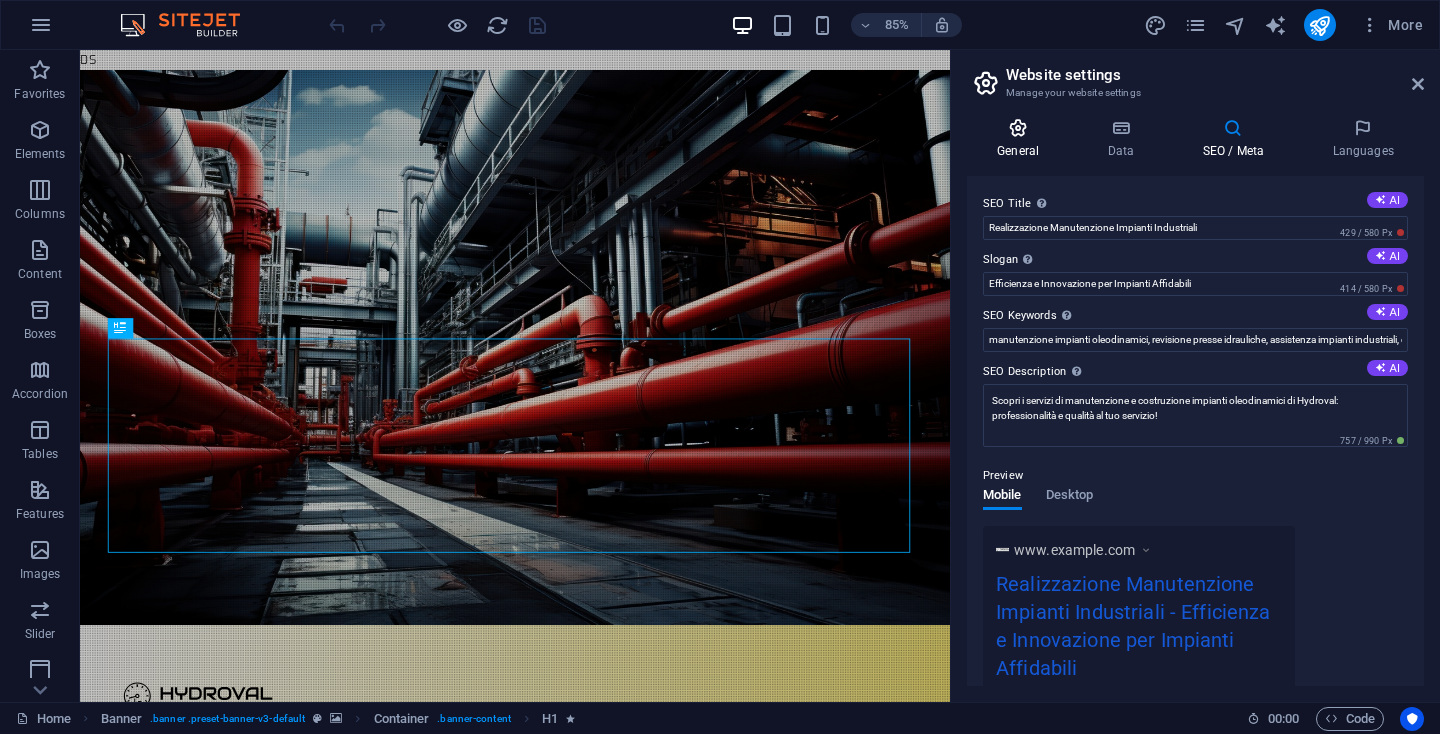 click at bounding box center (1018, 128) 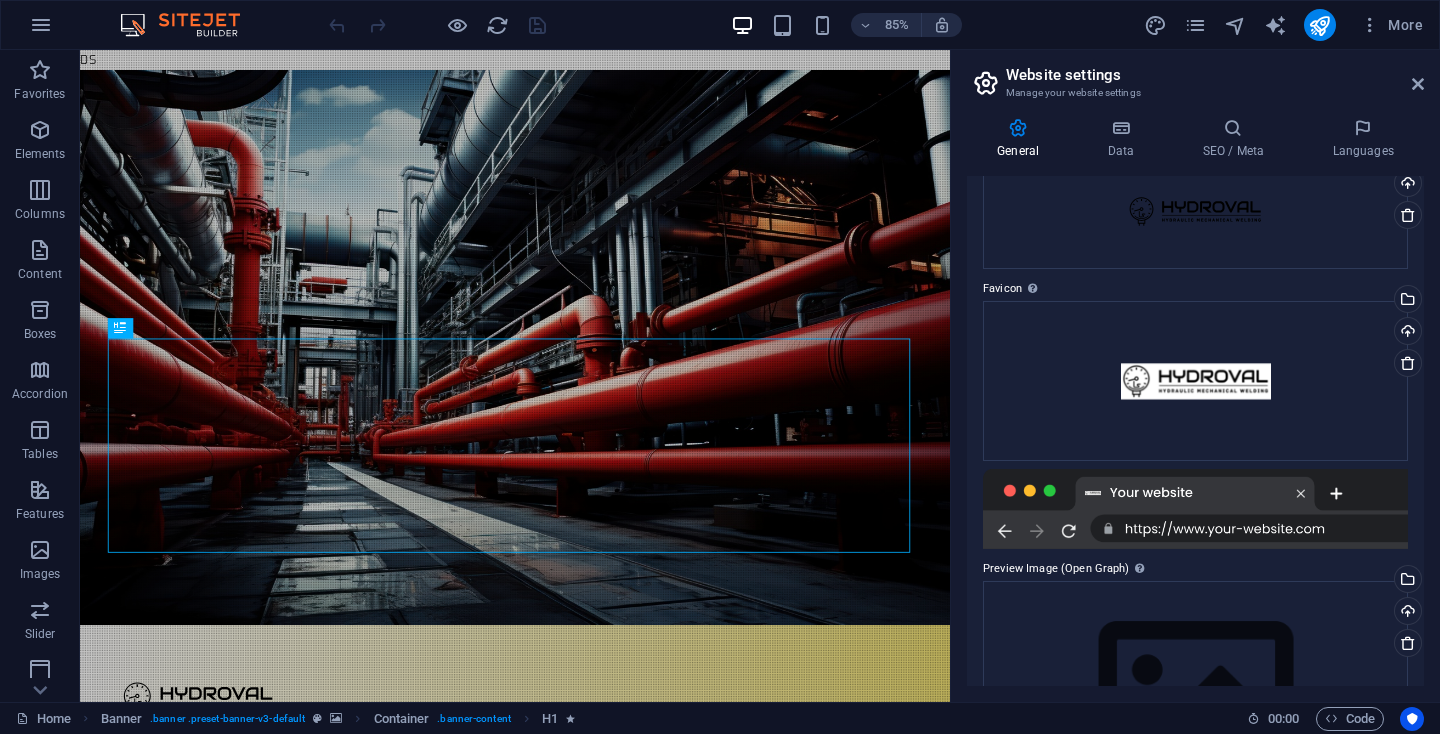 scroll, scrollTop: 258, scrollLeft: 0, axis: vertical 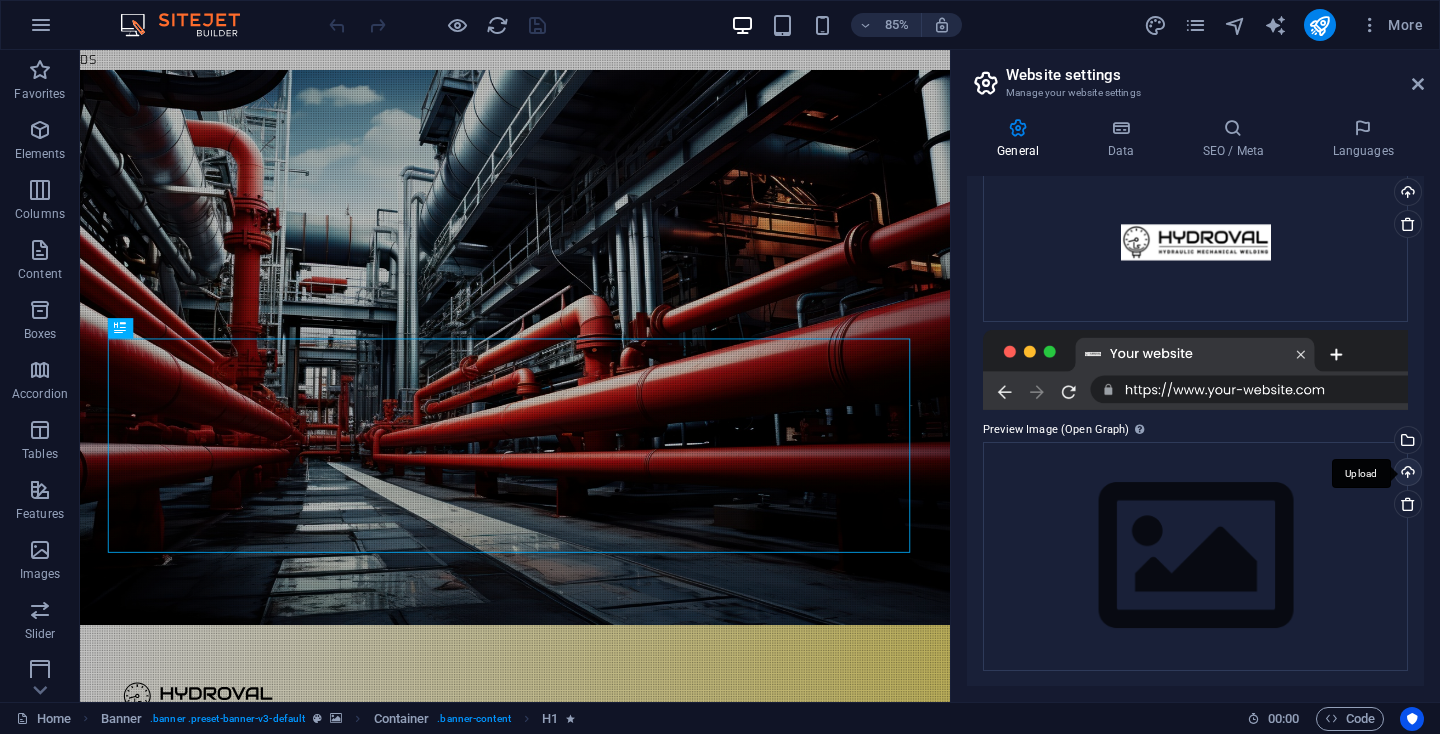 click on "Upload" at bounding box center (1406, 474) 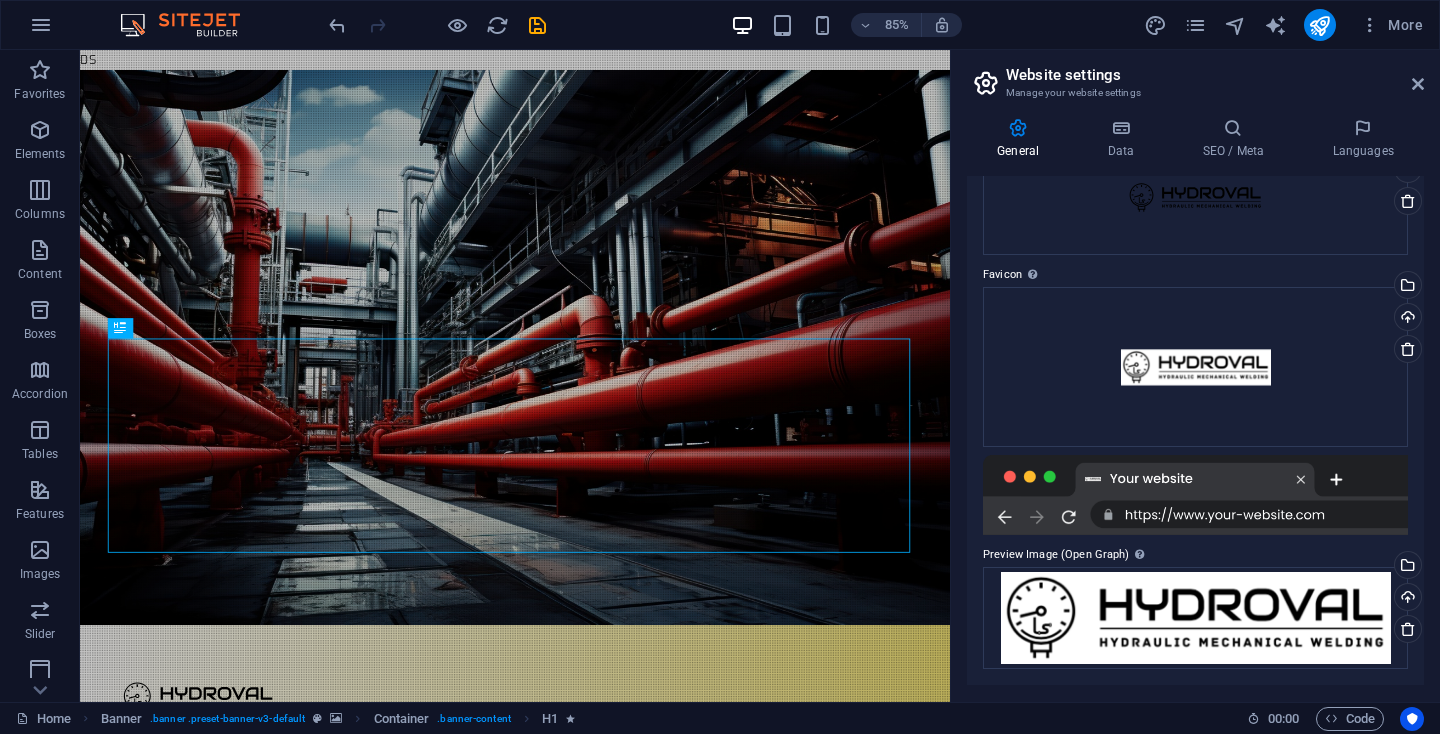 scroll, scrollTop: 132, scrollLeft: 0, axis: vertical 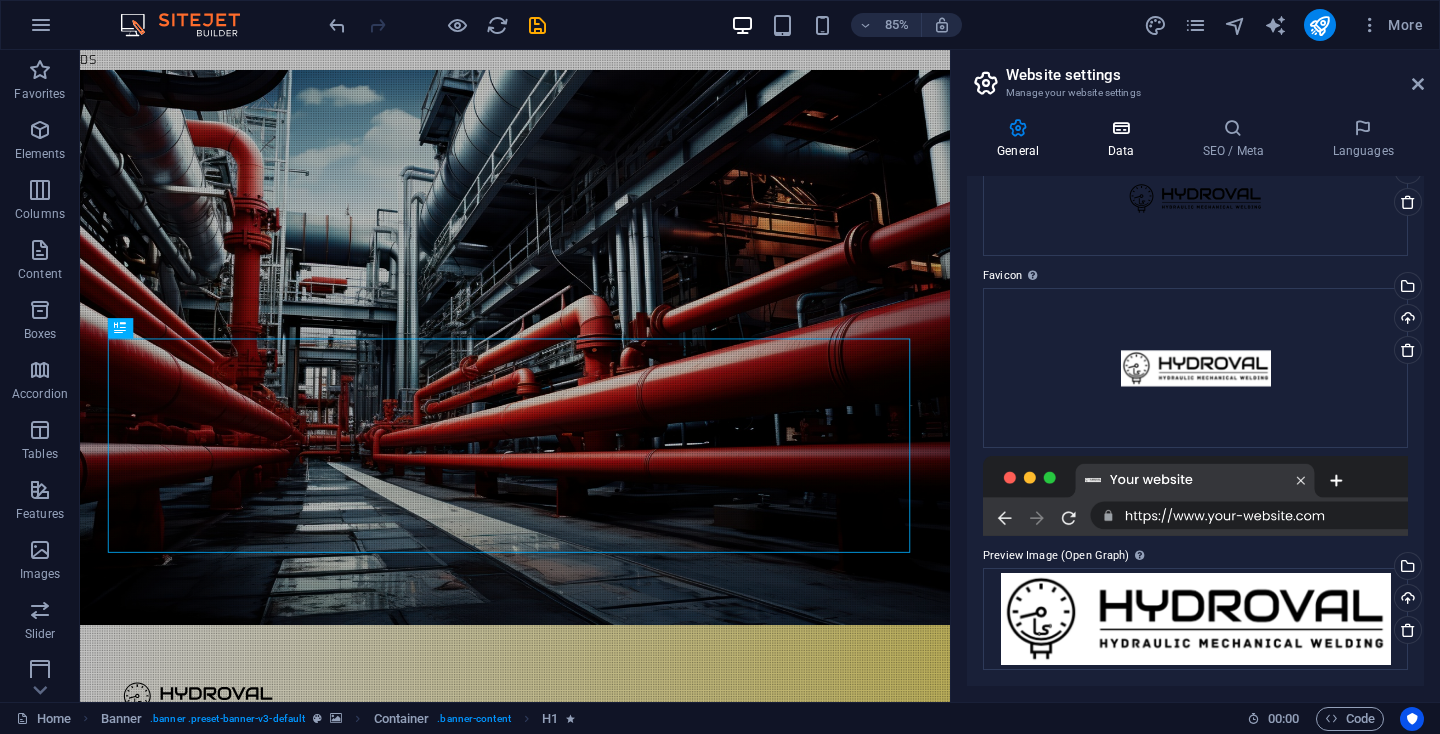 click at bounding box center [1120, 128] 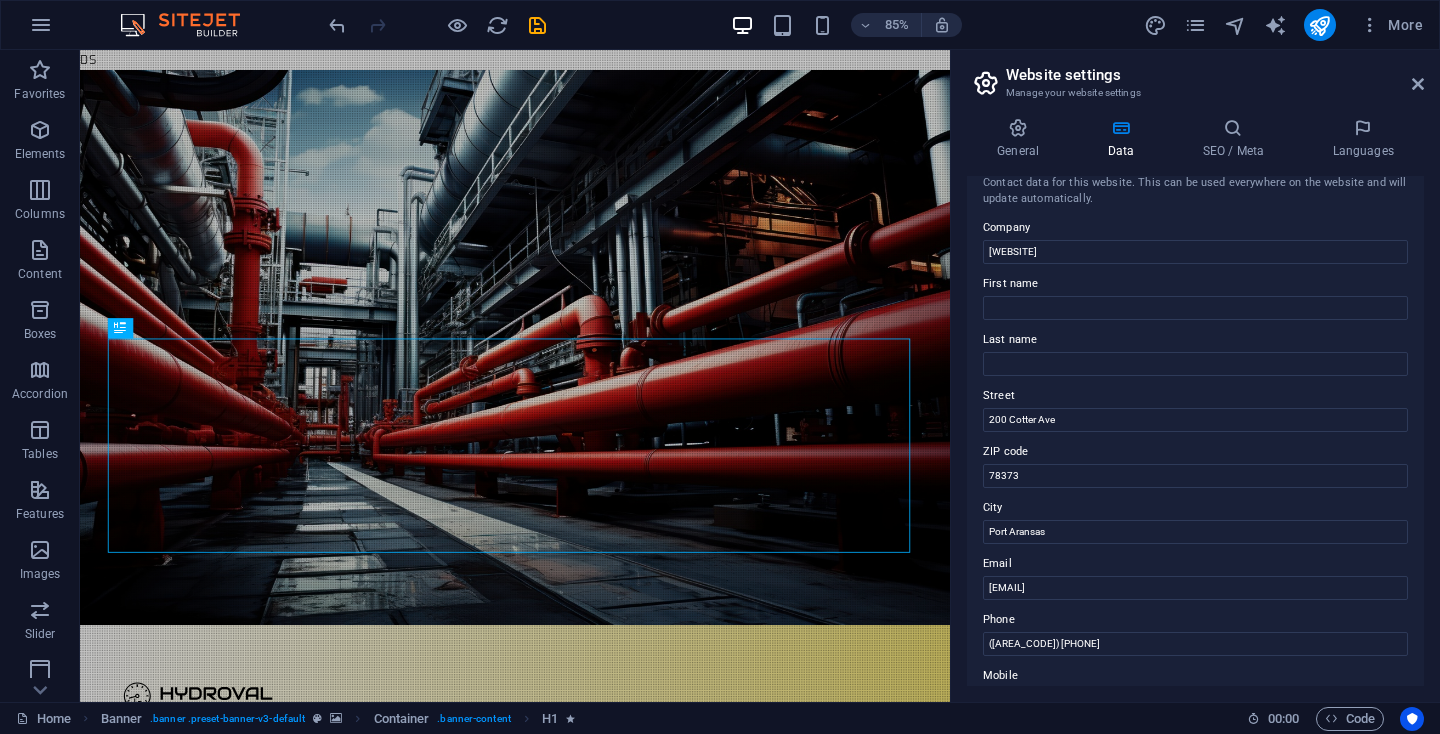 scroll, scrollTop: 0, scrollLeft: 0, axis: both 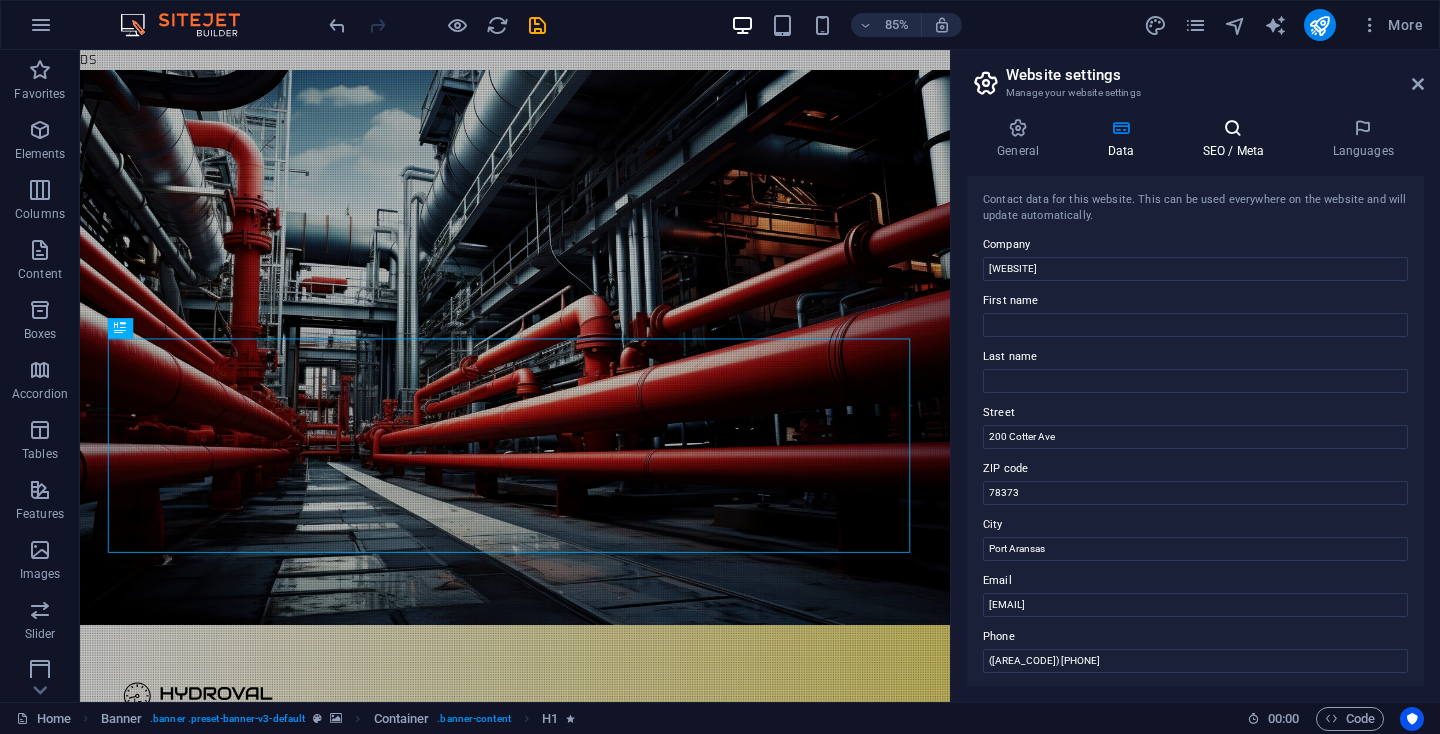 click on "SEO / Meta" at bounding box center (1237, 139) 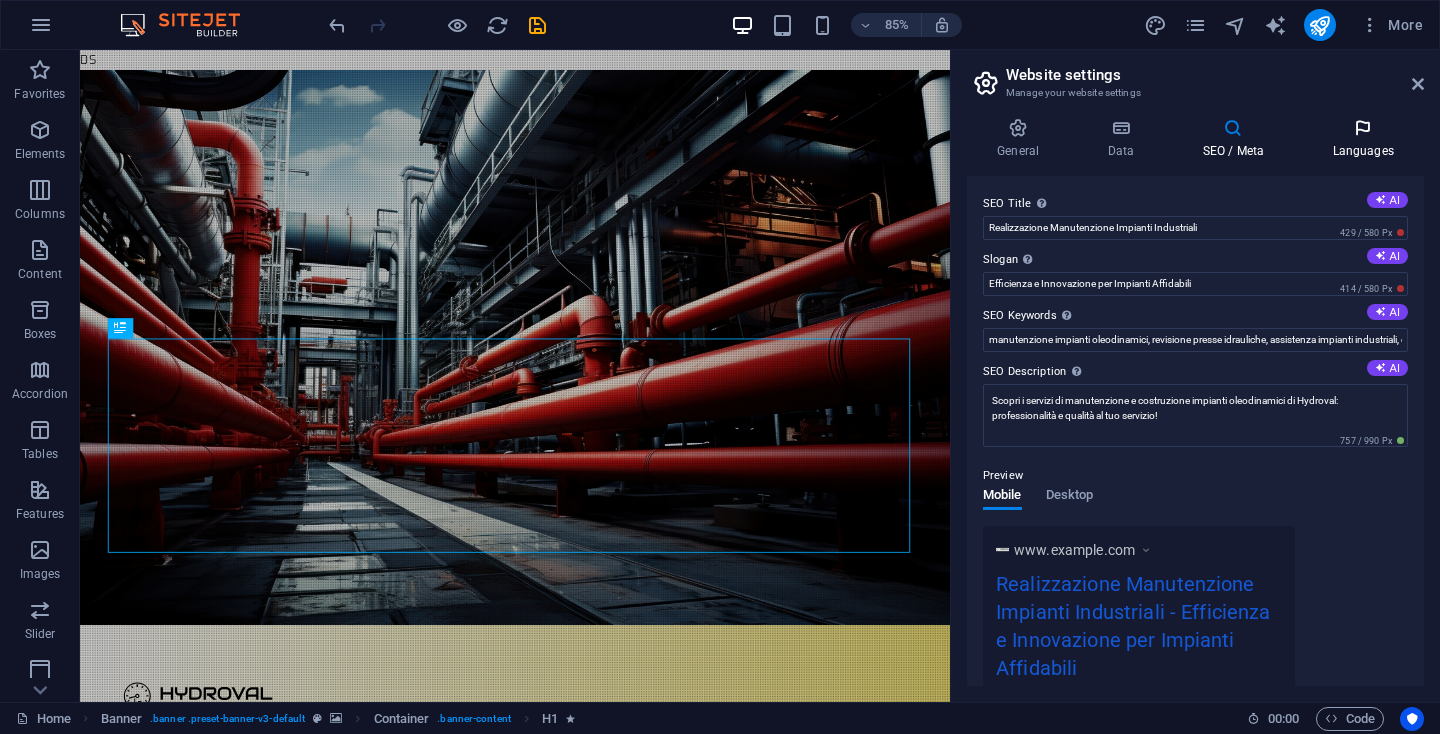 click at bounding box center (1363, 128) 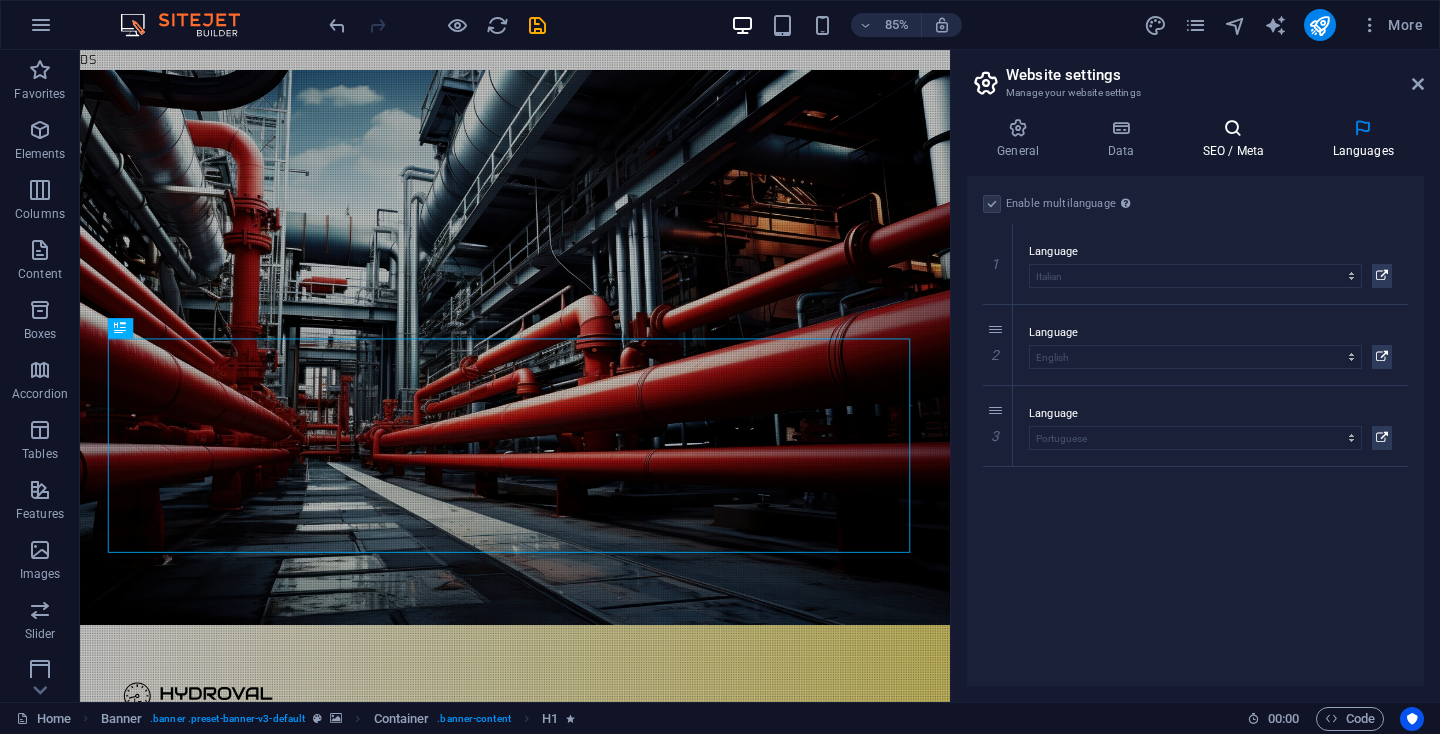 click at bounding box center (1233, 128) 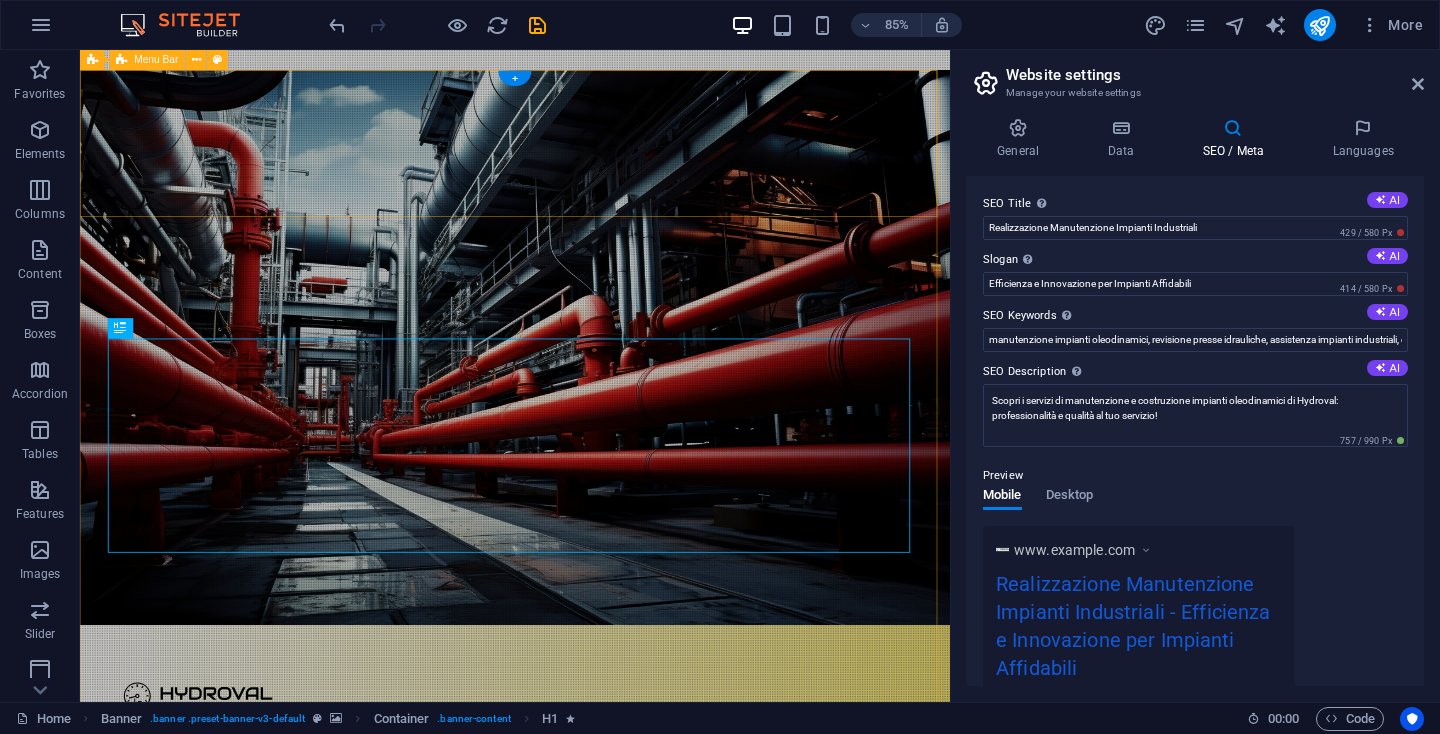 type 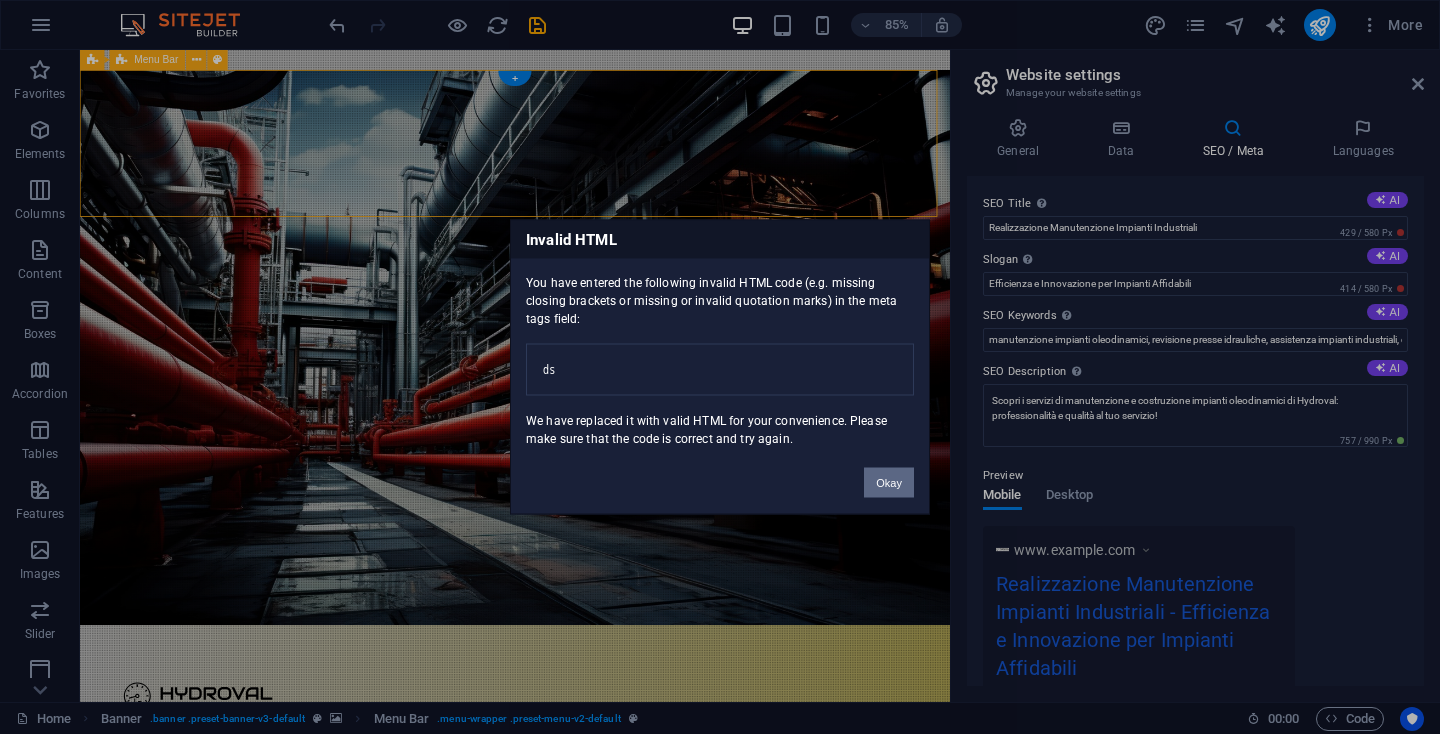 drag, startPoint x: 915, startPoint y: 499, endPoint x: 906, endPoint y: 491, distance: 12.0415945 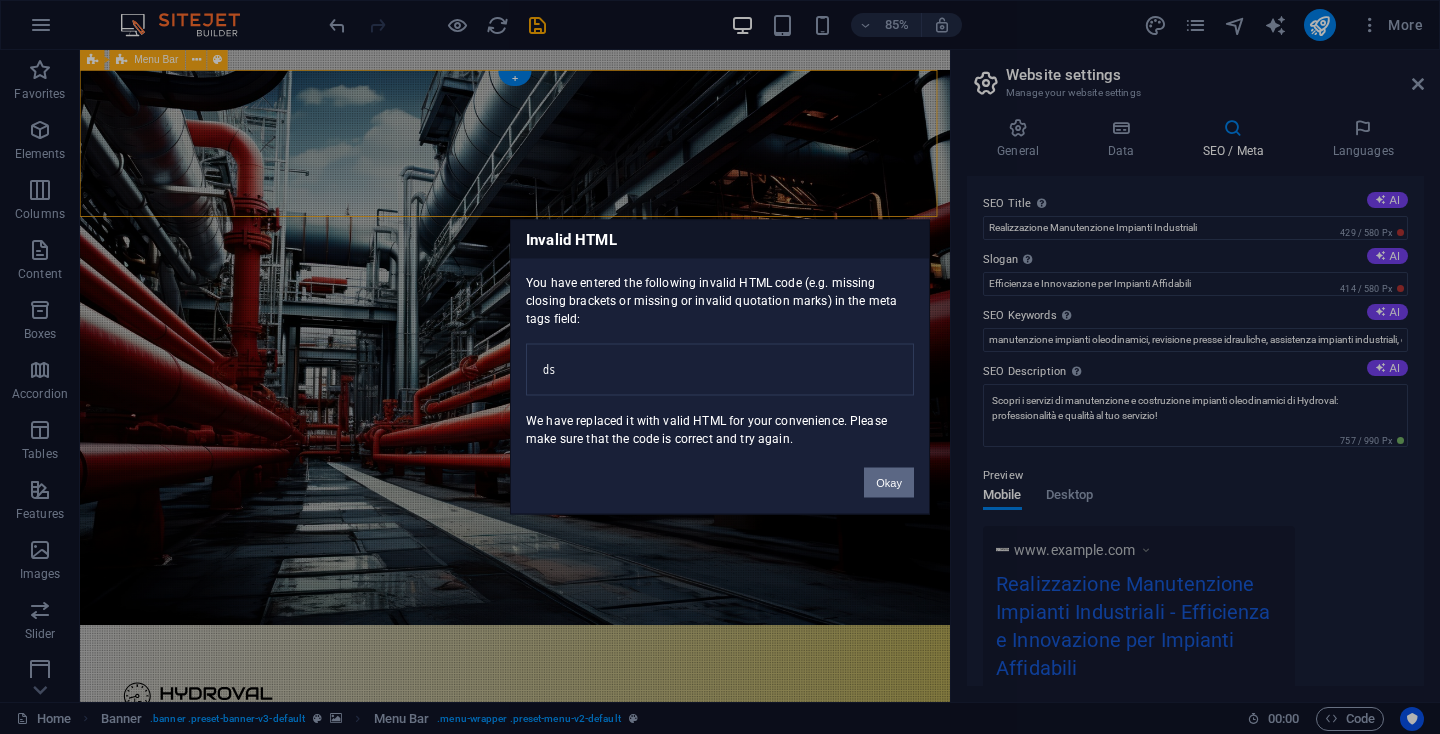 scroll, scrollTop: 384, scrollLeft: 0, axis: vertical 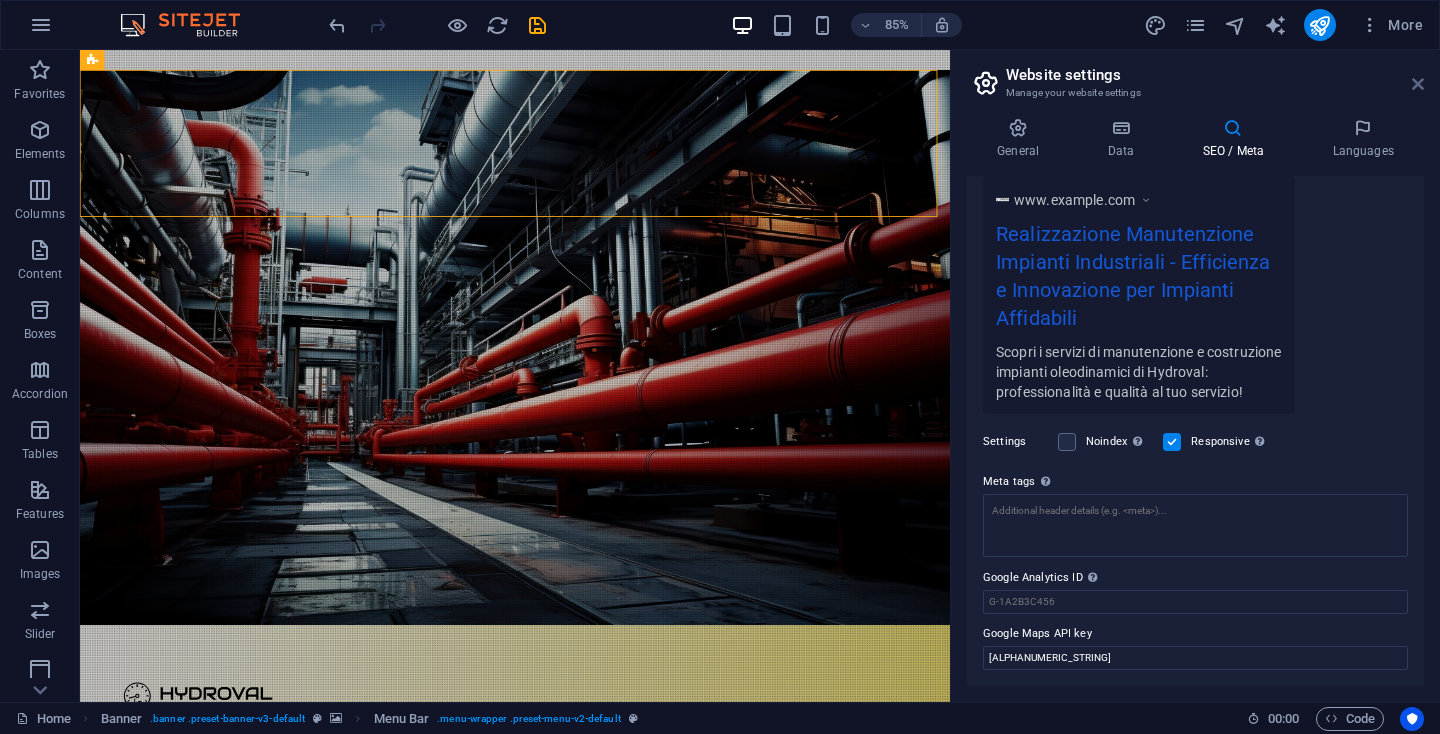click at bounding box center [1418, 84] 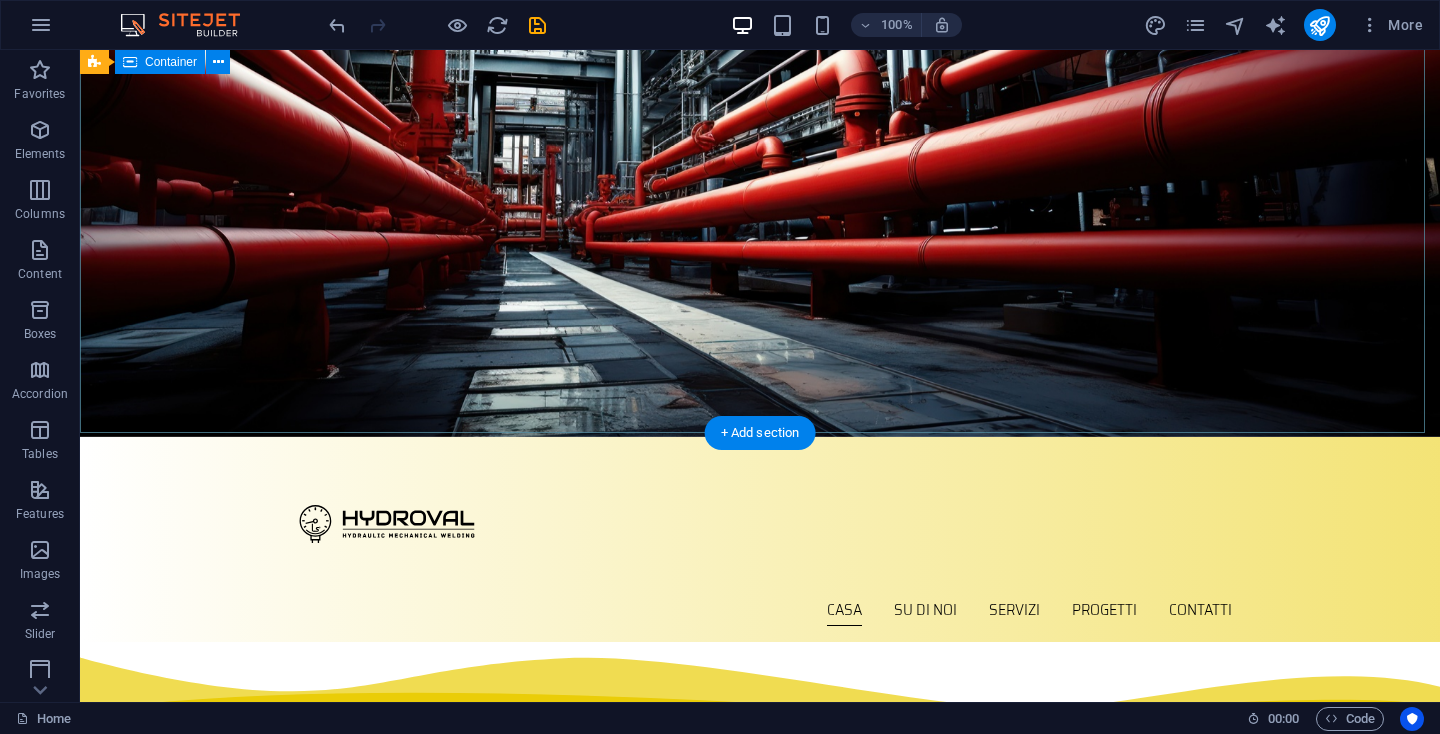 scroll, scrollTop: 0, scrollLeft: 0, axis: both 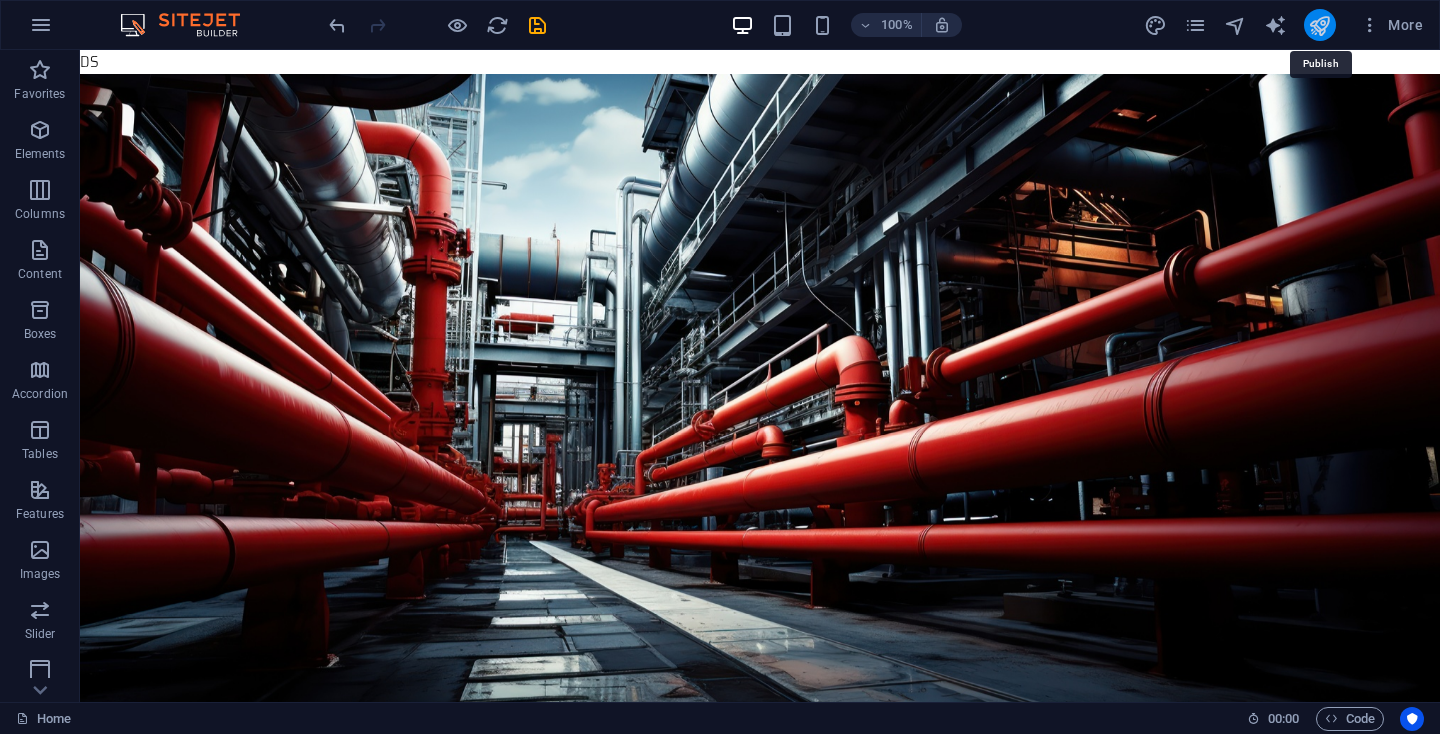 click at bounding box center (1319, 25) 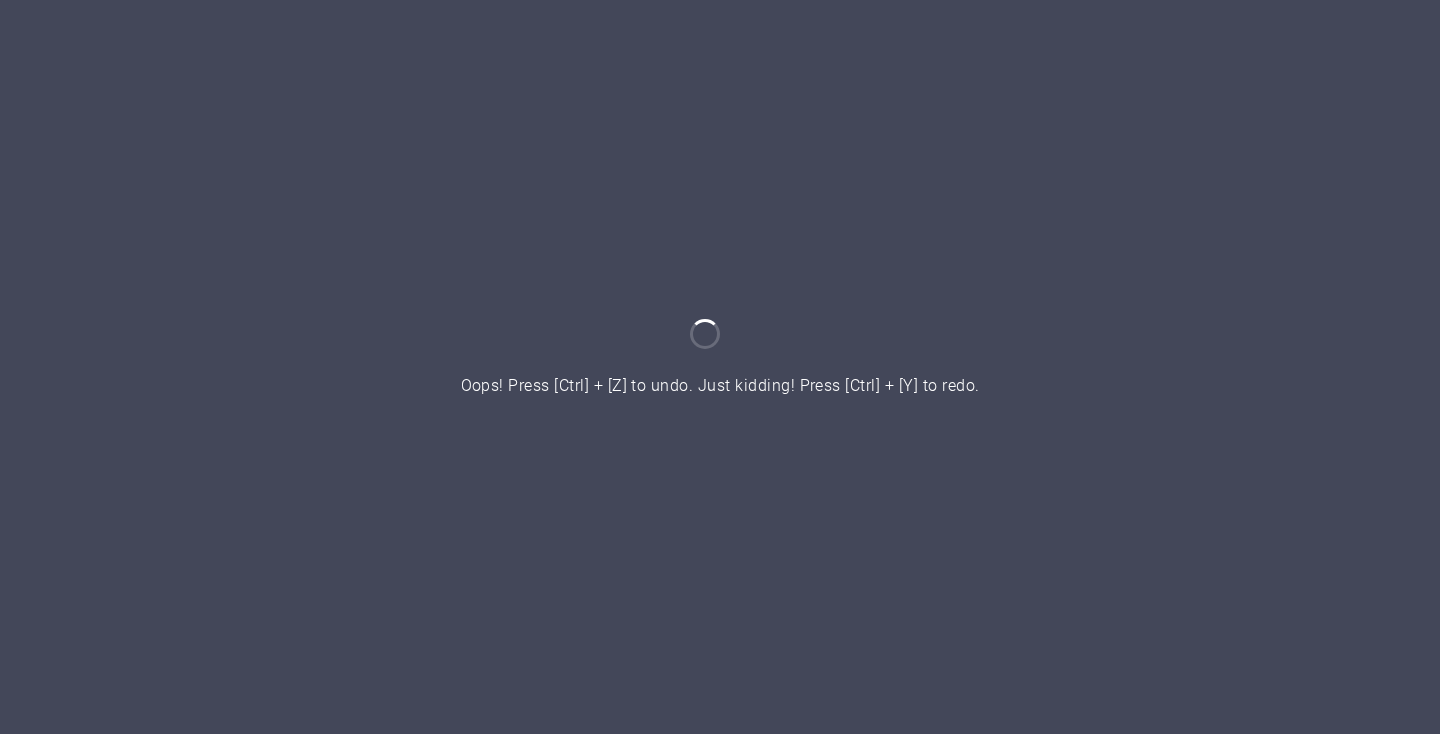 scroll, scrollTop: 0, scrollLeft: 0, axis: both 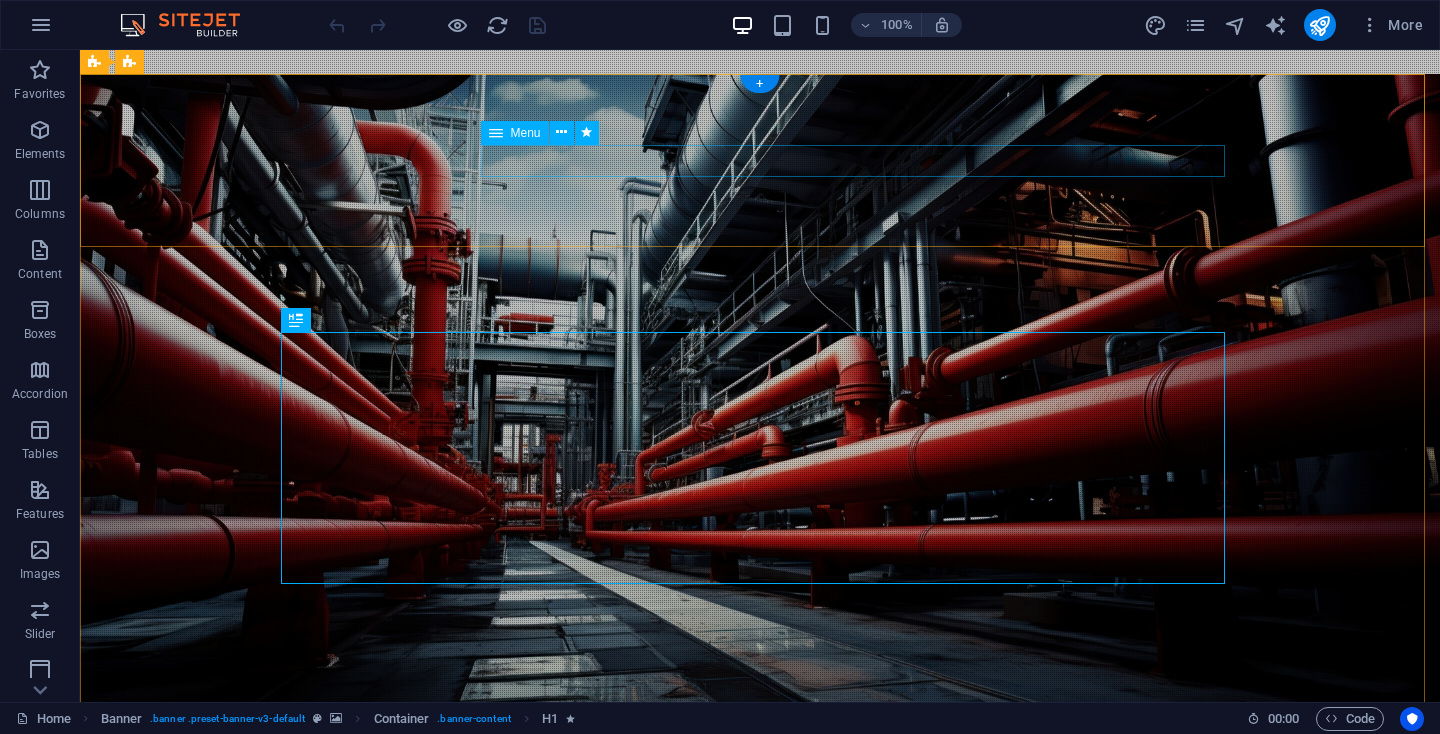 click on "CASA SU DI NOI SERVIZI PROGETTI CONTATTI" at bounding box center (760, 899) 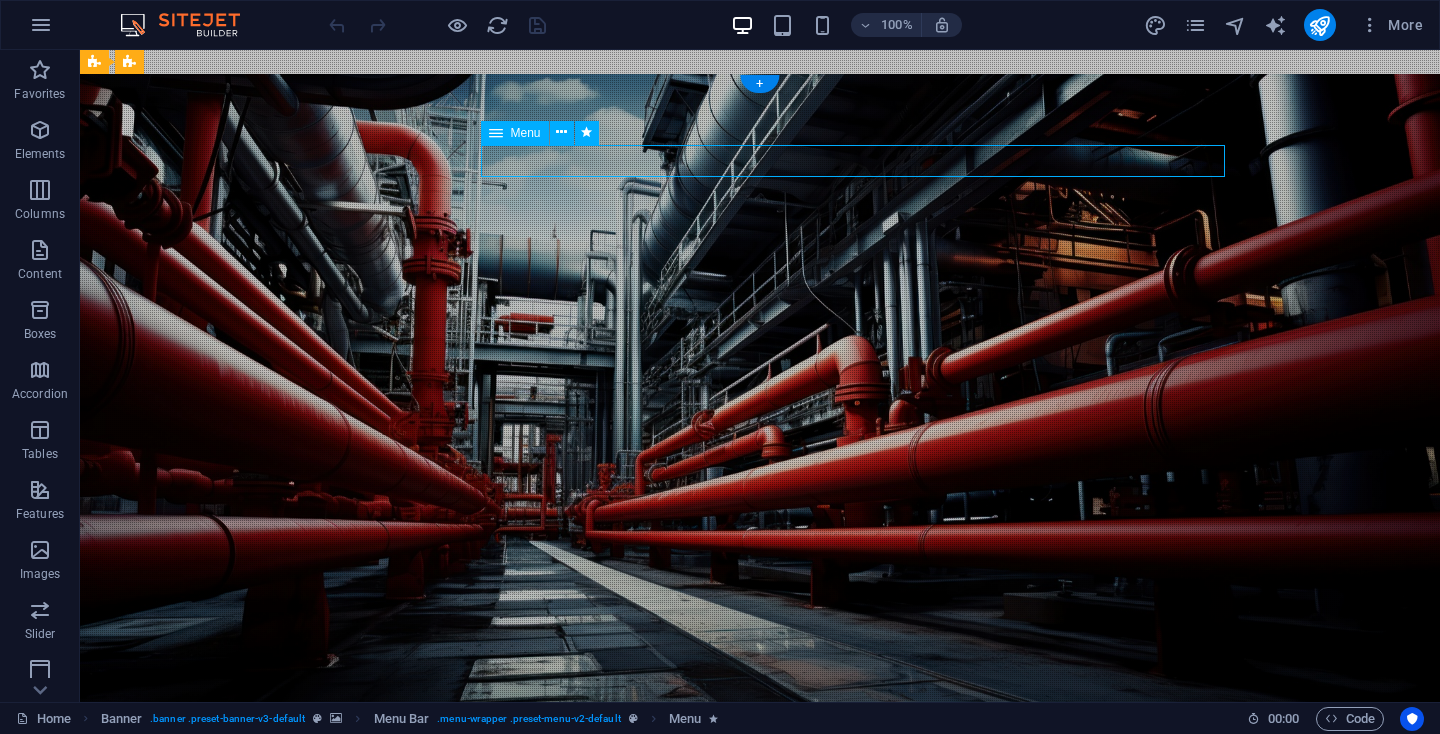 click on "CASA SU DI NOI SERVIZI PROGETTI CONTATTI" at bounding box center (760, 899) 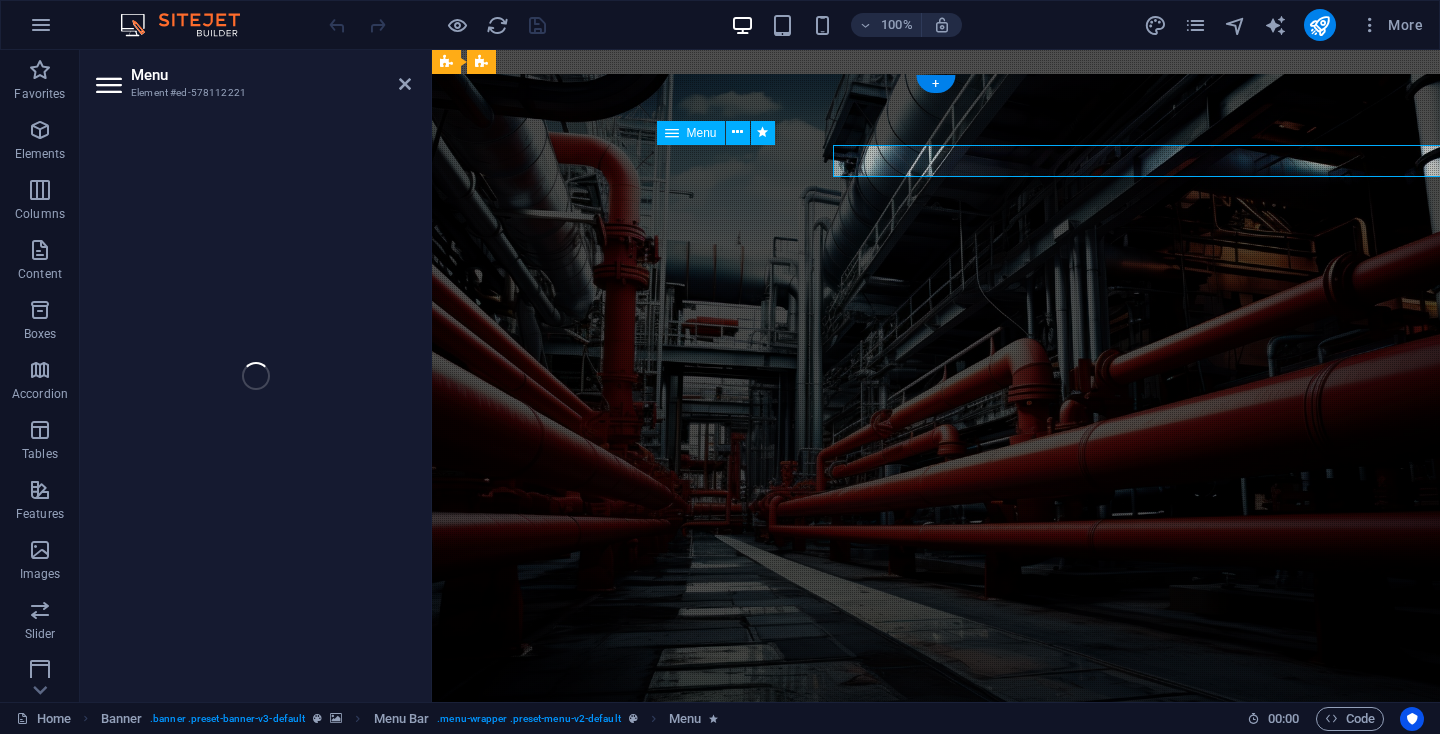 select 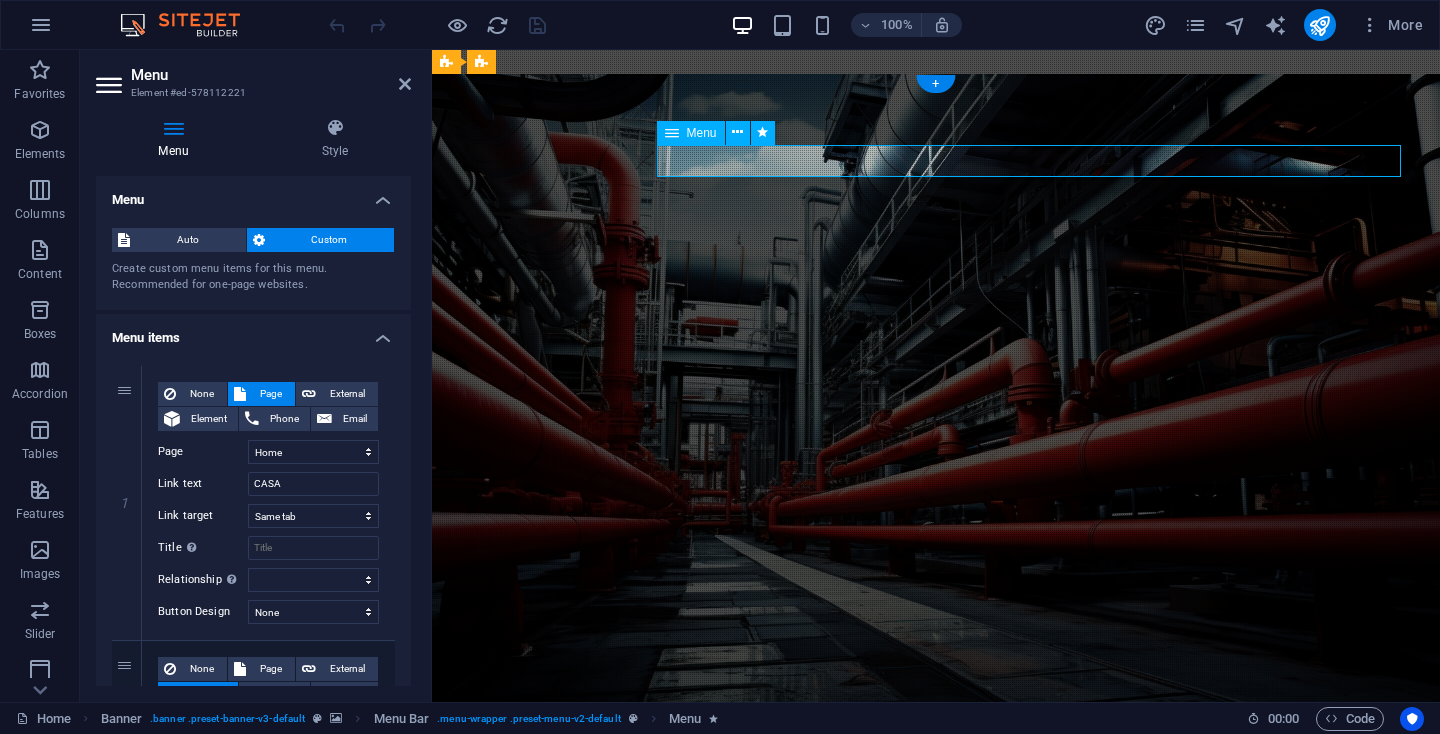 click on "CASA SU DI NOI SERVIZI PROGETTI CONTATTI" at bounding box center (936, 899) 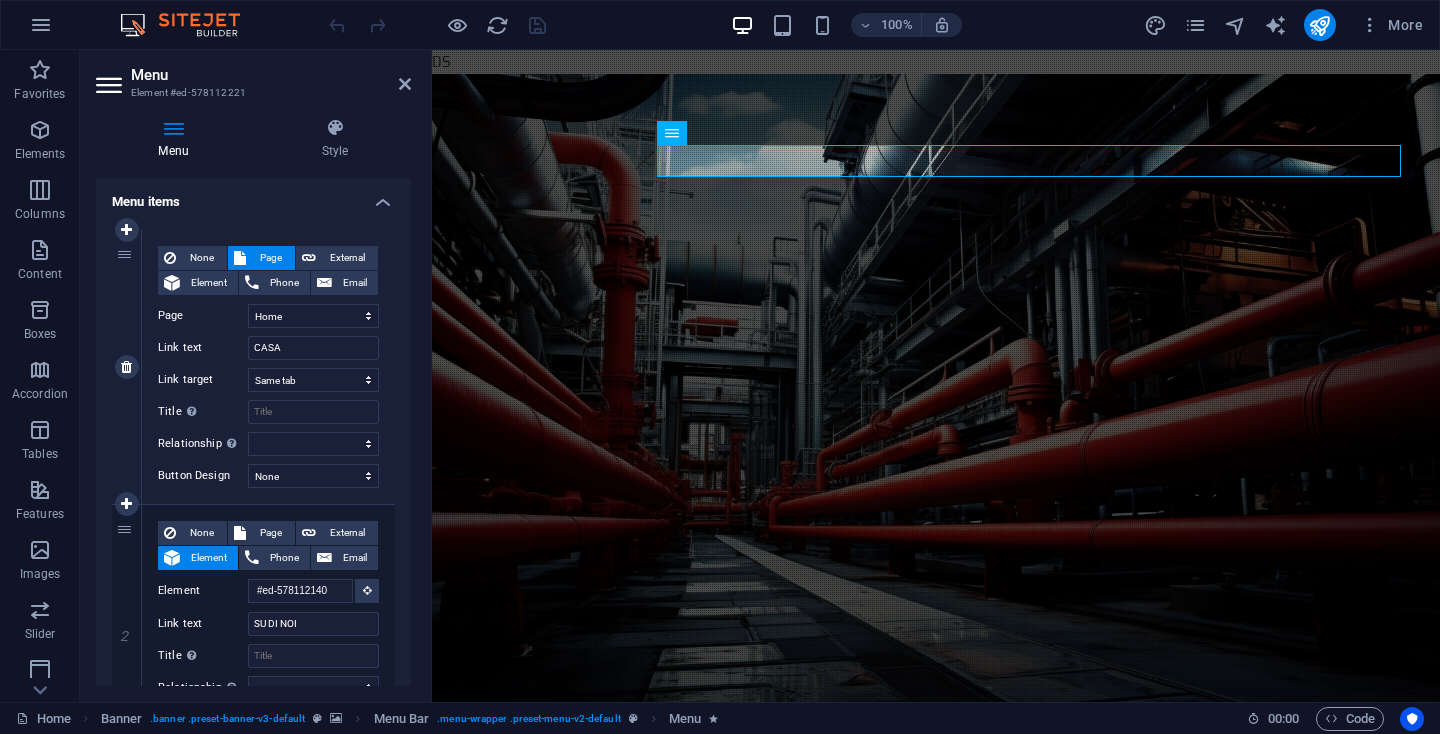 scroll, scrollTop: 5, scrollLeft: 0, axis: vertical 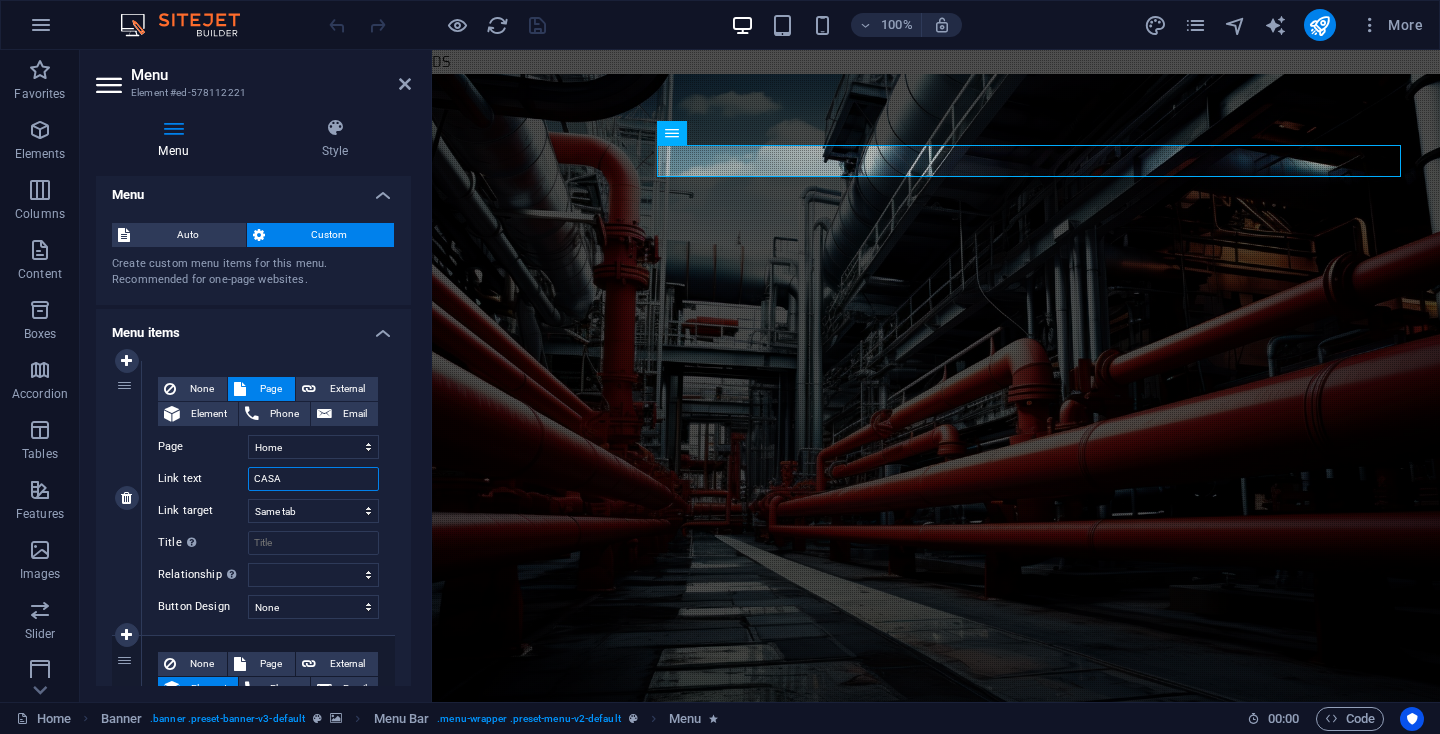 click on "CASA" at bounding box center (313, 479) 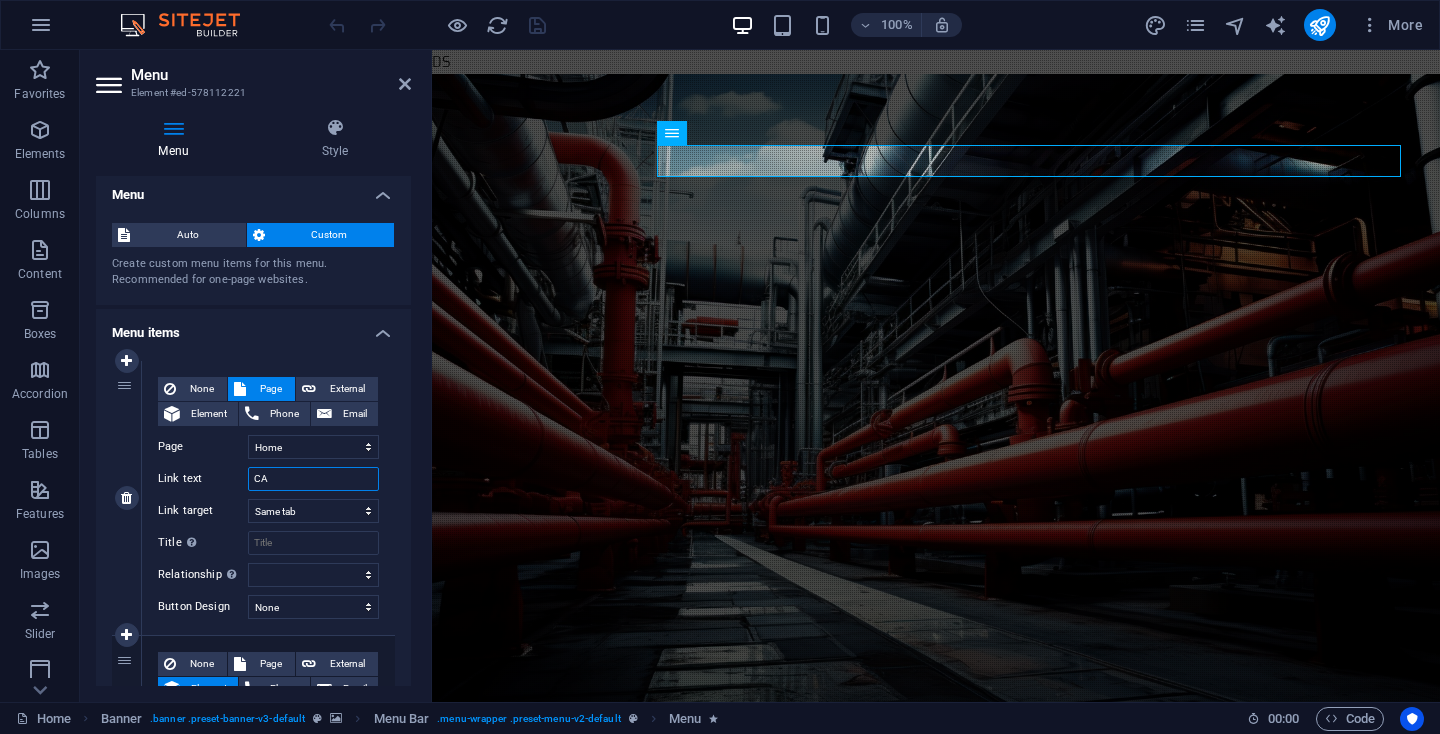 type on "C" 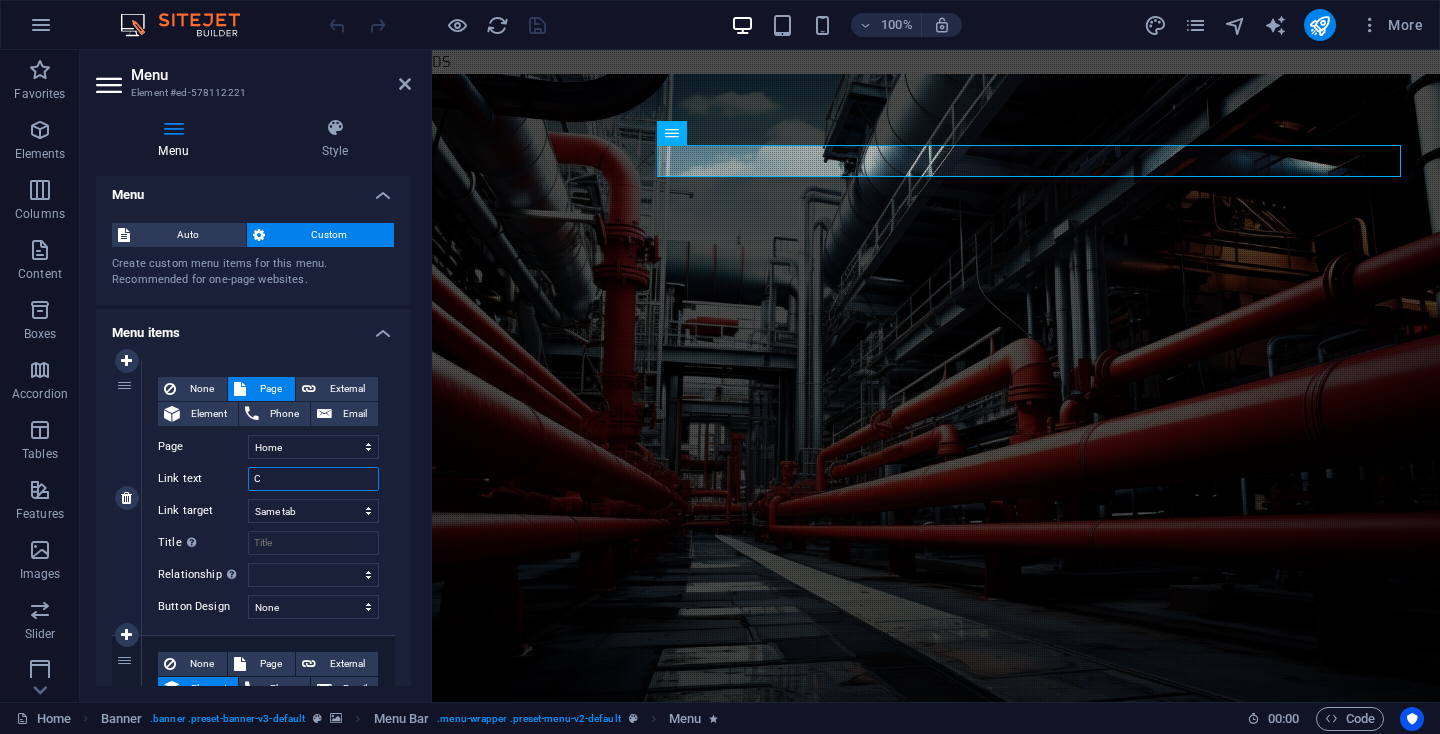 type 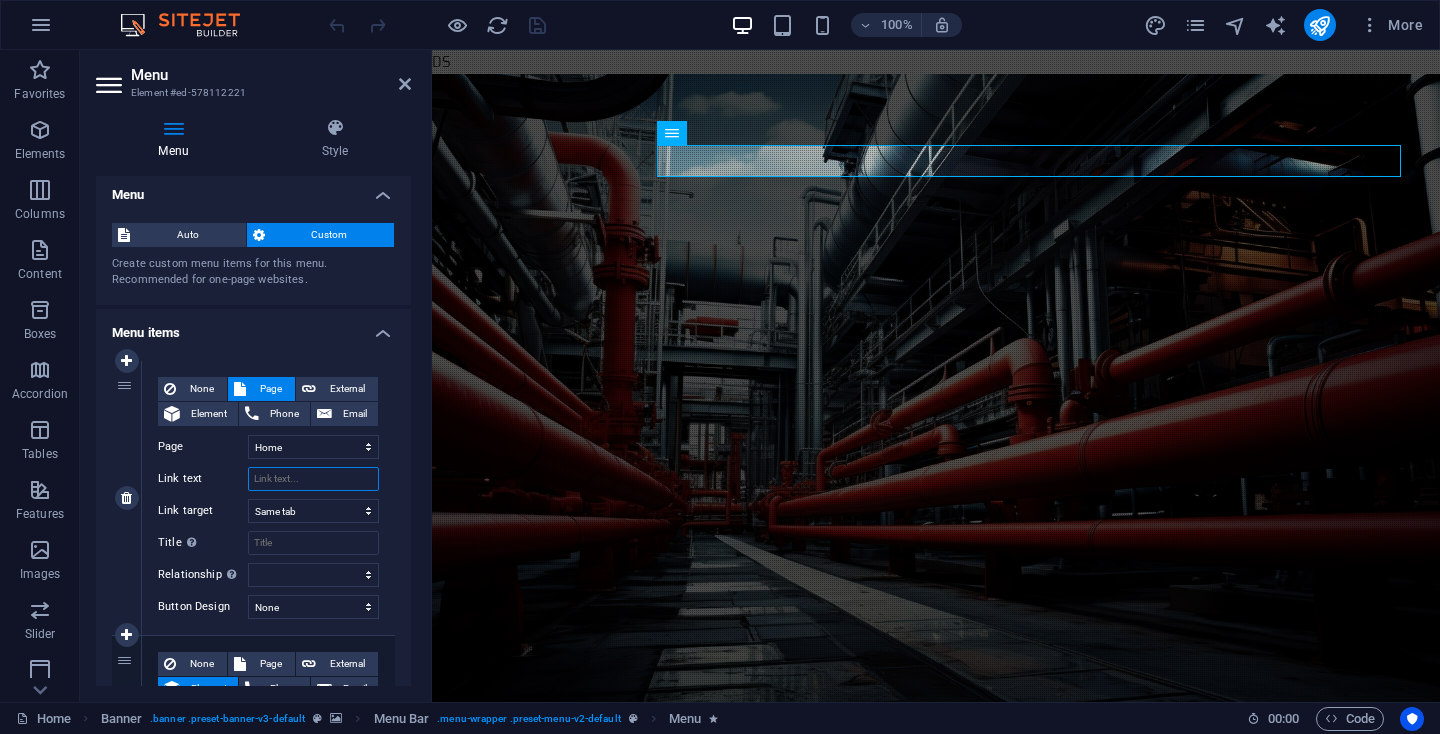 select 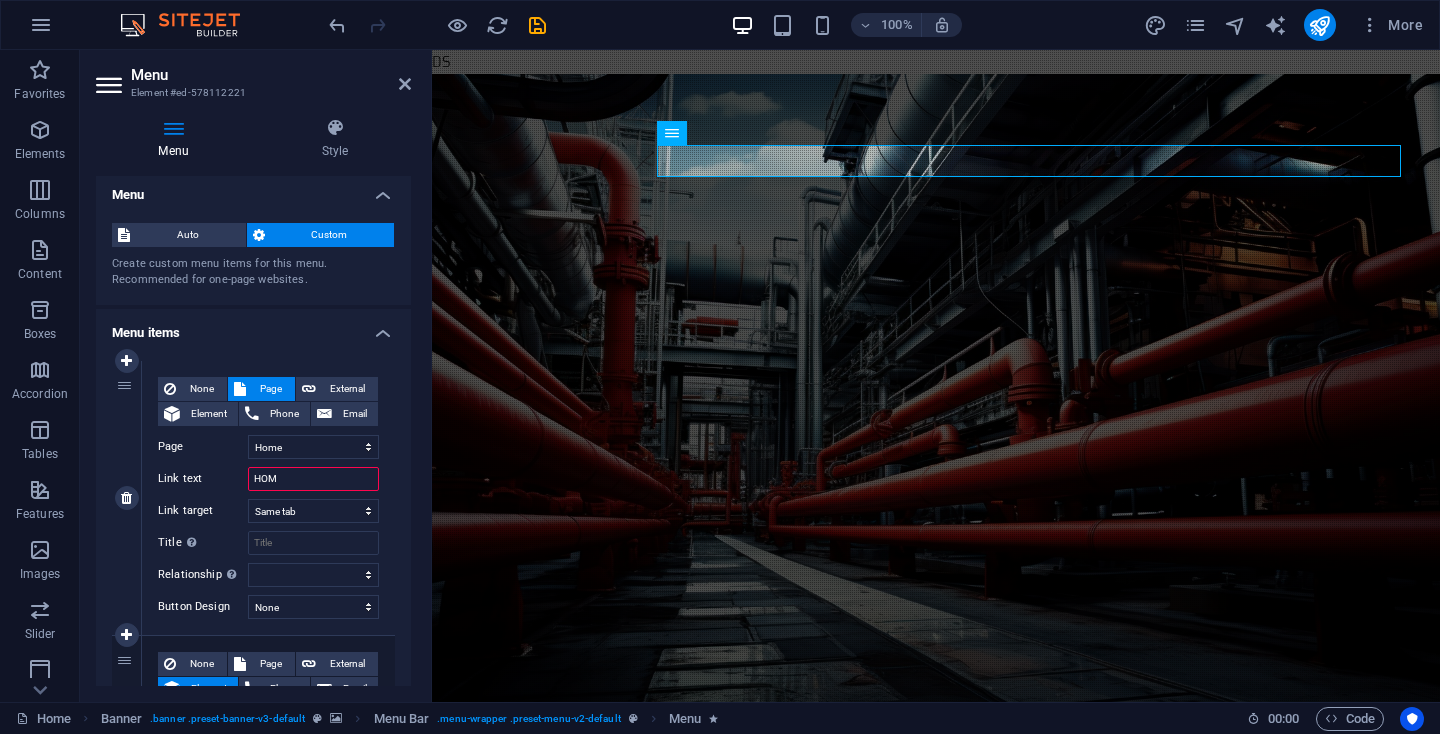type on "HOME" 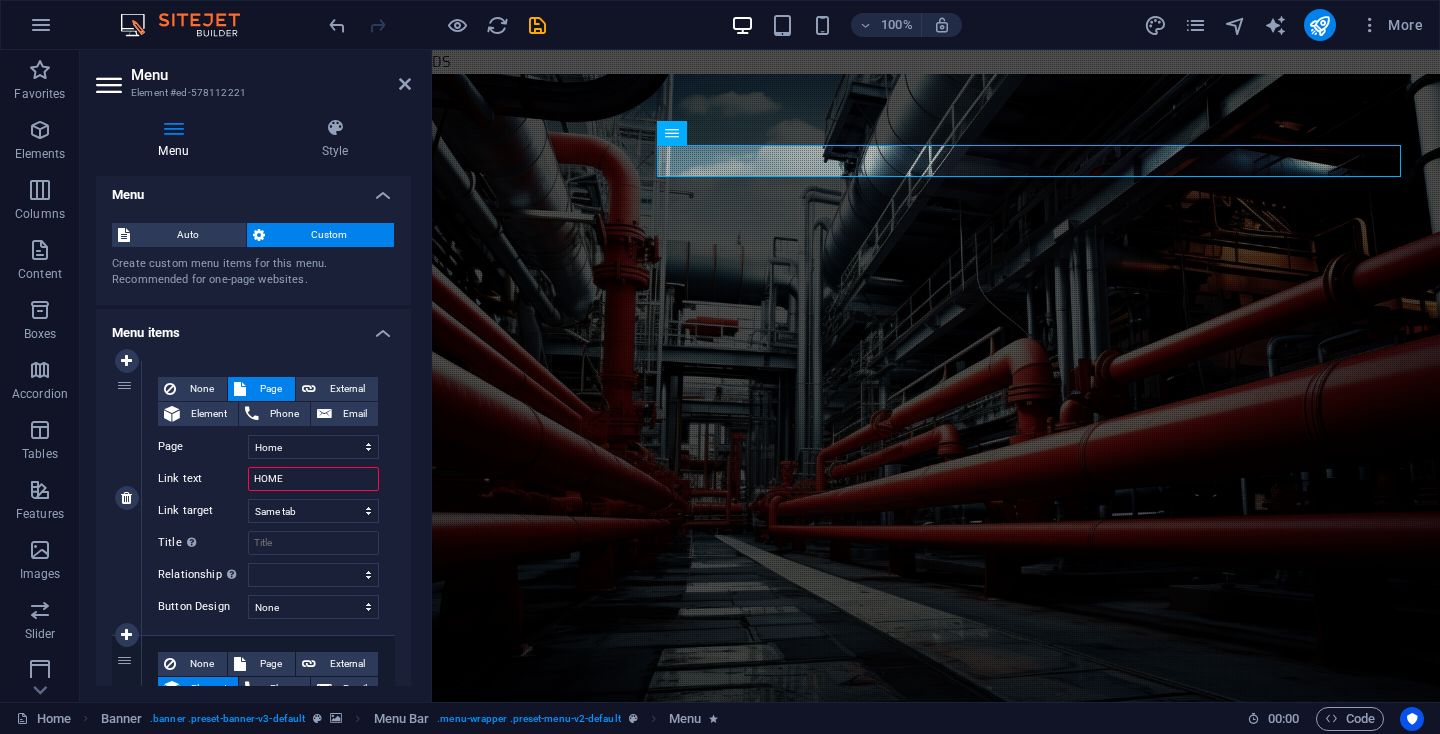 select 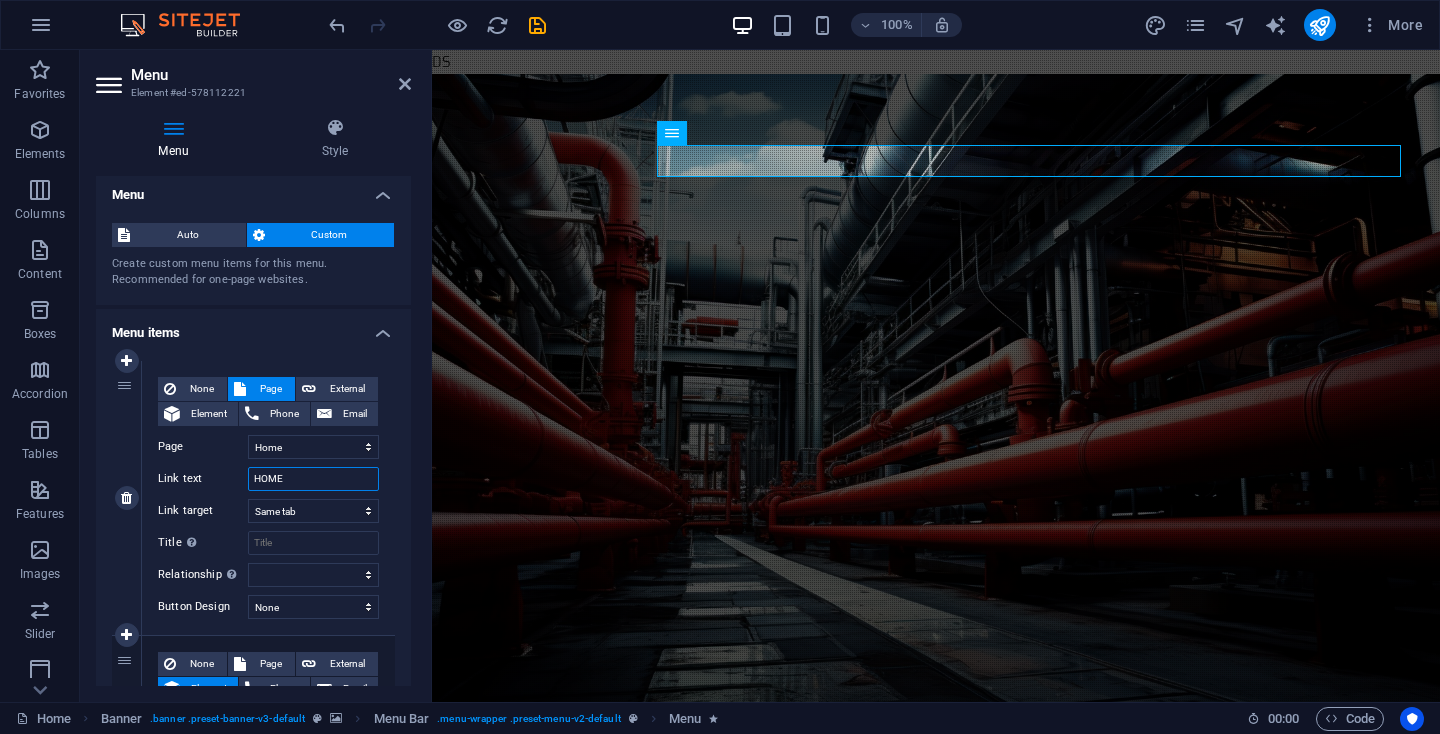 type on "HOME" 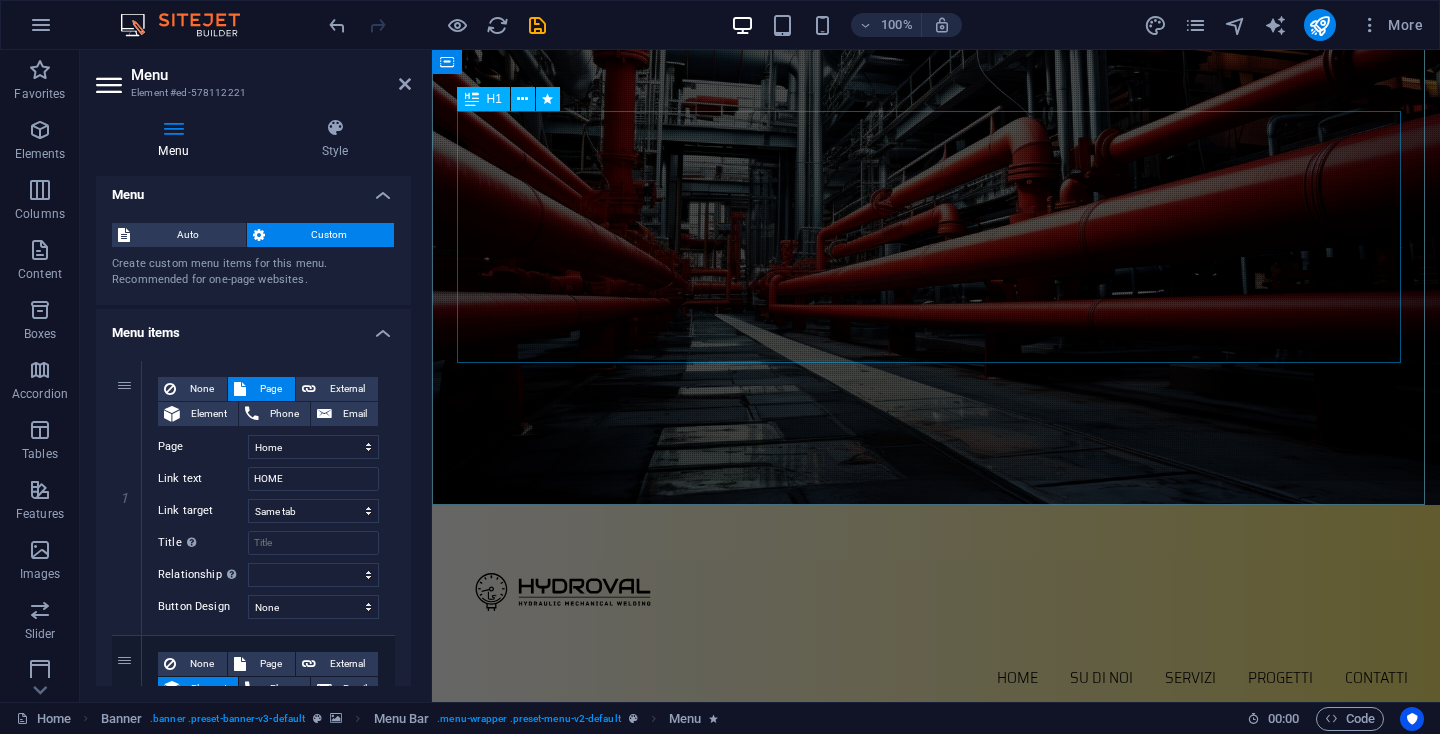 scroll, scrollTop: 403, scrollLeft: 0, axis: vertical 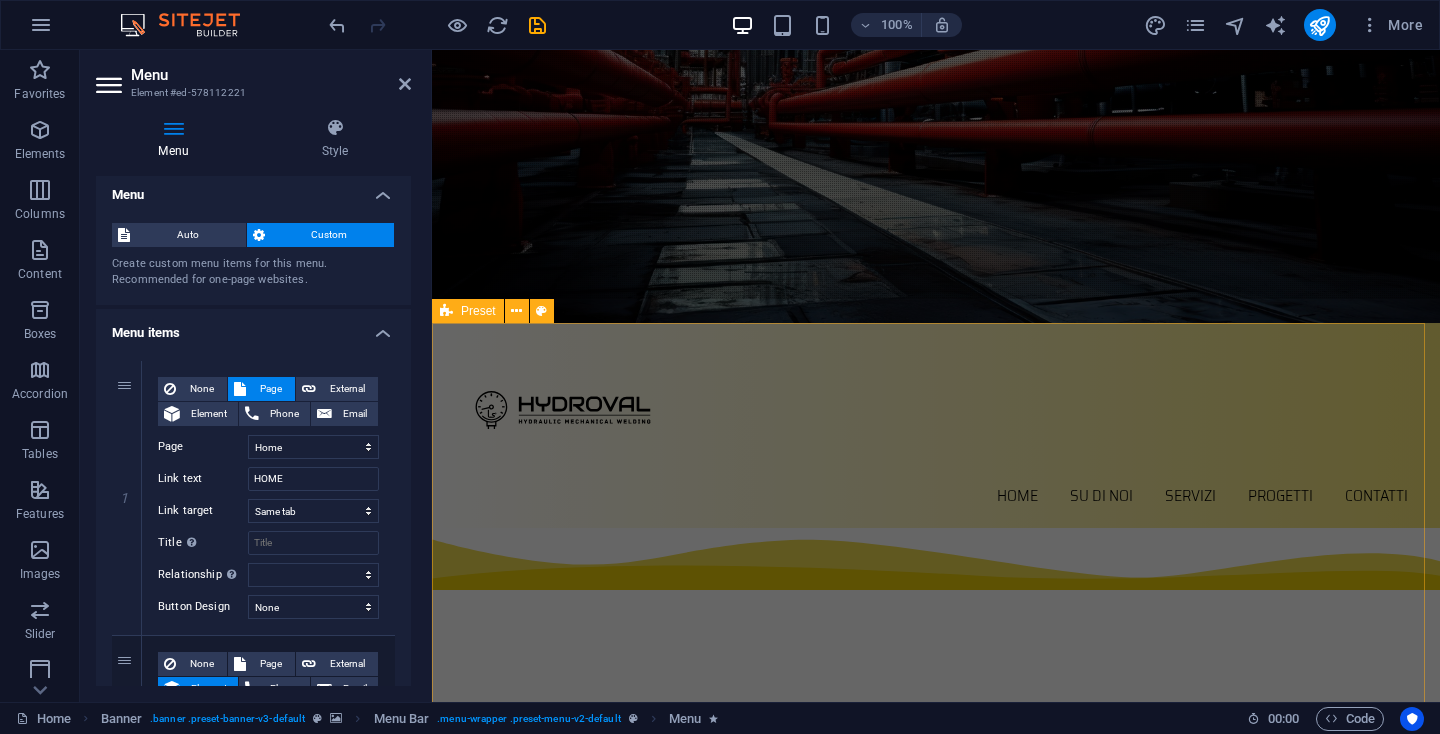 click on "SU DI NOI IN HYDROVAL PUNTIAMO ALL'ECCELLENZA OPERATIVA E ALLA MASSIMA SODDISFAZIONE DEL CLIENTE, ATTRAVERSO SOLUZIONI TECNICHE AVANZATE E UN APPROCCIO ORIENTATO AI RISULTATI. COSTRUIAMO RELAZIONI A LUNGO TERMINE SU PROFESSIONALITÀ, FIDUCIA RECIPROCA E COMPETENZE SPECIALISTICHE. IL NOSTRO LAVORO È GUIDATO OGNI GIORNO DA PASSIONE, INNOVAZIONE E RIGORE PROGETTUALE, VALORI CHE DEFINISCONO IL NOSTRO METODO E ISPIRANO OGNI COLLABORAZIONE. AFFIDATI A UN PARTNER CHE TRASFORMA L'ESPERIENZA IN VALORE CONCRETO." at bounding box center (936, 1353) 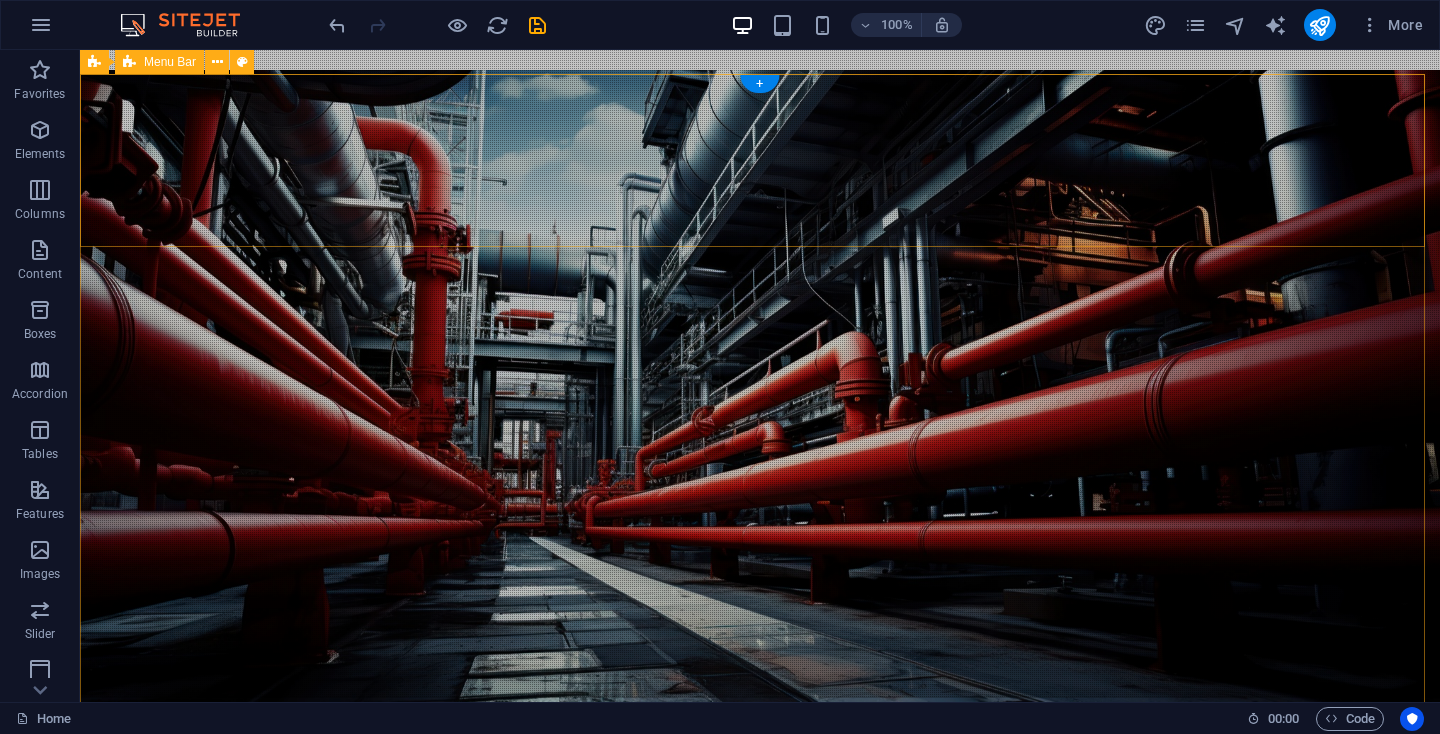 scroll, scrollTop: 0, scrollLeft: 0, axis: both 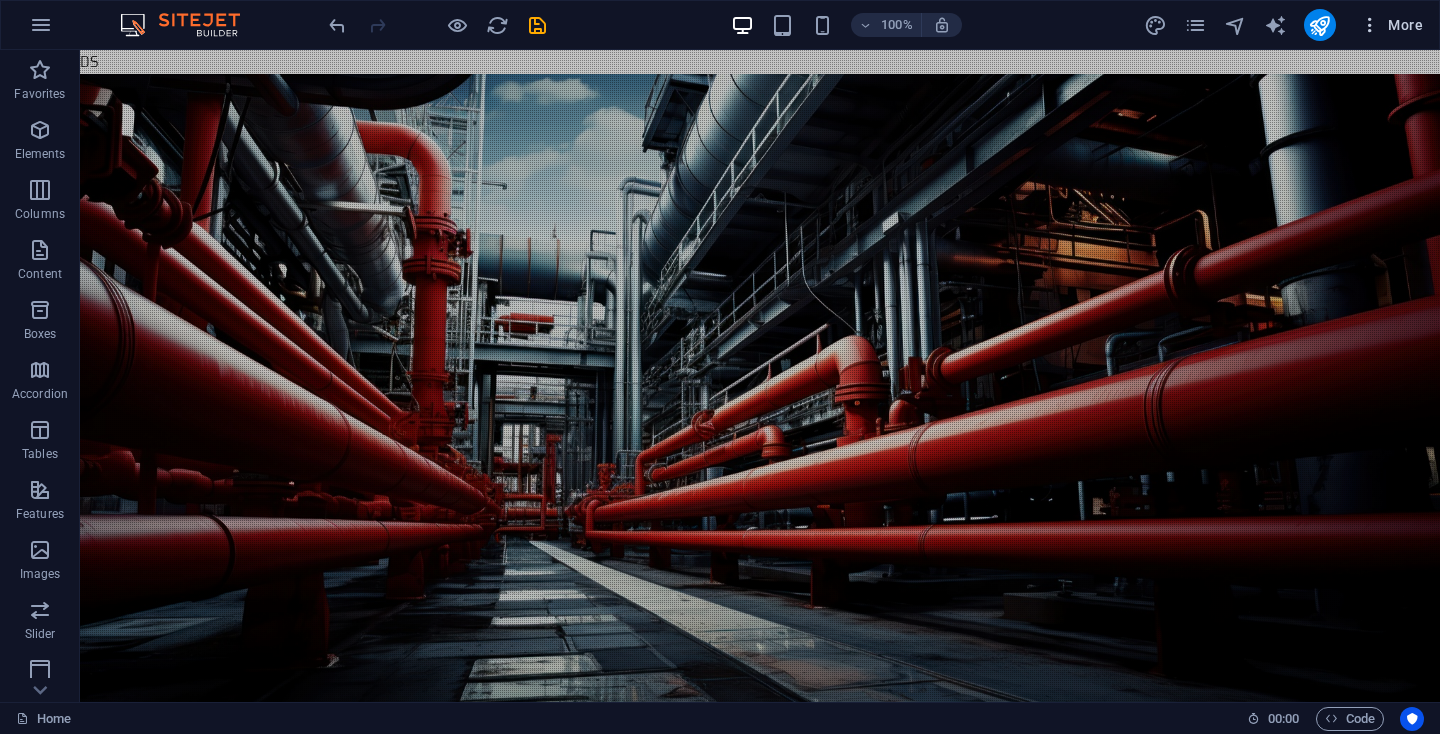 click at bounding box center (1370, 25) 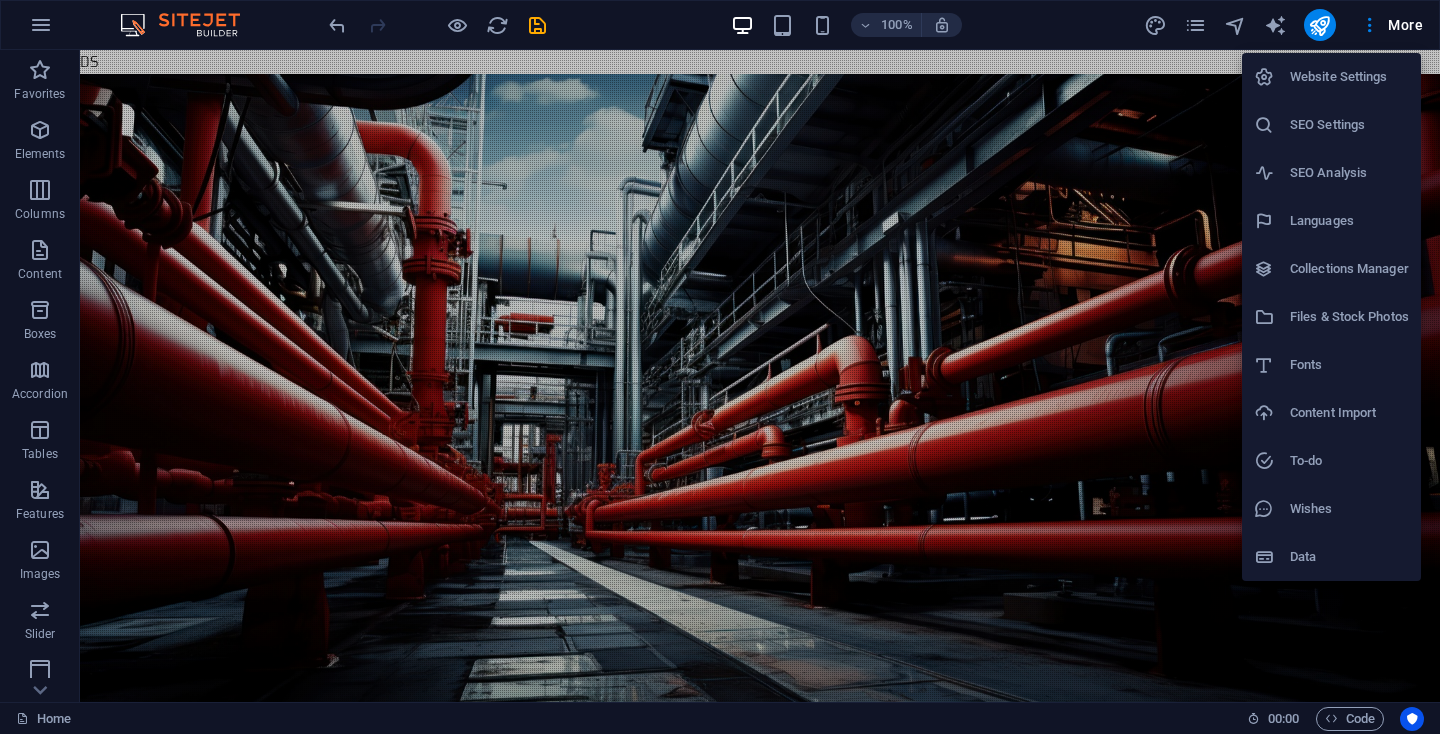 click on "Website Settings" at bounding box center [1349, 77] 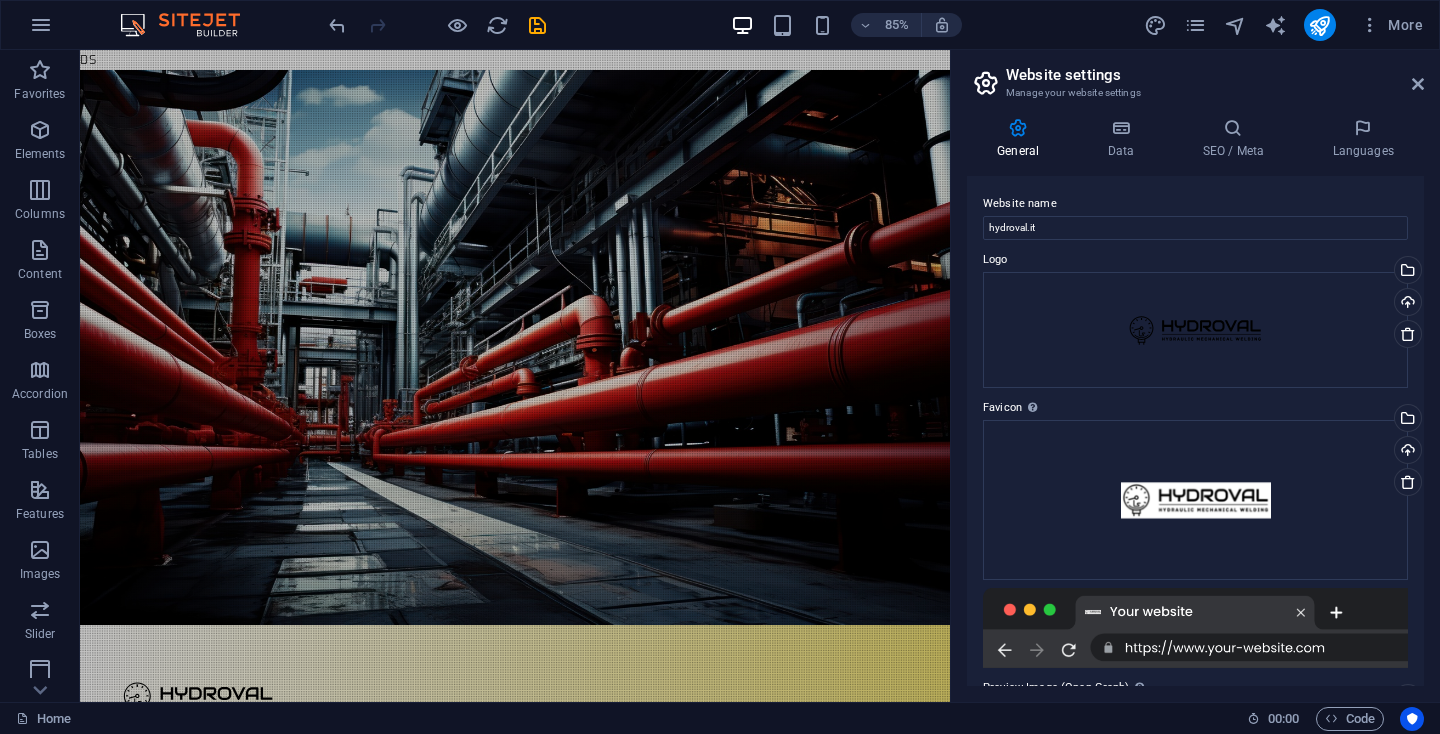drag, startPoint x: 1425, startPoint y: 279, endPoint x: 1421, endPoint y: 315, distance: 36.221542 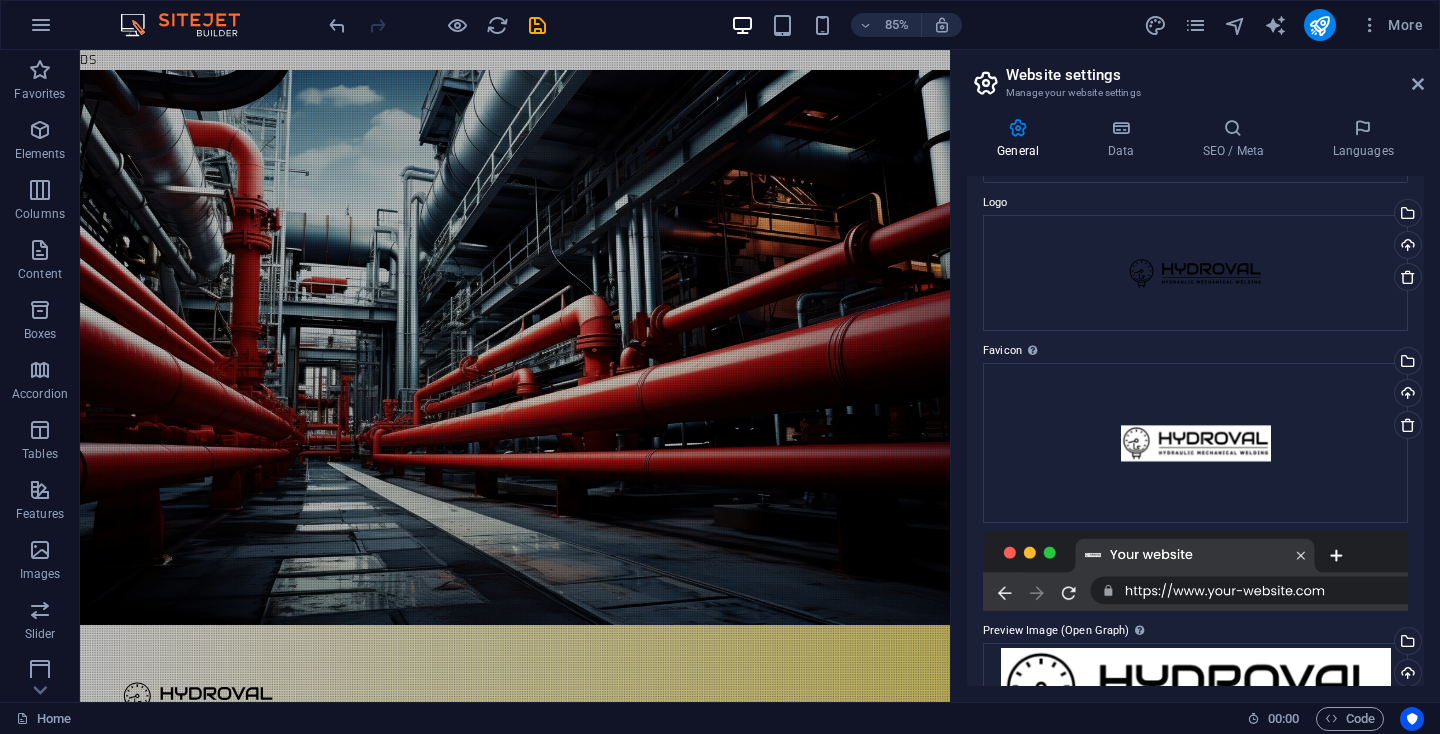 scroll, scrollTop: 0, scrollLeft: 0, axis: both 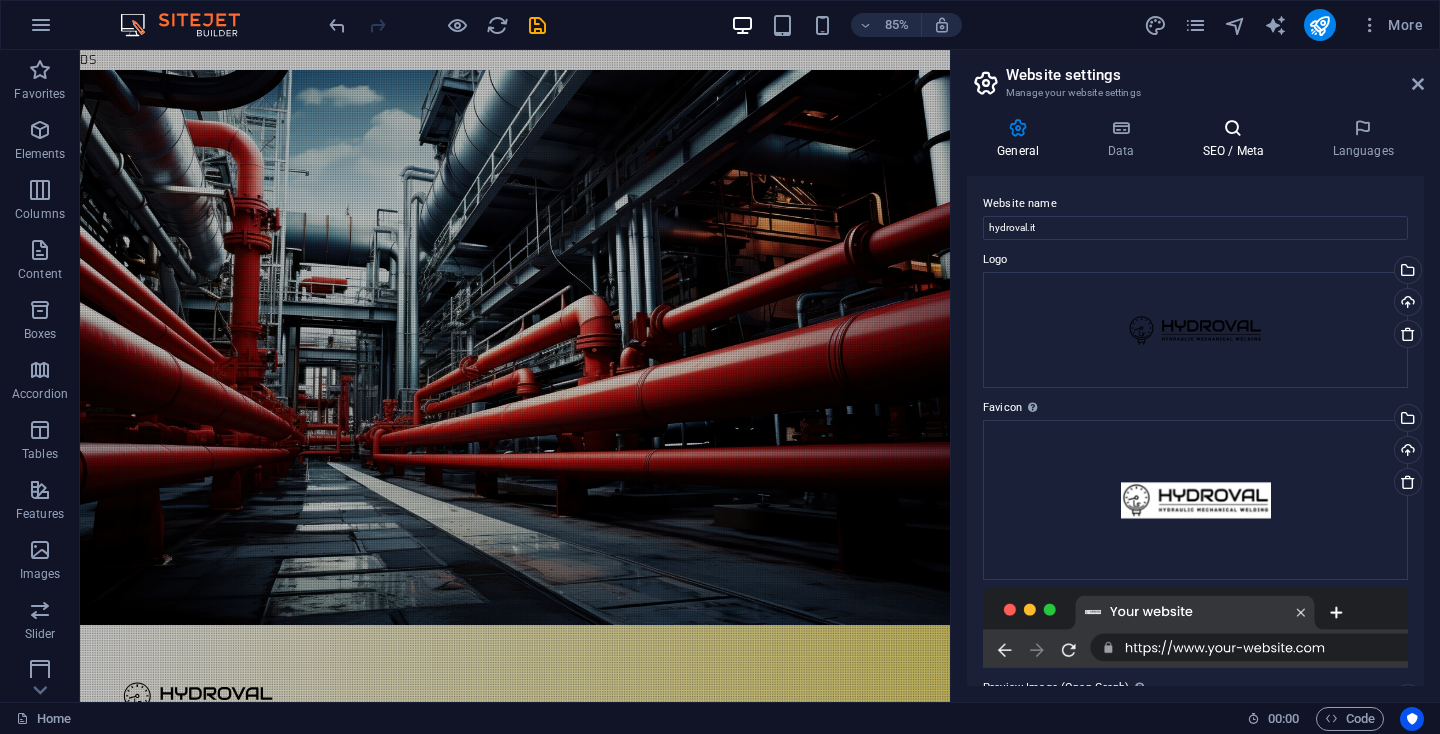 click on "SEO / Meta" at bounding box center (1237, 139) 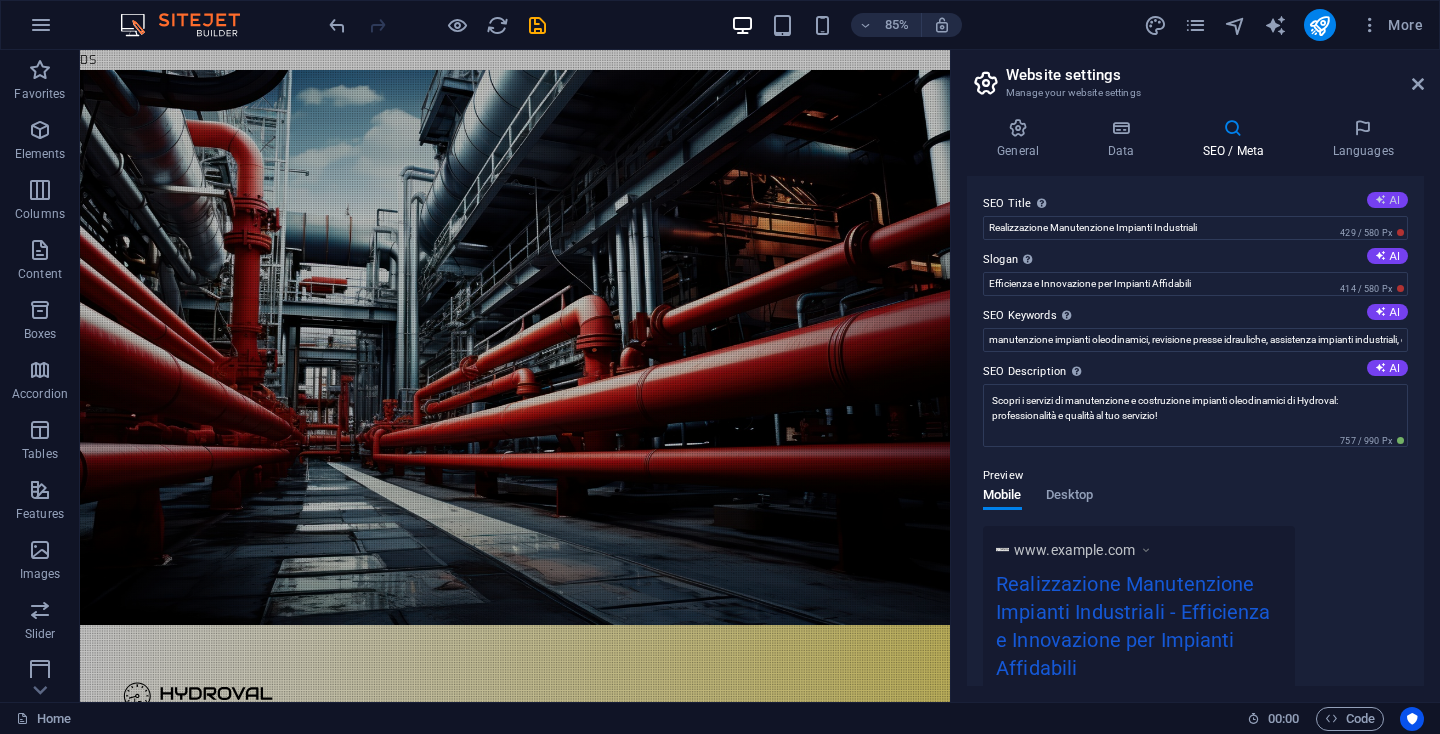 click on "AI" at bounding box center (1387, 200) 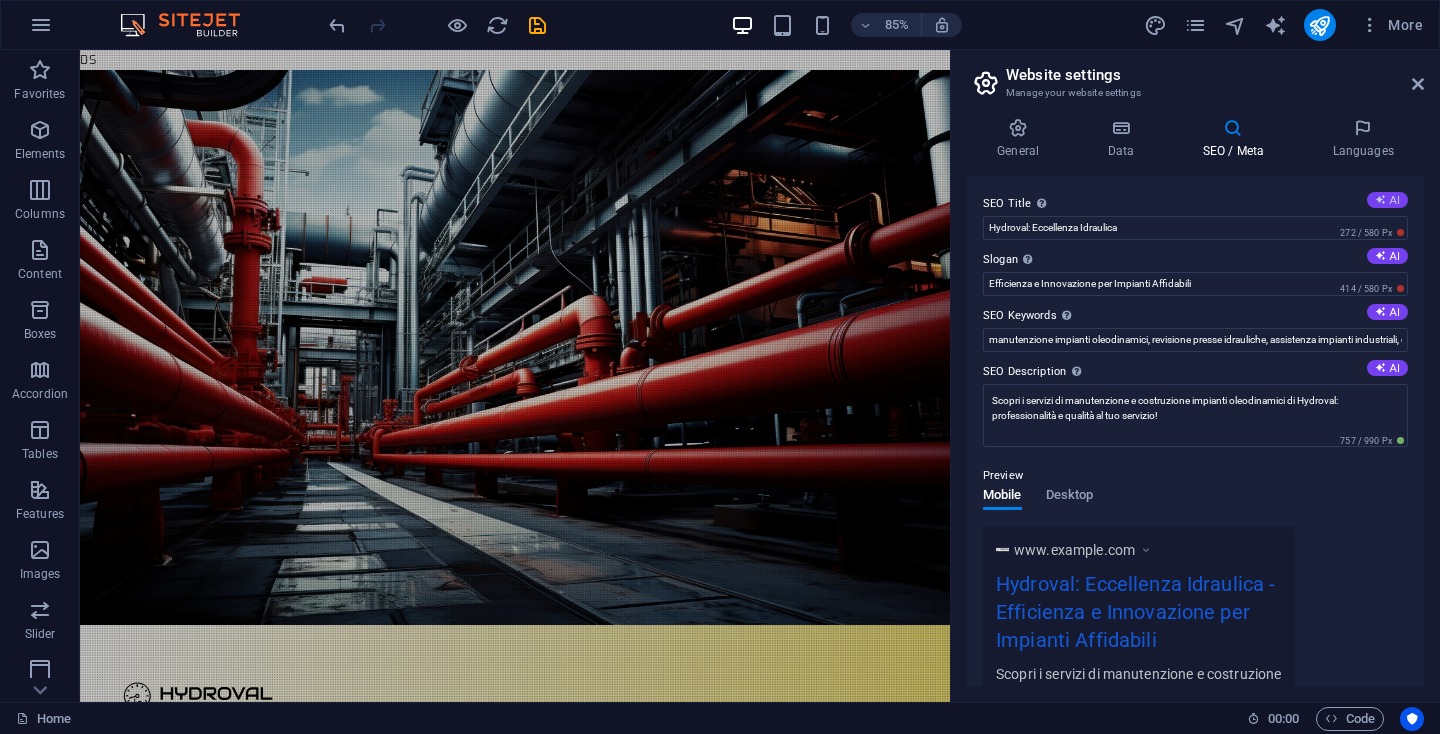 click at bounding box center [1380, 199] 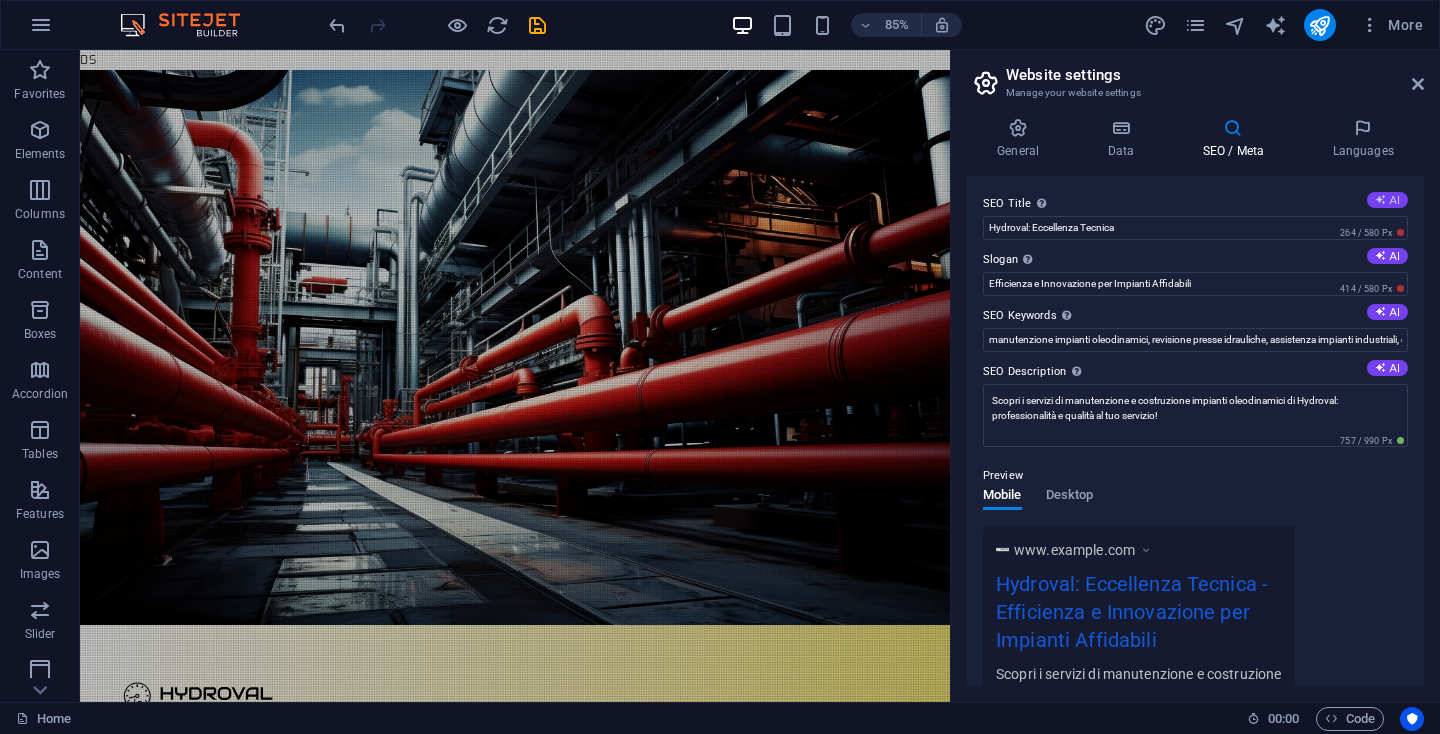 click at bounding box center [1380, 199] 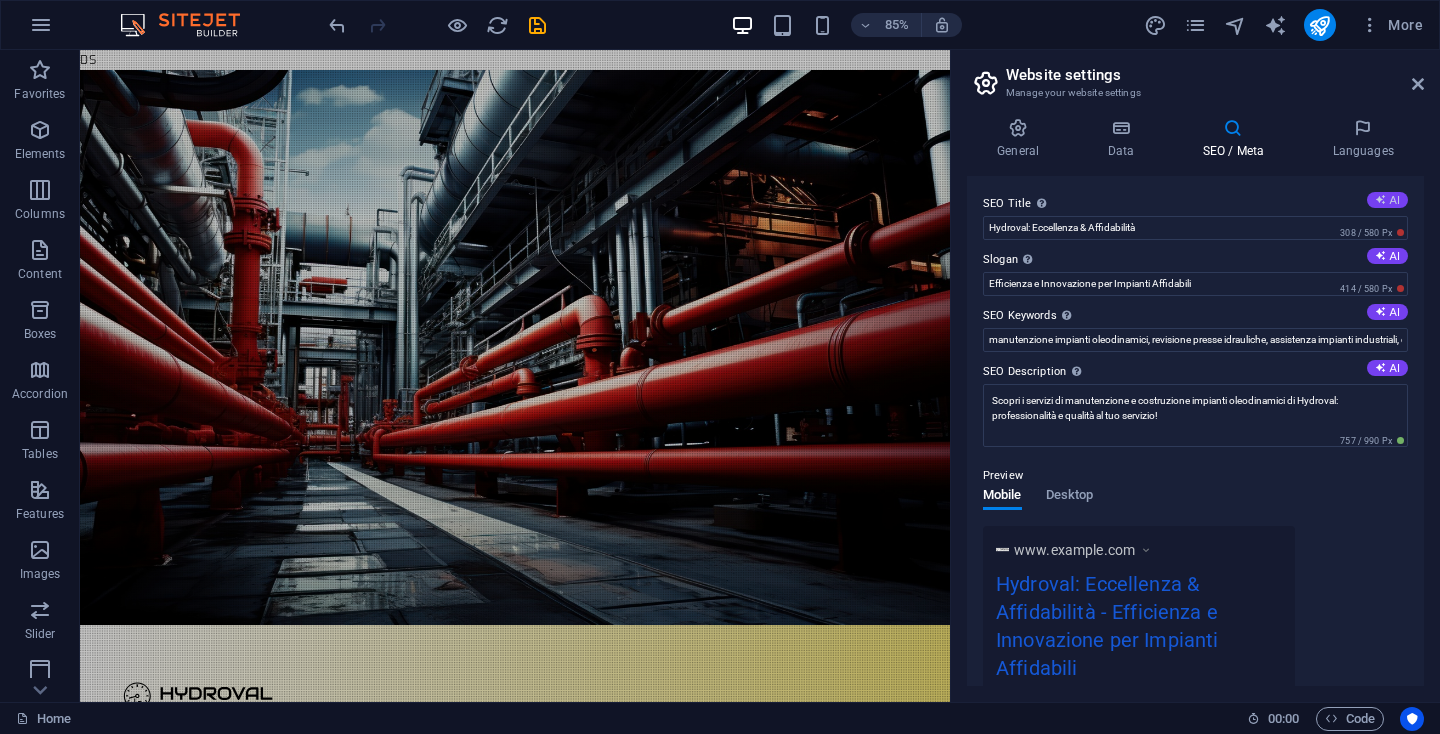 click at bounding box center [1380, 199] 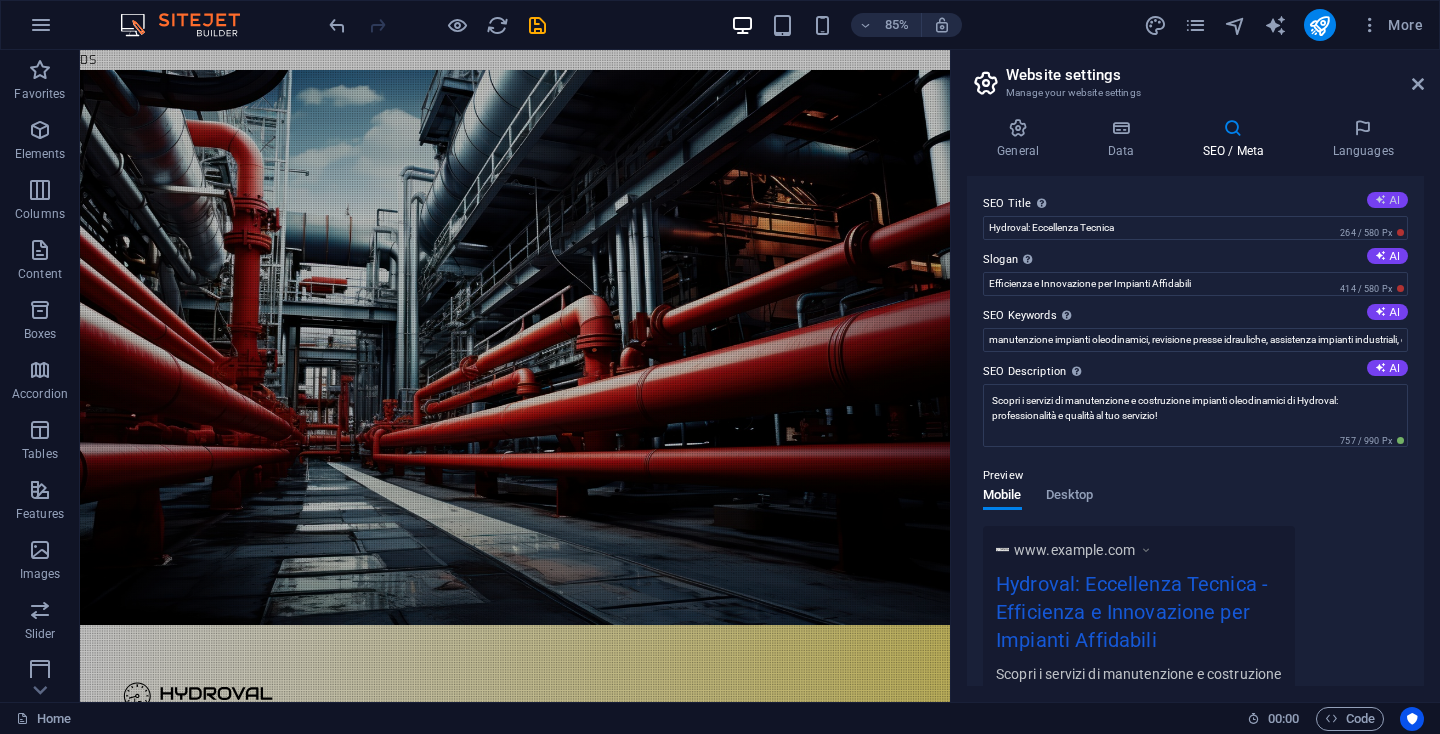 click at bounding box center (1380, 199) 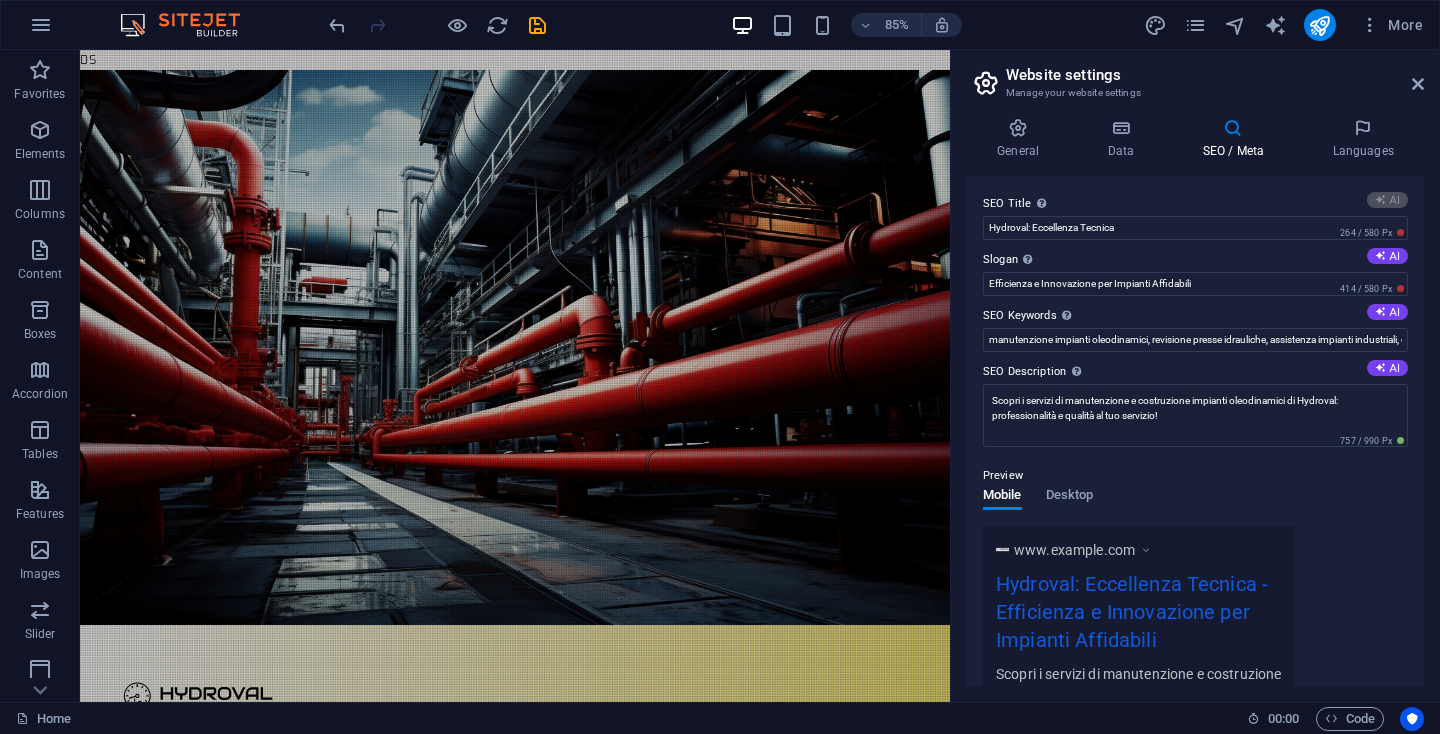 type on "Eccellenza in Impianti Idraulici" 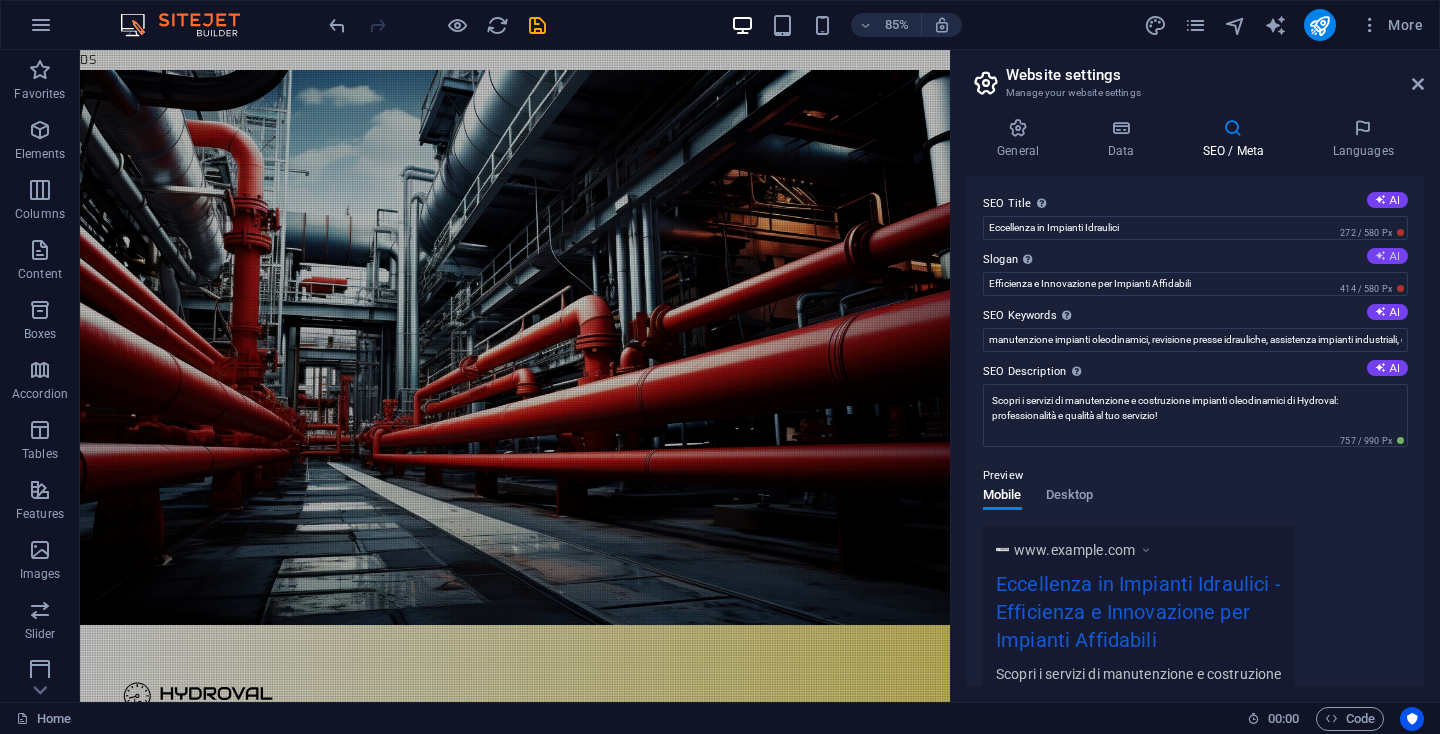 click on "AI" at bounding box center [1387, 256] 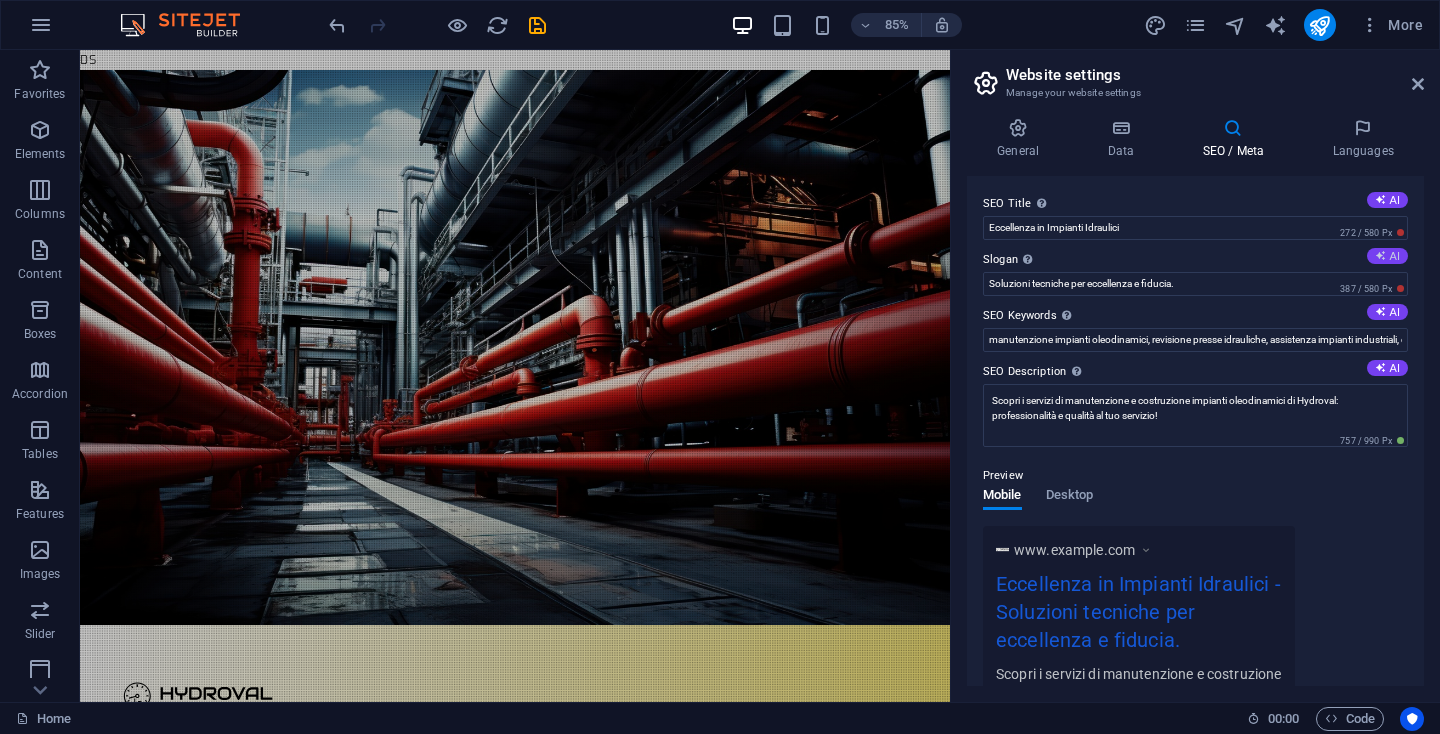 click on "AI" at bounding box center (1387, 256) 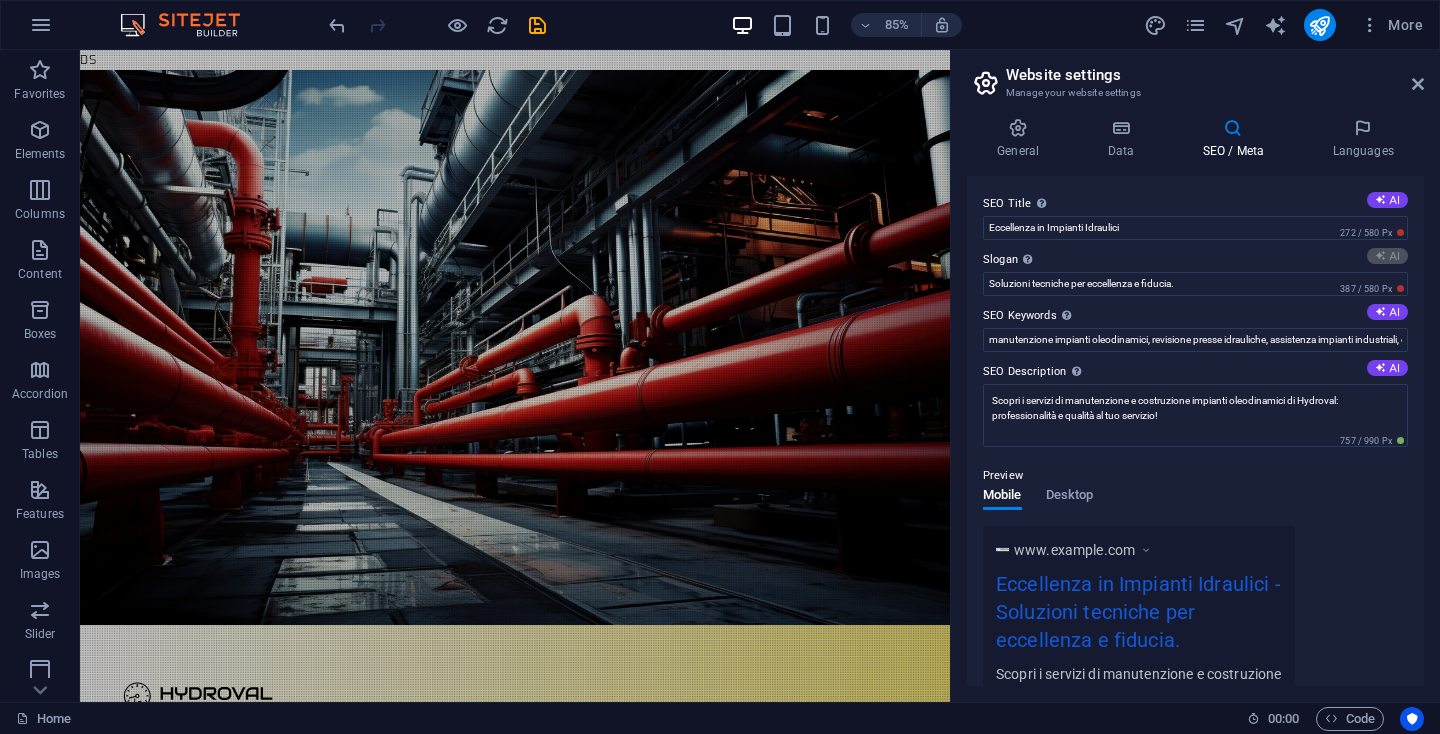 type on "Affidabilità e Innovazione per un Futuro Eccellente" 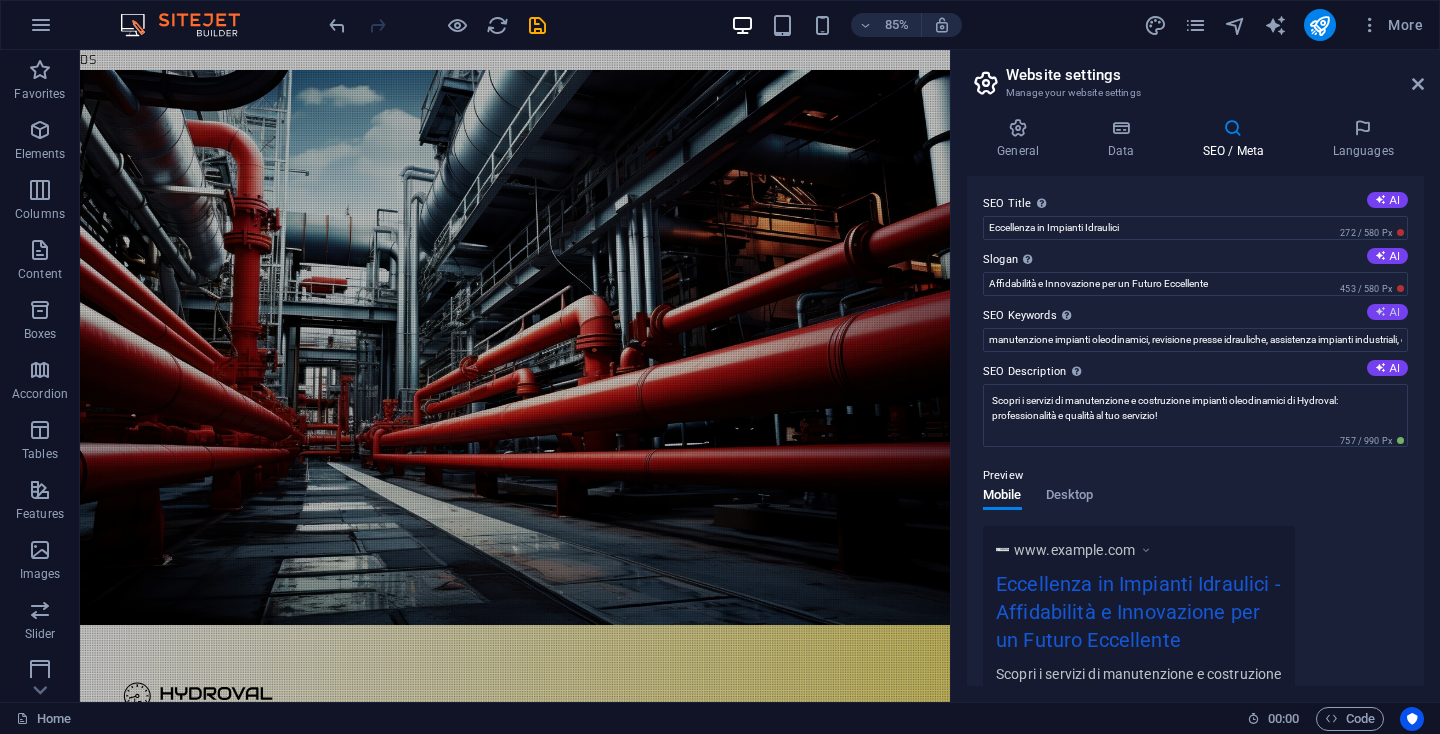 click on "AI" at bounding box center [1387, 312] 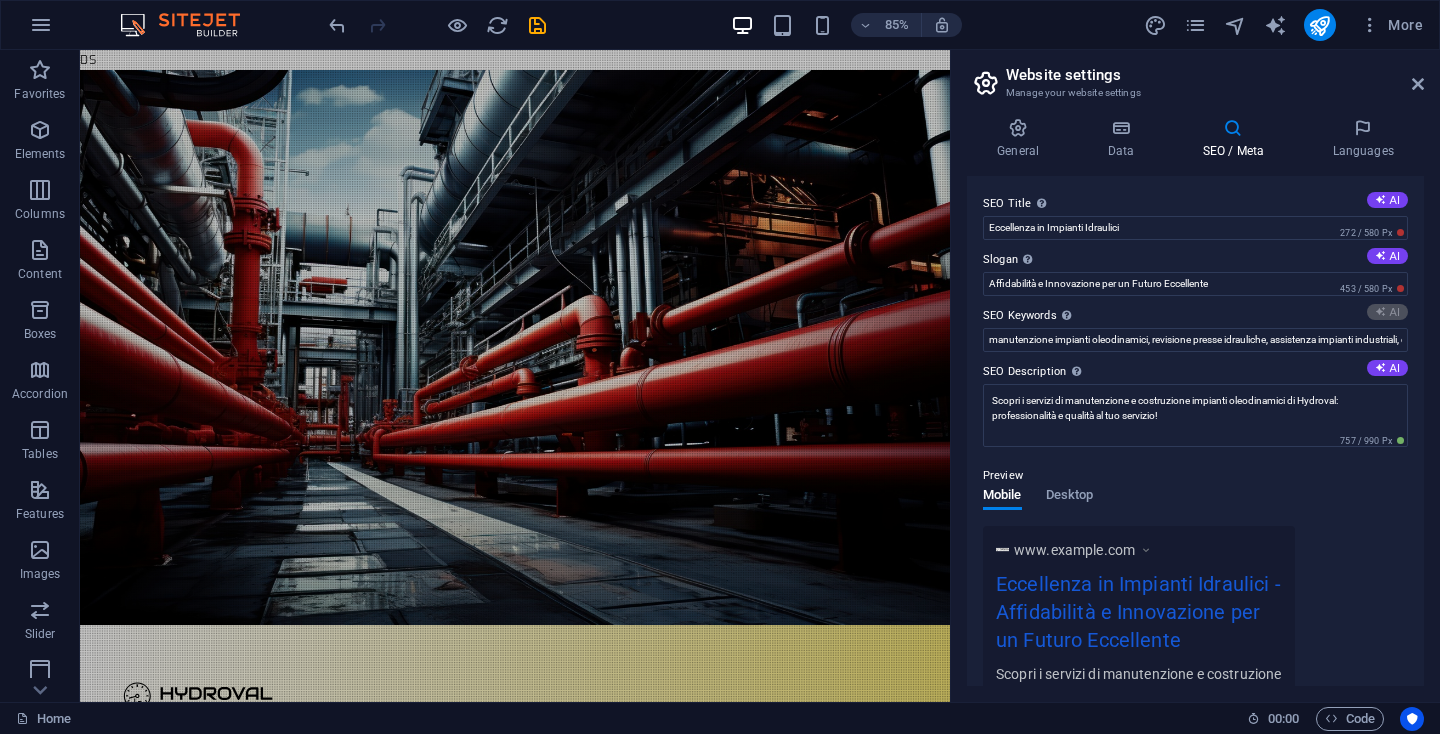 type on "manutenzione impianti idraulici, soluzioni oleodinamiche, carpenteria metallica, assistenza tecnico-specialistica, efficienza produttiva, servizi personalizzati hidroval" 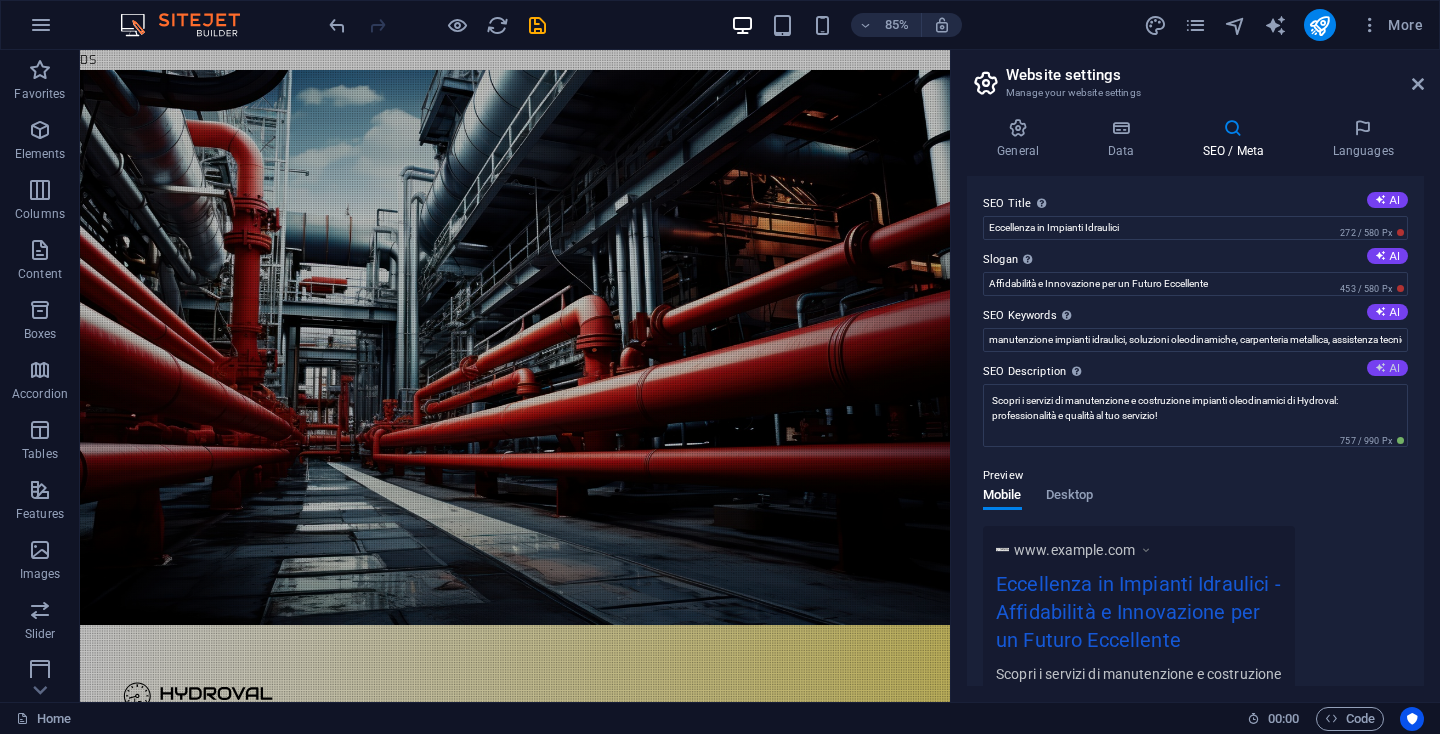 click at bounding box center (1380, 367) 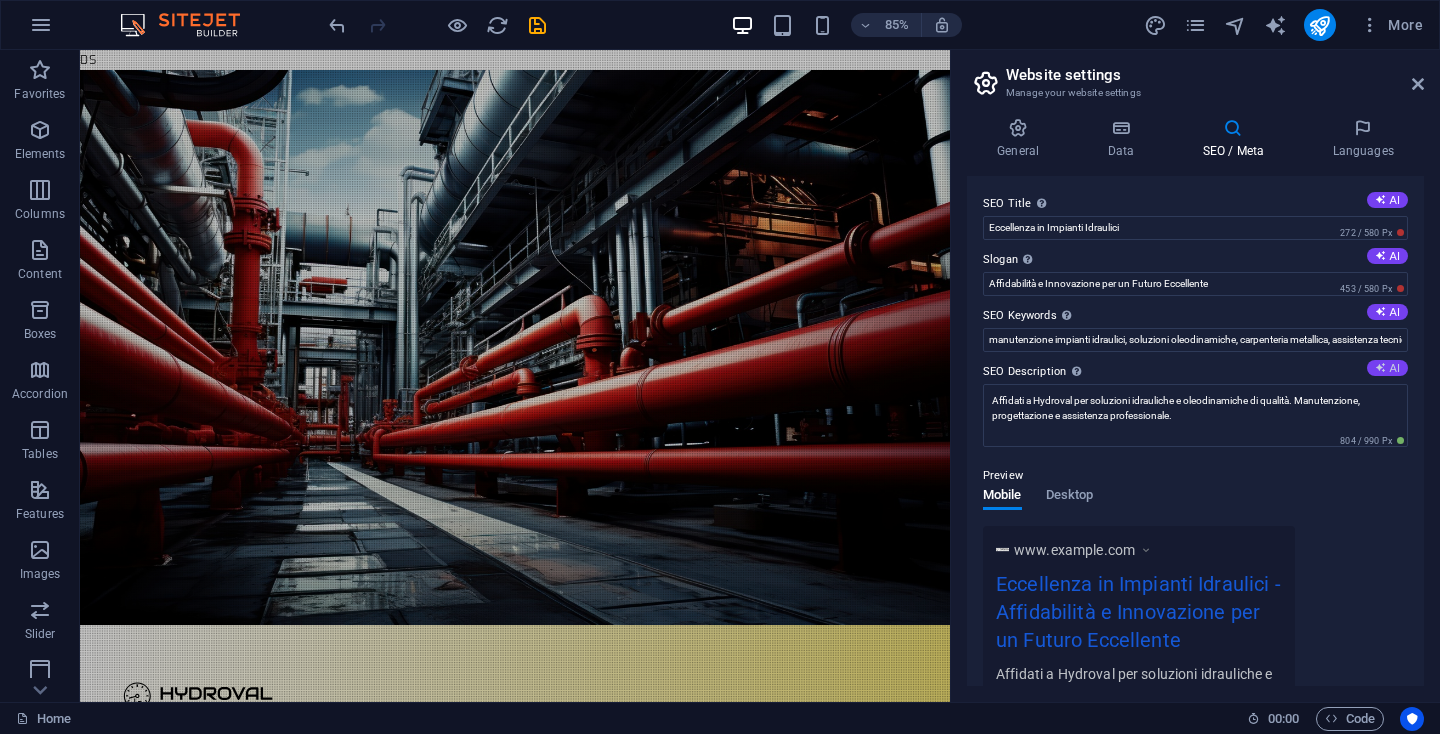 click at bounding box center [1380, 367] 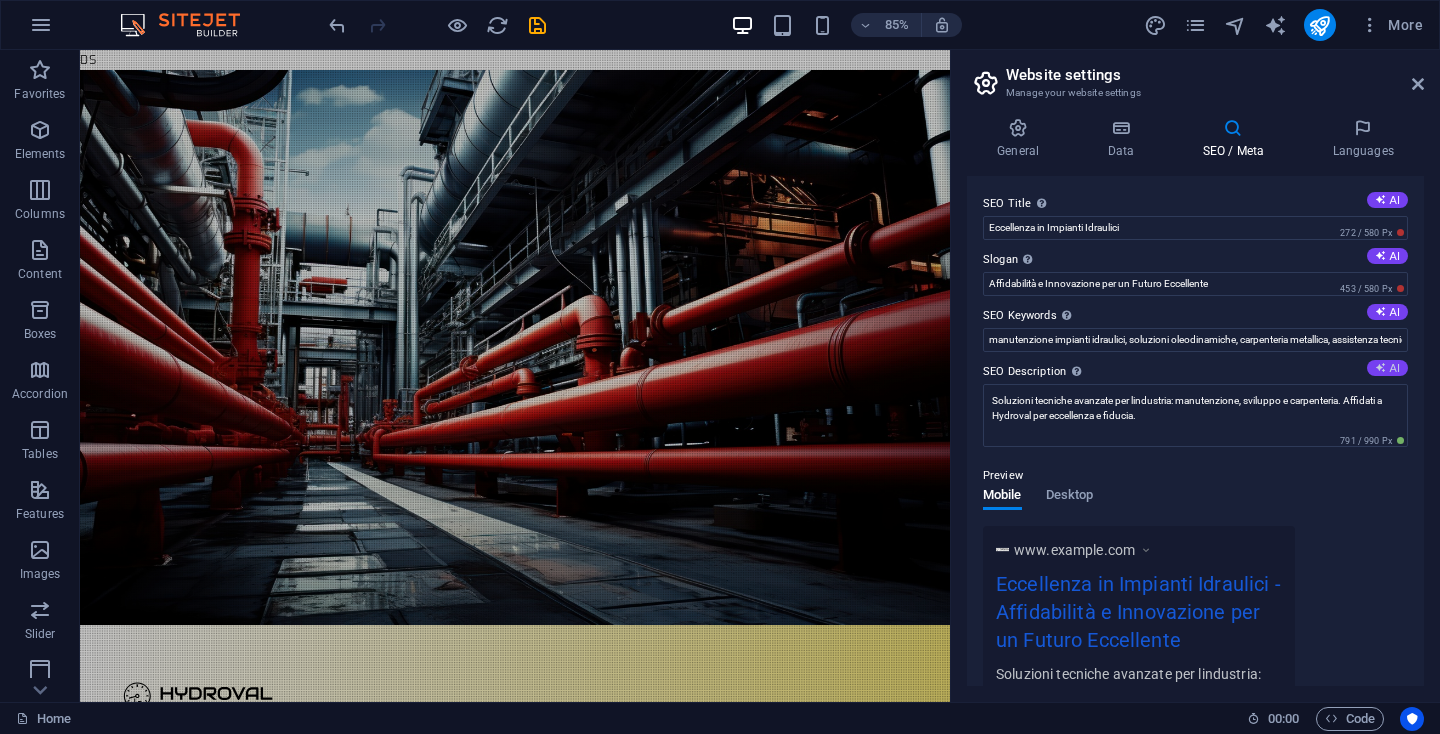 click on "AI" at bounding box center (1387, 368) 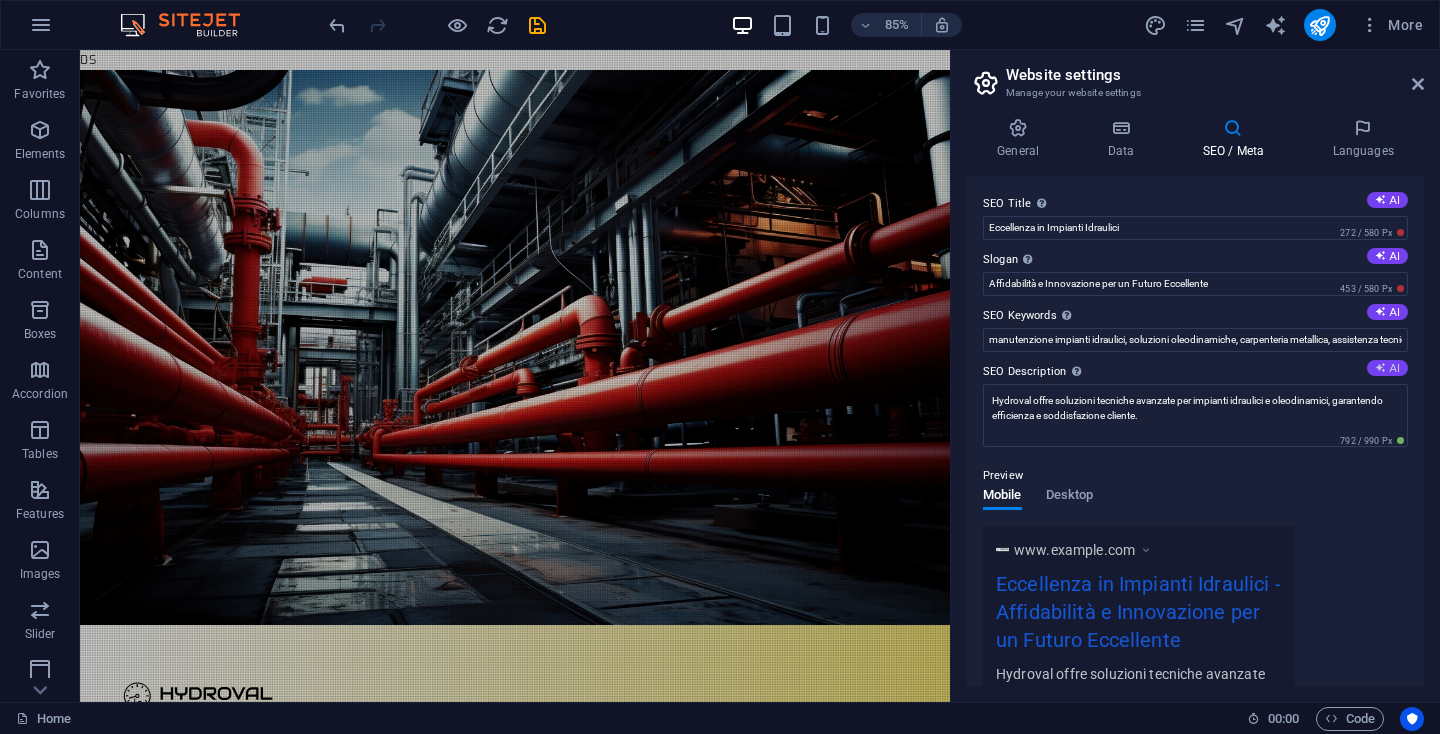 click at bounding box center [1380, 367] 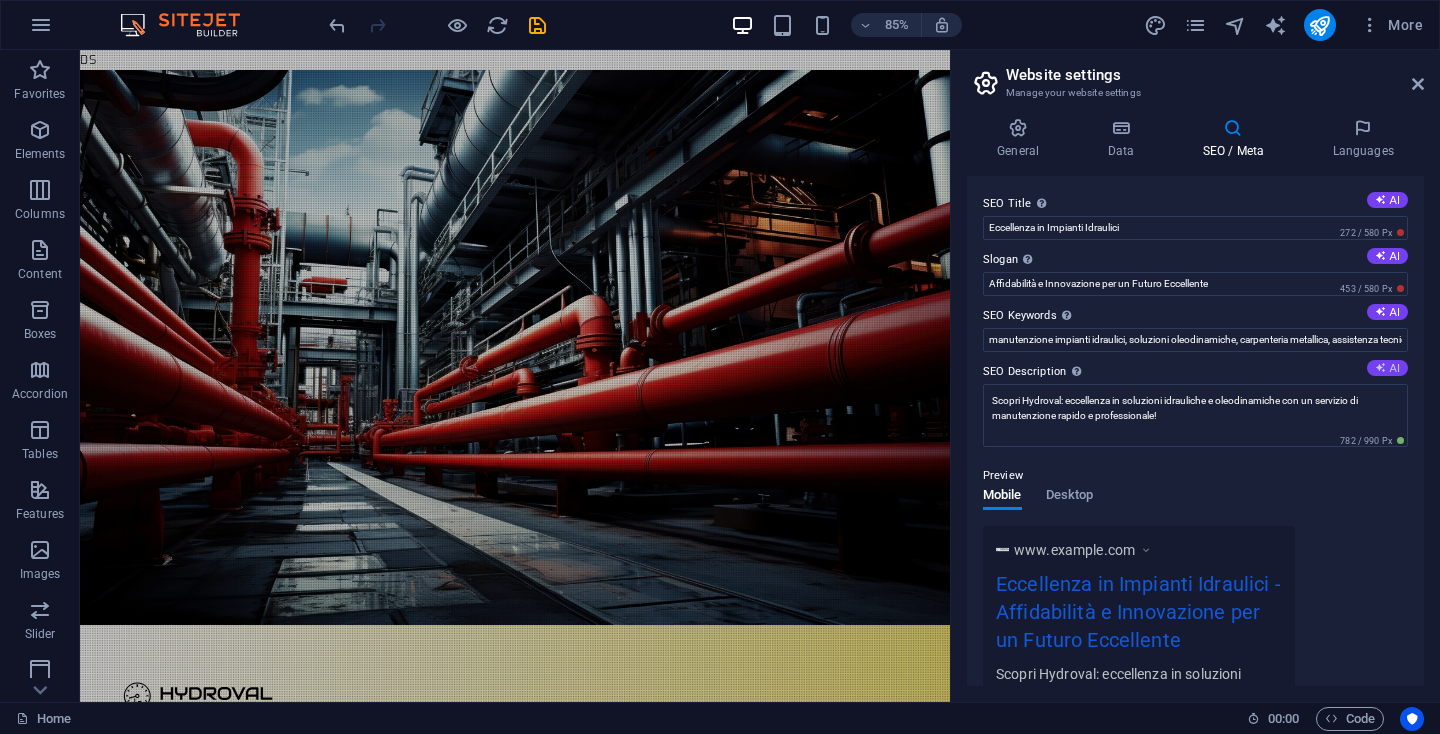click at bounding box center (1380, 367) 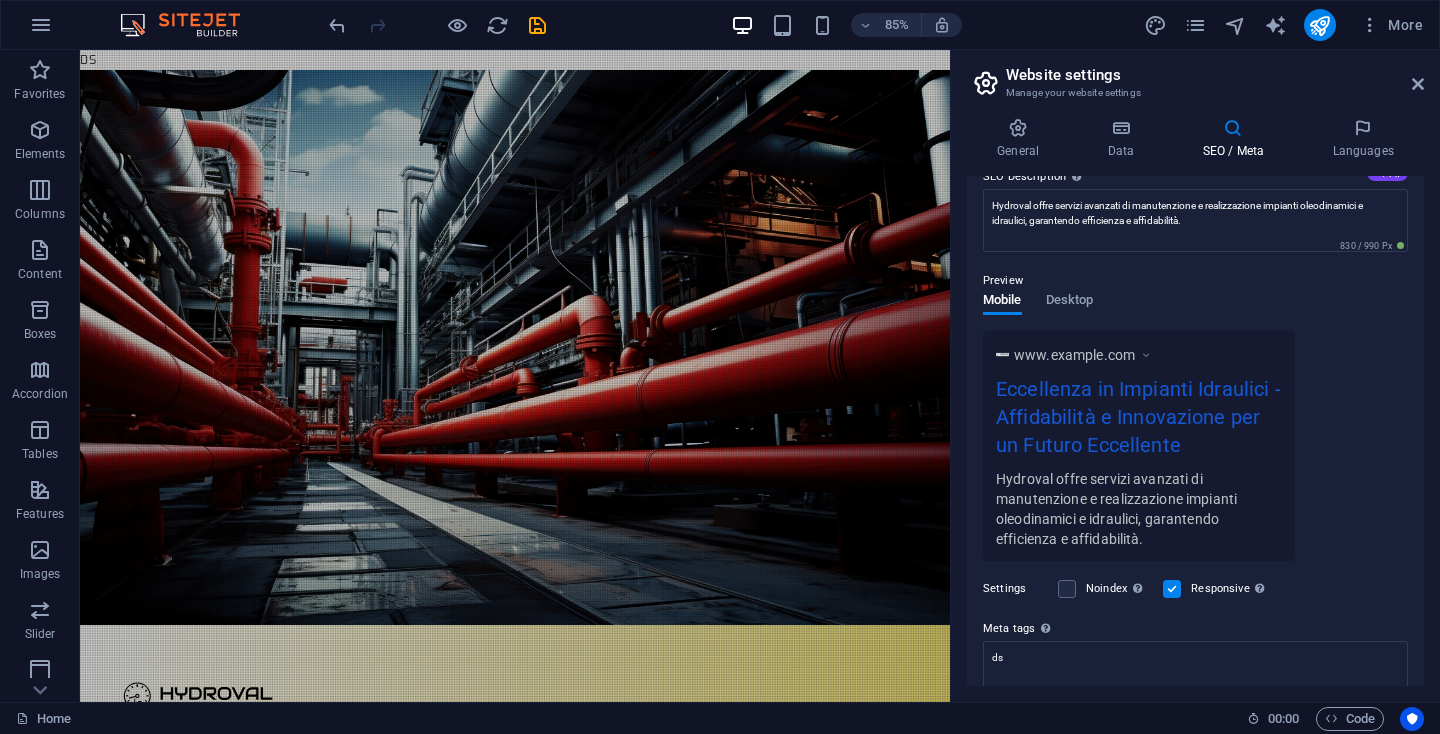 scroll, scrollTop: 195, scrollLeft: 0, axis: vertical 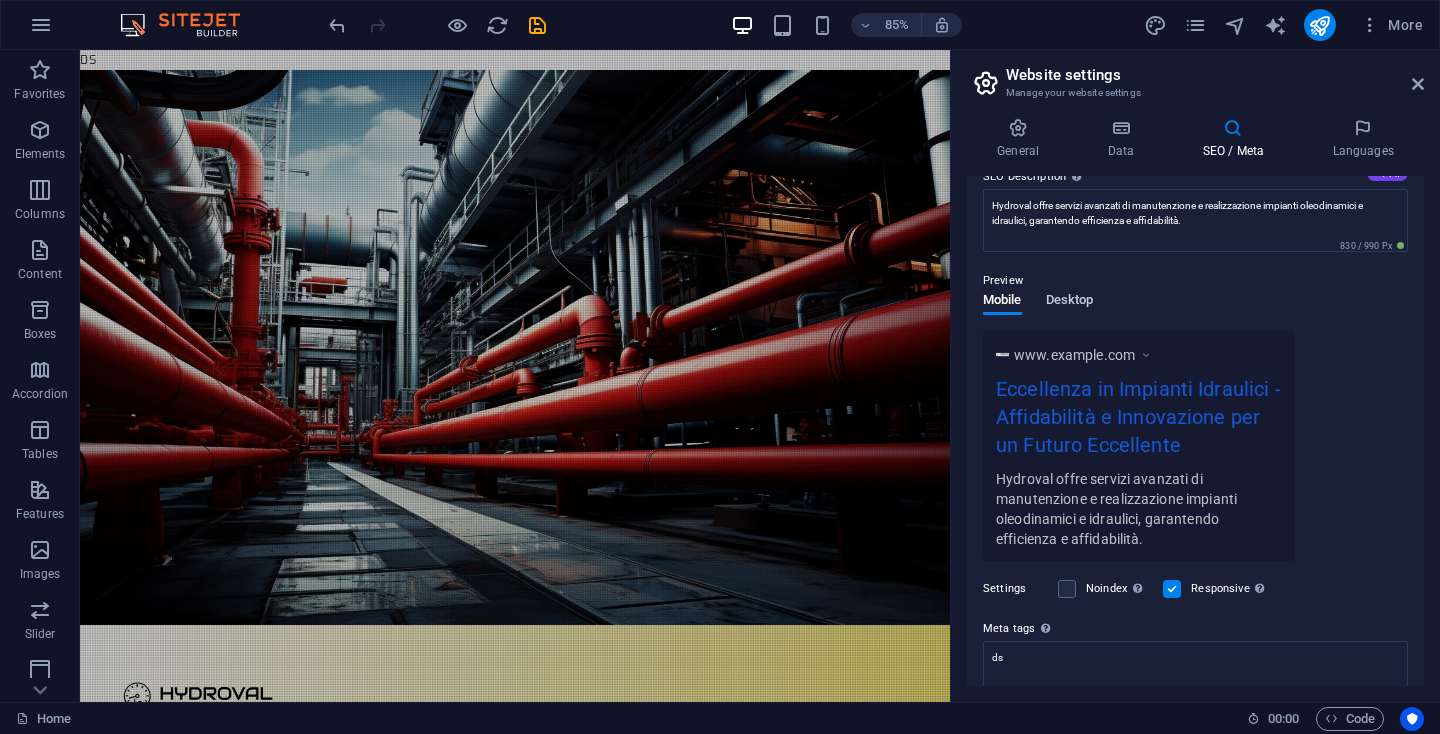 click on "Desktop" at bounding box center (1070, 302) 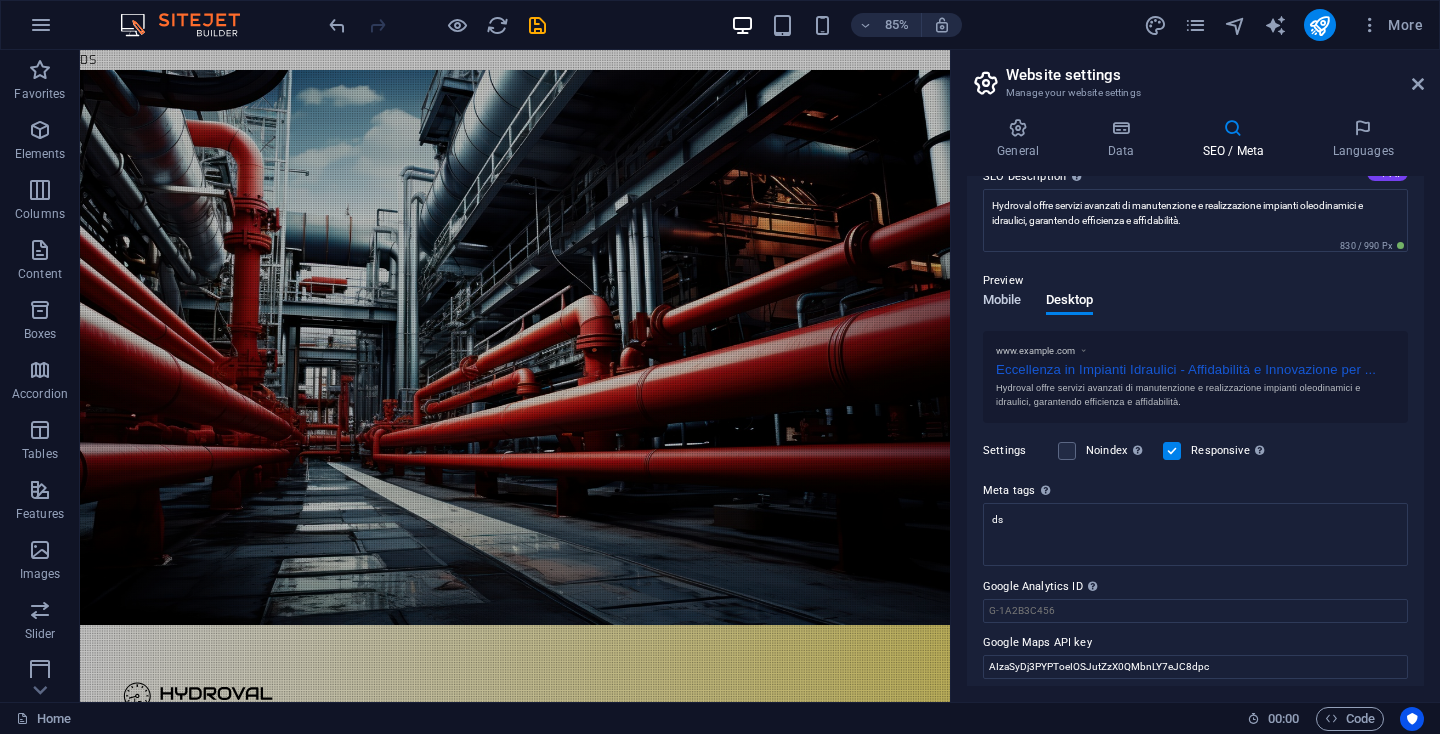 click on "Mobile" at bounding box center (1002, 302) 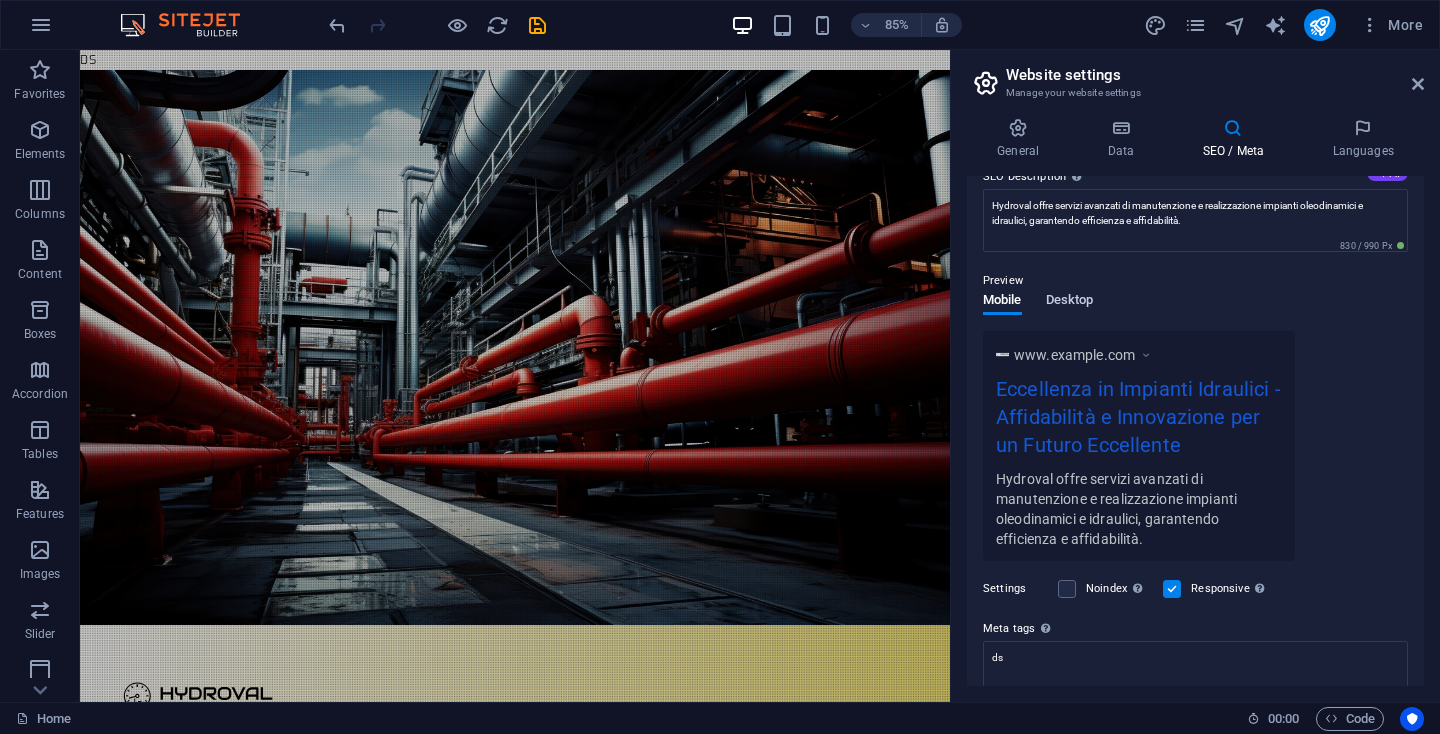 click on "Desktop" at bounding box center (1070, 302) 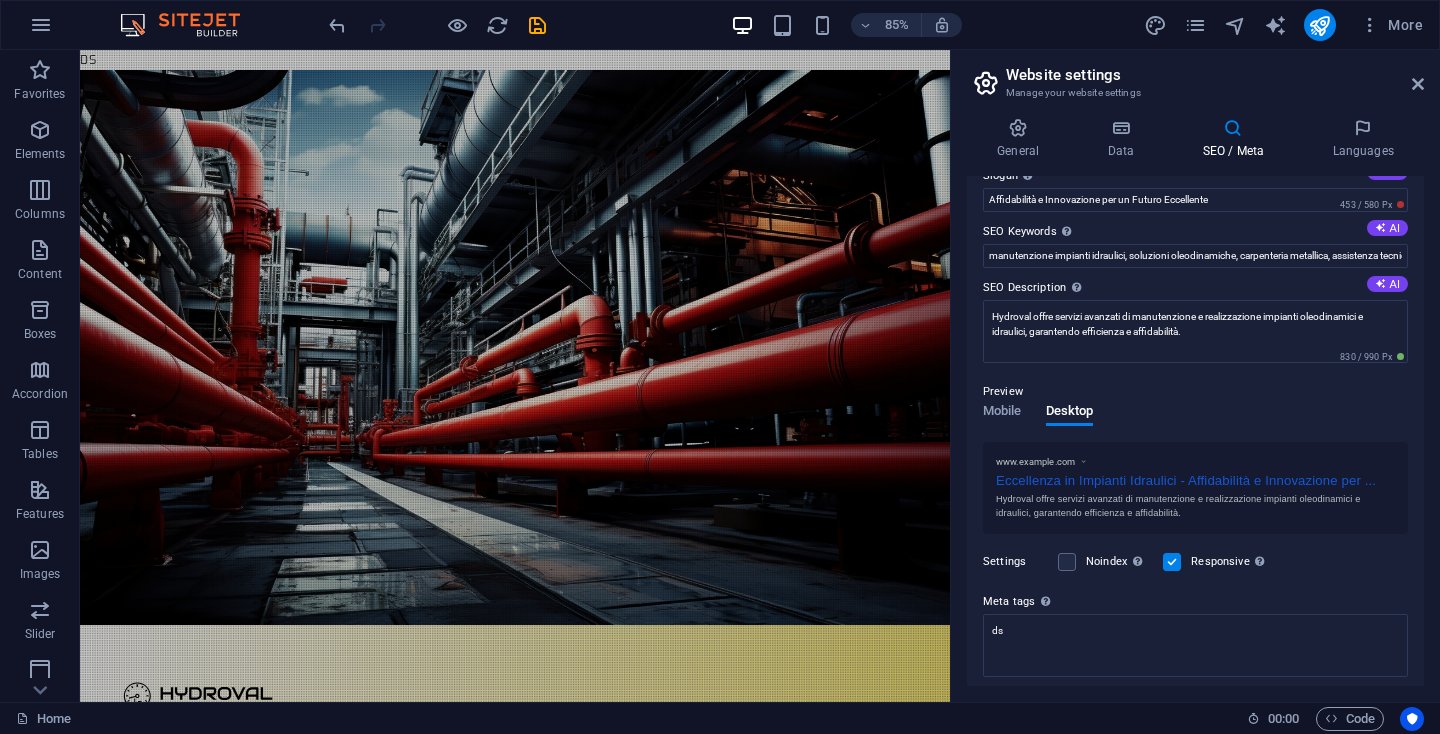 scroll, scrollTop: 63, scrollLeft: 0, axis: vertical 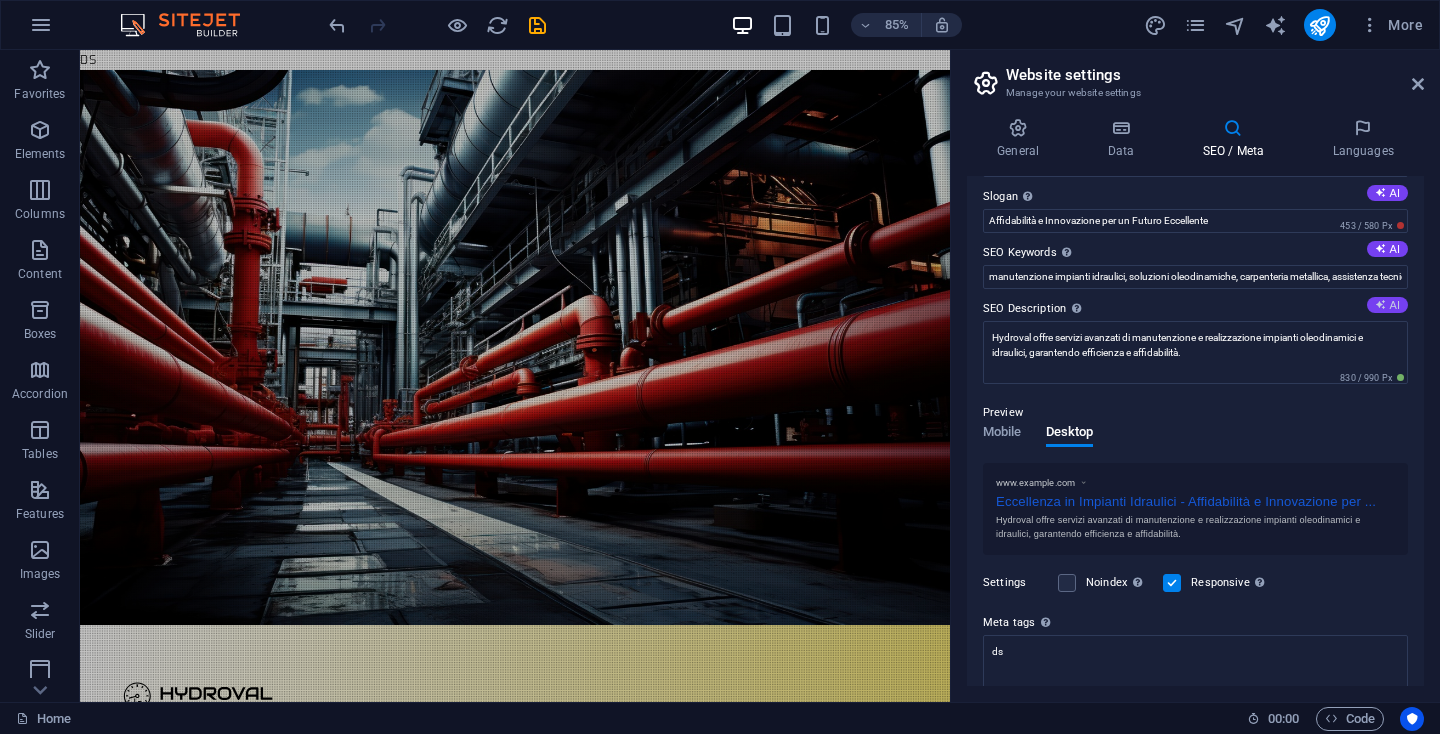 click on "AI" at bounding box center [1387, 305] 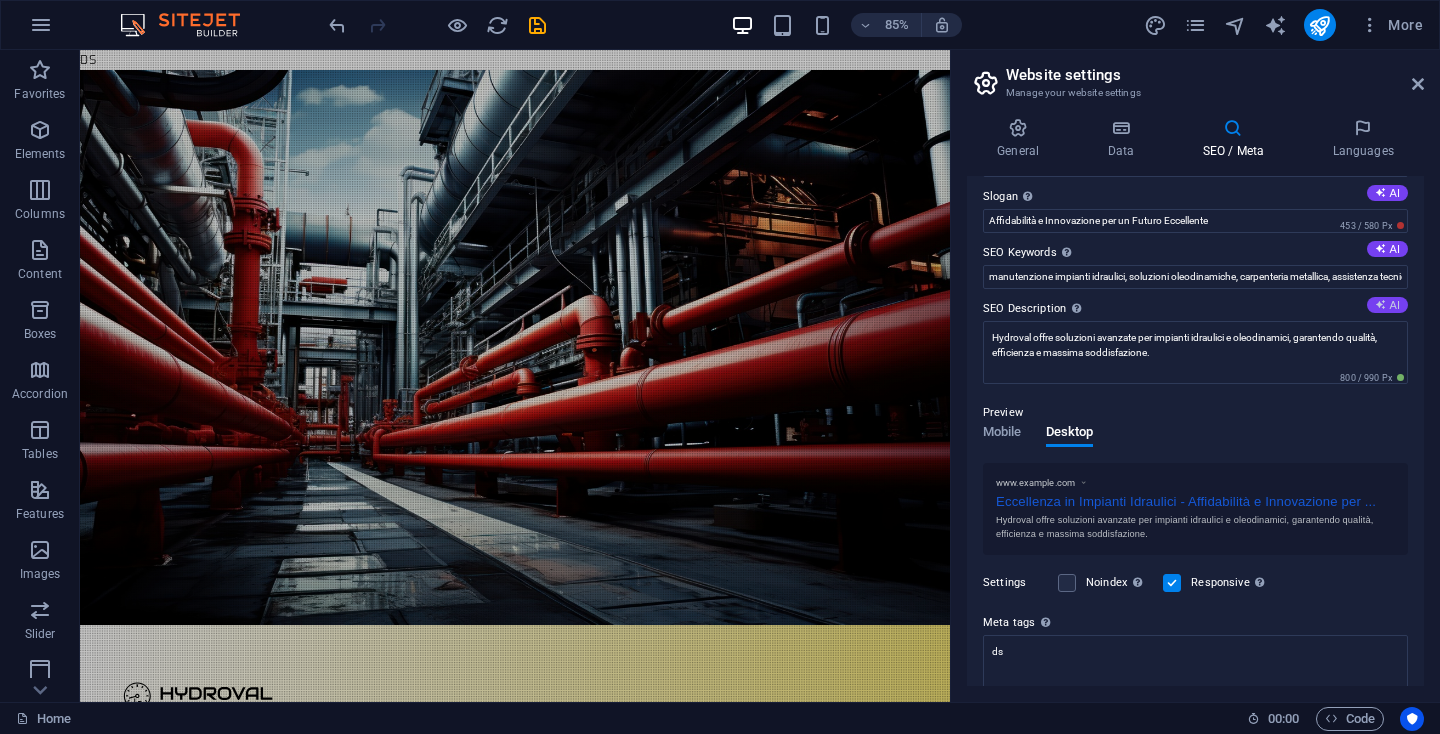 click on "AI" at bounding box center (1387, 305) 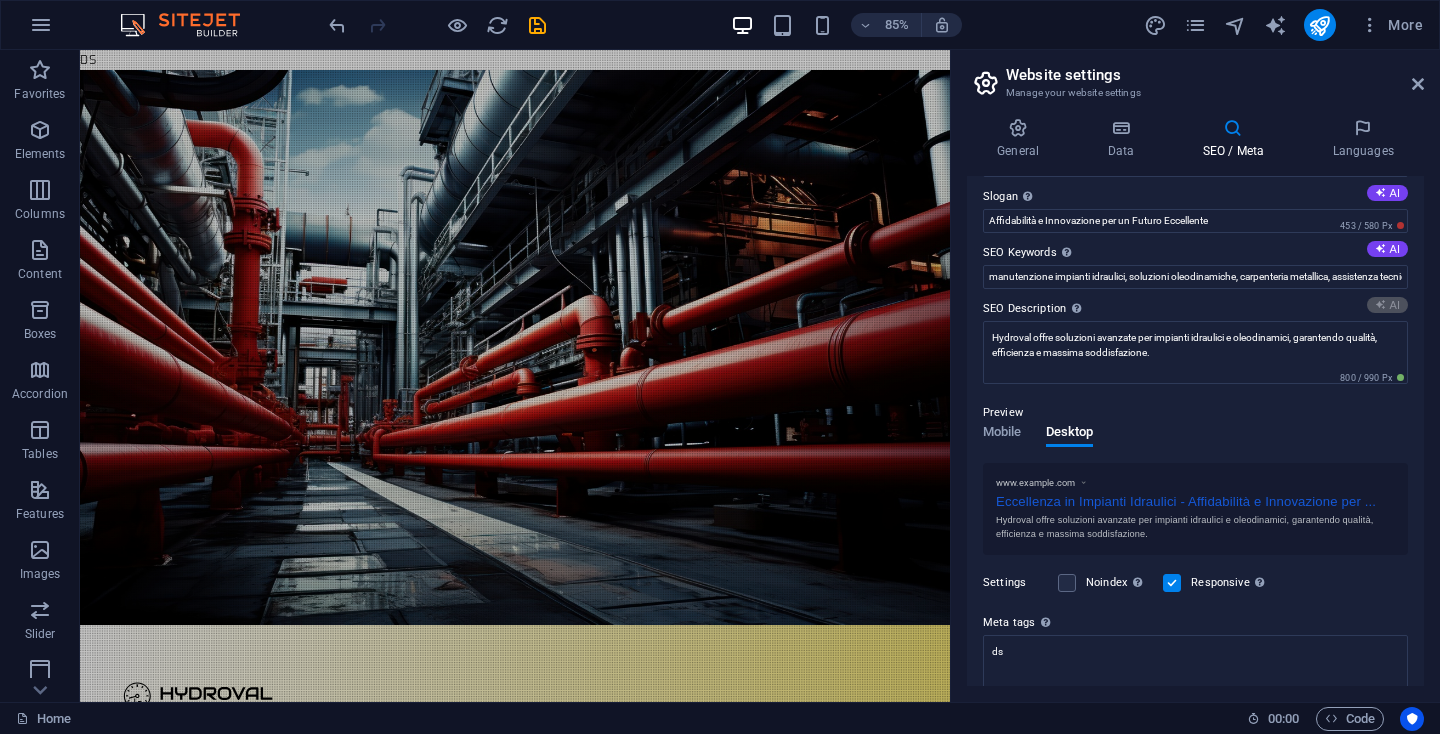 type on "Scopri Hydroval: soluzioni tecniche avanzate per impianti idraulici e oleodinamici. Manutenzione e assistenza professionale garantita!" 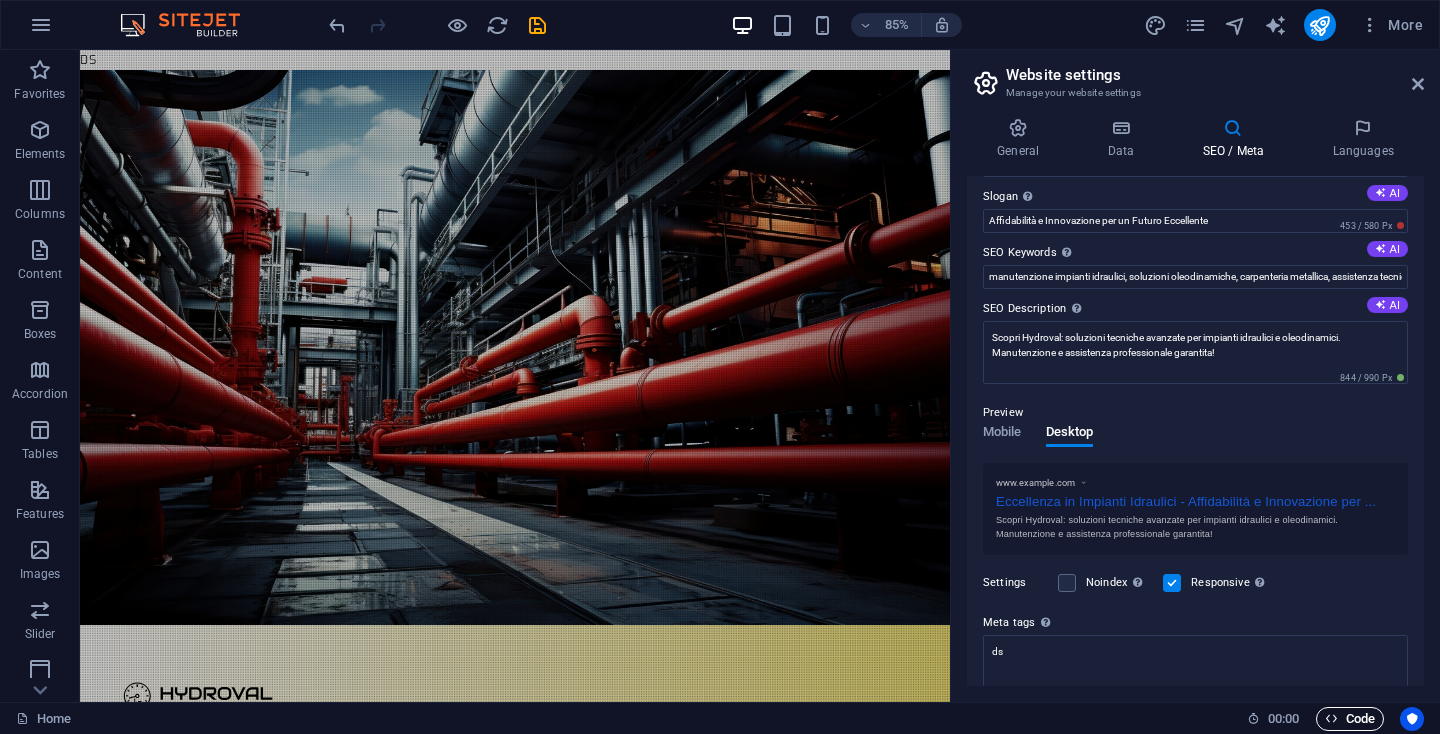 type 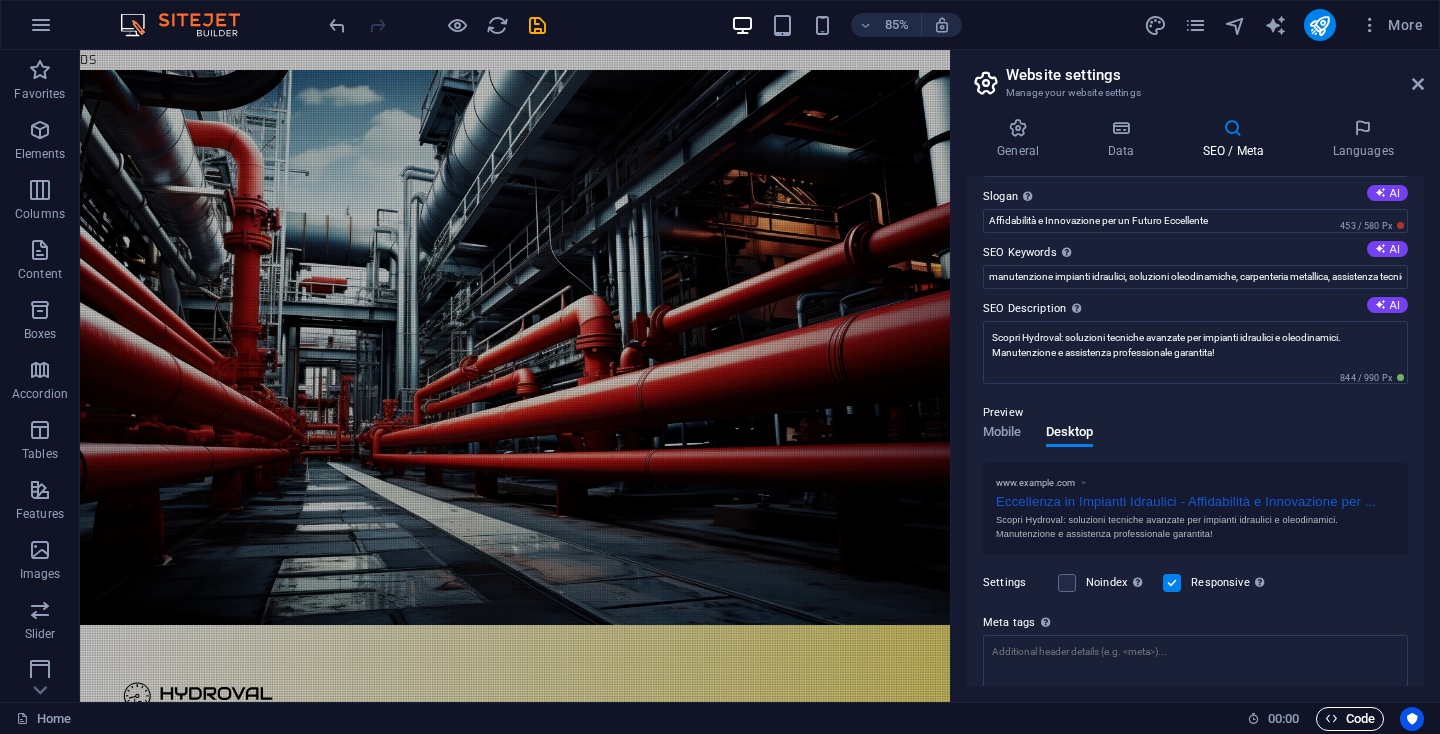 click on "hydroval.it Home (it) Favorites Elements Columns Content Boxes Accordion Tables Features Images Slider Header Footer Forms Marketing Collections
H1   Banner   Container   Banner   Menu Bar   Menu   Banner   Image   Button   Preset 85% More Home 00 : 00 Code Website settings Manage your website settings  General  Data  SEO / Meta  Languages Website name hydroval.it Logo Drag files here, click to choose files or select files from Files or our free stock photos & videos Select files from the file manager, stock photos, or upload file(s) Upload Favicon Set the favicon of your website here. A favicon is a small icon shown in the browser tab next to your website title. It helps visitors identify your website. Drag files here, click to choose files or select files from Files or our free stock photos & videos Select files from the file manager, stock photos, or upload file(s) Upload Preview Image (Open Graph) Upload AI" at bounding box center (720, 367) 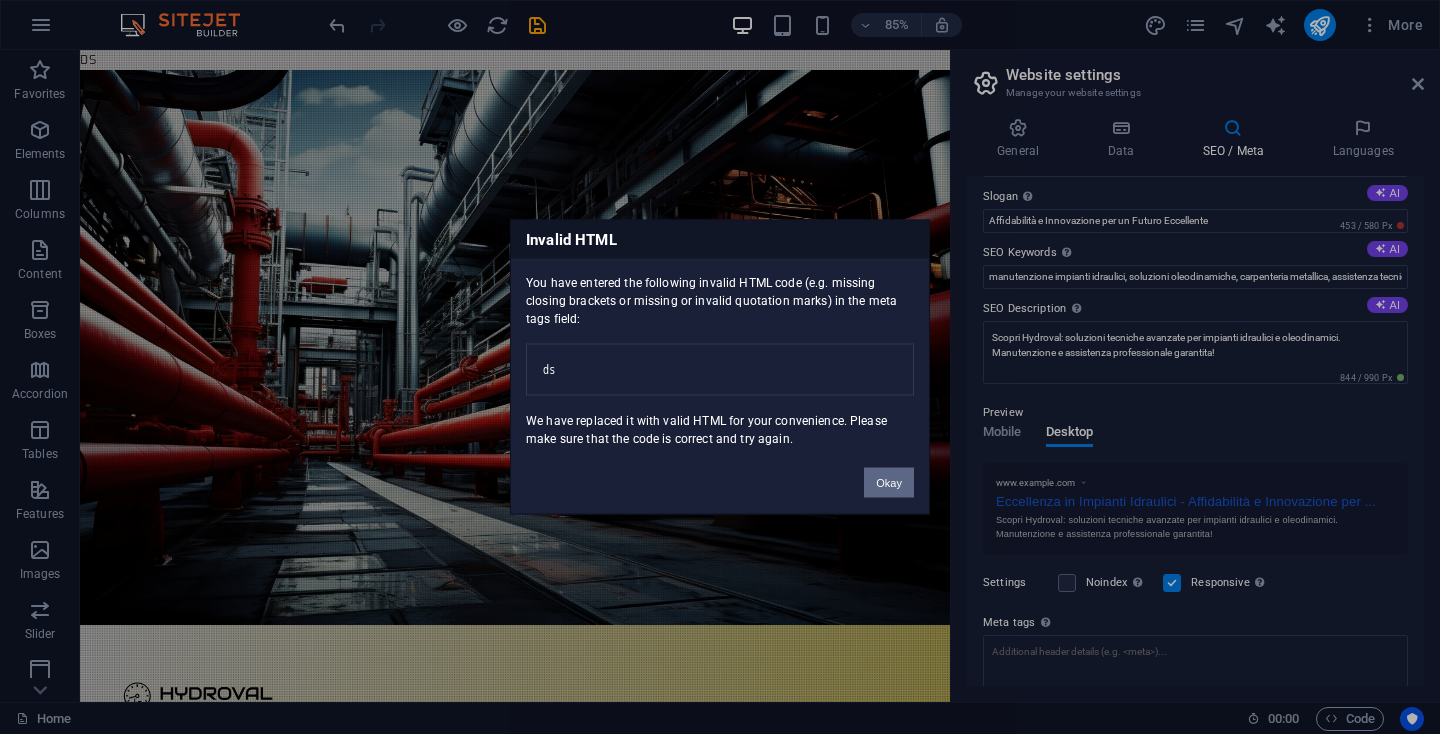 click on "Okay" at bounding box center (889, 483) 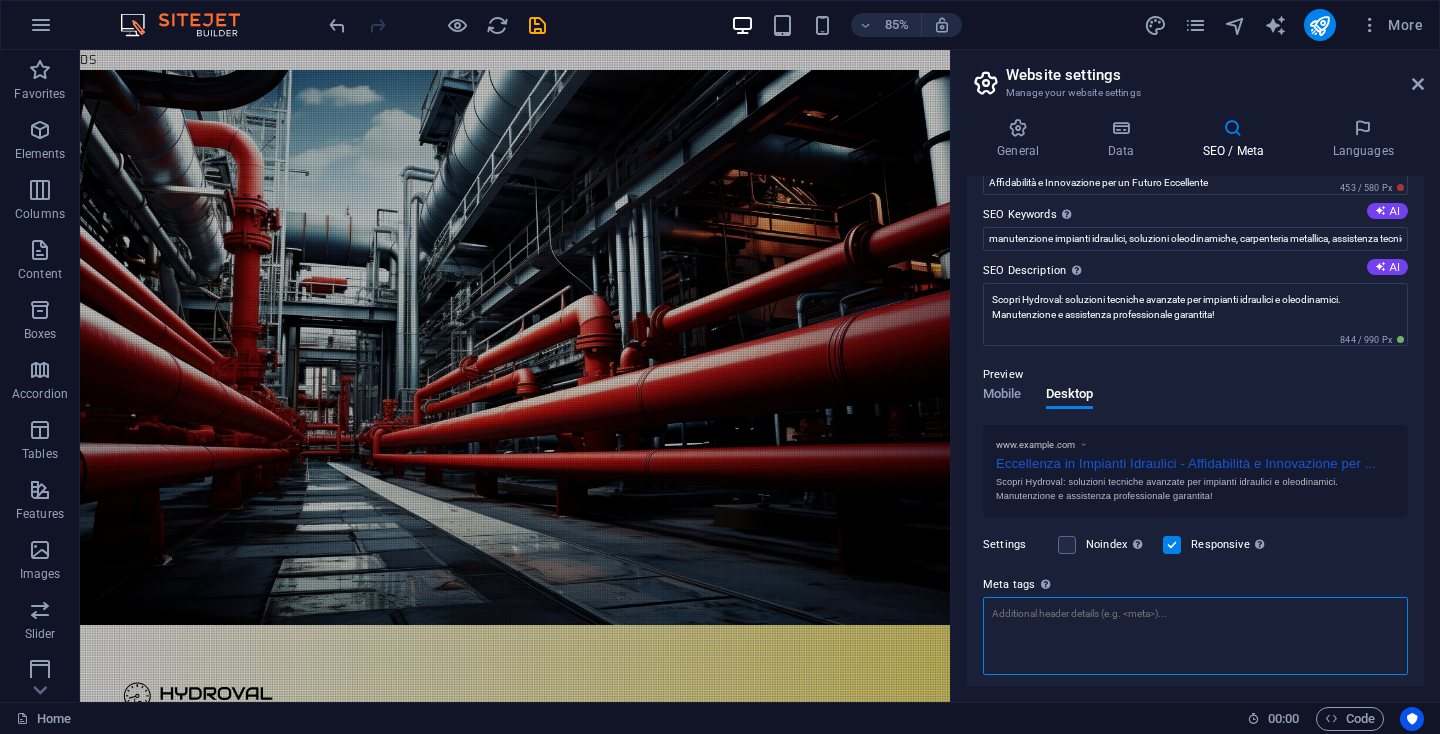 scroll, scrollTop: 163, scrollLeft: 0, axis: vertical 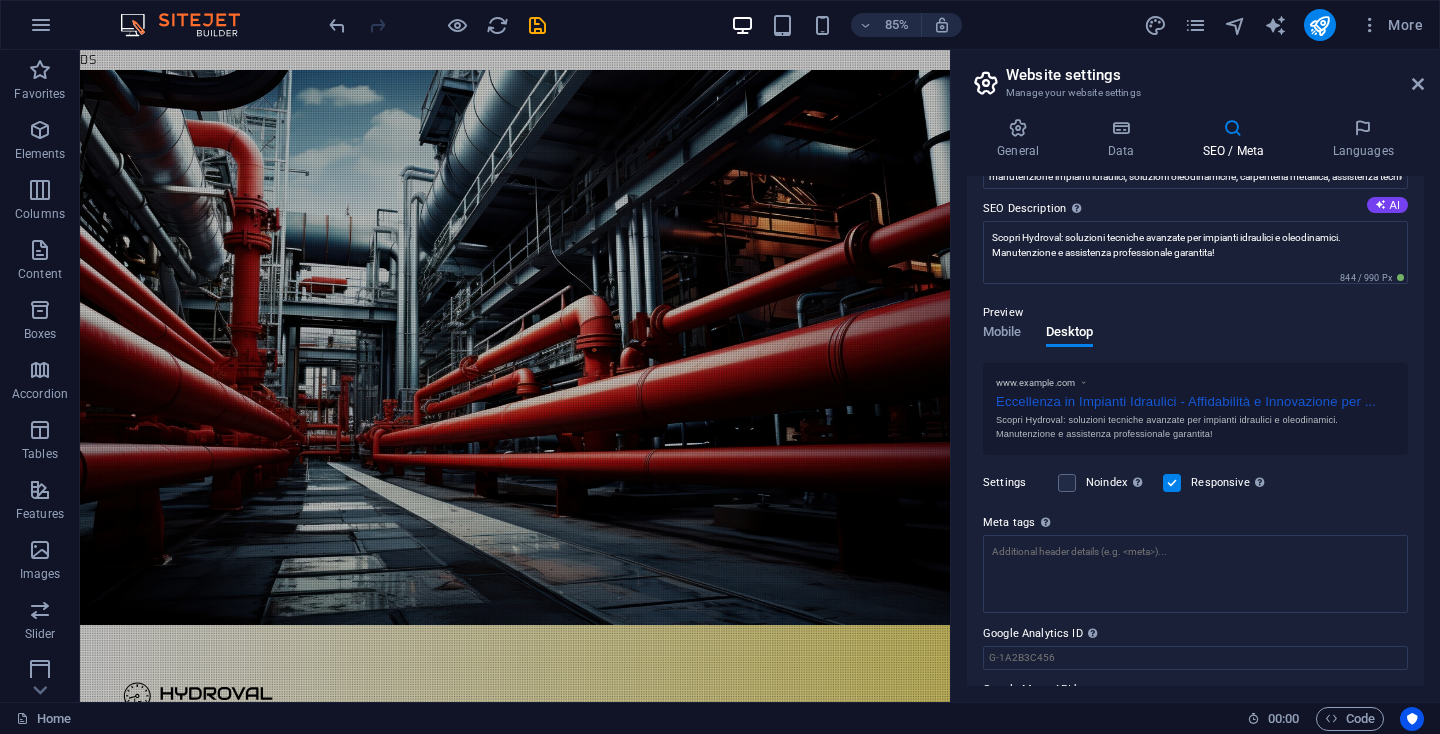 click on "Settings Noindex Instruct search engines to exclude this website from search results. Responsive Determine whether the website should be responsive based on screen resolution." at bounding box center [1195, 483] 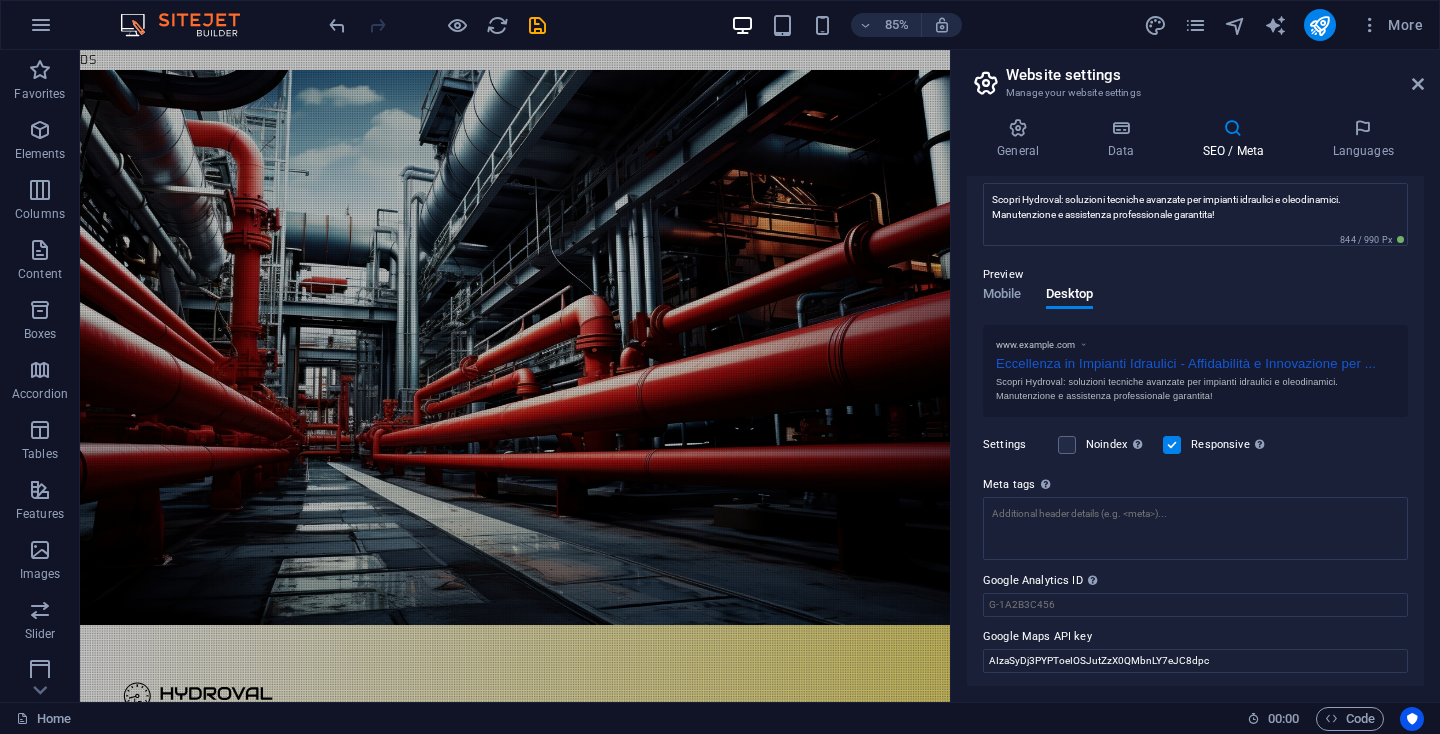 scroll, scrollTop: 0, scrollLeft: 0, axis: both 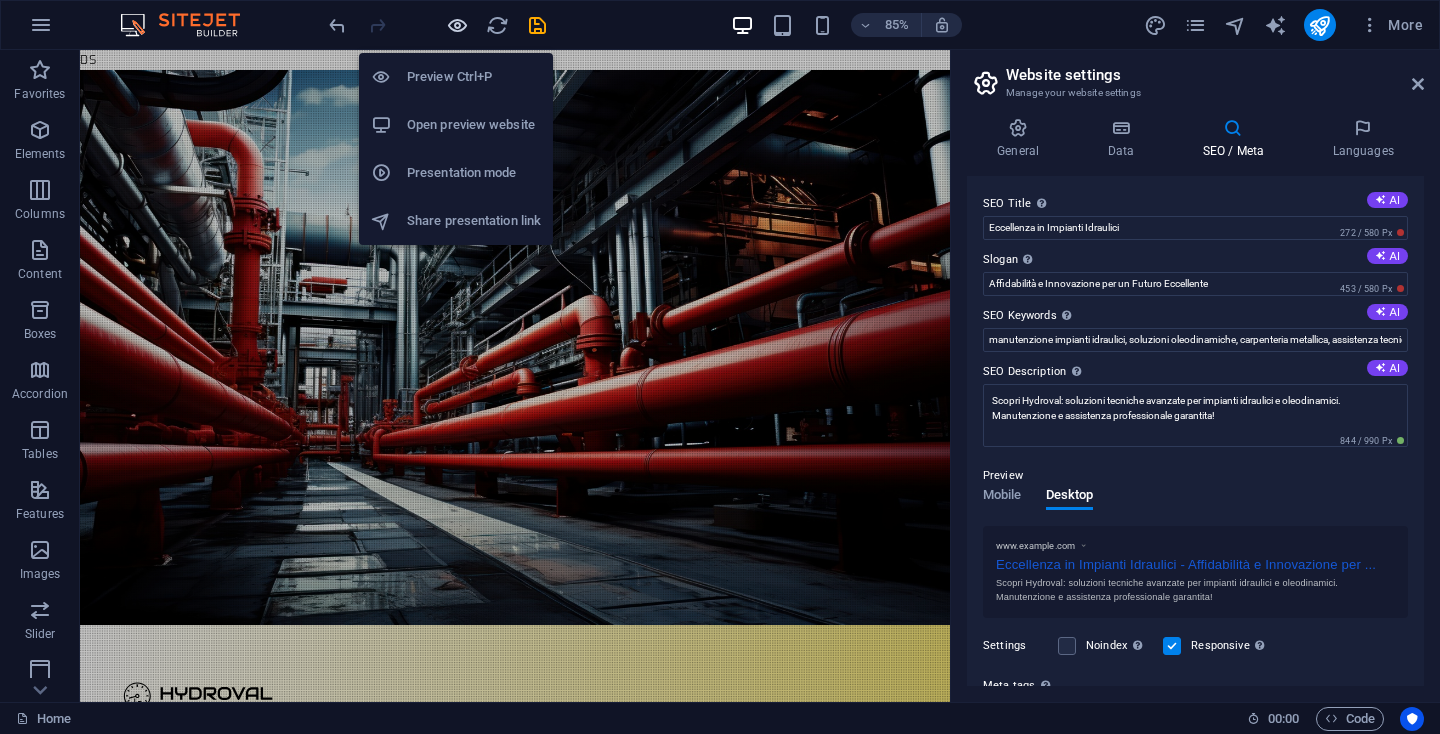 click at bounding box center (457, 25) 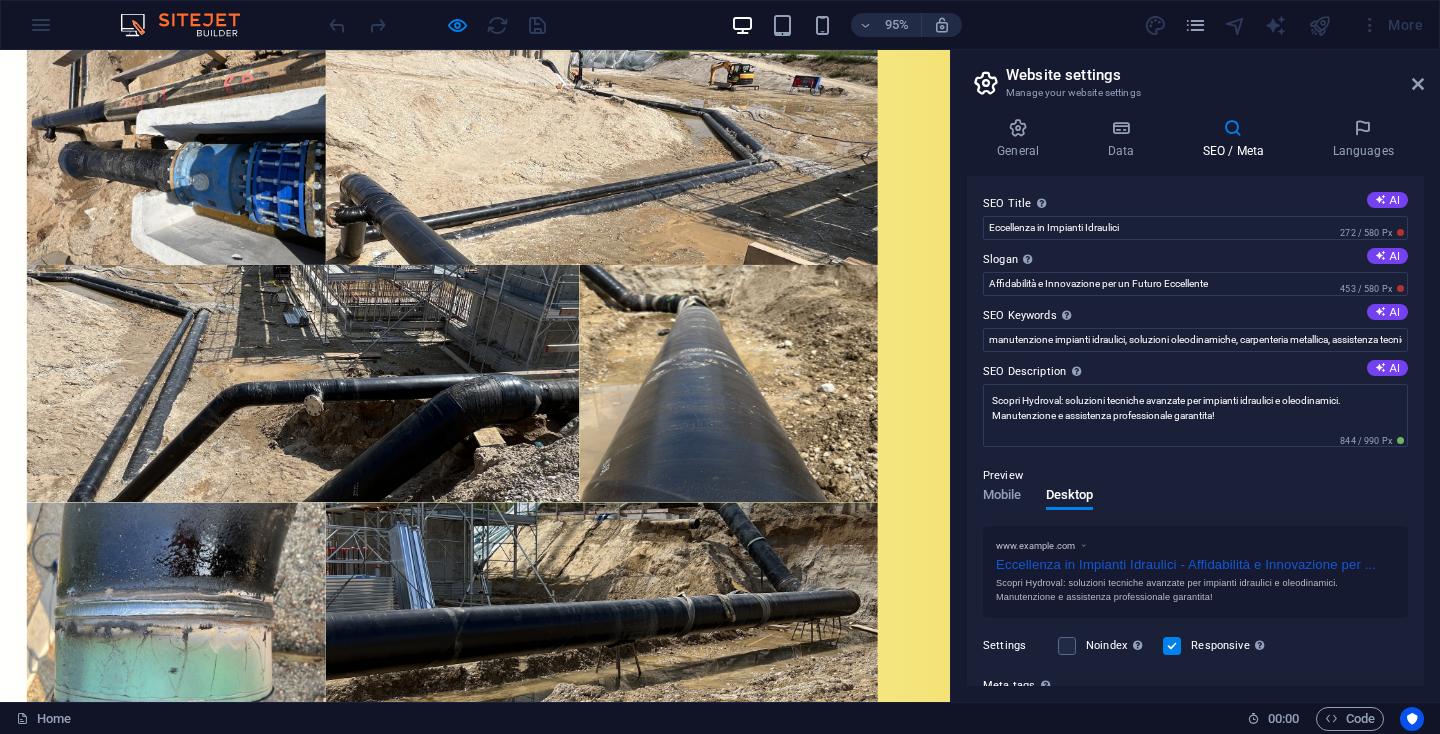 scroll, scrollTop: 8007, scrollLeft: 0, axis: vertical 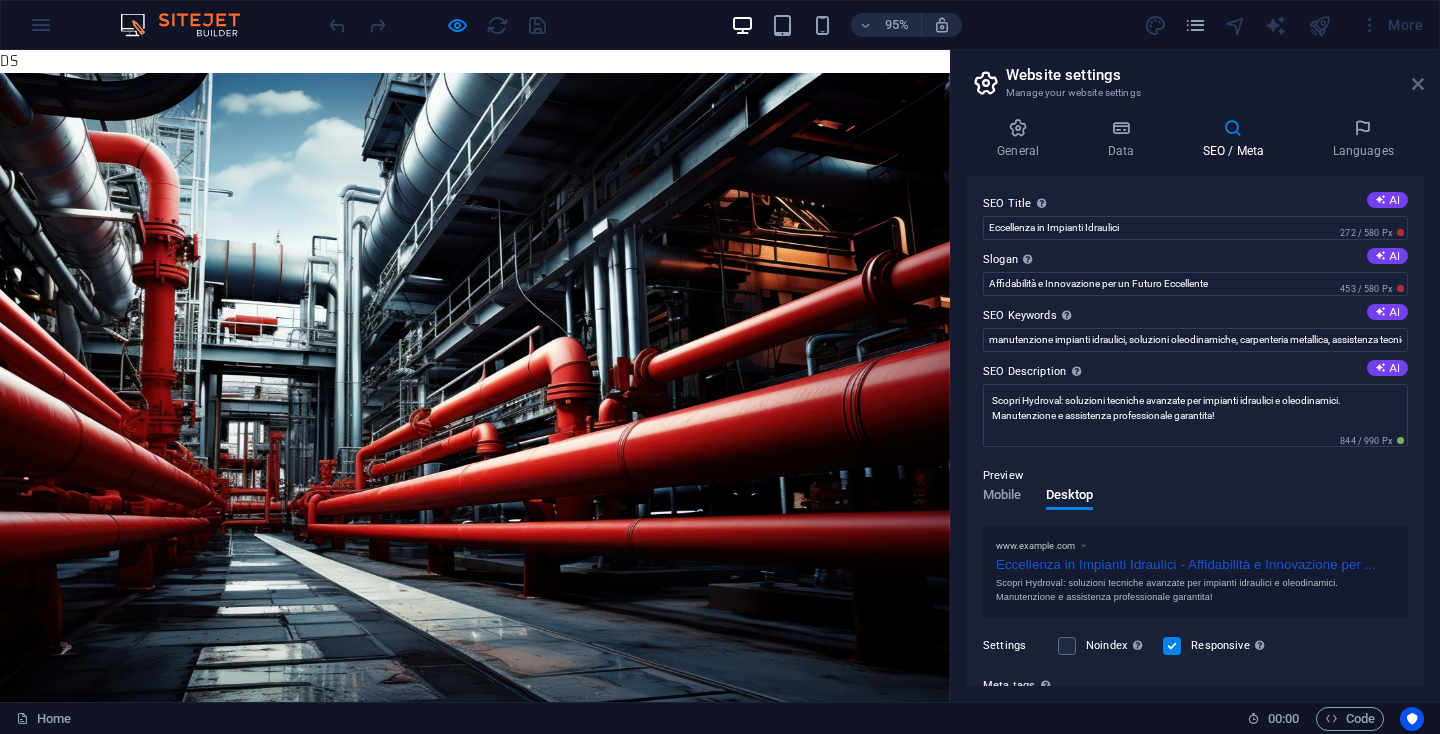 click at bounding box center [1418, 84] 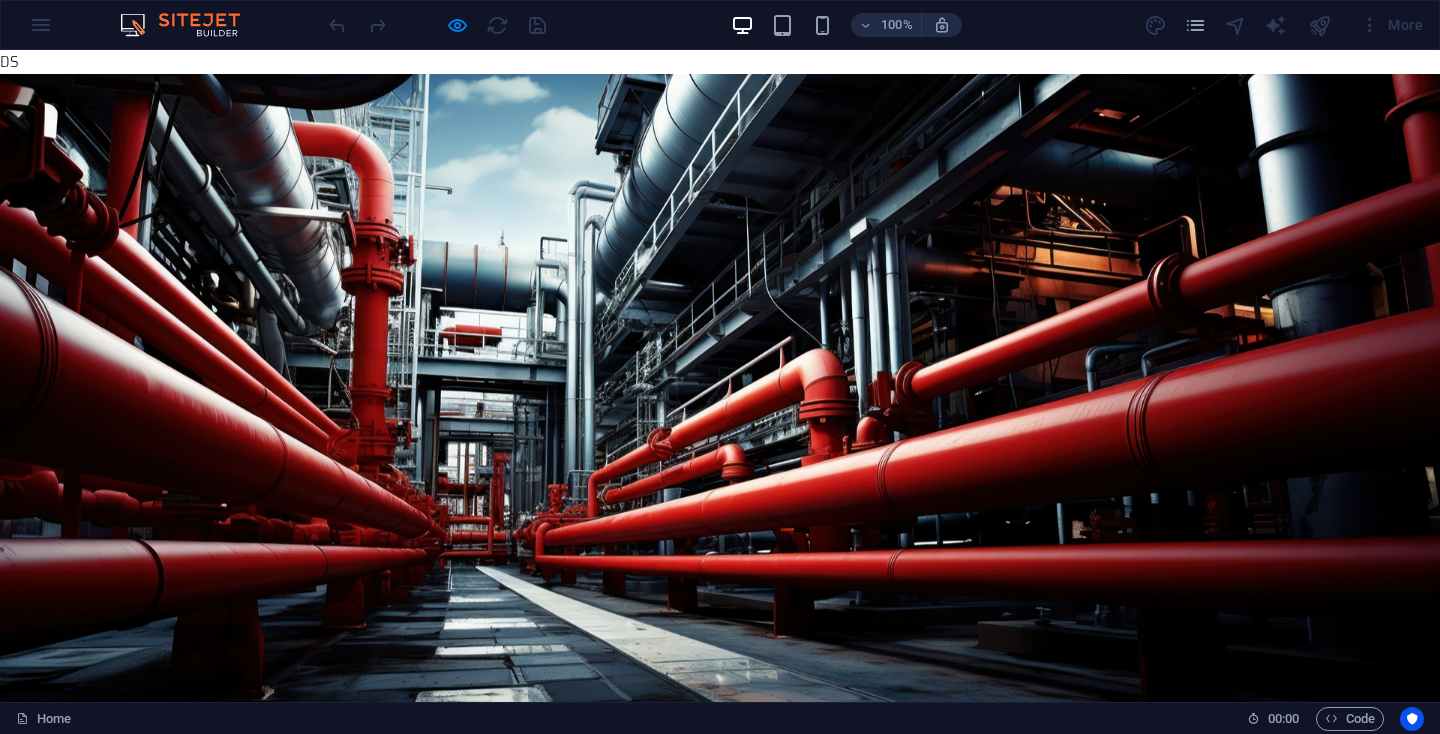 click on "More" at bounding box center (1391, 25) 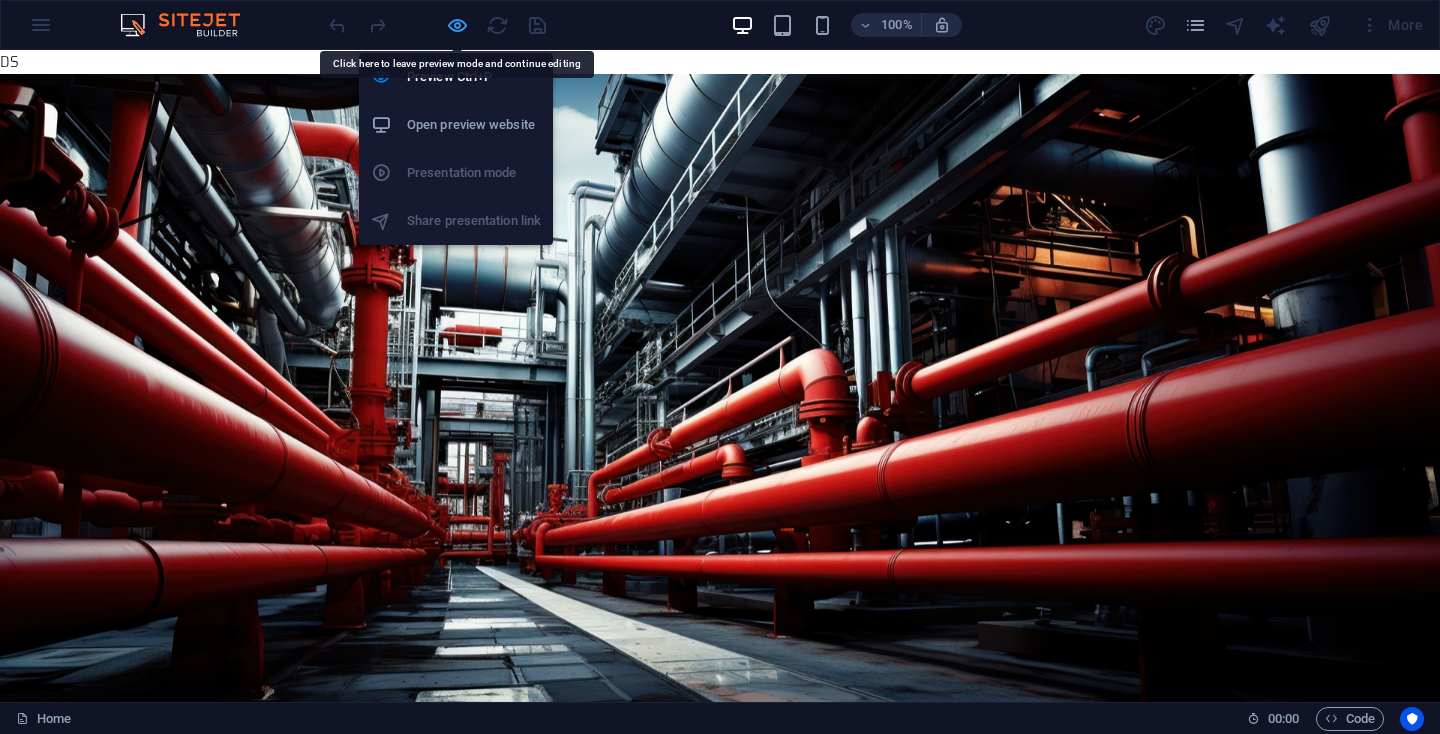 click at bounding box center [457, 25] 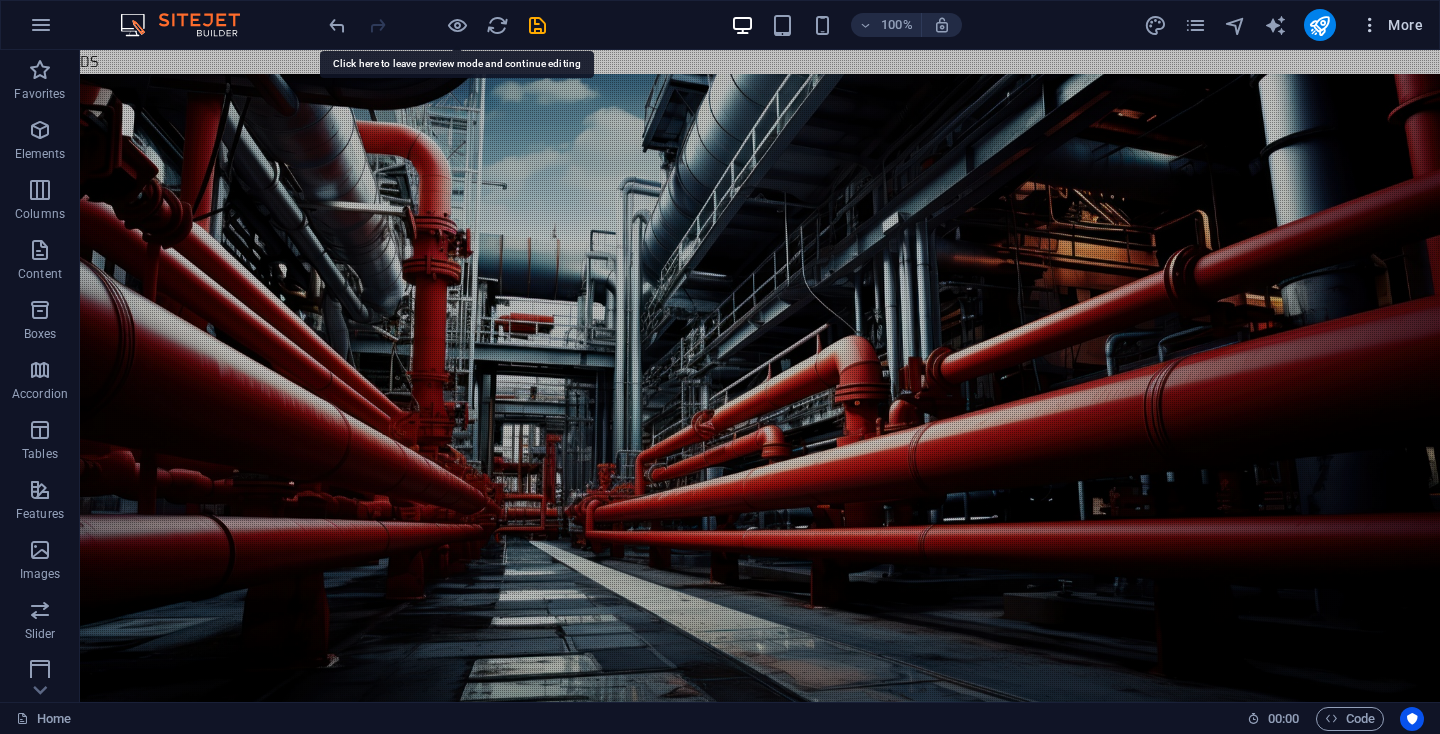 click on "More" at bounding box center (1391, 25) 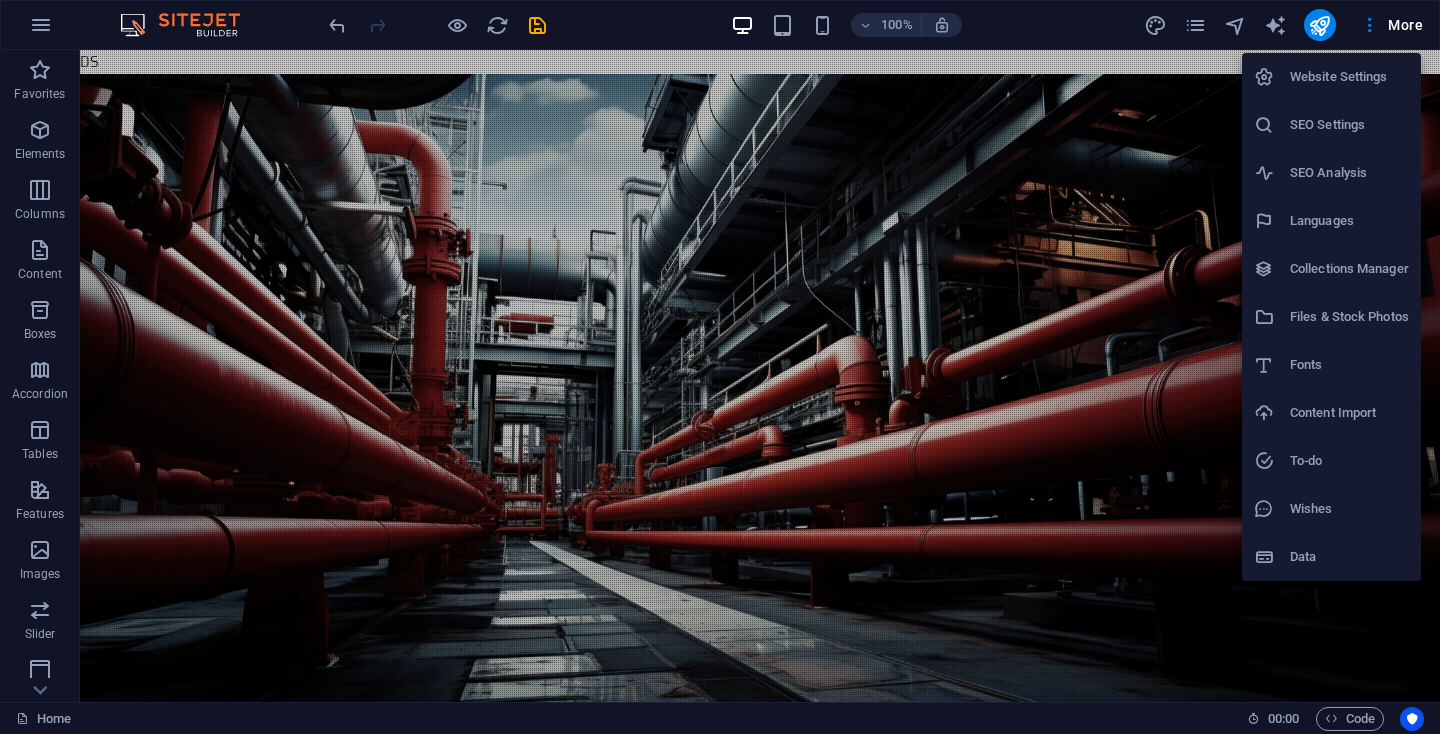 click on "SEO Settings" at bounding box center (1349, 125) 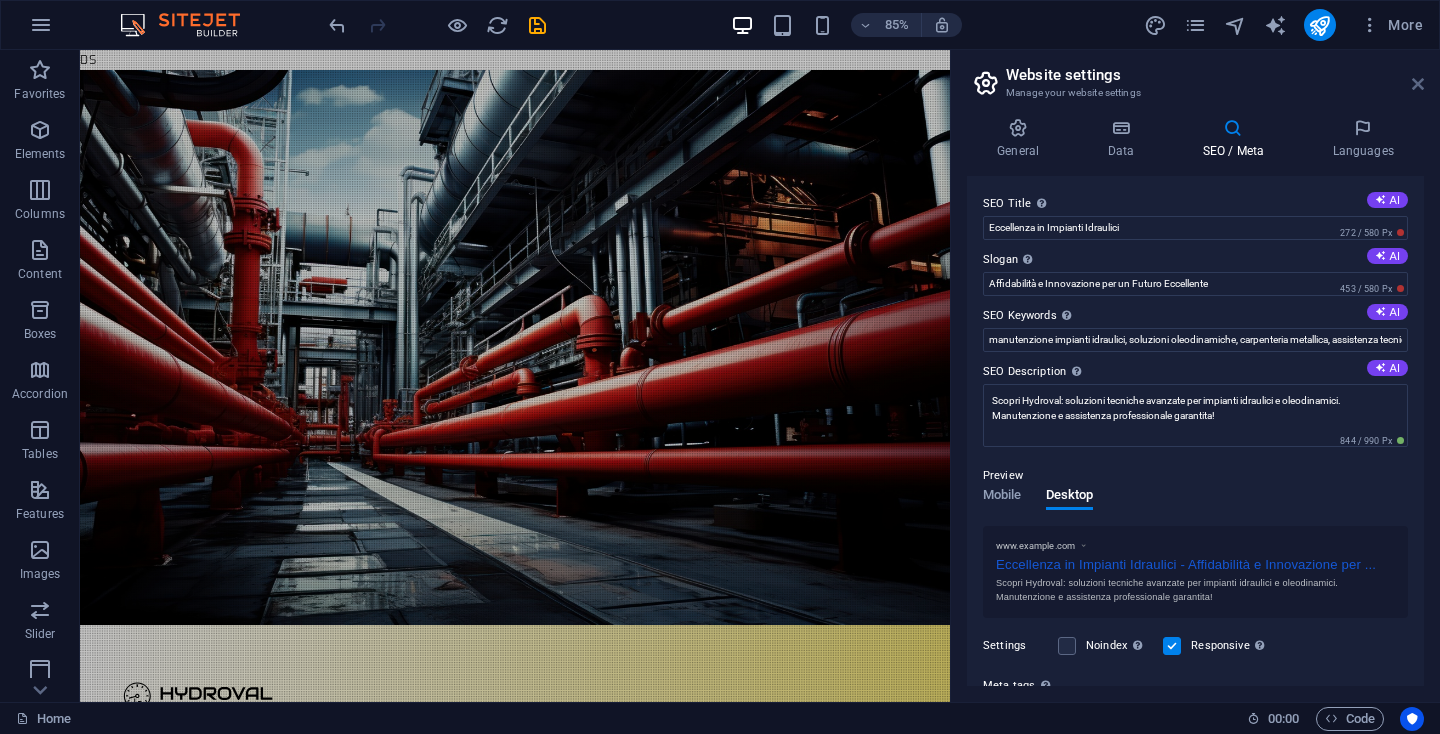 click at bounding box center (1418, 84) 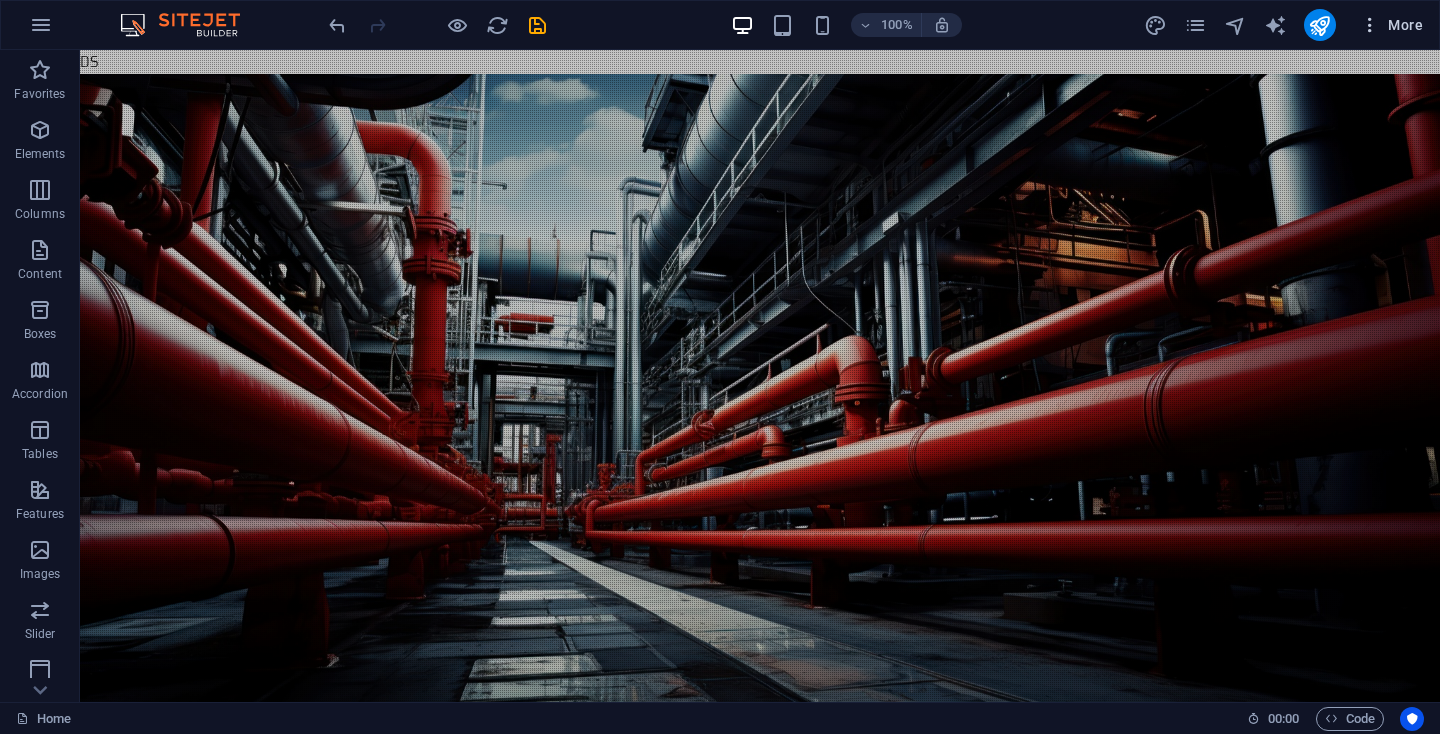 click on "More" at bounding box center [1391, 25] 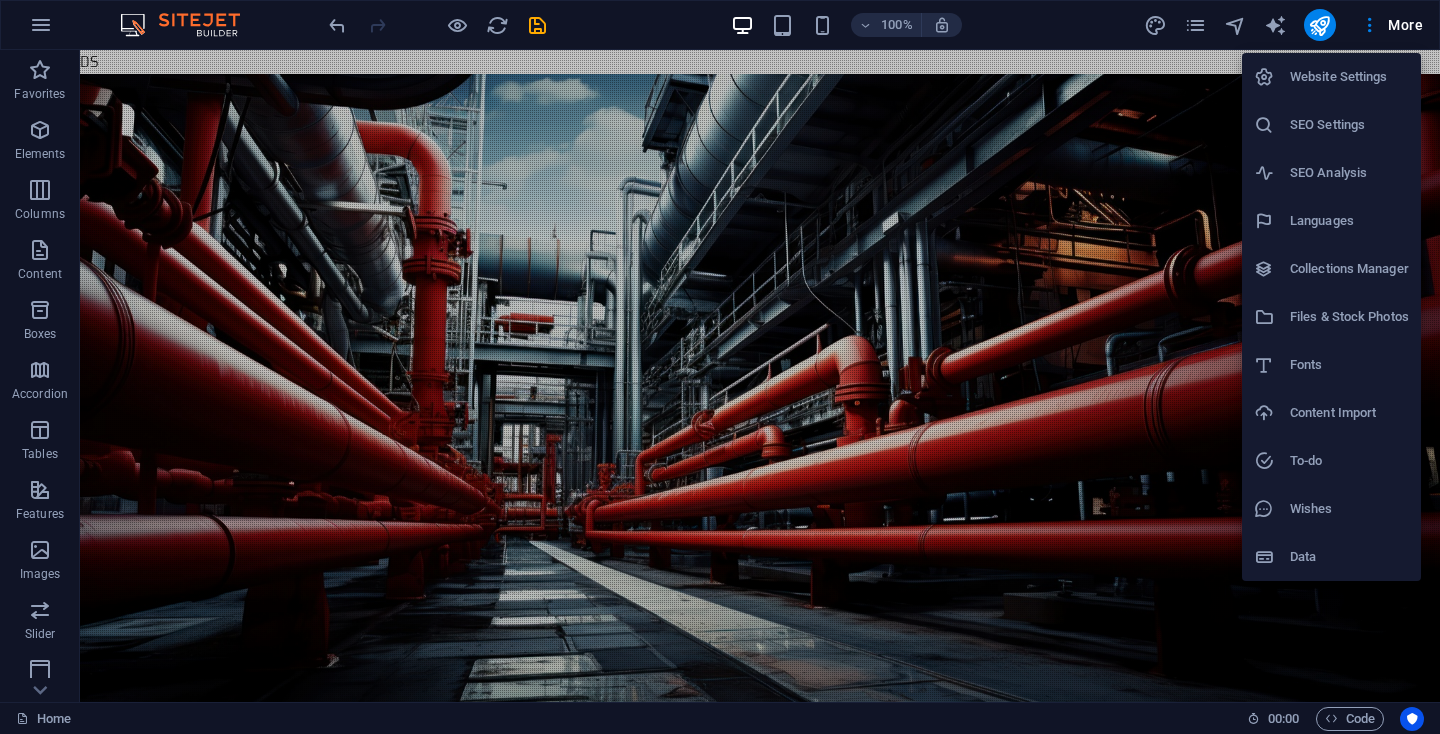 click on "Fonts" at bounding box center [1349, 365] 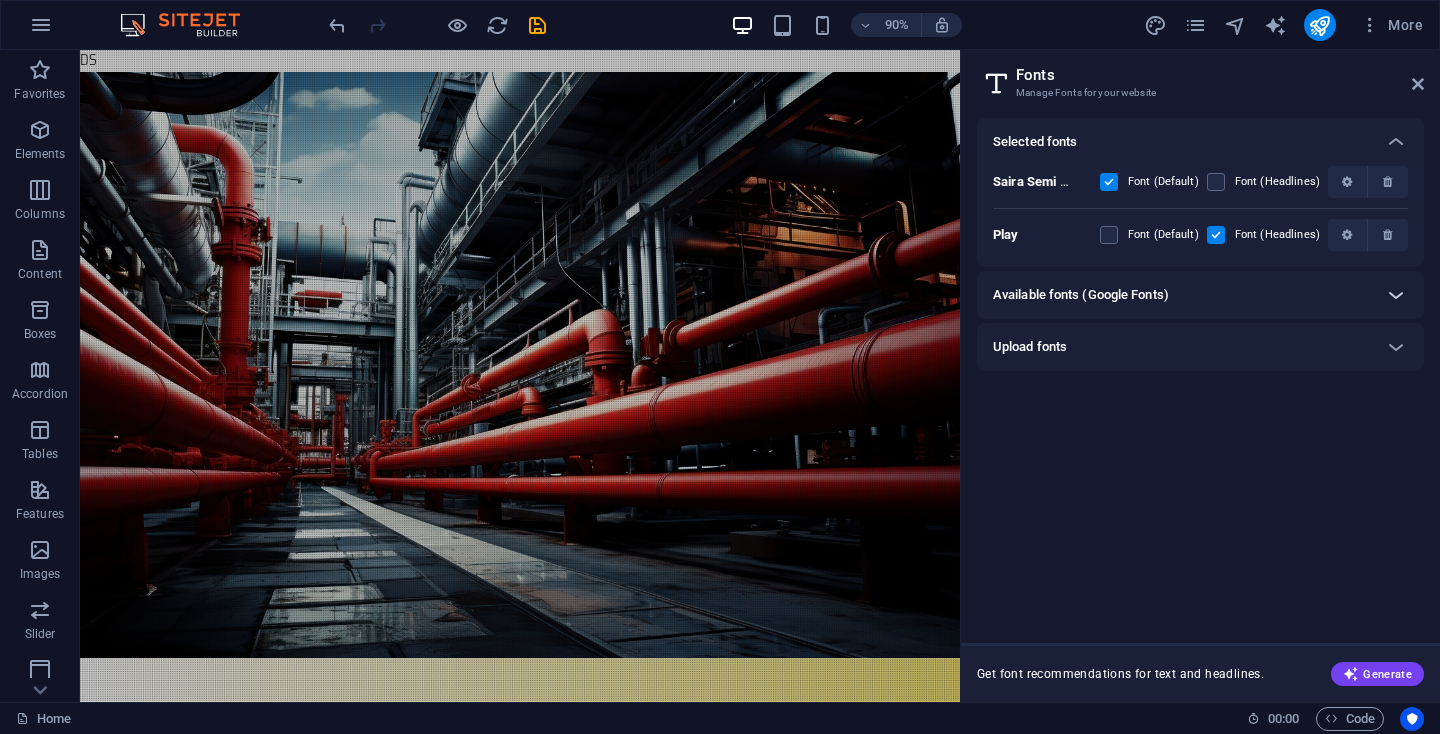 click at bounding box center (1396, 295) 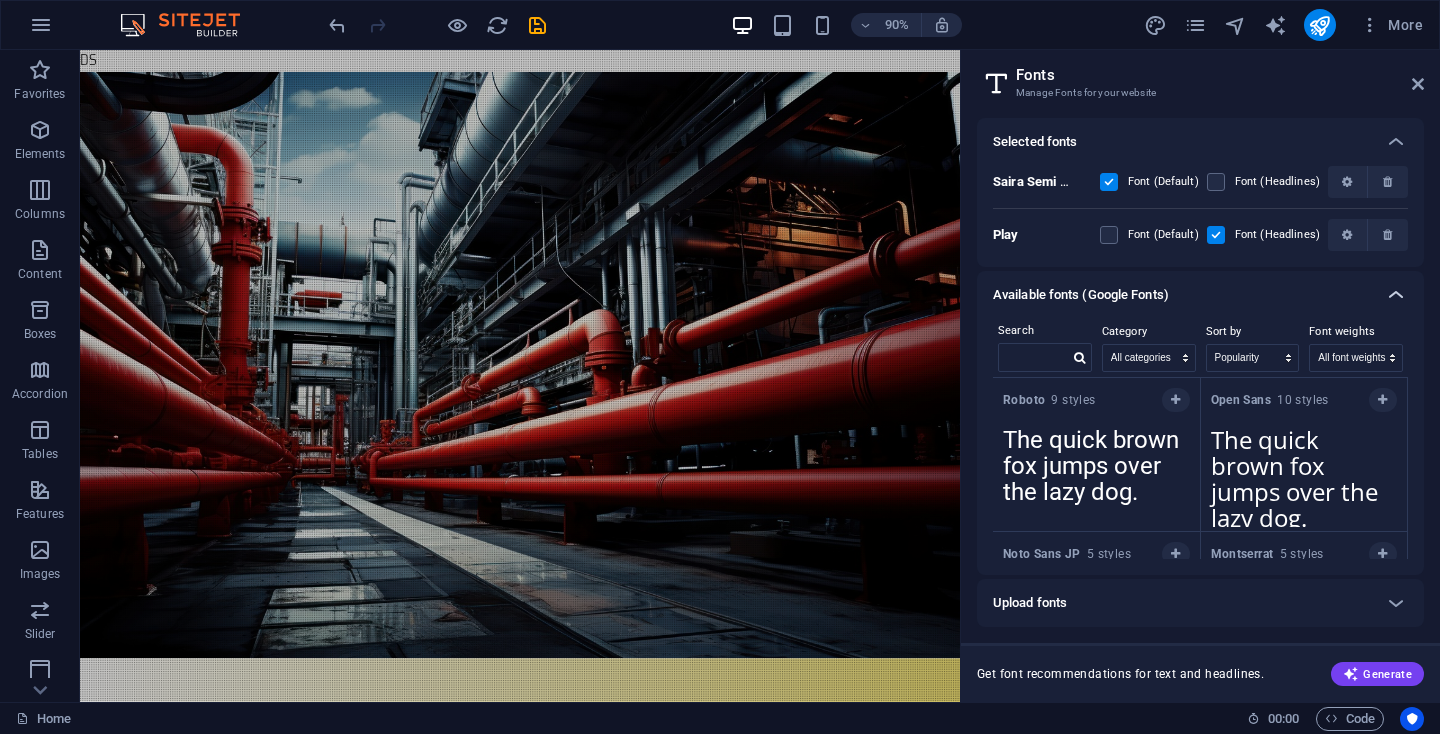 click at bounding box center (1396, 295) 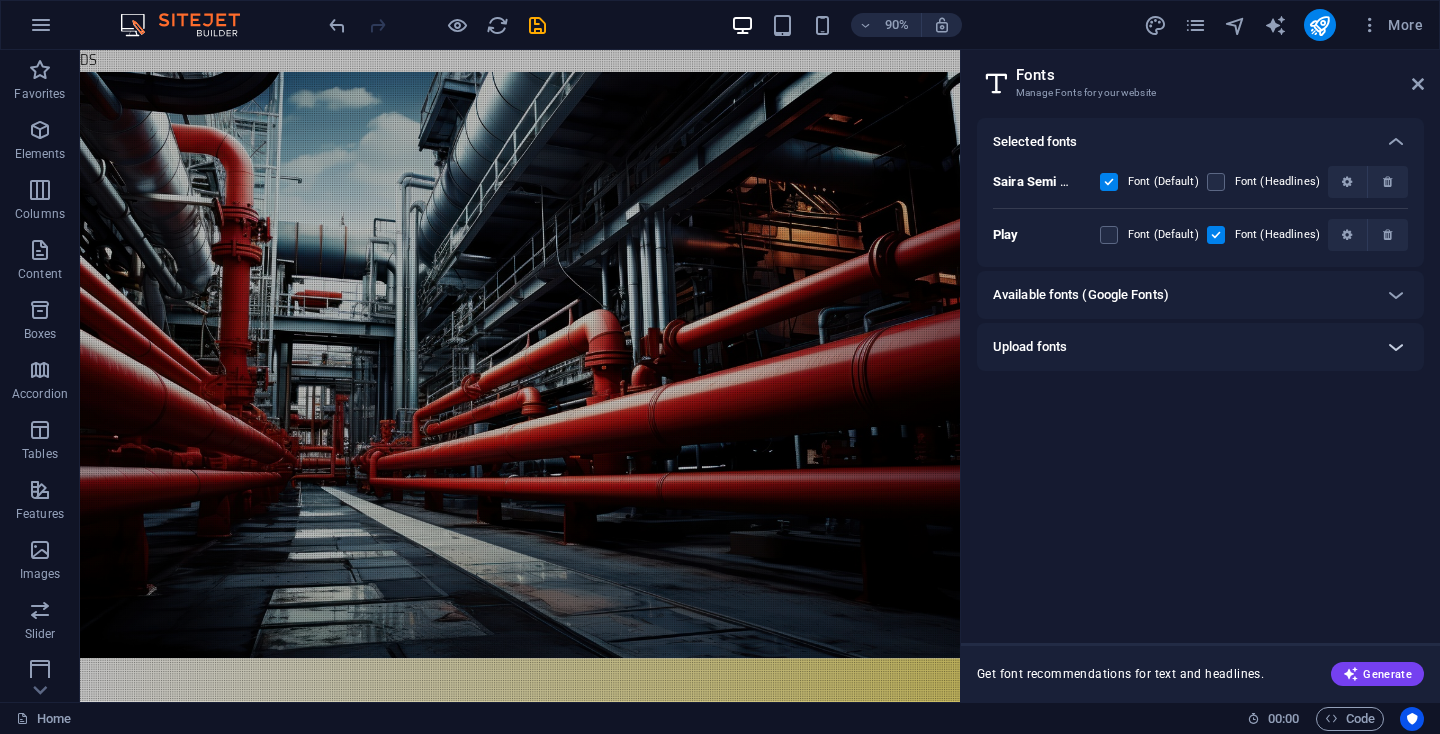 click at bounding box center (1396, 347) 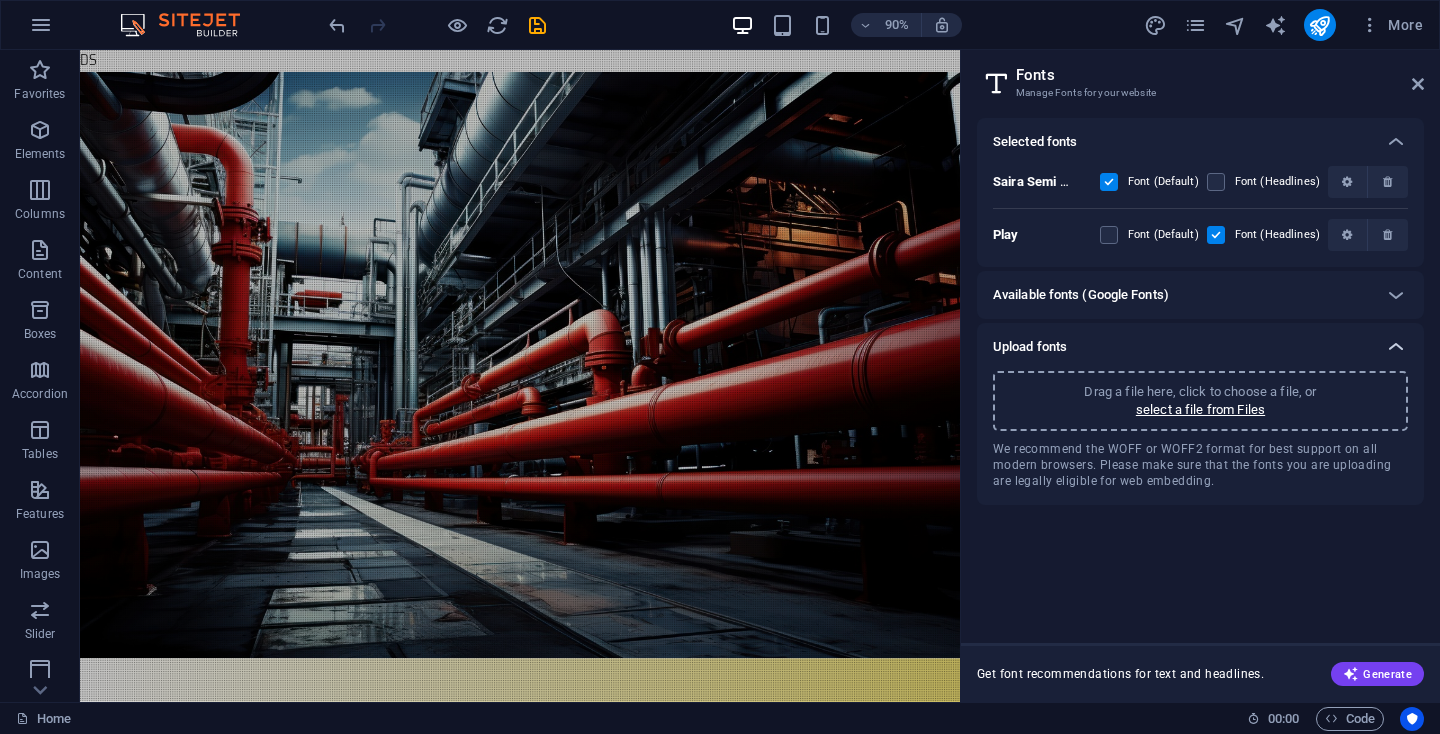 click at bounding box center (1396, 347) 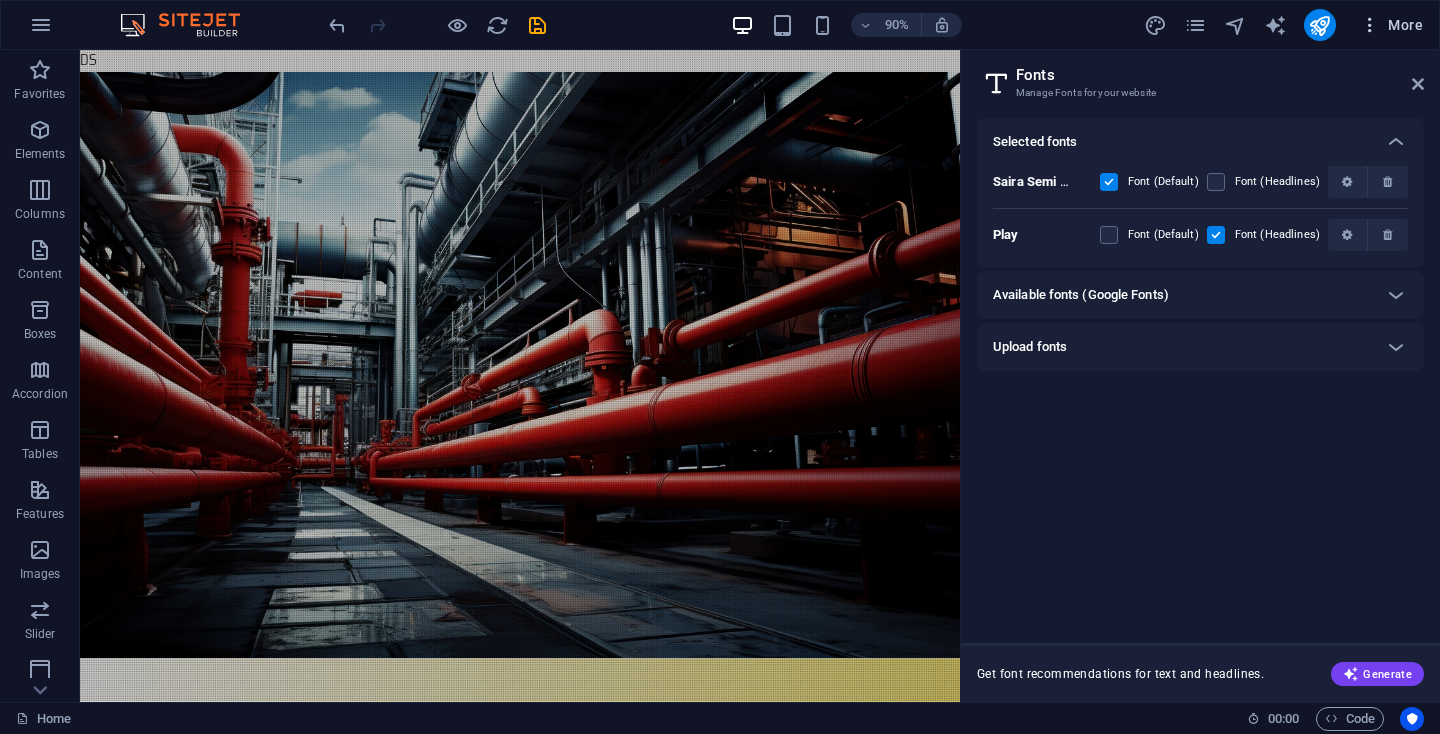 click on "More" at bounding box center (1391, 25) 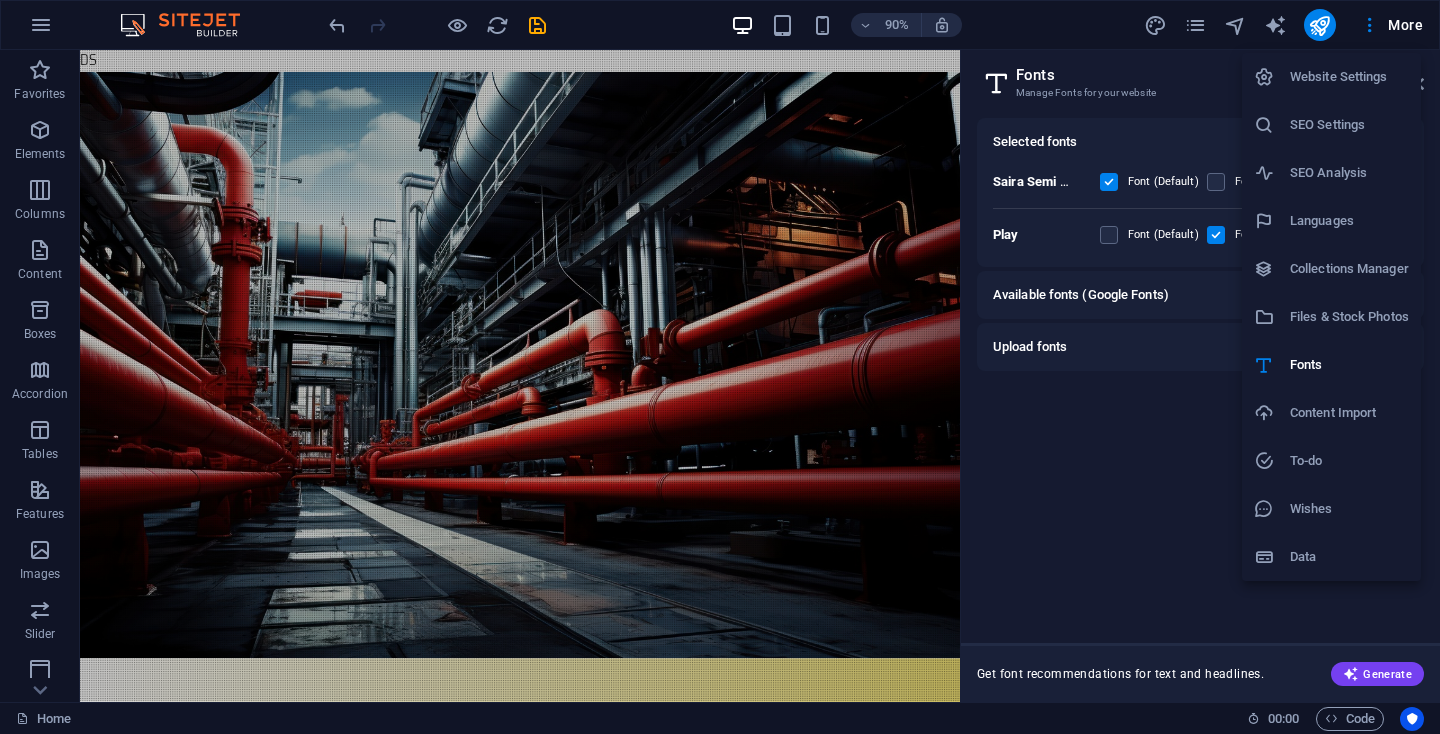 click on "Wishes" at bounding box center (1349, 509) 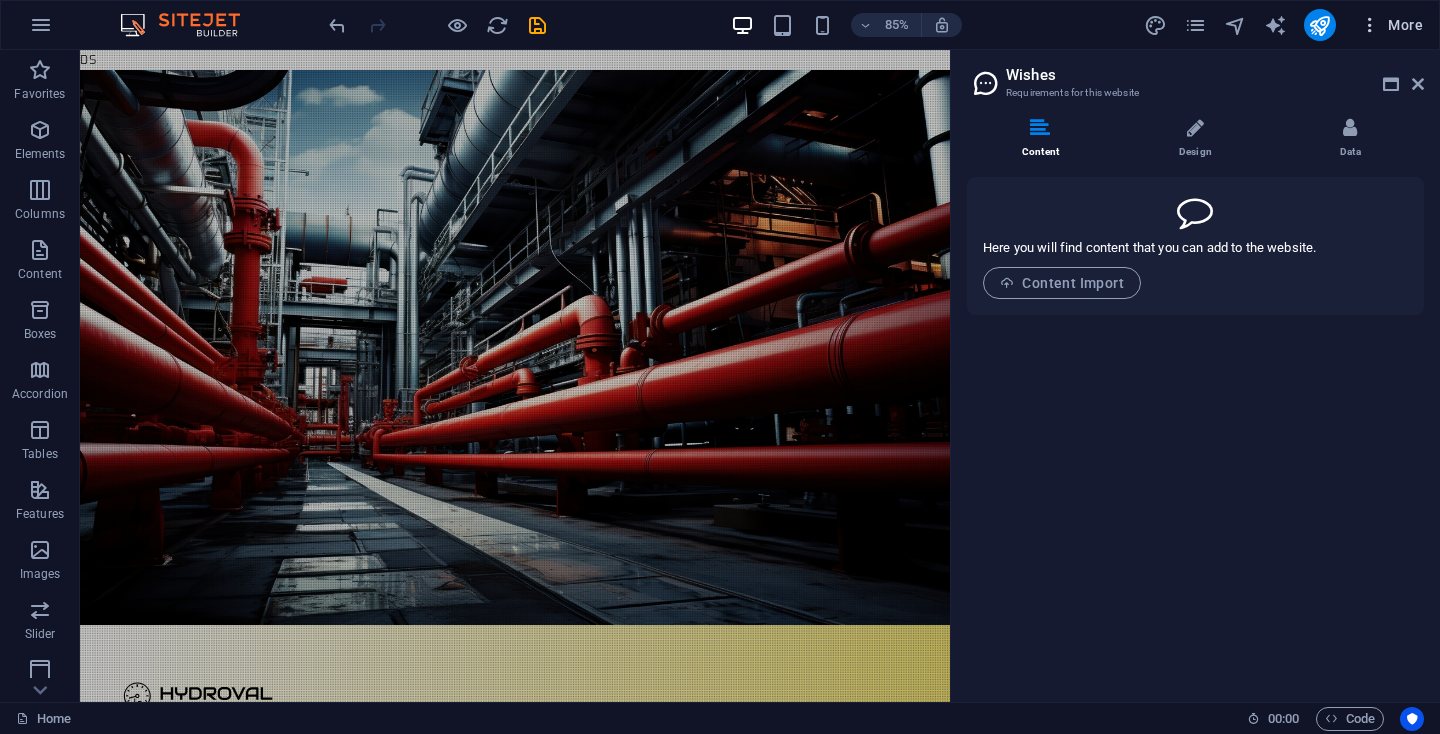 click on "More" at bounding box center [1391, 25] 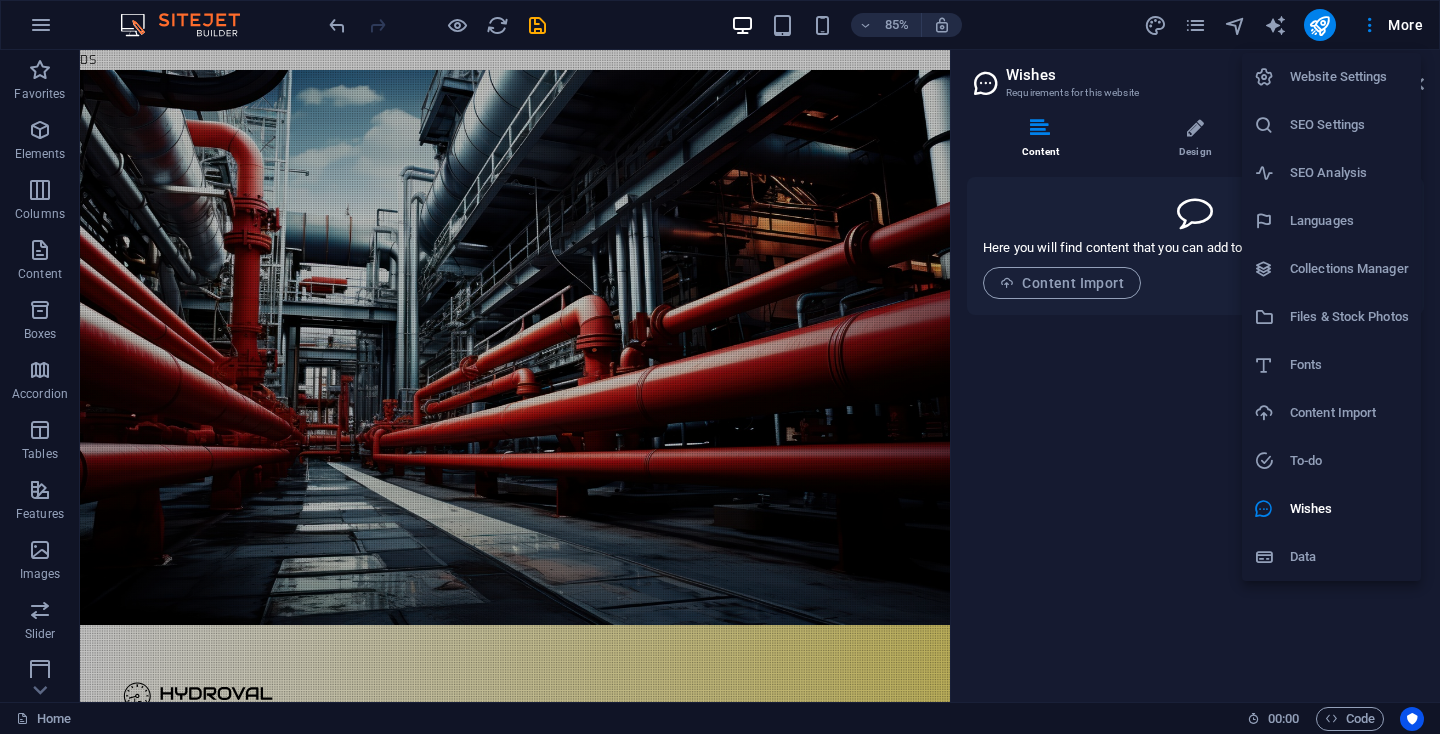 click on "To-do" at bounding box center (1349, 461) 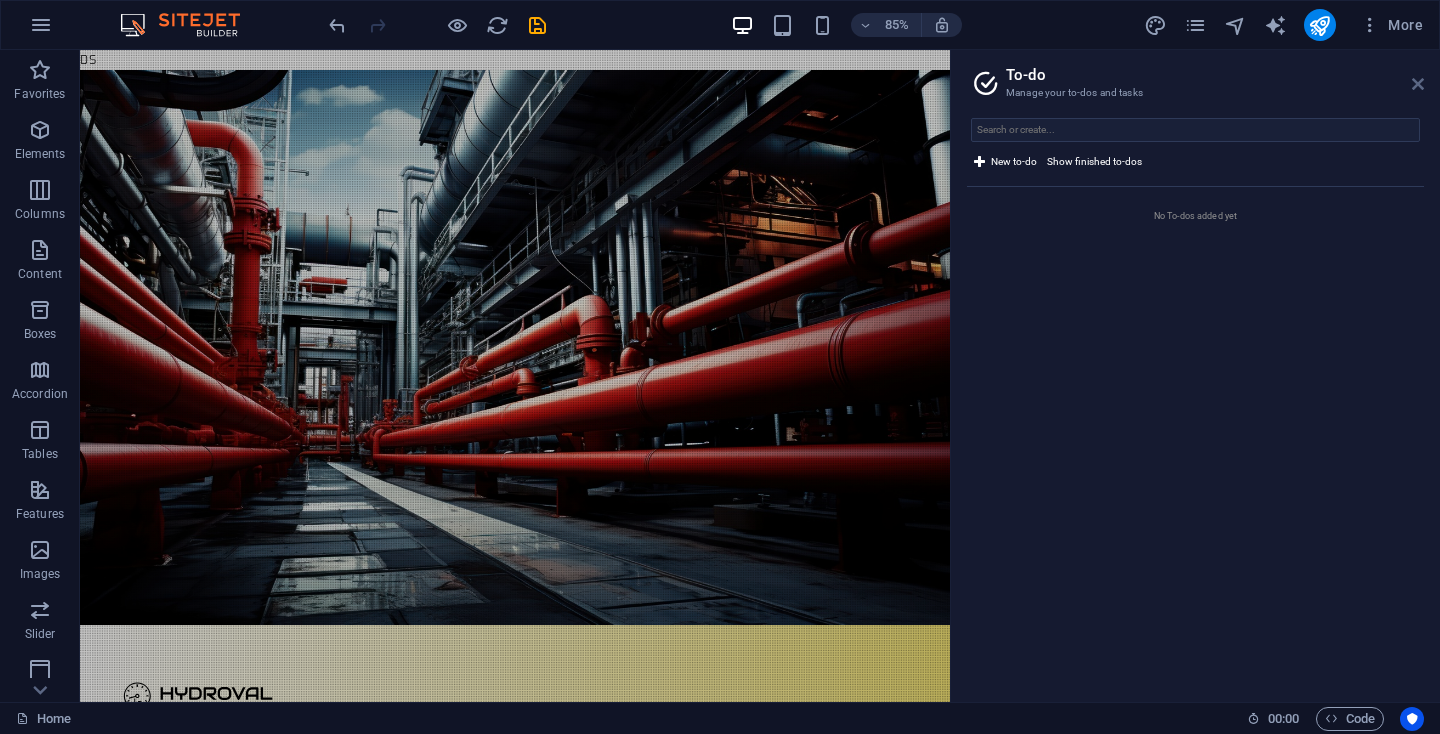 click at bounding box center [1418, 84] 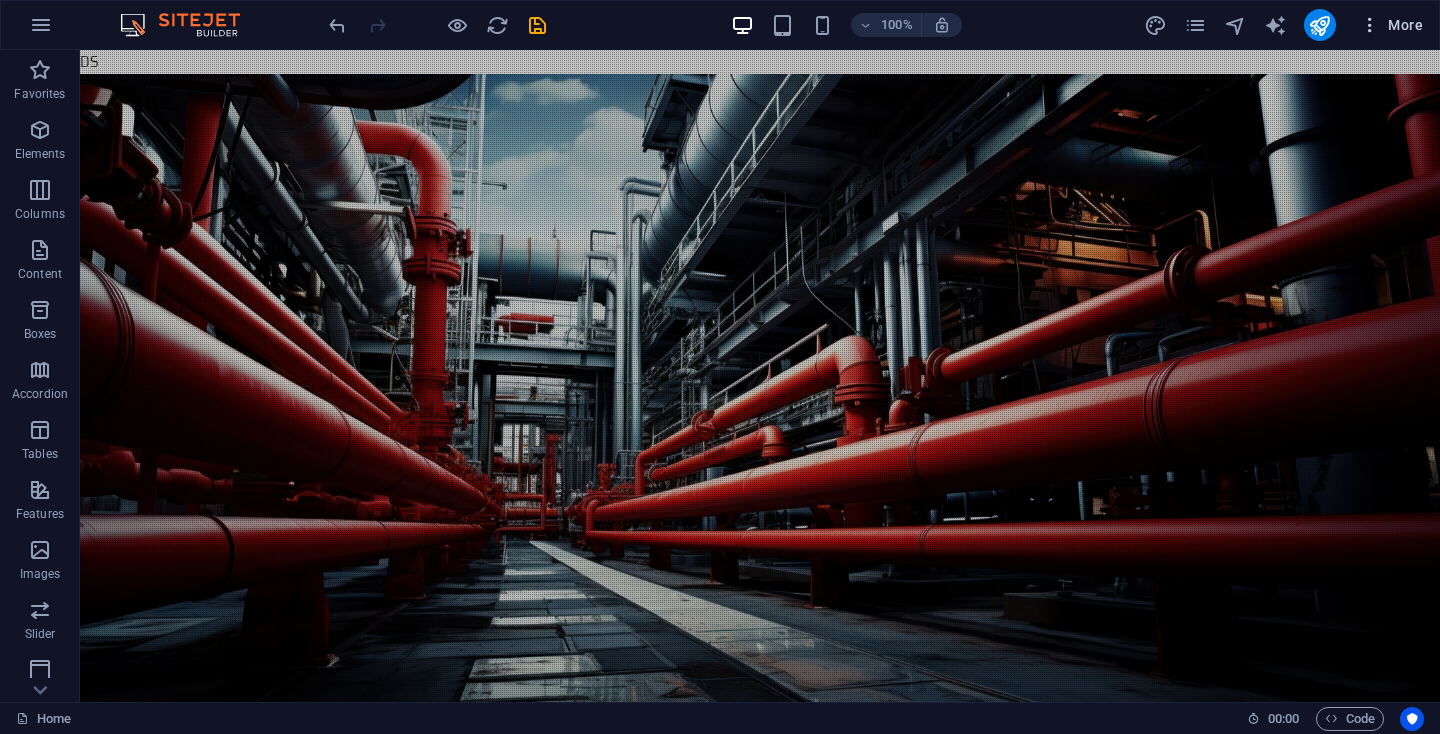 click on "More" at bounding box center (1391, 25) 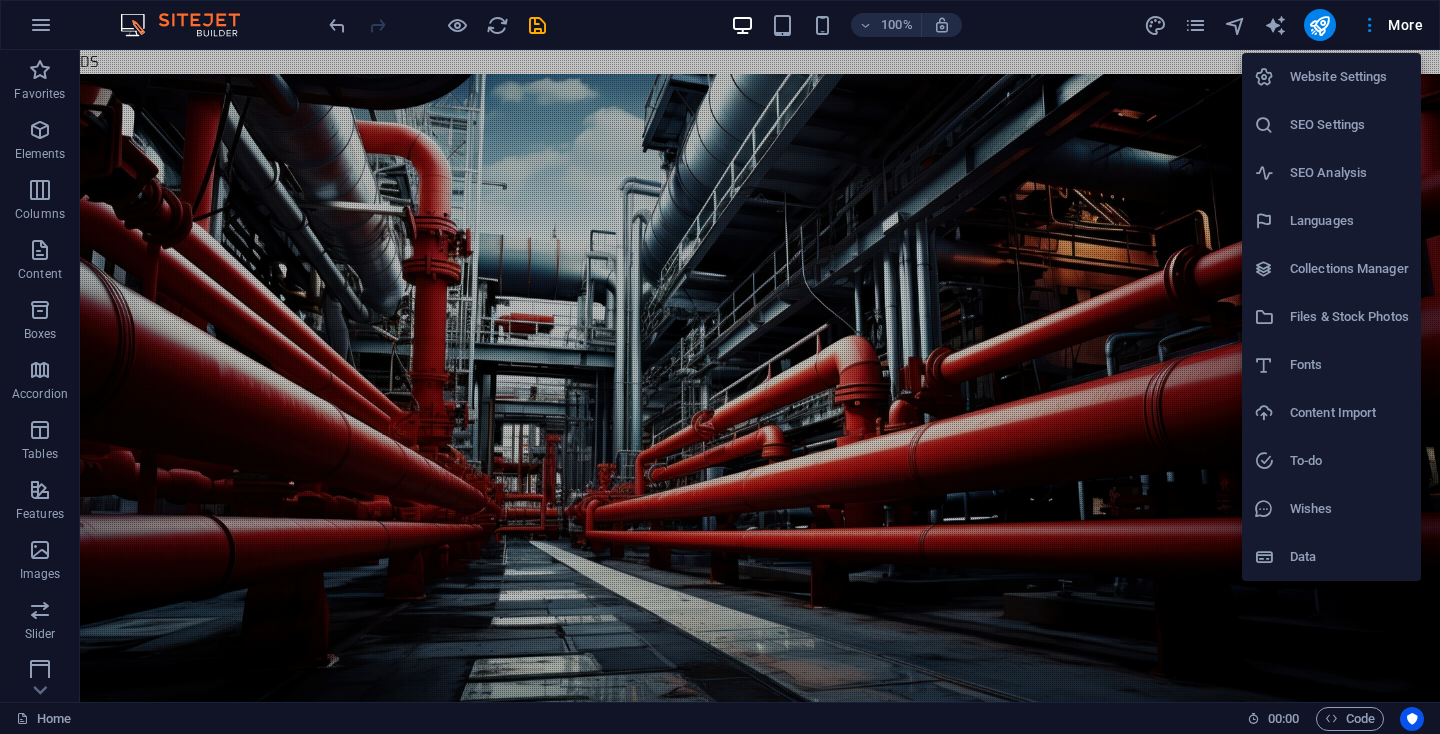 click on "SEO Analysis" at bounding box center (1349, 173) 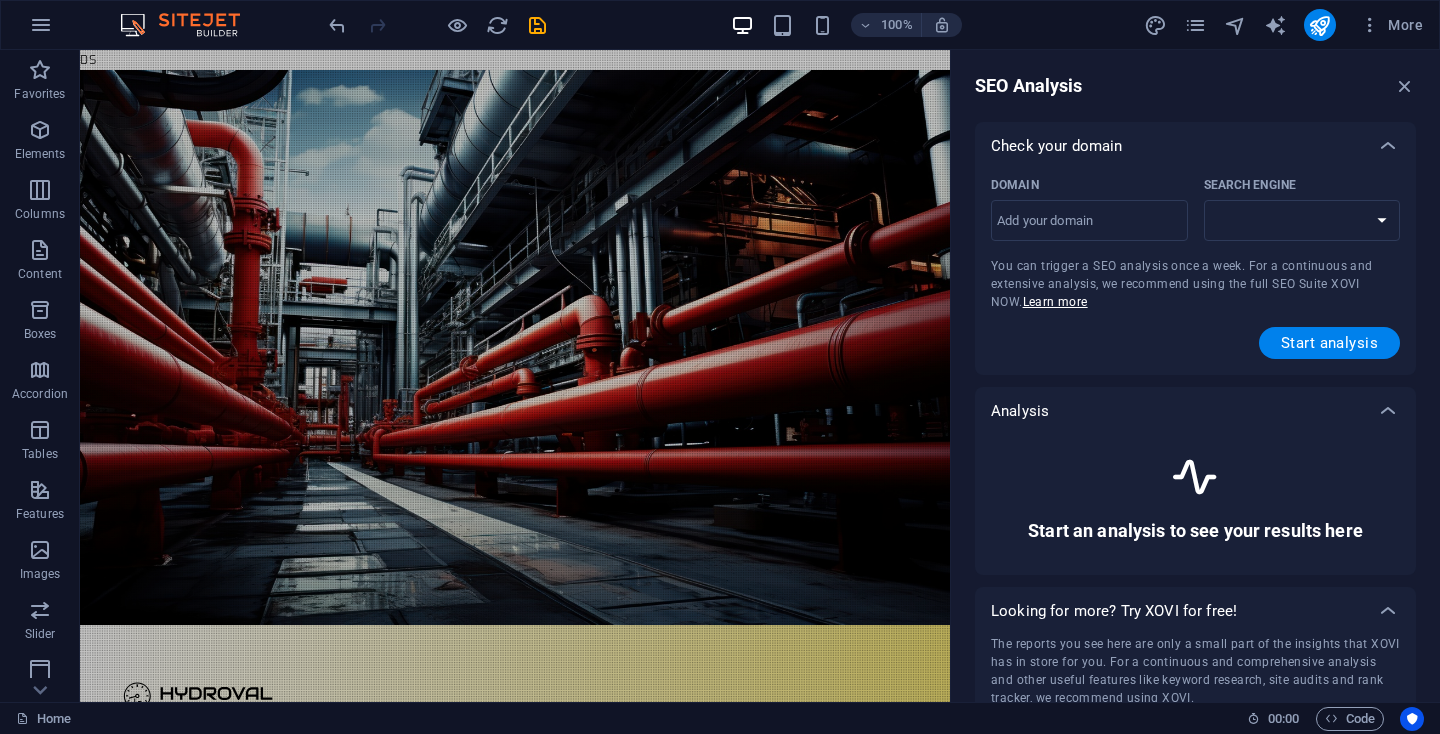 select on "google.com" 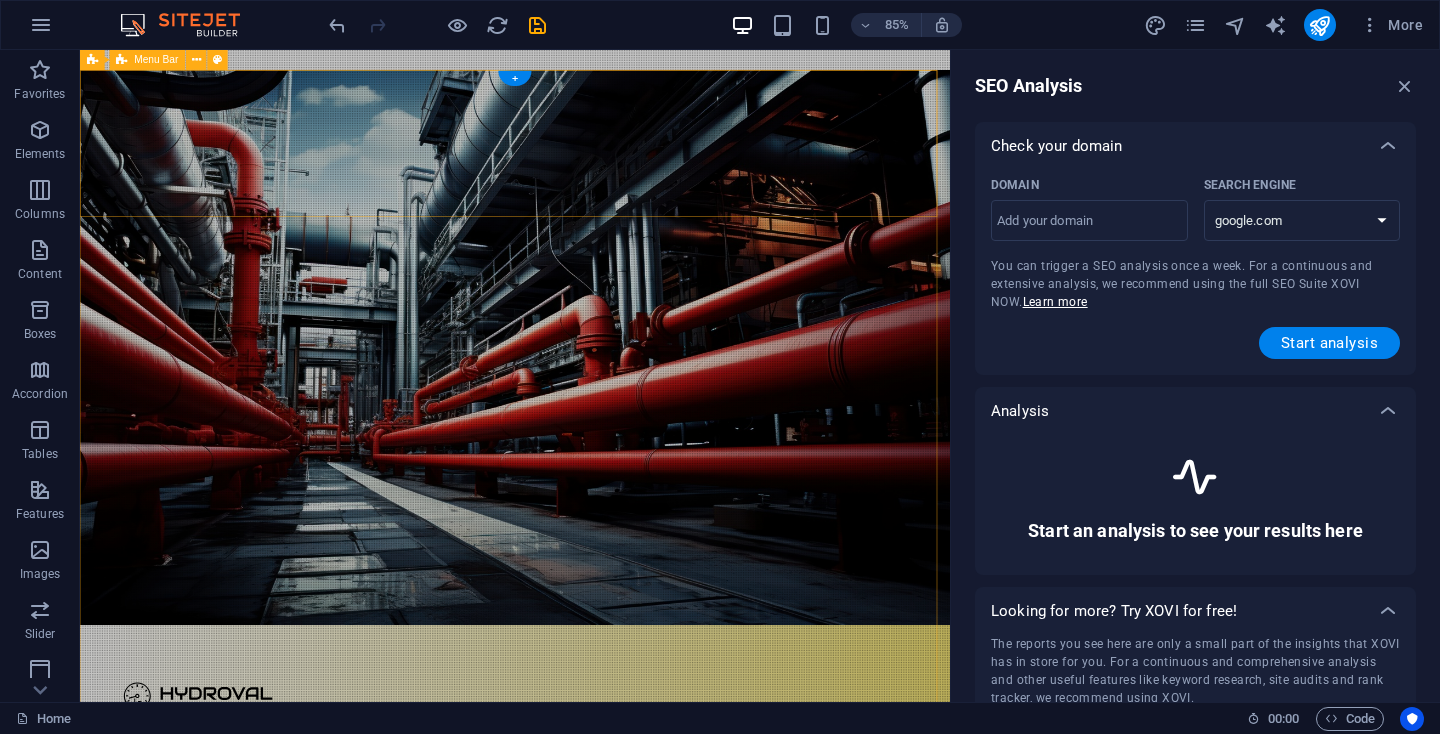 click on "HOME SU DI NOI SERVIZI PROGETTI CONTATTI" at bounding box center [592, 828] 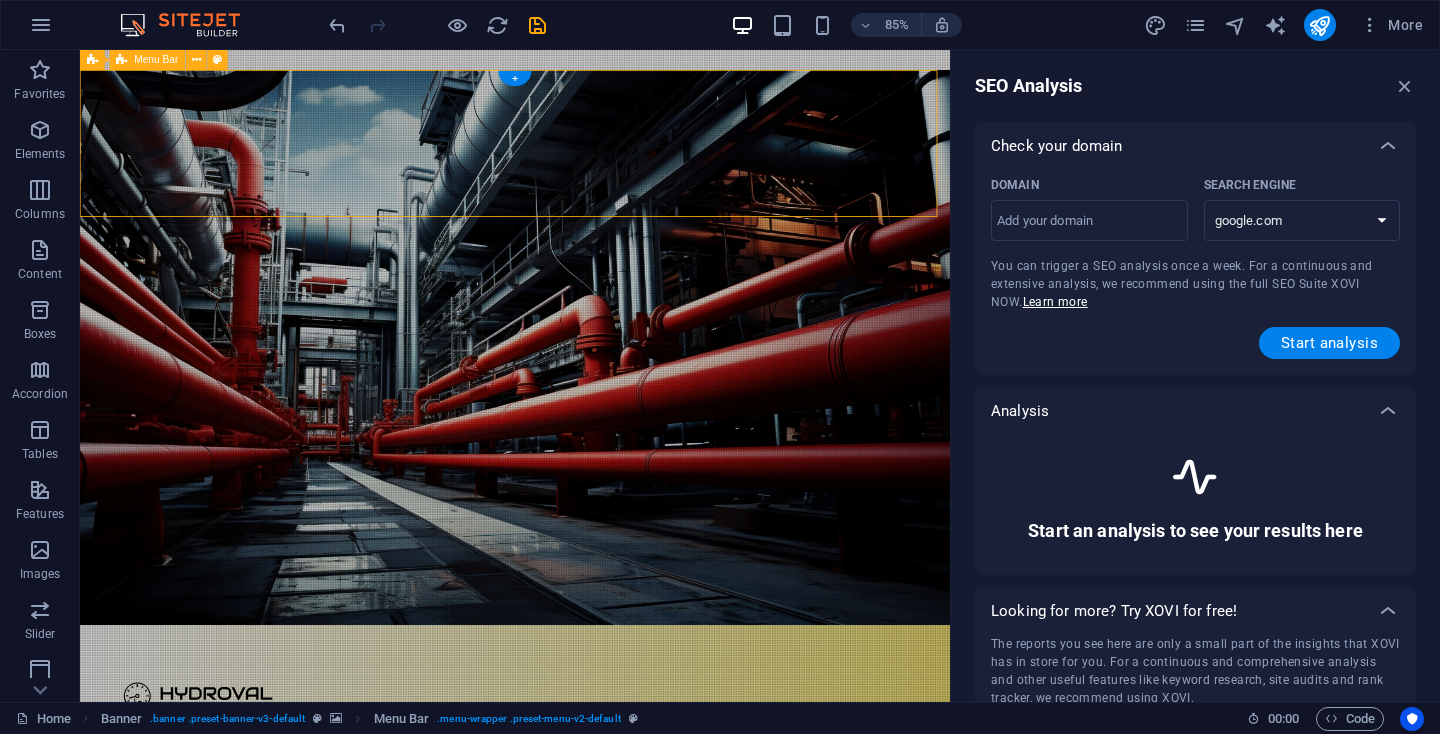 click on "HOME SU DI NOI SERVIZI PROGETTI CONTATTI" at bounding box center [592, 828] 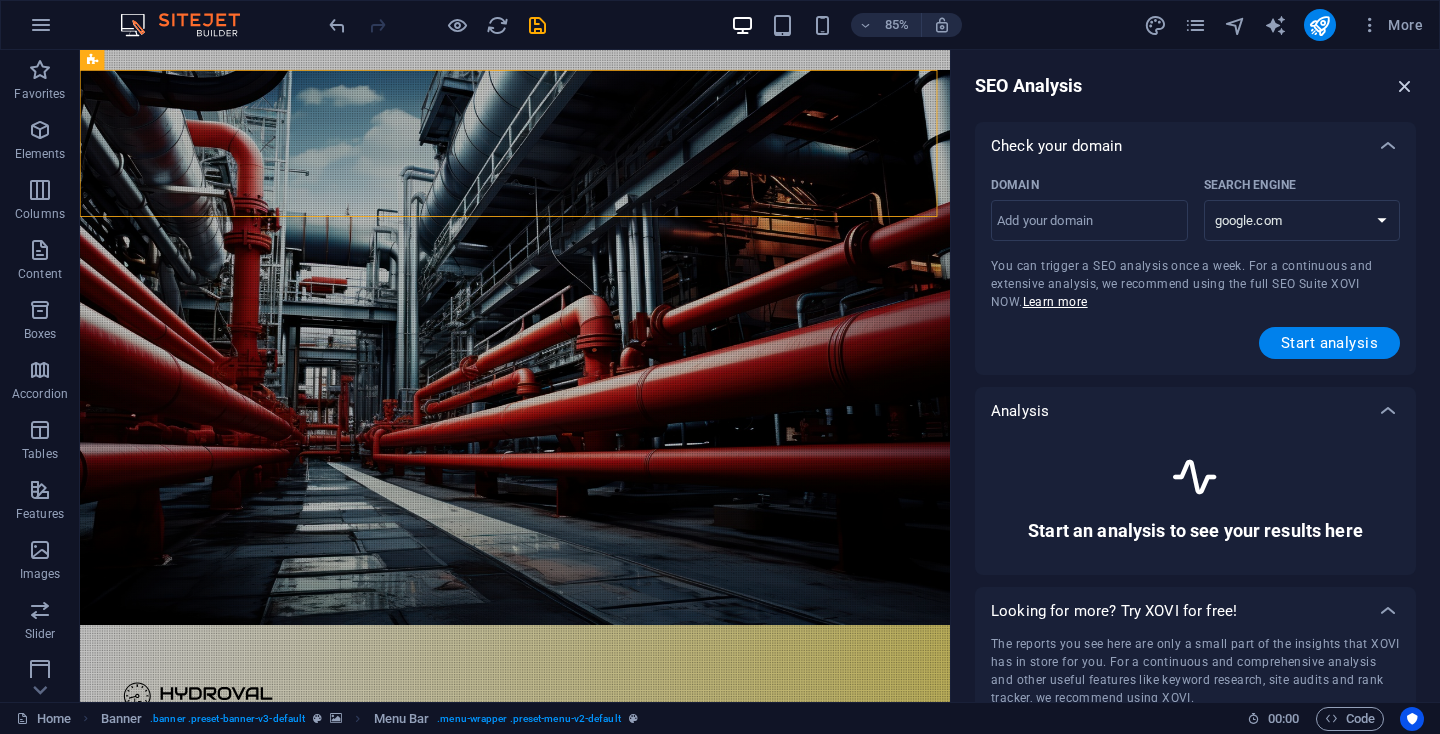 click at bounding box center [1405, 86] 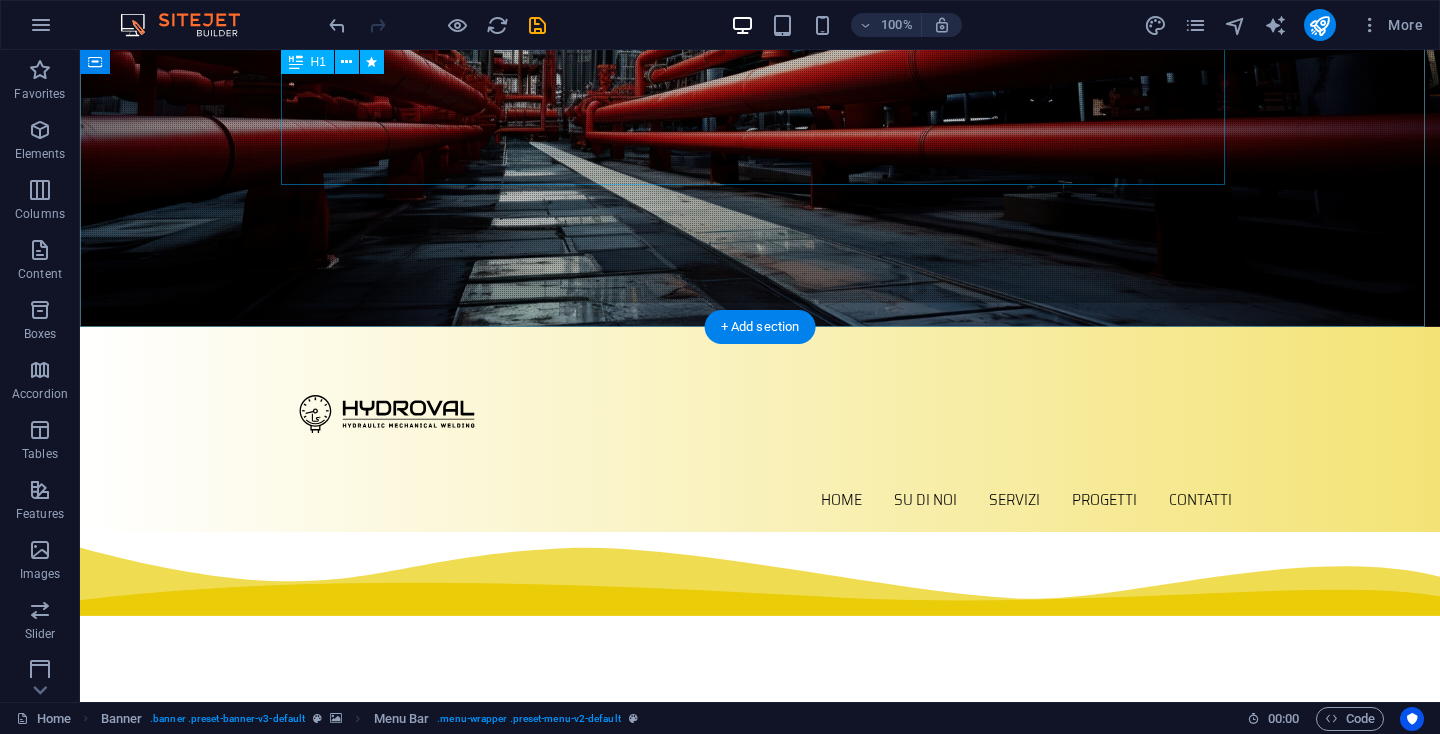 scroll, scrollTop: 0, scrollLeft: 0, axis: both 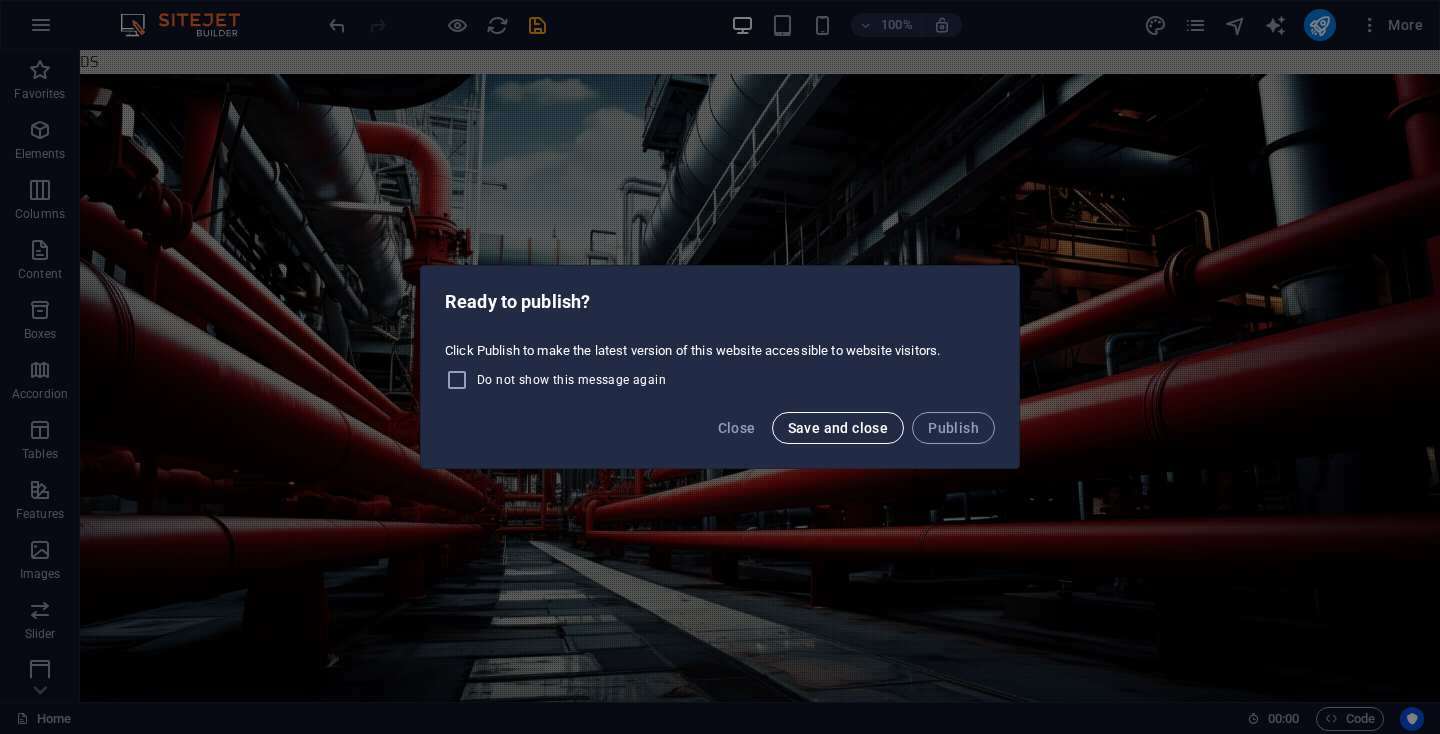 click on "Save and close" at bounding box center (838, 428) 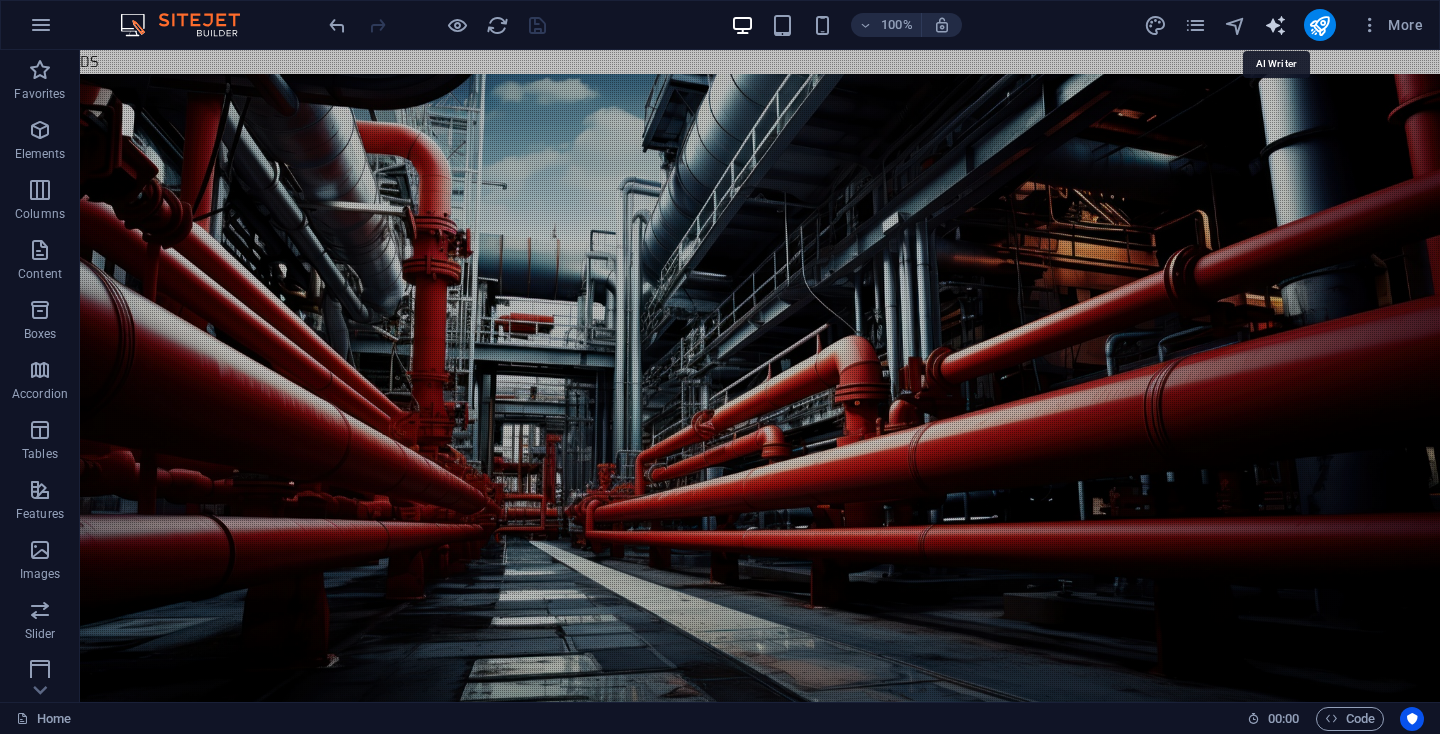 click at bounding box center [1275, 25] 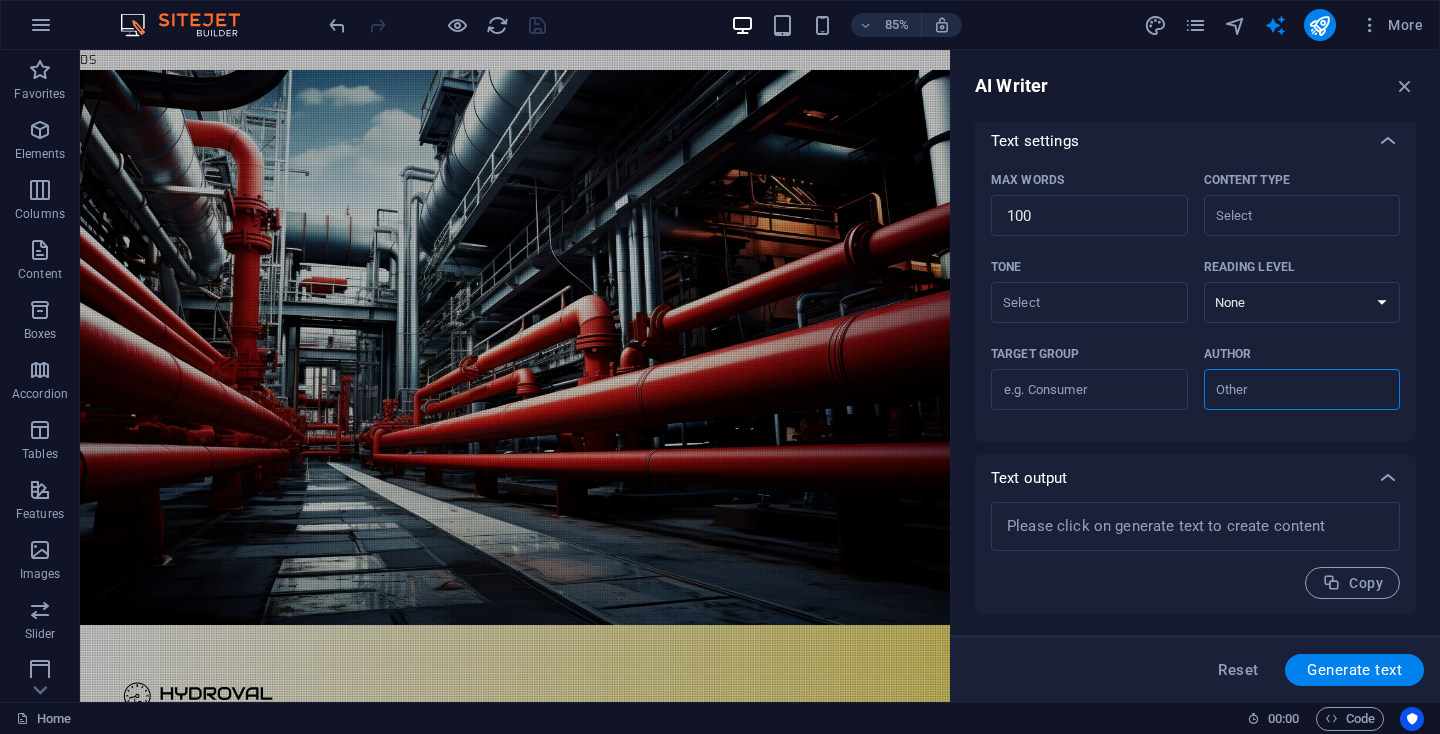 scroll, scrollTop: 0, scrollLeft: 0, axis: both 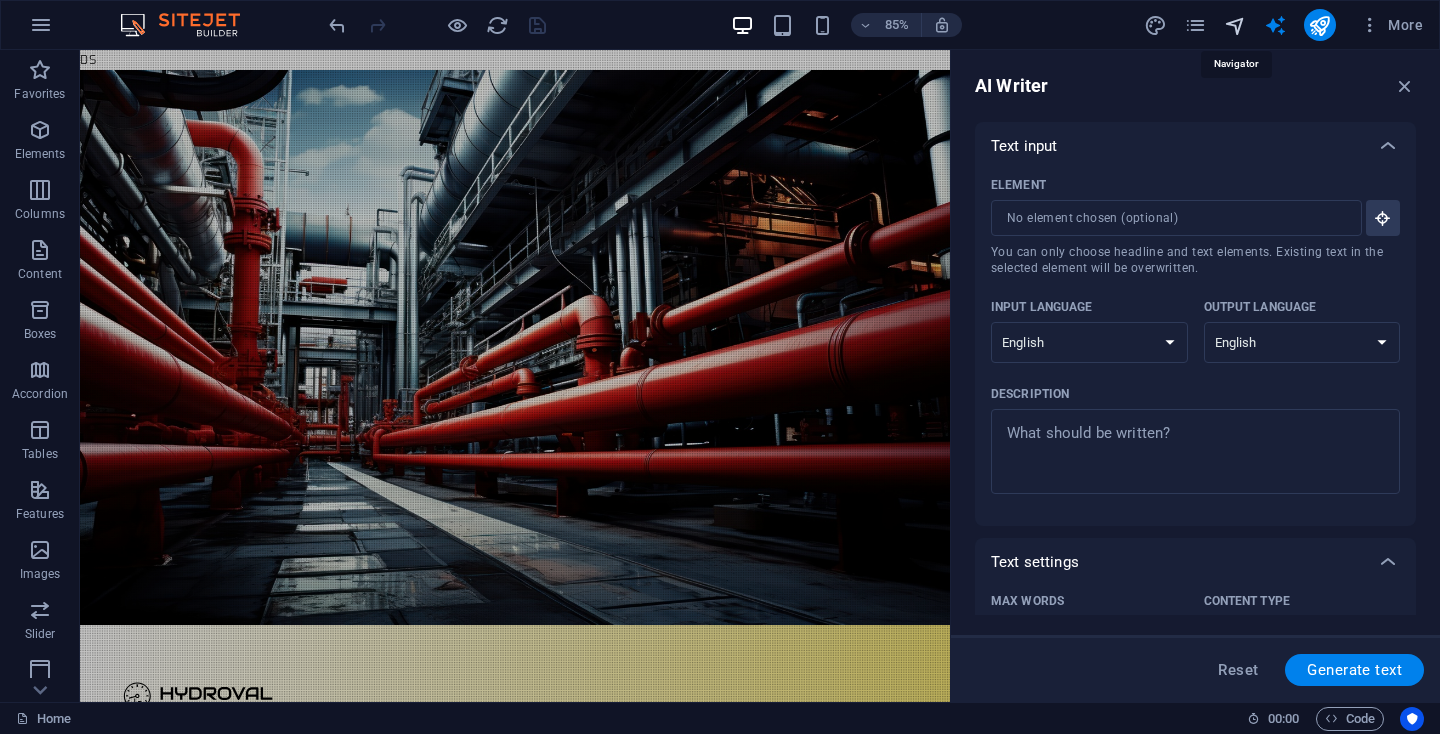 click at bounding box center [1235, 25] 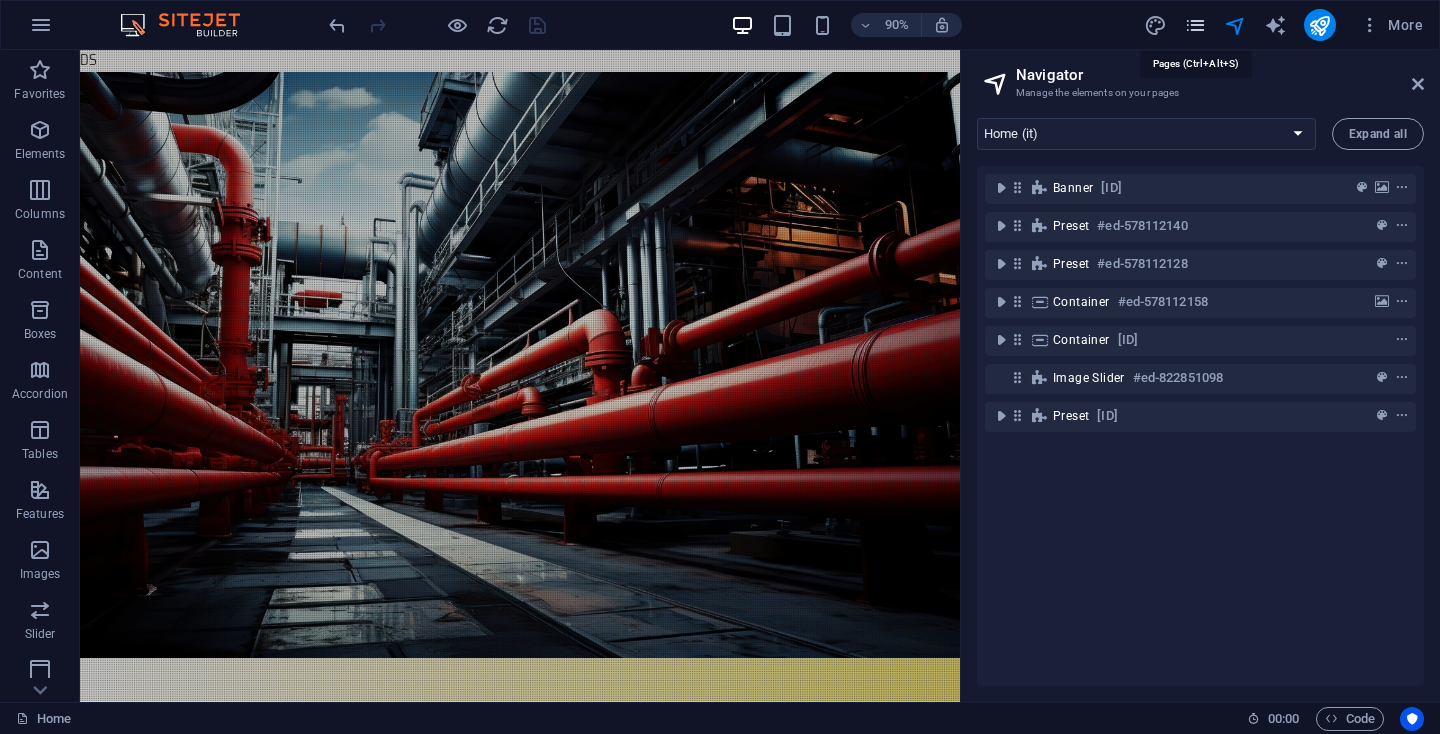 click at bounding box center [1195, 25] 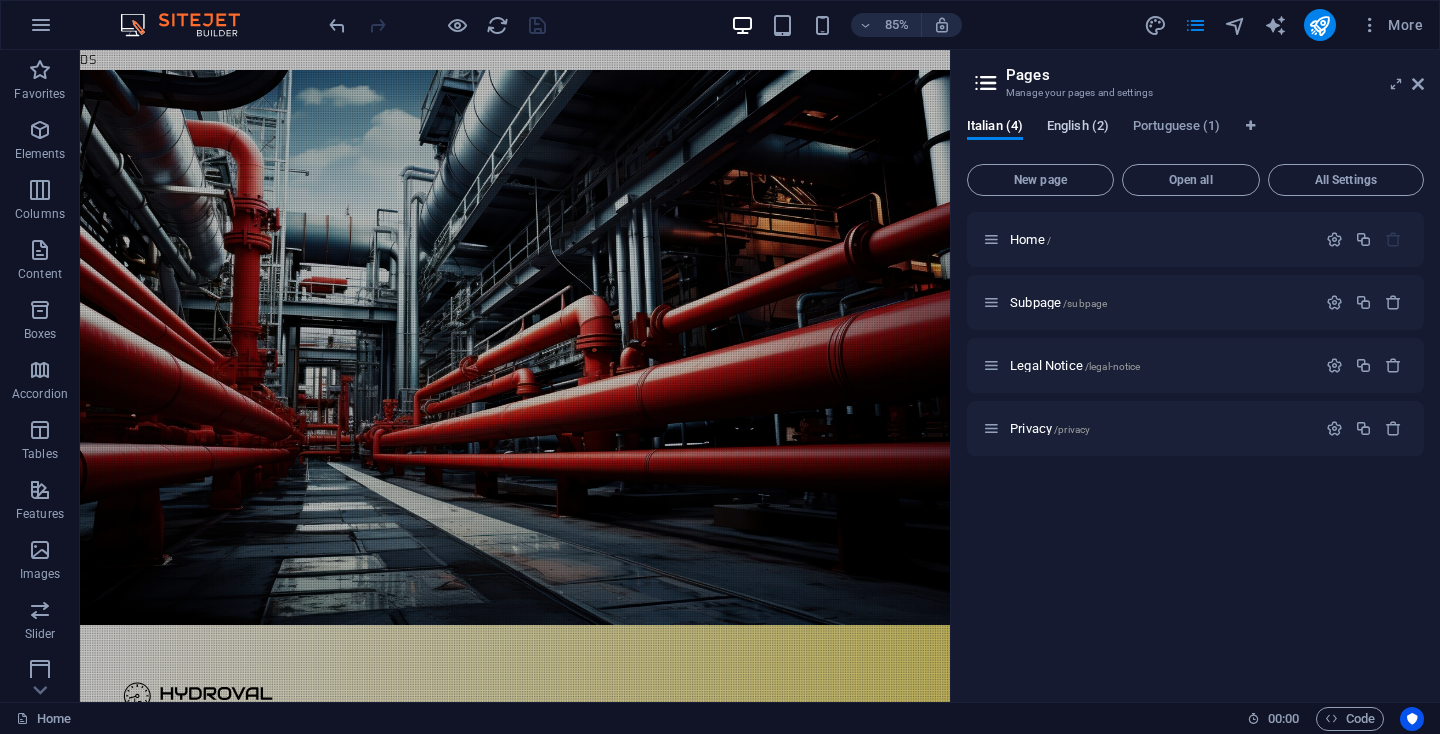 click on "English (2)" at bounding box center (1078, 128) 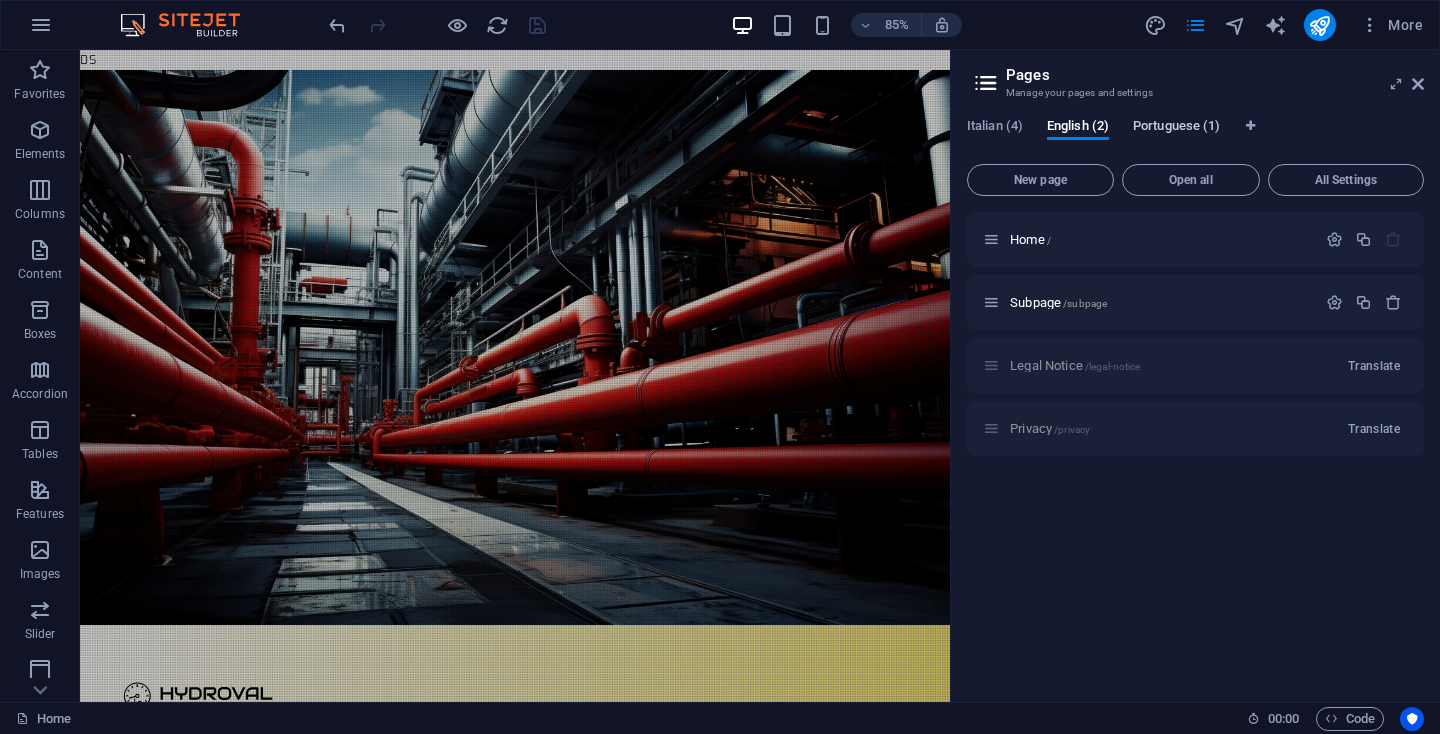 click on "Portuguese (1)" at bounding box center (1176, 128) 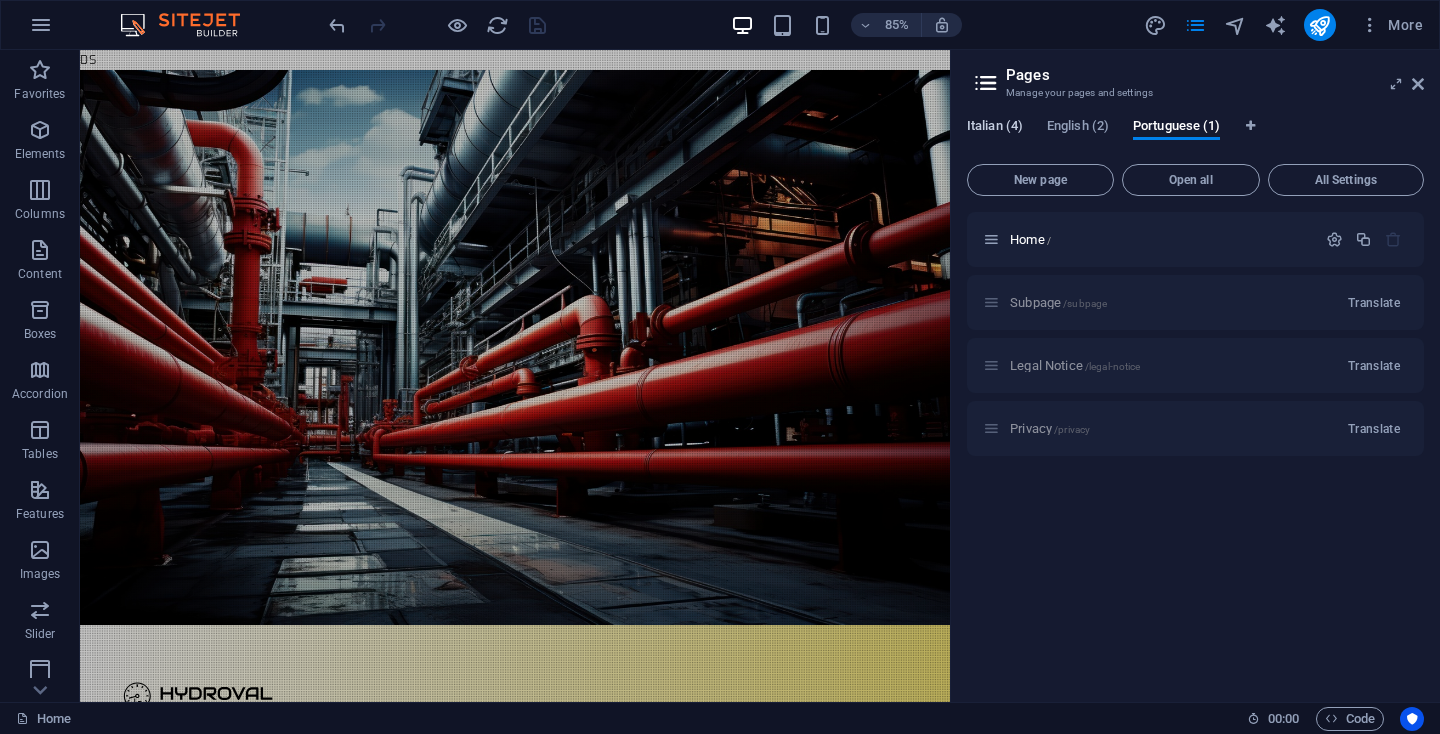click on "Italian (4)" at bounding box center (995, 128) 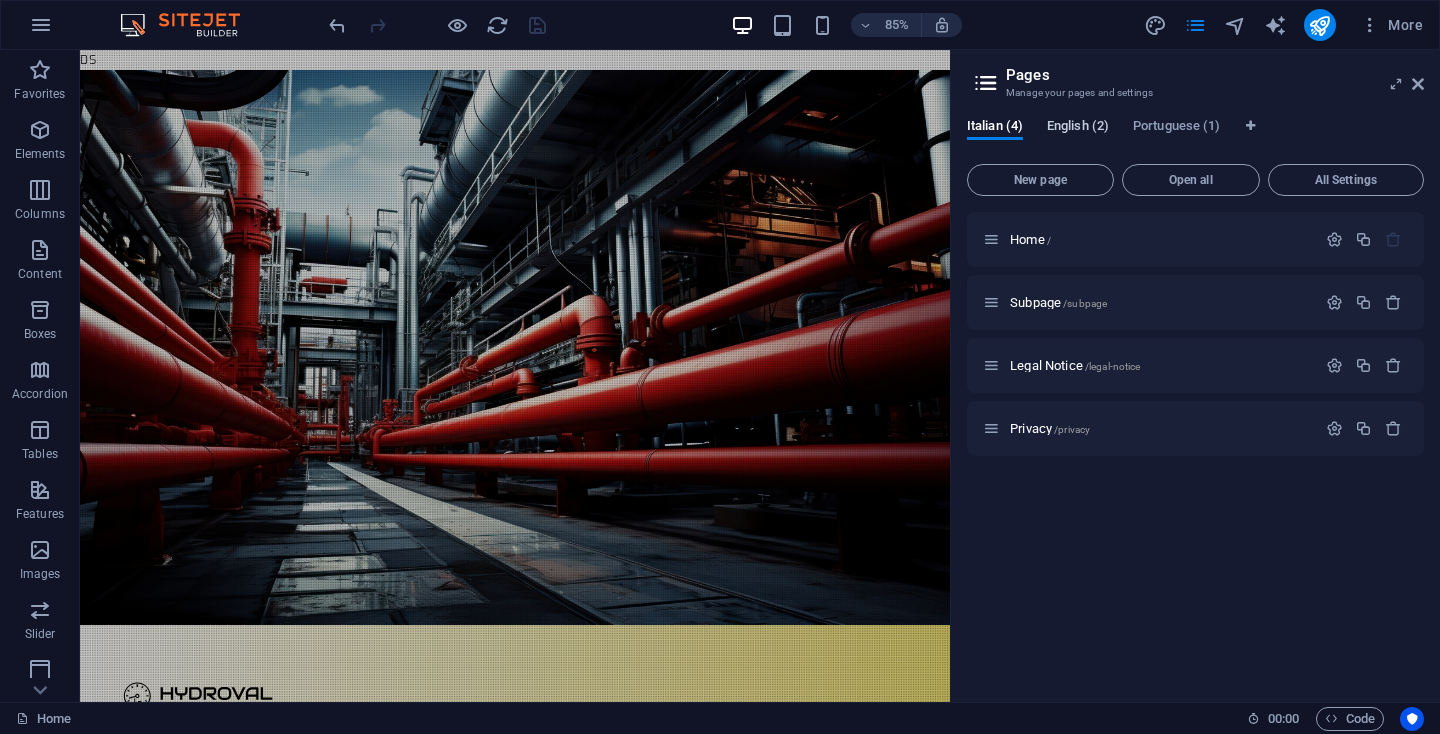click on "English (2)" at bounding box center (1078, 128) 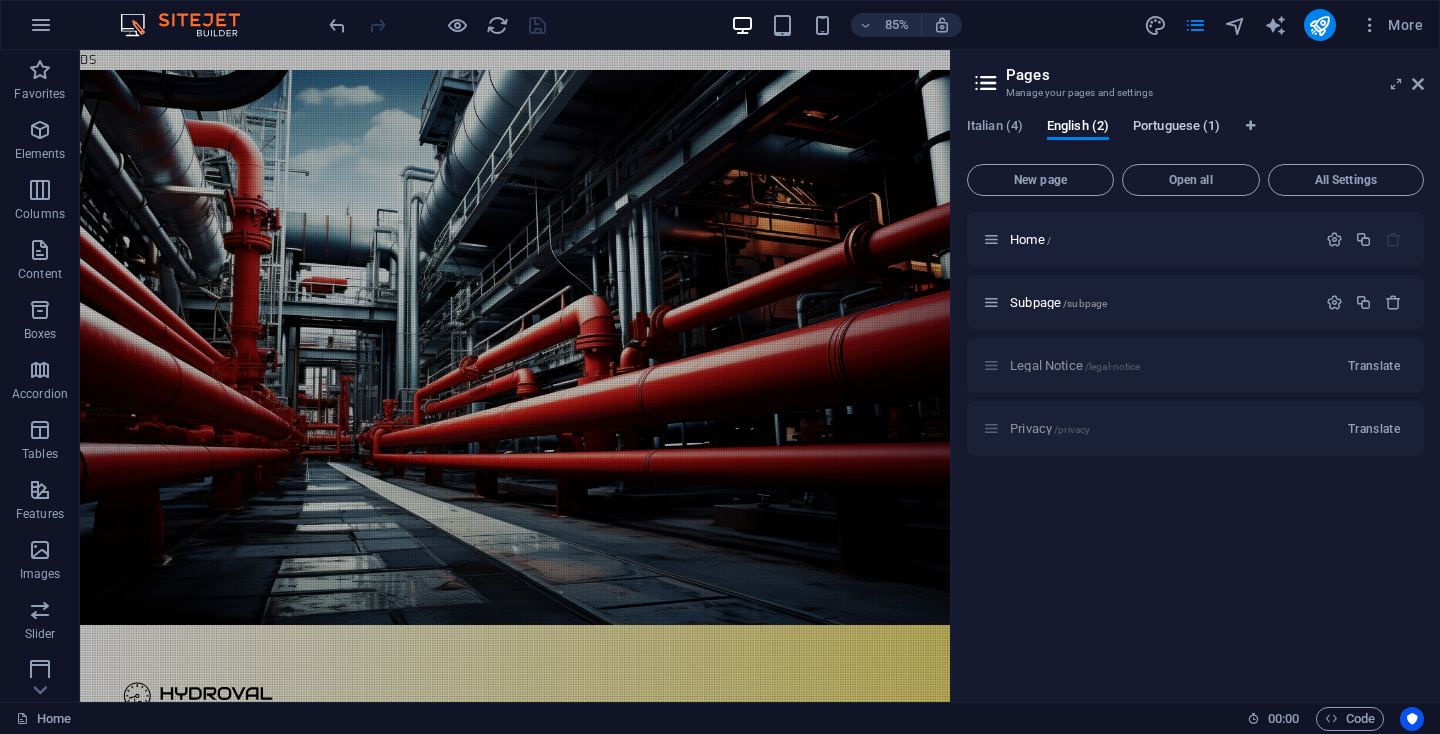 click on "Portuguese (1)" at bounding box center (1176, 128) 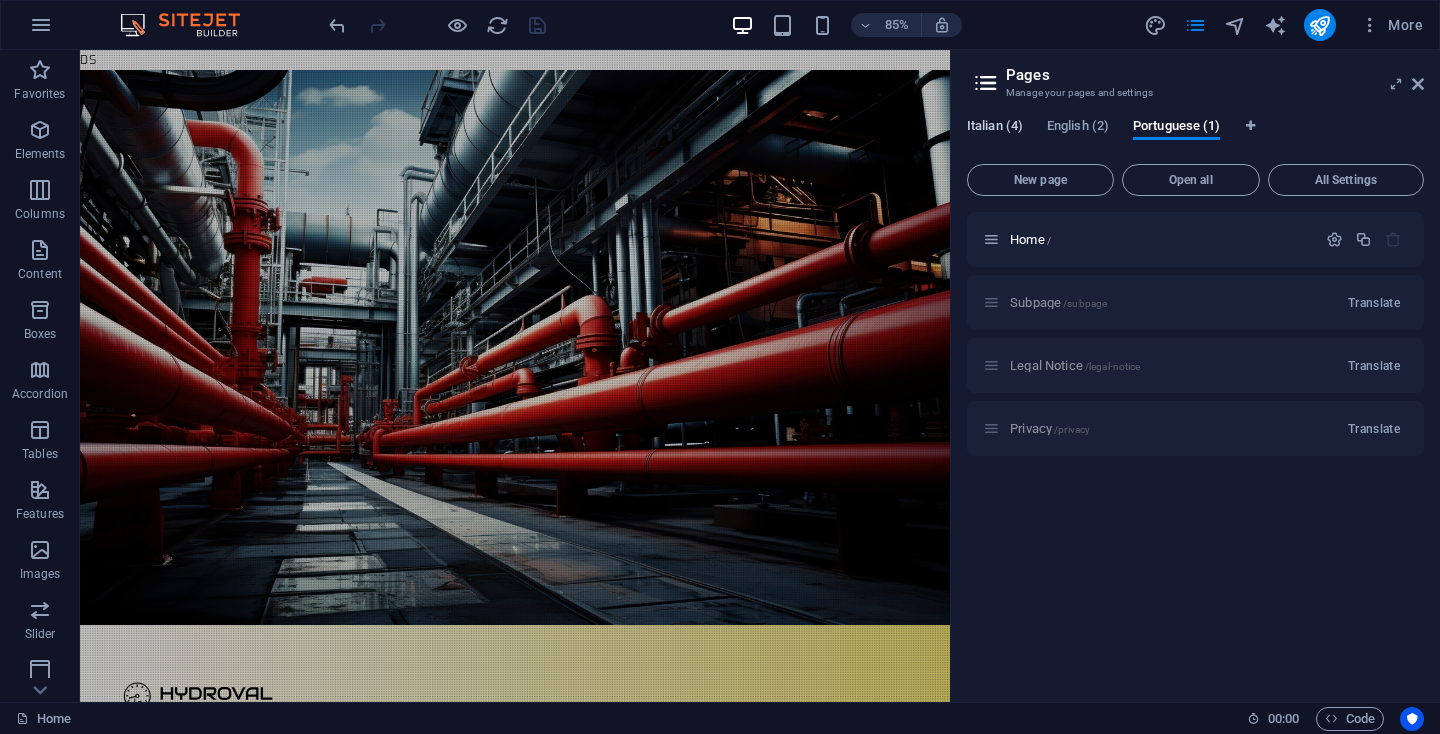click on "Italian (4)" at bounding box center [995, 128] 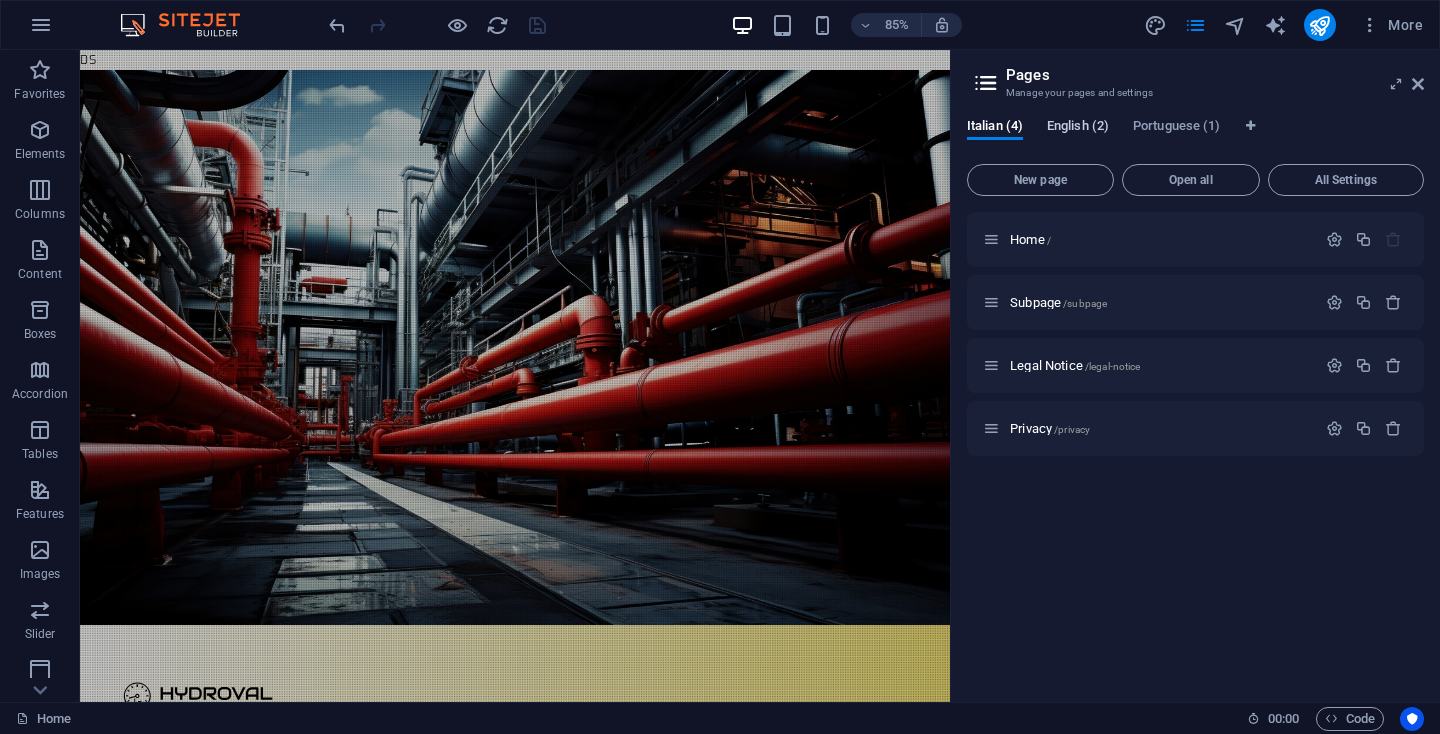 click on "English (2)" at bounding box center [1078, 128] 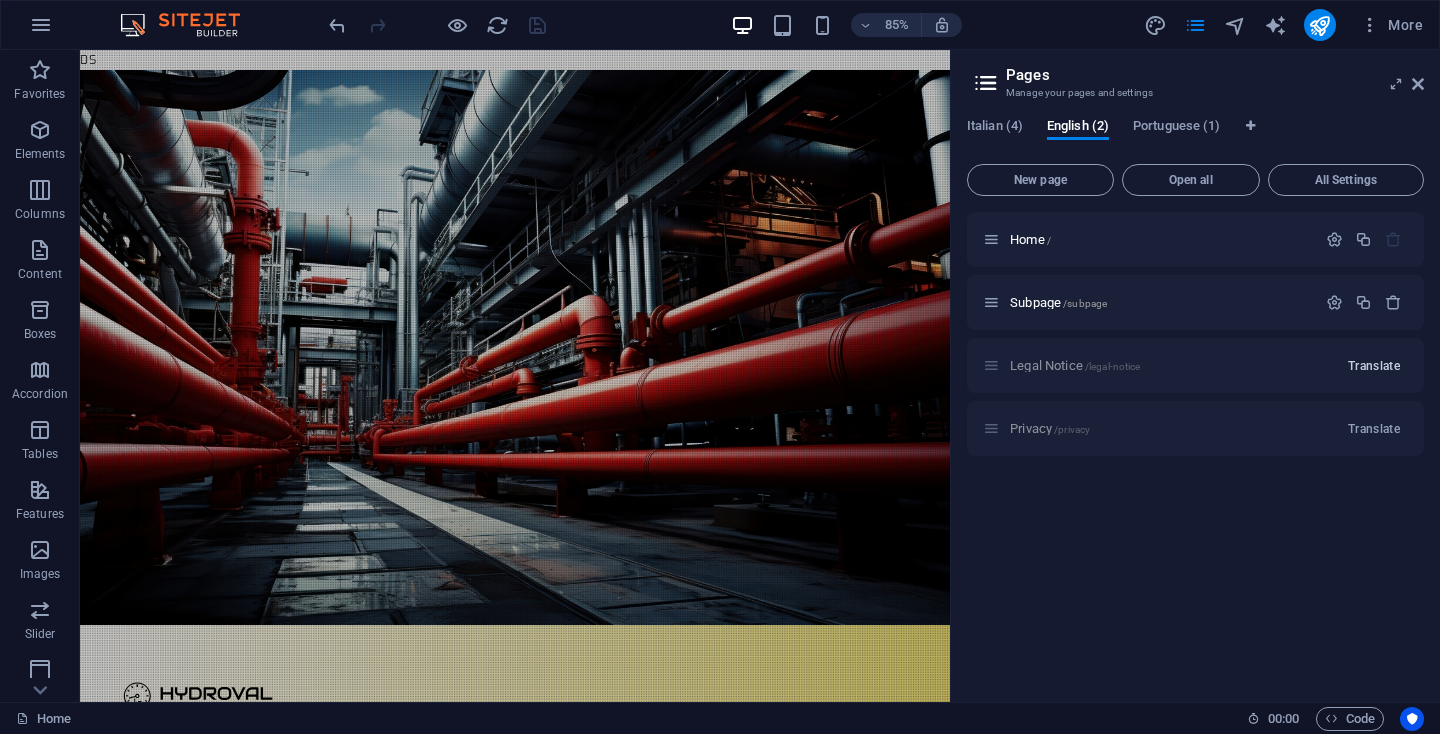 click on "Translate" at bounding box center (1374, 366) 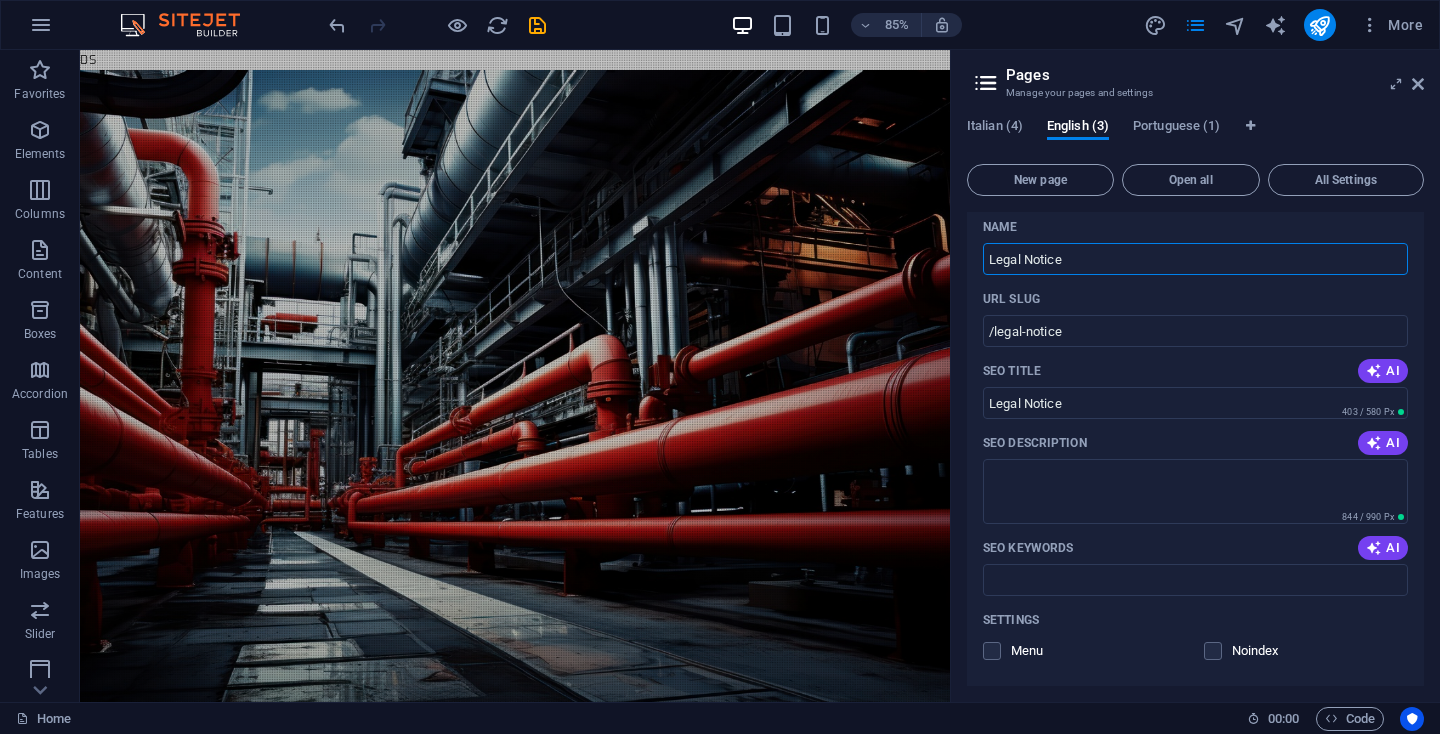 scroll, scrollTop: 186, scrollLeft: 0, axis: vertical 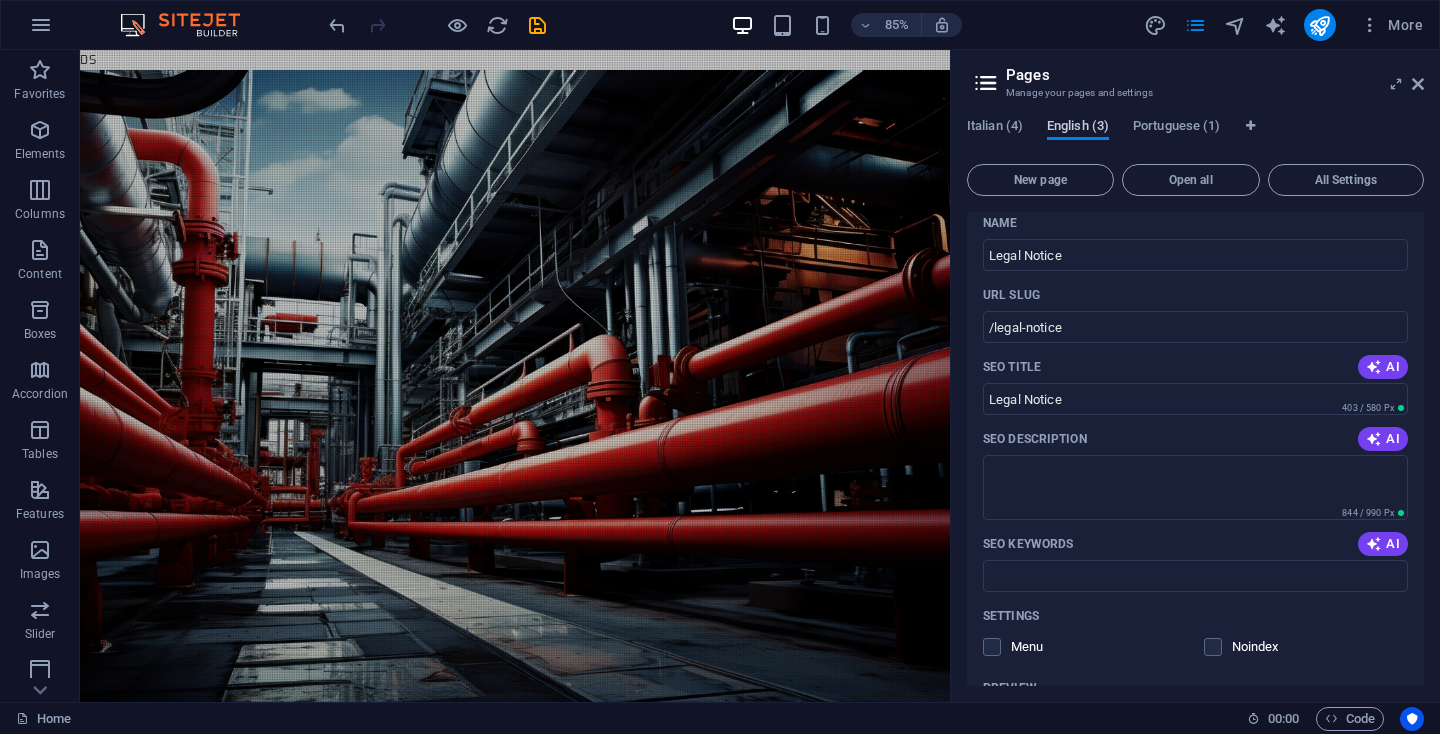 click on "English (3)" at bounding box center (1078, 128) 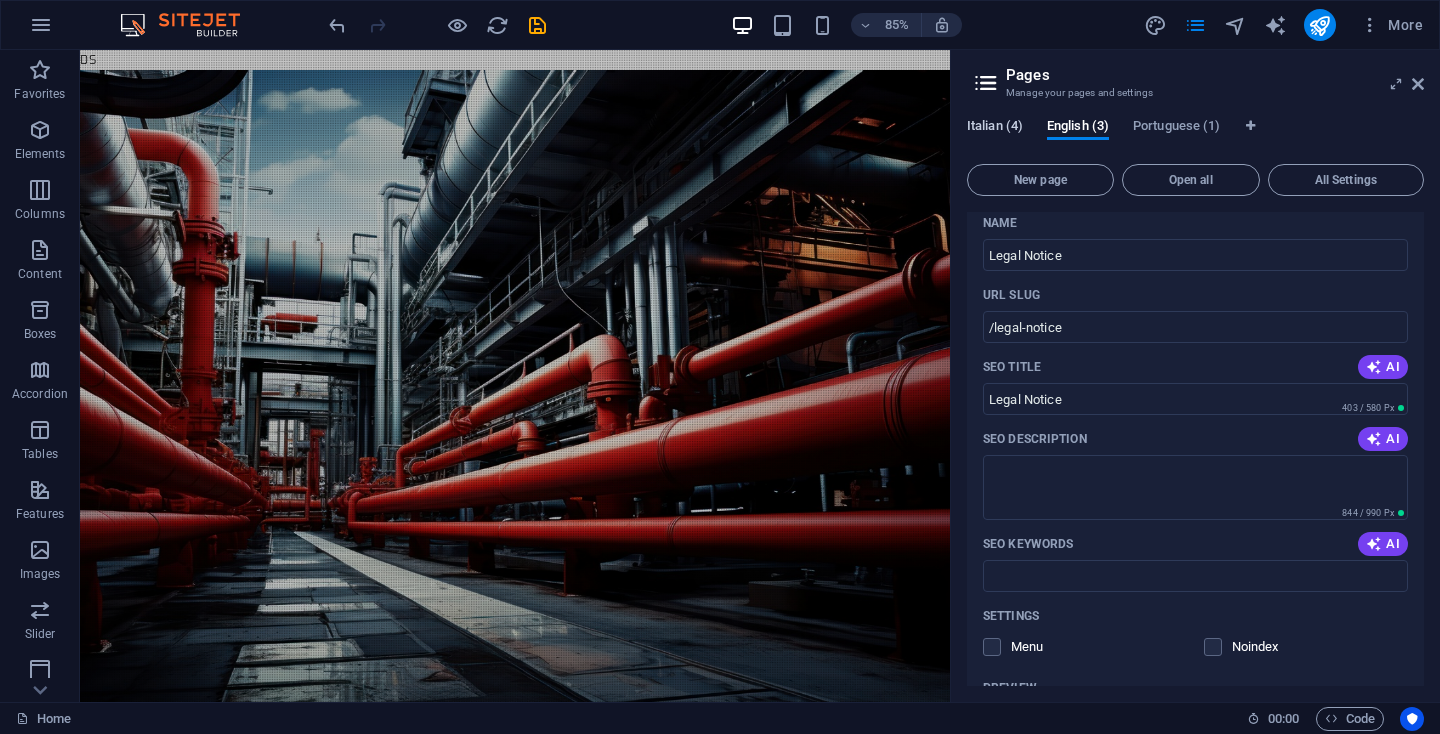 click on "Italian (4)" at bounding box center [995, 128] 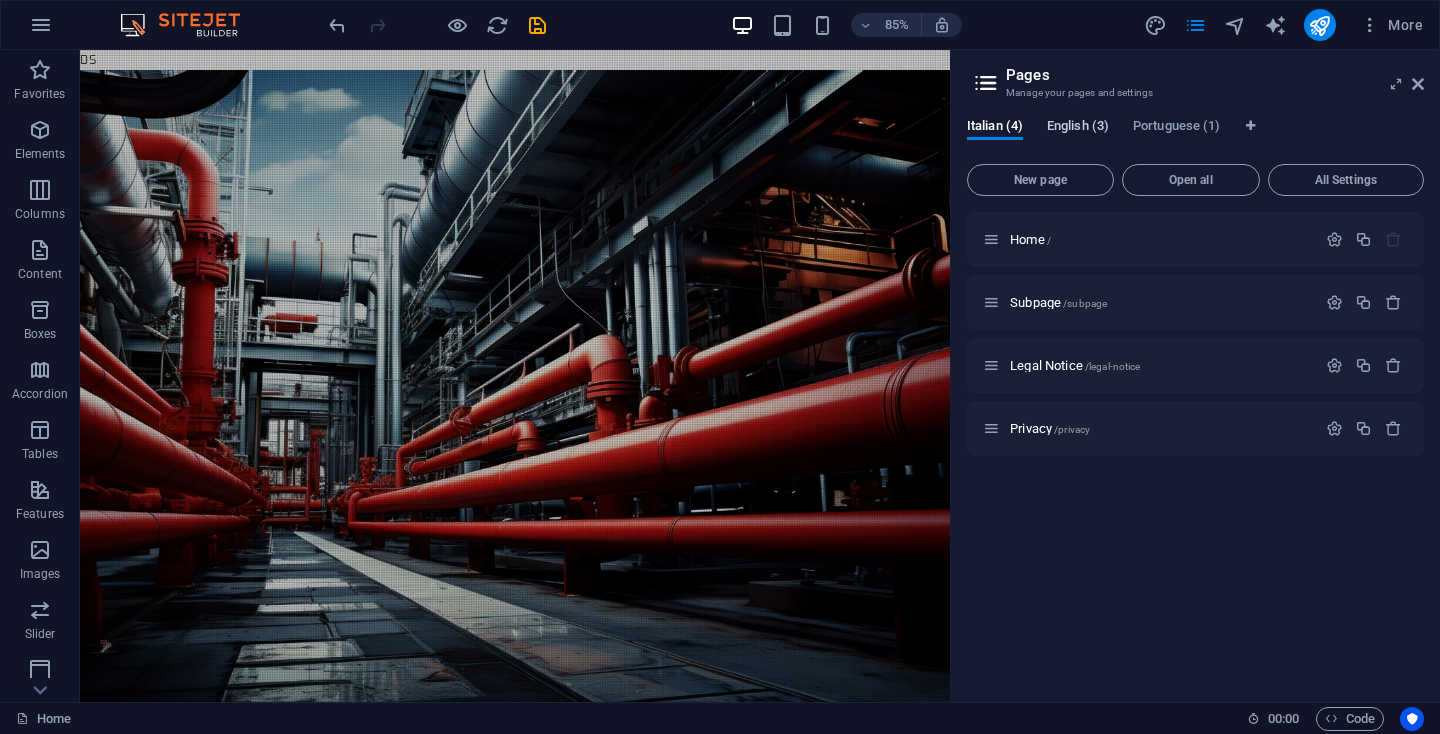 click on "English (3)" at bounding box center [1078, 128] 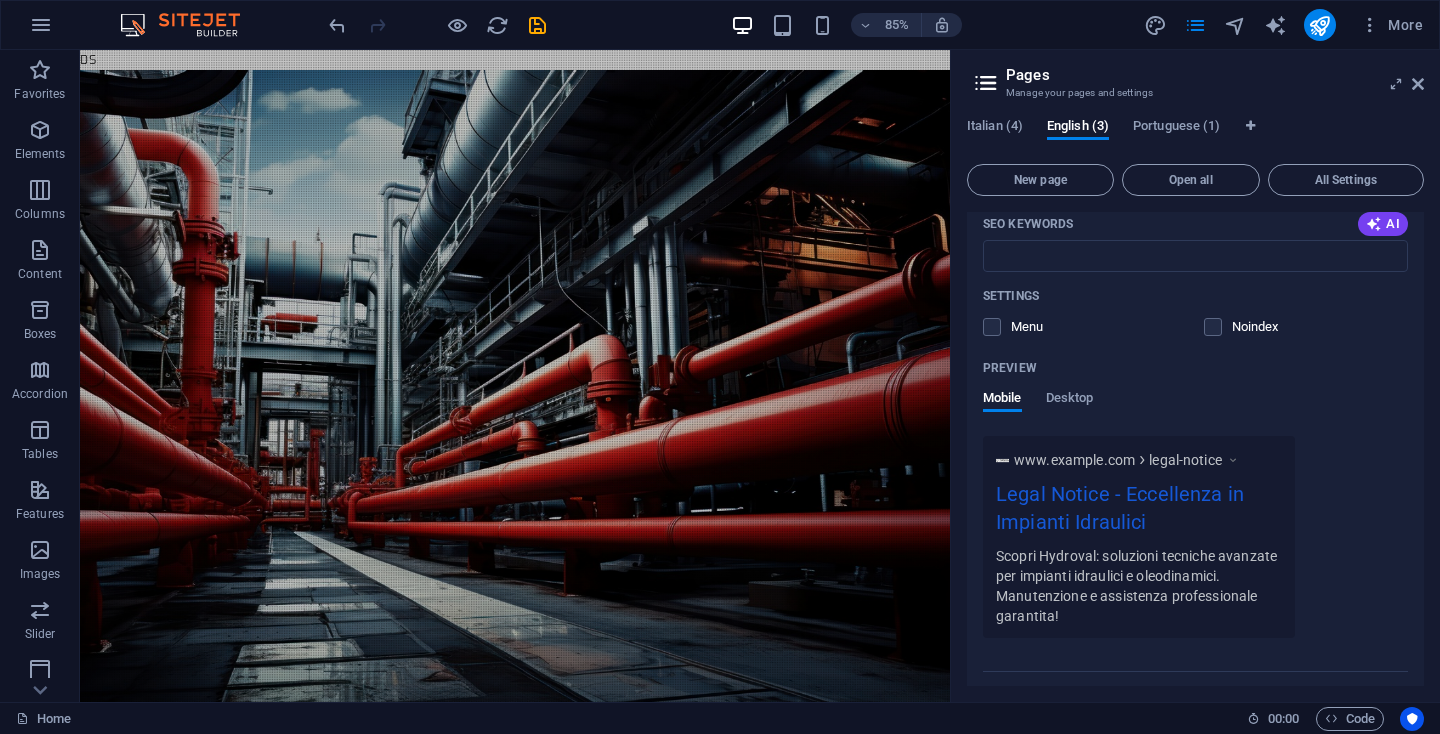 scroll, scrollTop: 611, scrollLeft: 0, axis: vertical 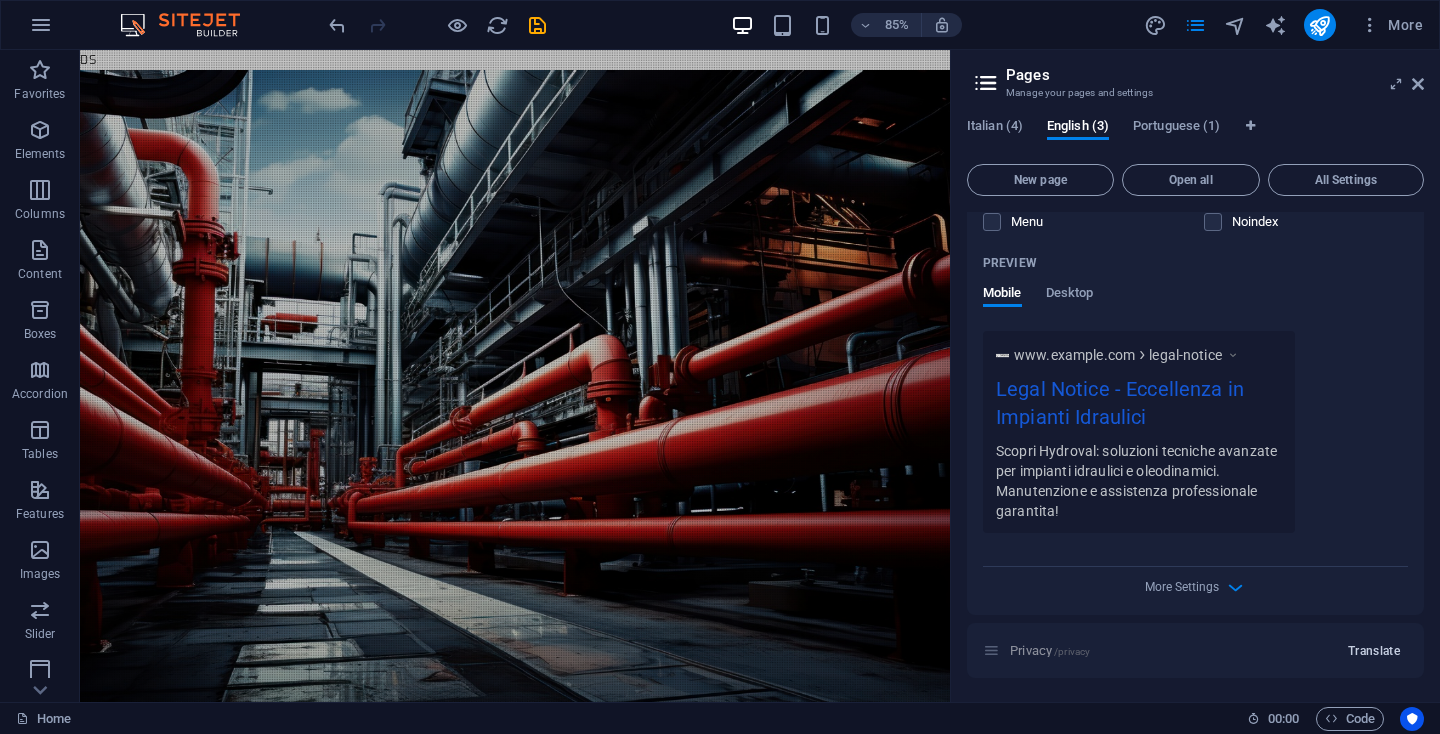 click on "Translate" at bounding box center (1374, 651) 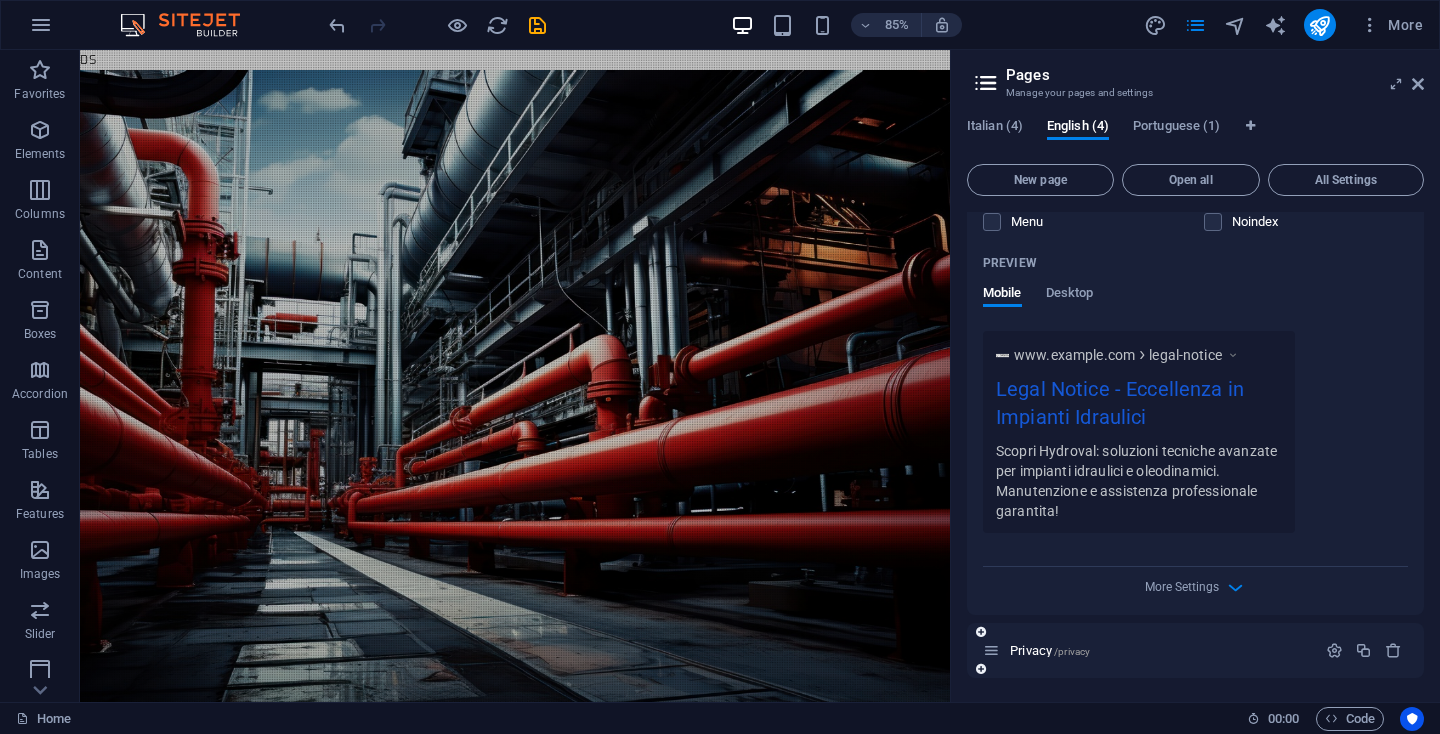 scroll, scrollTop: 888, scrollLeft: 0, axis: vertical 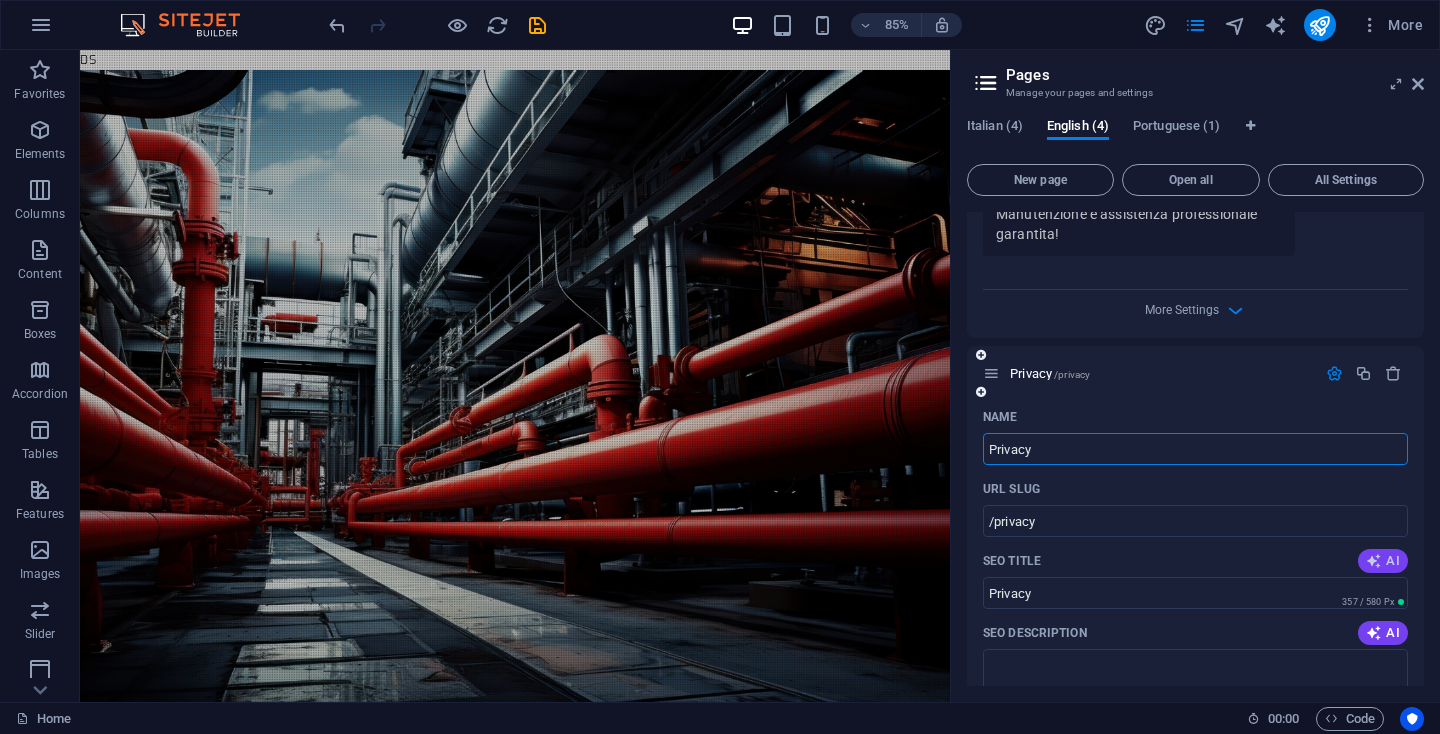 click on "AI" at bounding box center (1383, 561) 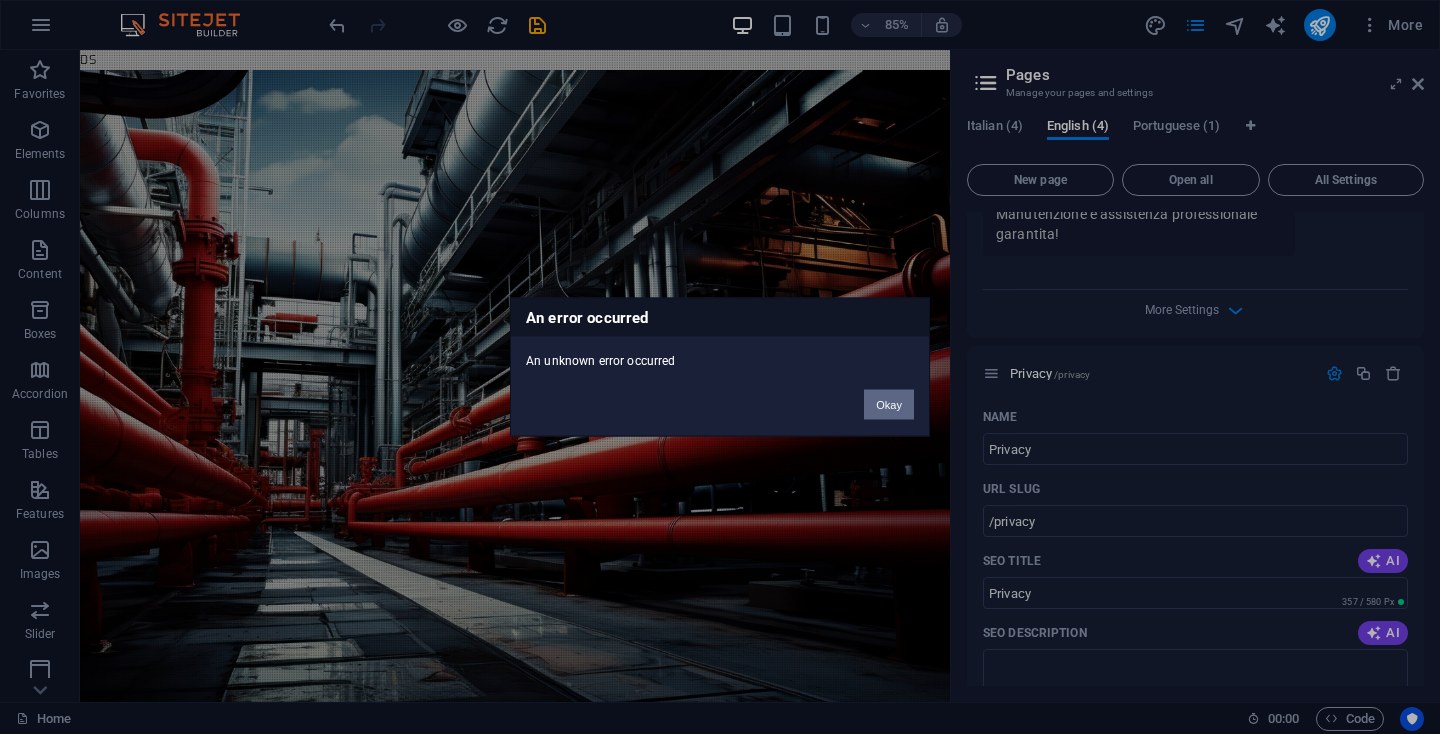 drag, startPoint x: 877, startPoint y: 405, endPoint x: 974, endPoint y: 433, distance: 100.96039 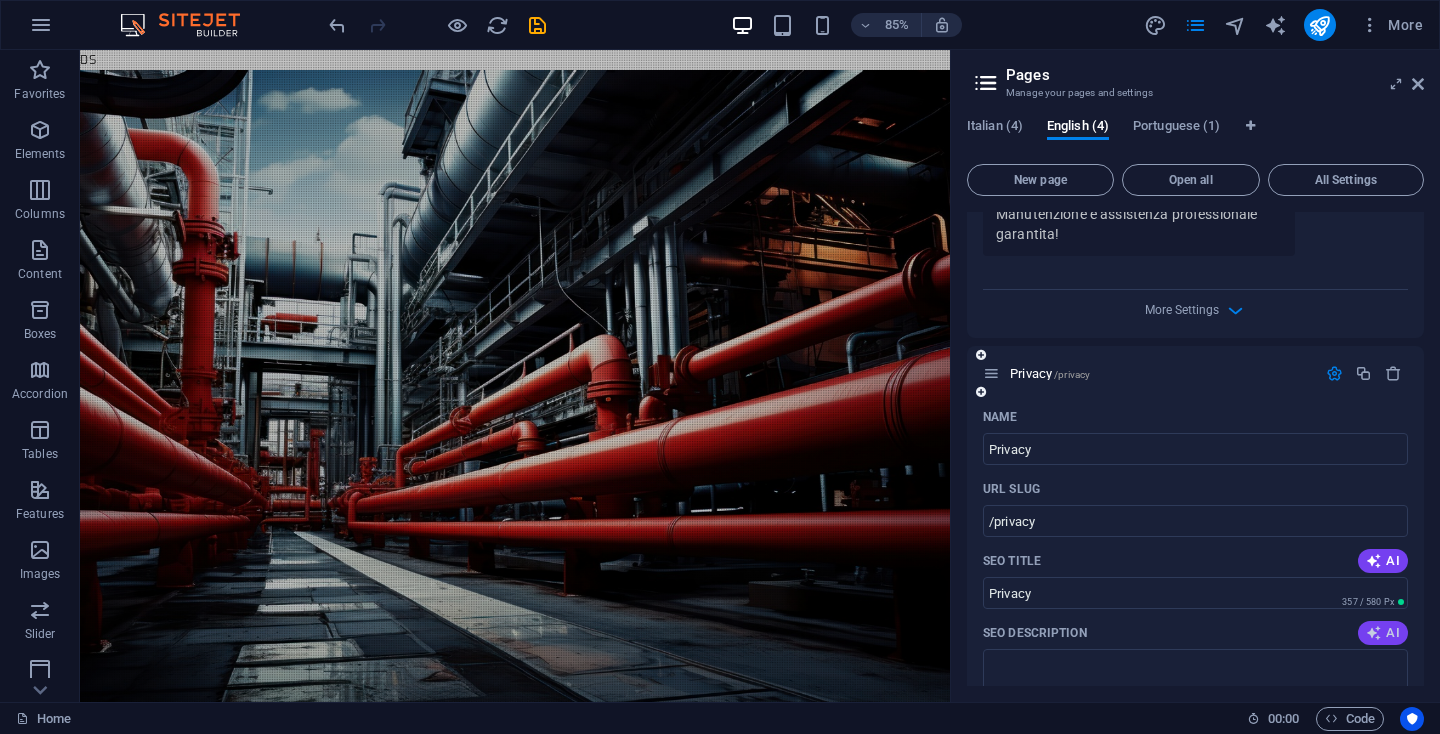 click at bounding box center (1374, 633) 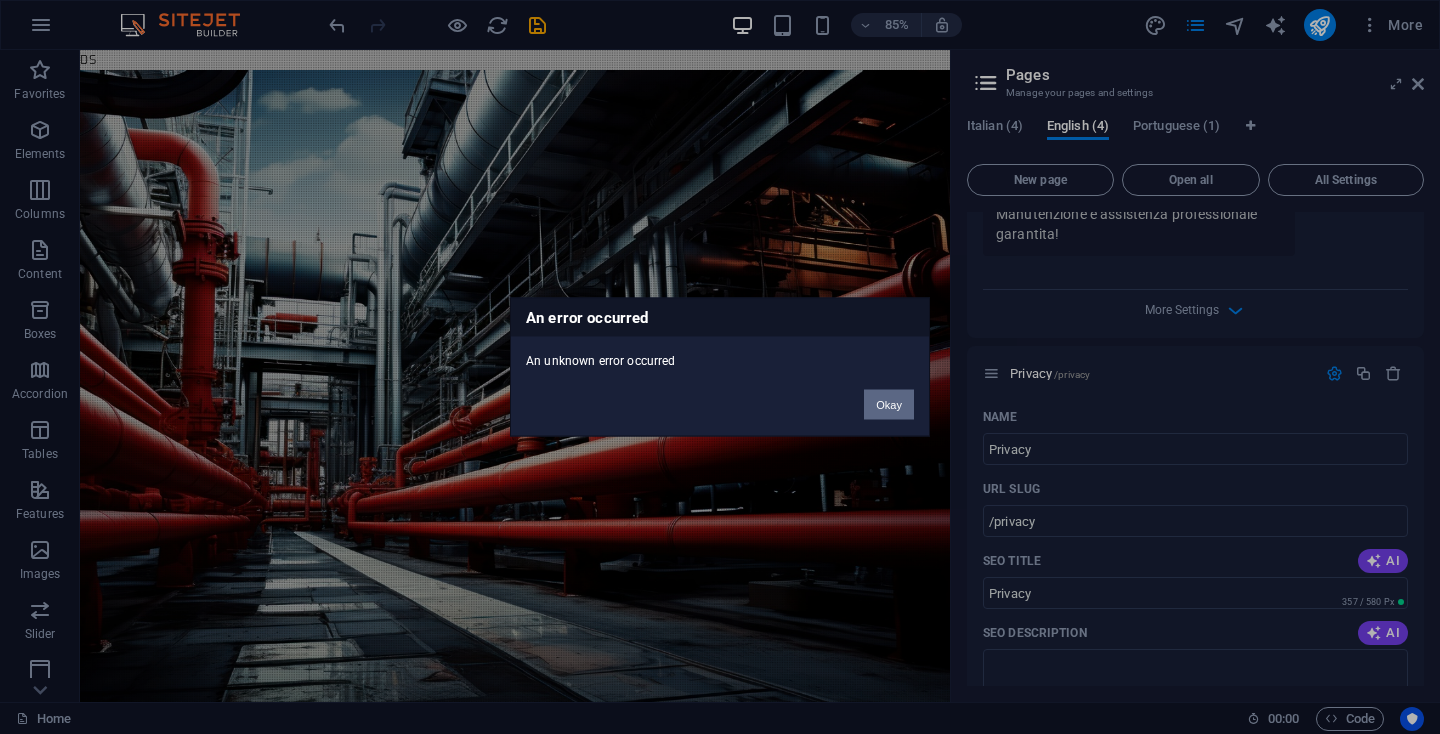click on "Okay" at bounding box center (889, 405) 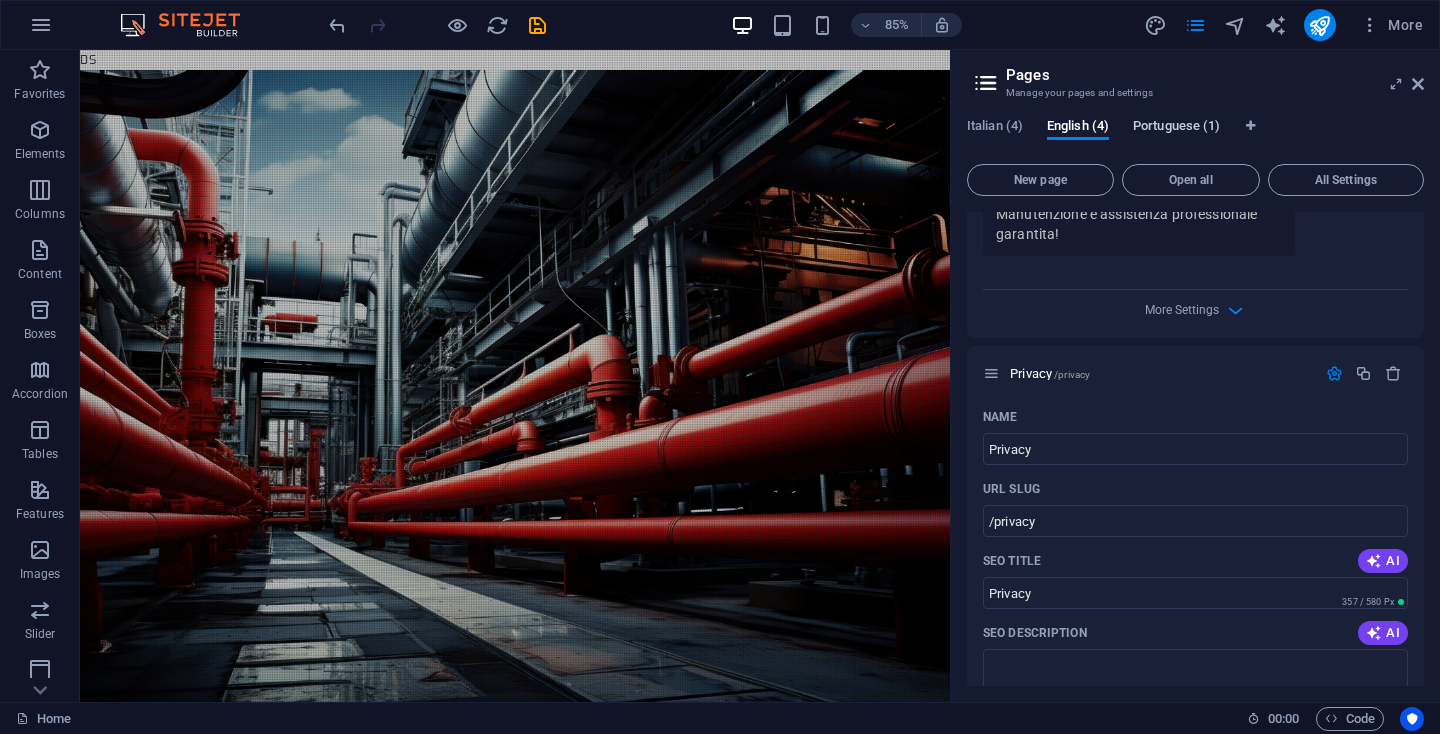 click on "Portuguese (1)" at bounding box center (1176, 128) 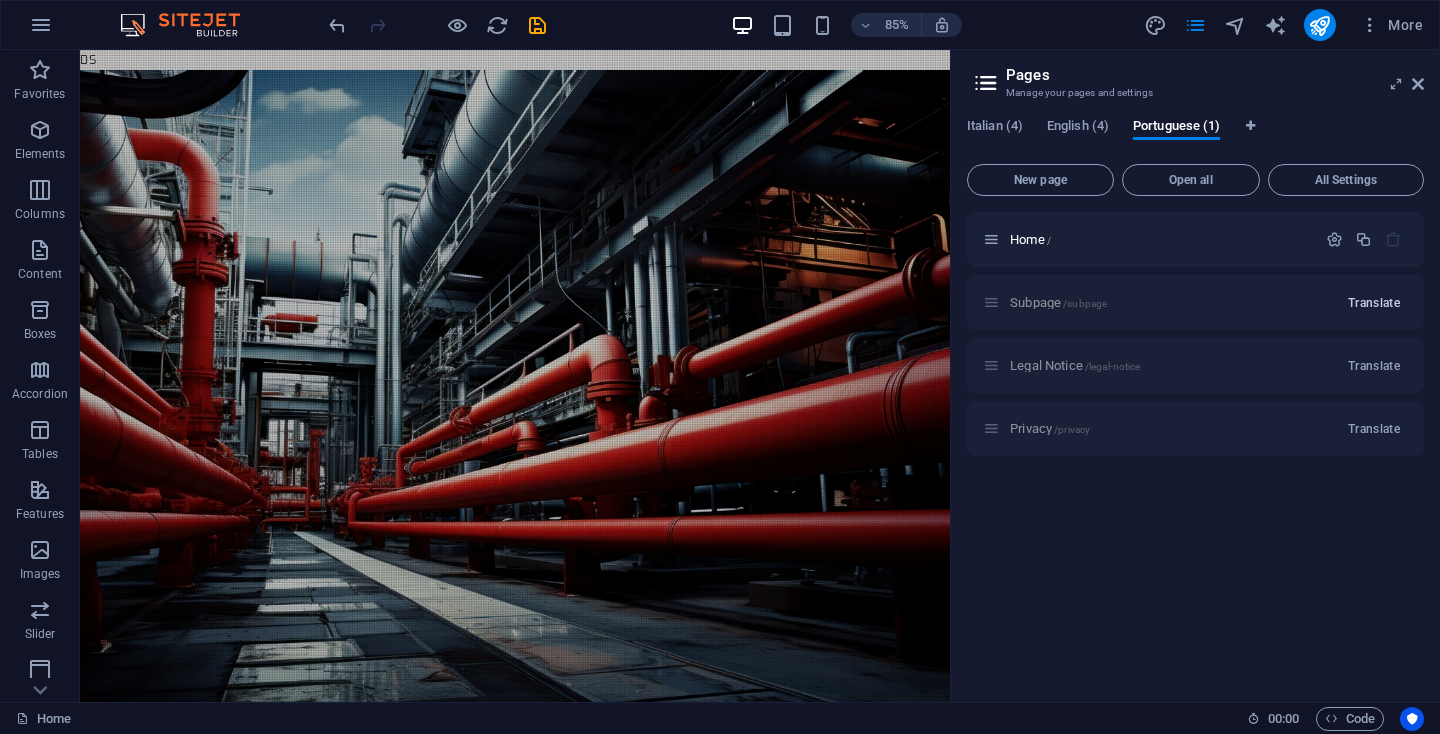 click on "Translate" at bounding box center (1374, 303) 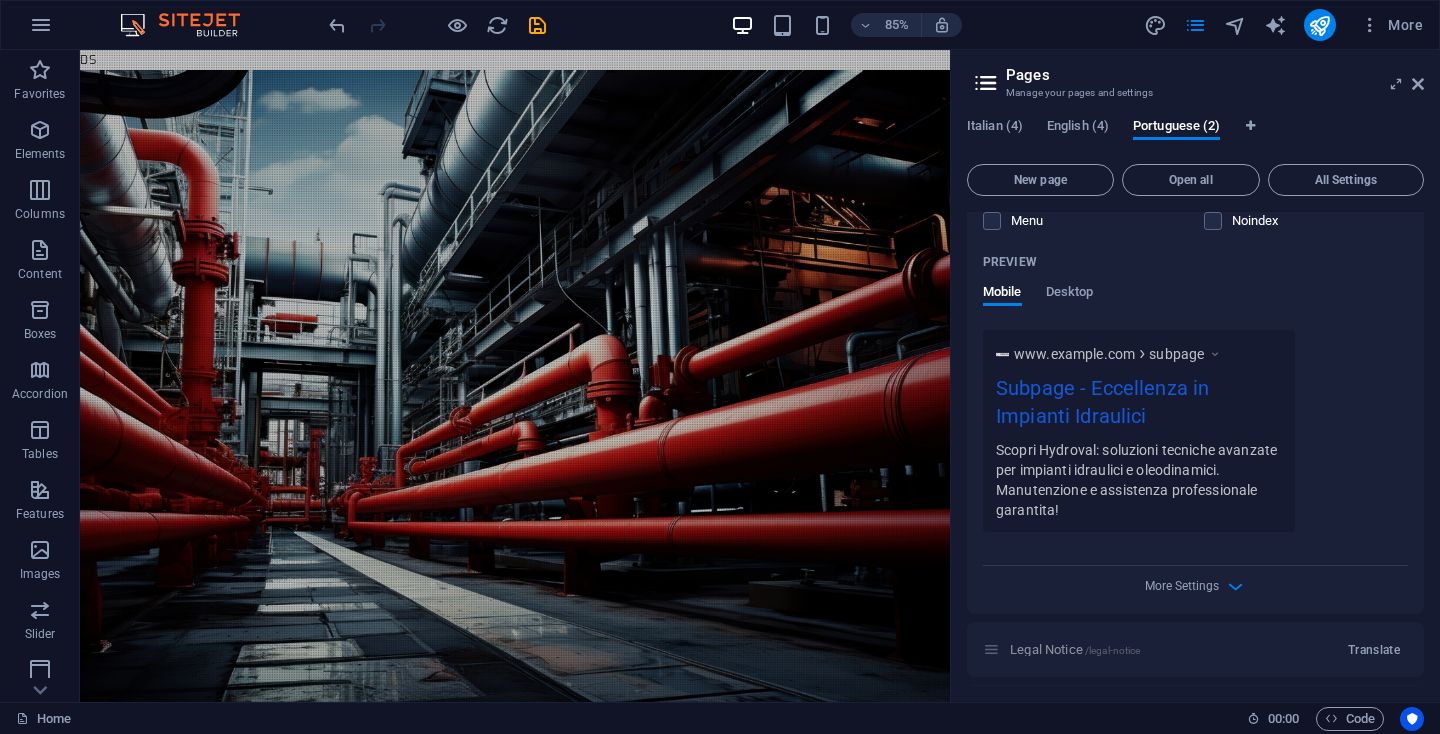 scroll, scrollTop: 611, scrollLeft: 0, axis: vertical 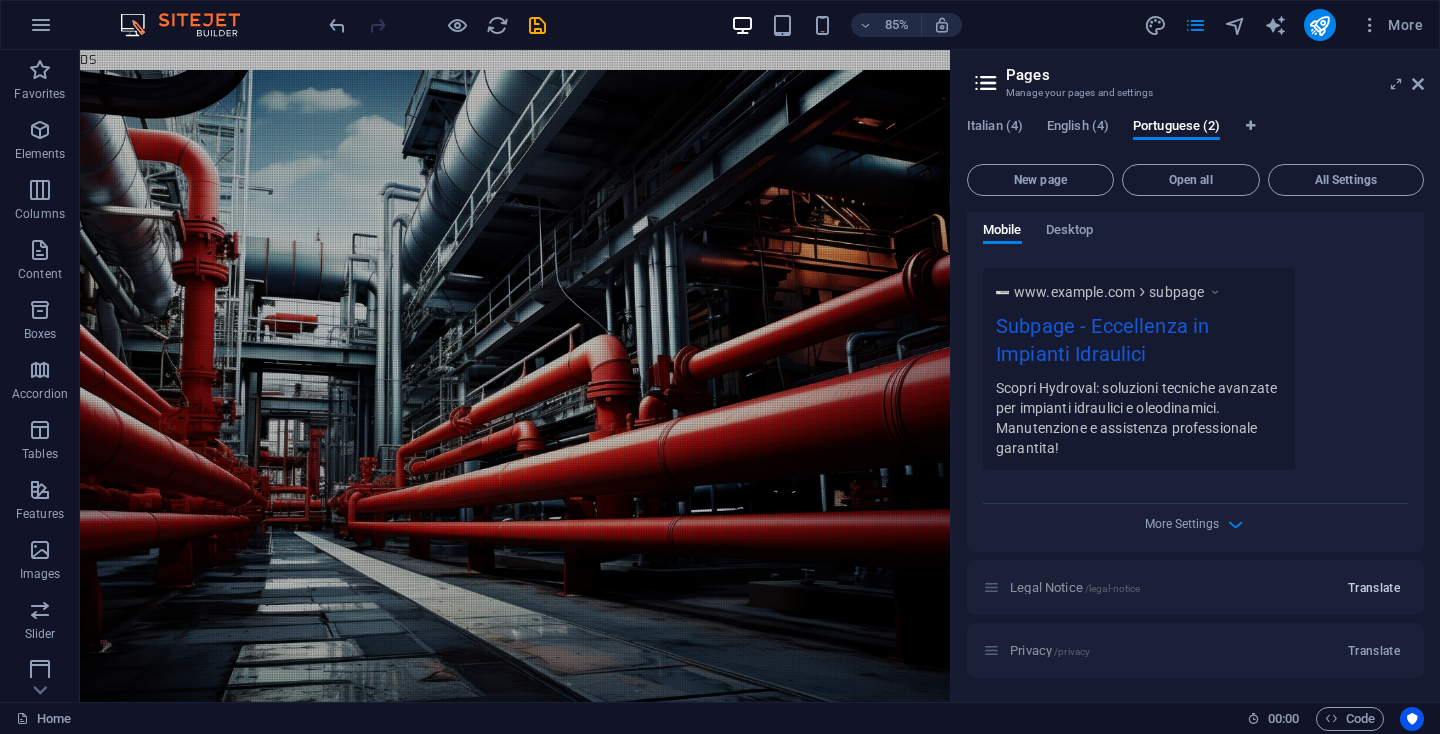 click on "Translate" at bounding box center [1374, 588] 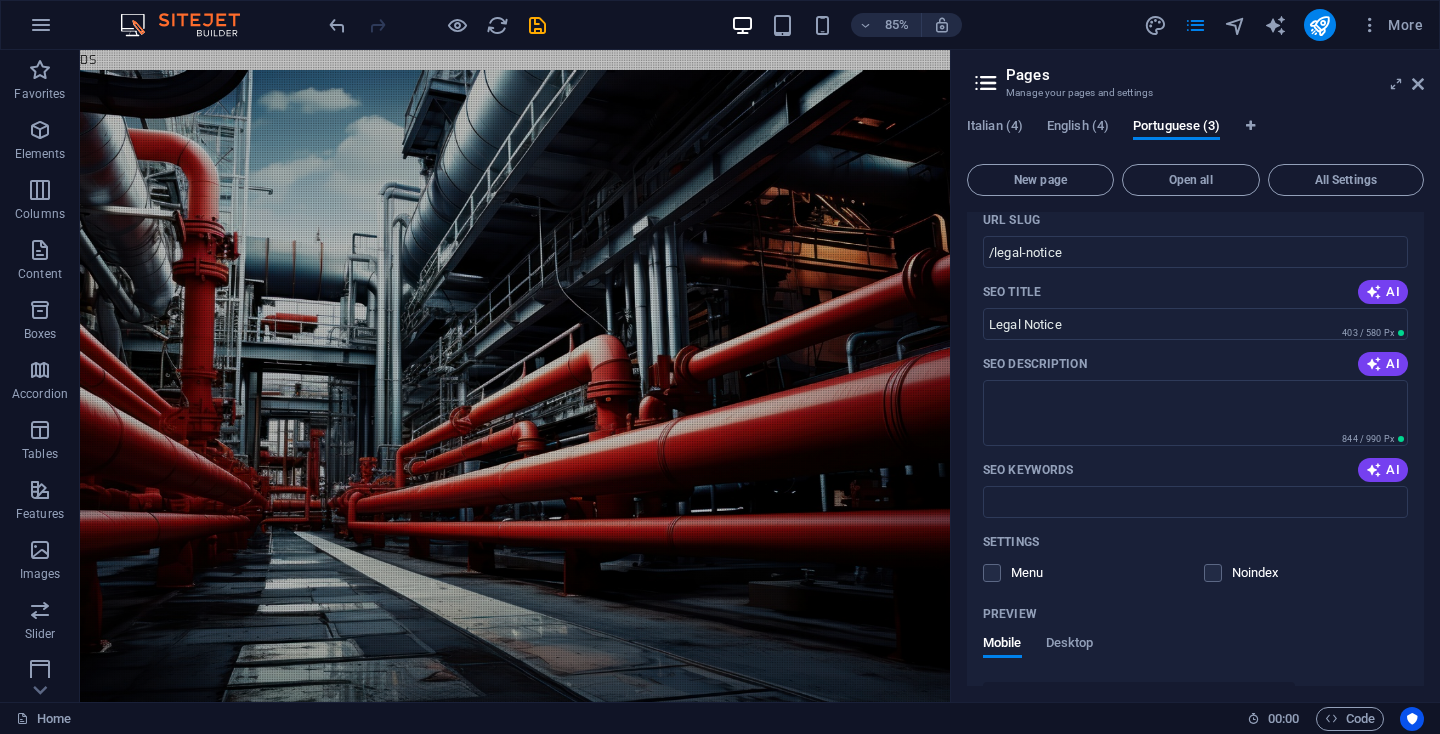 scroll, scrollTop: 1116, scrollLeft: 0, axis: vertical 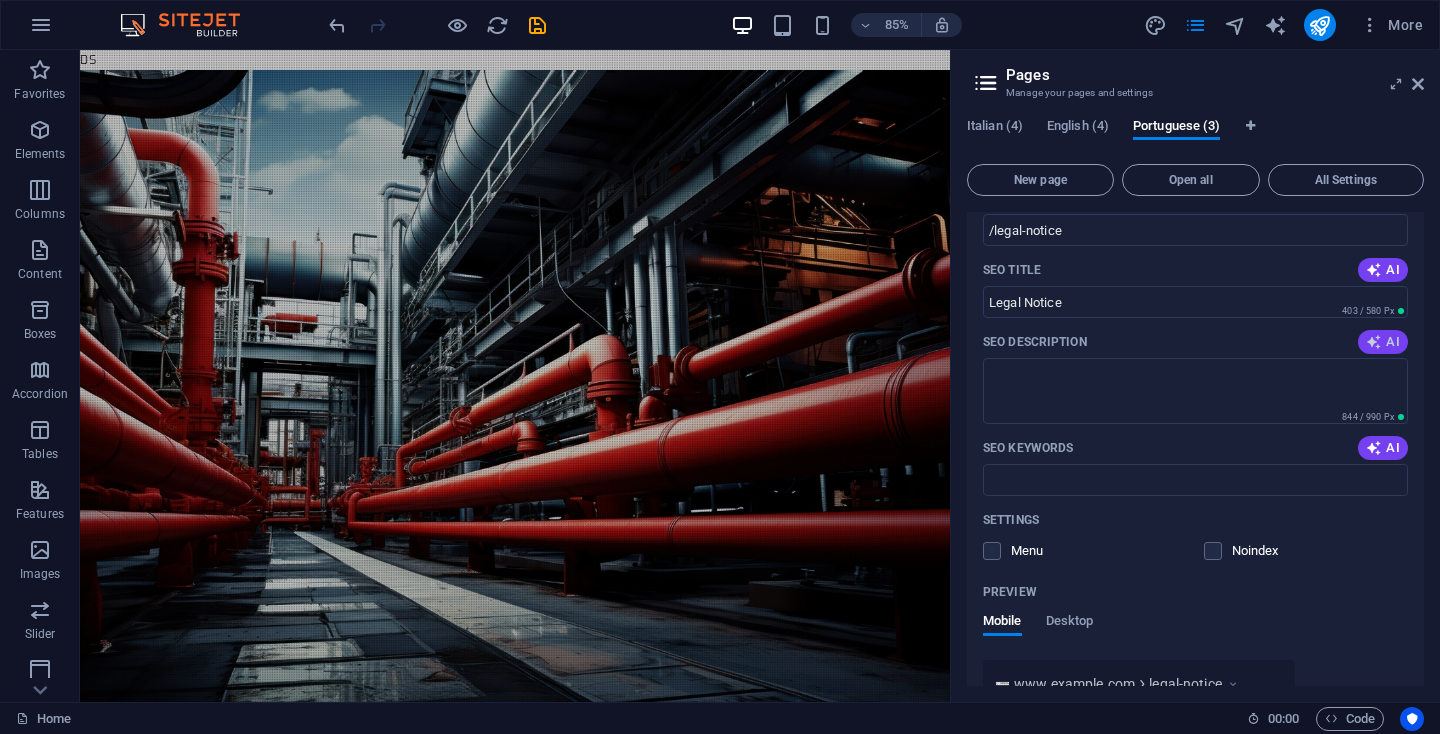 click at bounding box center (1374, 342) 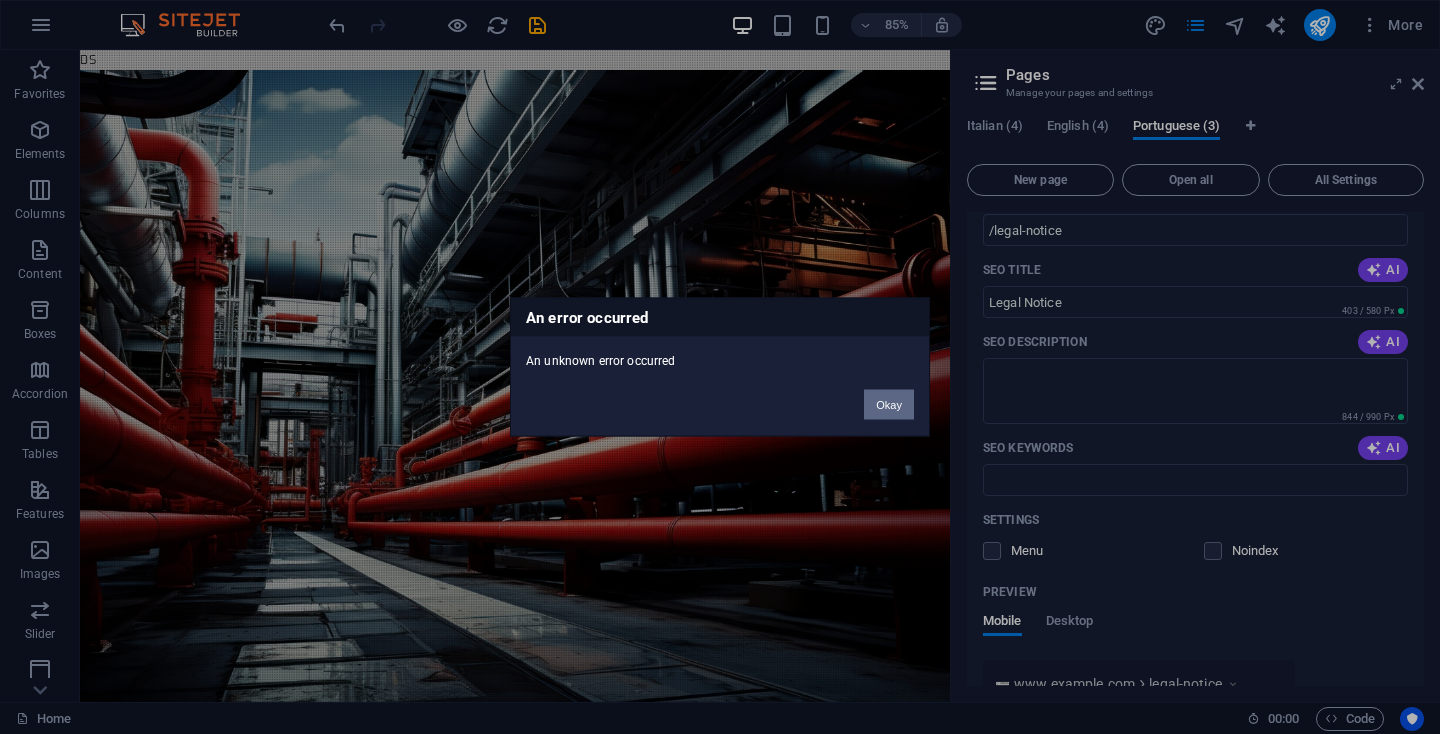 click on "Okay" at bounding box center [889, 405] 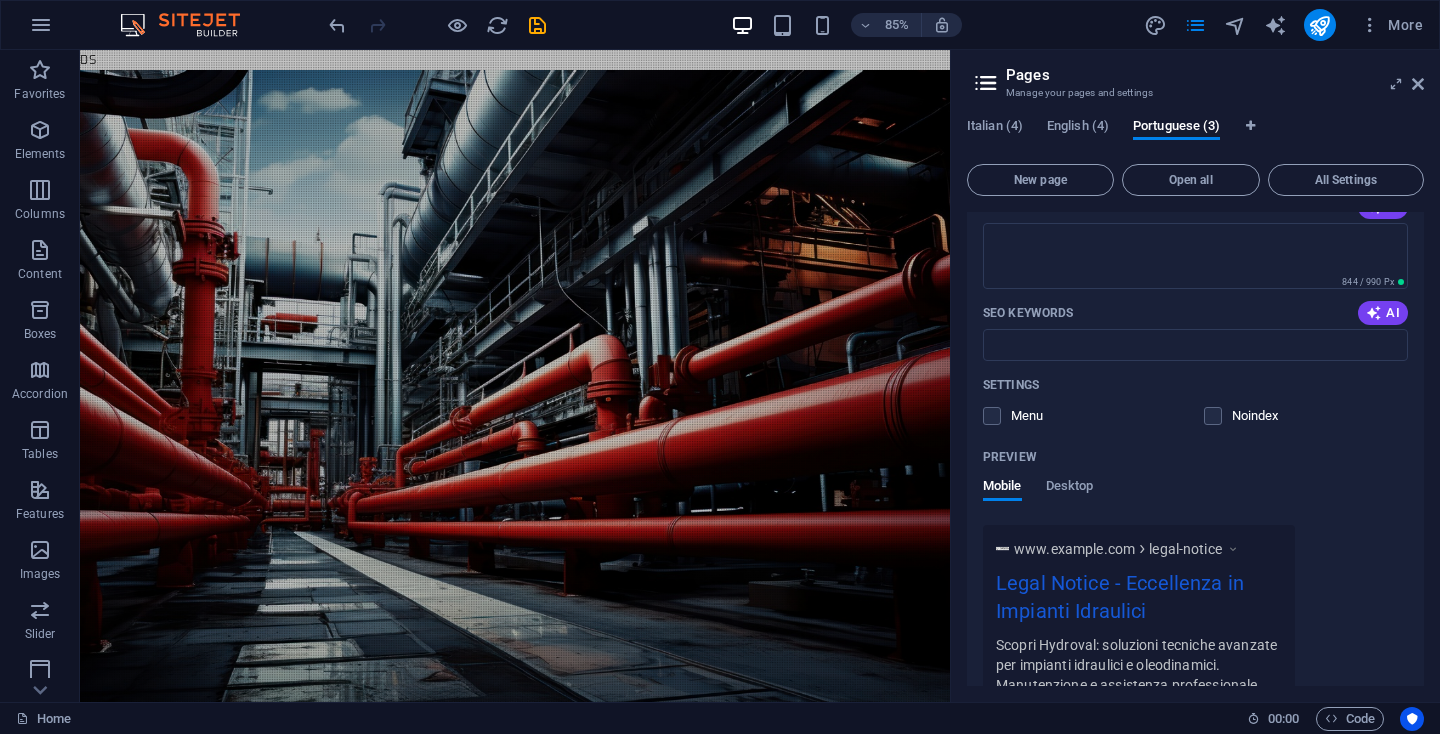 scroll, scrollTop: 1445, scrollLeft: 0, axis: vertical 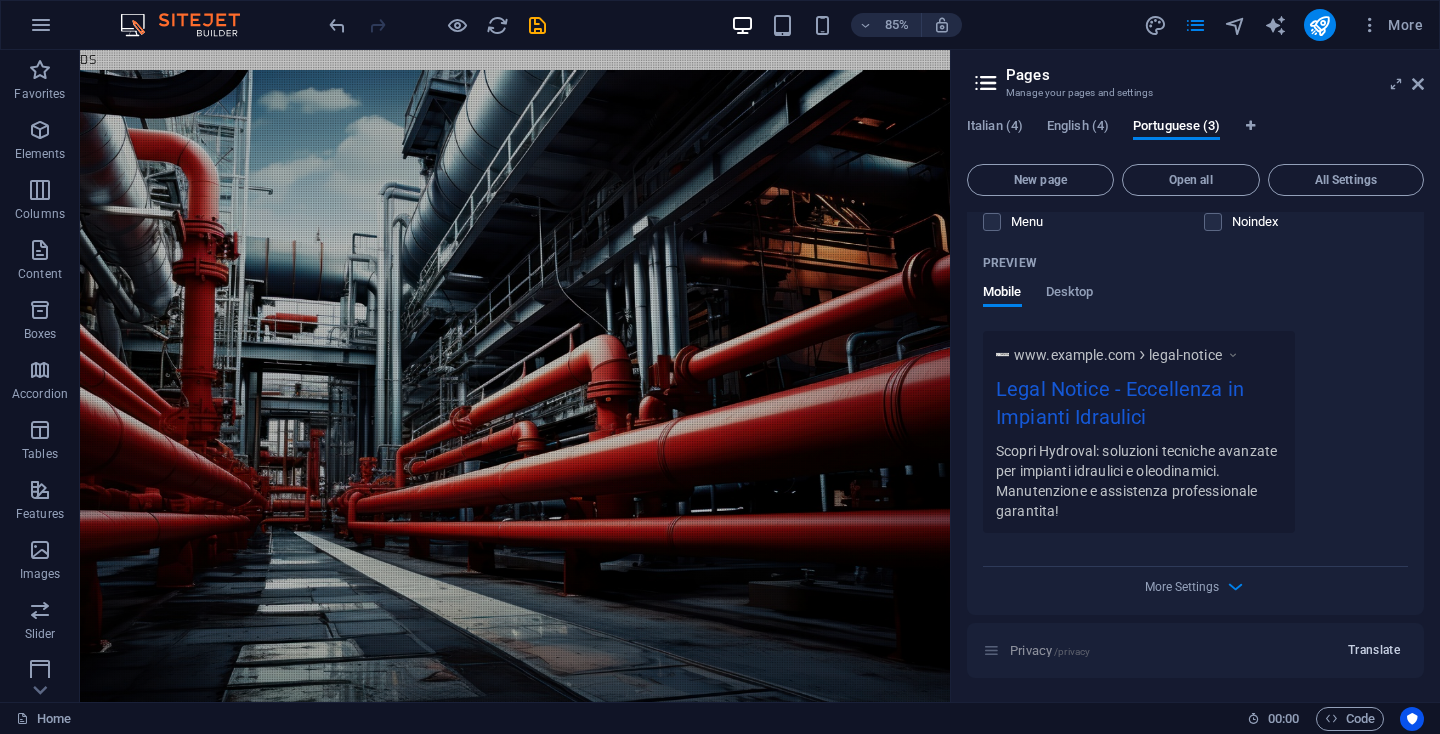 click on "Translate" at bounding box center [1374, 650] 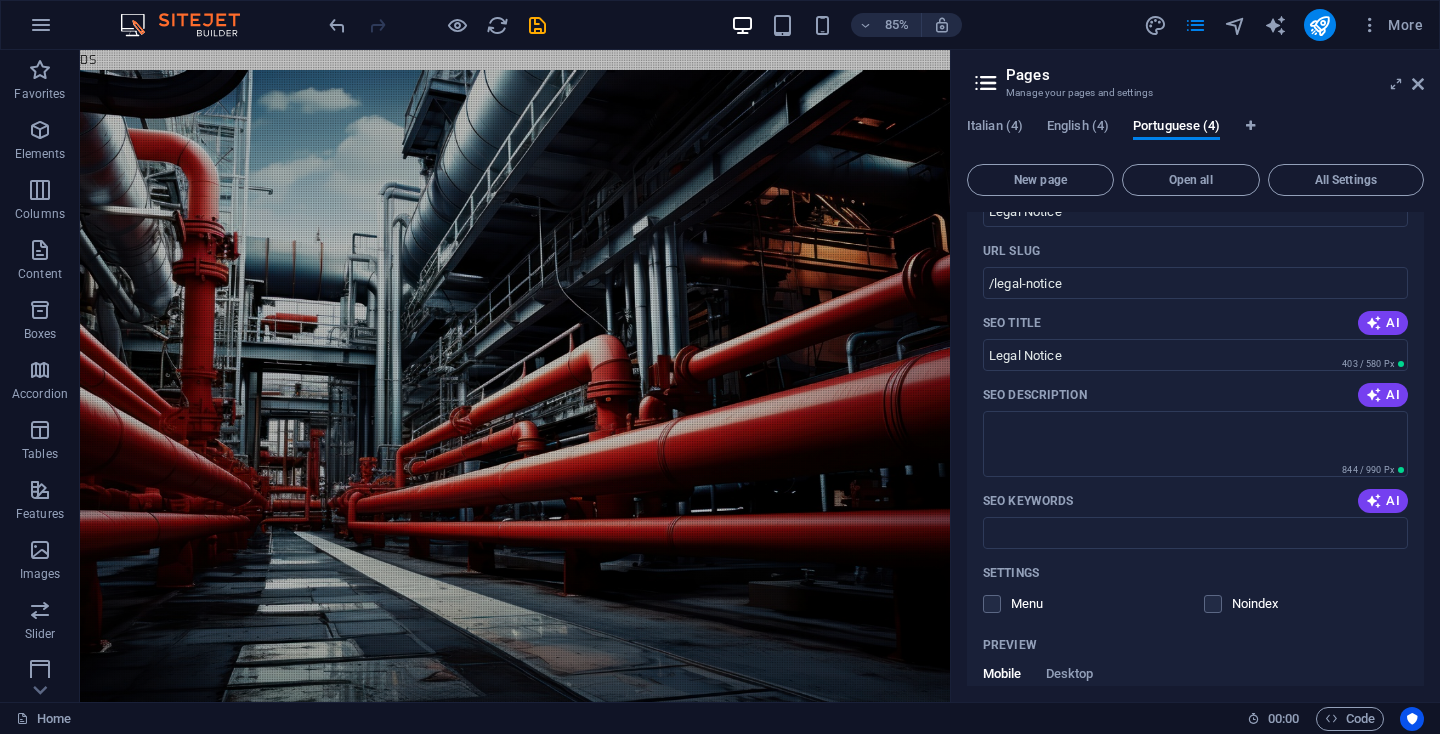 scroll, scrollTop: 0, scrollLeft: 0, axis: both 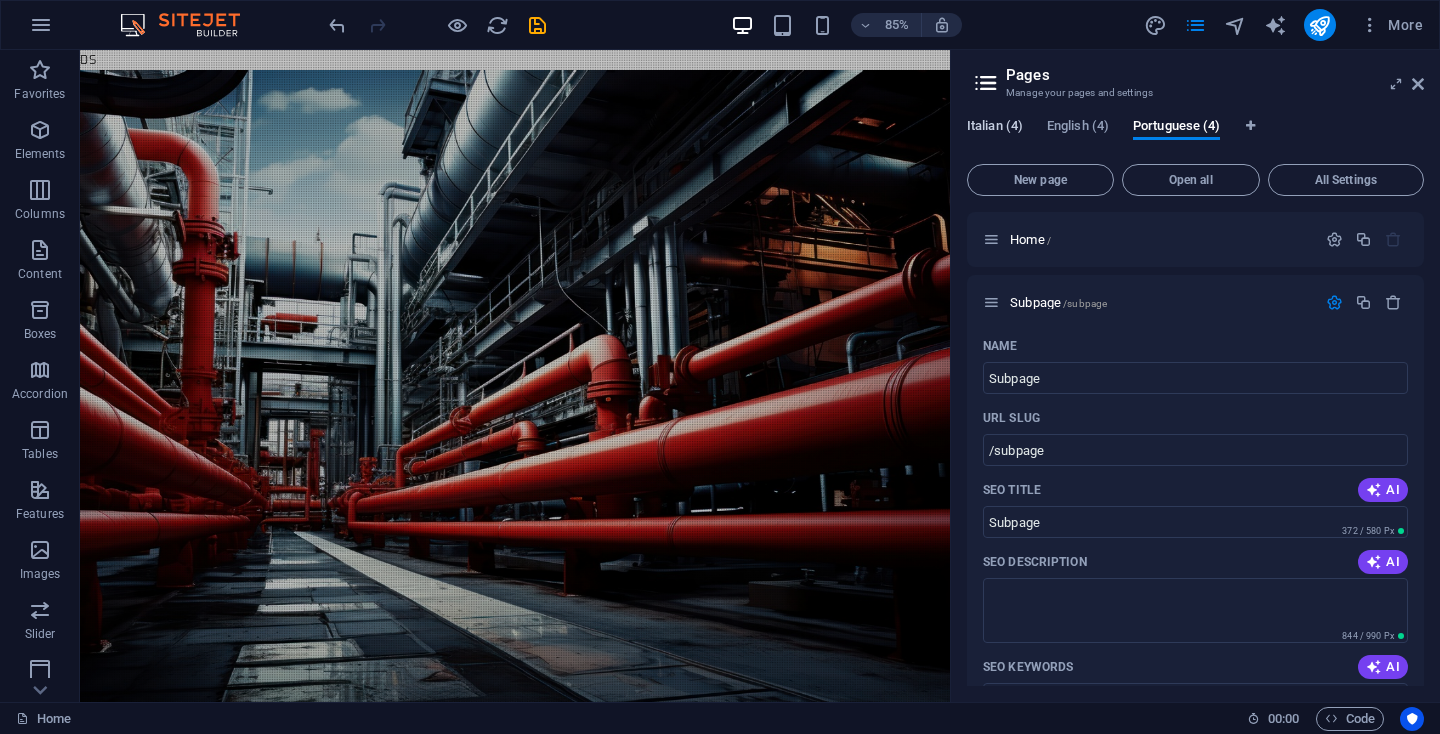 click on "Italian (4)" at bounding box center (995, 128) 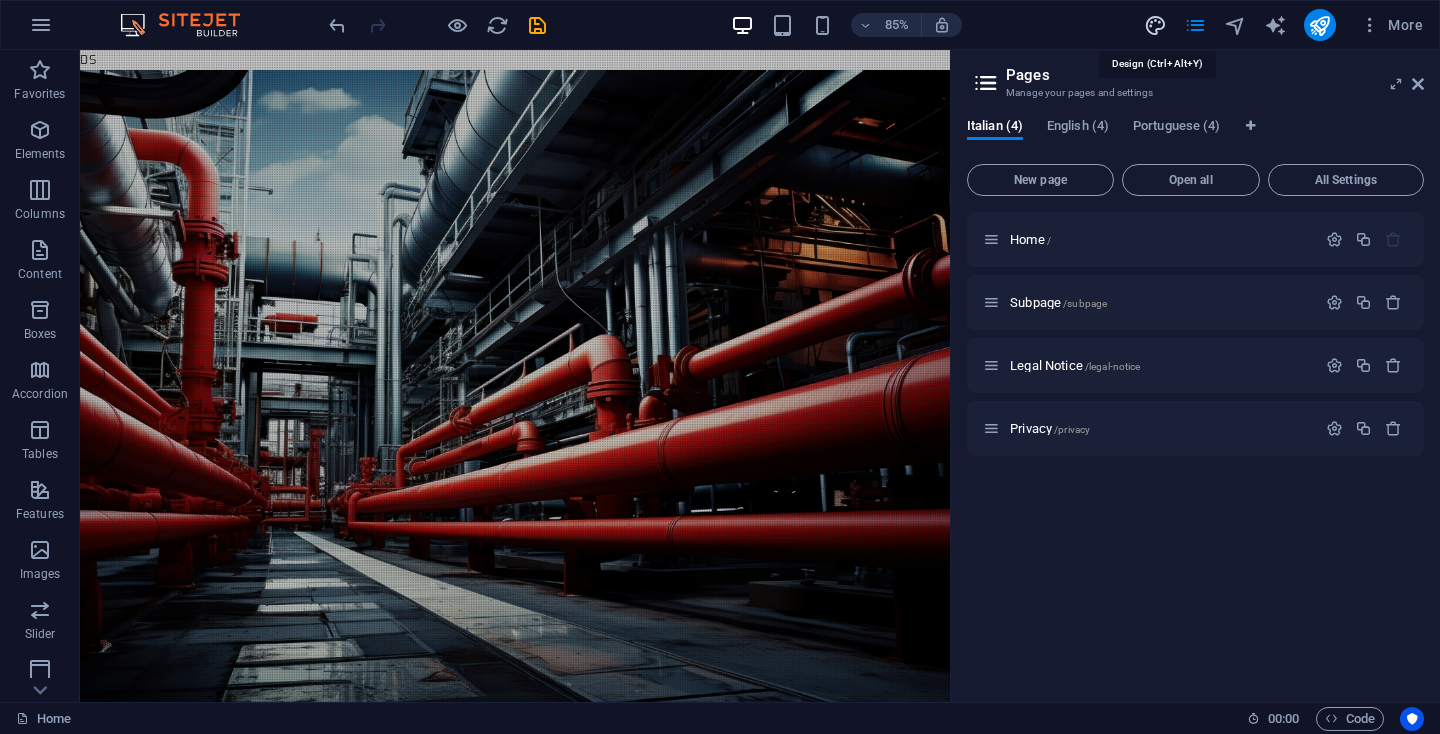 click at bounding box center (1155, 25) 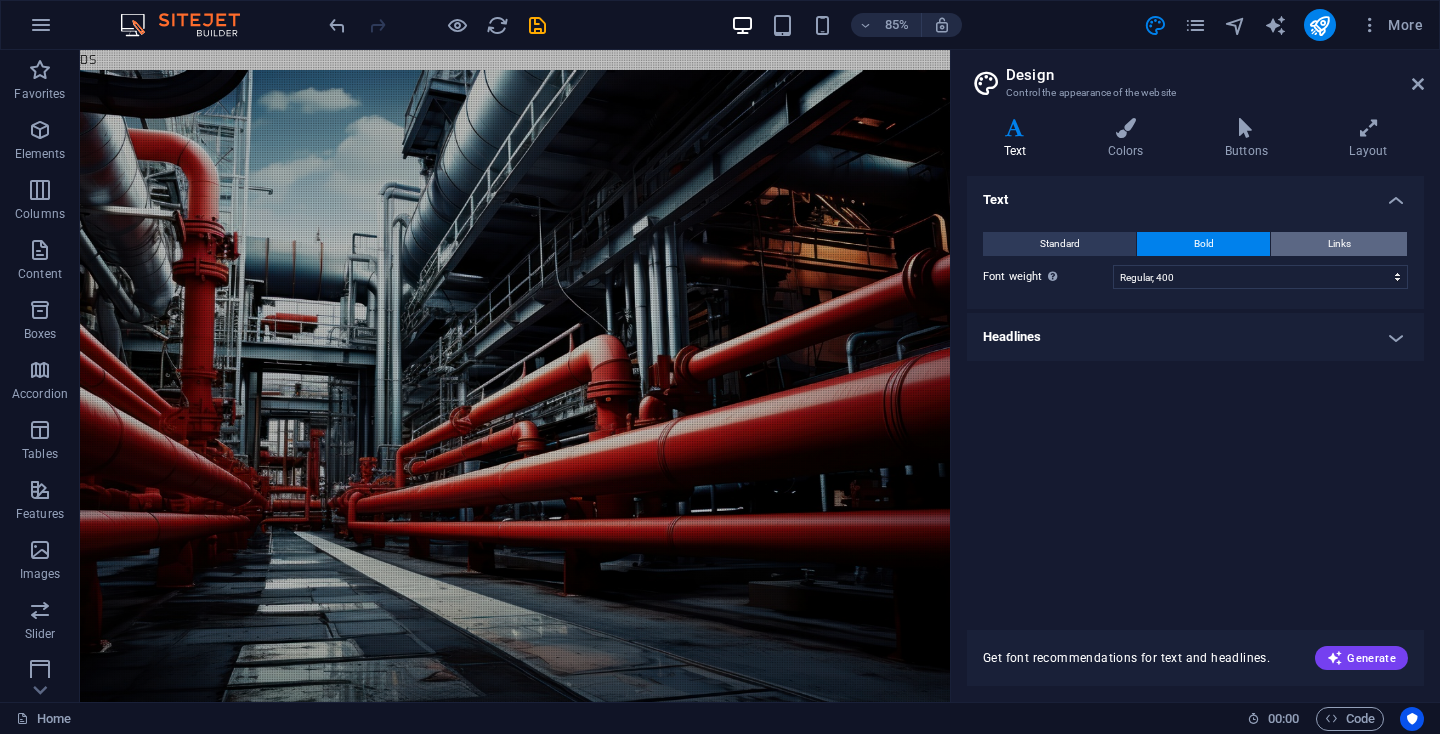 click on "Links" at bounding box center (1339, 244) 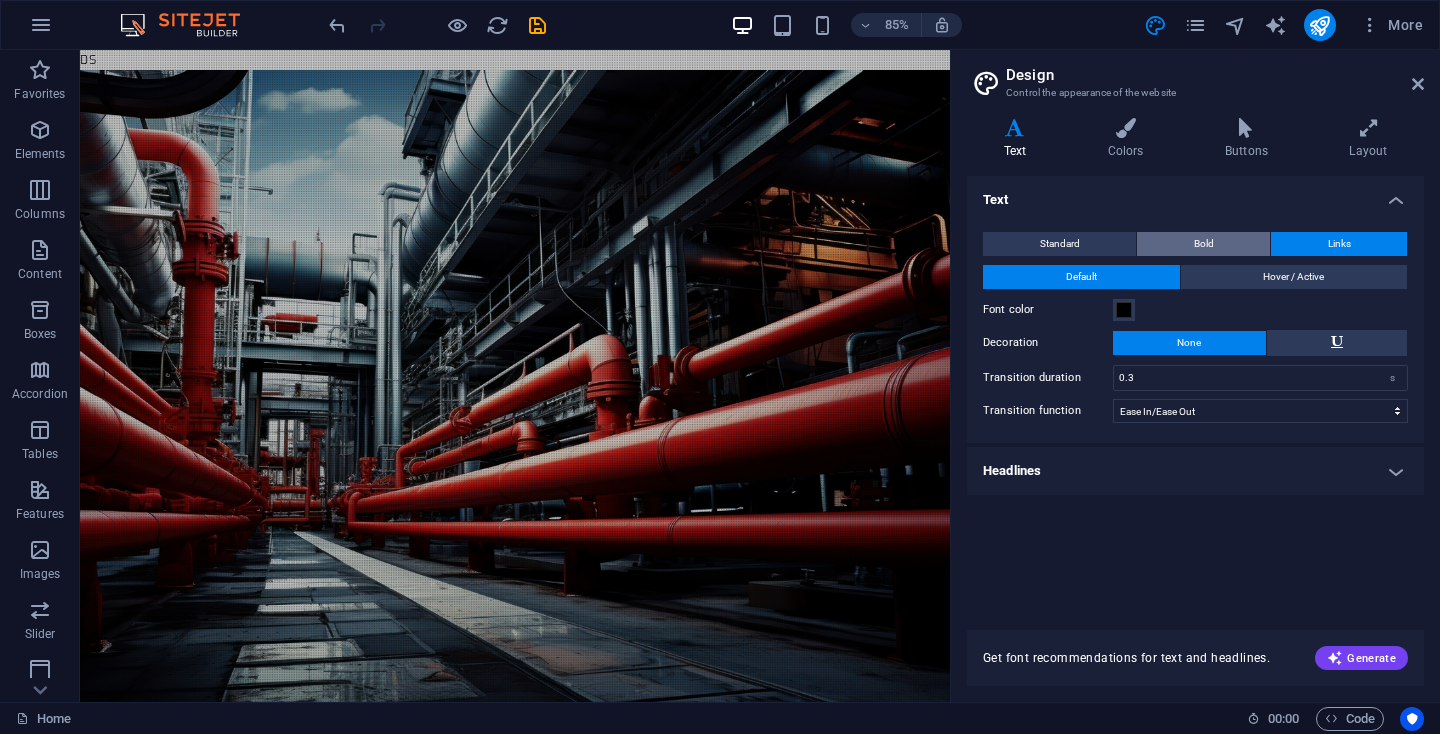 click on "Bold" at bounding box center [1203, 244] 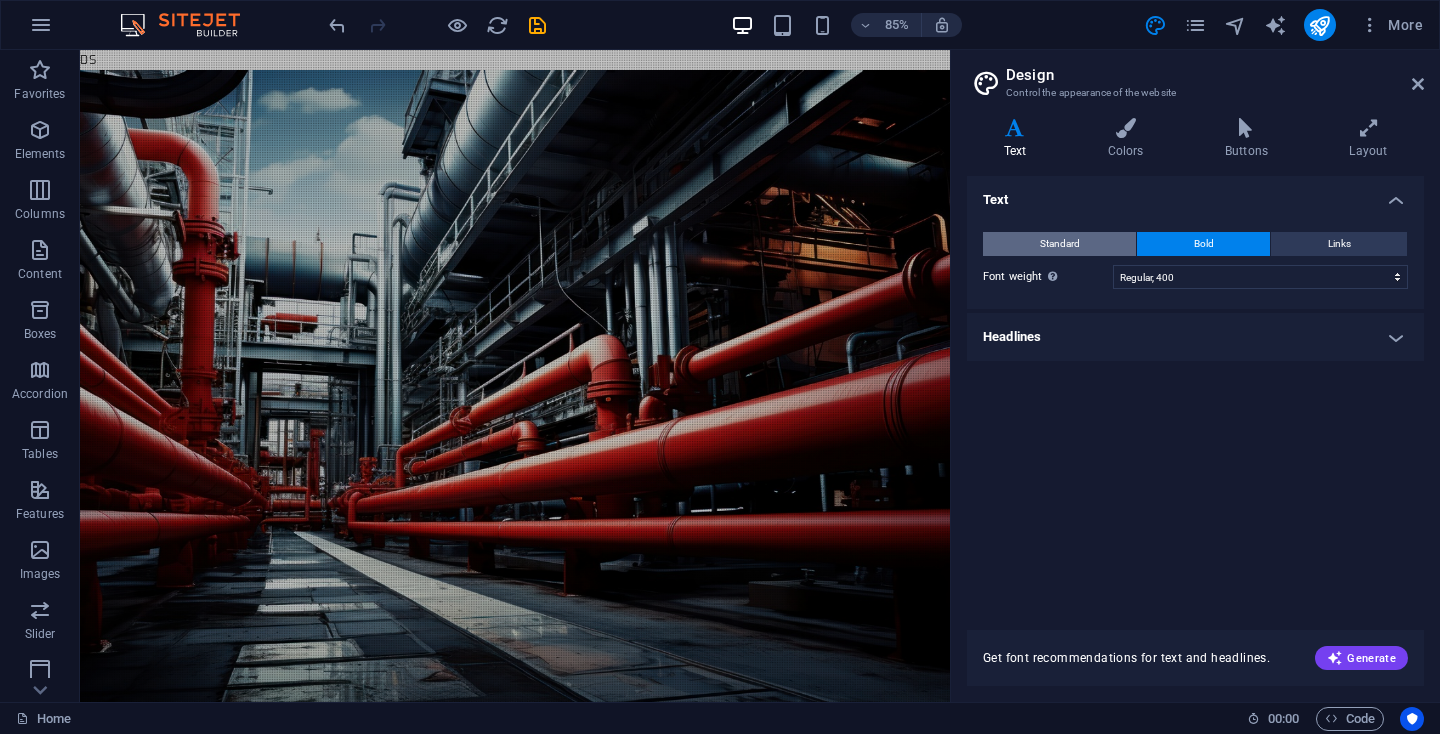 click on "Standard" at bounding box center (1060, 244) 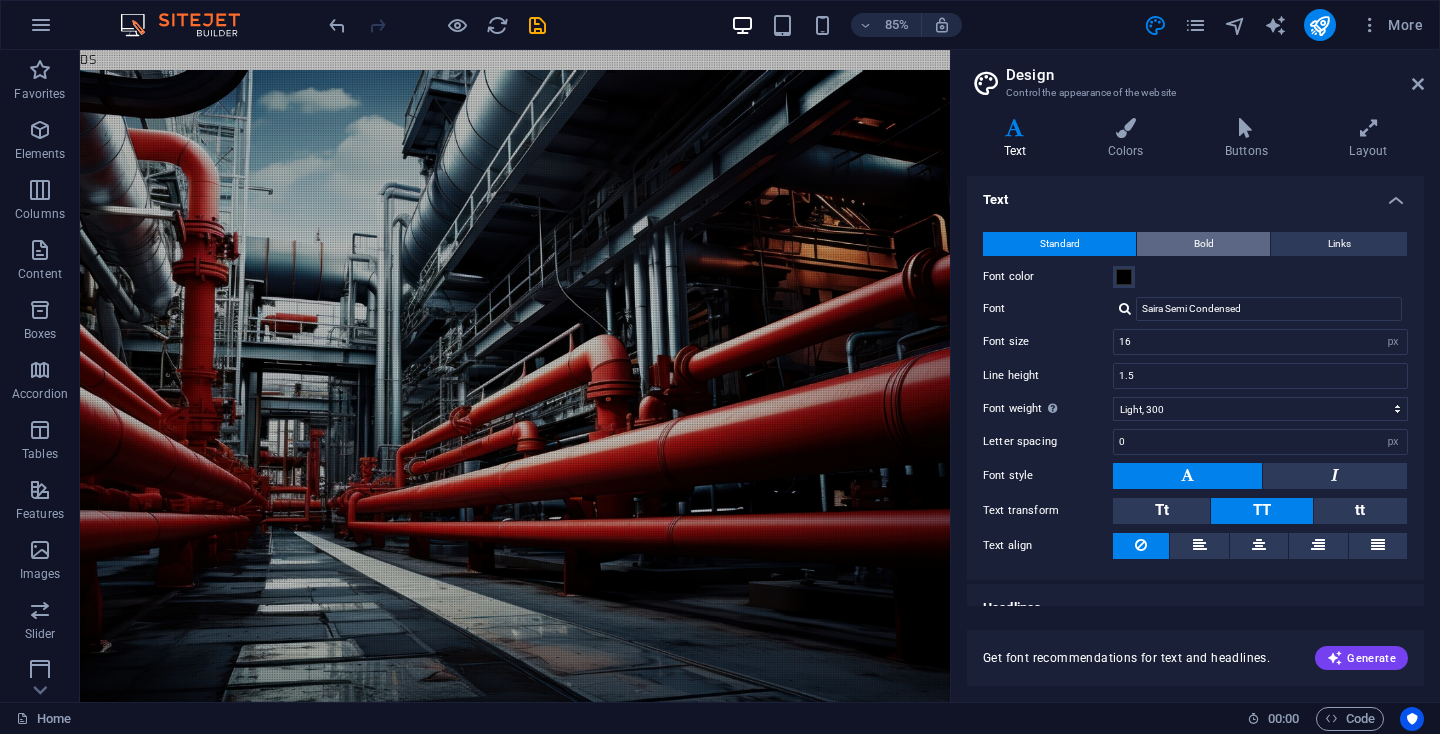 click on "Bold" at bounding box center [1203, 244] 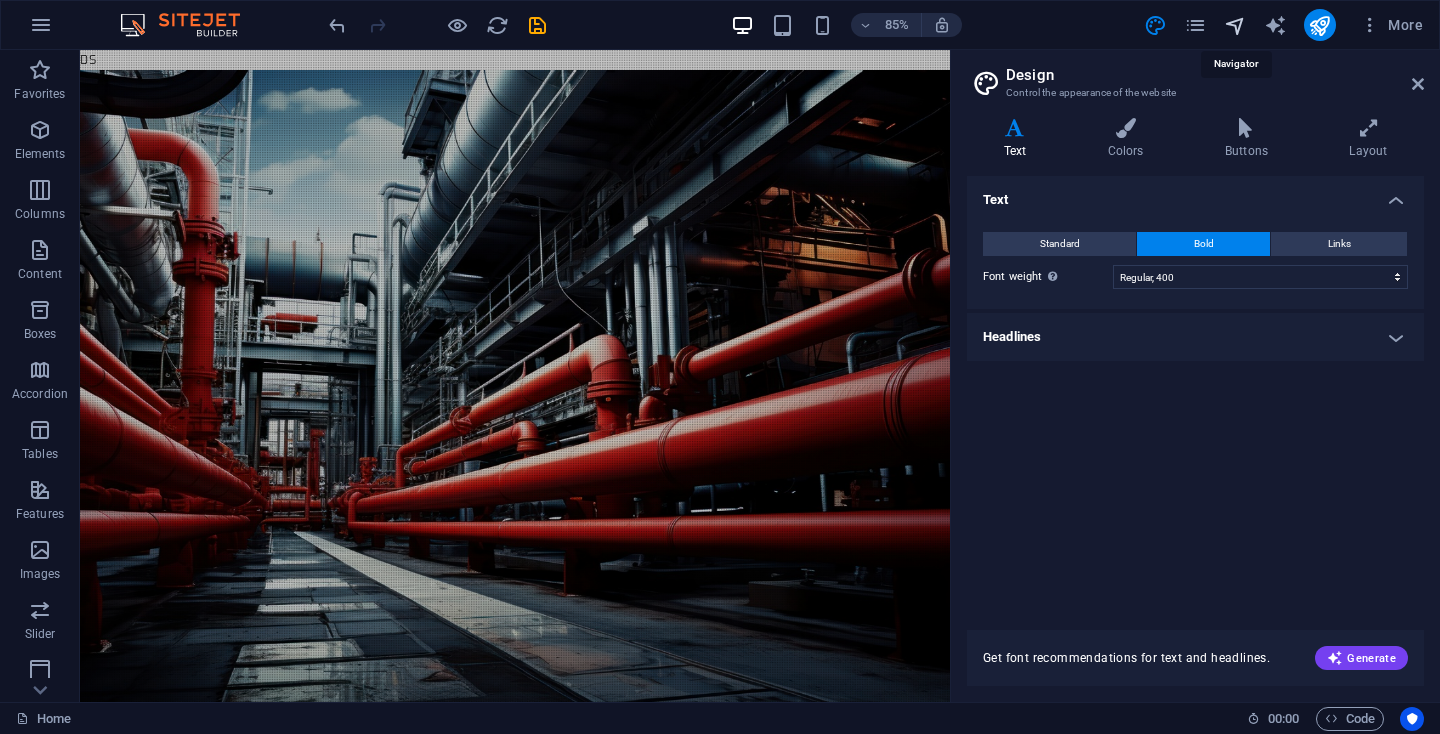 click at bounding box center [1235, 25] 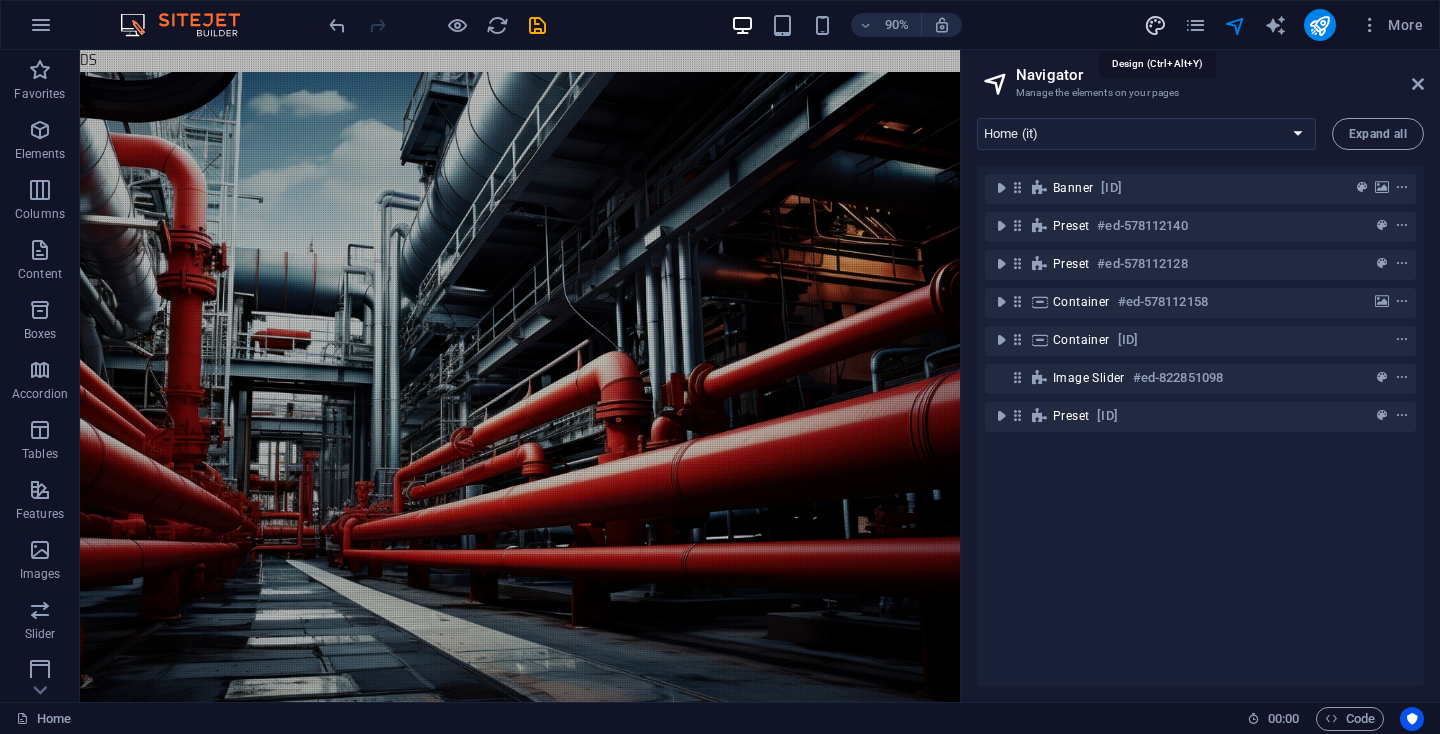click at bounding box center (1155, 25) 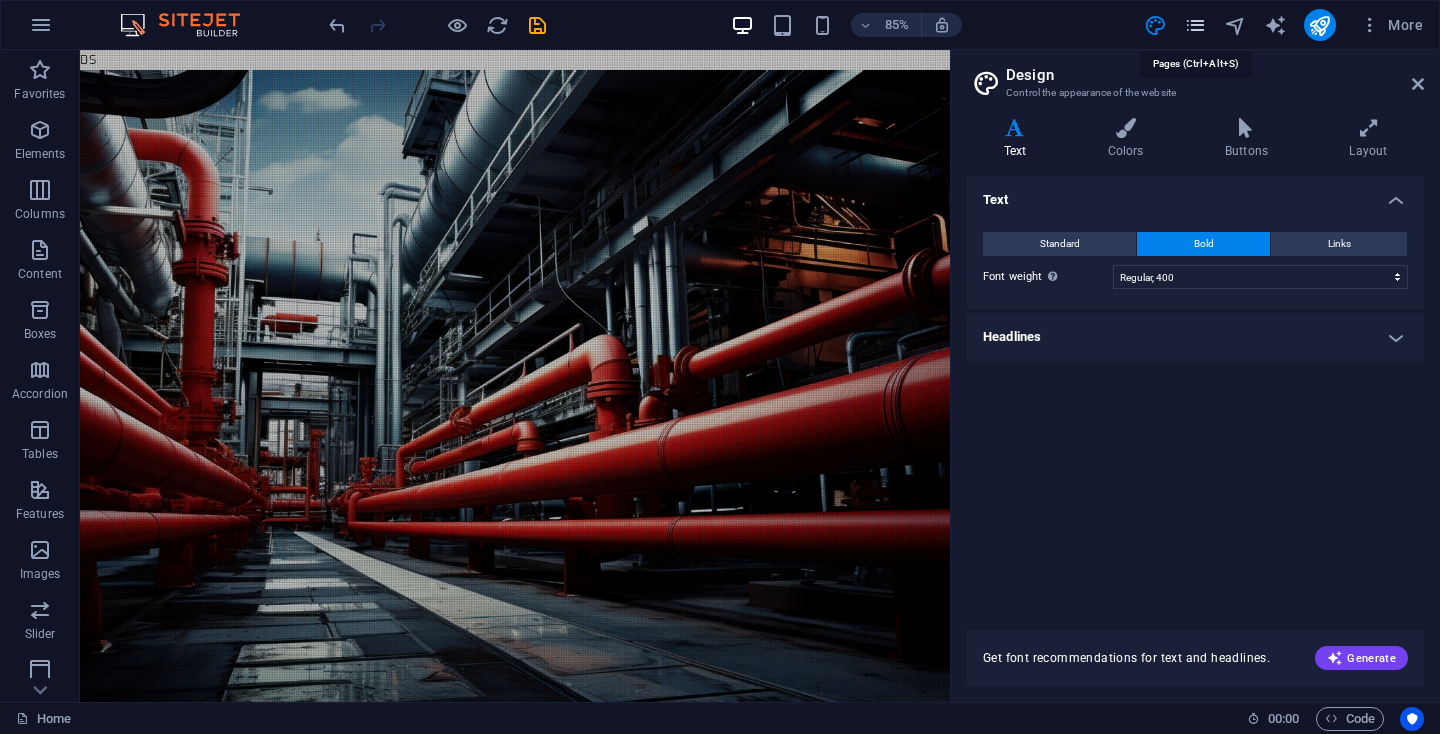 click at bounding box center (1195, 25) 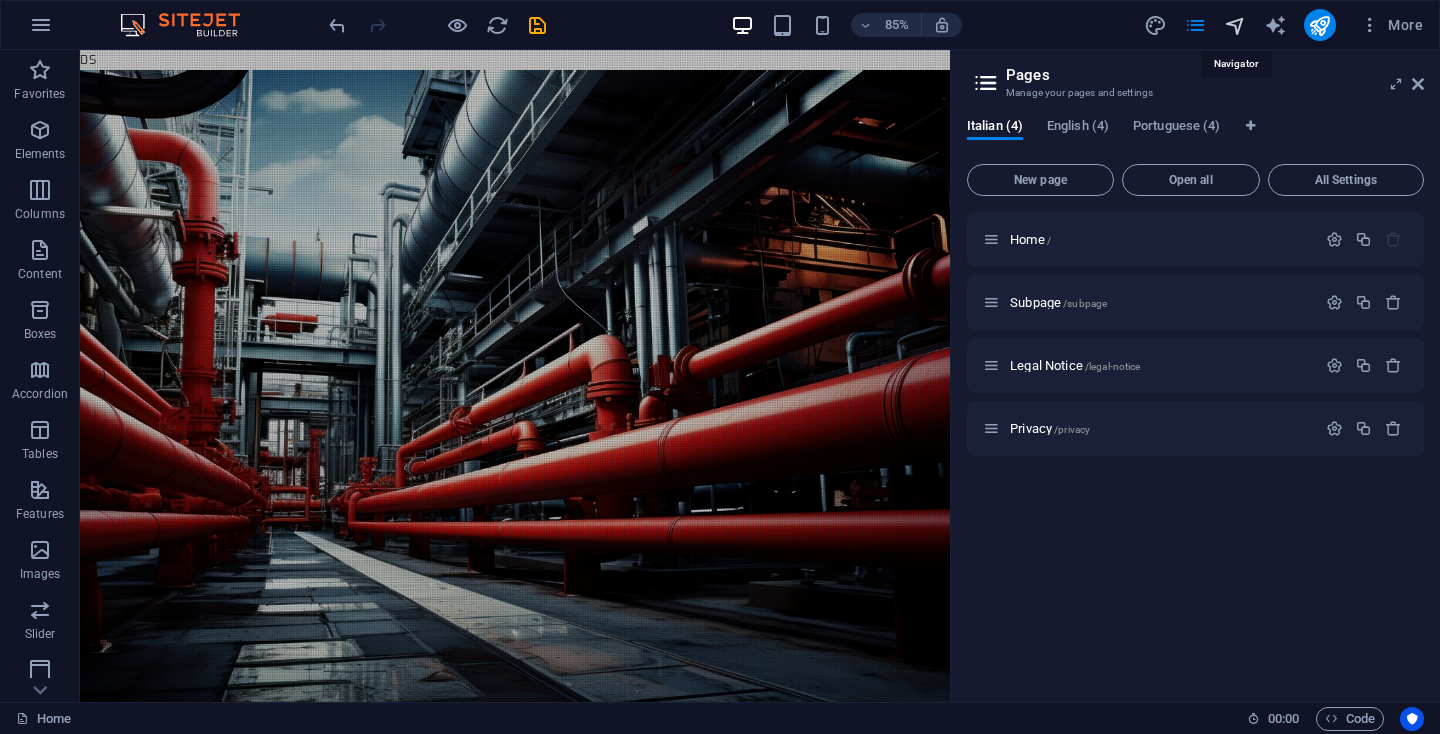 click at bounding box center [1235, 25] 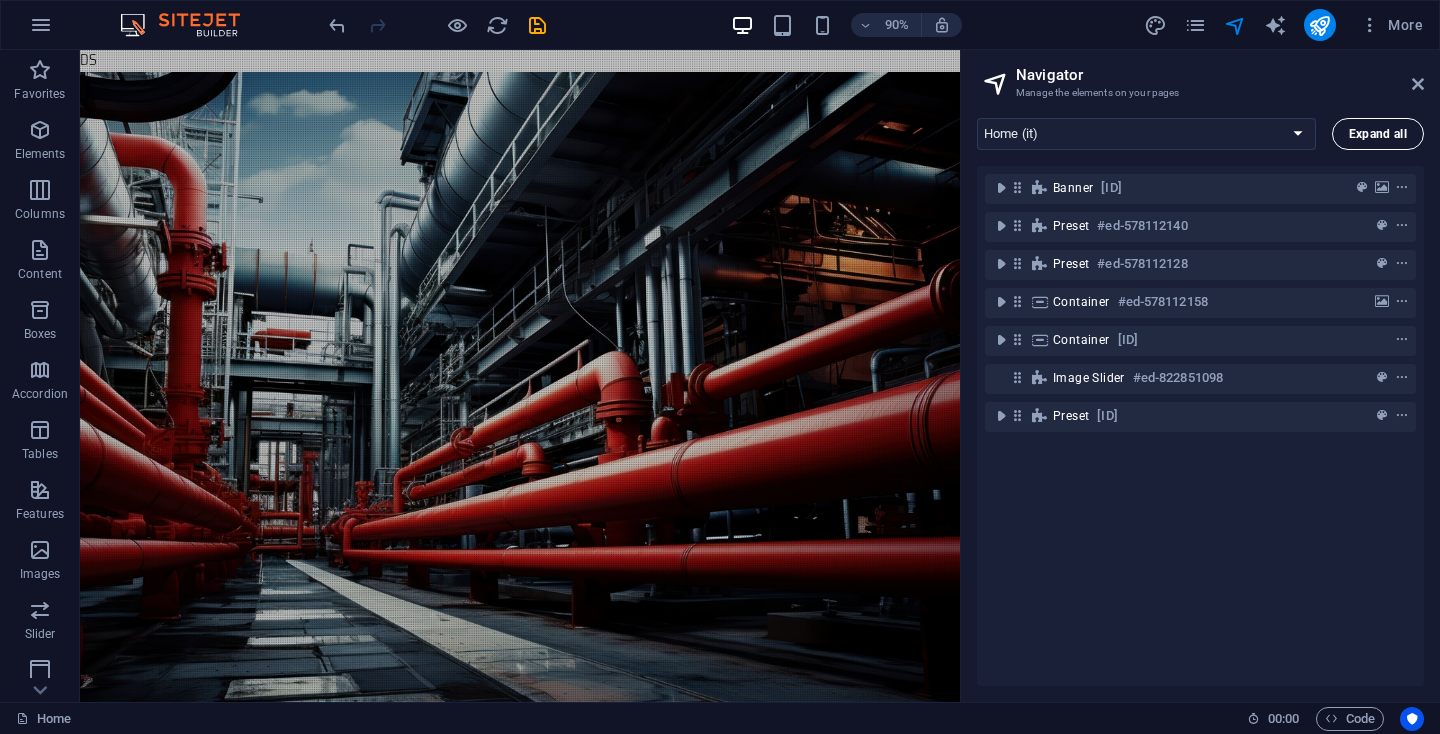 click on "Expand all" at bounding box center (1378, 134) 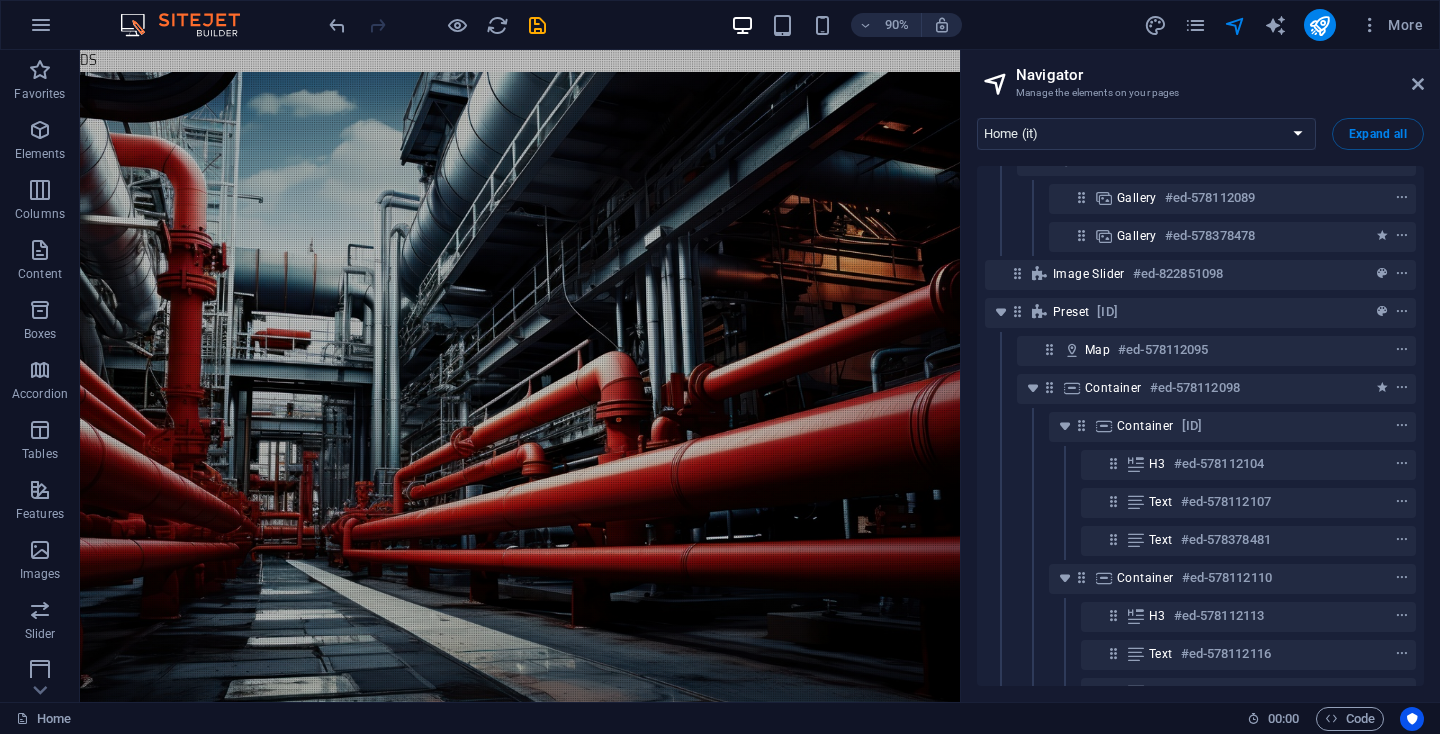scroll, scrollTop: 1821, scrollLeft: 0, axis: vertical 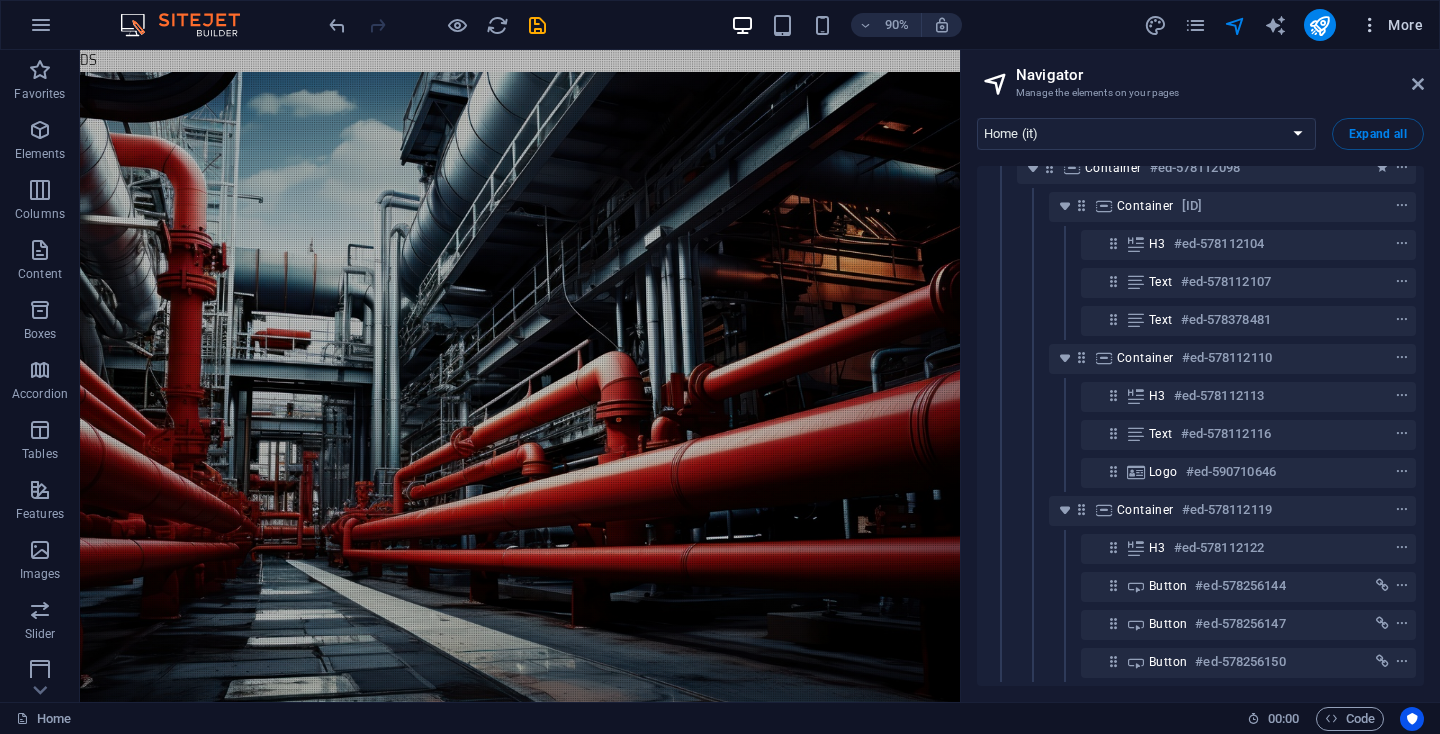click on "More" at bounding box center (1391, 25) 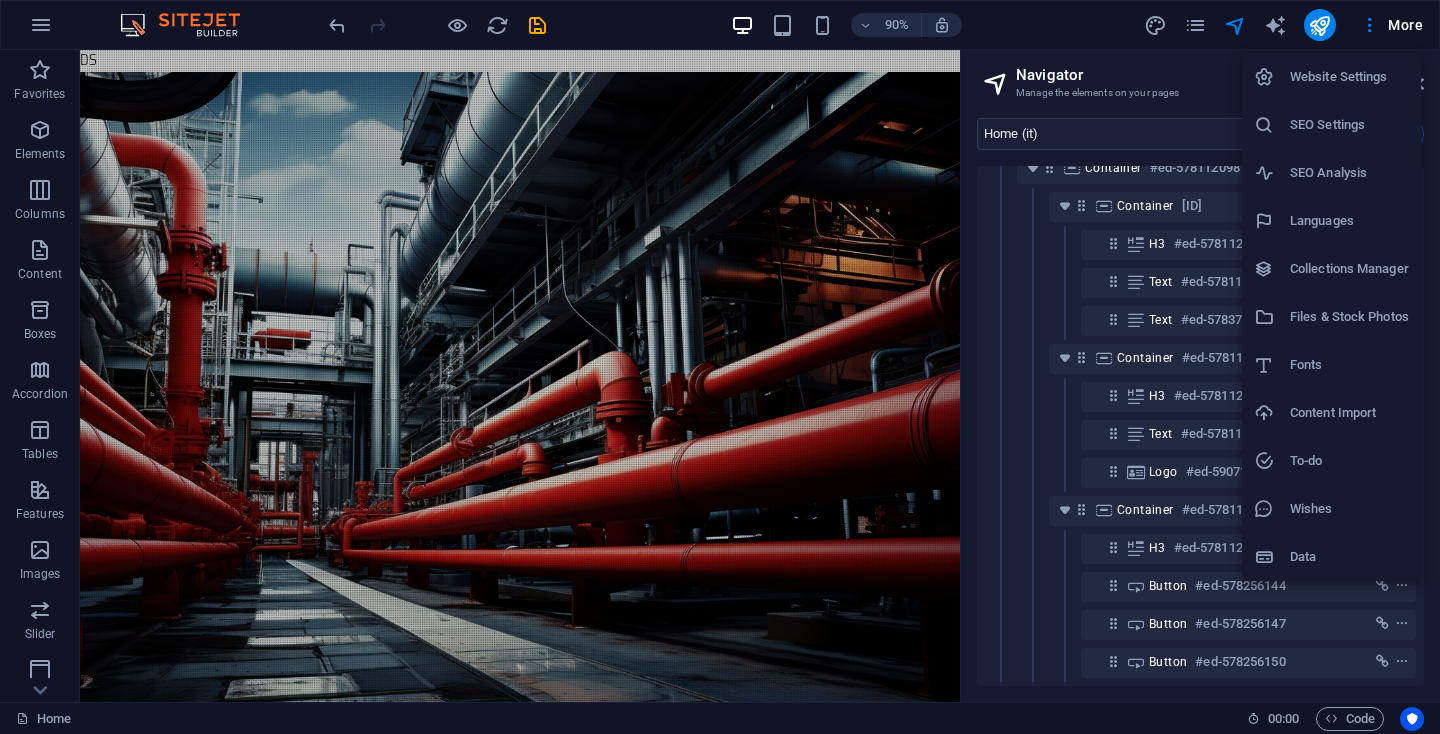 click on "Website Settings" at bounding box center [1349, 77] 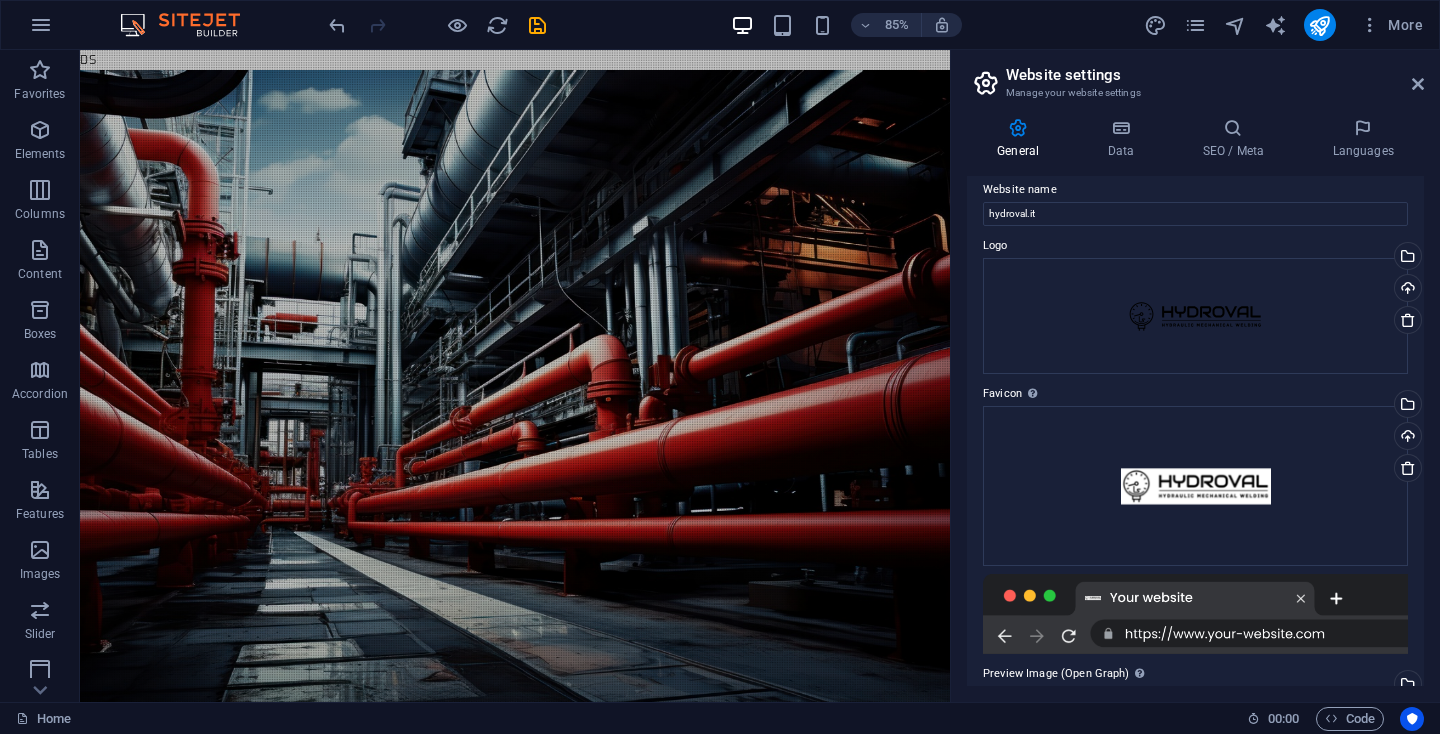 scroll, scrollTop: 15, scrollLeft: 0, axis: vertical 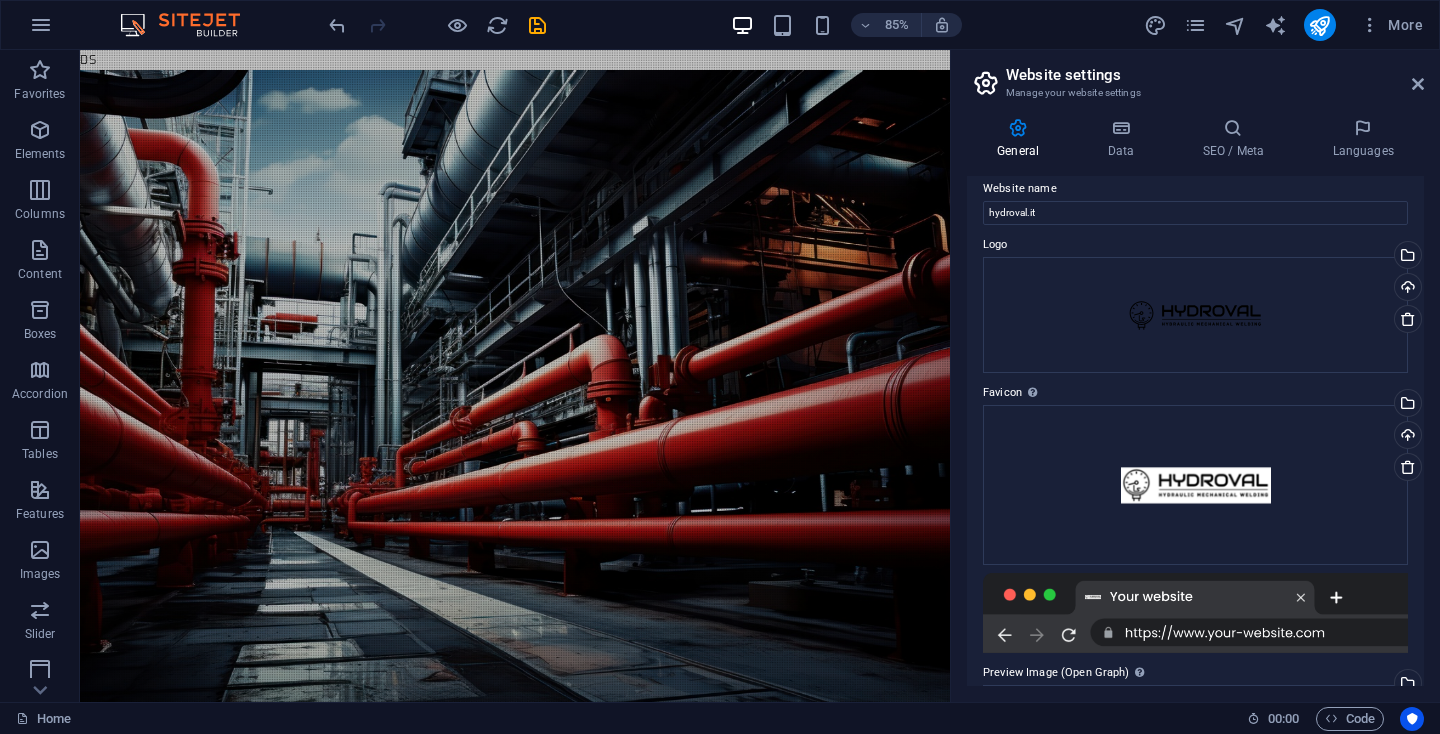 drag, startPoint x: 1425, startPoint y: 292, endPoint x: 1421, endPoint y: 314, distance: 22.36068 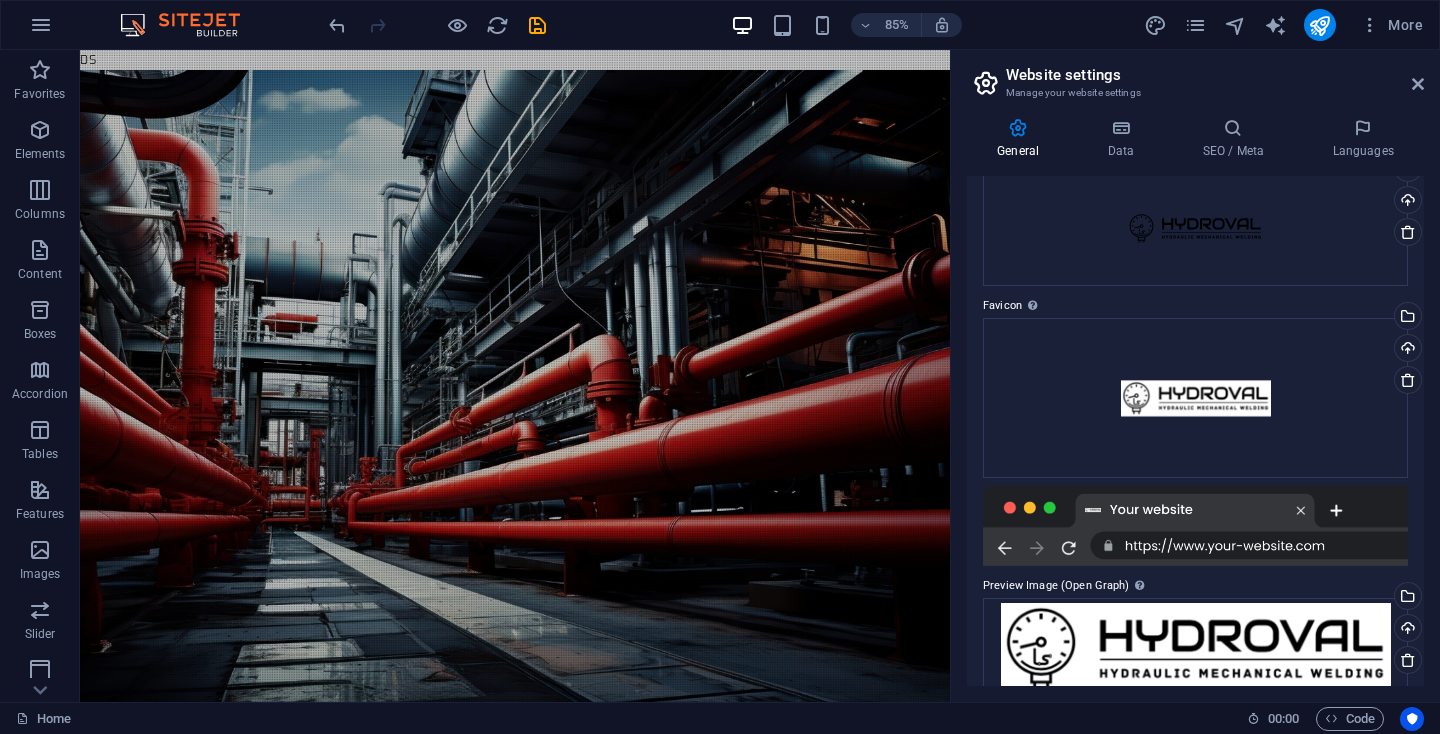 scroll, scrollTop: 132, scrollLeft: 0, axis: vertical 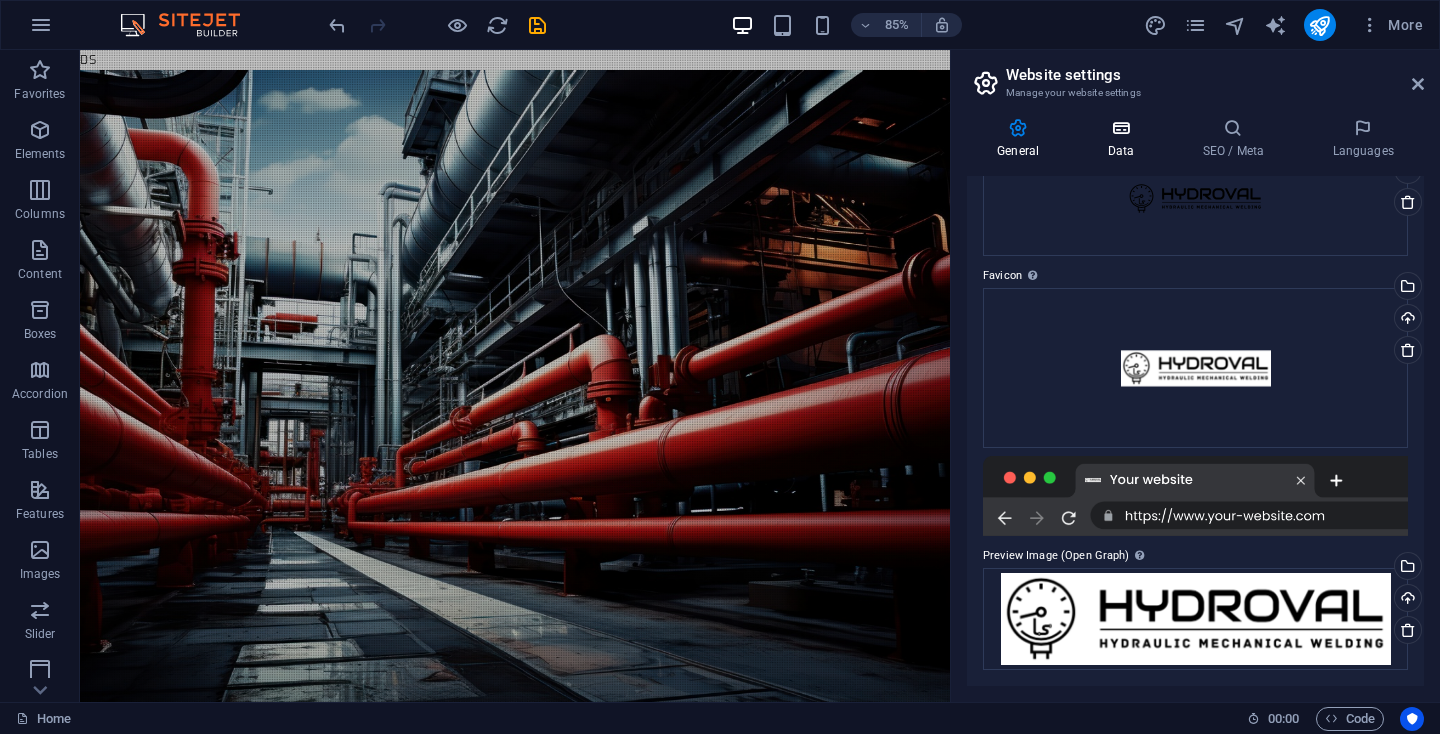 click at bounding box center (1120, 128) 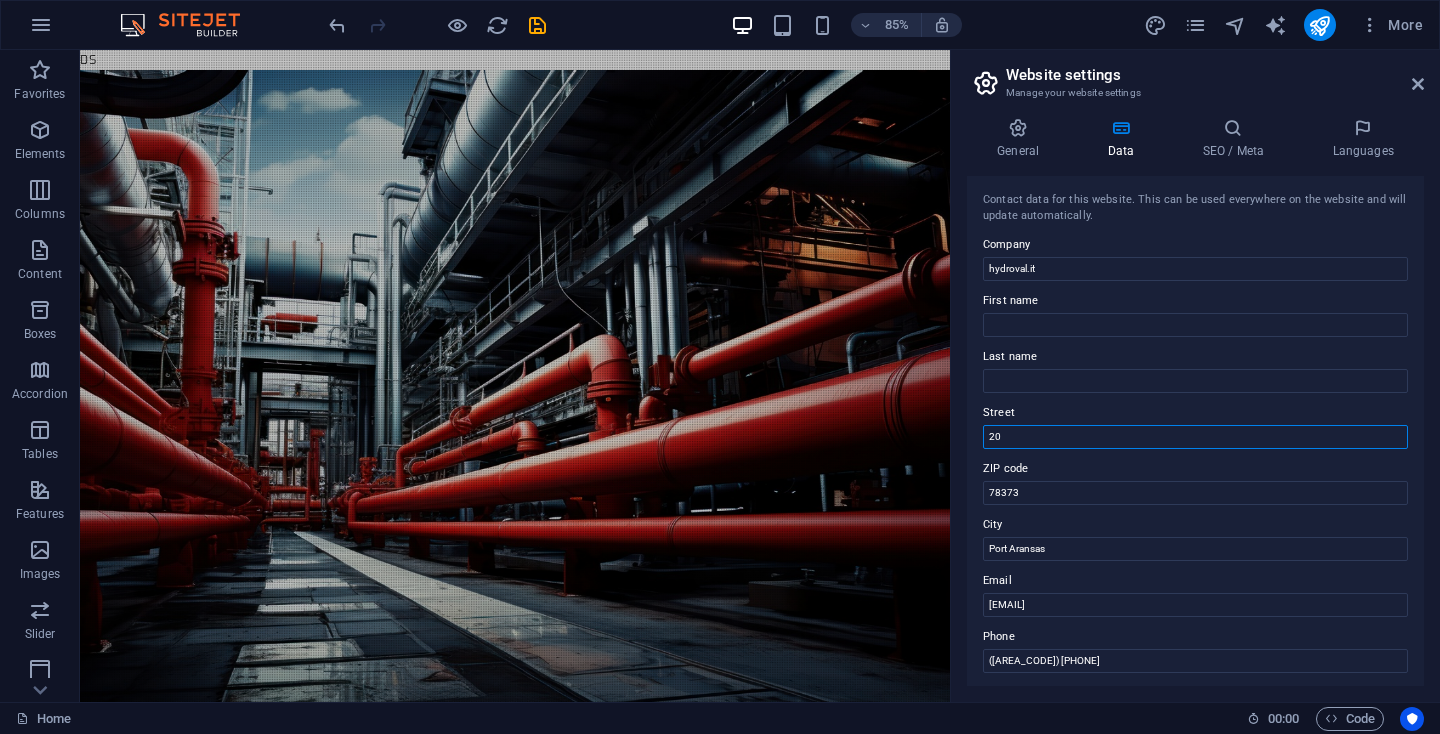 type on "2" 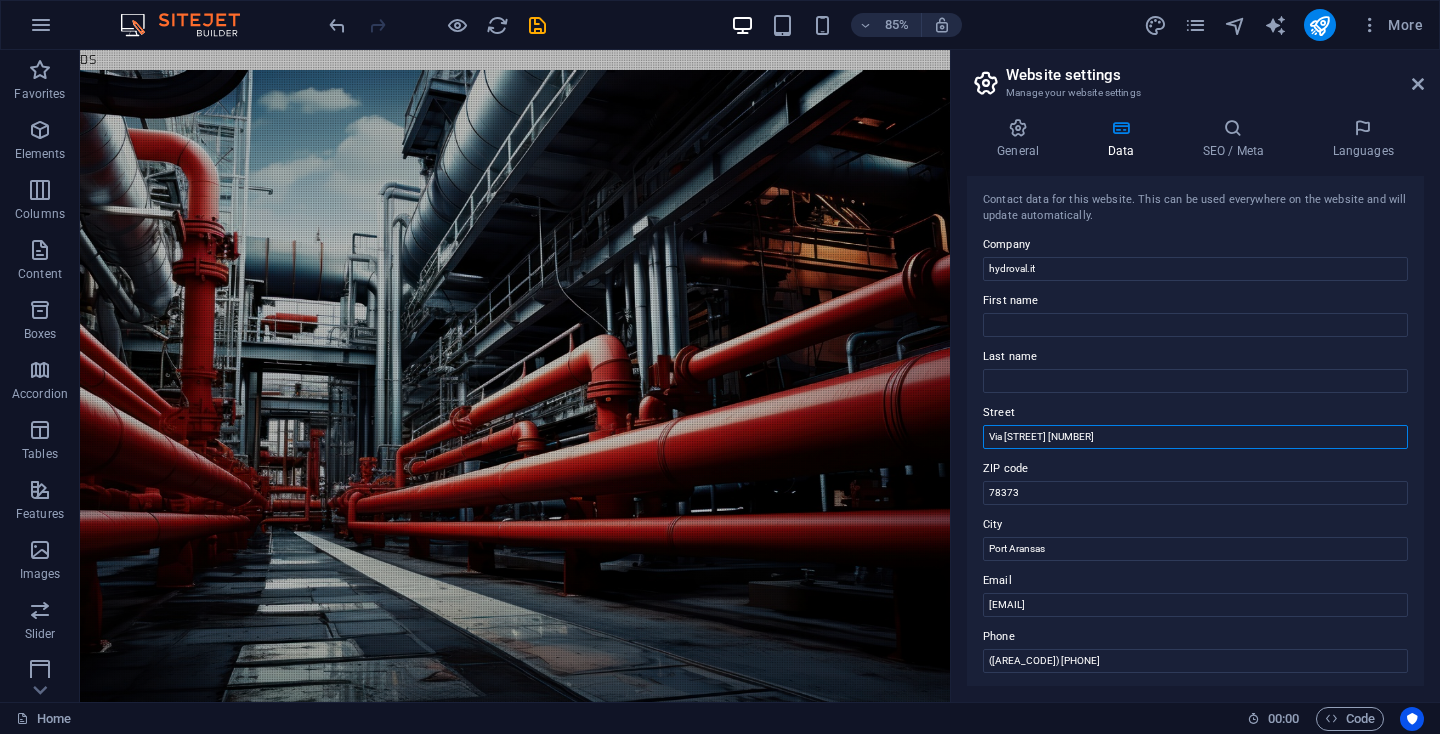 type on "Via Pialdier 126" 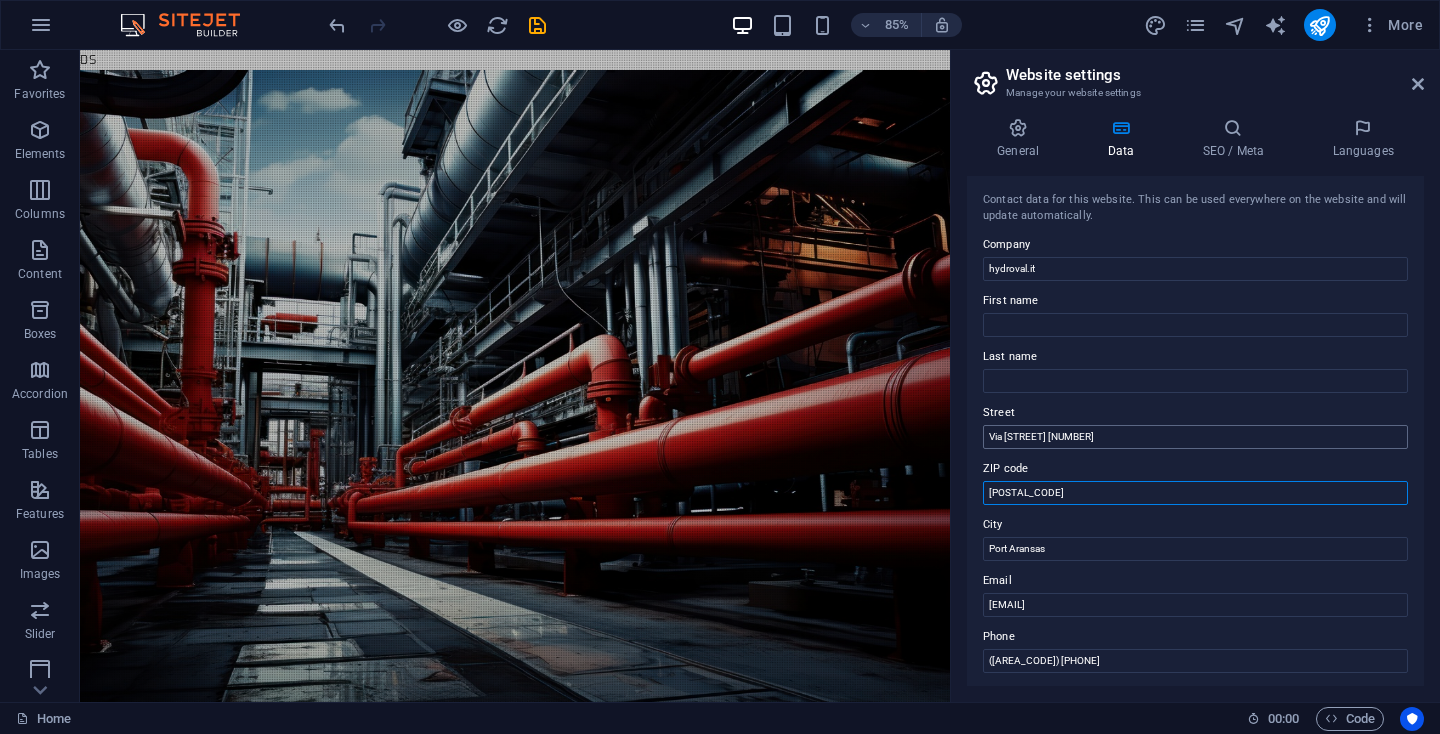 type on "32026" 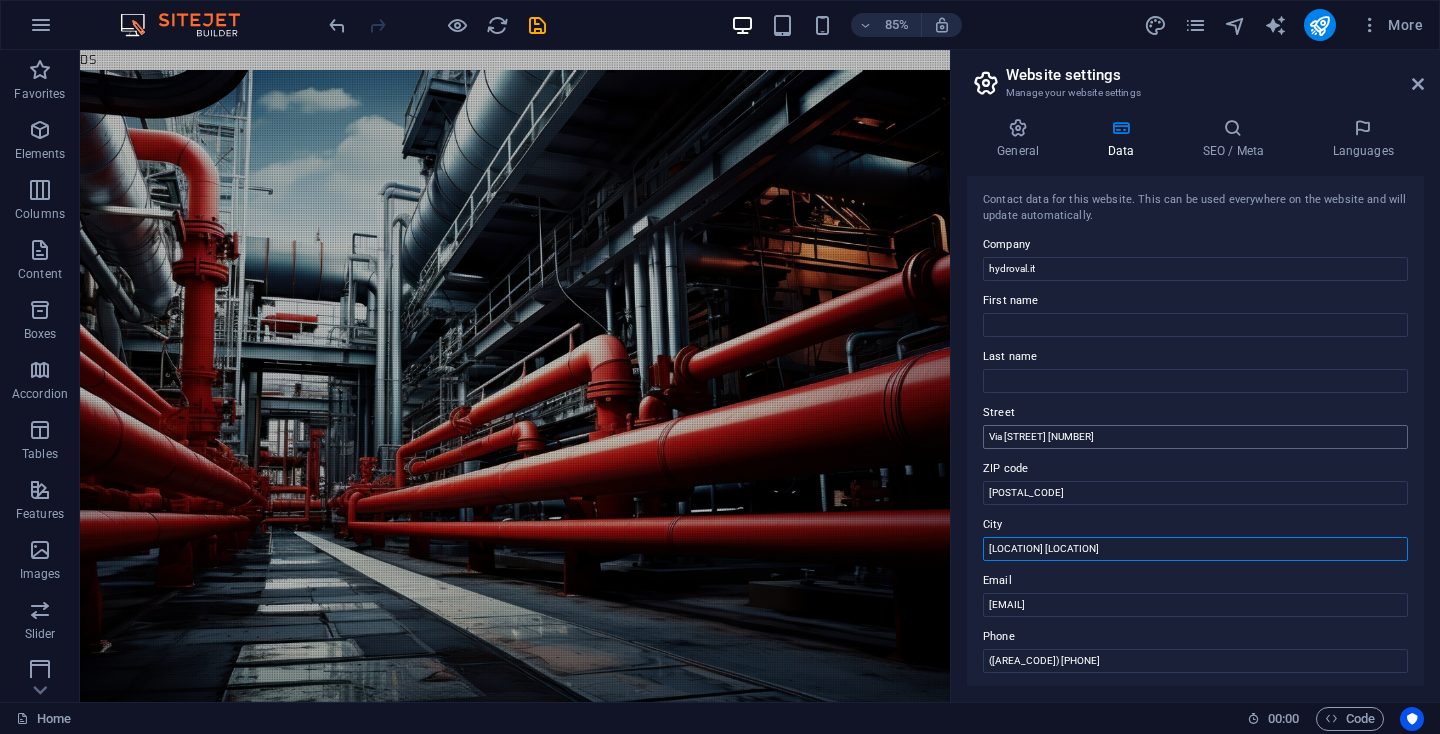 type on "Borgo Valbelluna" 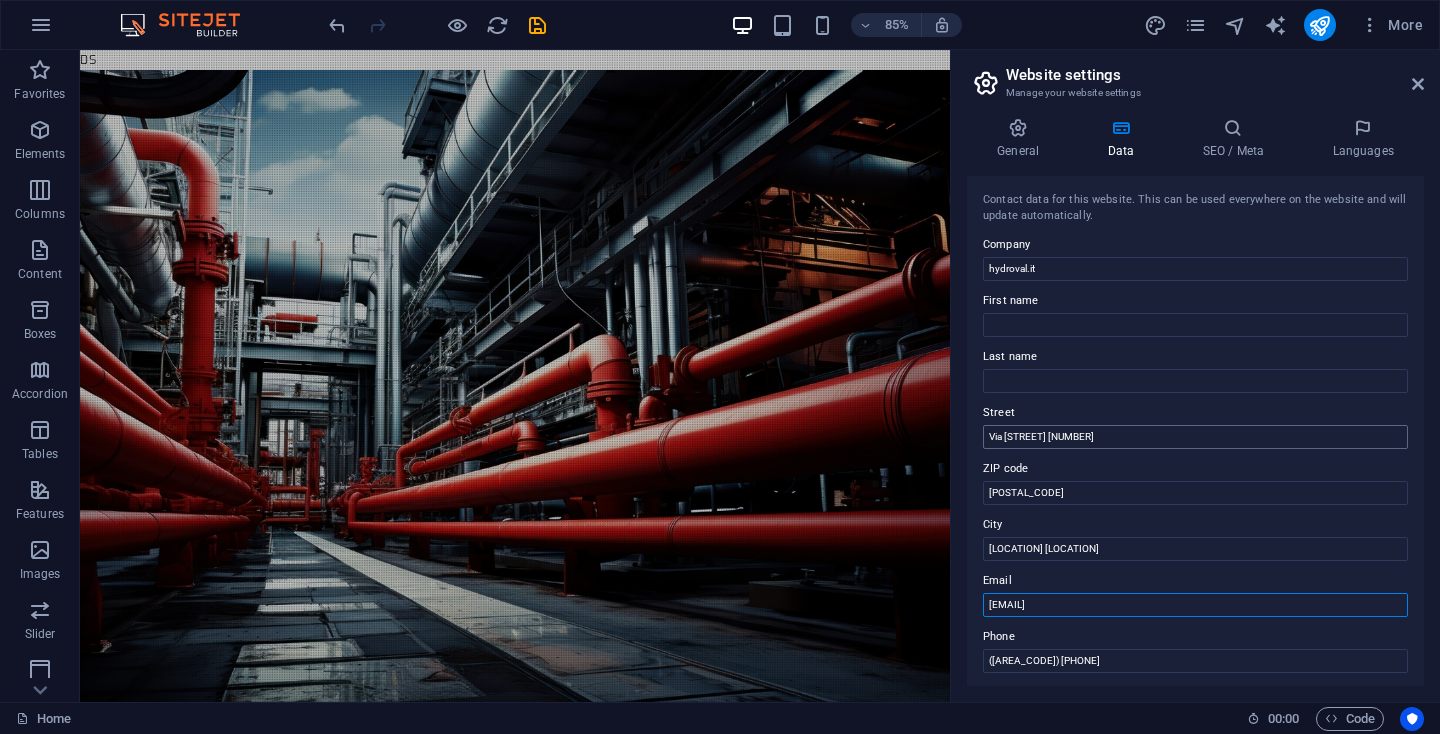 type on "[USERNAME]@example.com" 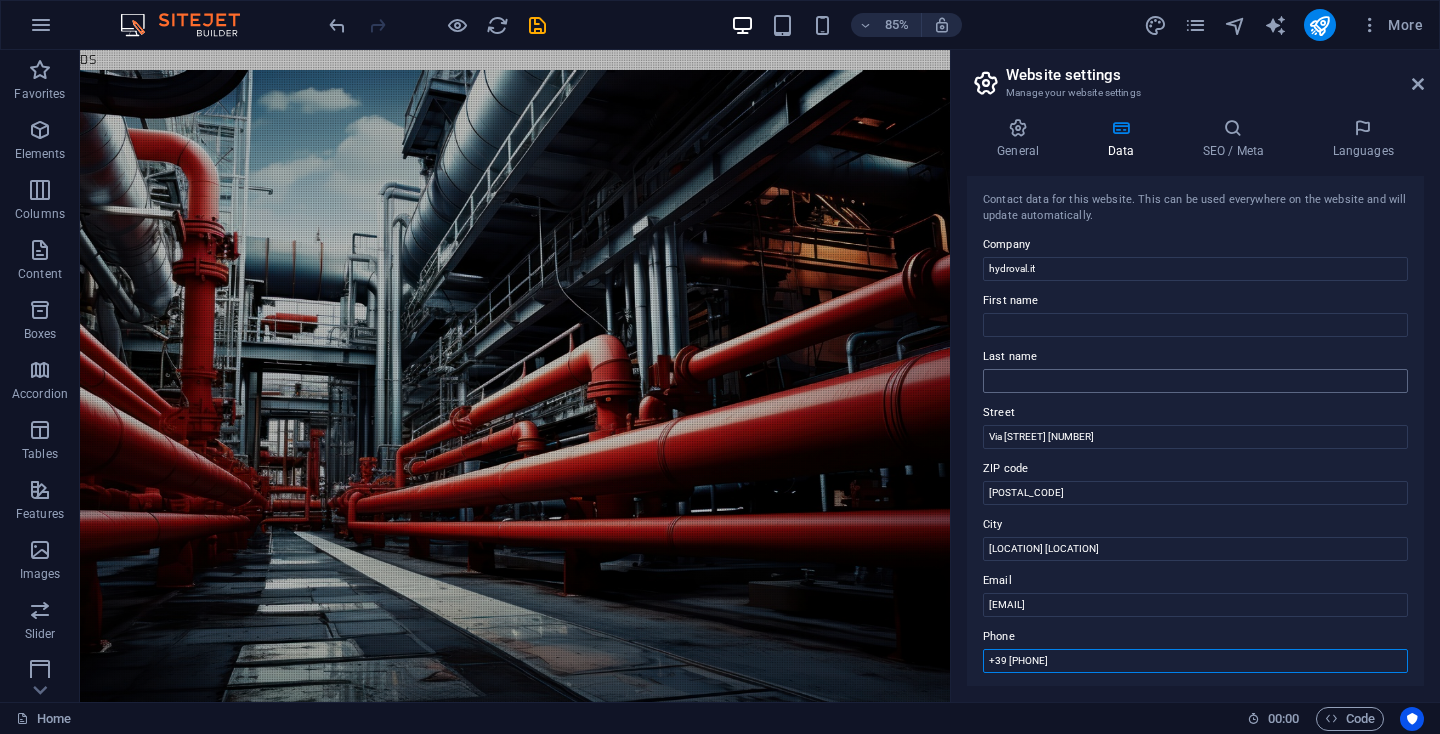 type on "+39 [PHONE]" 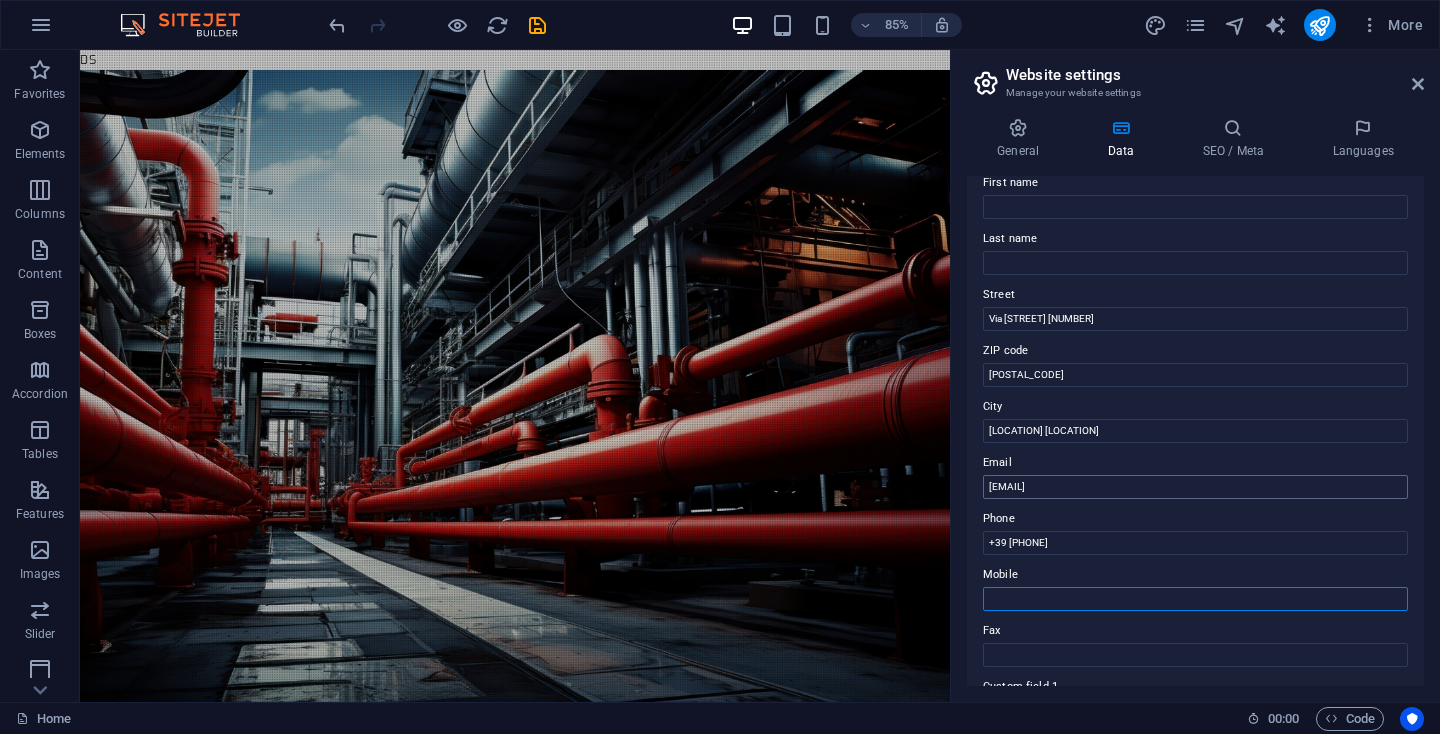 scroll, scrollTop: 0, scrollLeft: 0, axis: both 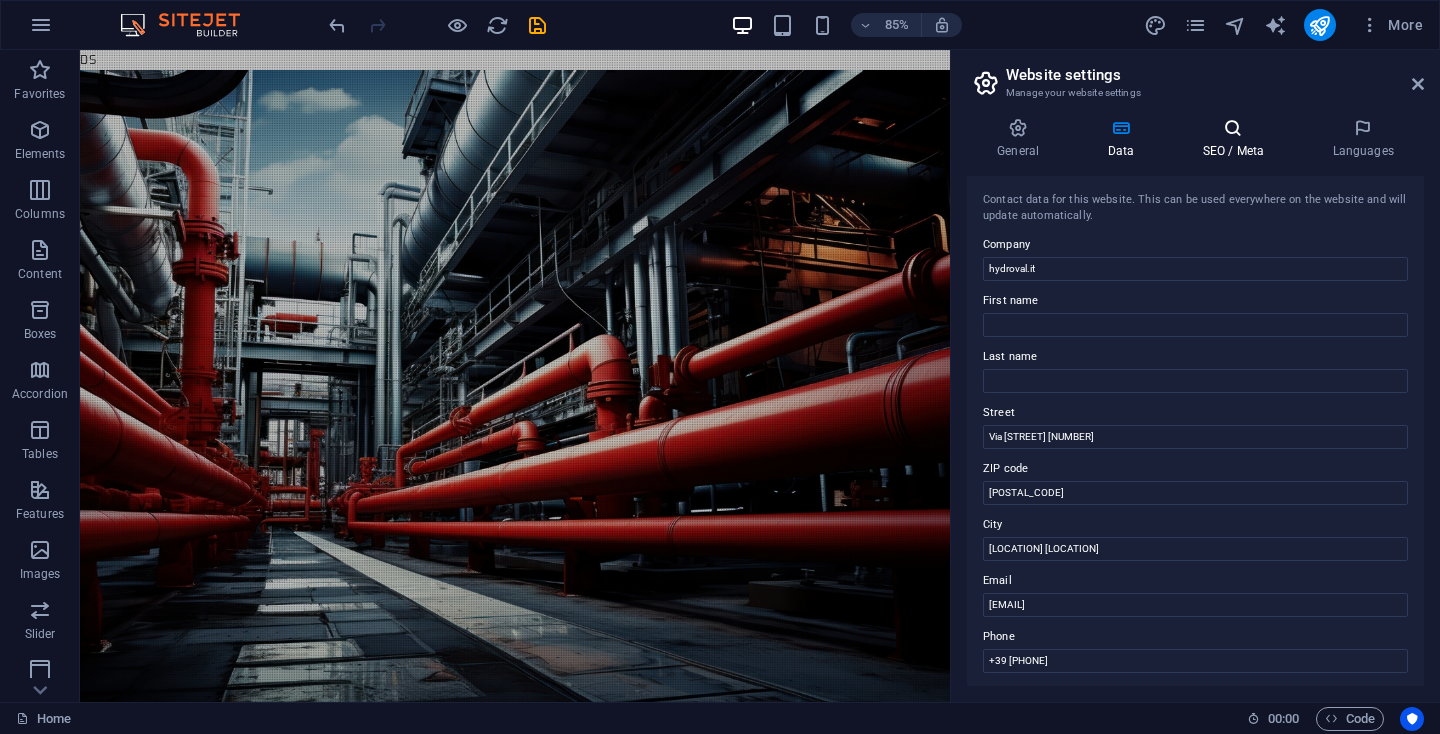 click on "SEO / Meta" at bounding box center (1237, 139) 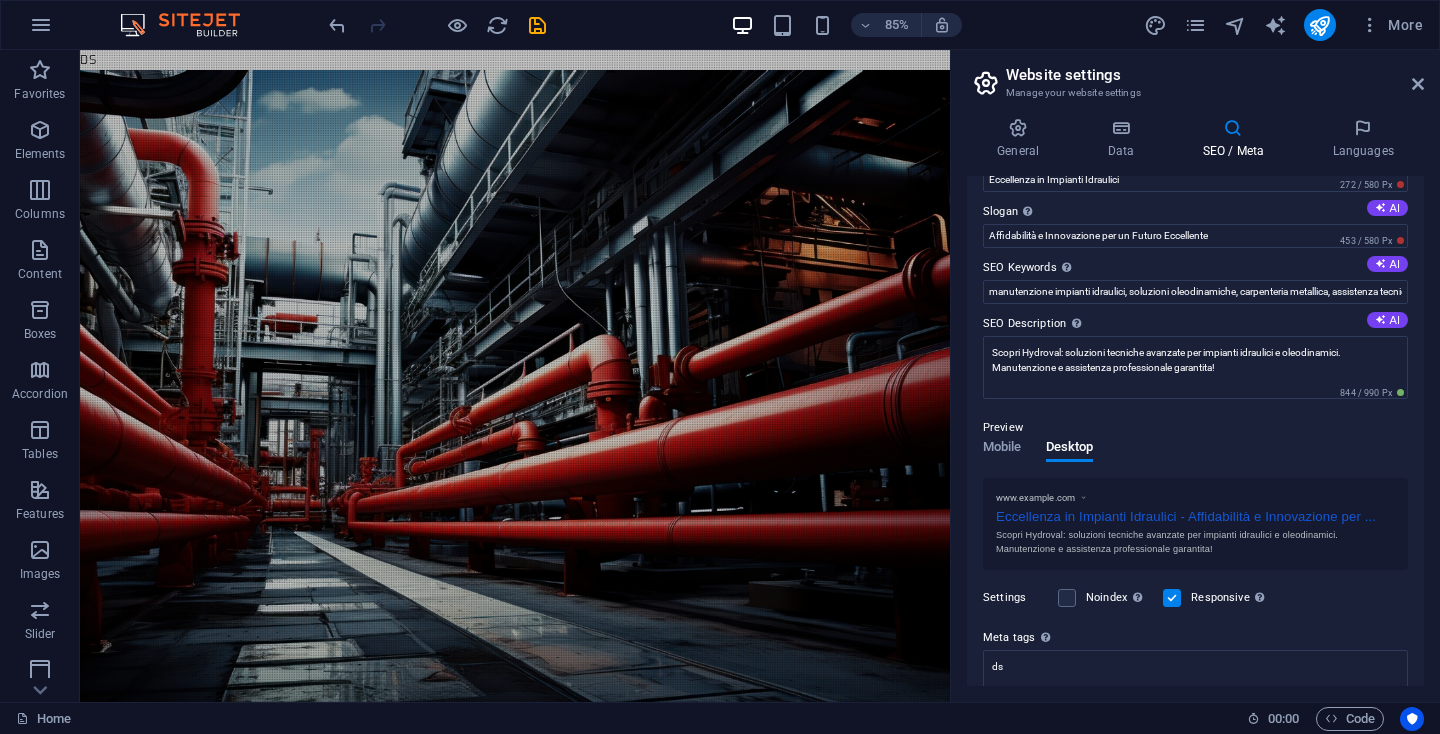 scroll, scrollTop: 77, scrollLeft: 0, axis: vertical 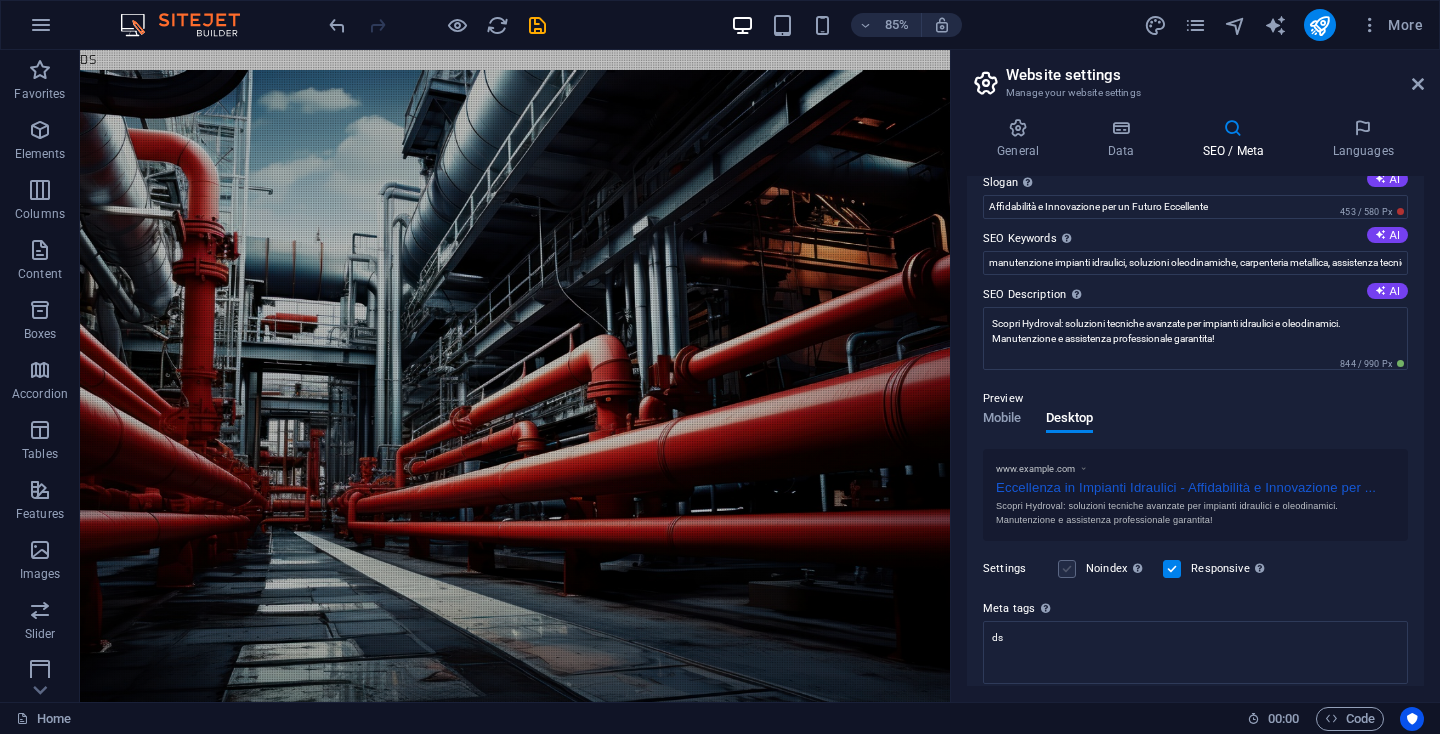 click at bounding box center [1067, 569] 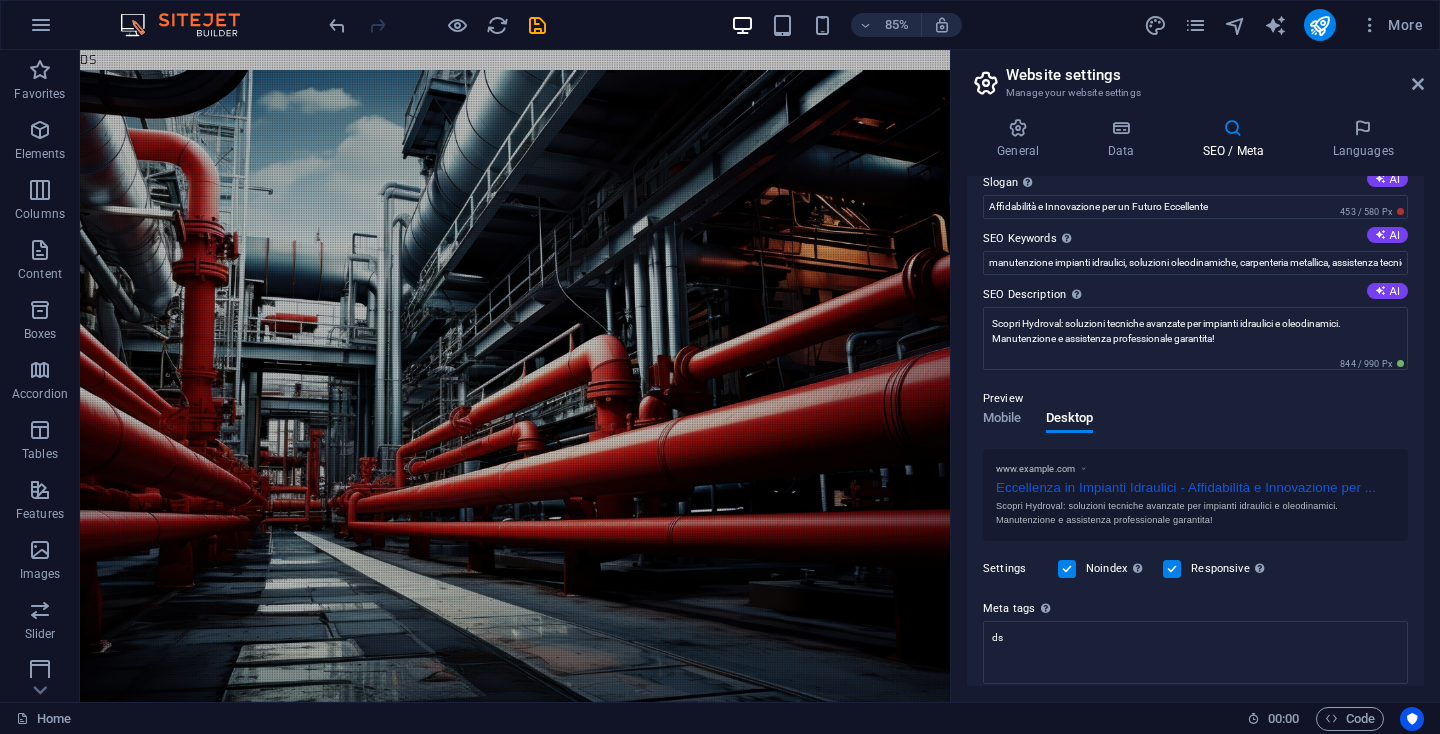 click at bounding box center [1067, 569] 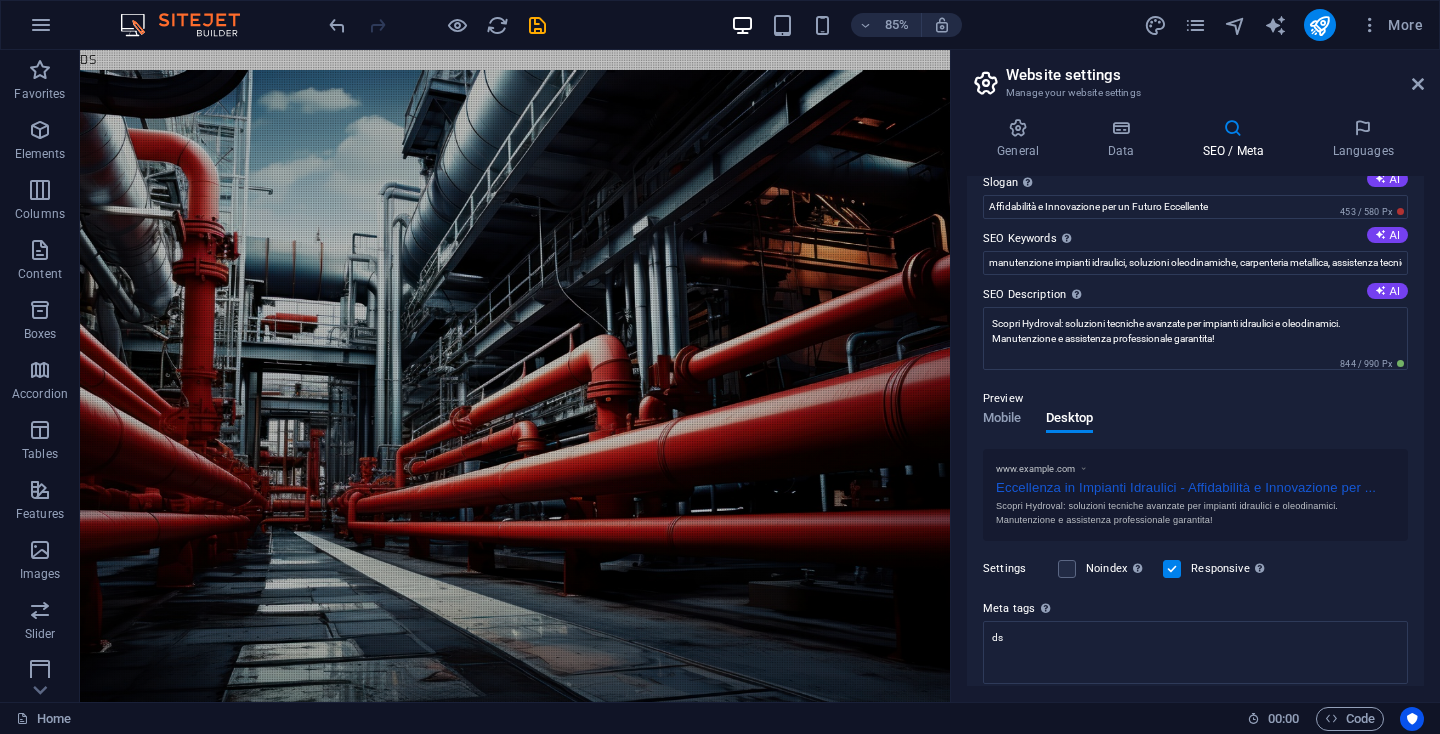 click at bounding box center (1172, 569) 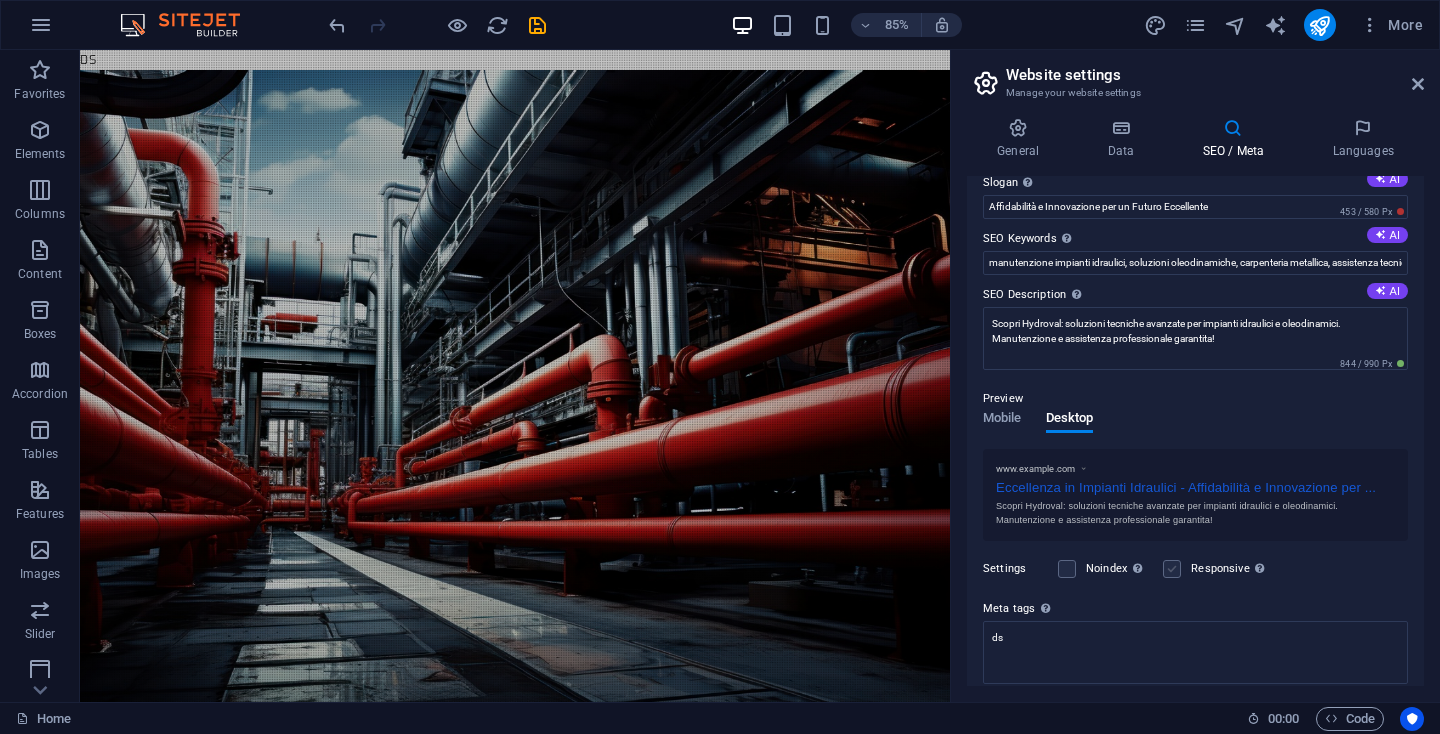 click at bounding box center (1172, 569) 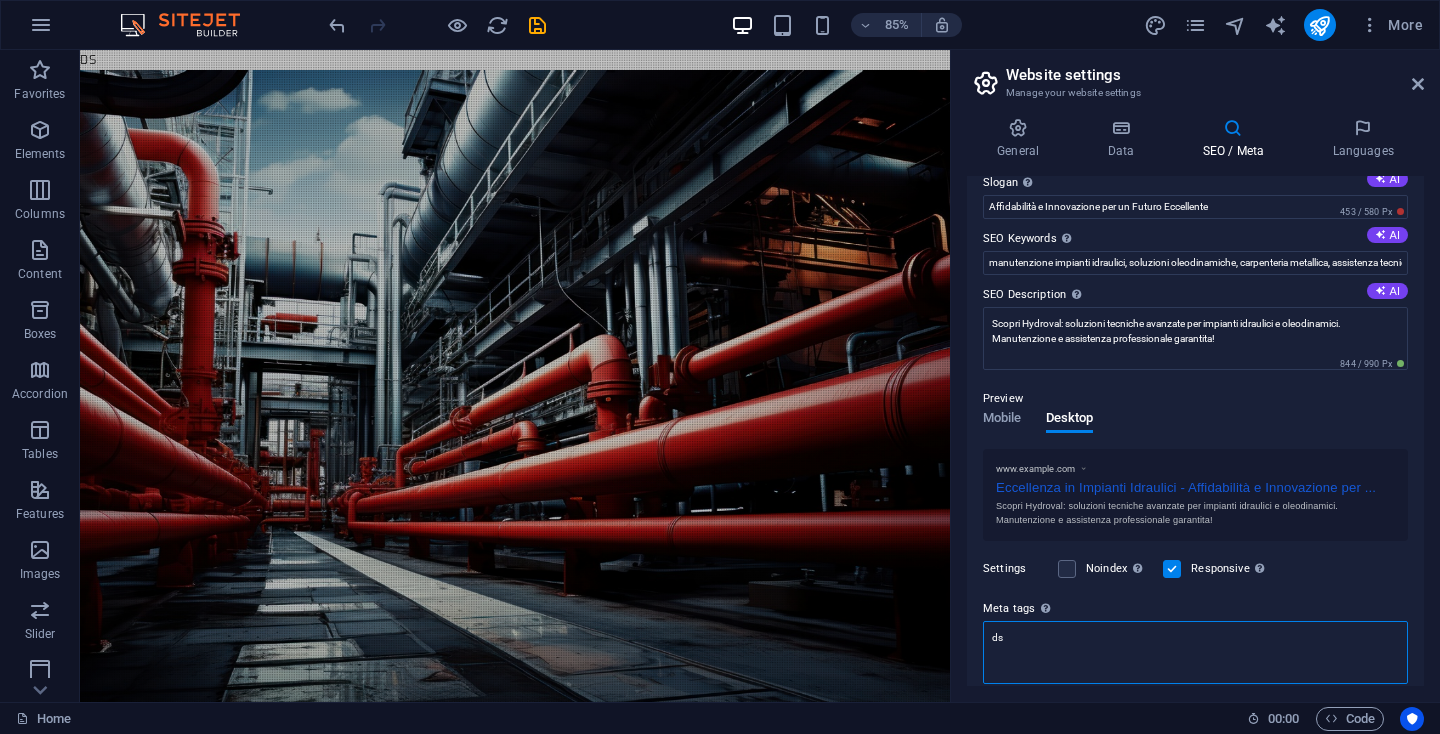 click on "ds" at bounding box center [1195, 652] 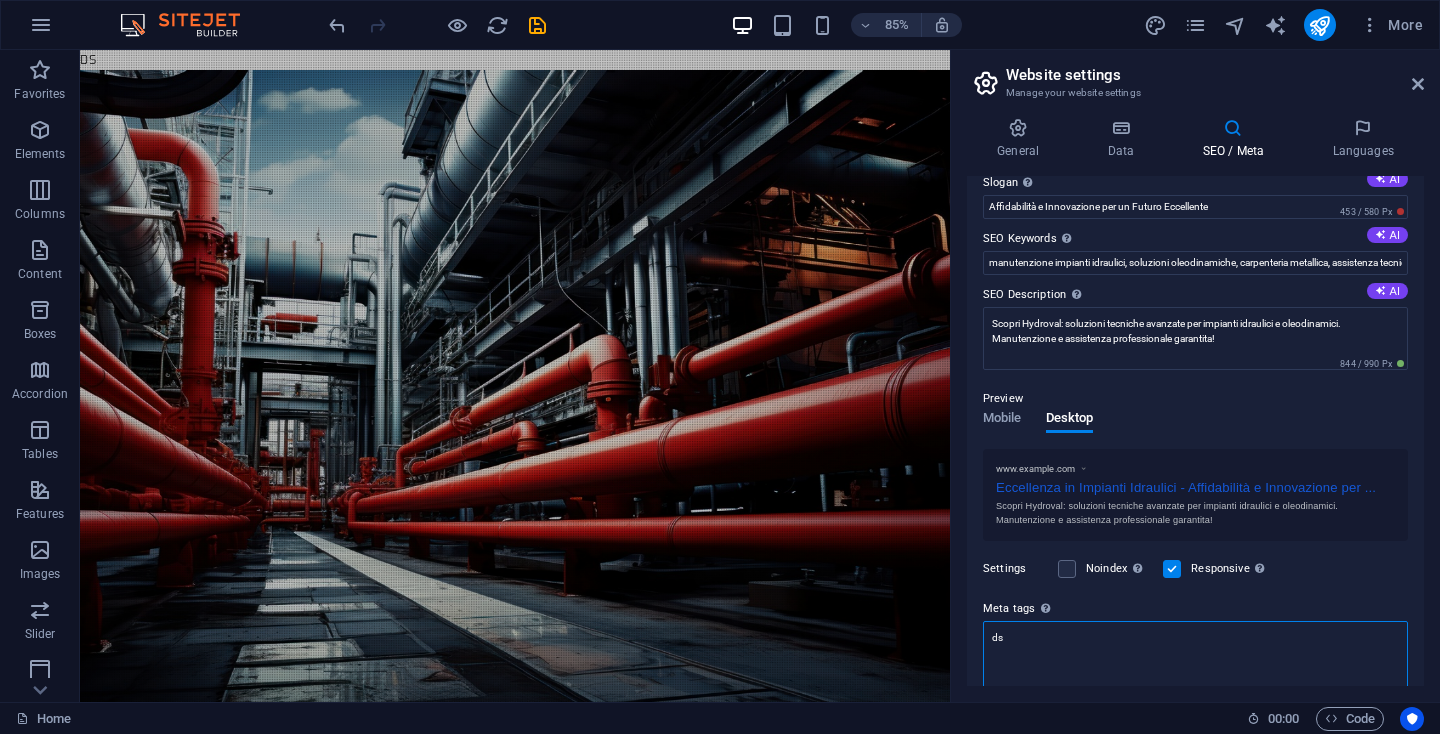 type on "d" 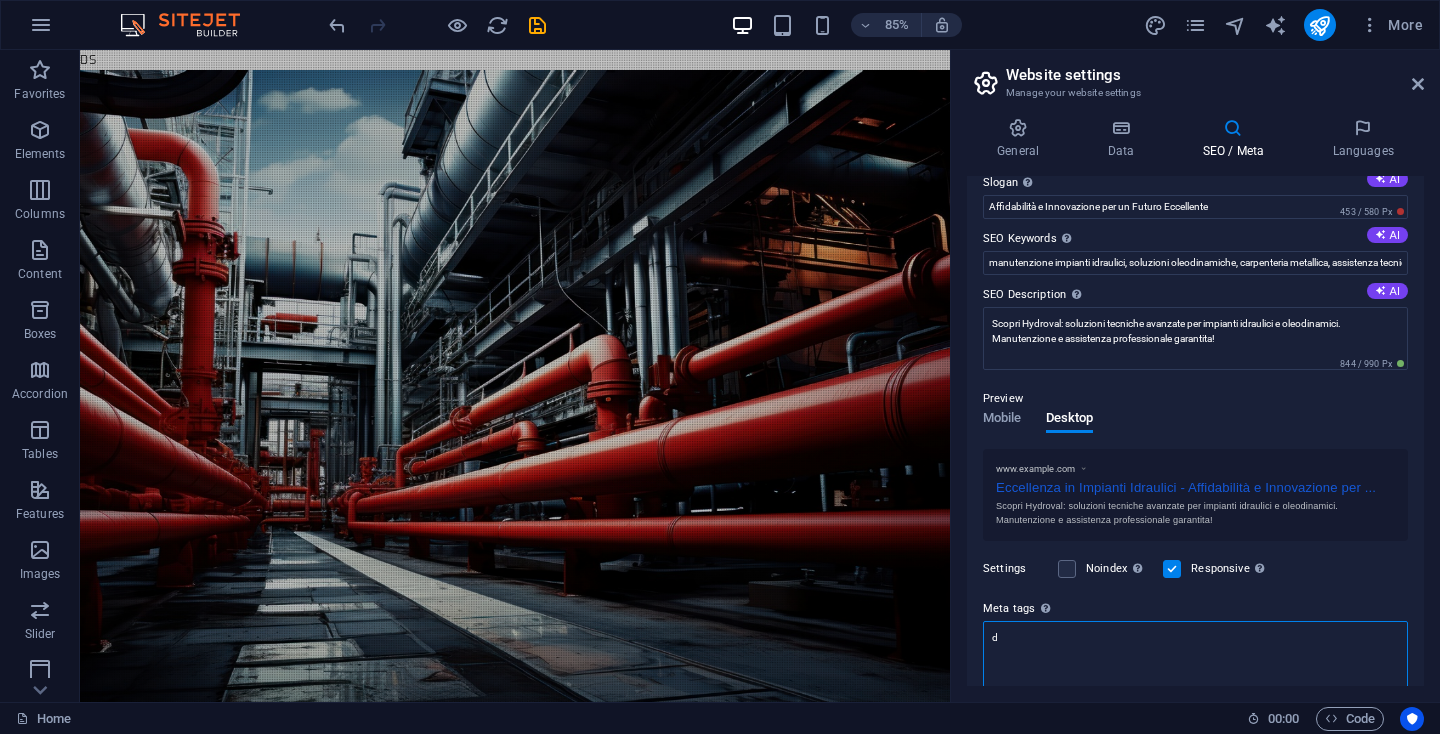 type 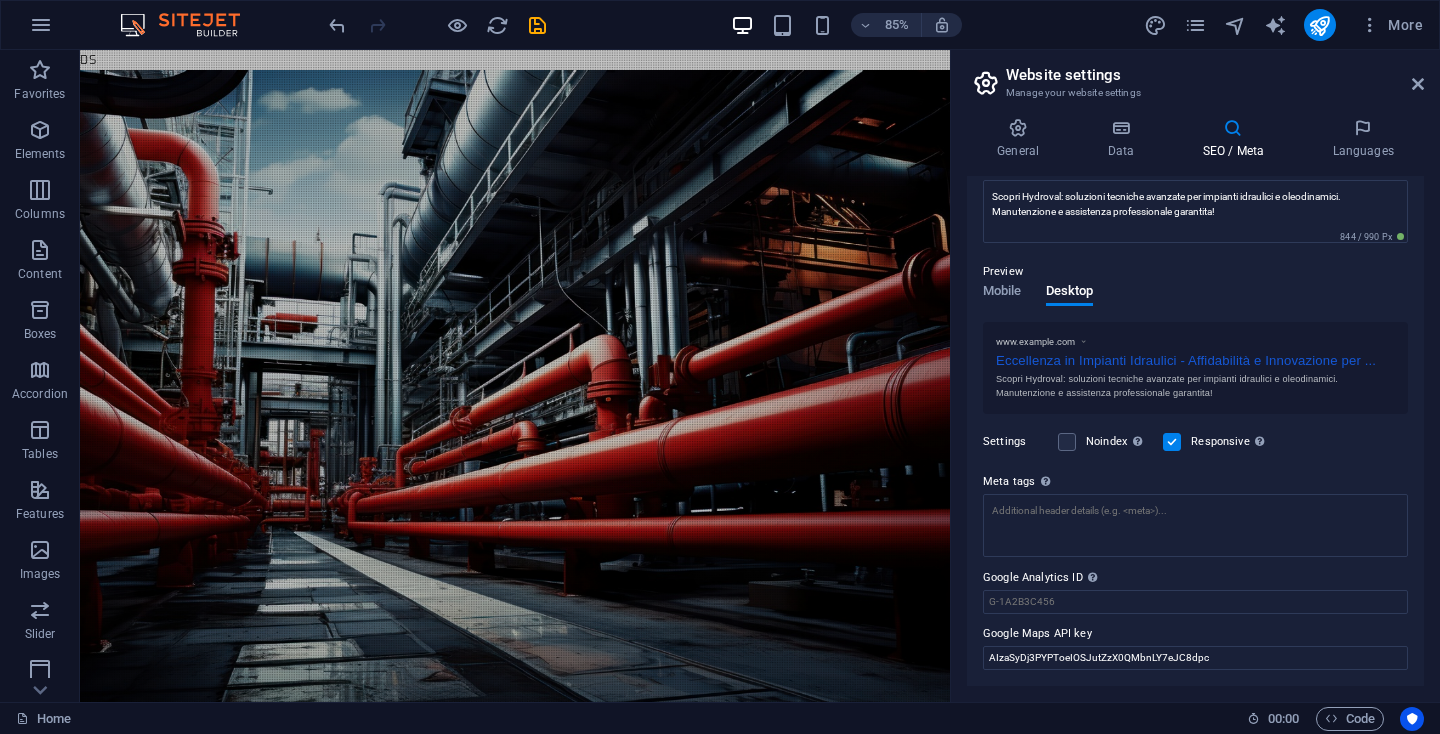 scroll, scrollTop: 201, scrollLeft: 0, axis: vertical 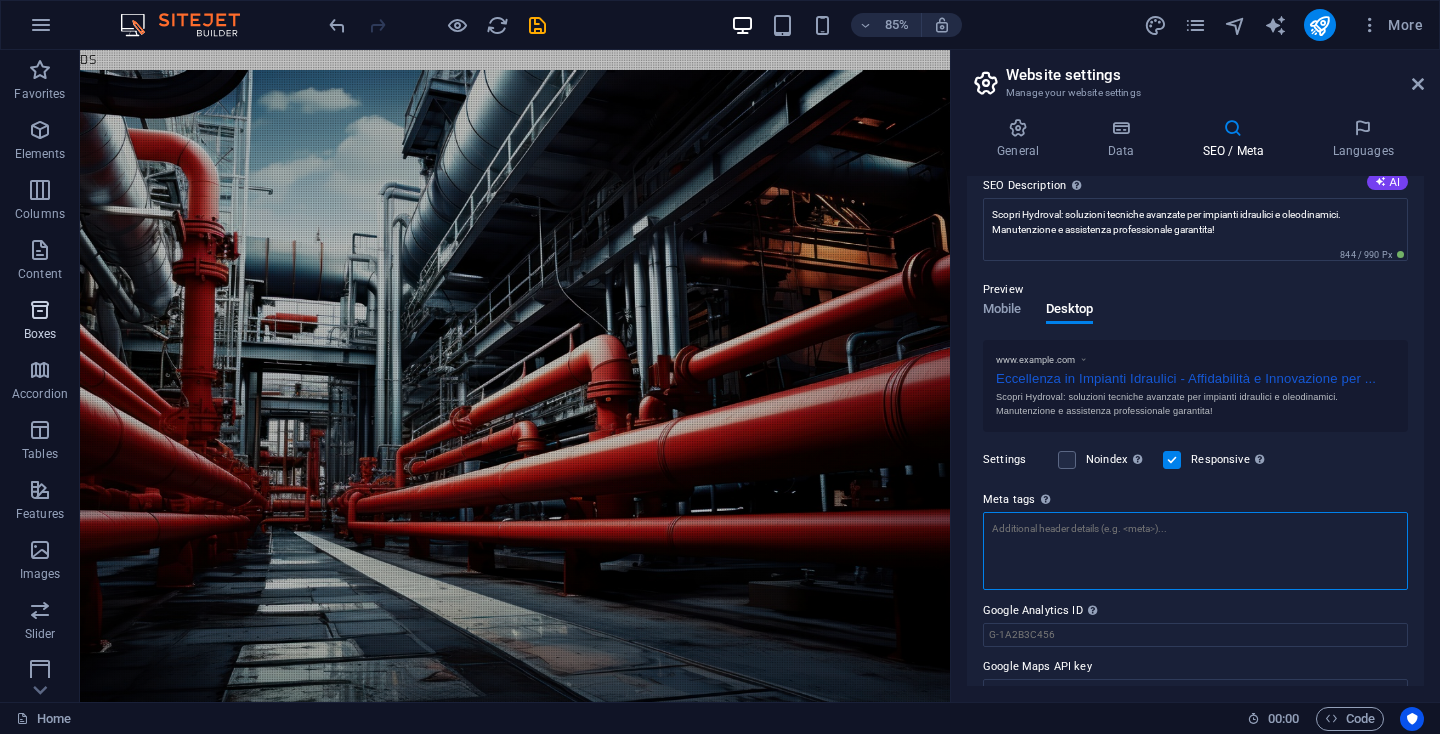 click on "Meta tags Enter HTML code here that will be placed inside the  tags of your website. Please note that your website may not function if you include code with errors." at bounding box center (1195, 551) 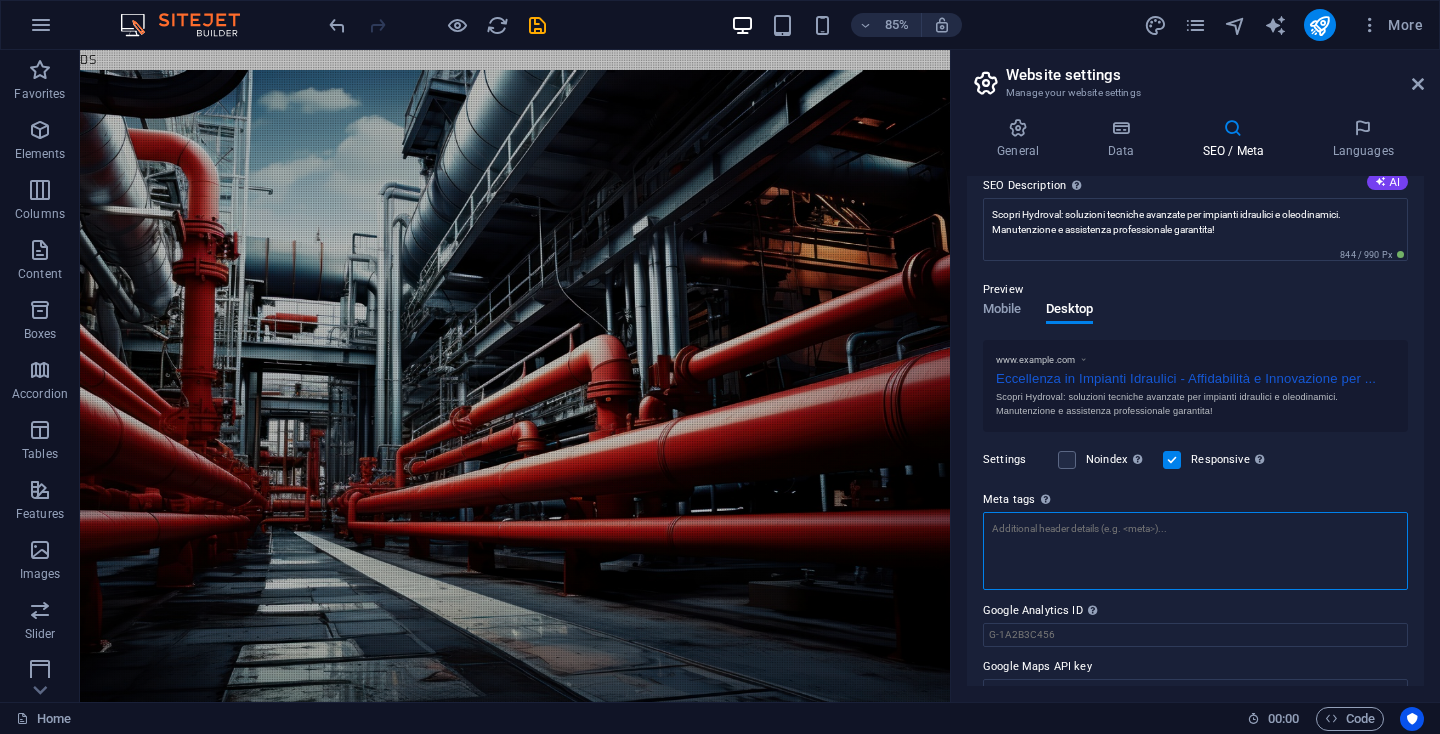 click on "Meta tags Enter HTML code here that will be placed inside the  tags of your website. Please note that your website may not function if you include code with errors." at bounding box center (1195, 551) 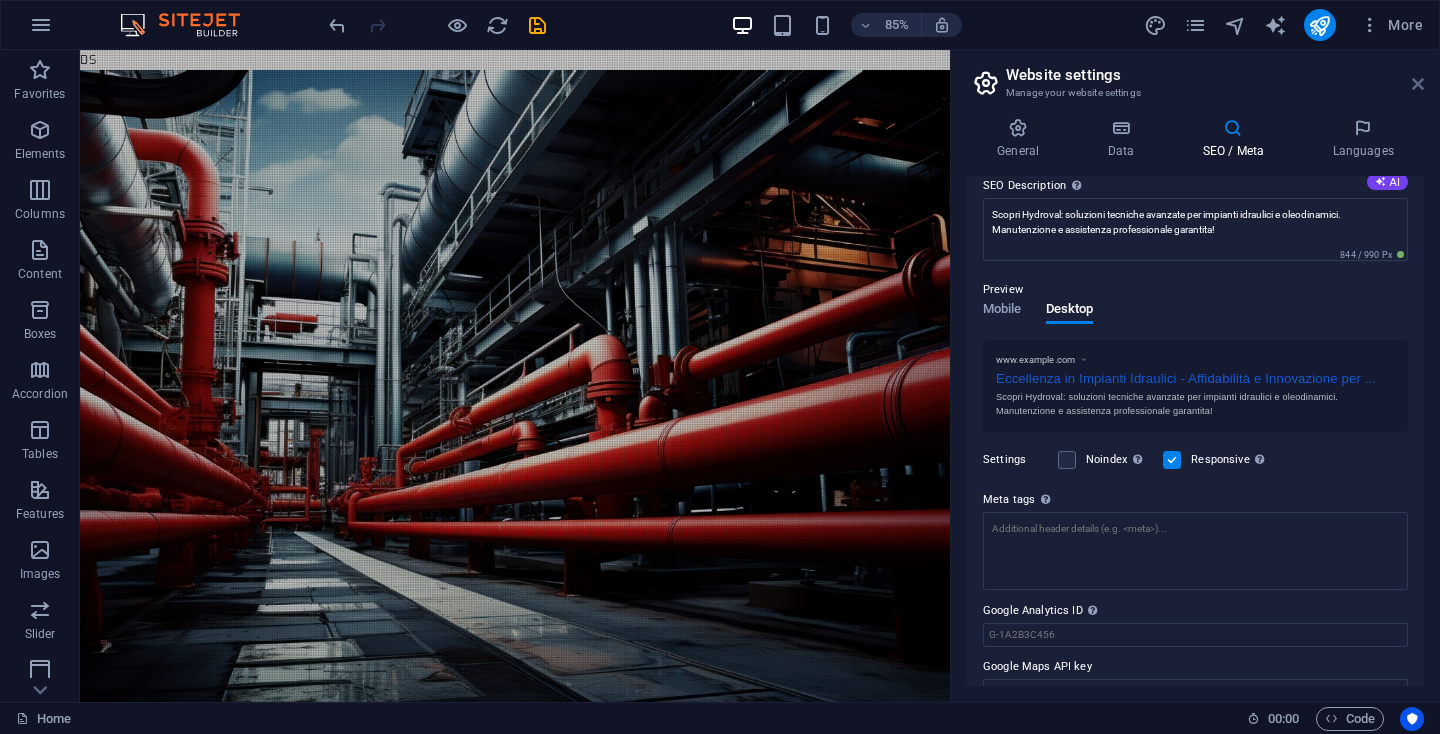 click at bounding box center (1418, 84) 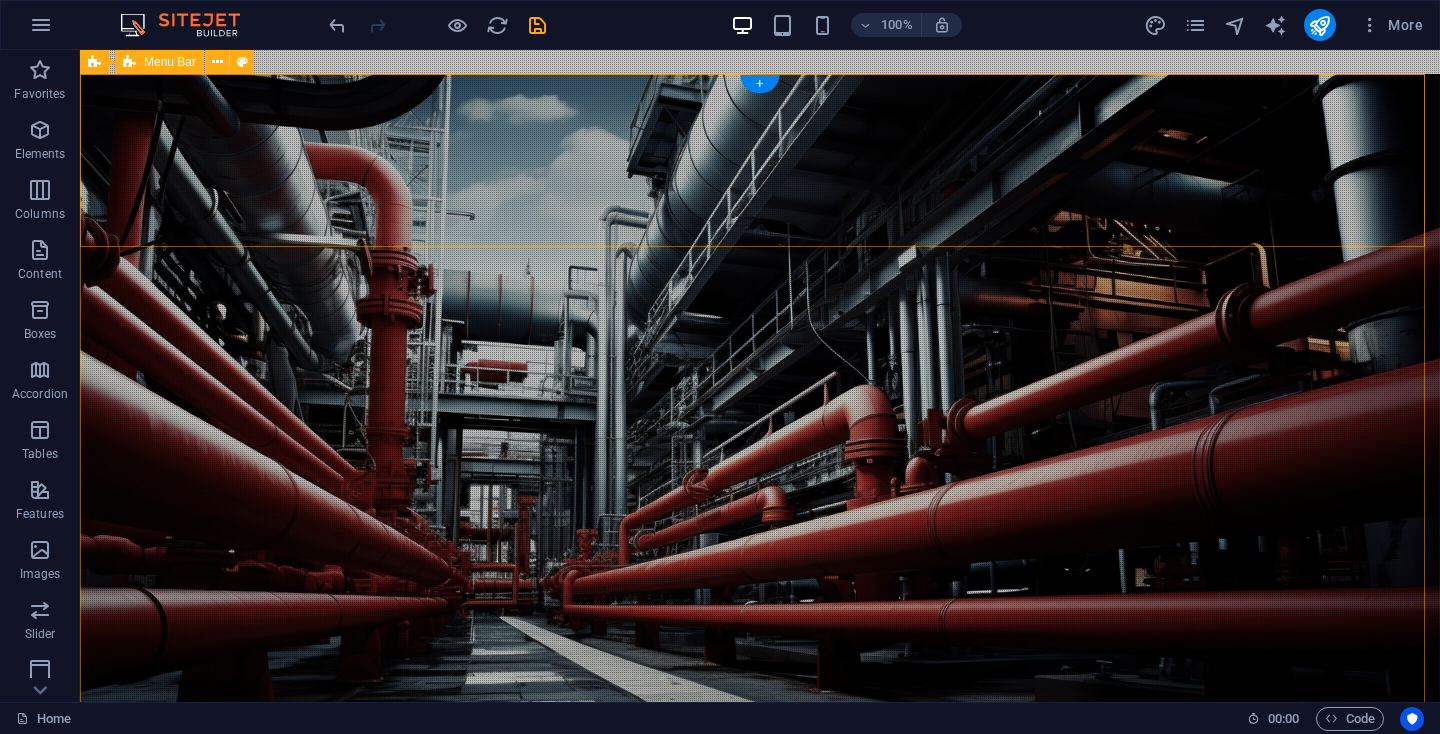 scroll, scrollTop: 44, scrollLeft: 0, axis: vertical 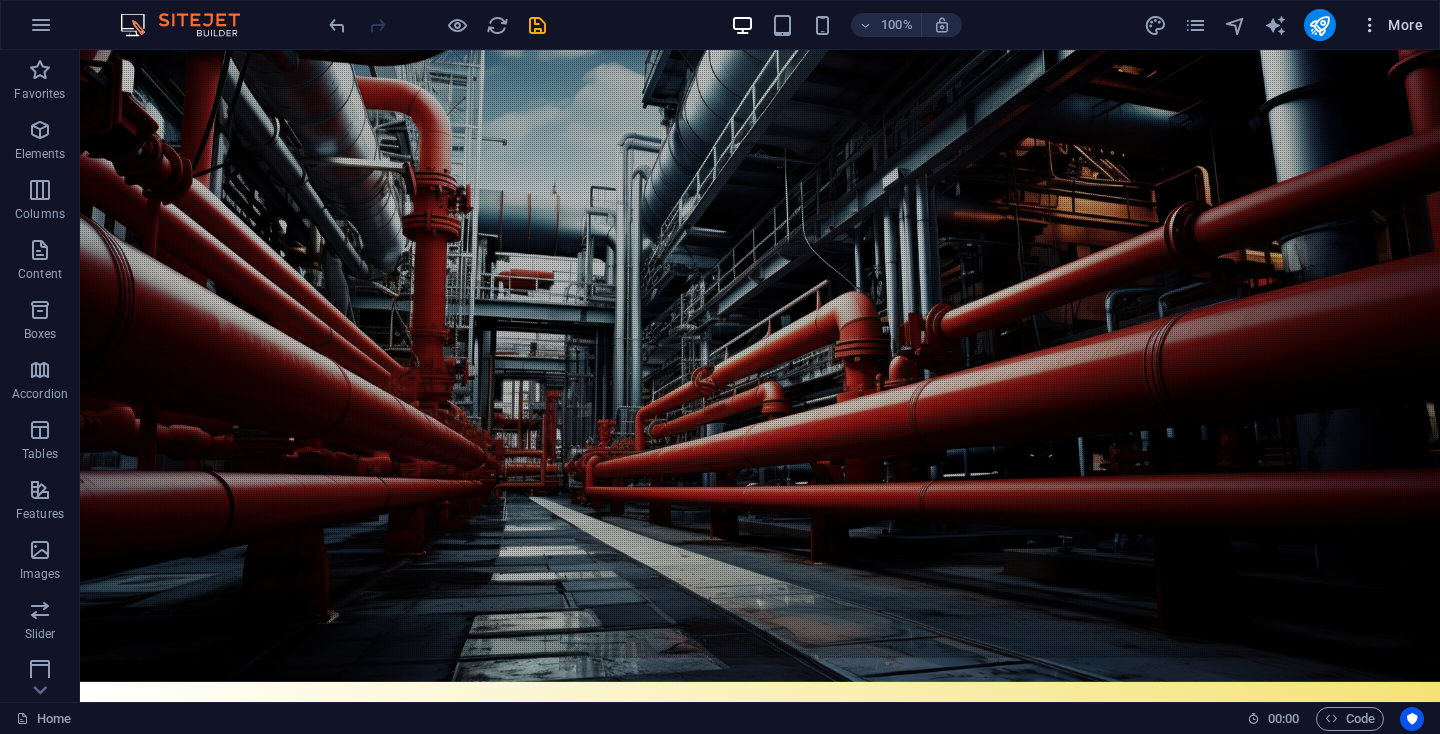 click on "More" at bounding box center (1391, 25) 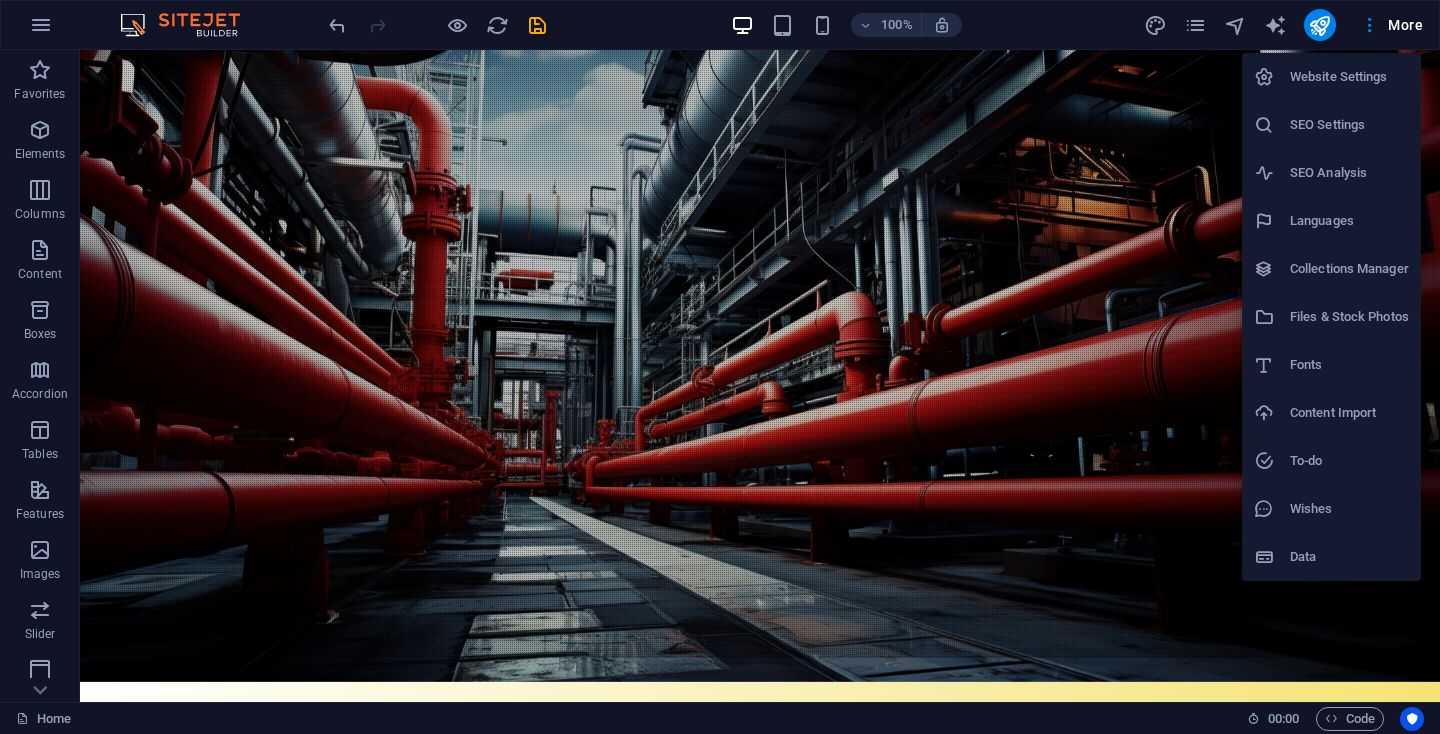 click on "SEO Settings" at bounding box center (1349, 125) 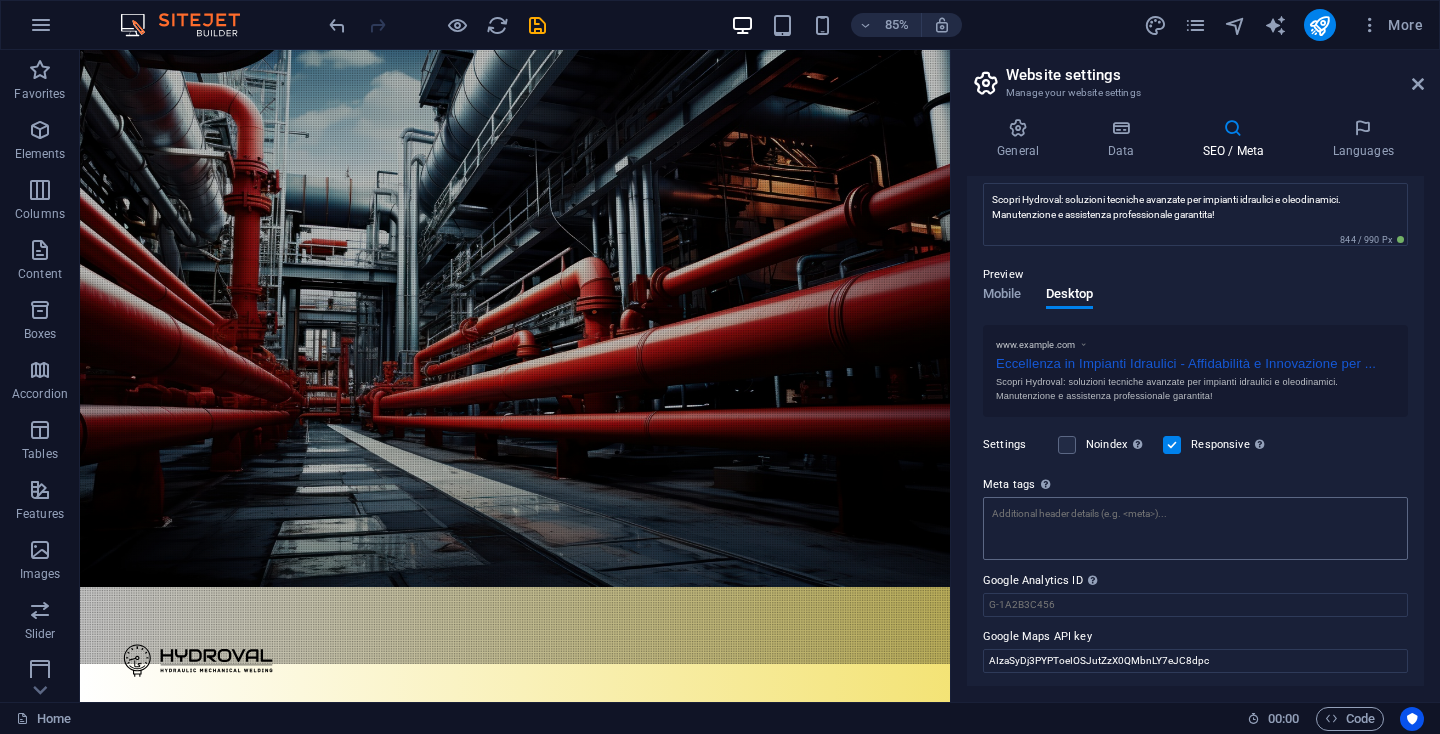 scroll, scrollTop: 201, scrollLeft: 0, axis: vertical 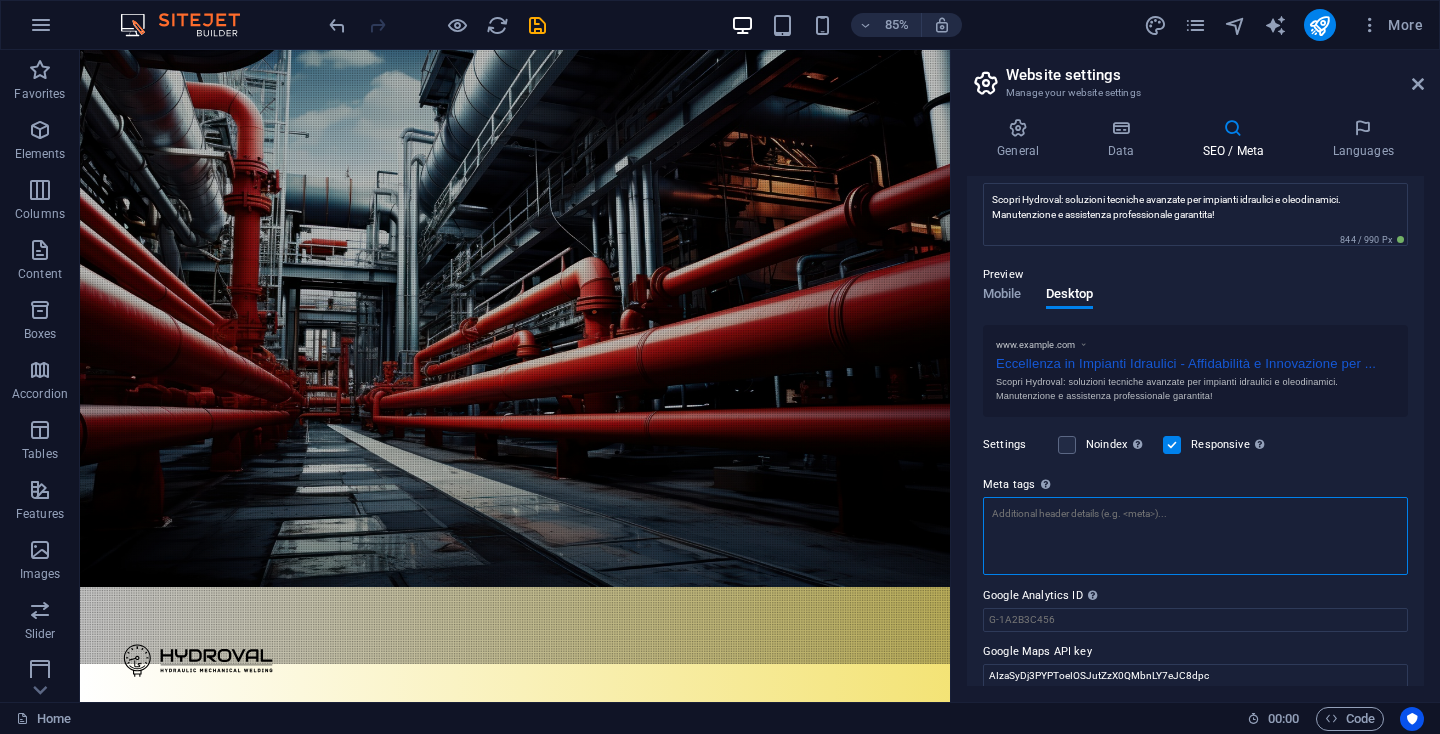 click on "Meta tags Enter HTML code here that will be placed inside the  tags of your website. Please note that your website may not function if you include code with errors." at bounding box center [1195, 536] 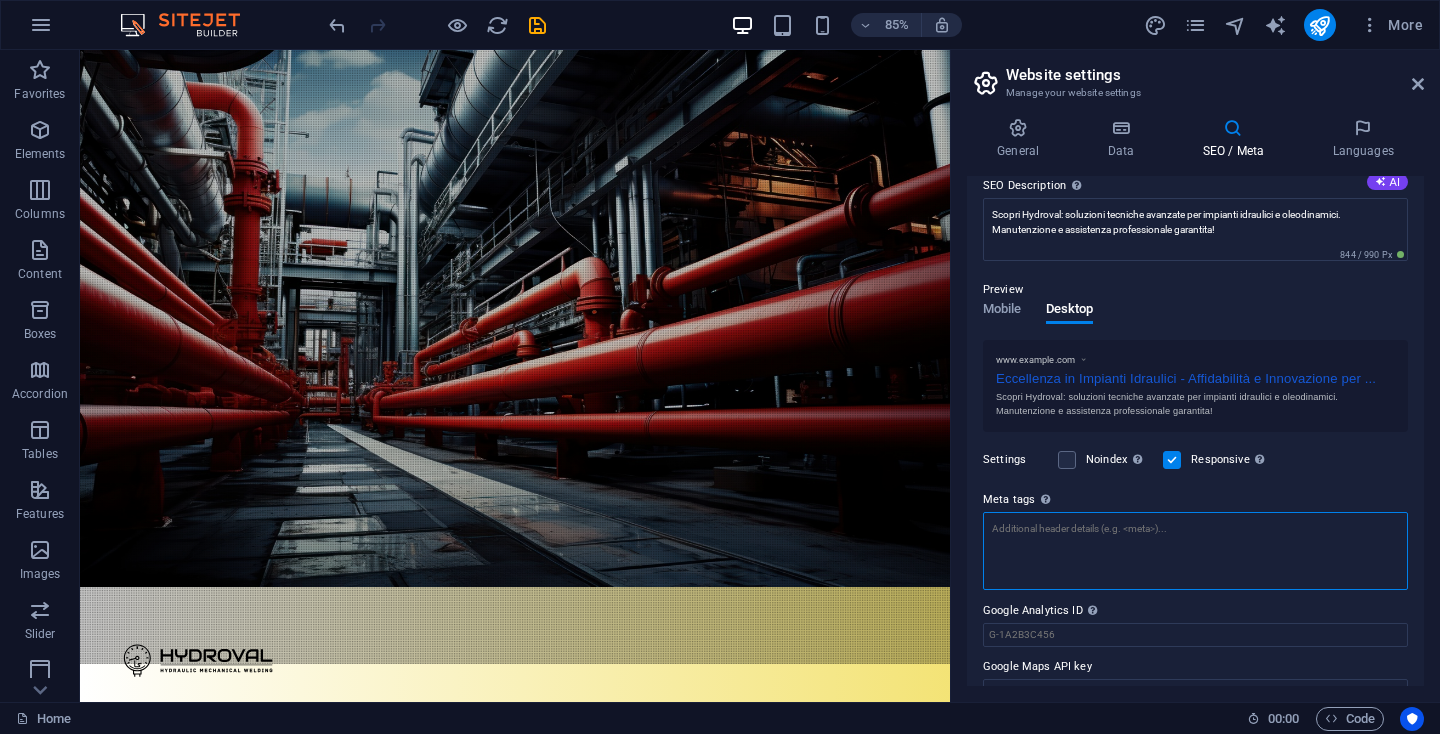 click on "Meta tags Enter HTML code here that will be placed inside the  tags of your website. Please note that your website may not function if you include code with errors." at bounding box center [1195, 551] 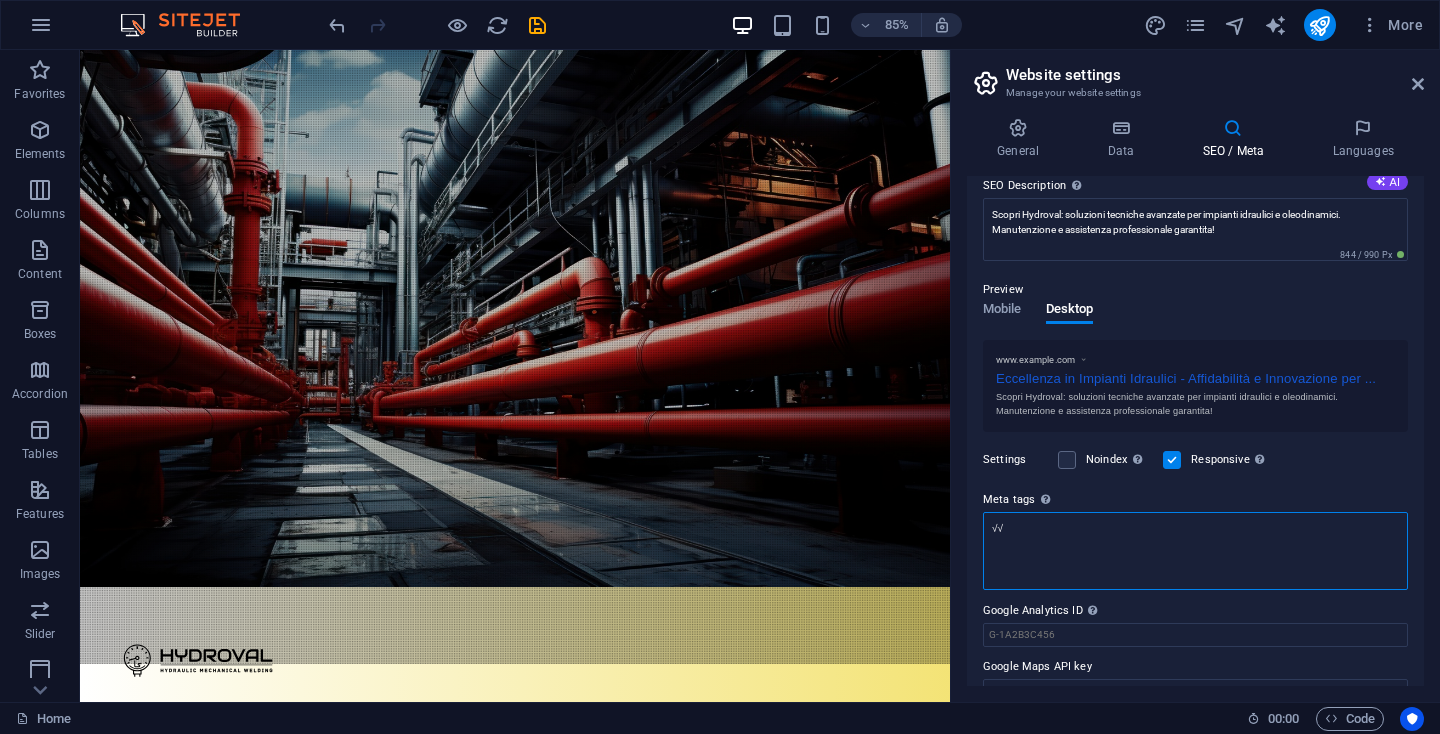 type on "√" 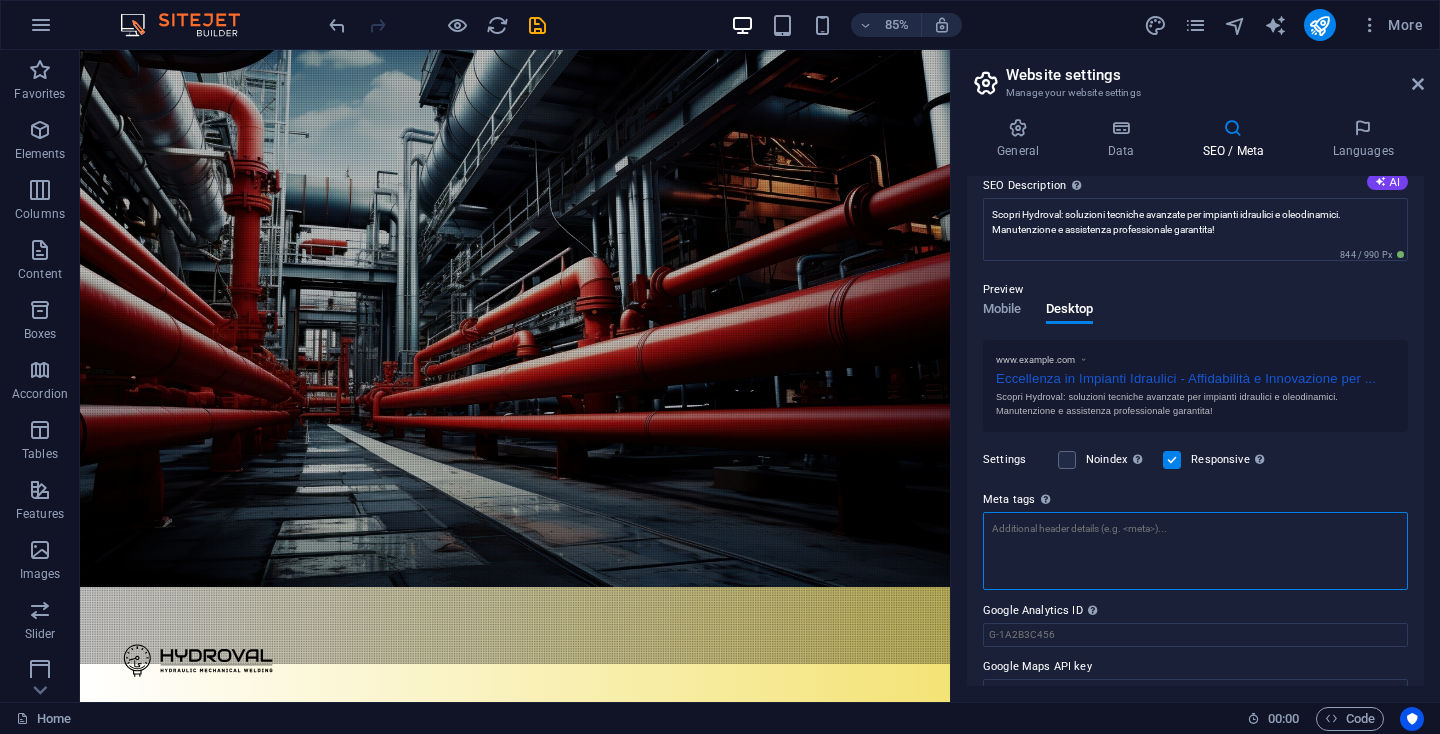 paste on "<title>Hydroval Srl | Progettazione e Manutenzione di Impianti Oleodinamici</title>
<meta name="description" content="Hydroval Srl, con sede in Veneto, realizza e mantiene impianti oleodinamici su misura per applicazioni industriali e mobili, garantendo efficienza e affidabilità.">
<meta name="keywords" content="impianti oleodinamici, manutenzione oleodinamica, progettazione impianti idraulici, Hydroval Veneto">
<meta name="robots" content="index, follow">
<meta property="og:title" content="Hydroval Srl – Impianti Oleodinamici ed Efficienza Industriale">
<meta property="og:description" content="Progettazione, realizzazione e manutenzione di sistemi oleodinamici personalizzati per l’industria e l’automazione.">
<meta property="og:image" content="https://www.hydroval.it/path-to-anteprima.jpg">
<meta property="og:url" content="https://www.hydroval.it">
<meta property="og:type" content="website">
<meta name="twitter:card" content="summary_large_image">
<meta name="twitter:title" content="Hydroval Srl | Impia..." 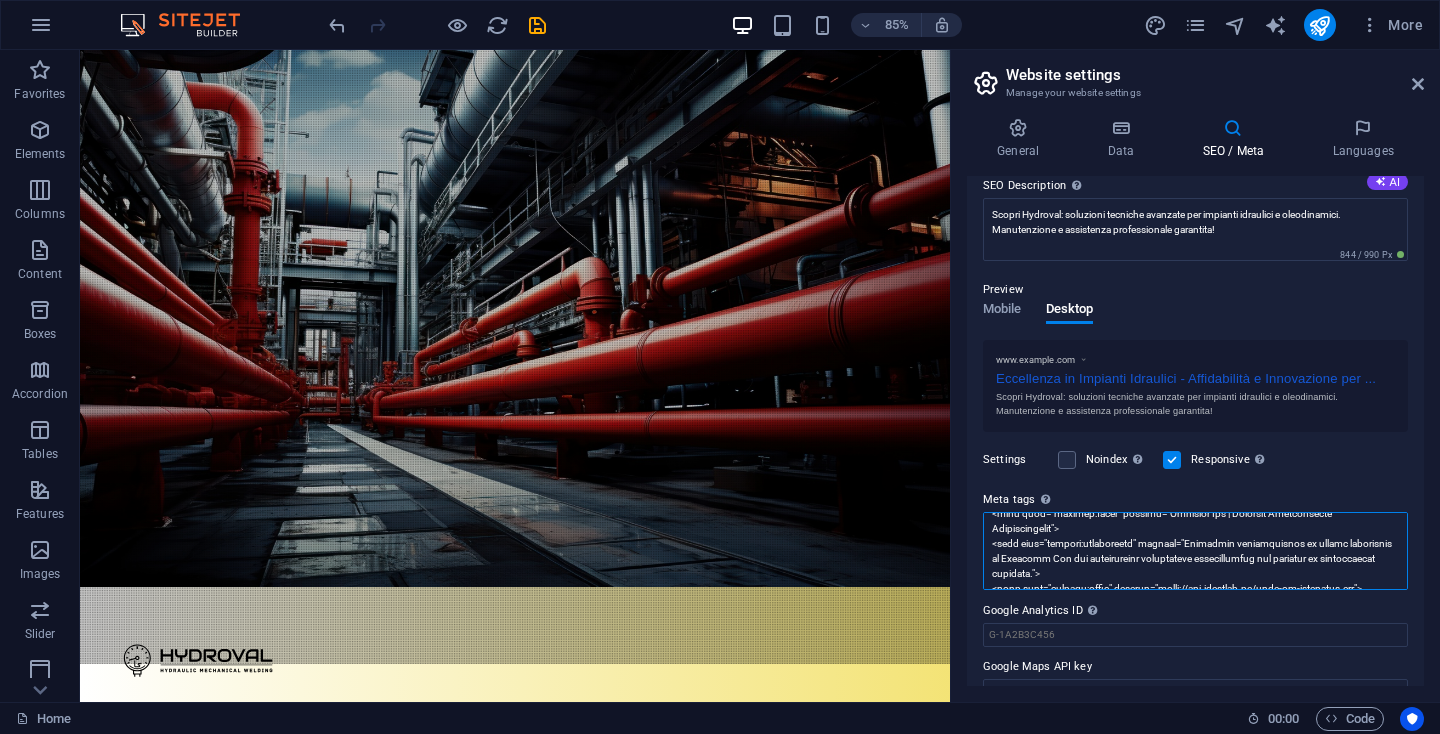 scroll, scrollTop: 0, scrollLeft: 0, axis: both 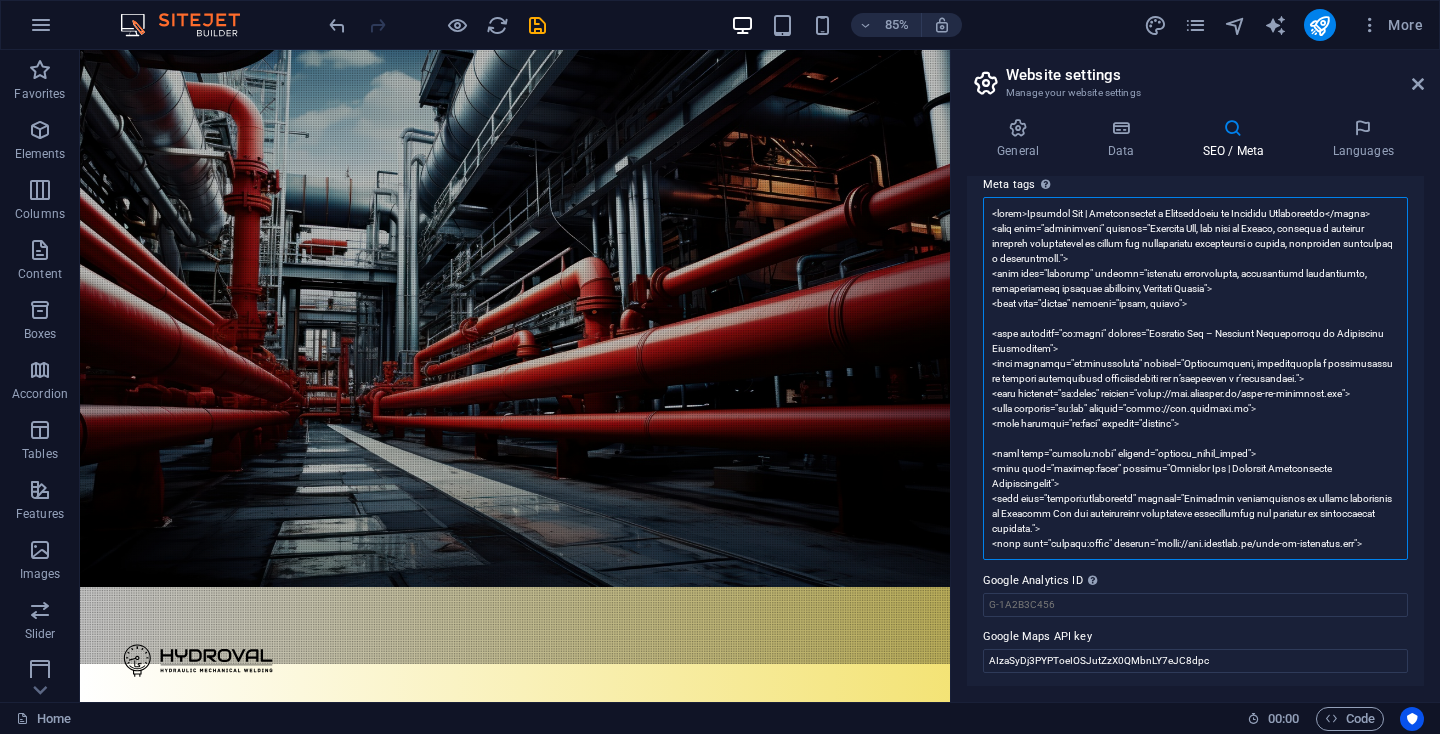 type on "<title>Hydroval Srl | Progettazione e Manutenzione di Impianti Oleodinamici</title>
<meta name="description" content="Hydroval Srl, con sede in Veneto, realizza e mantiene impianti oleodinamici su misura per applicazioni industriali e mobili, garantendo efficienza e affidabilità.">
<meta name="keywords" content="impianti oleodinamici, manutenzione oleodinamica, progettazione impianti idraulici, Hydroval Veneto">
<meta name="robots" content="index, follow">
<meta property="og:title" content="Hydroval Srl – Impianti Oleodinamici ed Efficienza Industriale">
<meta property="og:description" content="Progettazione, realizzazione e manutenzione di sistemi oleodinamici personalizzati per l’industria e l’automazione.">
<meta property="og:image" content="https://www.hydroval.it/path-to-anteprima.jpg">
<meta property="og:url" content="https://www.hydroval.it">
<meta property="og:type" content="website">
<meta name="twitter:card" content="summary_large_image">
<meta name="twitter:title" content="Hydroval Srl | Impia..." 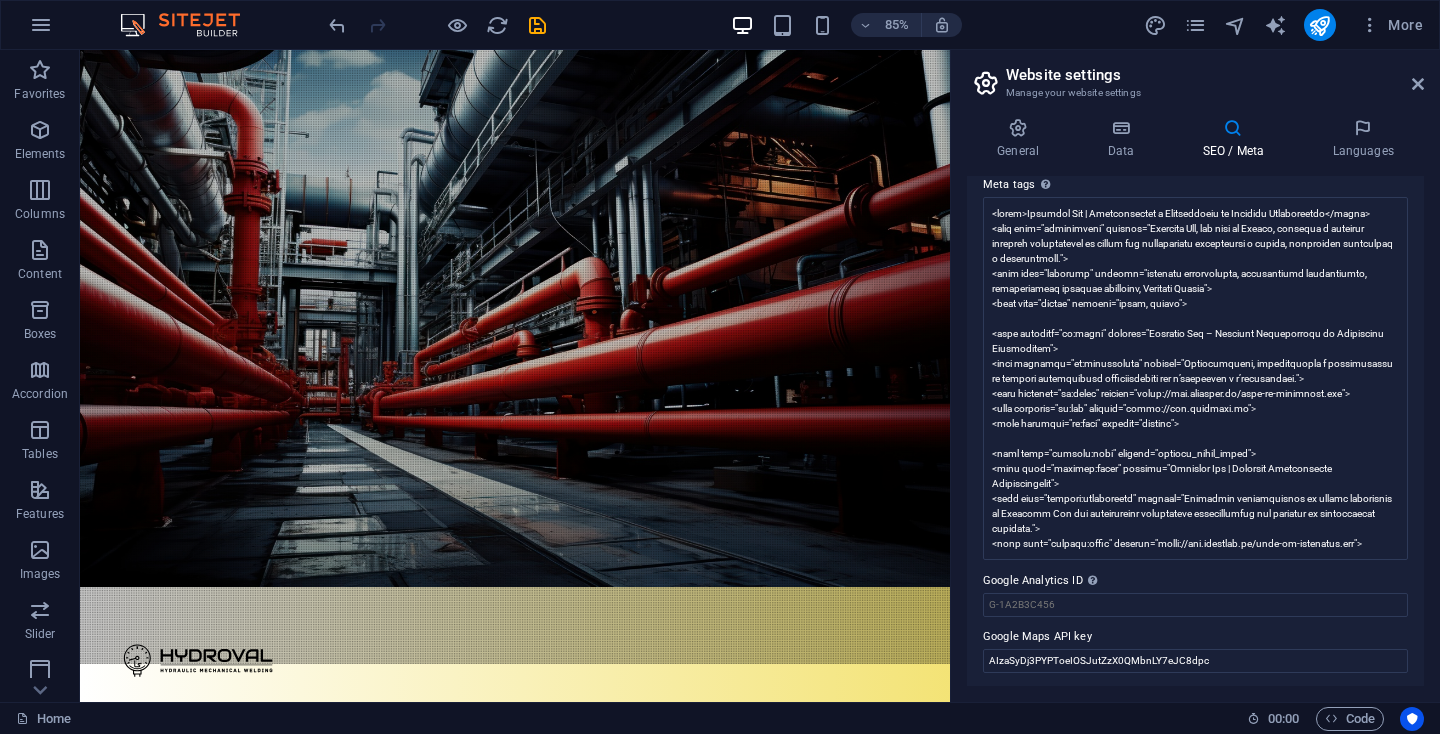 click on "SEO Title The title of your website - make it something that stands out in search engine results. AI Eccellenza in Impianti Idraulici 272 / 580 Px Slogan The slogan of your website. AI Affidabilità e Innovazione per un Futuro Eccellente 453 / 580 Px SEO Keywords Comma-separated list of keywords representing your website. AI manutenzione impianti idraulici, soluzioni oleodinamiche, carpenteria metallica, assistenza tecnico-specialistica, efficienza produttiva, servizi personalizzati hidroval SEO Description Describe the contents of your website - this is crucial for search engines and SEO! AI Scopri Hydroval: soluzioni tecniche avanzate per impianti idraulici e oleodinamici. Manutenzione e assistenza professionale garantita! 844 / 990 Px Preview Mobile Desktop www.example.com Eccellenza in Impianti Idraulici - Affidabilità e Innovazione per ... Scopri Hydroval: soluzioni tecniche avanzate per impianti idraulici e oleodinamici. Manutenzione e assistenza professionale garantita! Settings Noindex Responsive" at bounding box center (1195, 431) 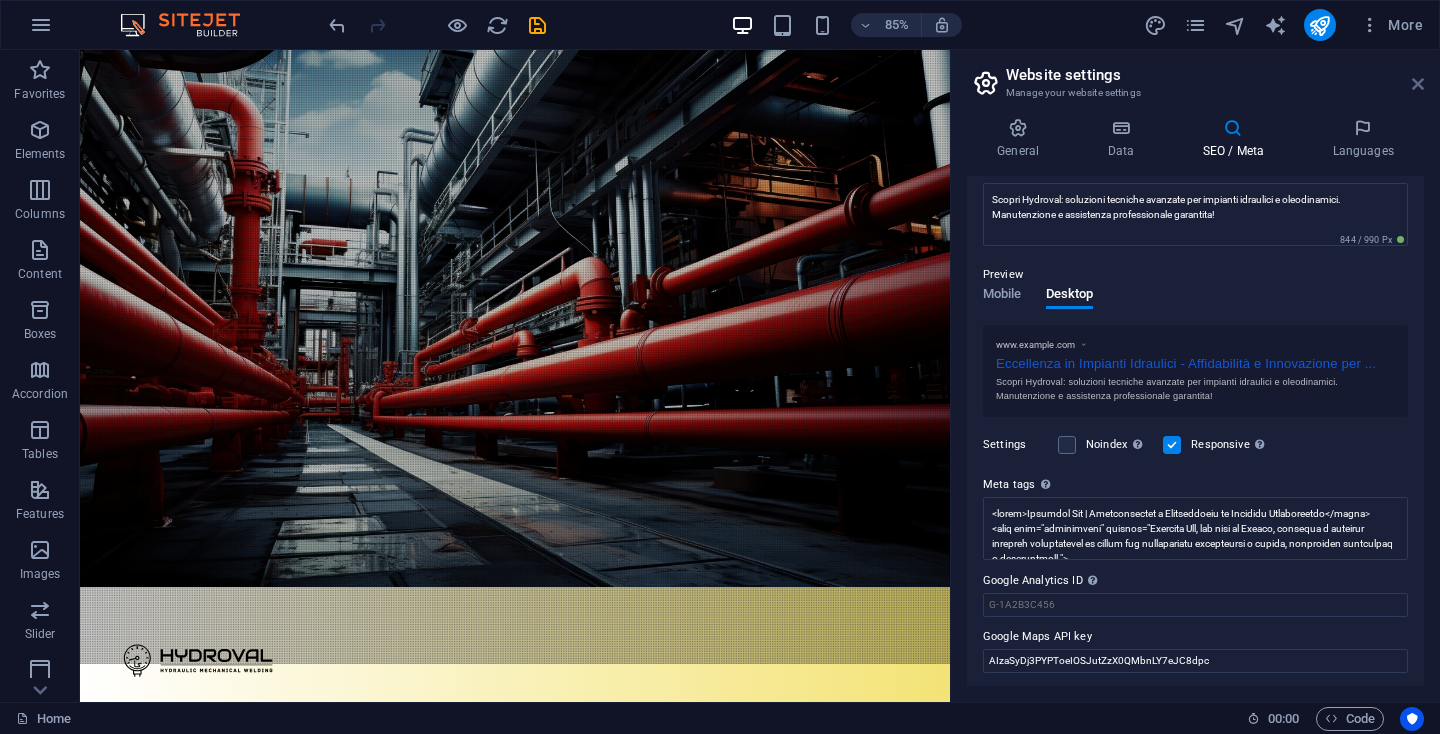 click at bounding box center [1418, 84] 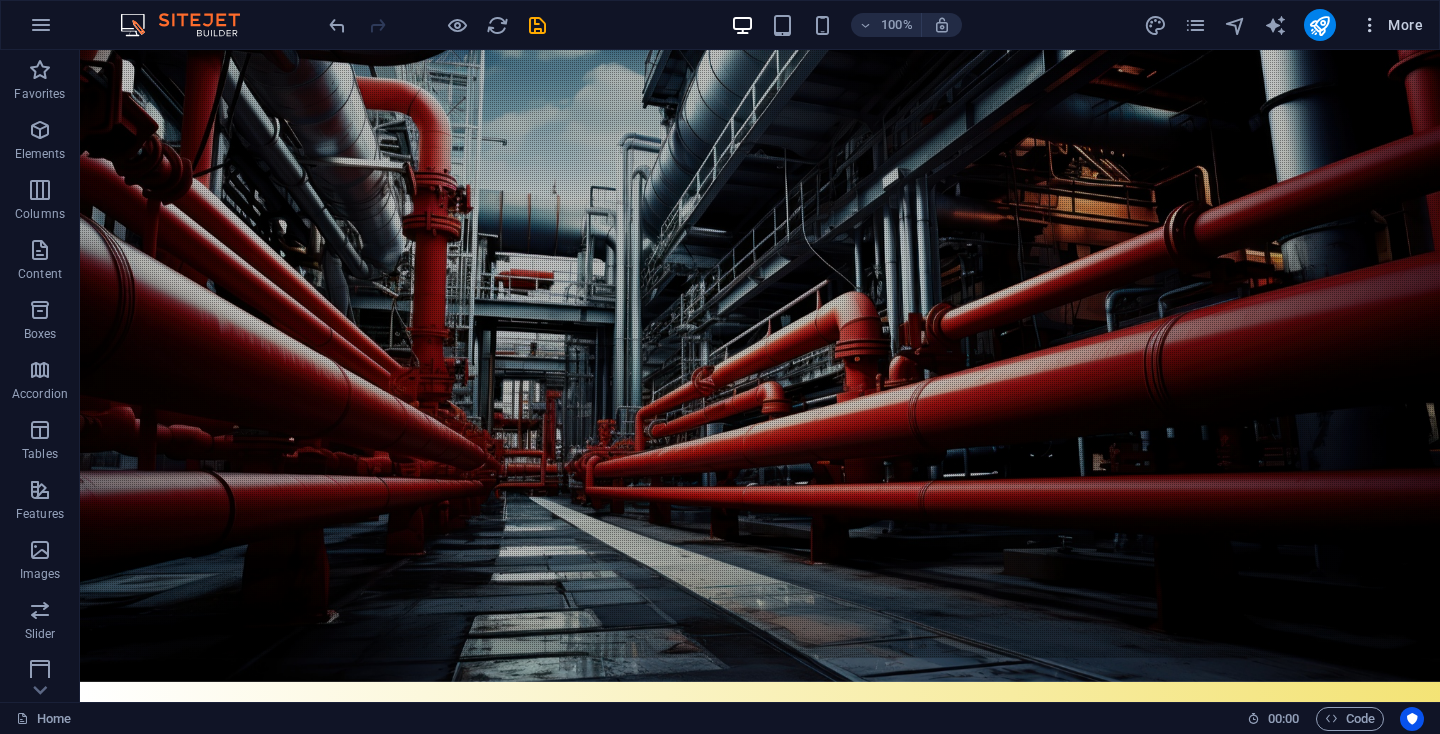 click on "More" at bounding box center (1391, 25) 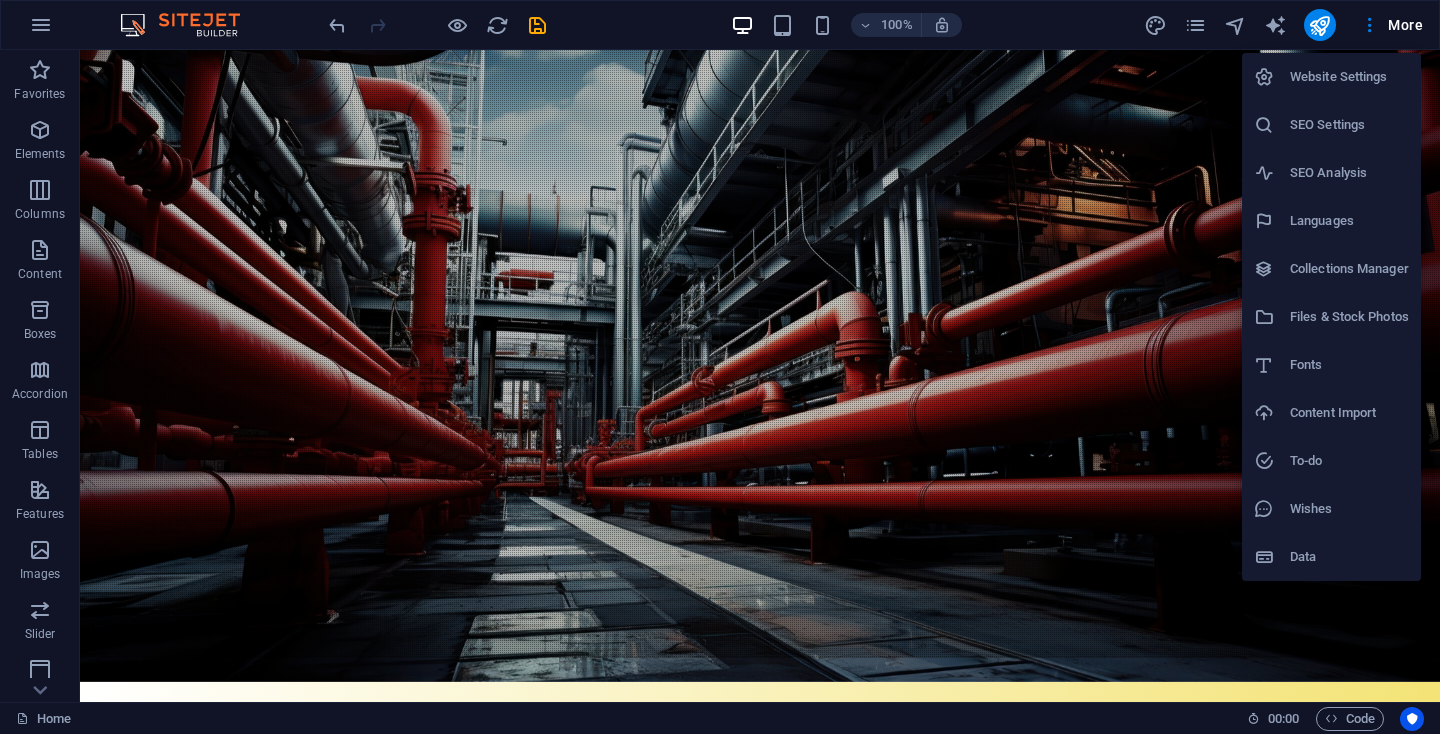 click on "SEO Analysis" at bounding box center (1349, 173) 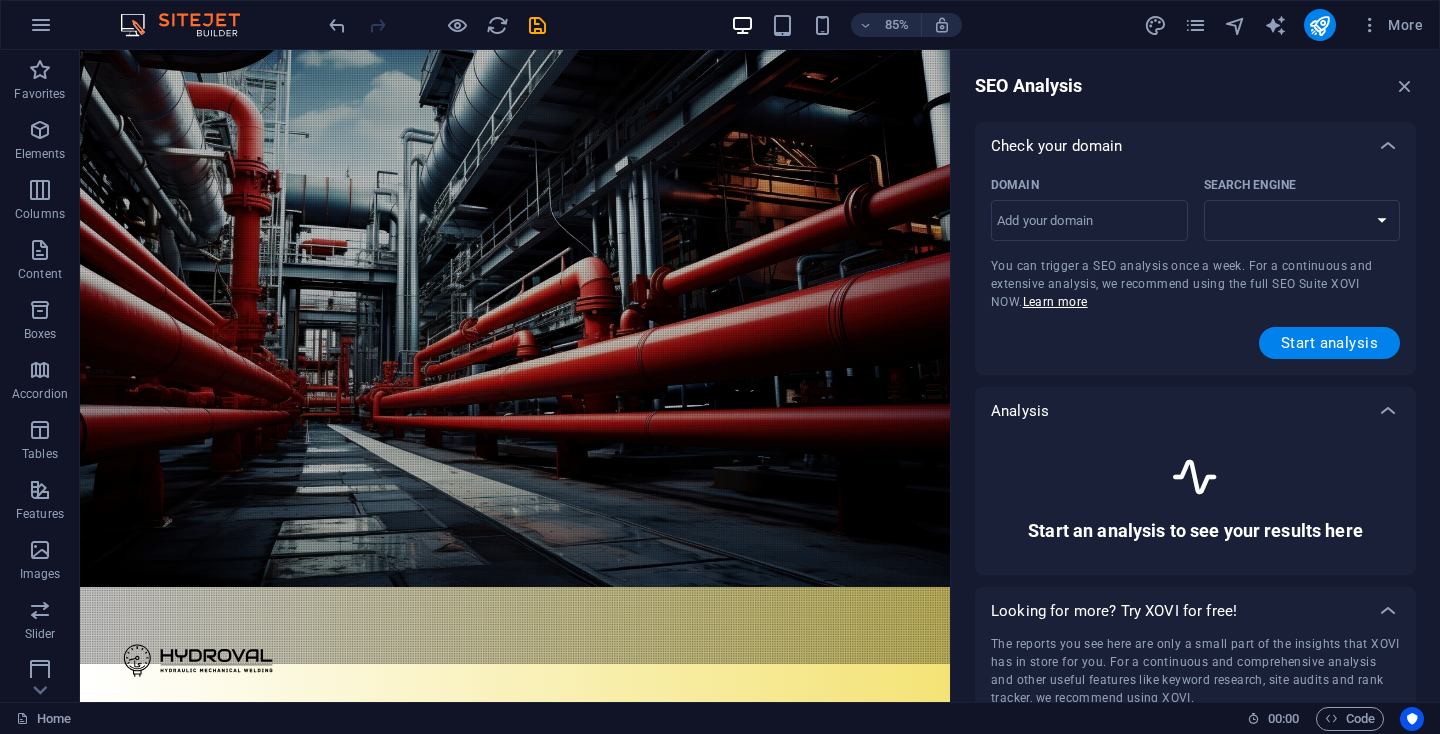 select on "google.com" 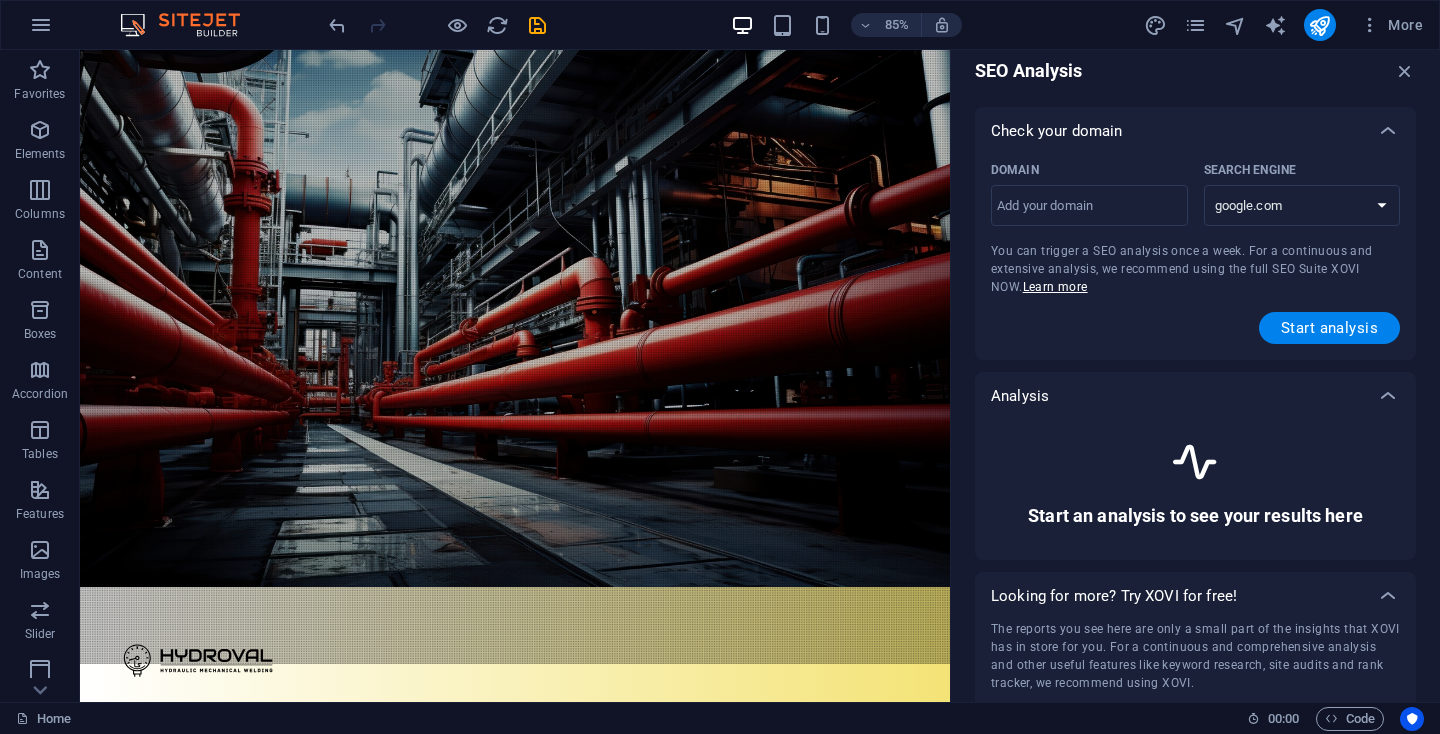 scroll, scrollTop: 0, scrollLeft: 0, axis: both 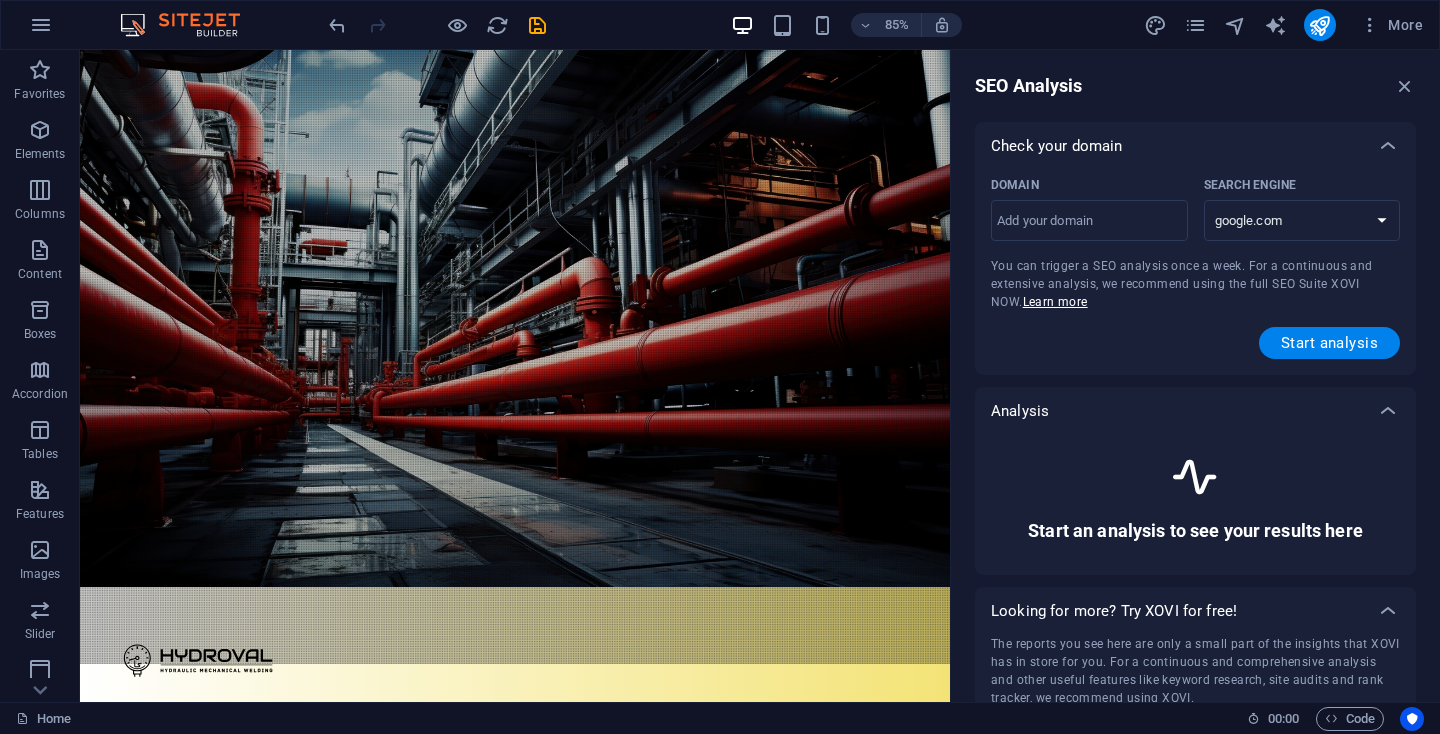 click on "Start an analysis to see your results here" at bounding box center [1195, 531] 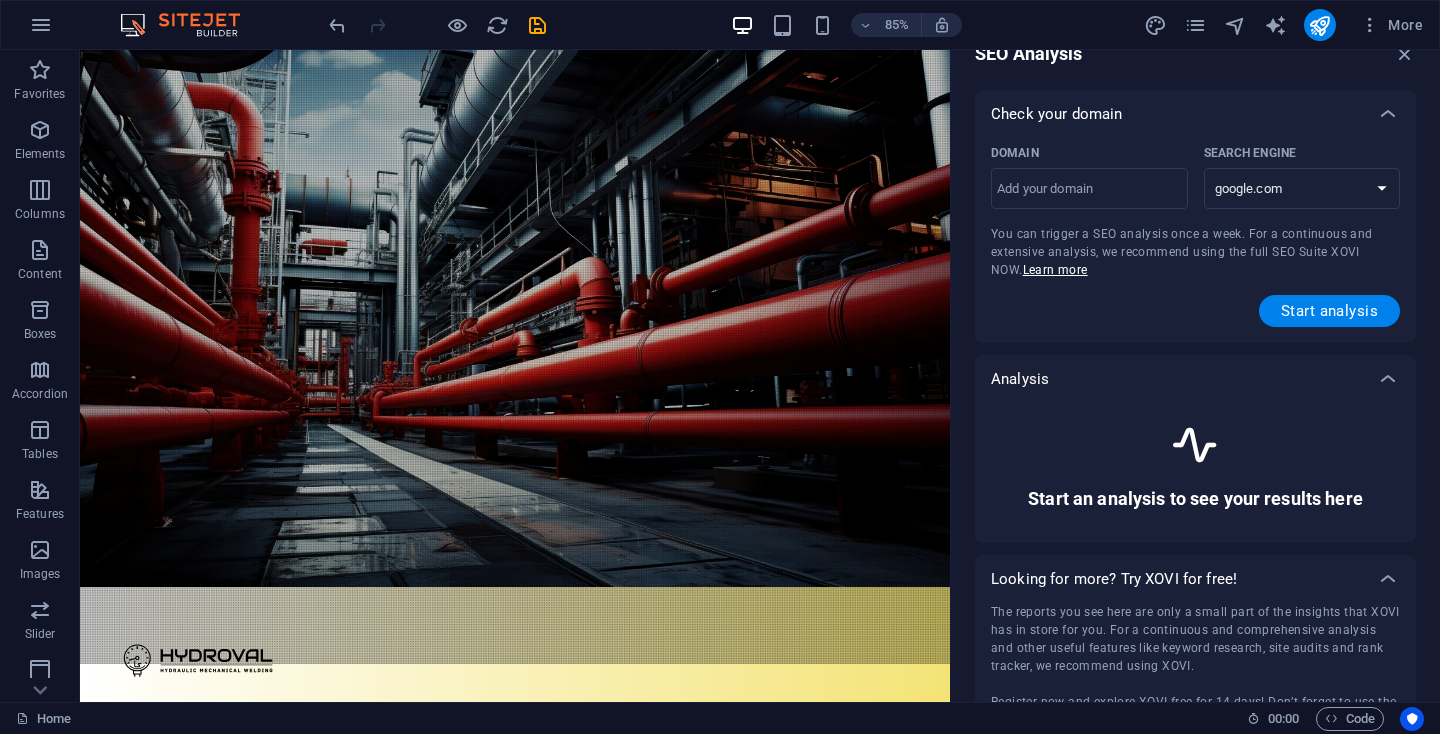 scroll, scrollTop: 123, scrollLeft: 0, axis: vertical 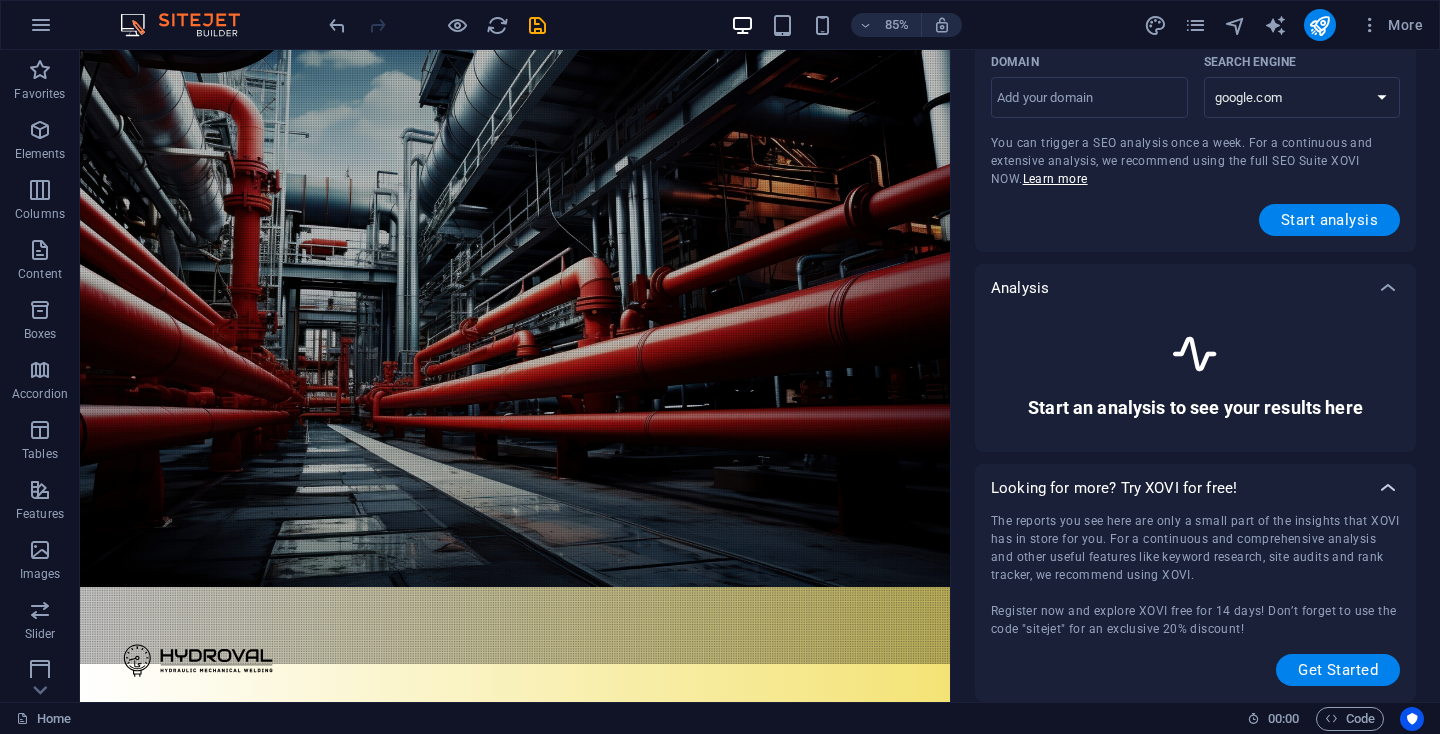 click at bounding box center [1388, 23] 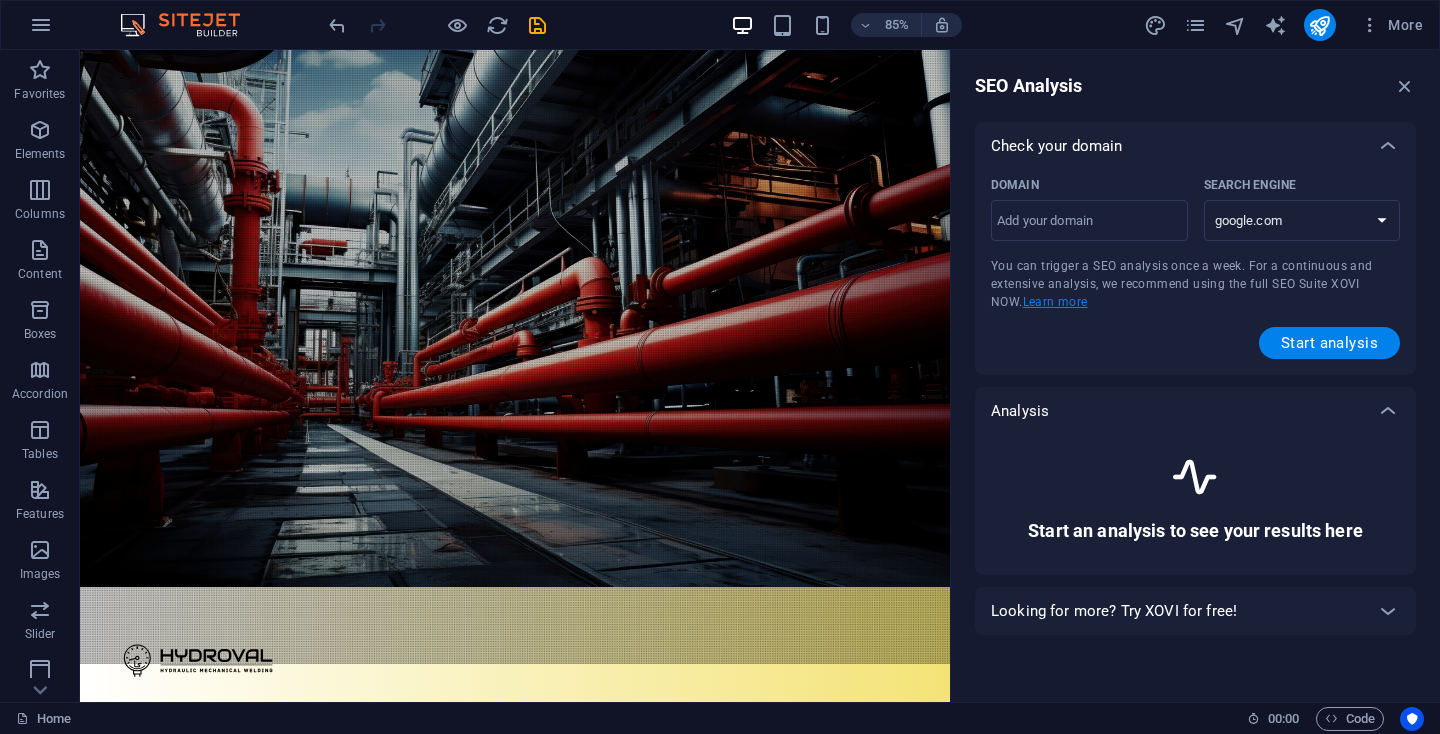 click on "Learn more" at bounding box center (1055, 302) 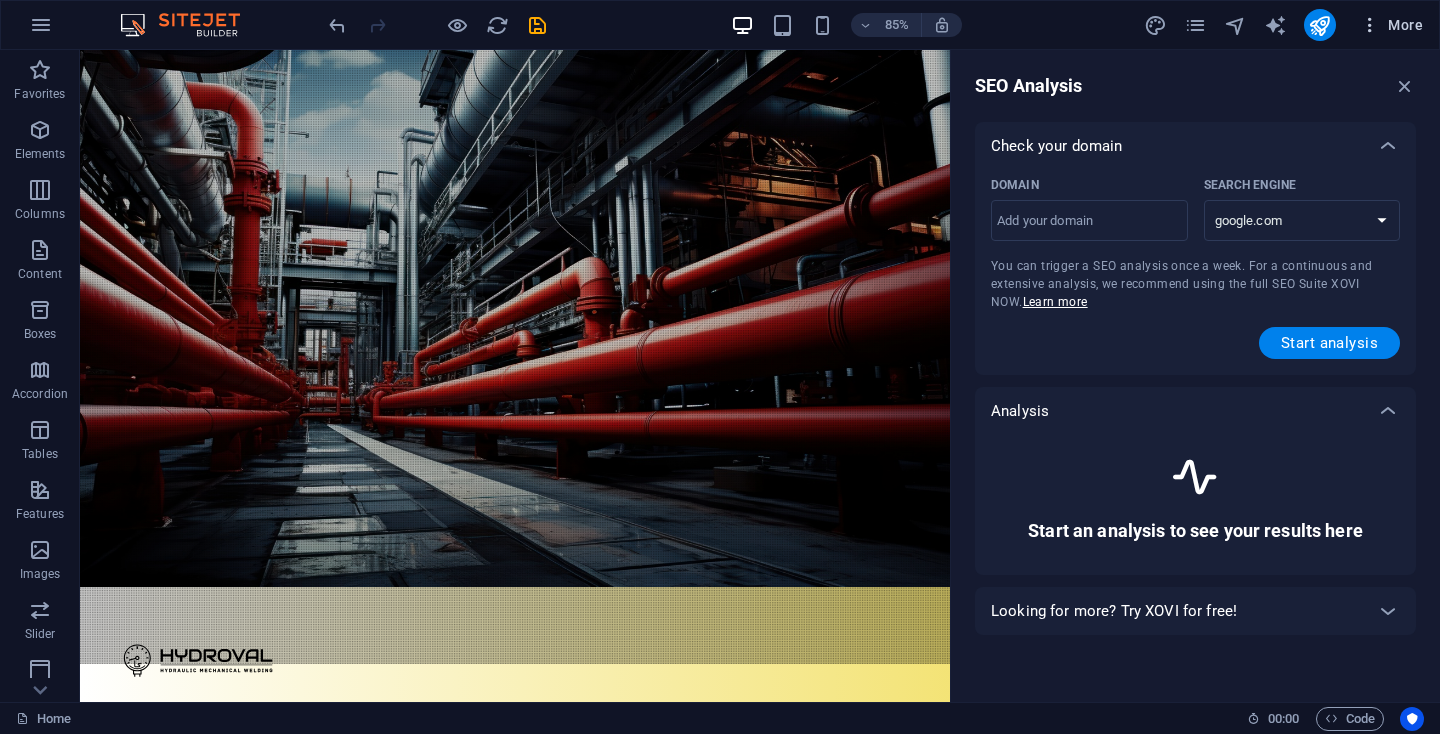 click on "More" at bounding box center [1391, 25] 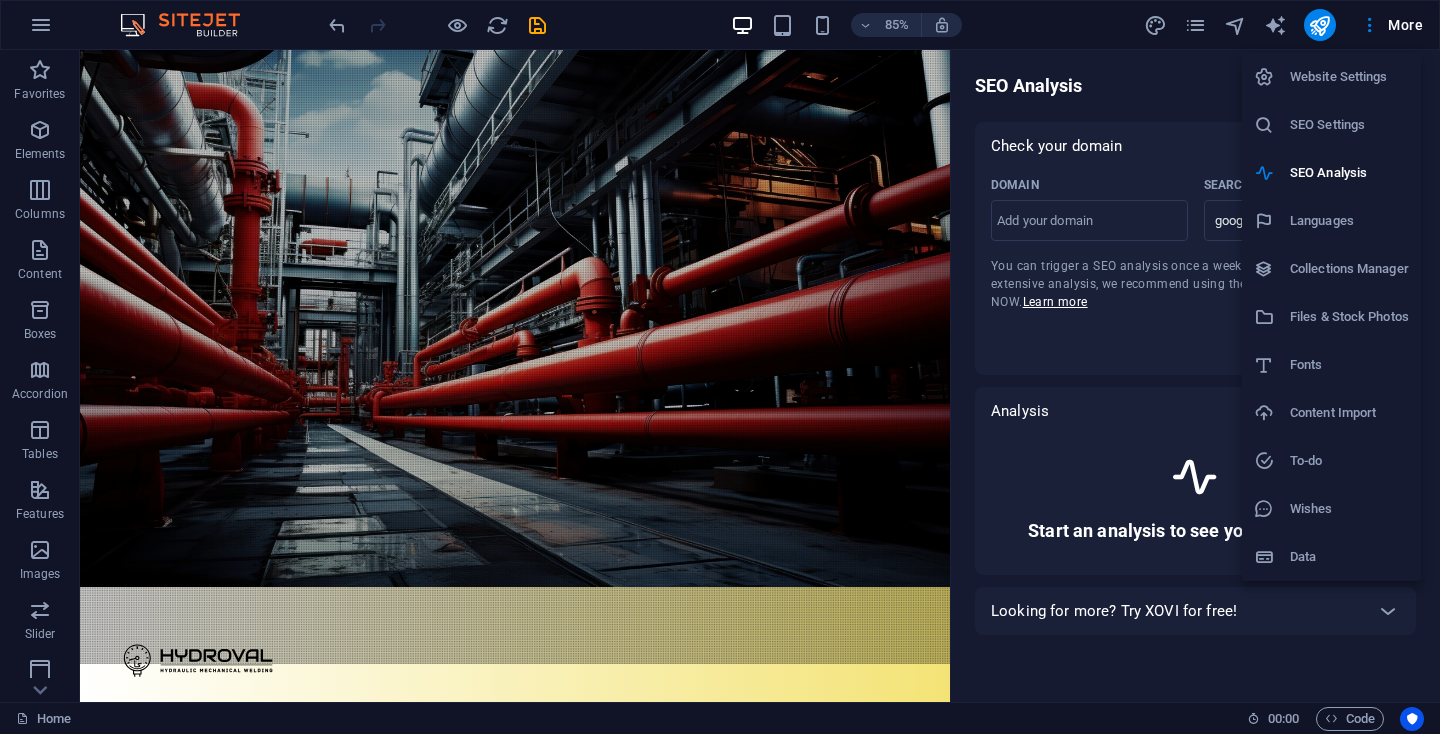 click on "SEO Settings" at bounding box center [1349, 125] 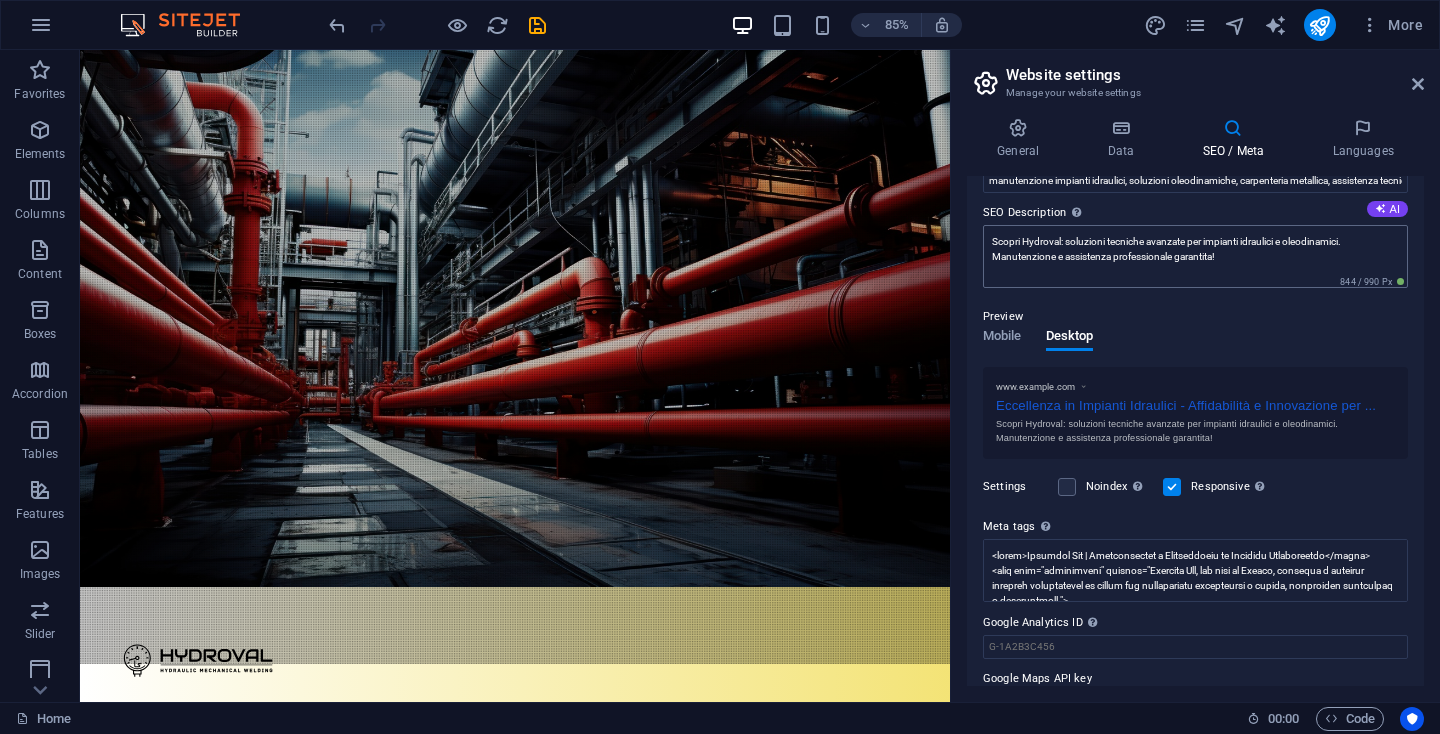 scroll, scrollTop: 201, scrollLeft: 0, axis: vertical 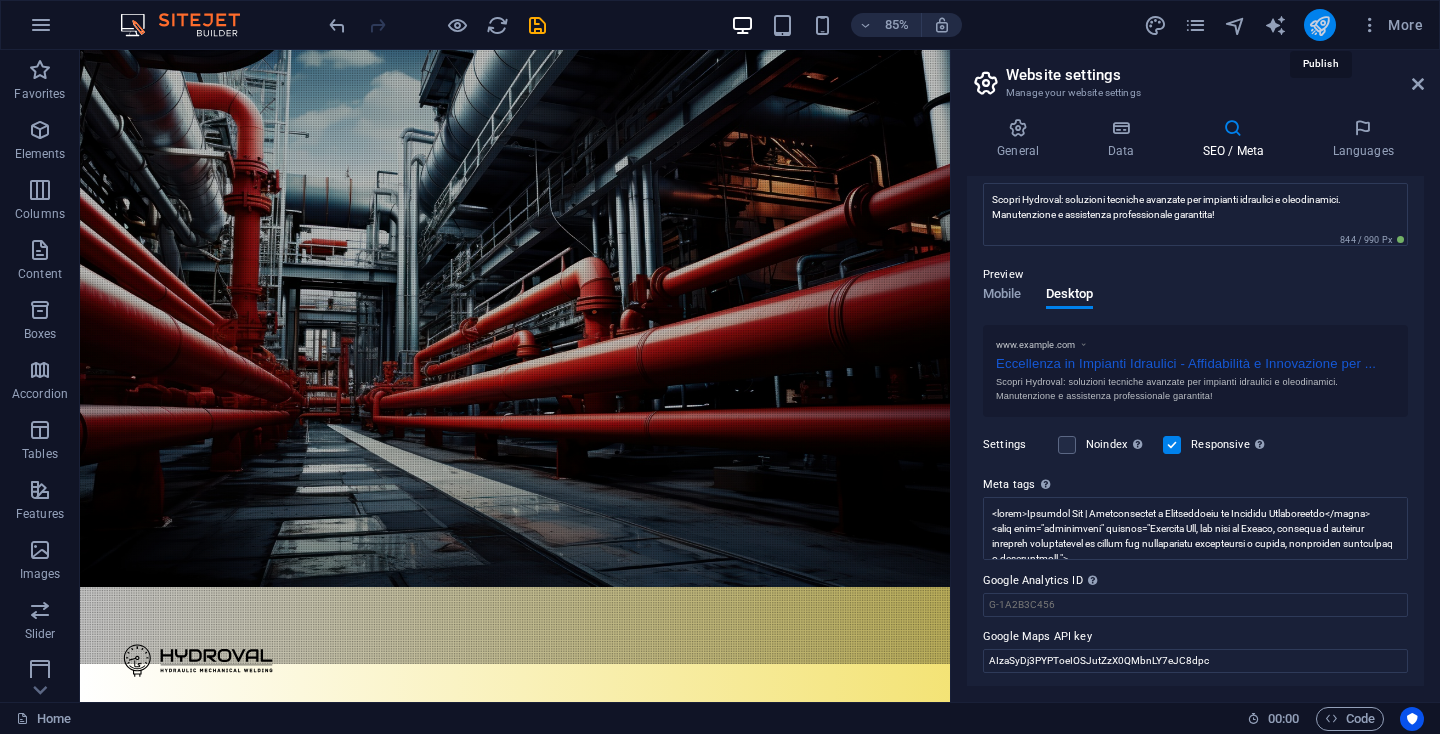 click at bounding box center [1319, 25] 